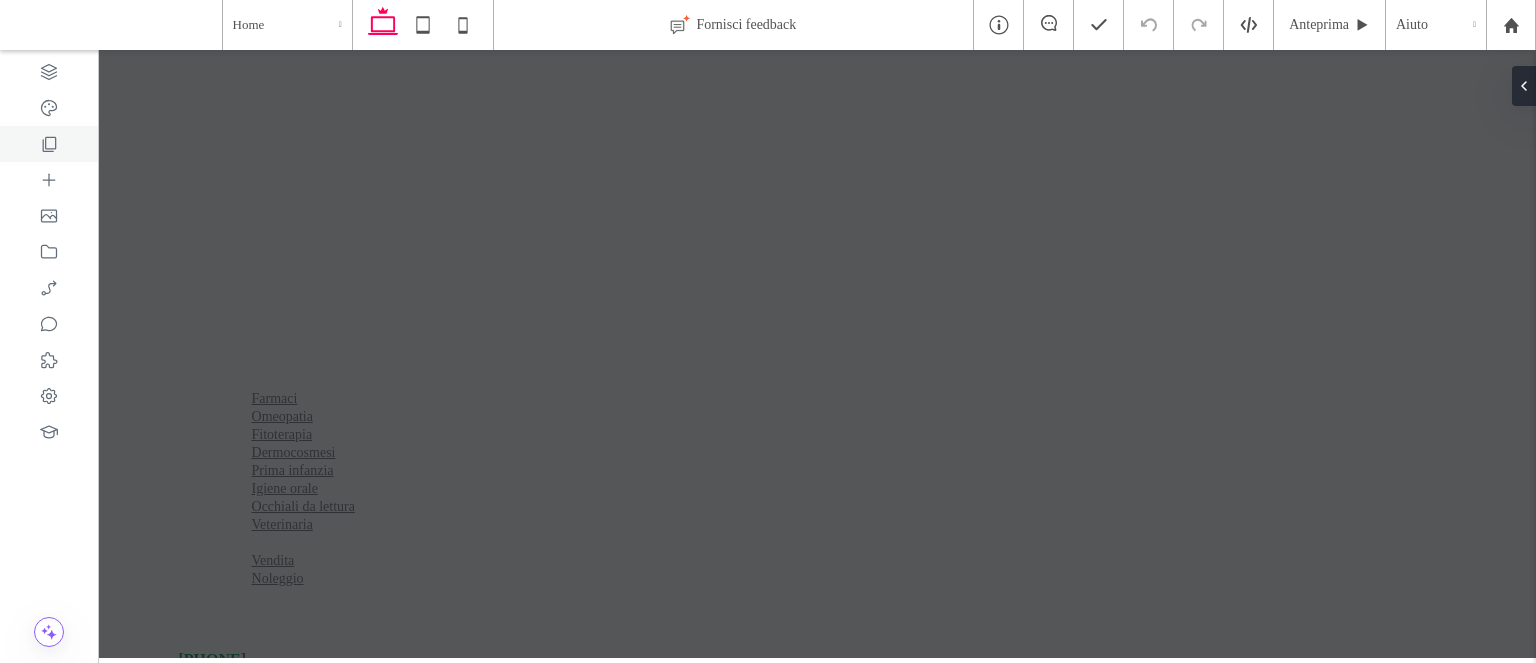 scroll, scrollTop: 0, scrollLeft: 0, axis: both 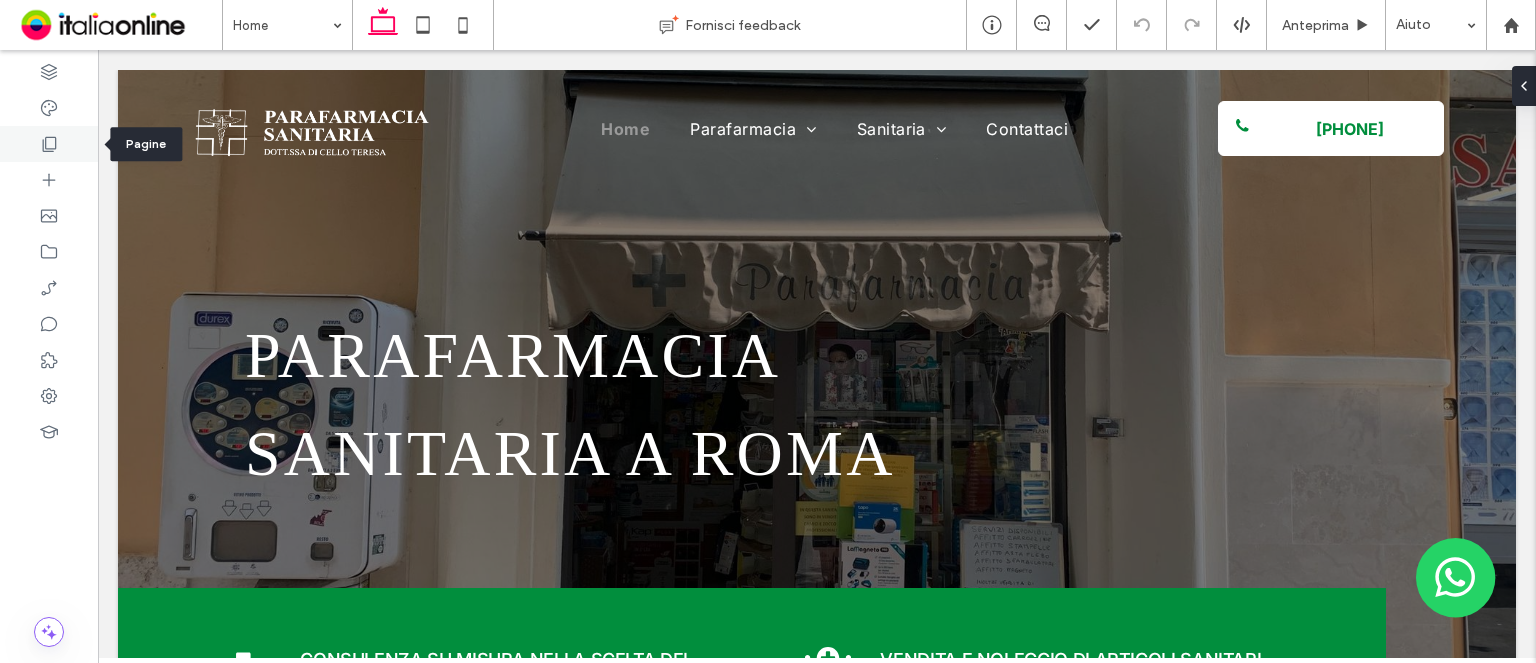 click at bounding box center [49, 144] 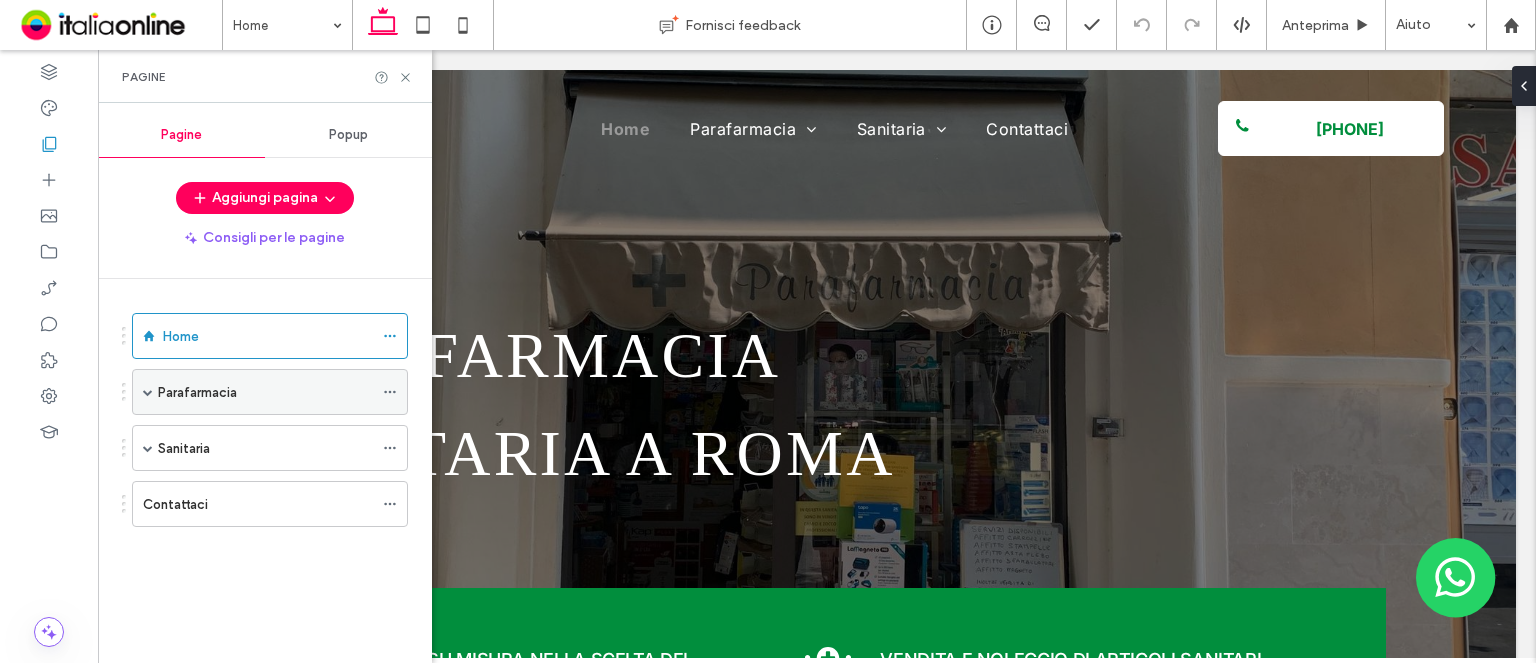 click on "Parafarmacia" at bounding box center (197, 392) 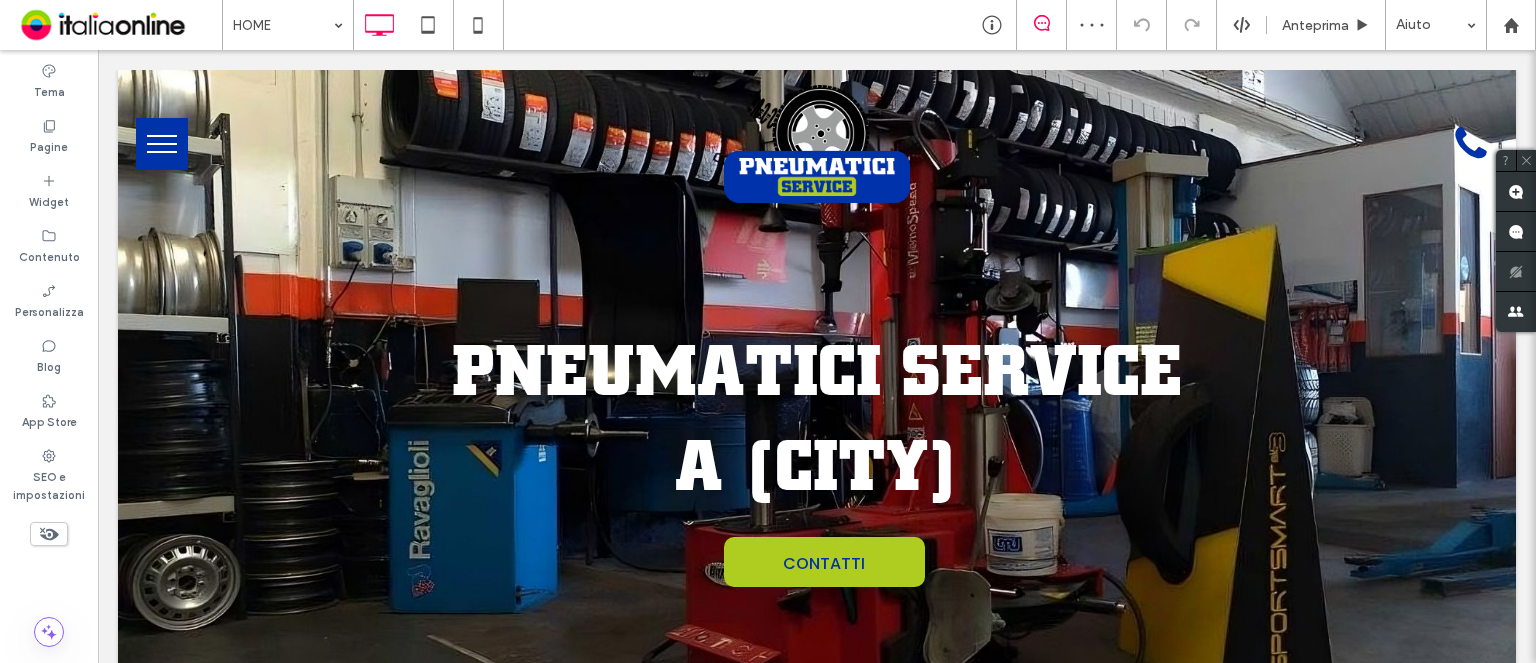 scroll, scrollTop: 0, scrollLeft: 0, axis: both 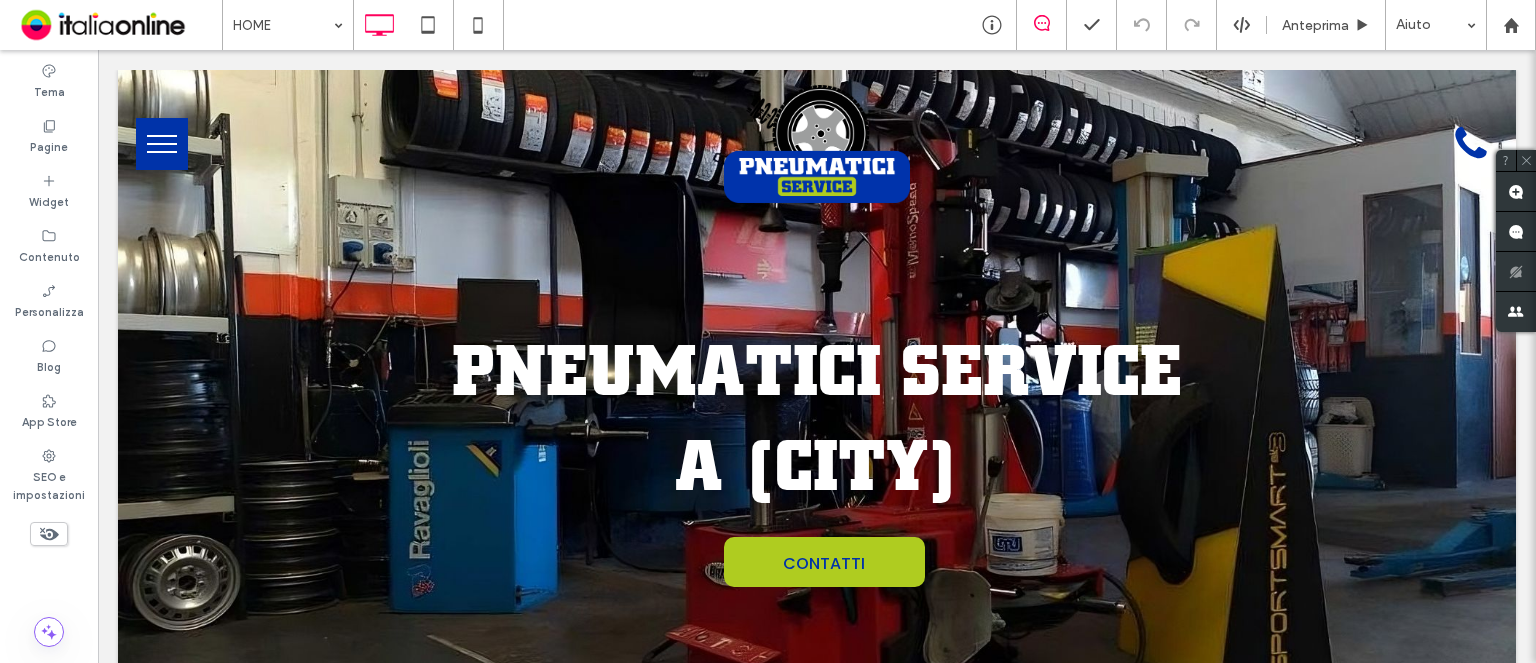click at bounding box center (162, 144) 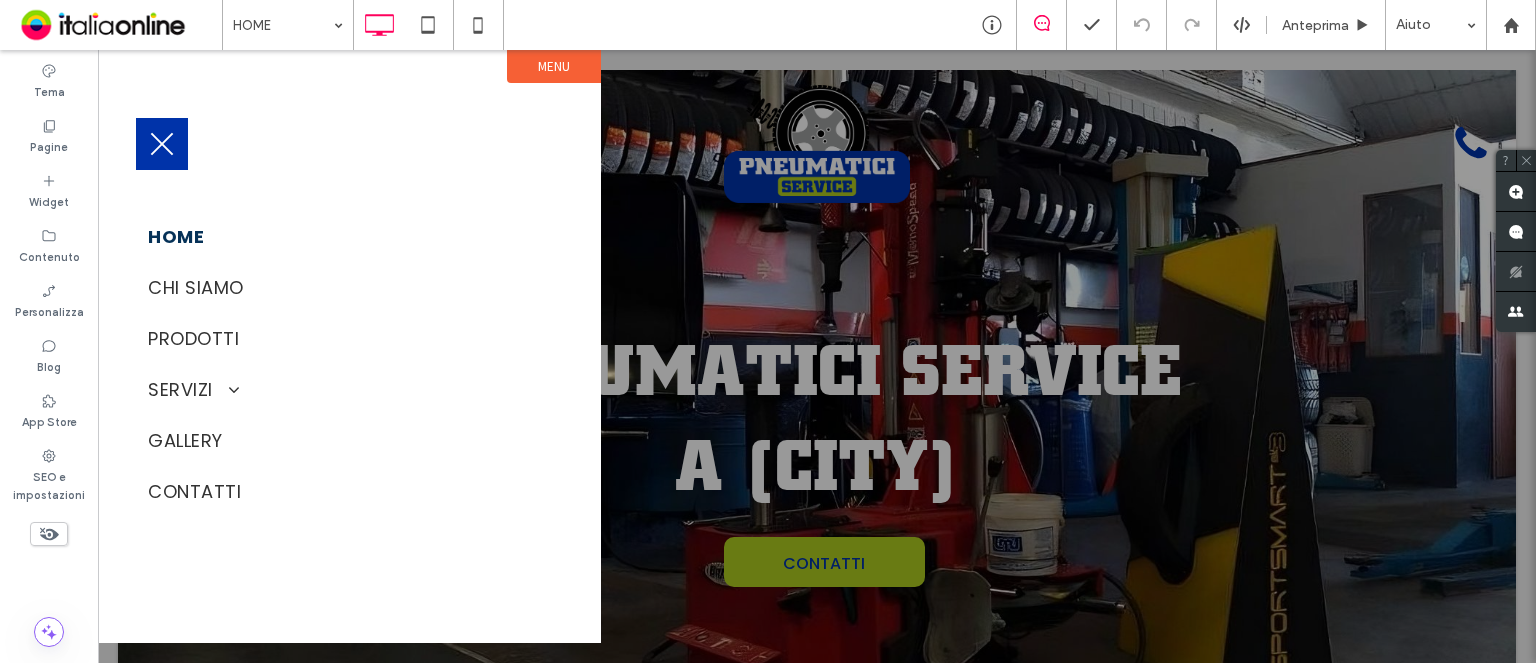 click at bounding box center (162, 144) 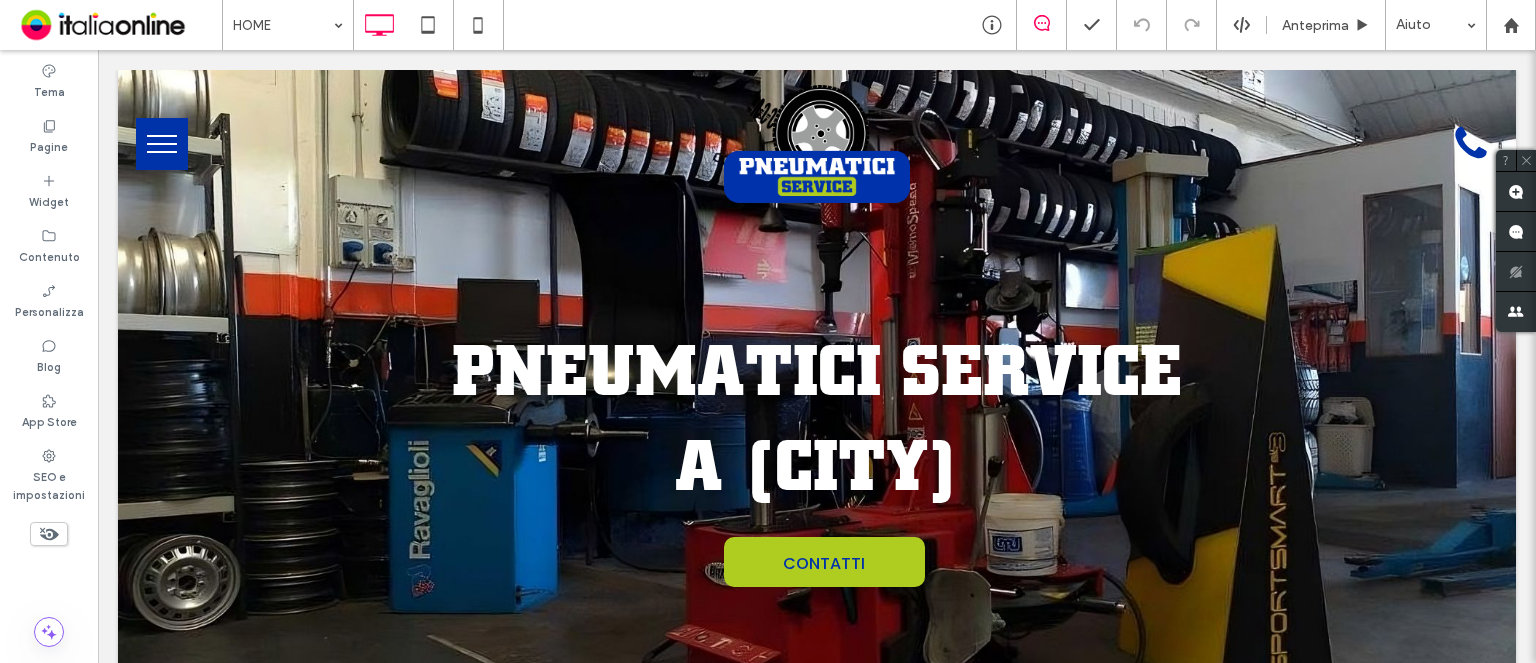 click at bounding box center [162, 144] 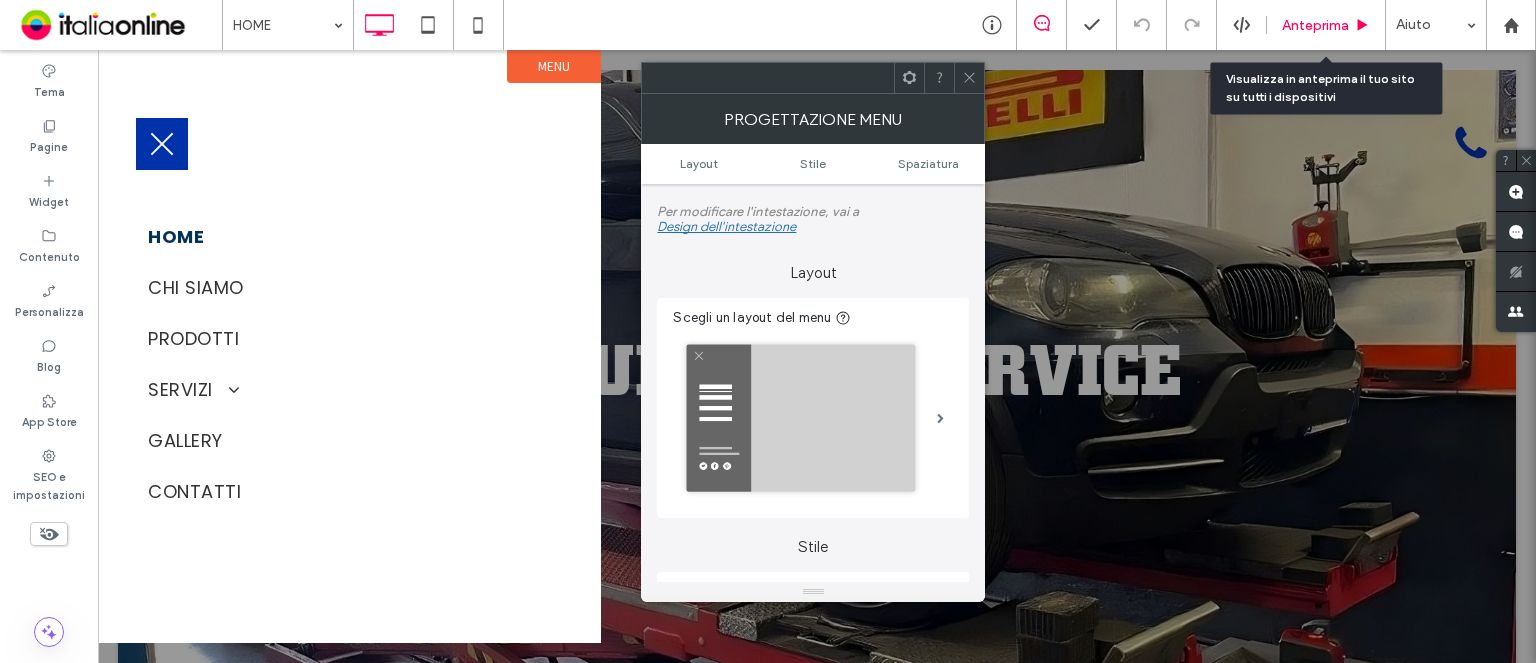 click on "Anteprima" at bounding box center [1326, 25] 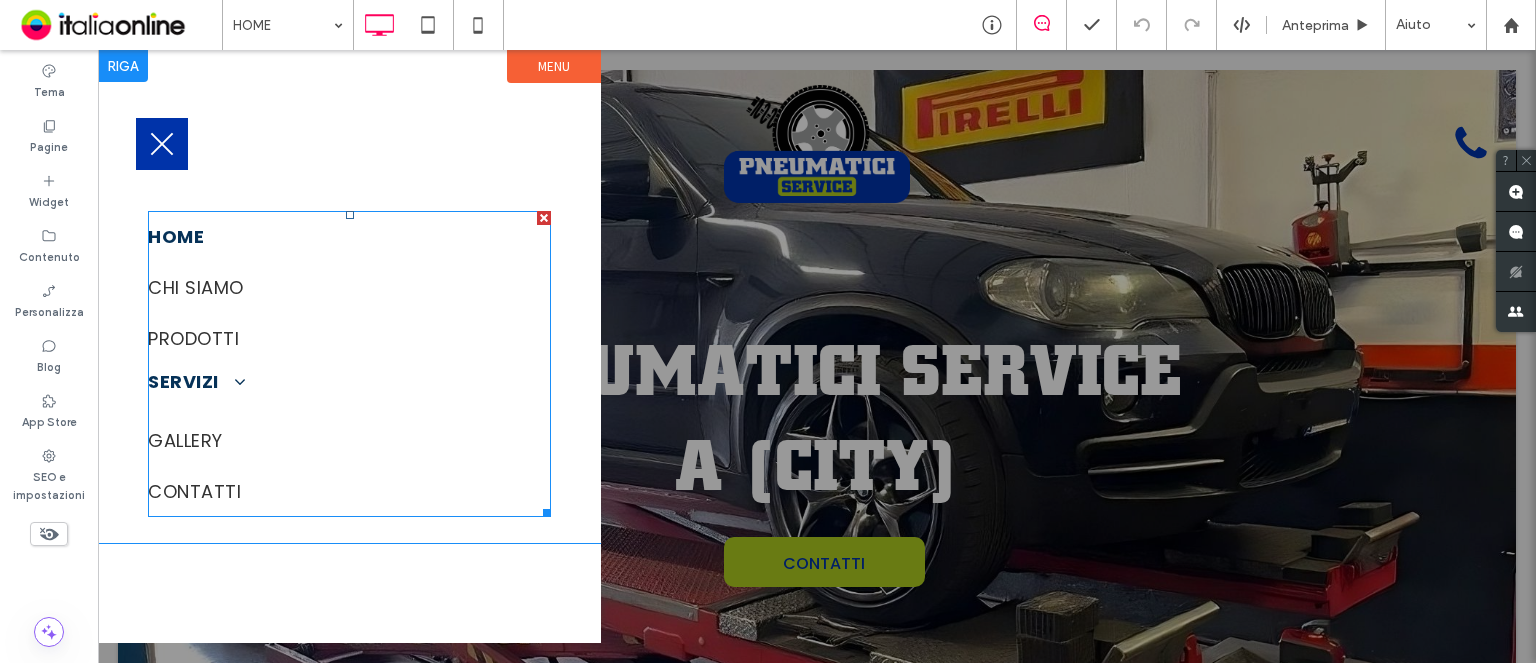 drag, startPoint x: 200, startPoint y: 386, endPoint x: 229, endPoint y: 403, distance: 33.61547 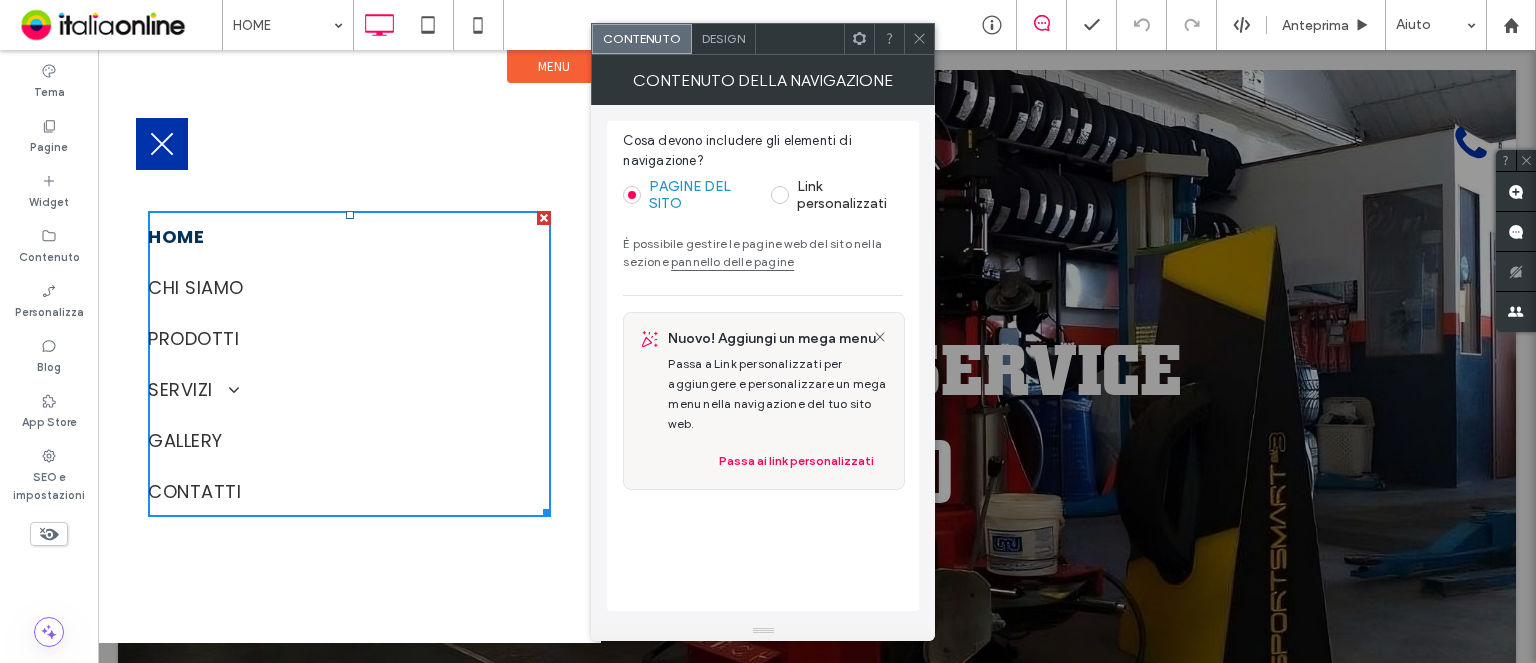 click at bounding box center [919, 39] 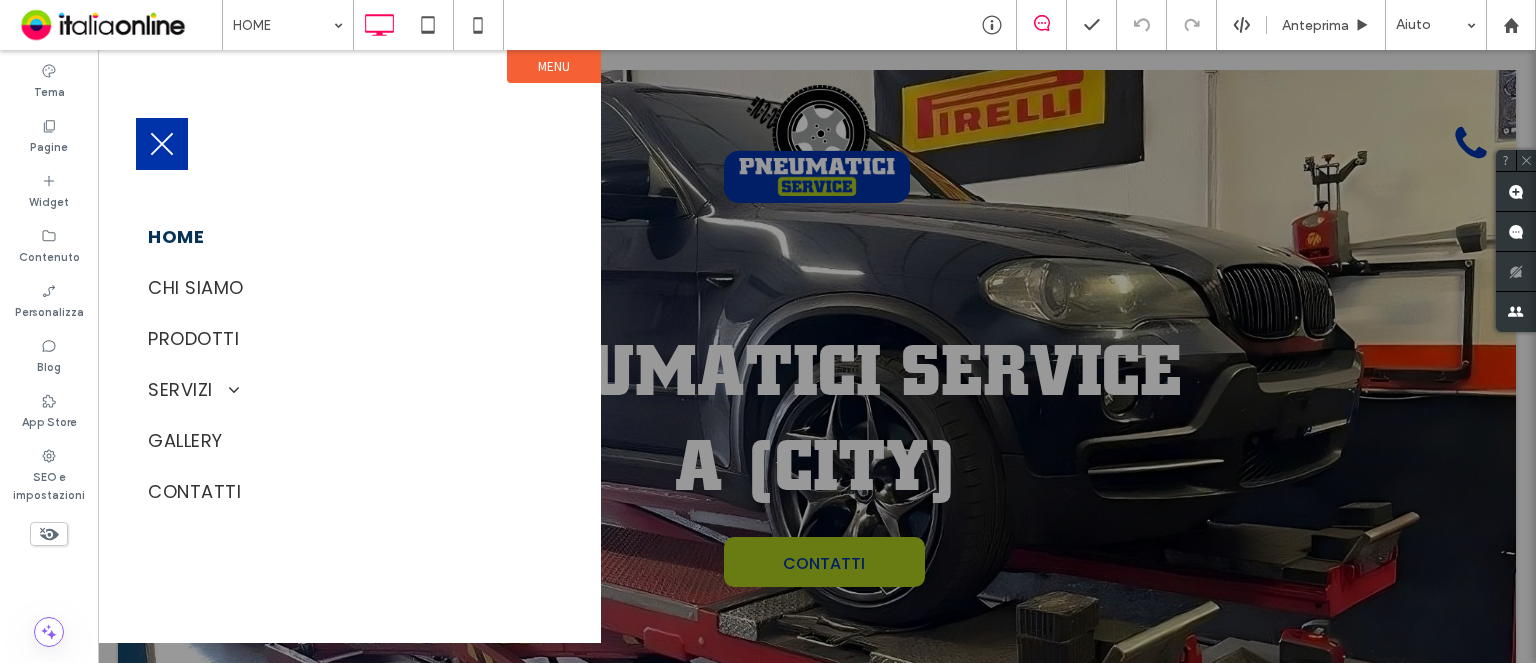 click at bounding box center [162, 144] 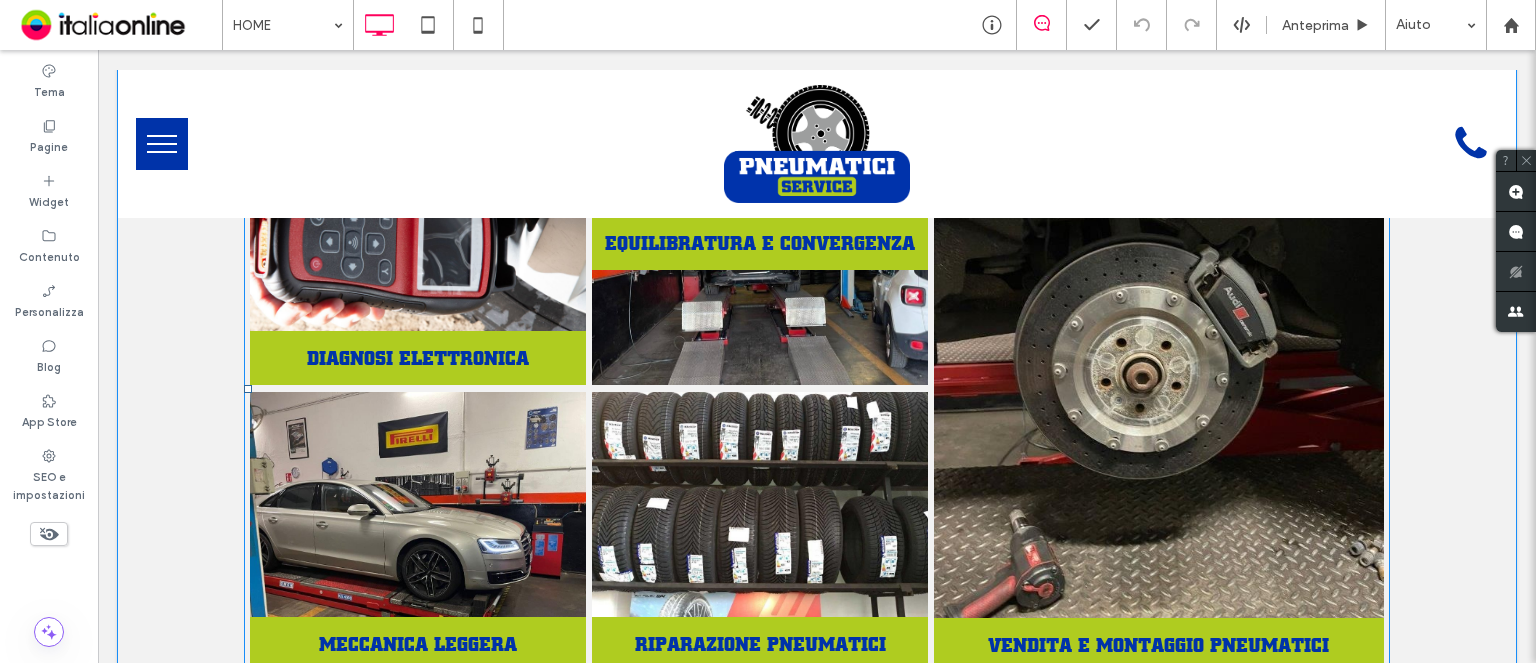 scroll, scrollTop: 1000, scrollLeft: 0, axis: vertical 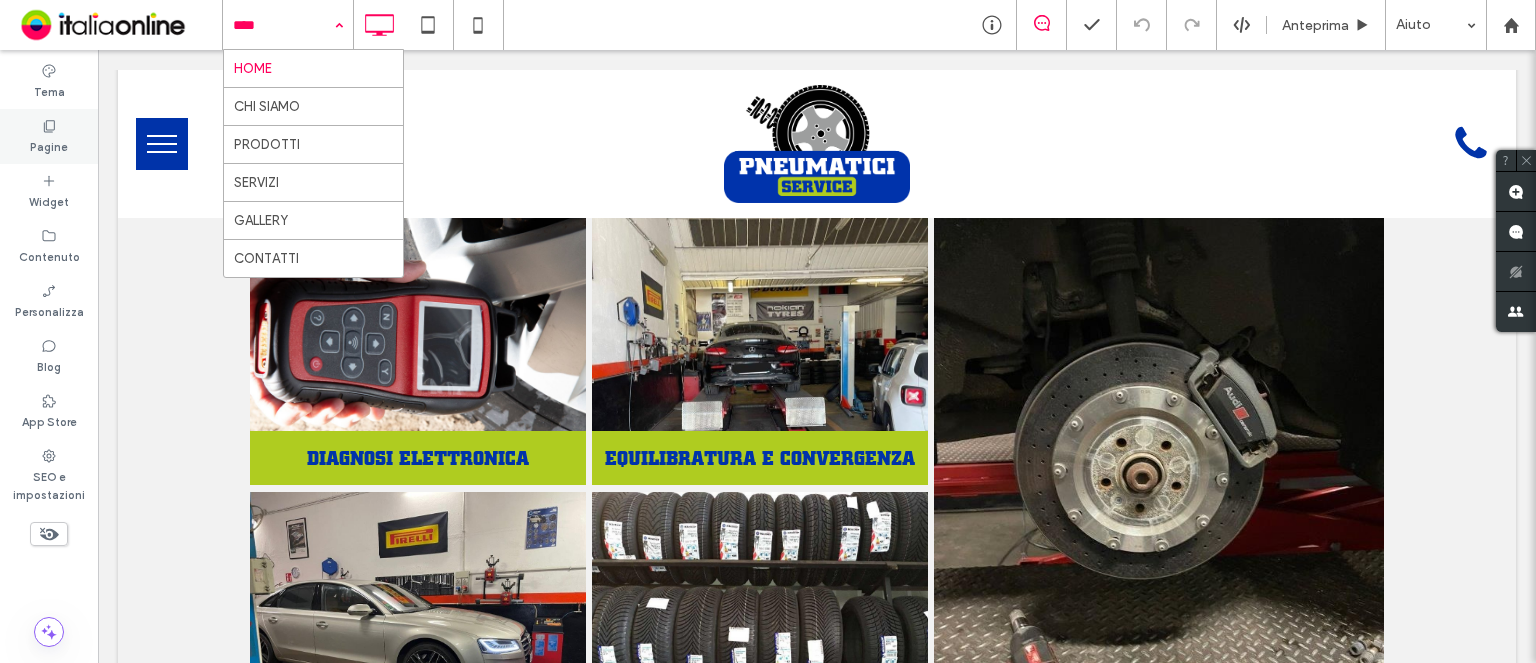 drag, startPoint x: 194, startPoint y: 170, endPoint x: 18, endPoint y: 147, distance: 177.49648 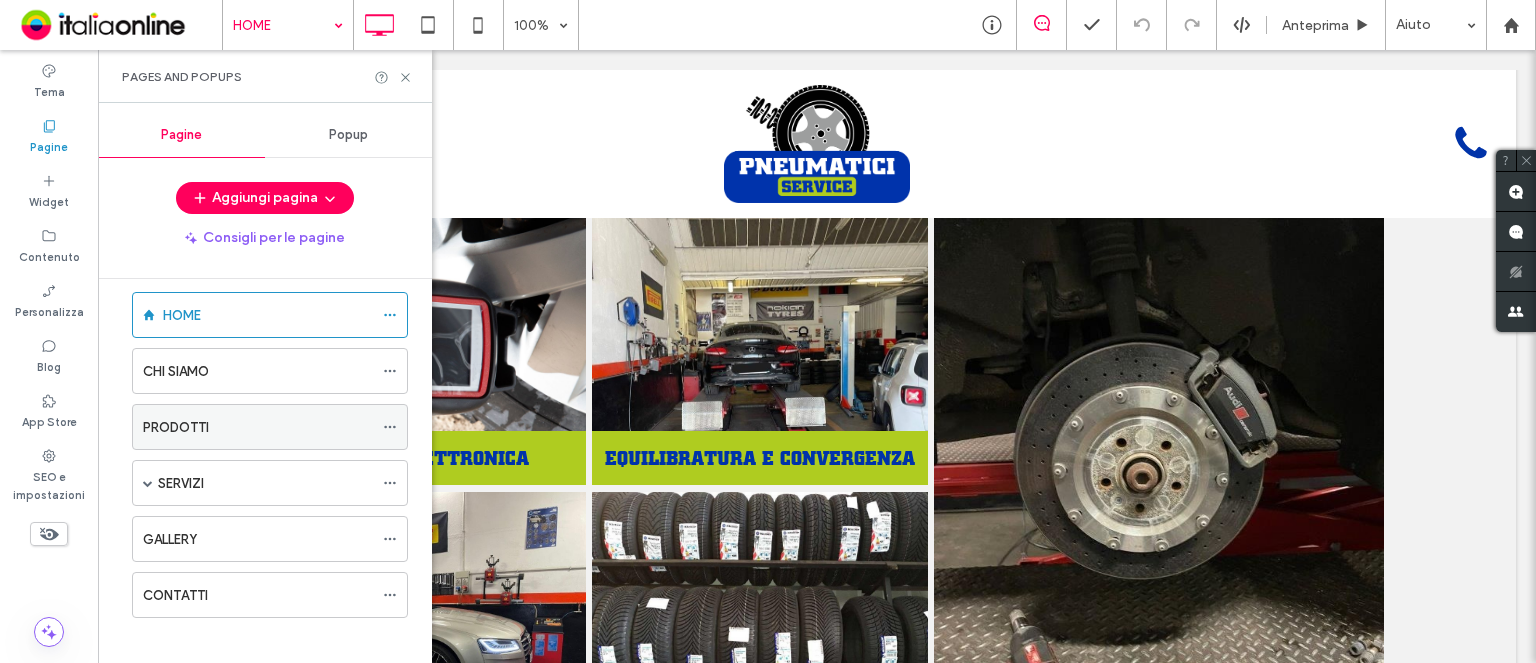 scroll, scrollTop: 32, scrollLeft: 0, axis: vertical 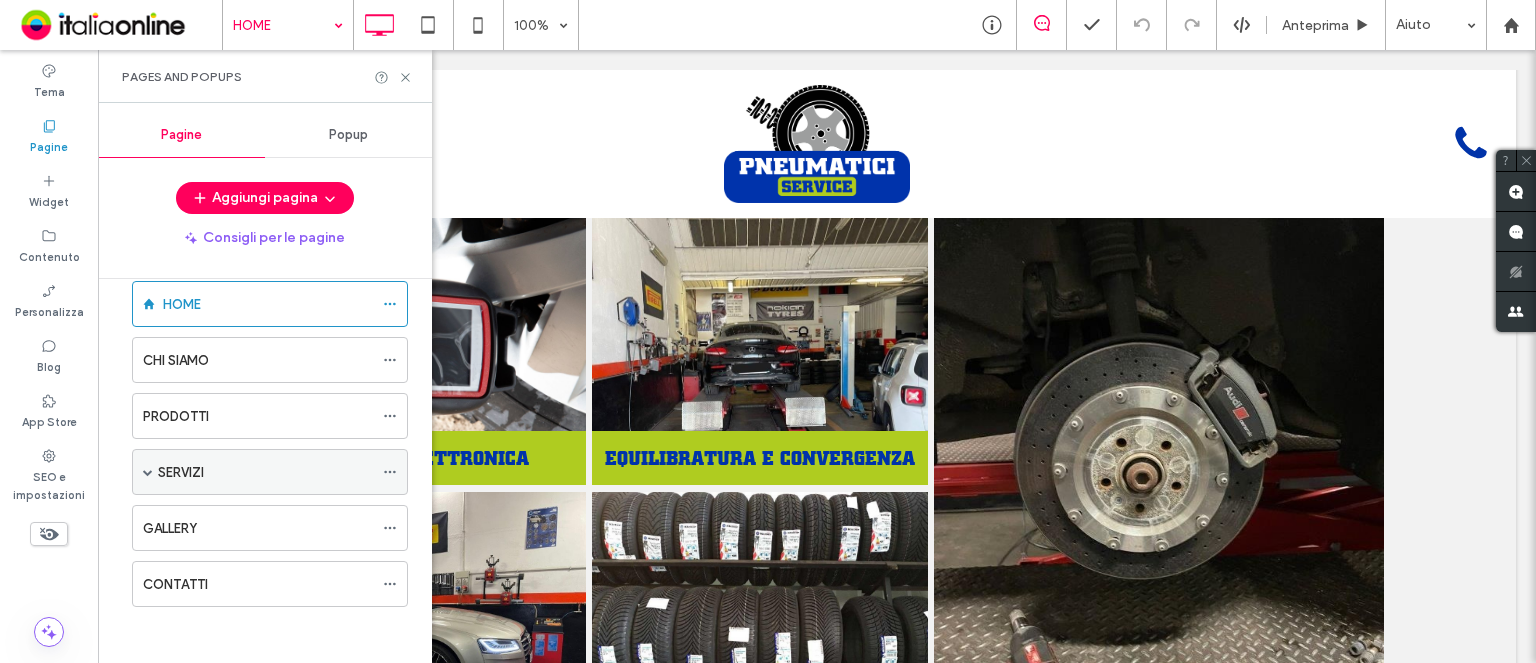 click at bounding box center (148, 472) 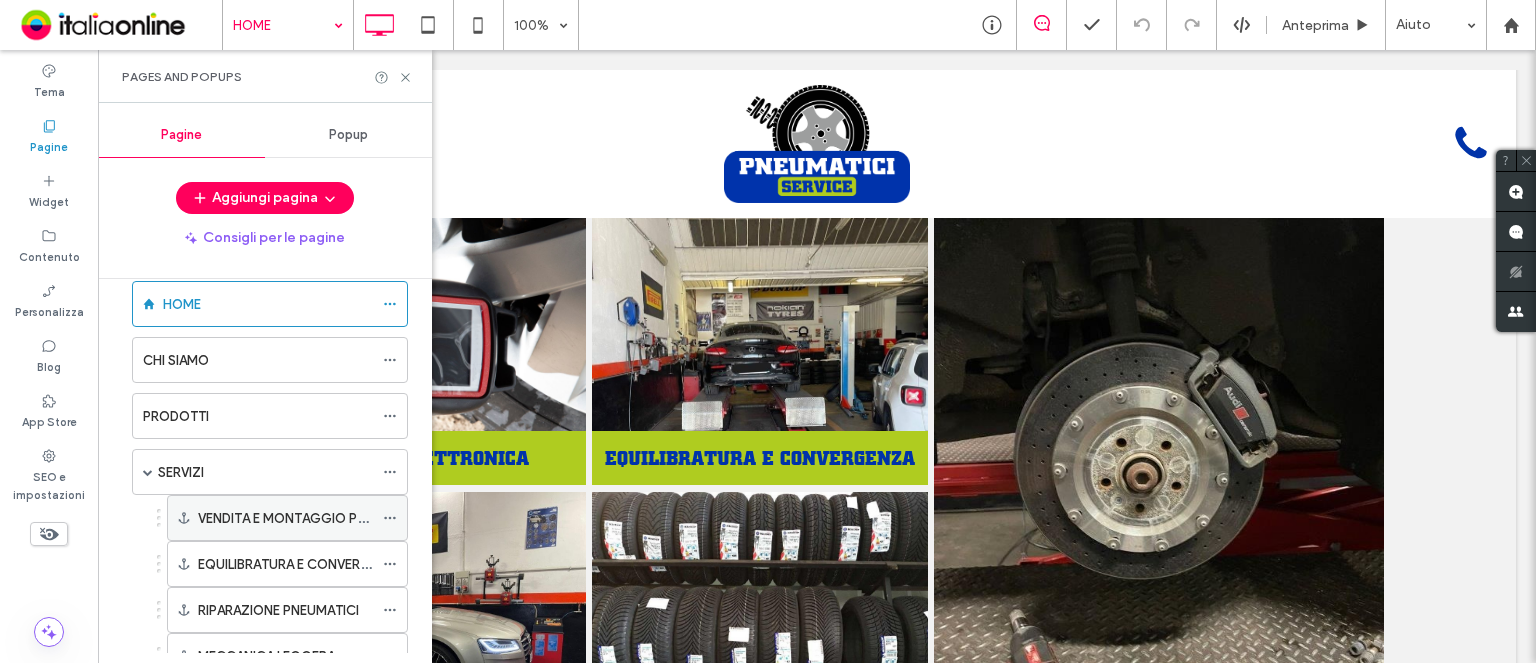click on "VENDITA E MONTAGGIO PNEUMATICI" at bounding box center [311, 518] 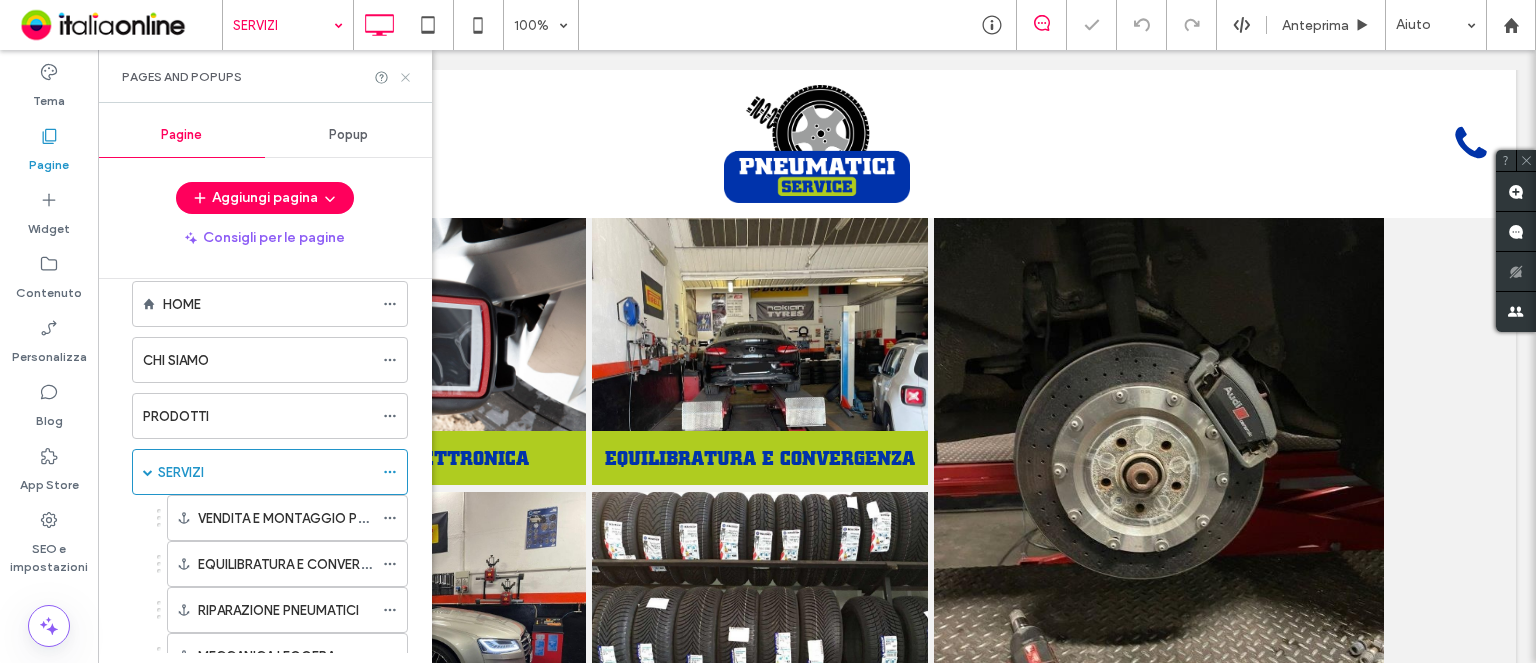 click 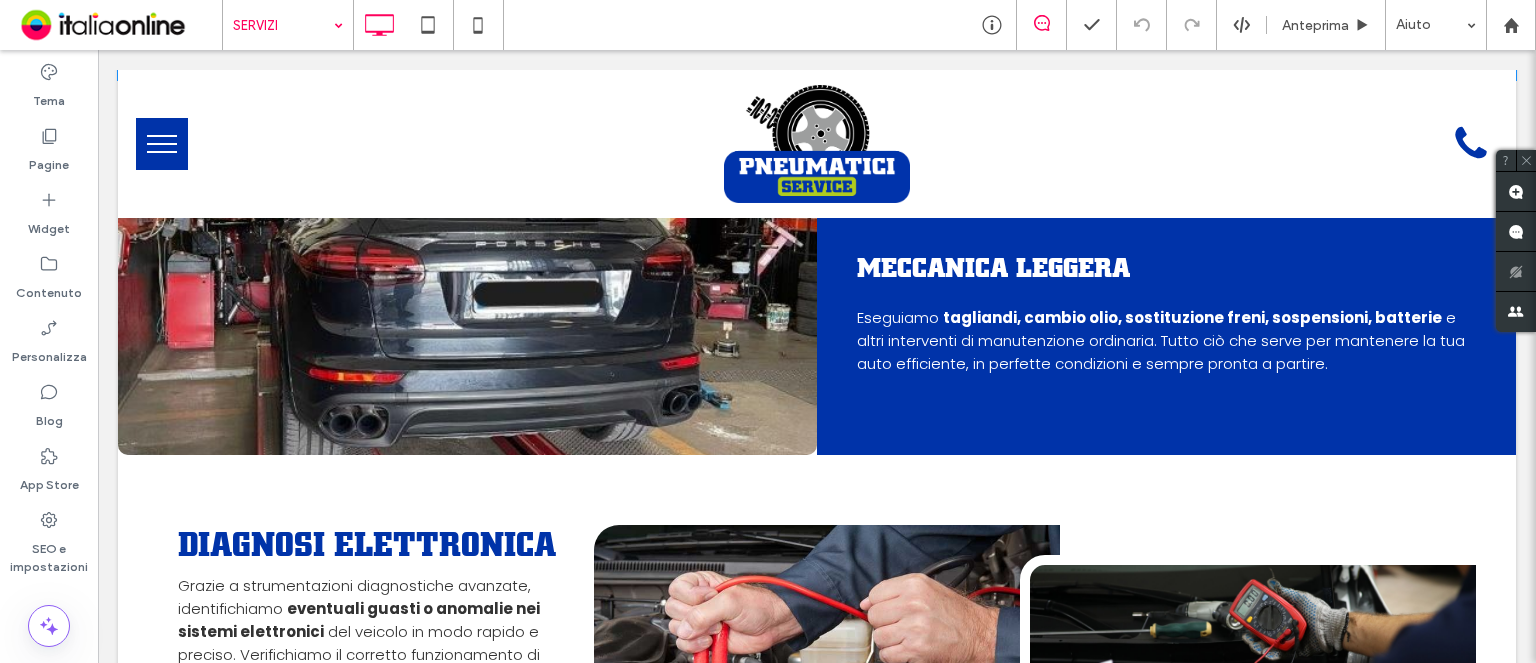scroll, scrollTop: 1286, scrollLeft: 0, axis: vertical 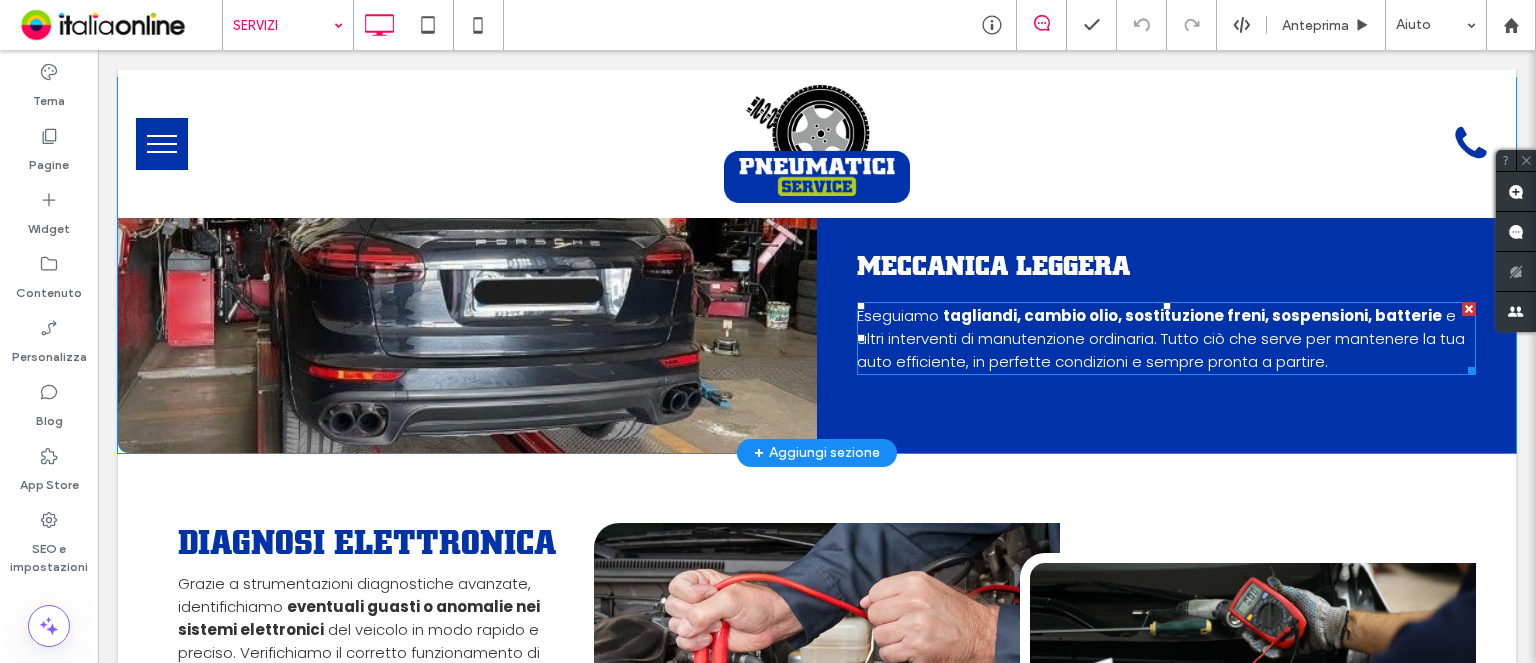 click on "e altri interventi di manutenzione ordinaria. Tutto ciò che serve per mantenere la tua auto efficiente, in perfette condizioni e sempre pronta a partire." at bounding box center (1161, 338) 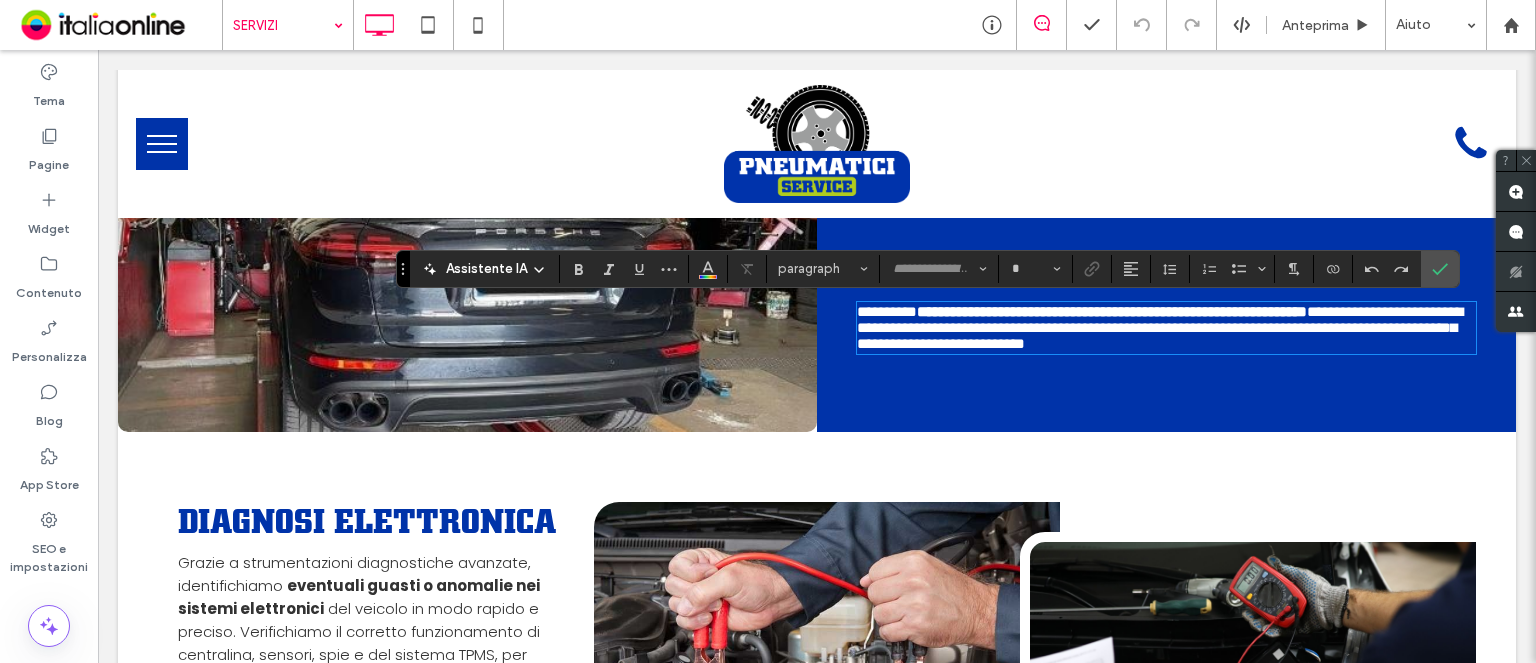 type on "*******" 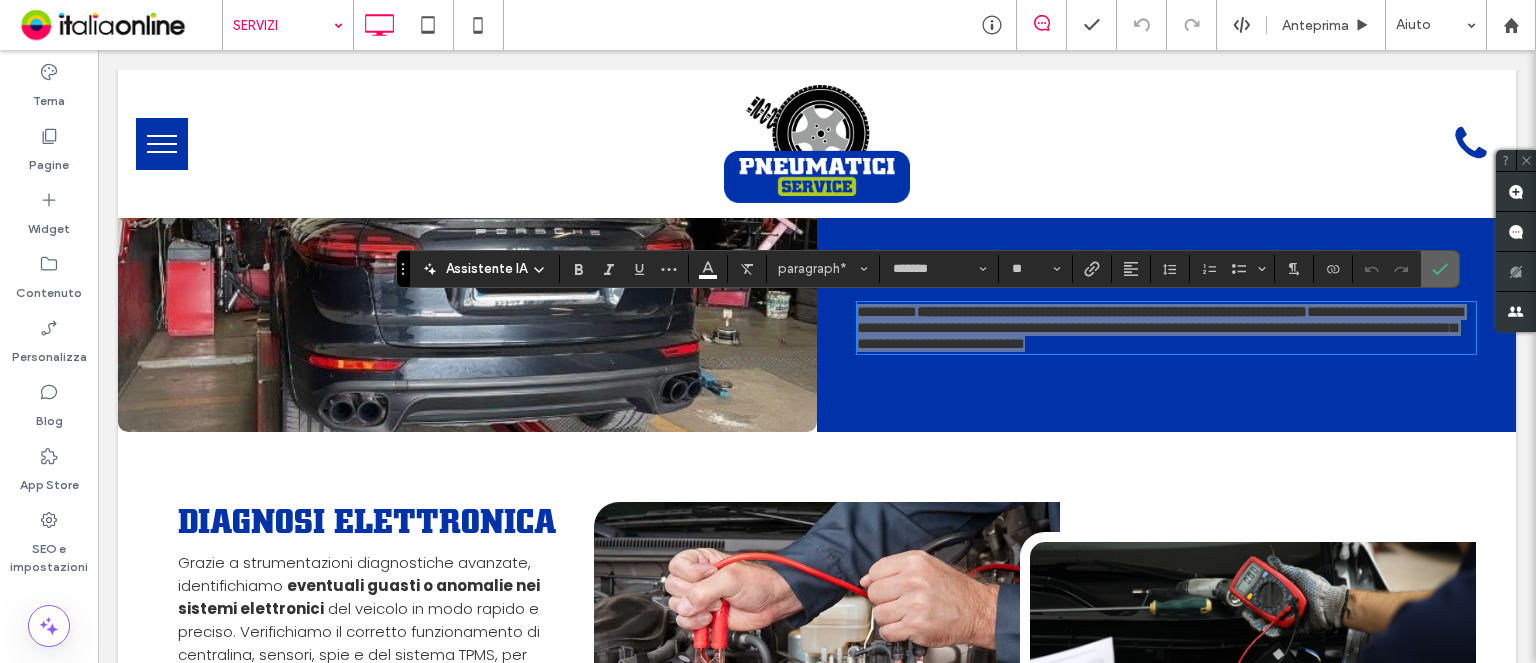 drag, startPoint x: 1224, startPoint y: 231, endPoint x: 1440, endPoint y: 263, distance: 218.3575 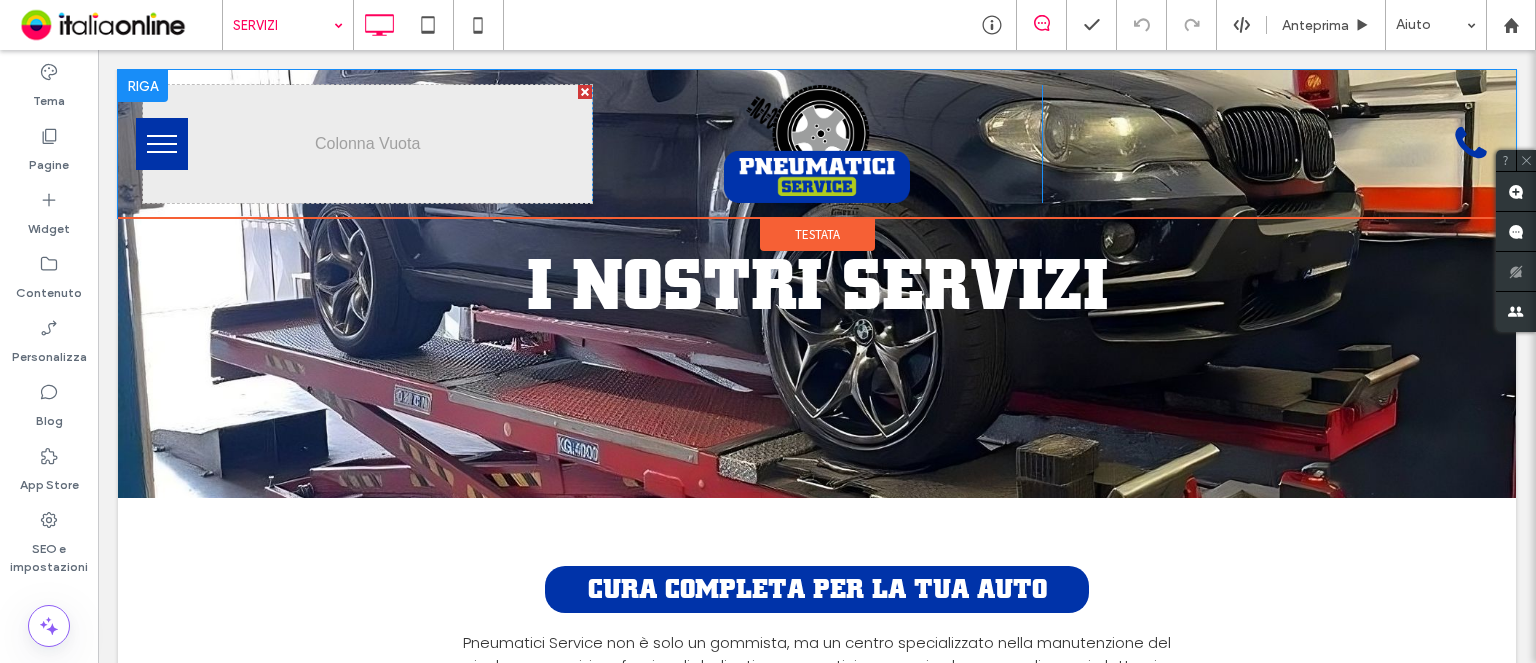 scroll, scrollTop: 0, scrollLeft: 0, axis: both 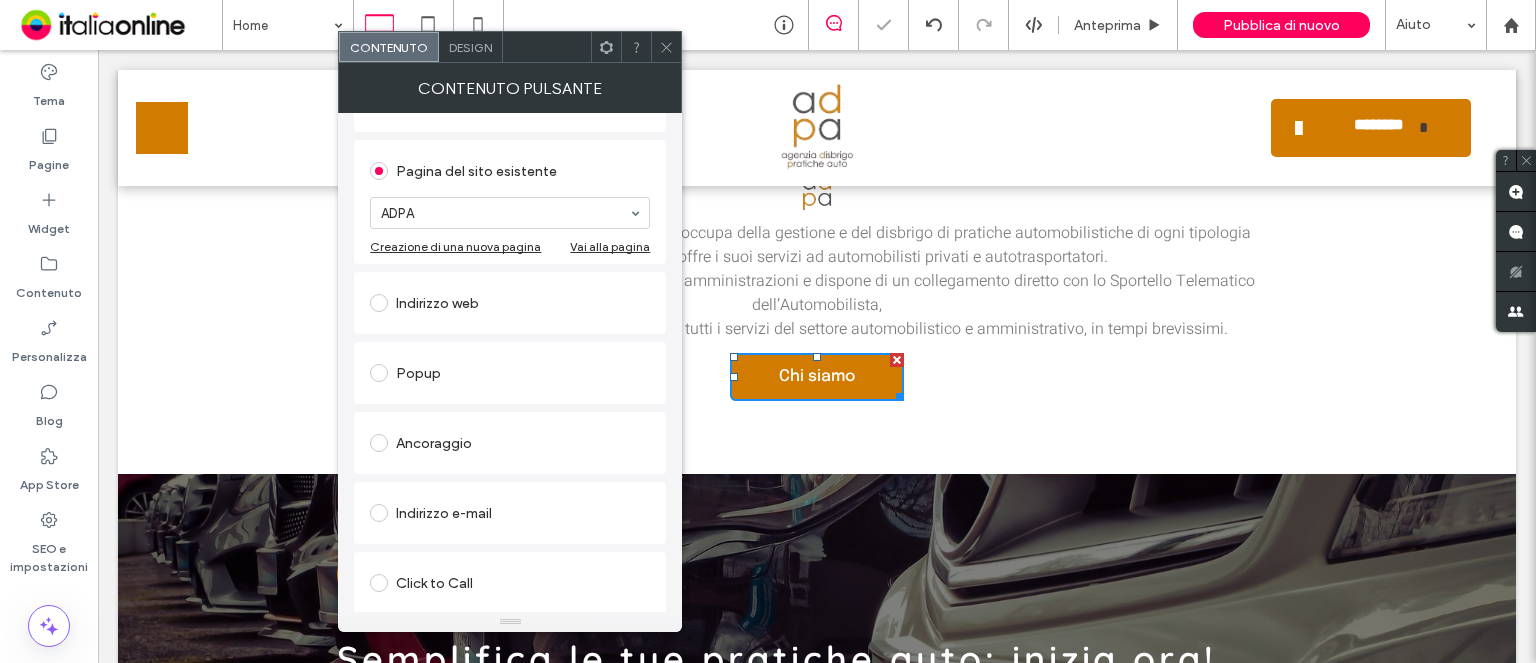click at bounding box center (666, 47) 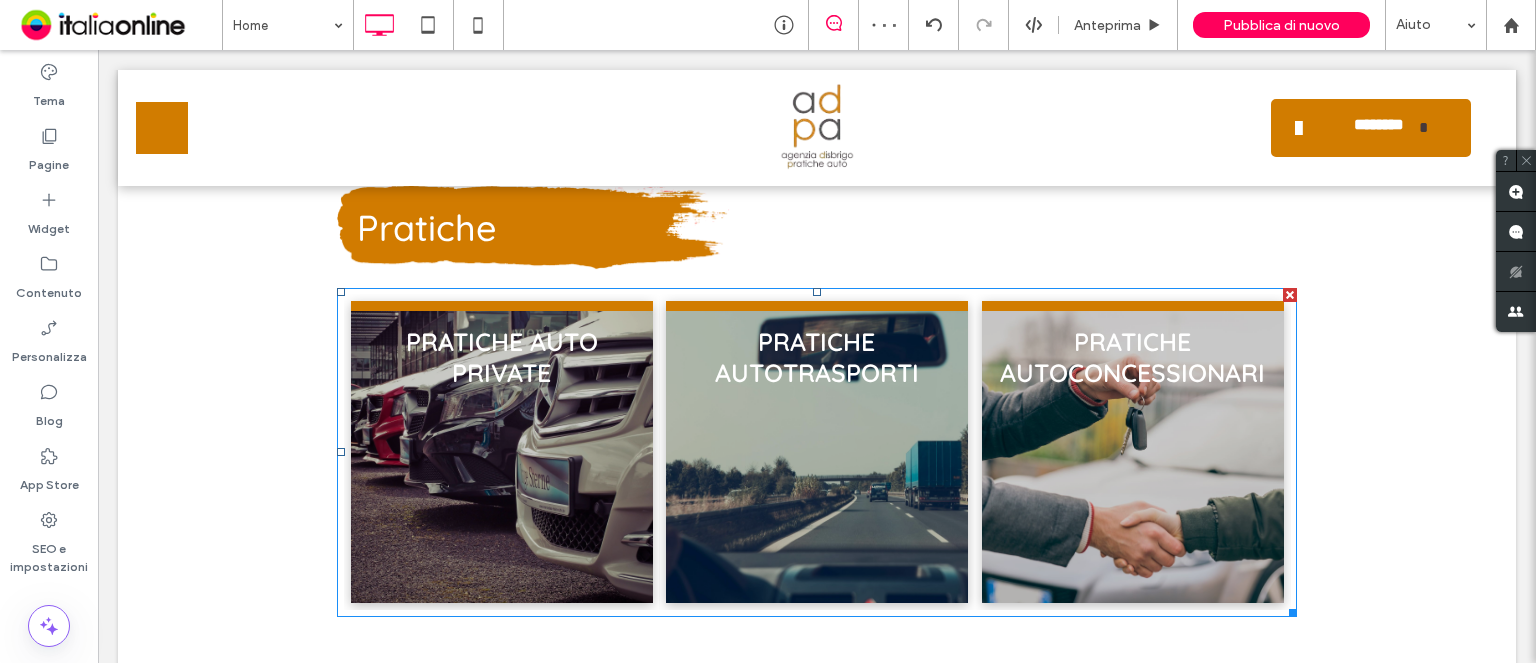 scroll, scrollTop: 1300, scrollLeft: 0, axis: vertical 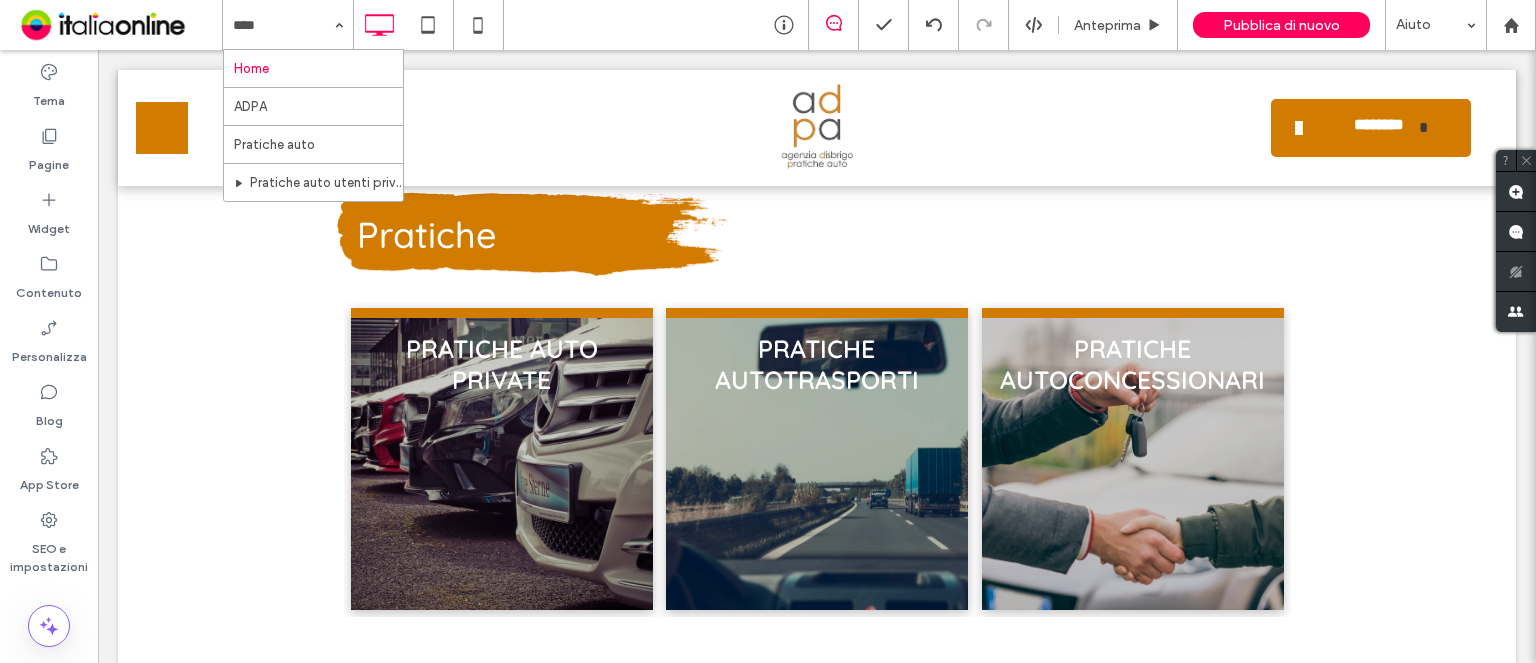 drag, startPoint x: 323, startPoint y: 180, endPoint x: 247, endPoint y: 11, distance: 185.30246 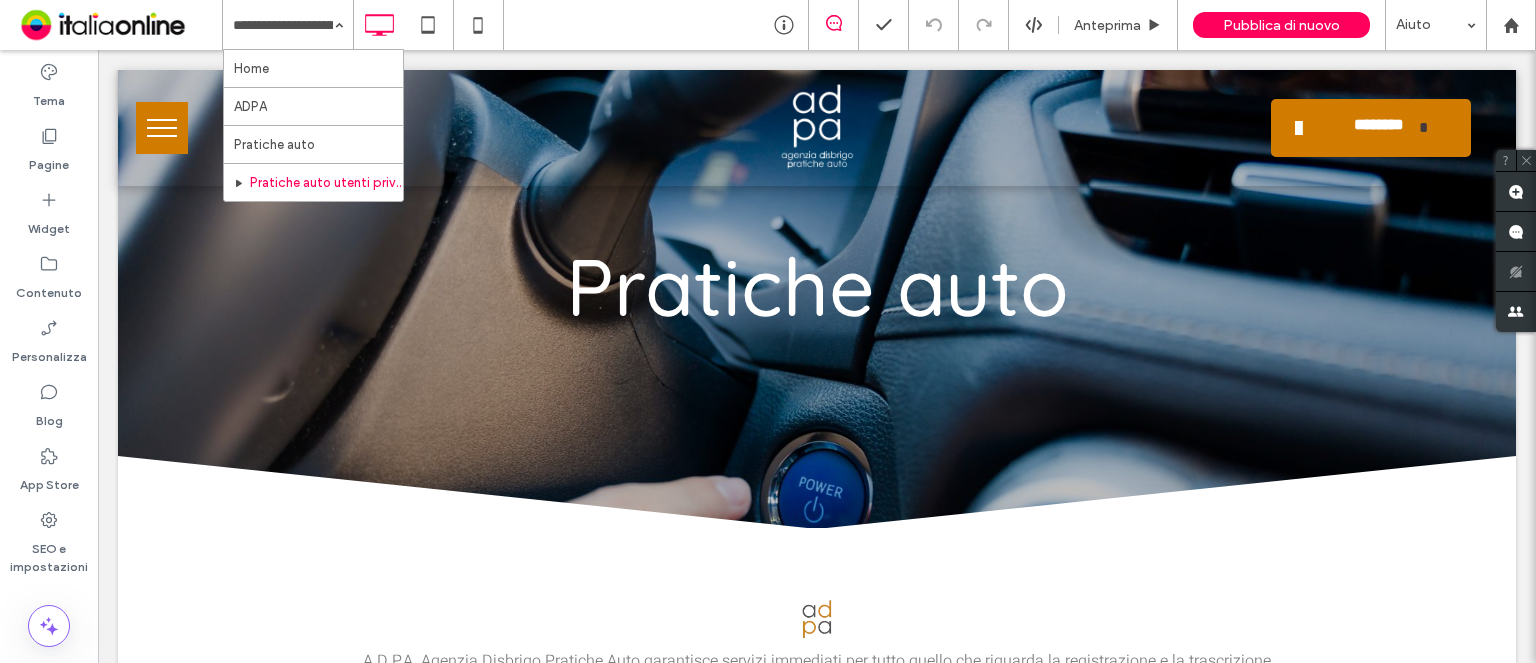 scroll, scrollTop: 0, scrollLeft: 0, axis: both 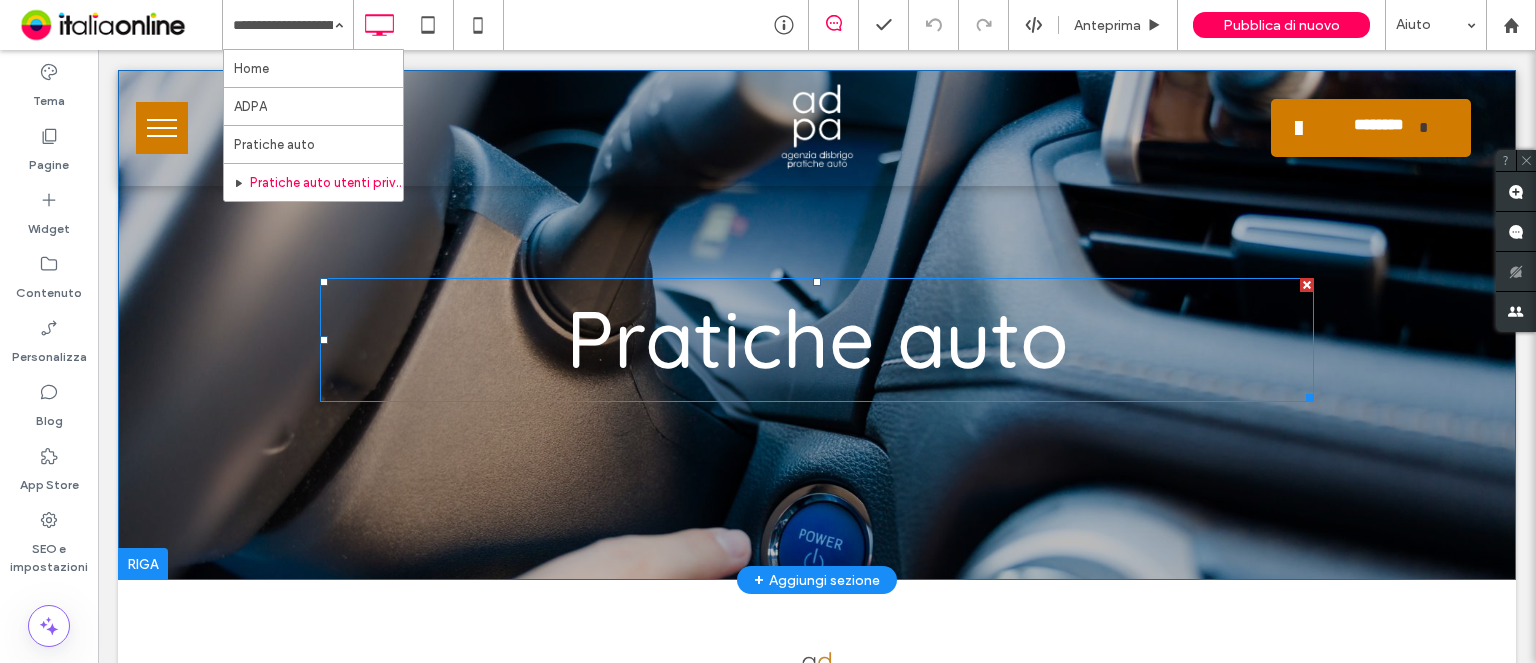 click on "Pratiche auto" at bounding box center [816, 340] 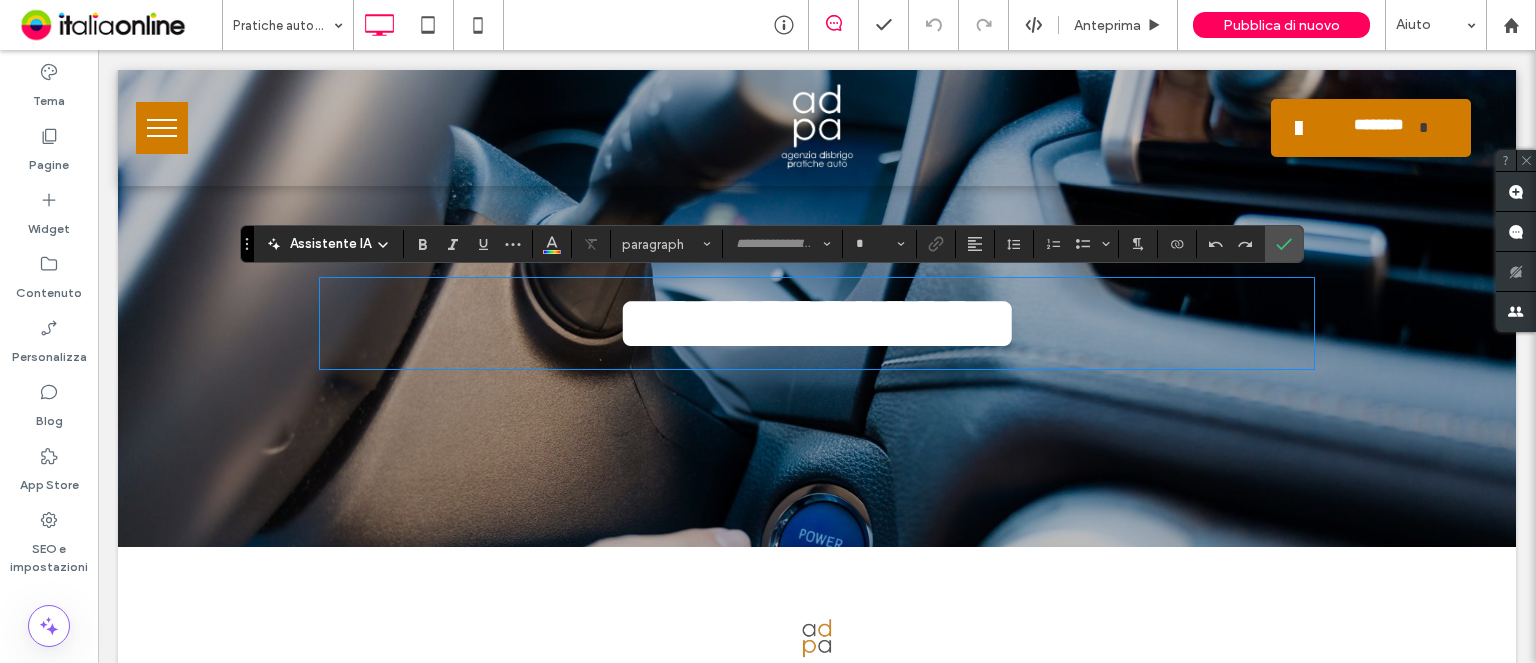 type on "*********" 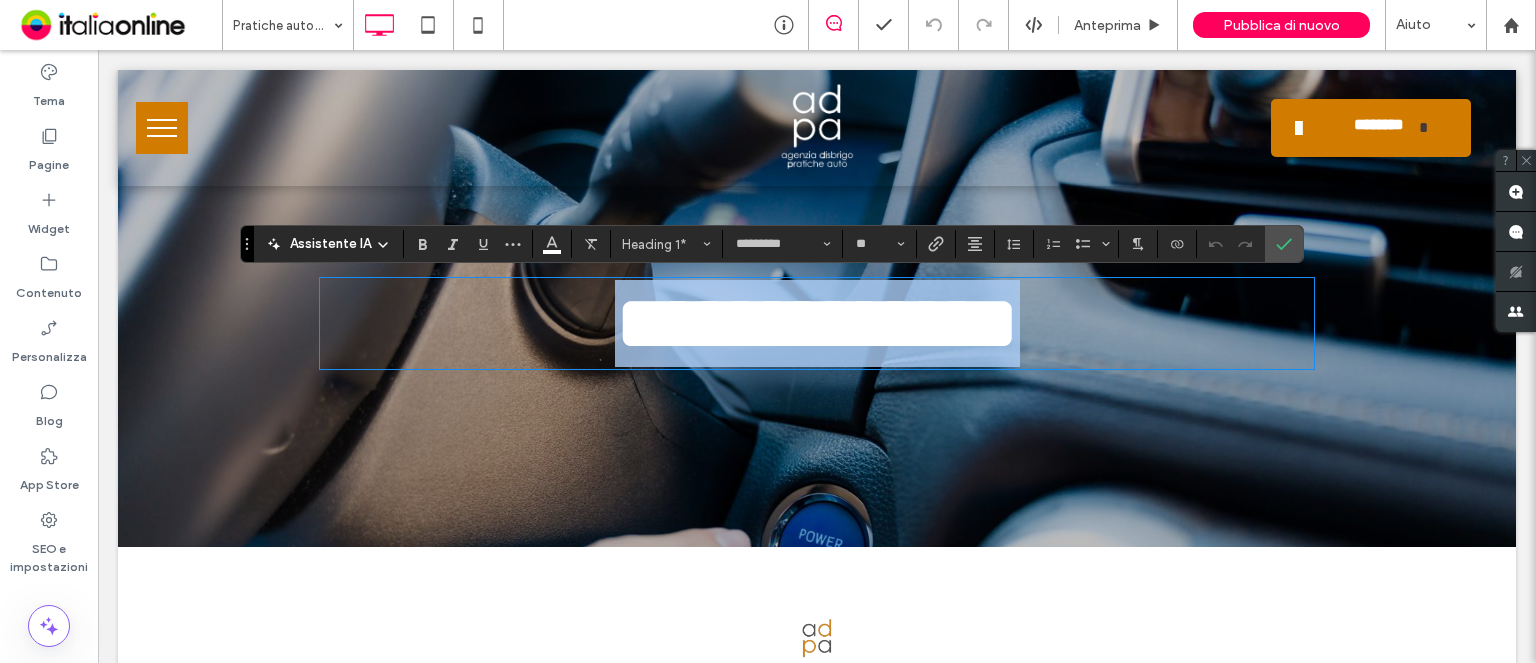 click on "**********" at bounding box center [816, 323] 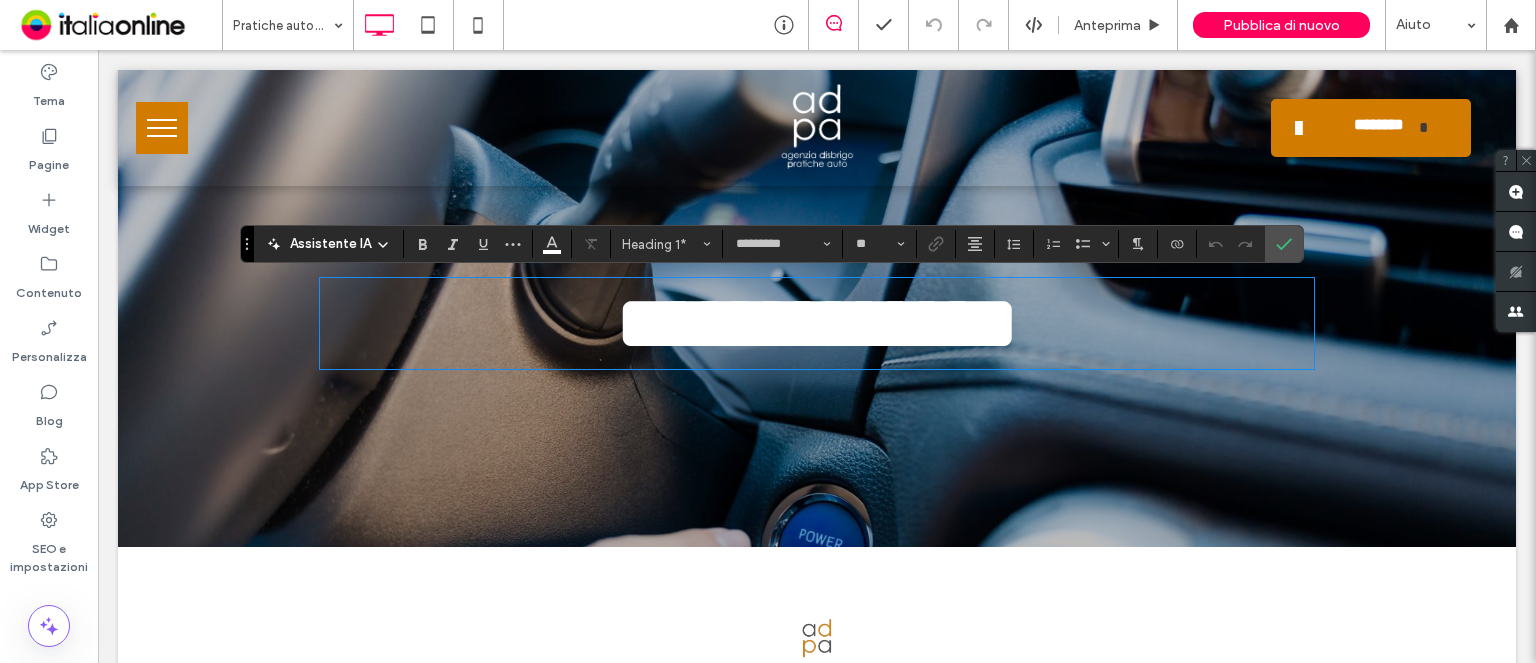 type 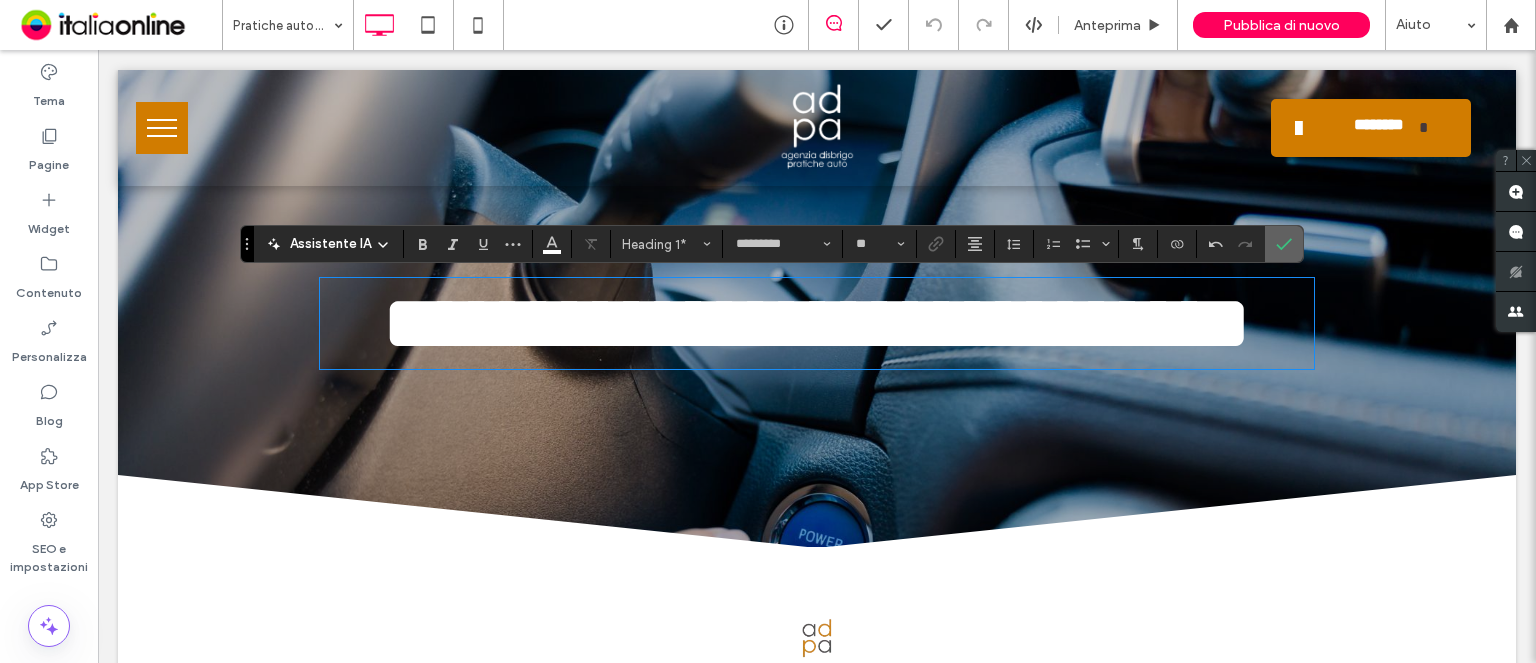 click 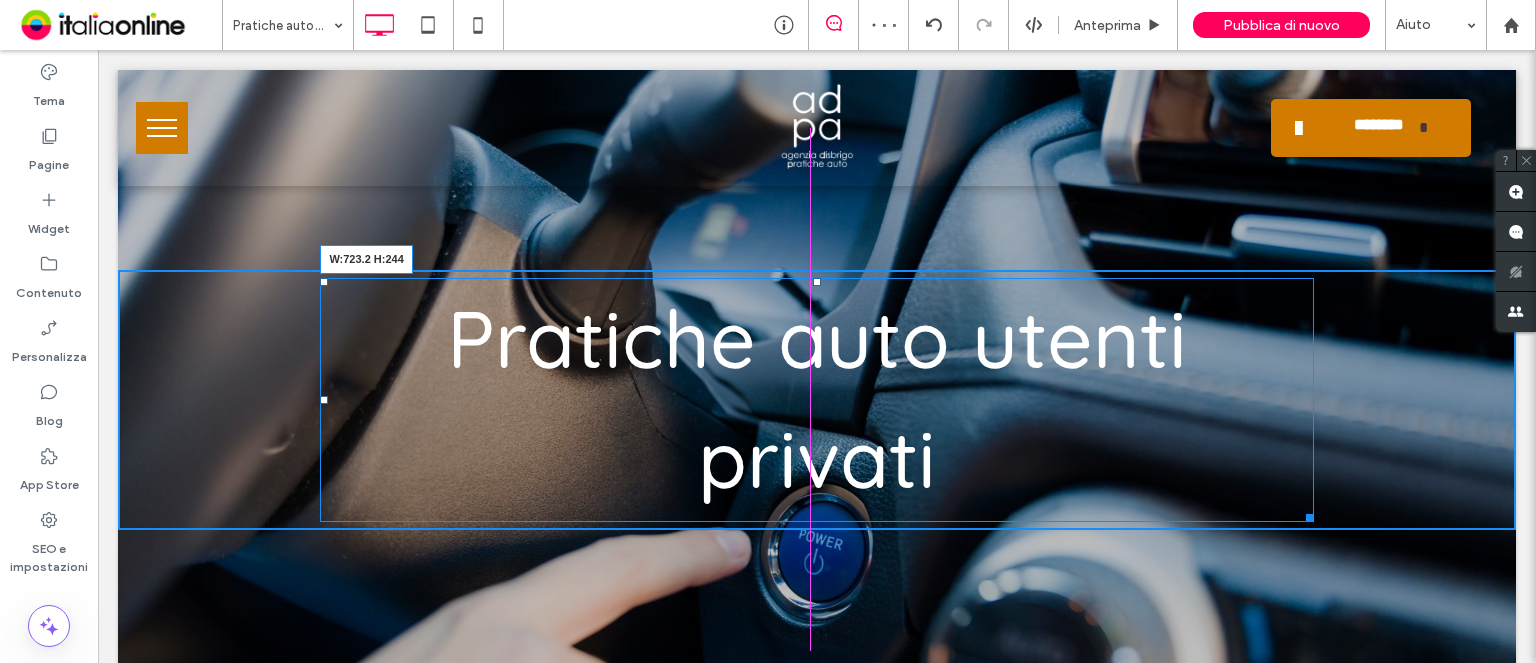 drag, startPoint x: 1294, startPoint y: 514, endPoint x: 1159, endPoint y: 491, distance: 136.94525 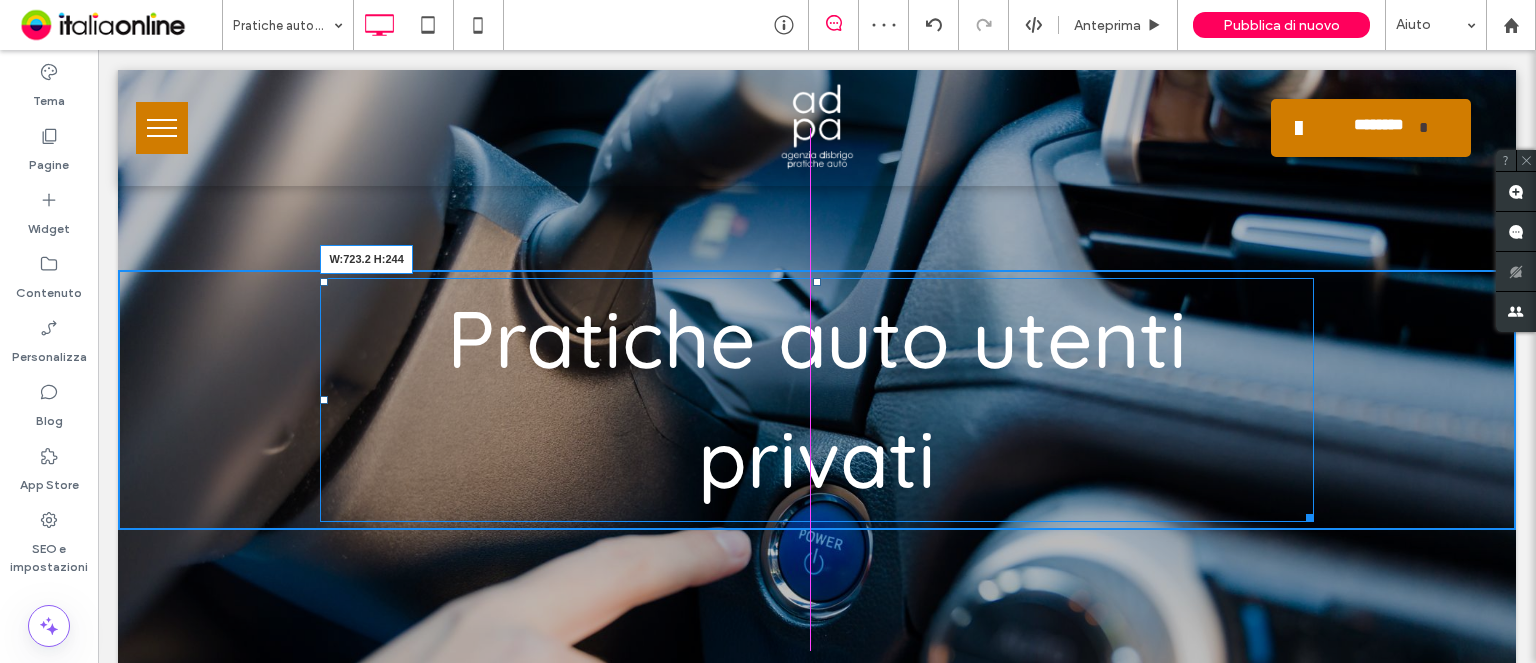 click on "Pratiche auto utenti privati W:723.2 H:244" at bounding box center [816, 400] 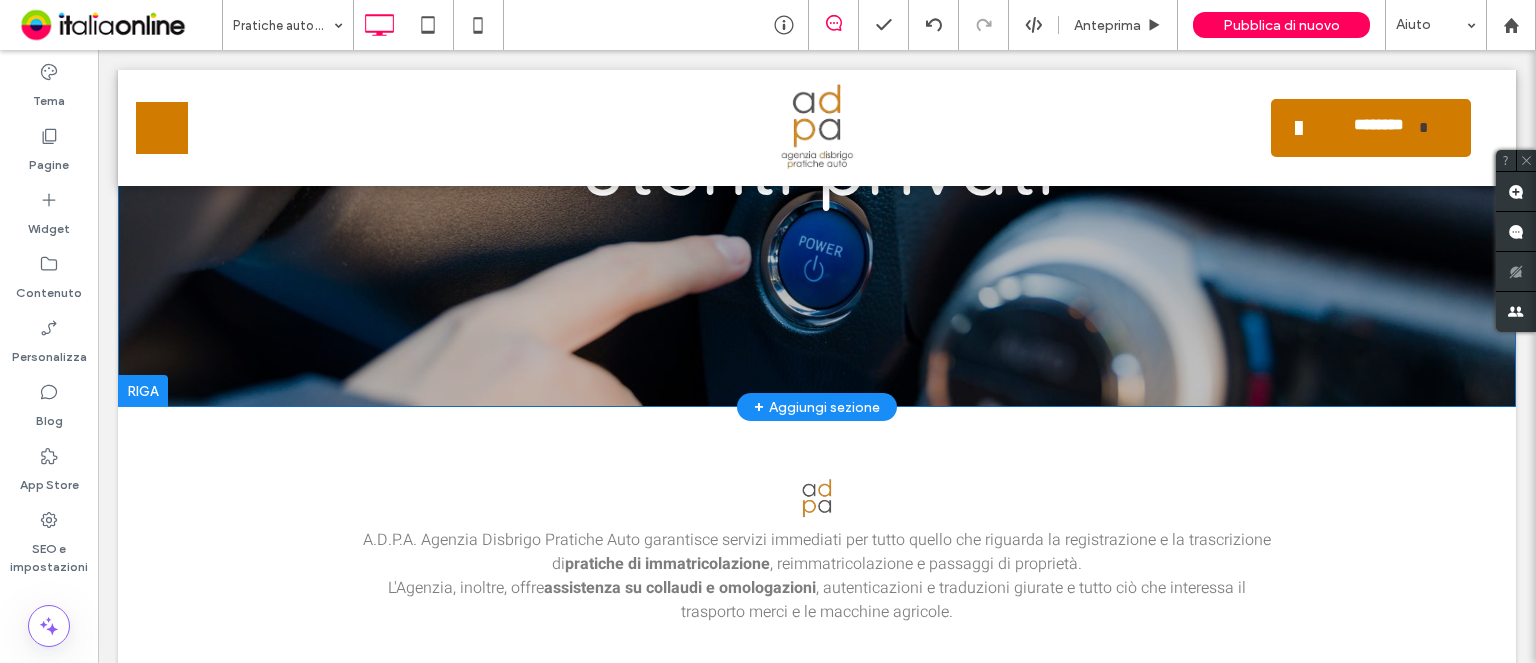 scroll, scrollTop: 500, scrollLeft: 0, axis: vertical 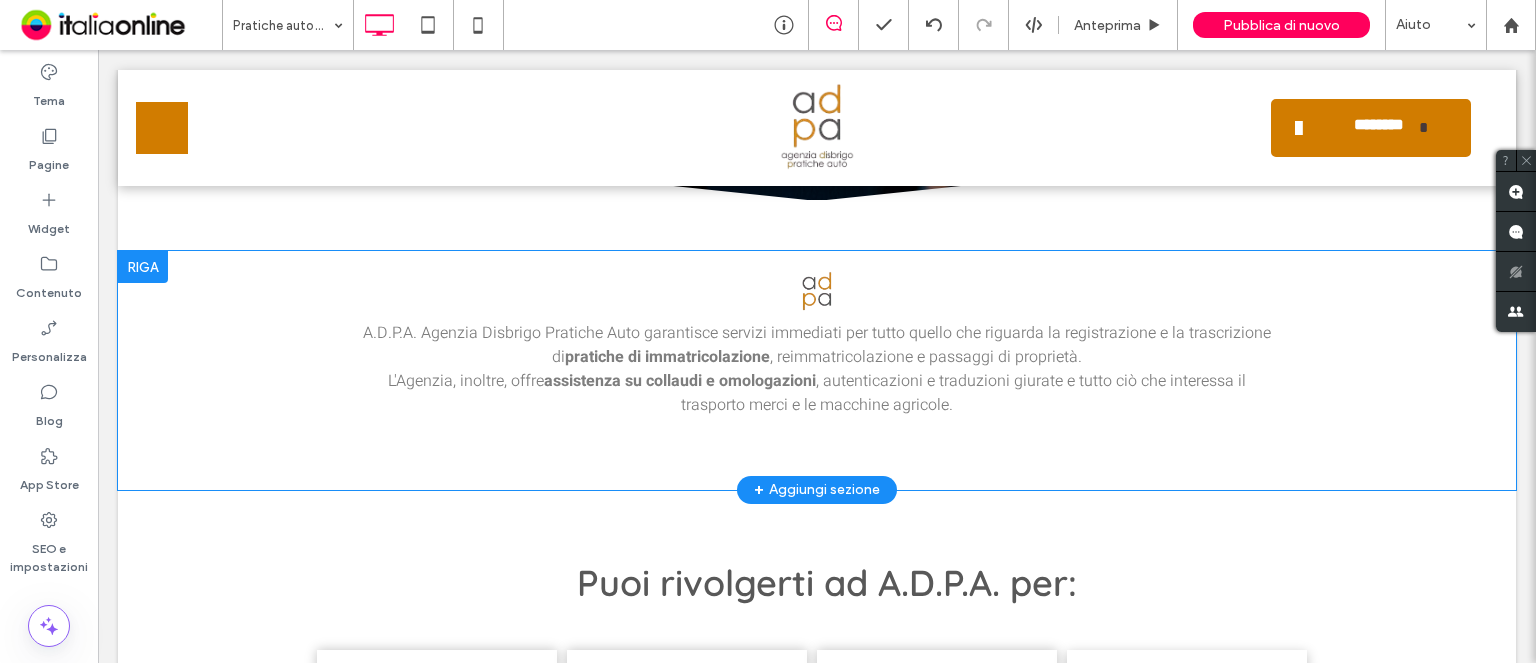 click on "+ Aggiungi sezione" at bounding box center [817, 490] 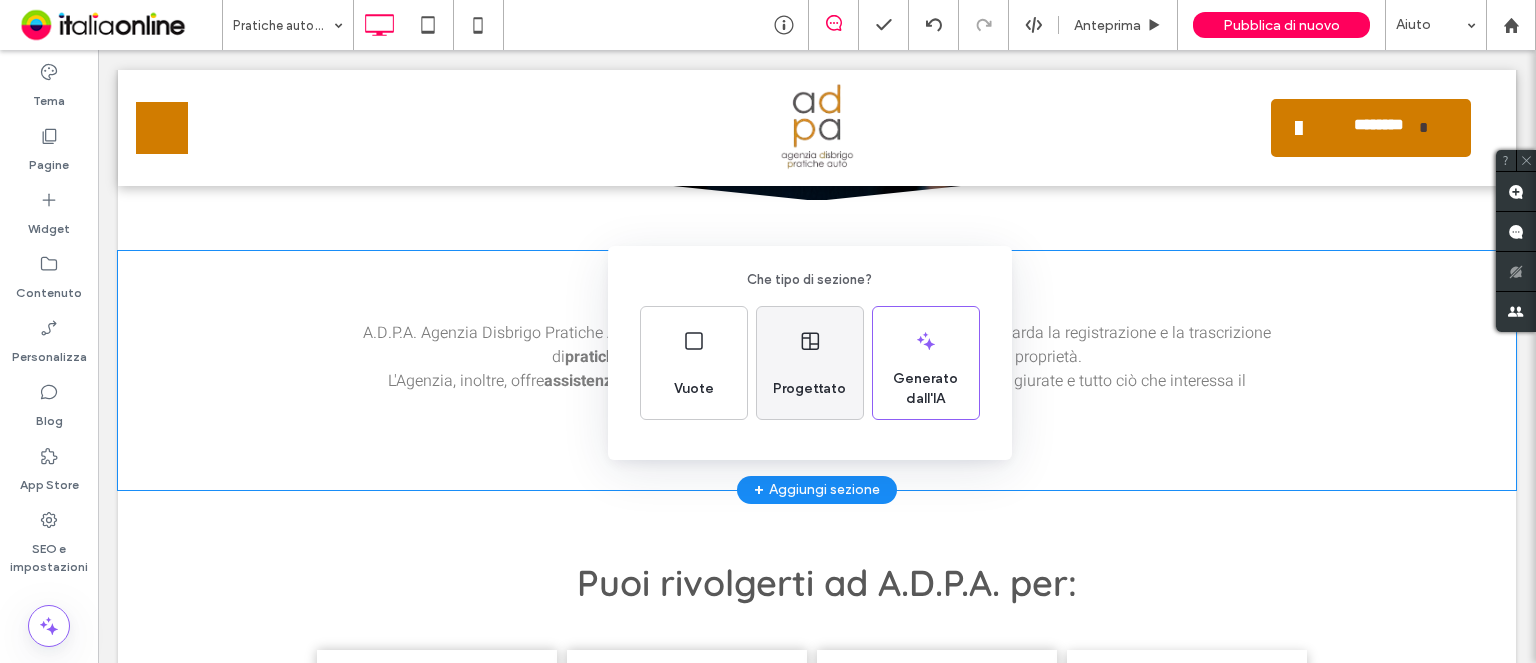 click on "Progettato" at bounding box center (809, 389) 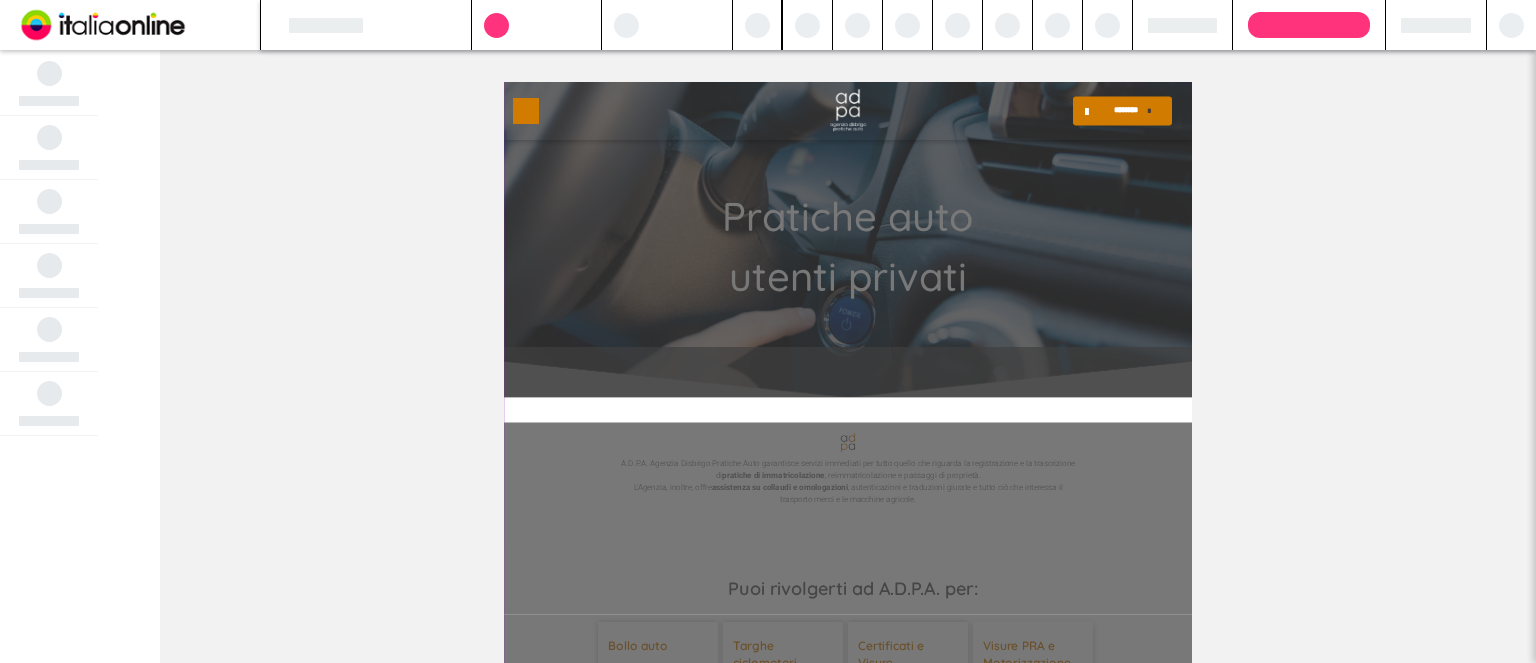 scroll, scrollTop: 0, scrollLeft: 0, axis: both 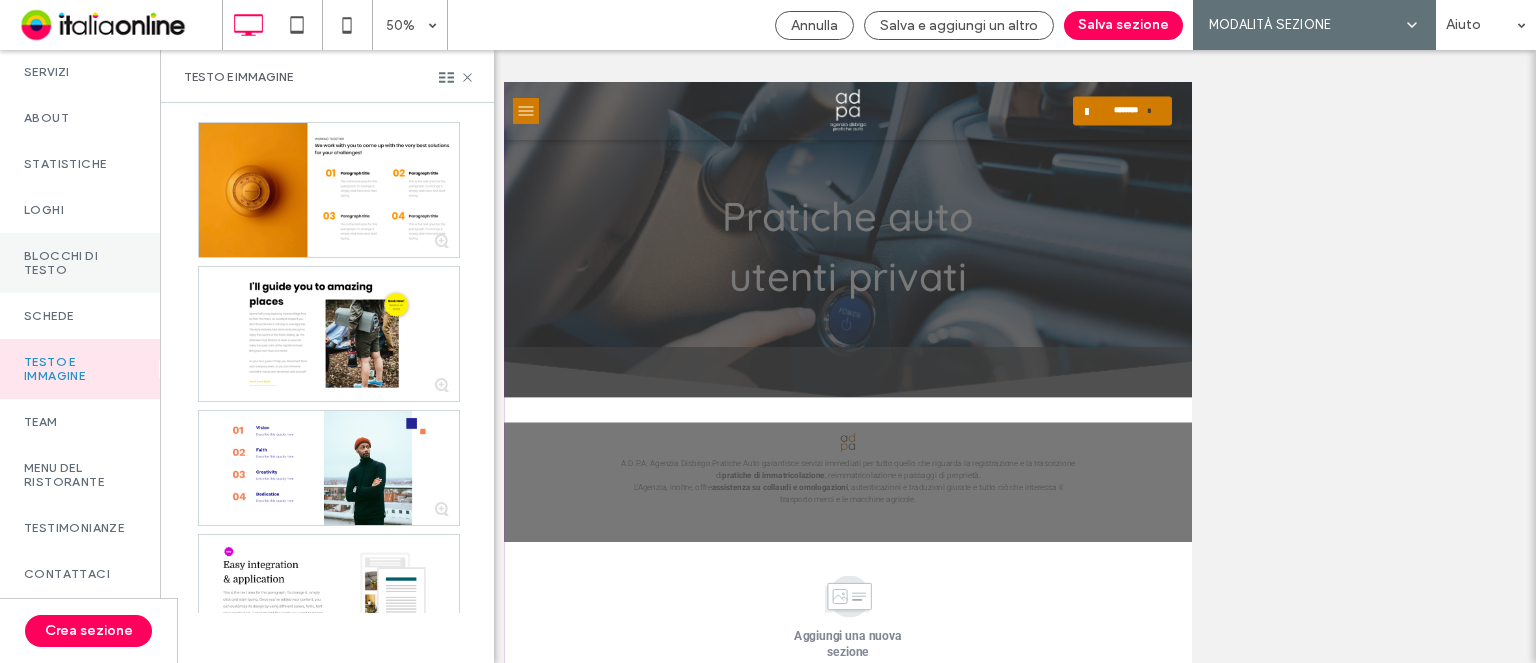 click on "Blocchi di testo" at bounding box center (80, 263) 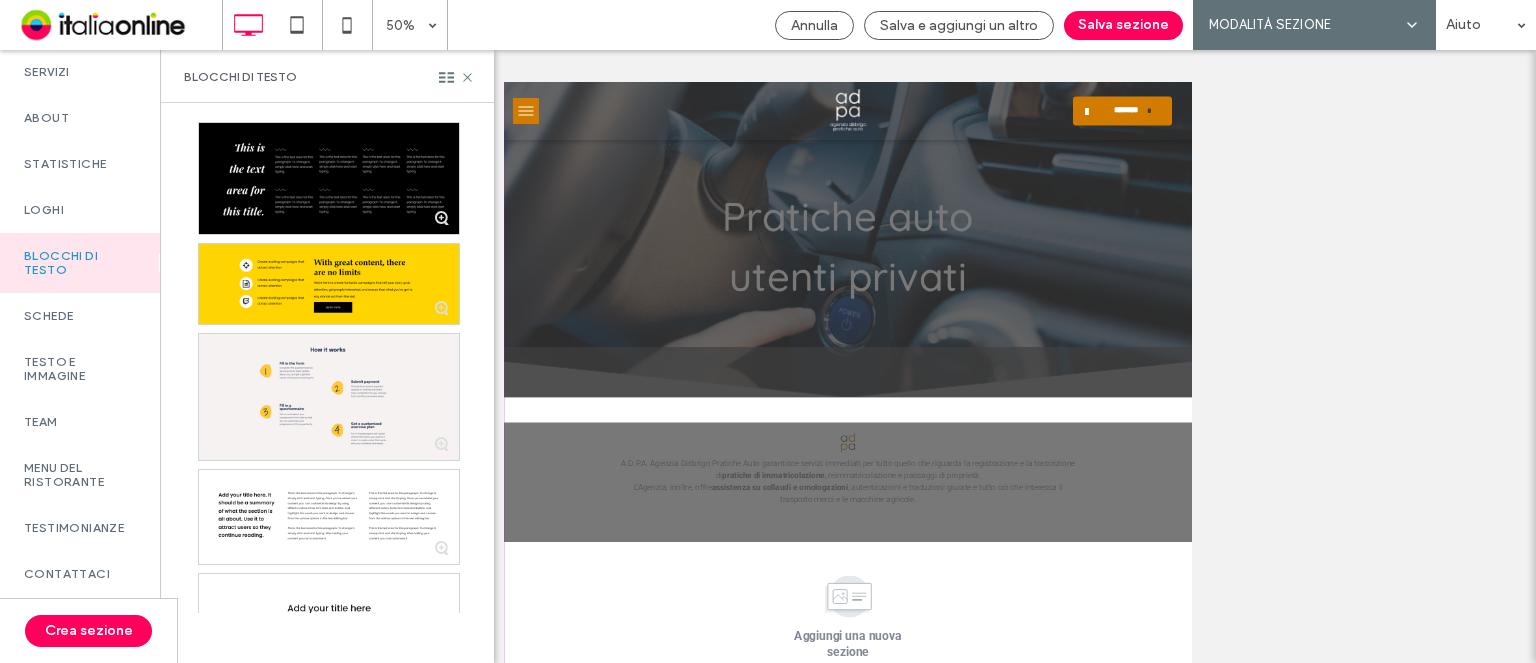 scroll, scrollTop: 600, scrollLeft: 0, axis: vertical 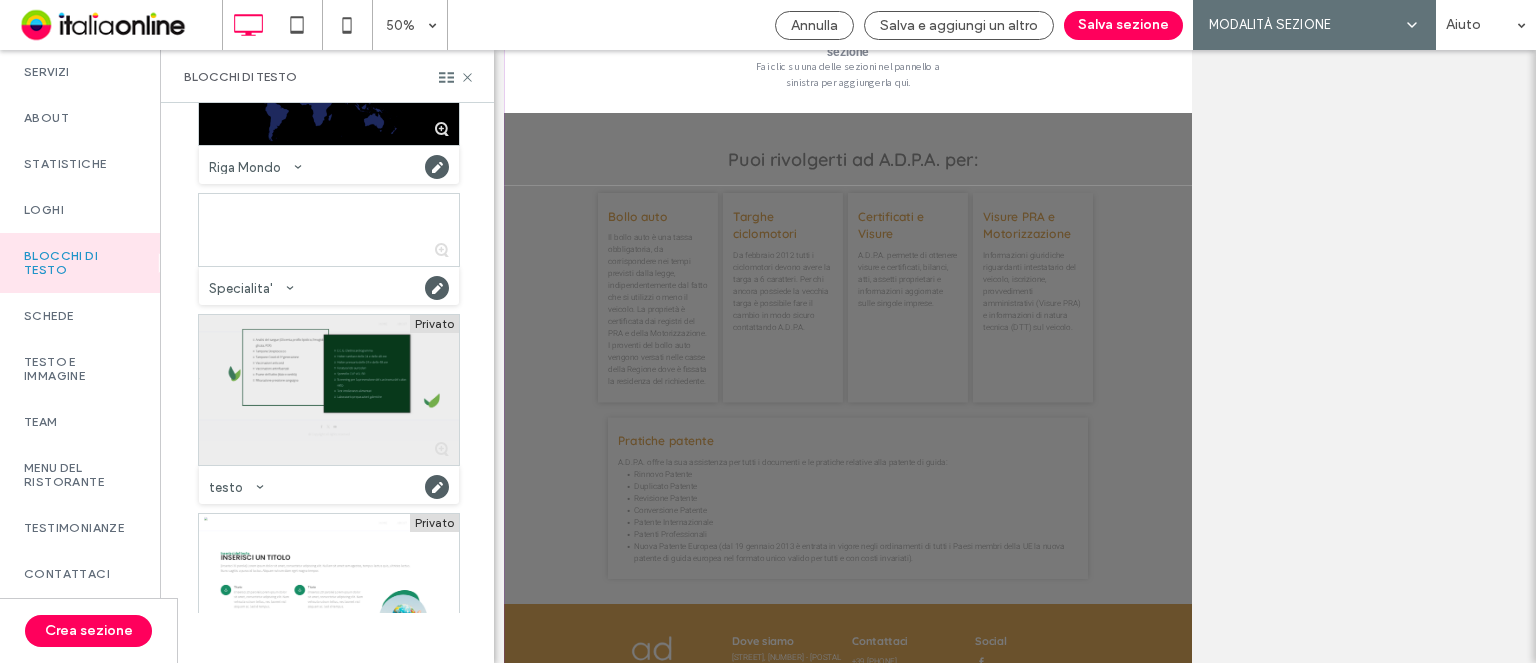 click at bounding box center [329, 390] 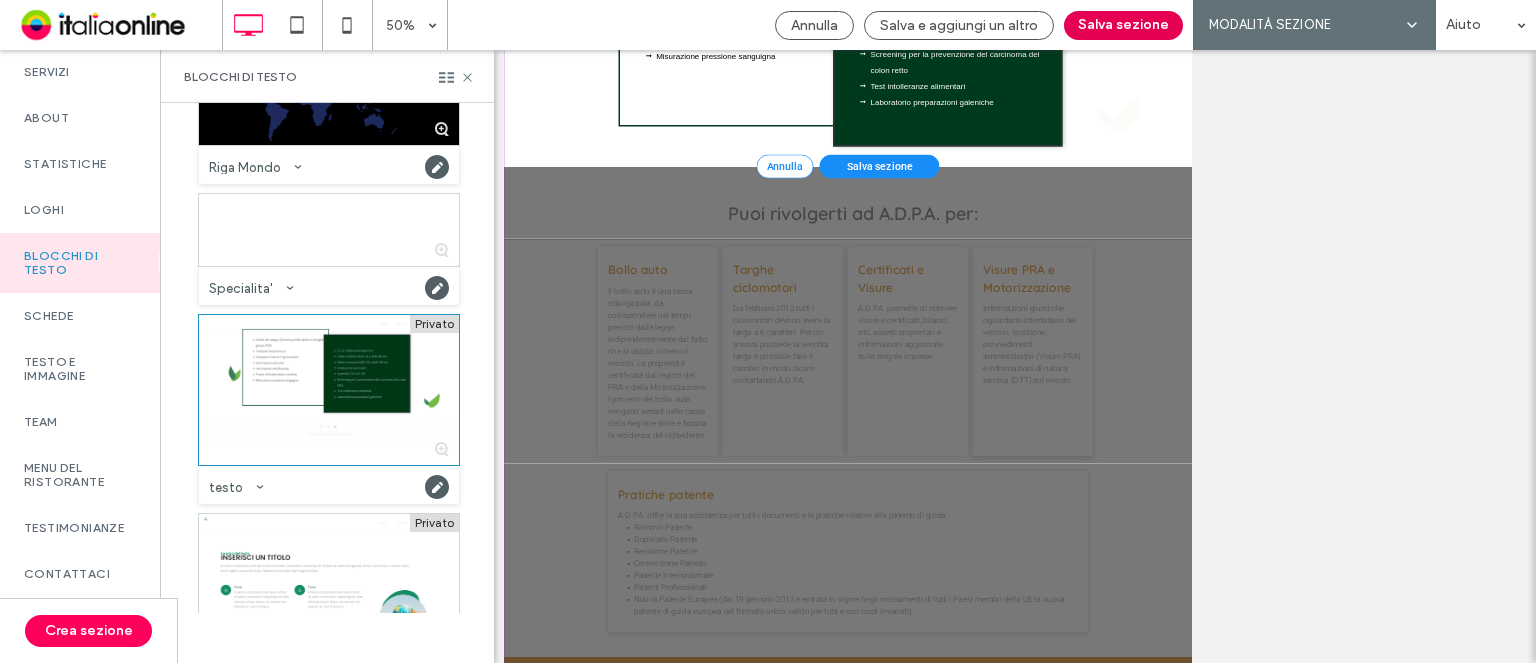 scroll, scrollTop: 0, scrollLeft: 0, axis: both 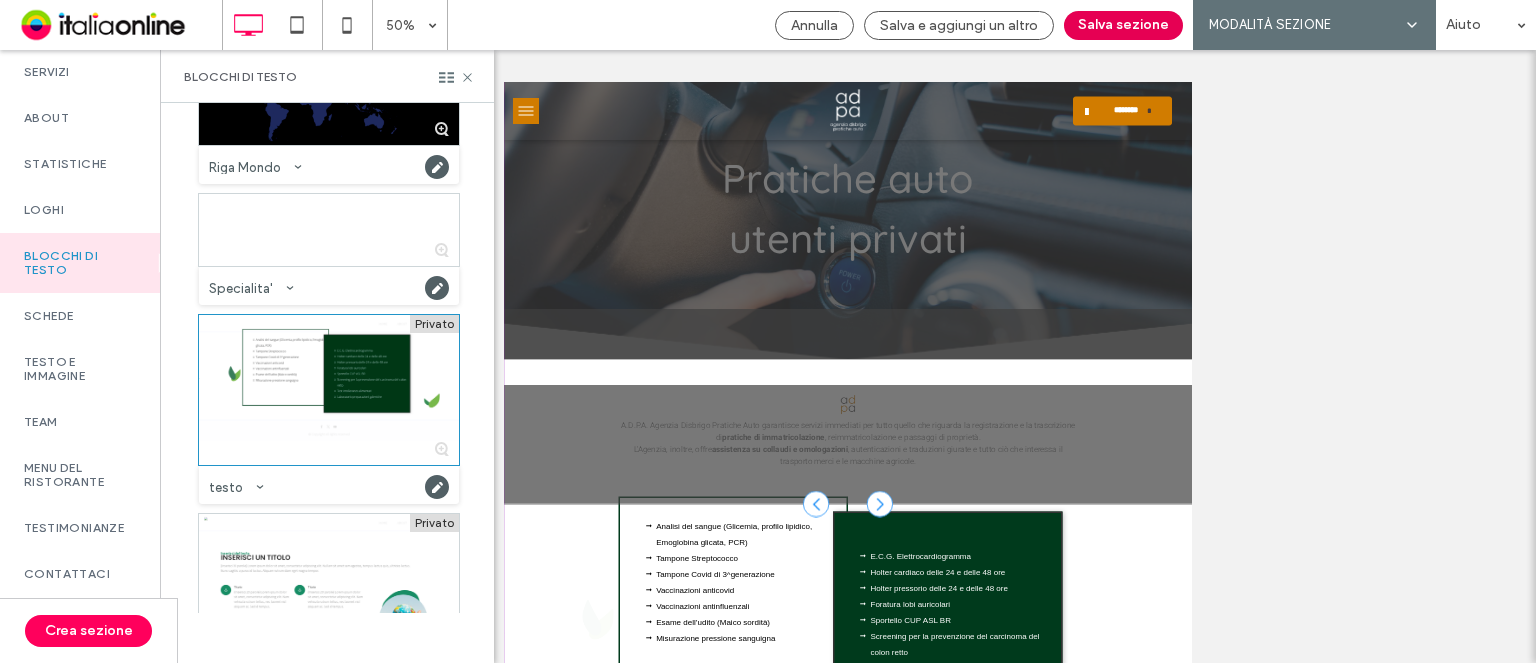 click on "Salva sezione" at bounding box center [1123, 25] 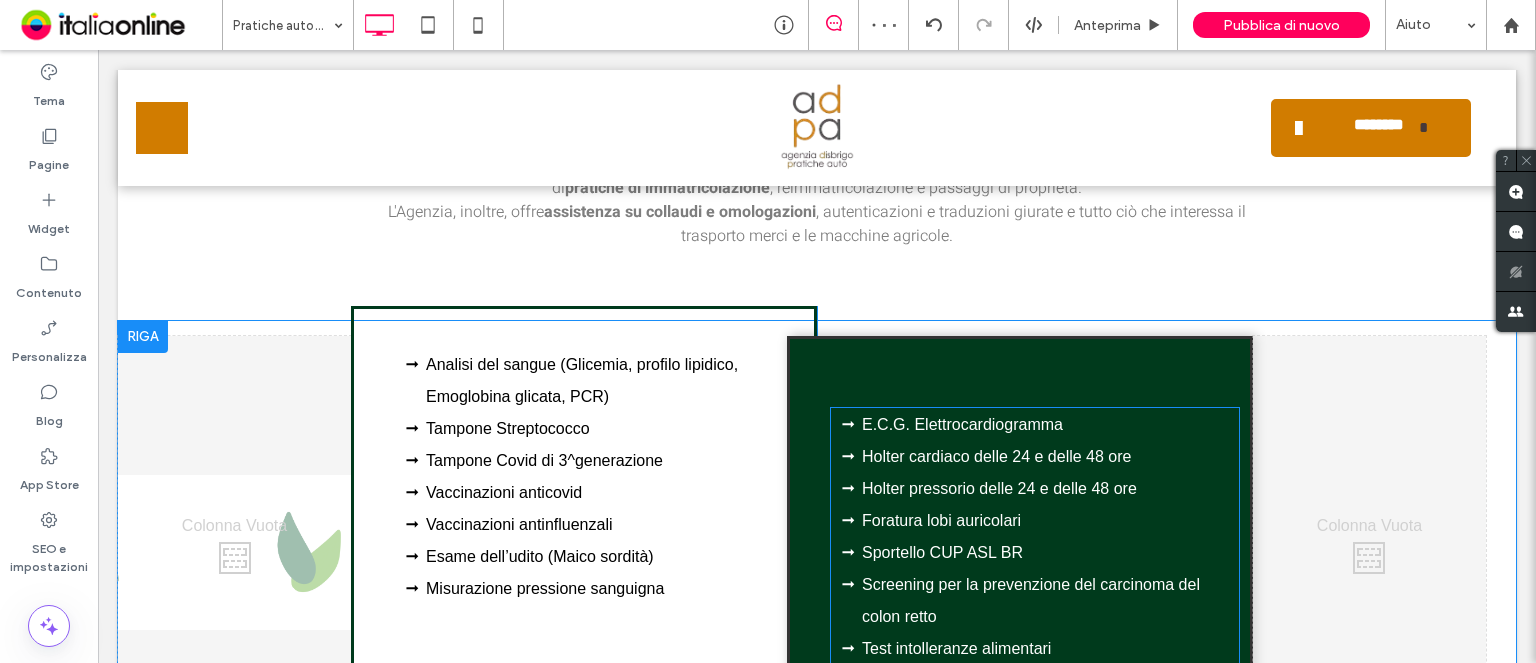 scroll, scrollTop: 836, scrollLeft: 0, axis: vertical 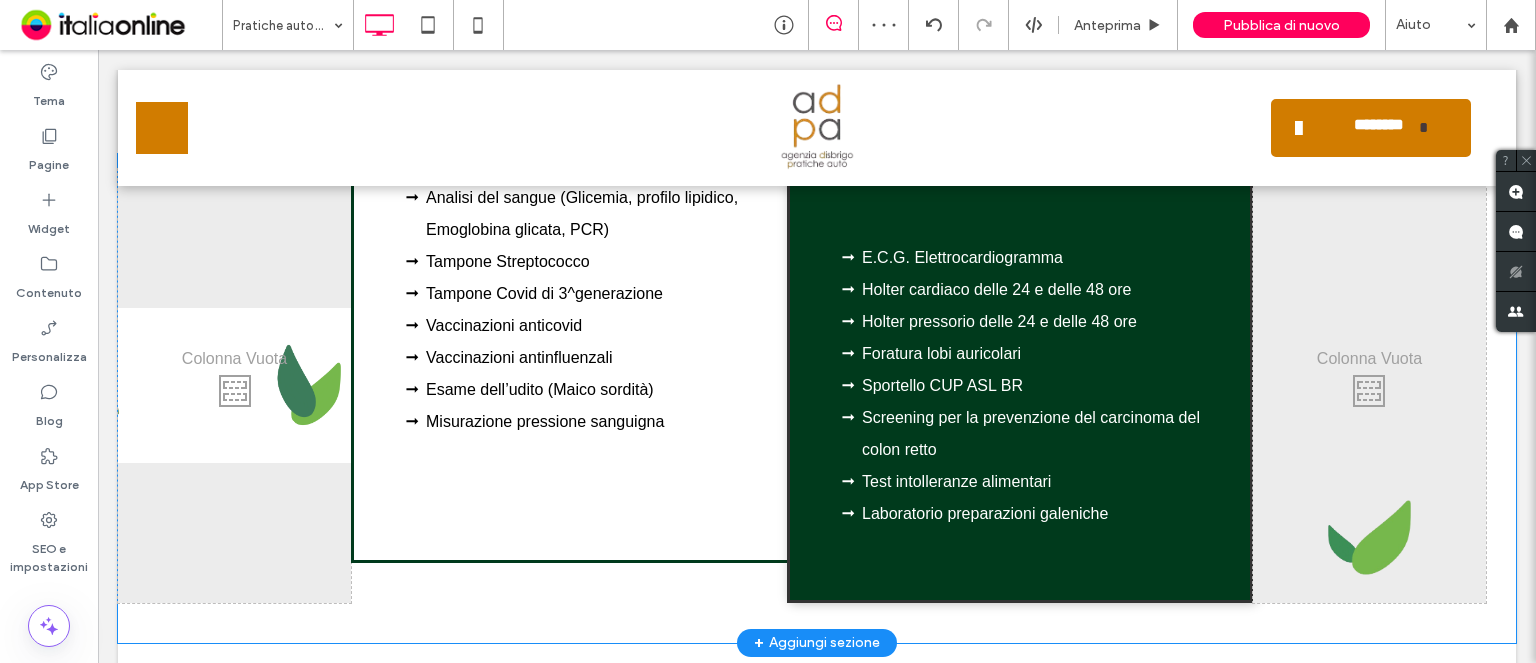 click on "Click To Paste" at bounding box center (234, 386) 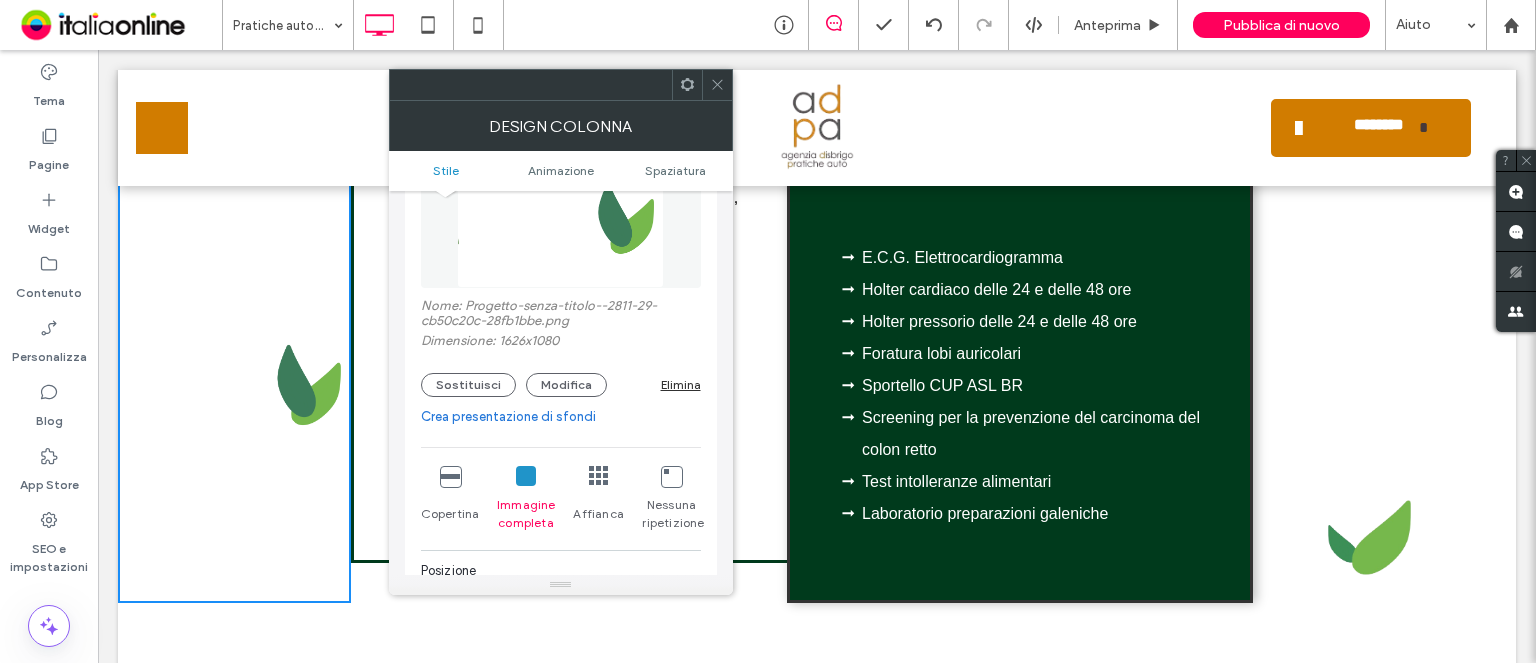 scroll, scrollTop: 200, scrollLeft: 0, axis: vertical 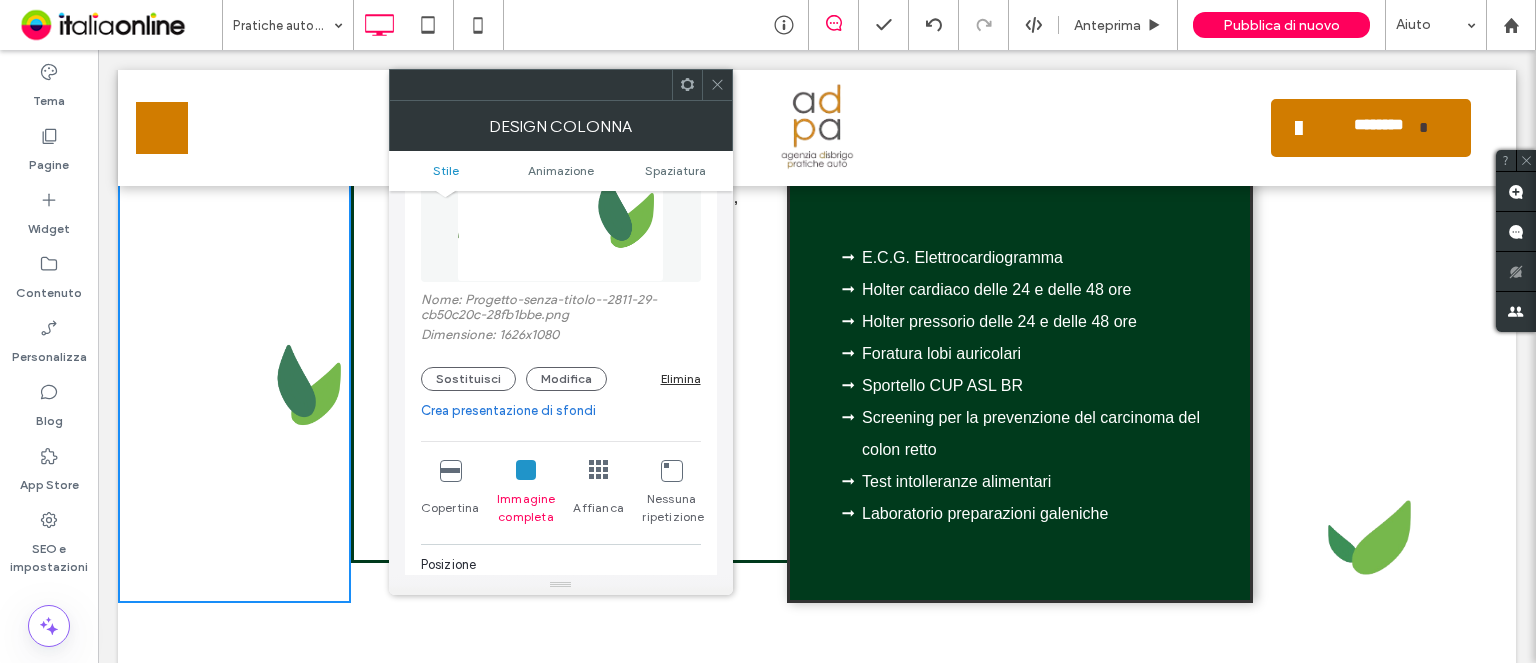 drag, startPoint x: 671, startPoint y: 386, endPoint x: 704, endPoint y: 323, distance: 71.11962 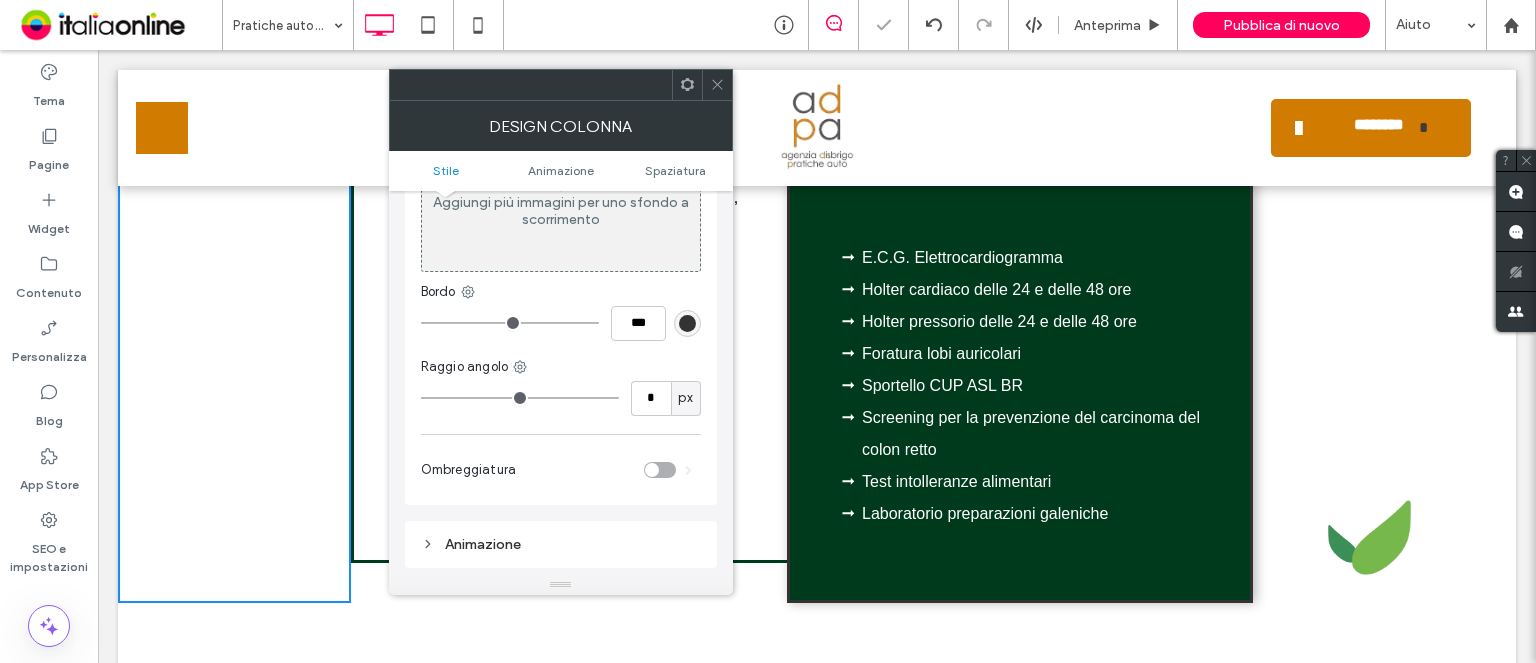click 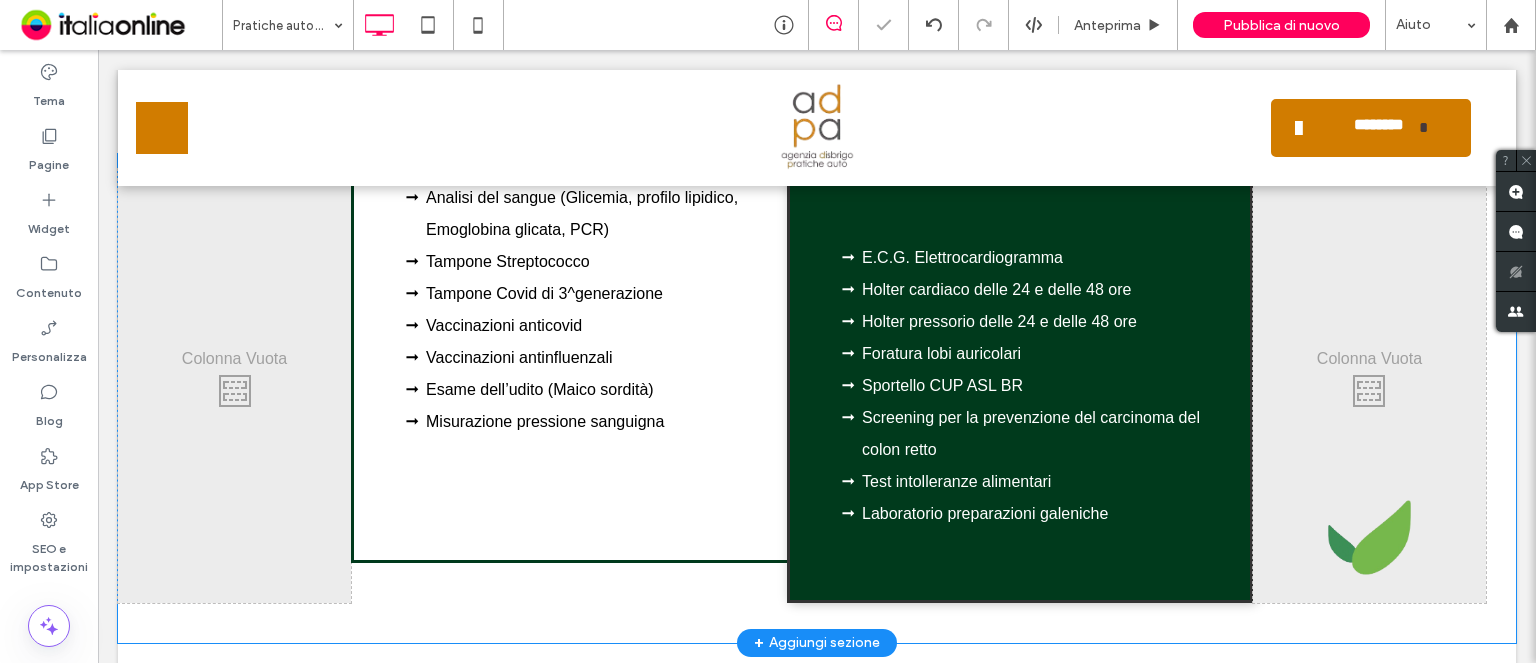 click on "Click To Paste" at bounding box center [1369, 386] 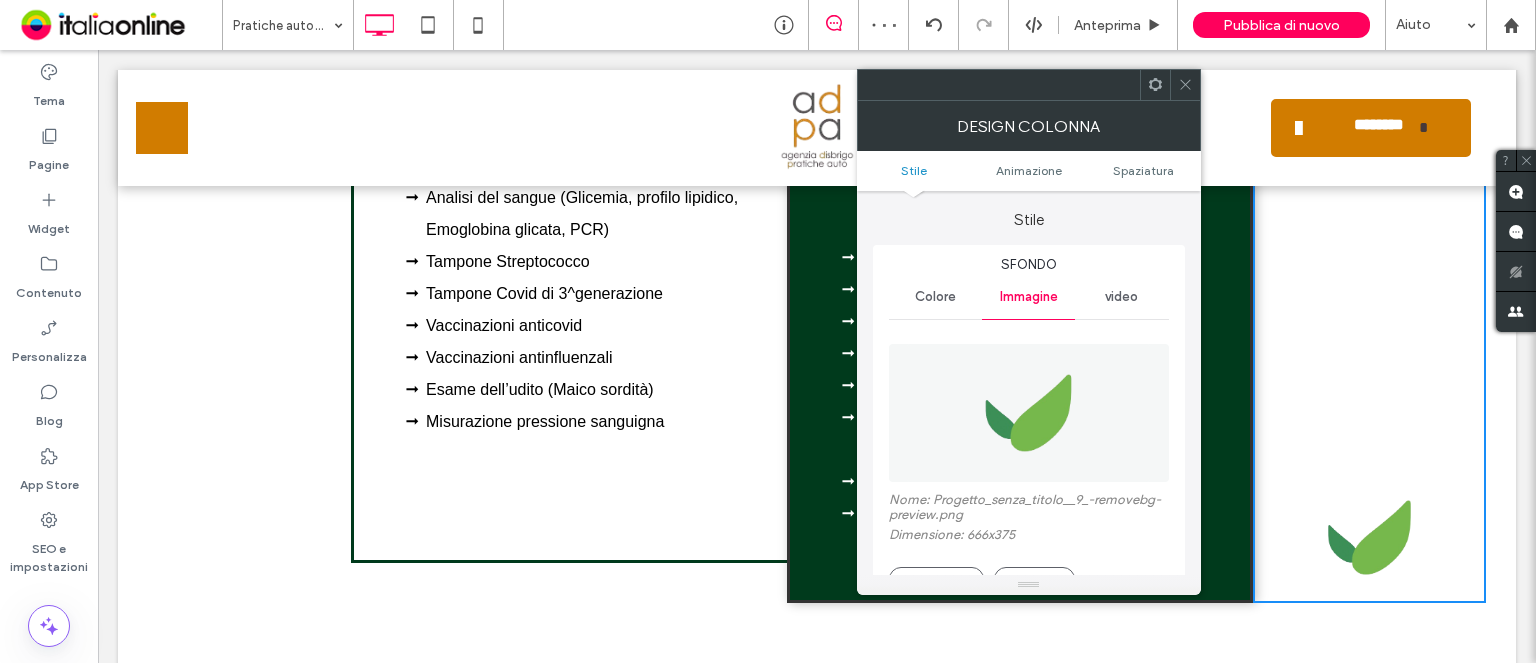scroll, scrollTop: 200, scrollLeft: 0, axis: vertical 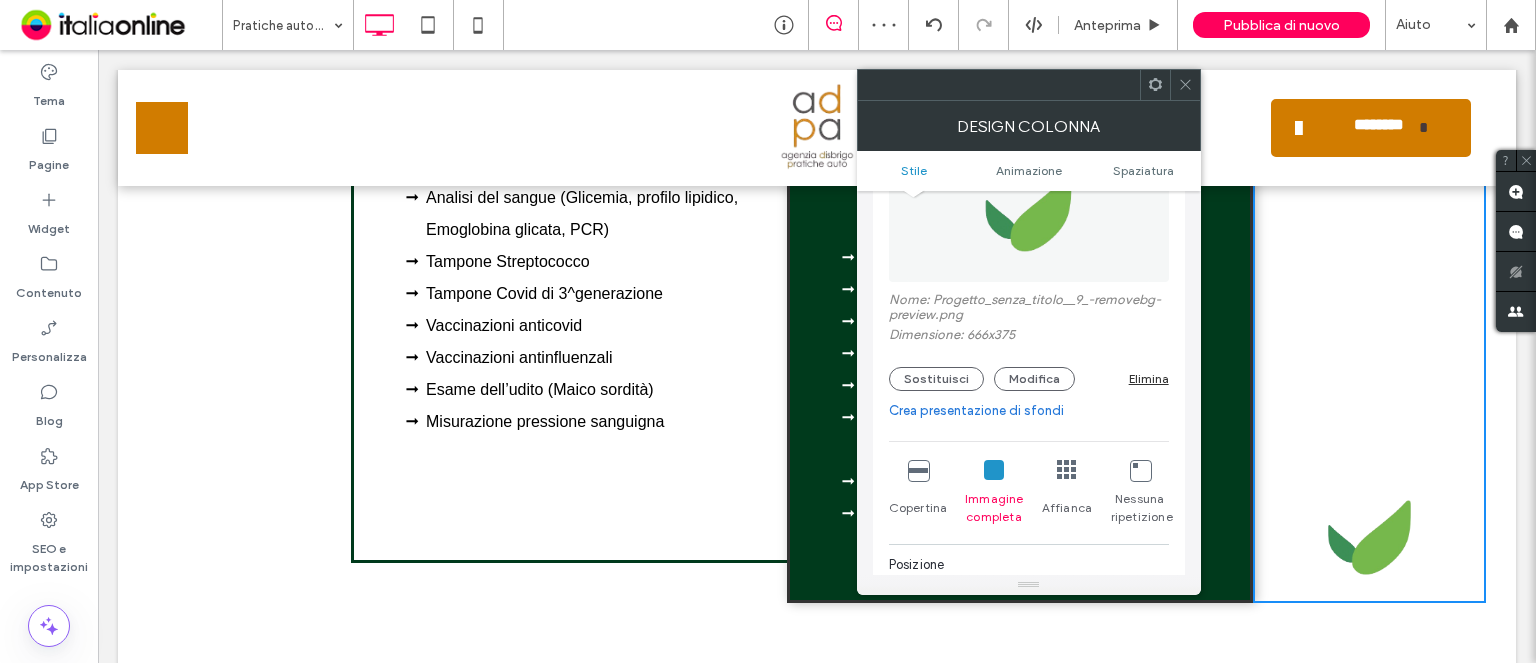drag, startPoint x: 1140, startPoint y: 379, endPoint x: 1156, endPoint y: 335, distance: 46.818798 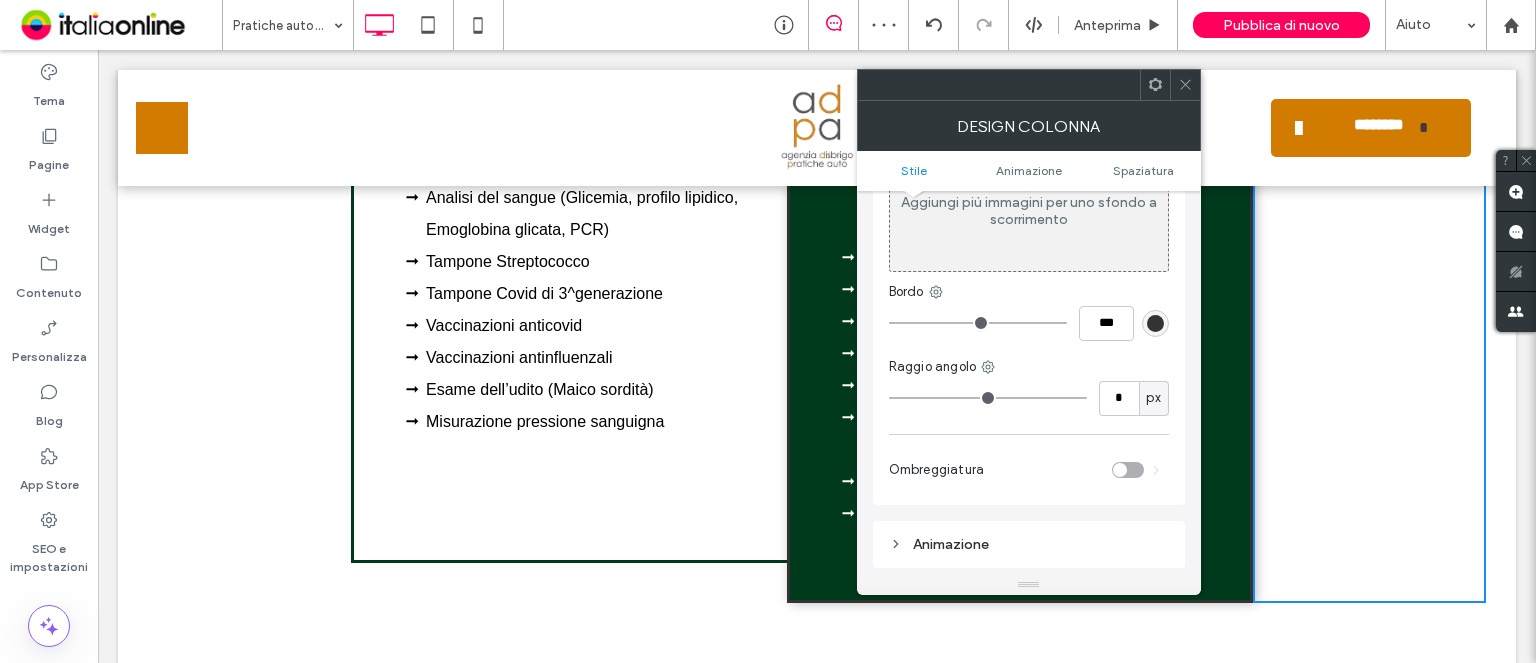 click 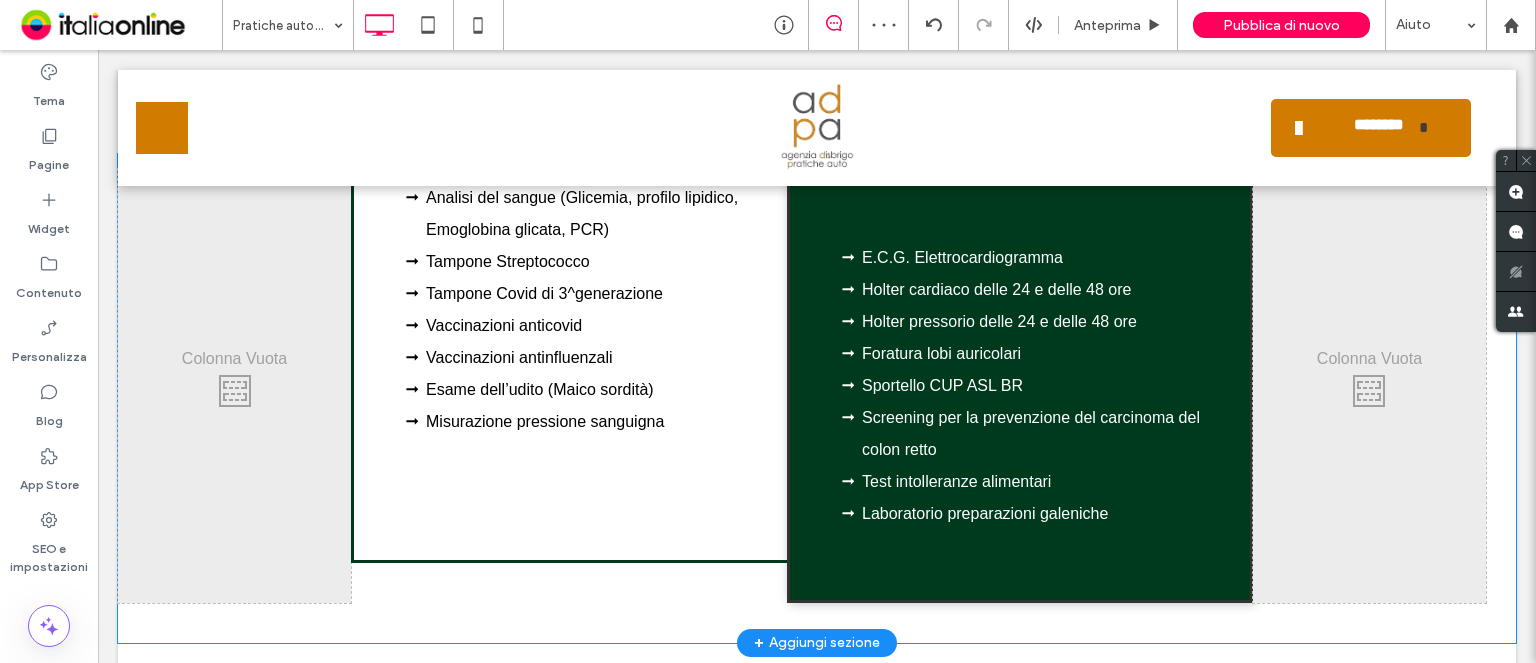 click on "E.C.G. Elettrocardiogramma Holter cardiaco delle 24 e delle 48 ore Holter pressorio delle 24 e delle 48 ore Foratura lobi auricolari Sportello CUP ASL BR Screening per la prevenzione del carcinoma del colon retto Test intolleranze alimentari Laboratorio preparazioni galeniche ﻿
Click To Paste" at bounding box center (1020, 386) 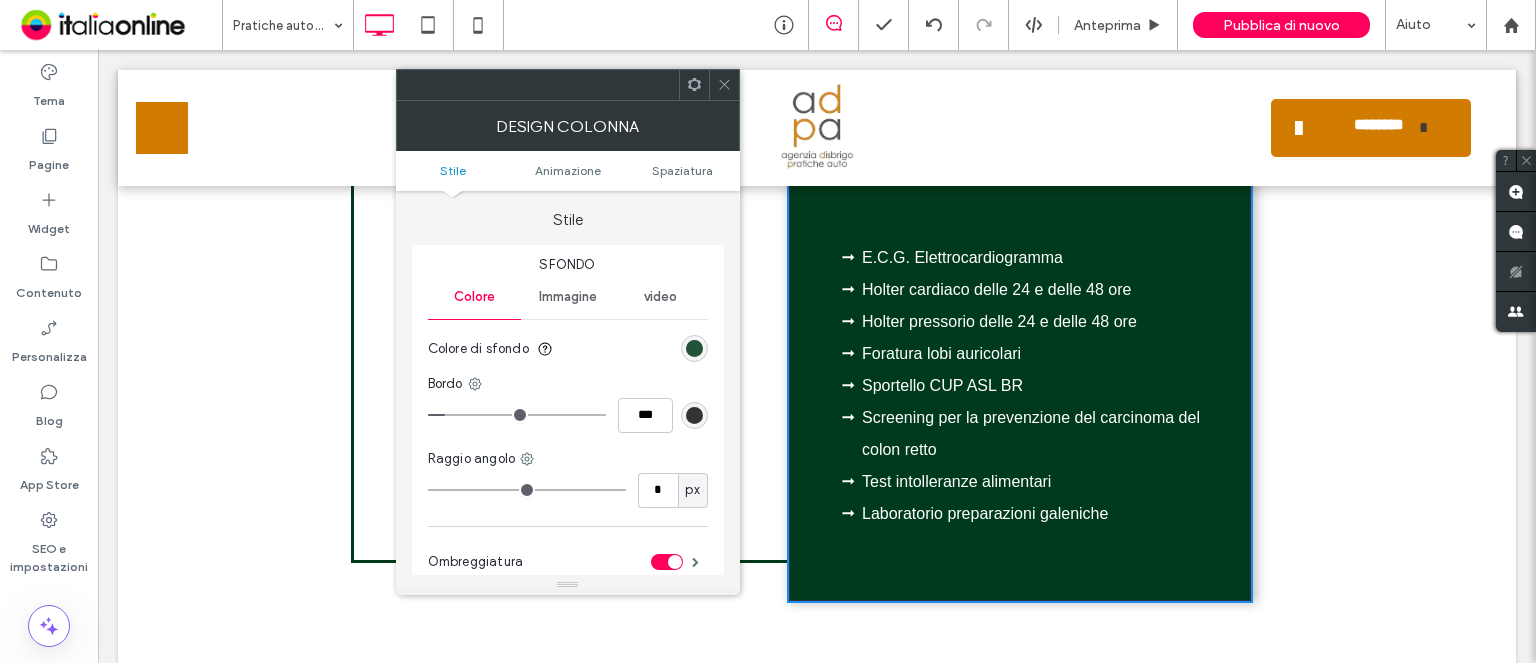 click at bounding box center (694, 348) 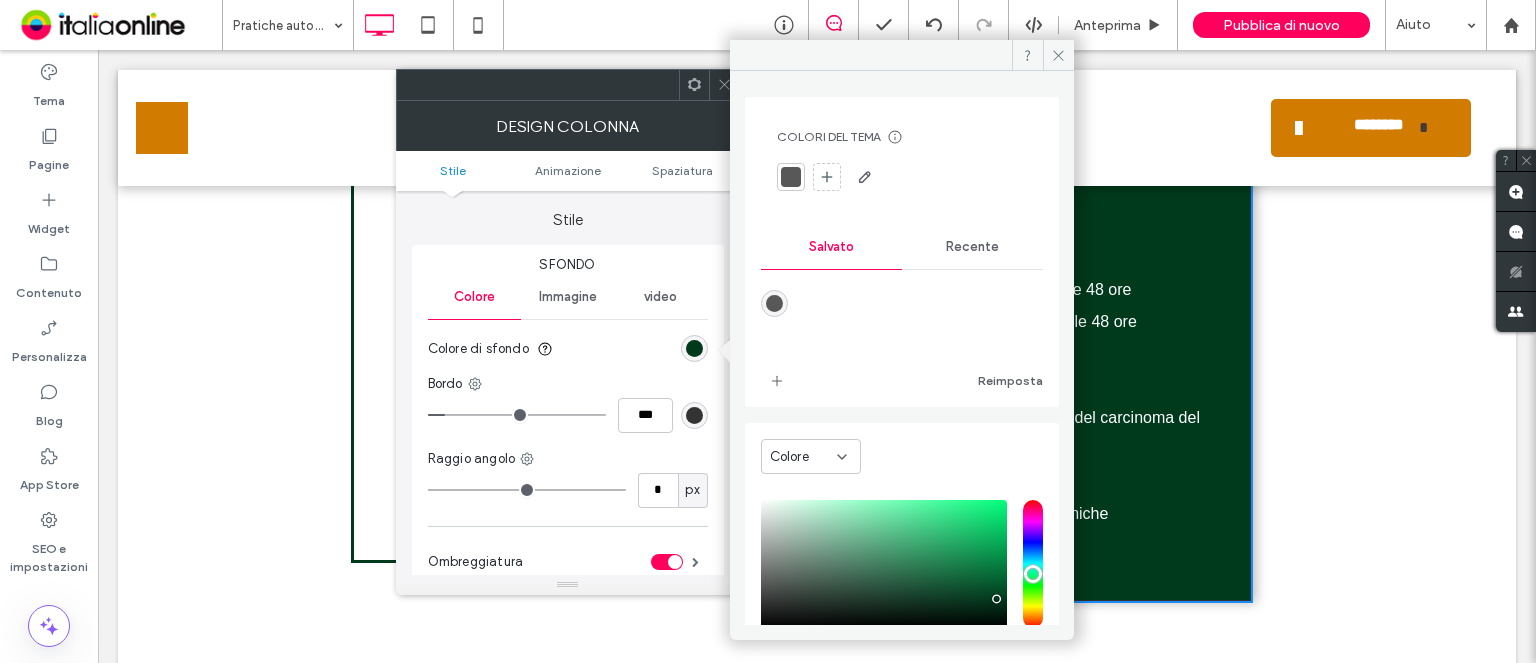 click on "Recente" at bounding box center (972, 247) 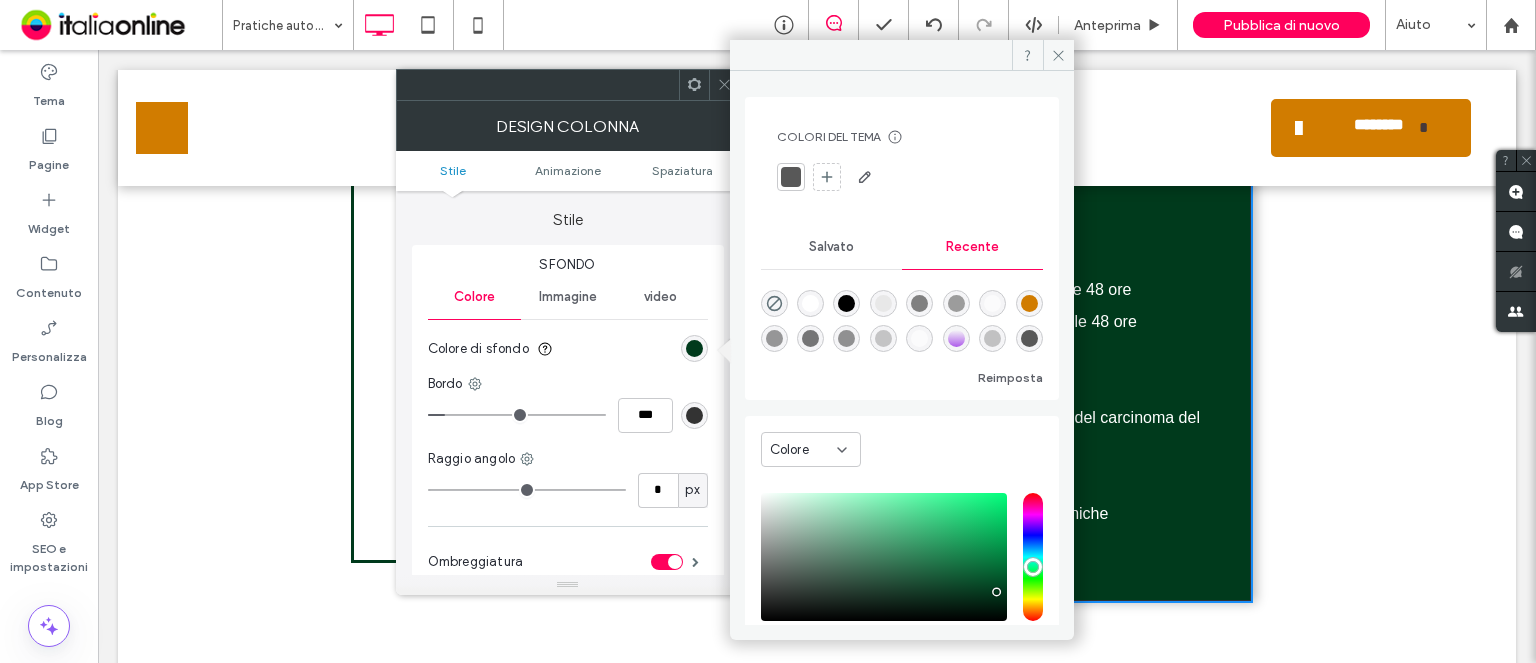 scroll, scrollTop: 32, scrollLeft: 0, axis: vertical 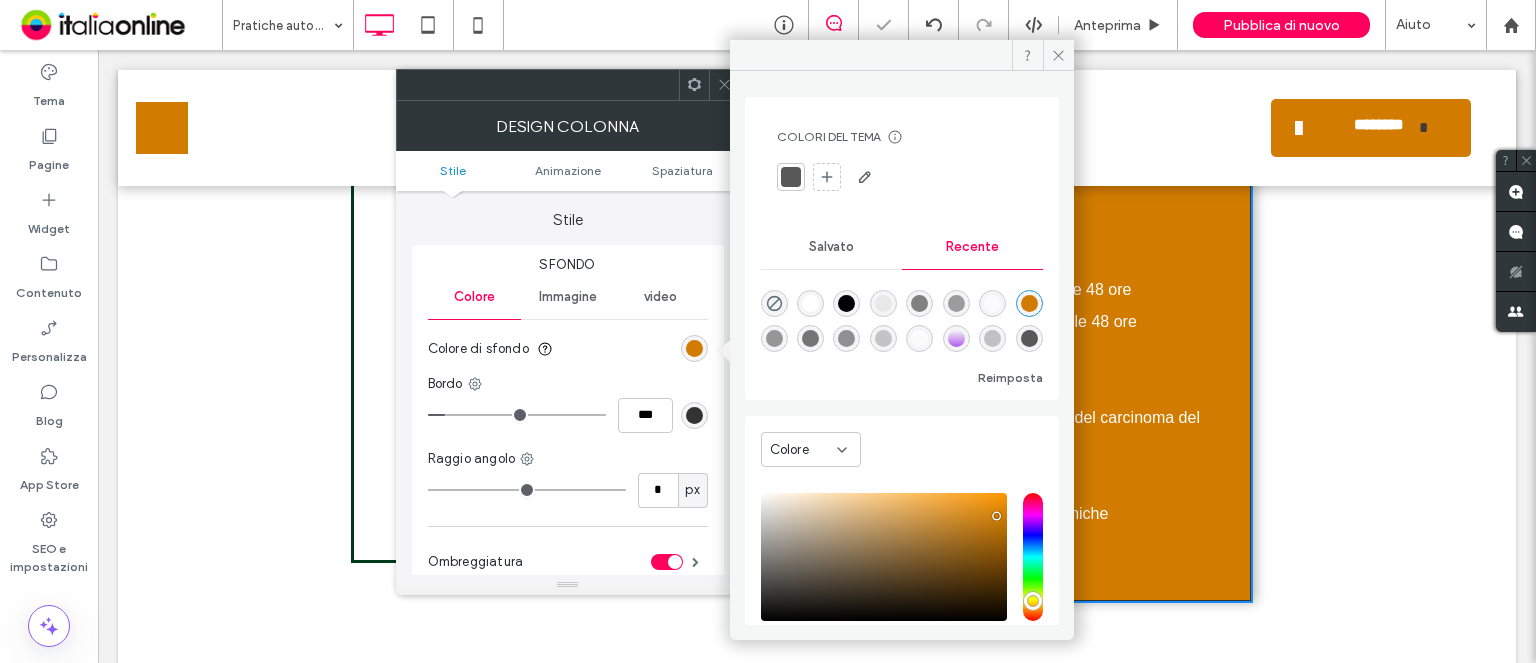 click at bounding box center [694, 415] 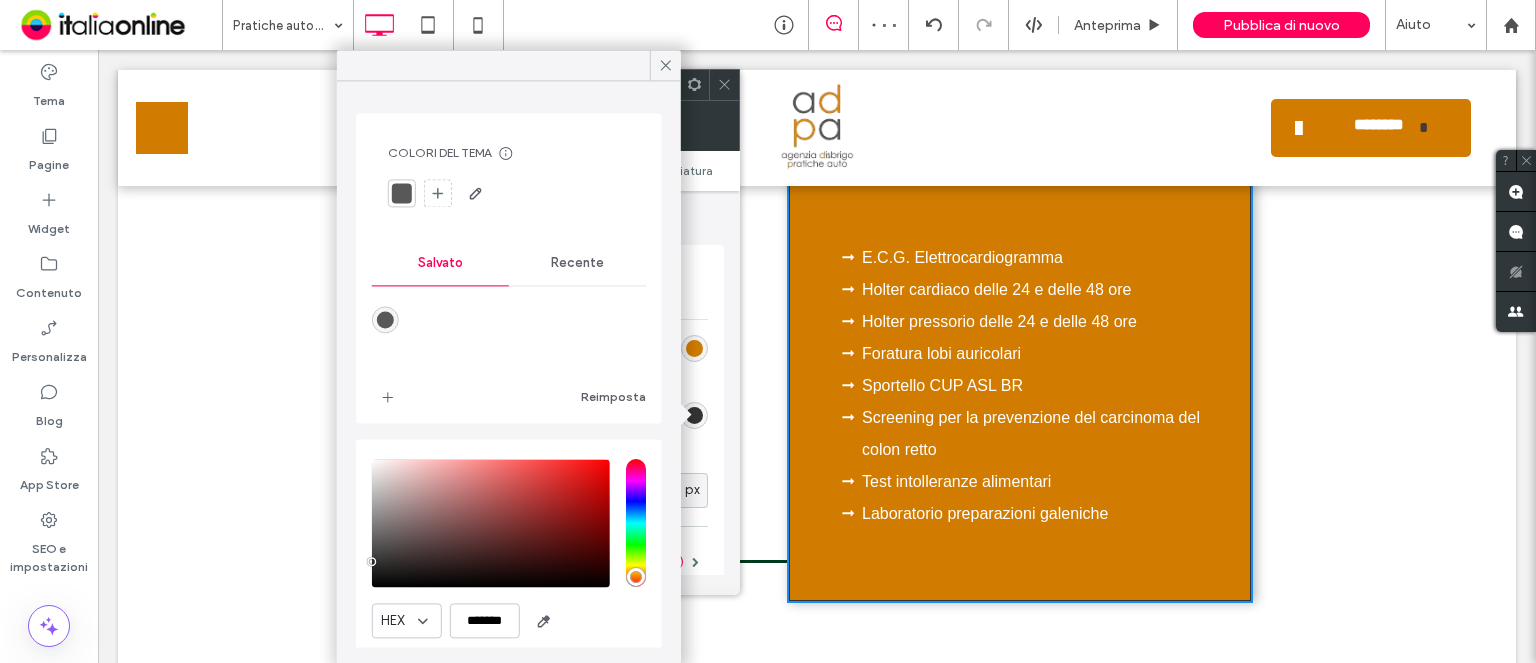 click on "Recente" at bounding box center (577, 263) 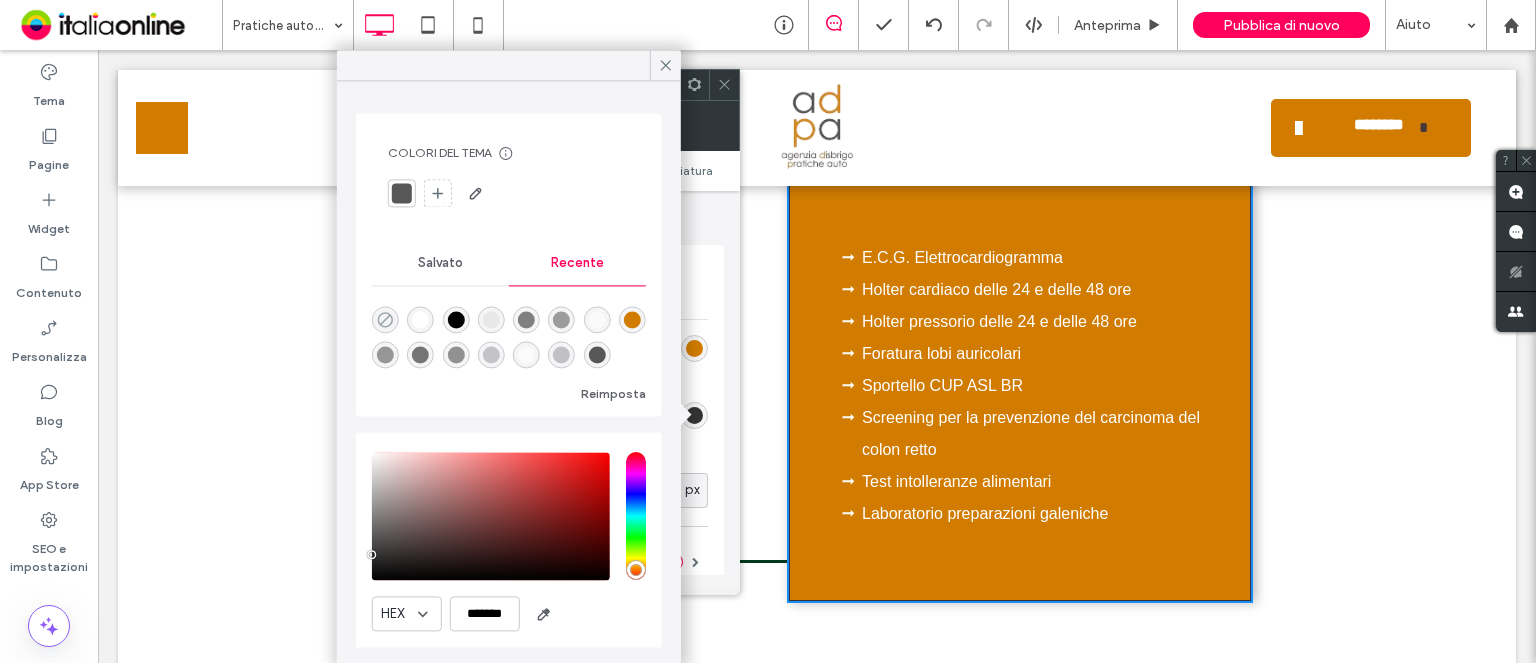 drag, startPoint x: 384, startPoint y: 320, endPoint x: 439, endPoint y: 304, distance: 57.280014 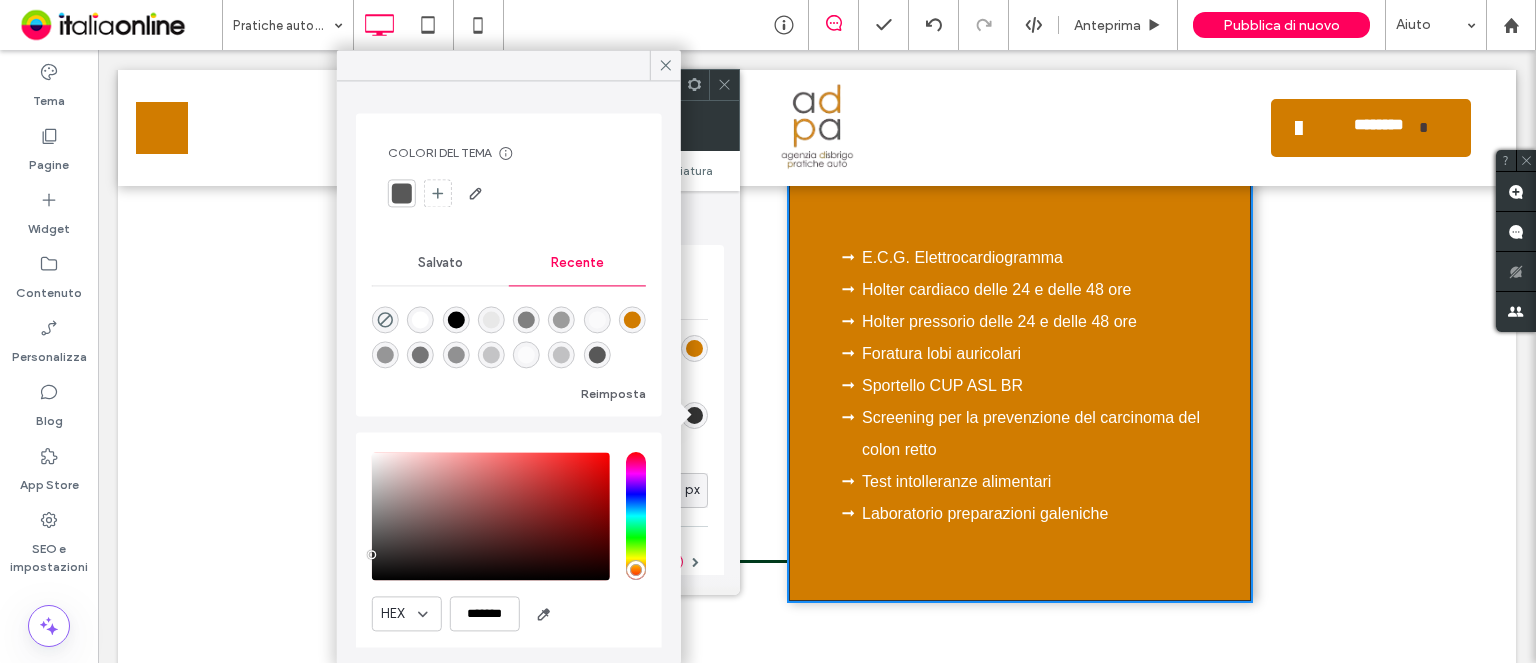 click 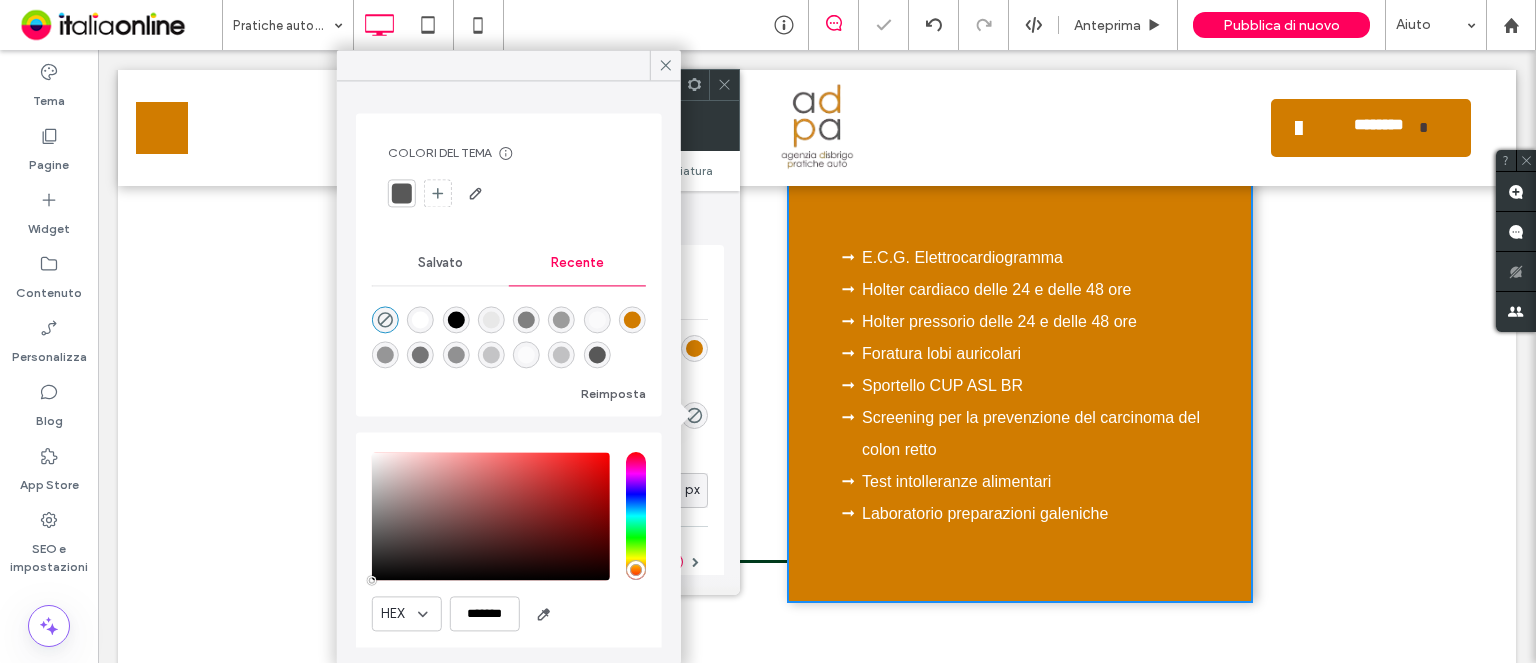 click at bounding box center [724, 85] 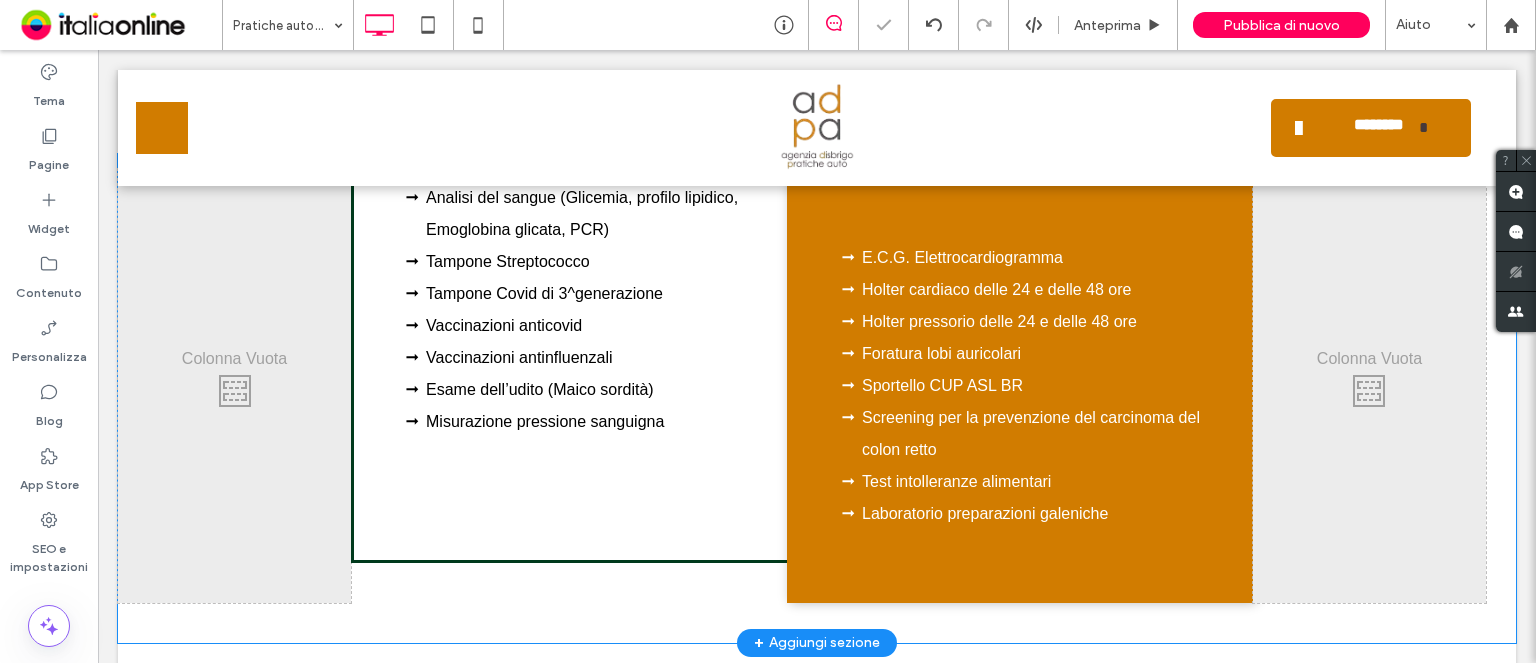 click on "Analisi del sangue (Glicemia, profilo lipidico, Emoglobina glicata, PCR) Tampone Streptococco Tampone Covid di 3^generazione Vaccinazioni anticovid Vaccinazioni antinfluenzali Esame dell’udito (Maico sordità) ﻿ Misurazione pressione sanguigna
Click To Paste" at bounding box center [584, 351] 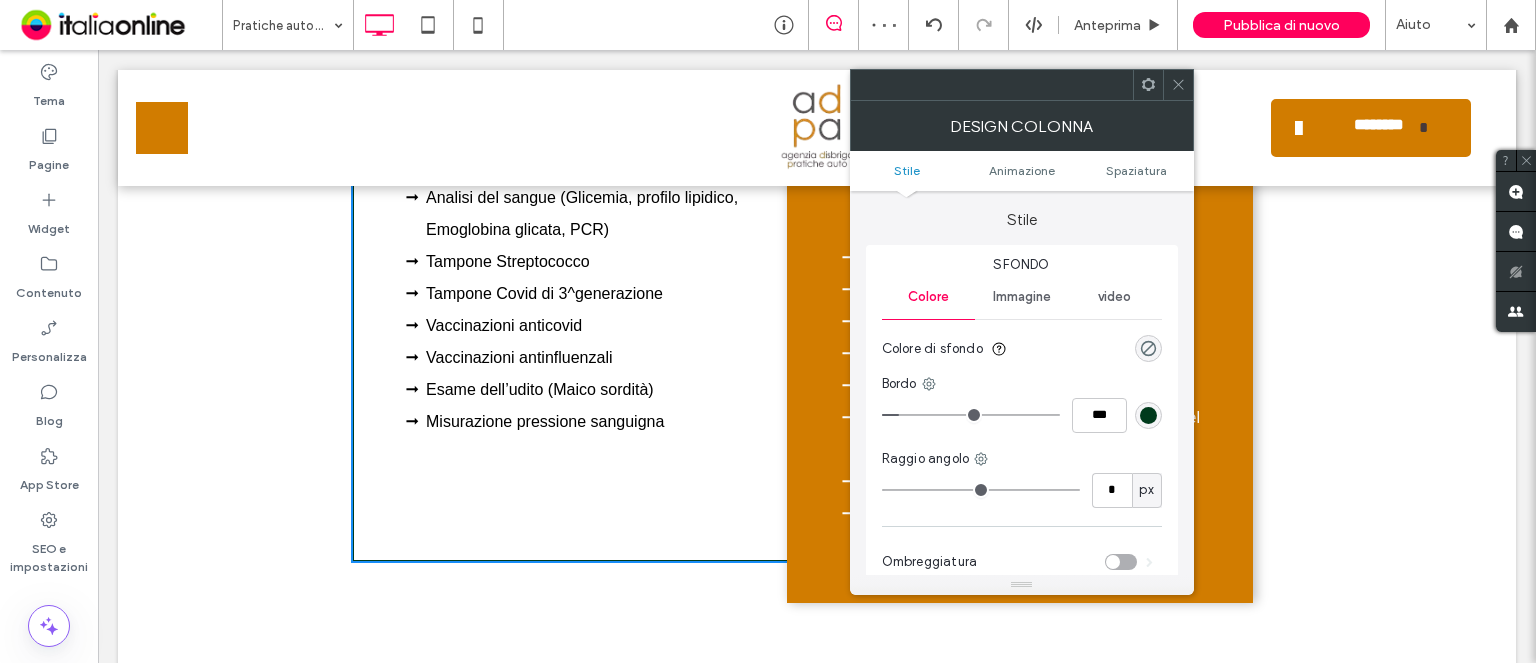 click at bounding box center [1148, 415] 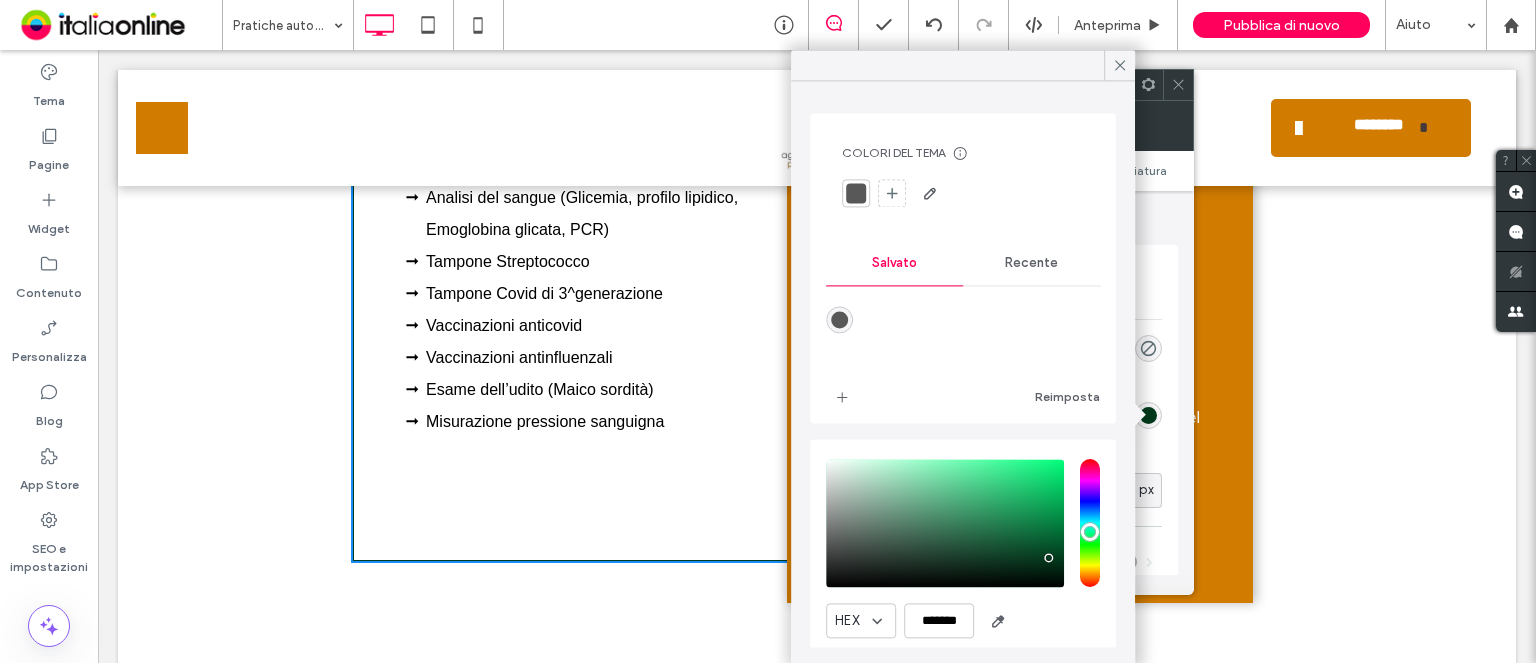 click on "Recente" at bounding box center (1031, 263) 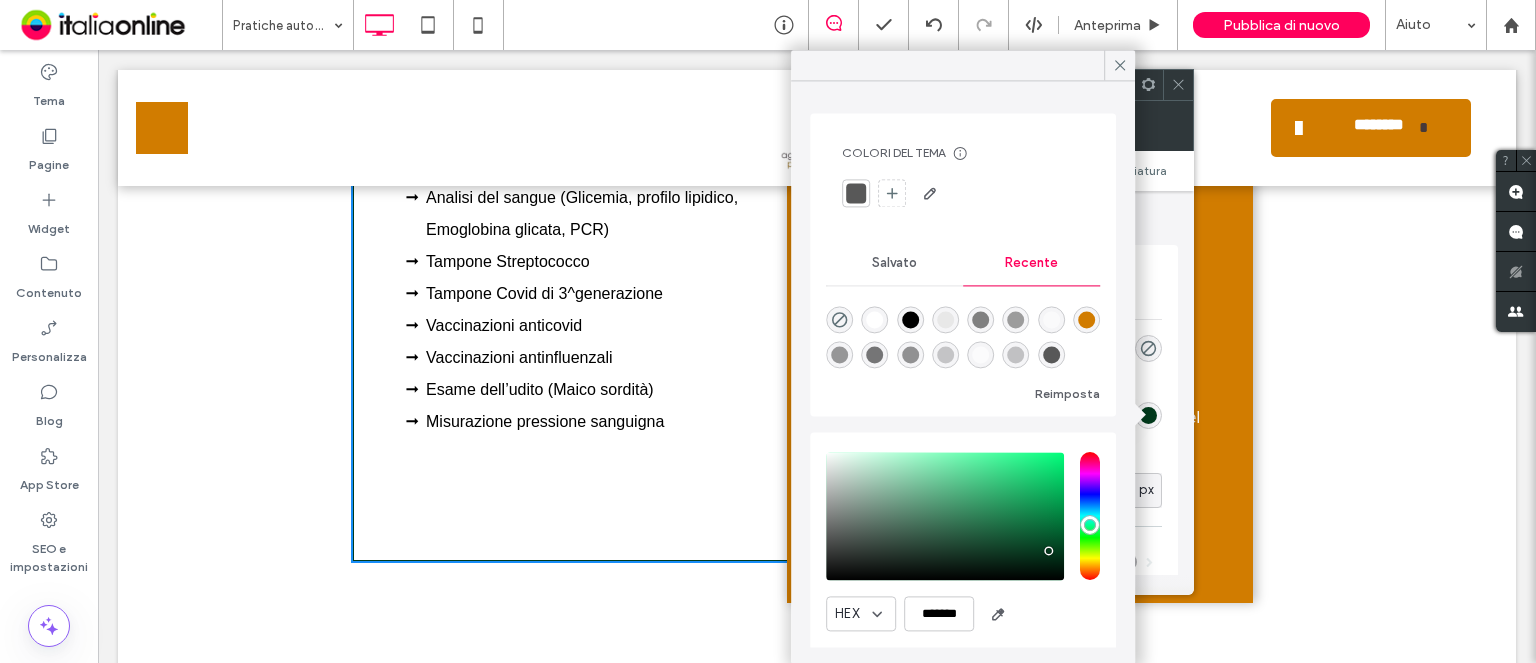 click at bounding box center [1086, 319] 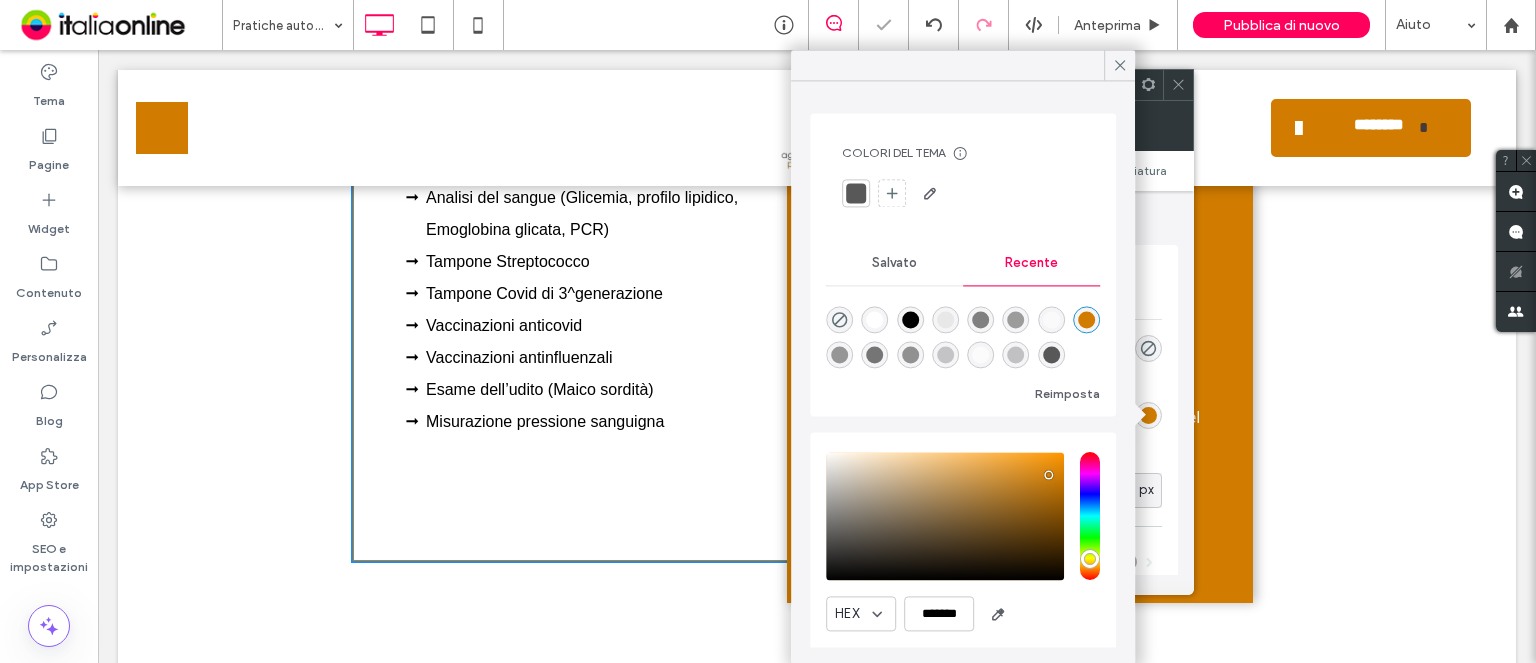 drag, startPoint x: 1114, startPoint y: 56, endPoint x: 999, endPoint y: 12, distance: 123.13001 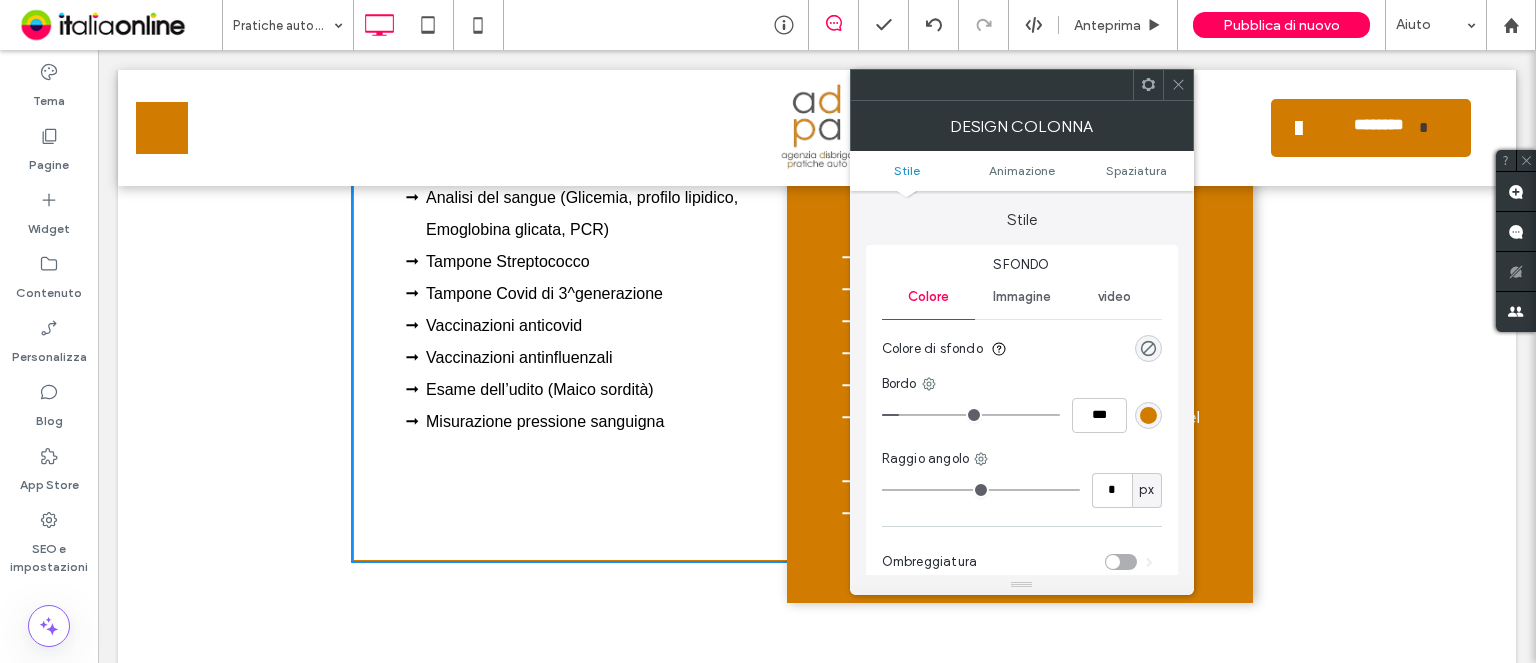click at bounding box center (1178, 85) 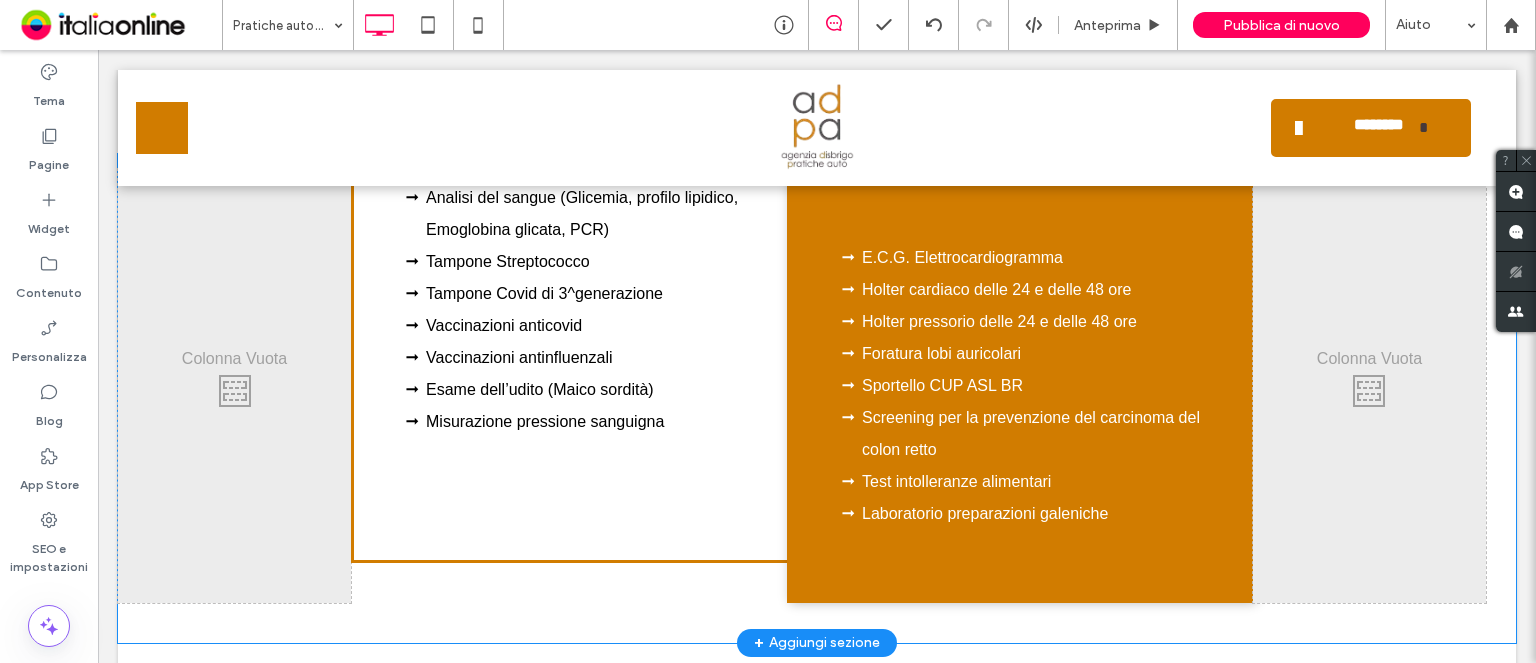 scroll, scrollTop: 436, scrollLeft: 0, axis: vertical 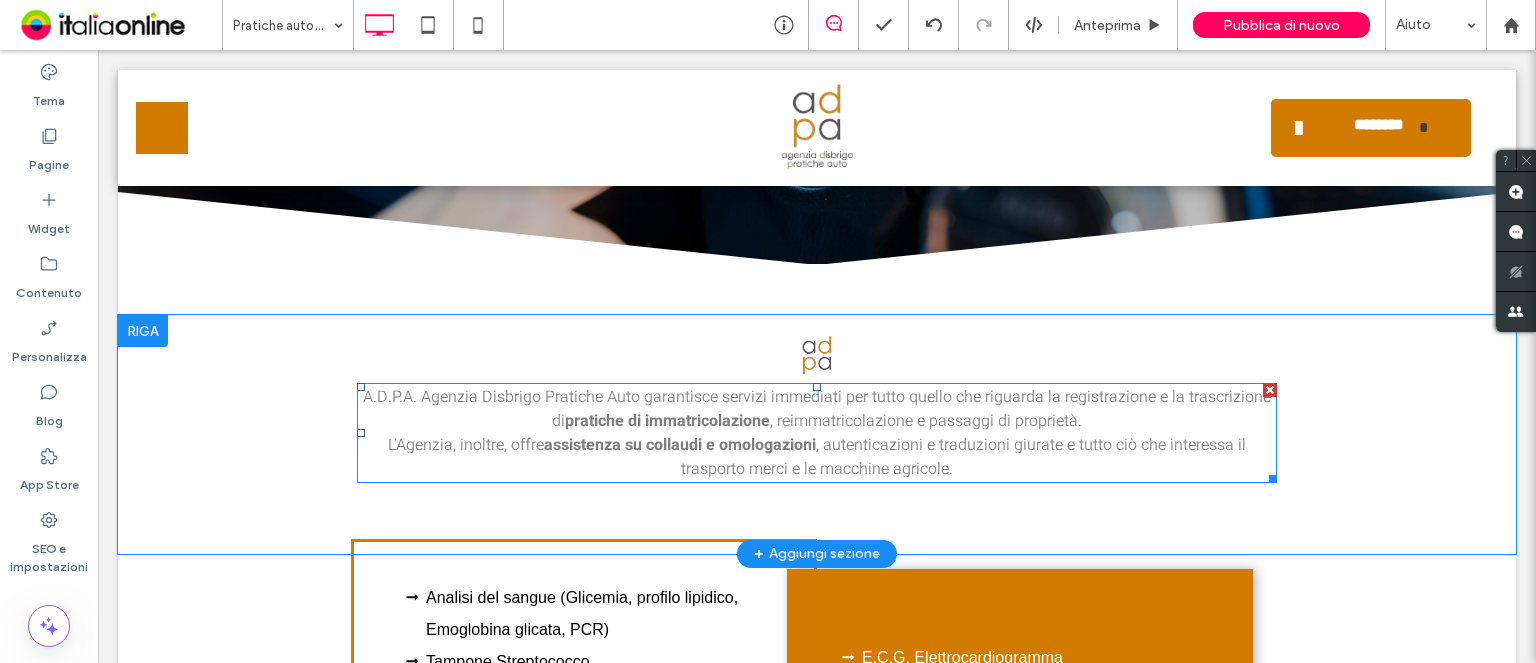 click on "assistenza su collaudi e omologazioni" at bounding box center [680, 445] 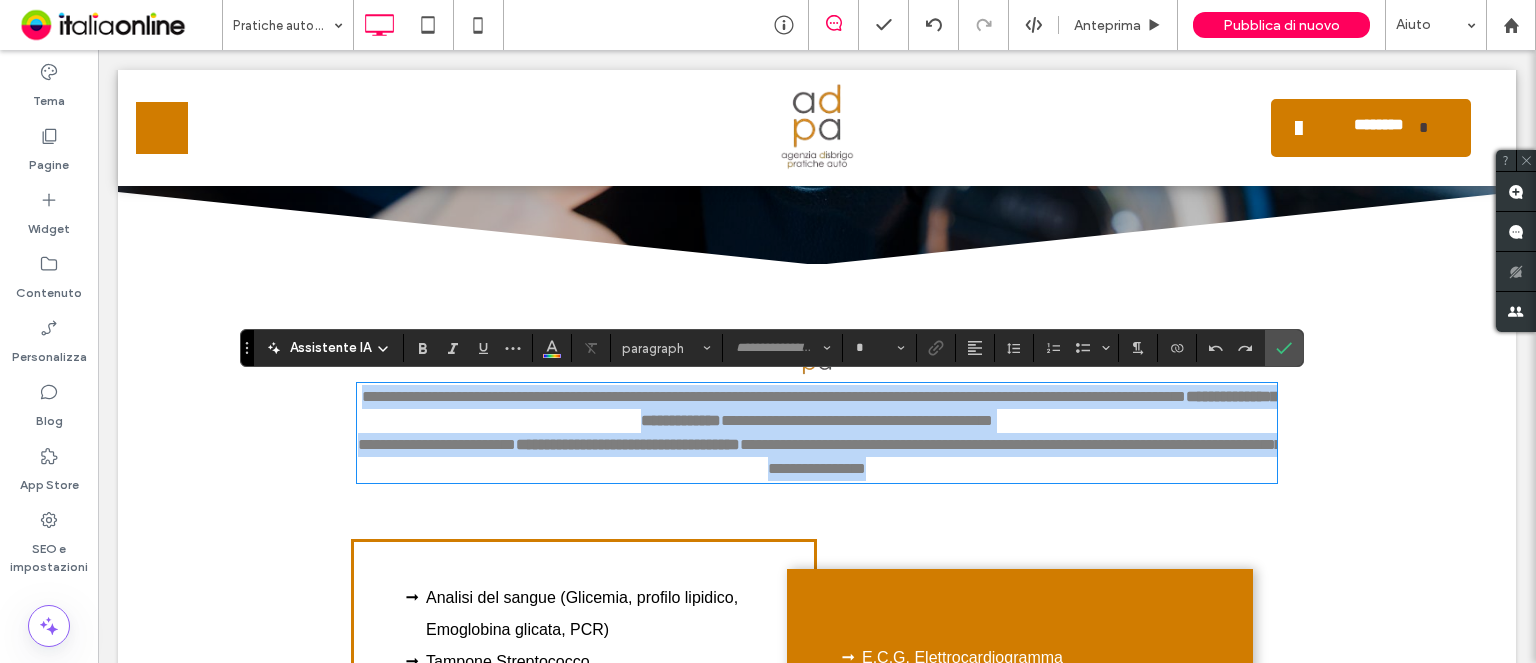 type on "*****" 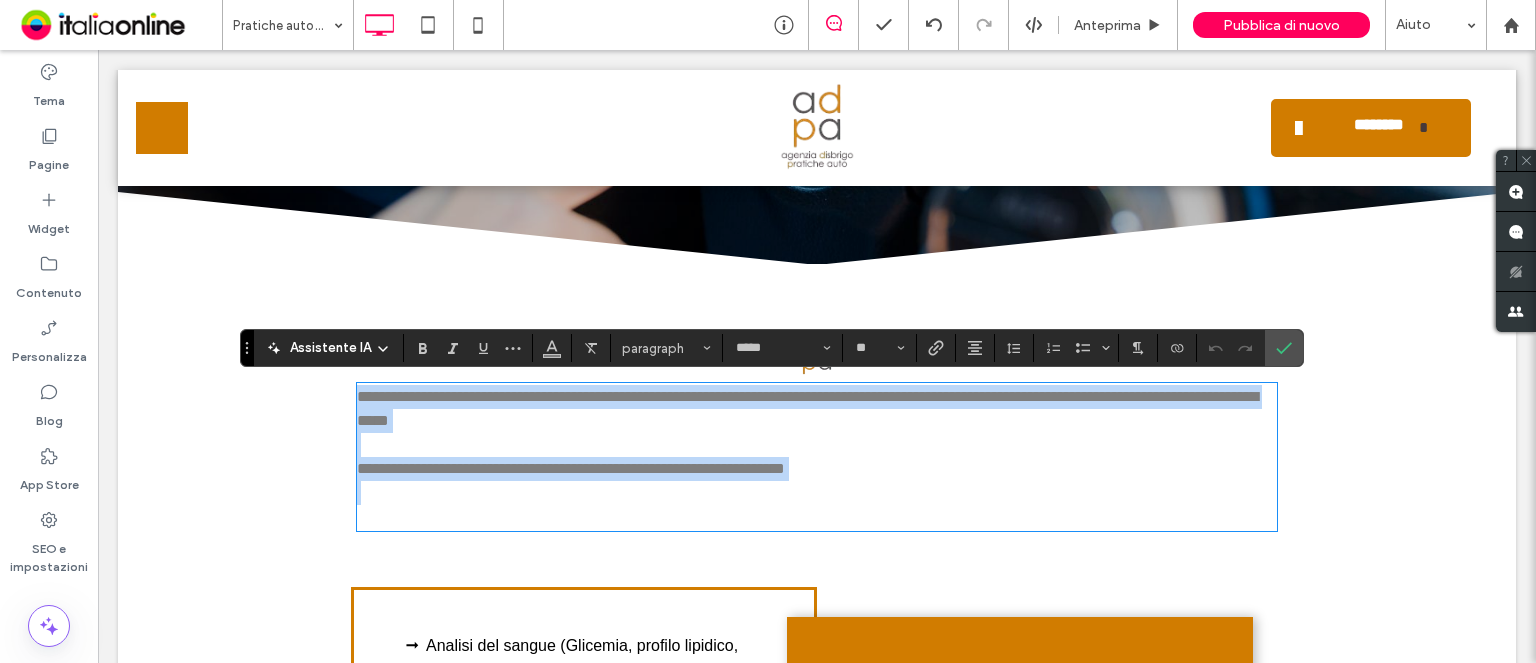 scroll, scrollTop: 0, scrollLeft: 0, axis: both 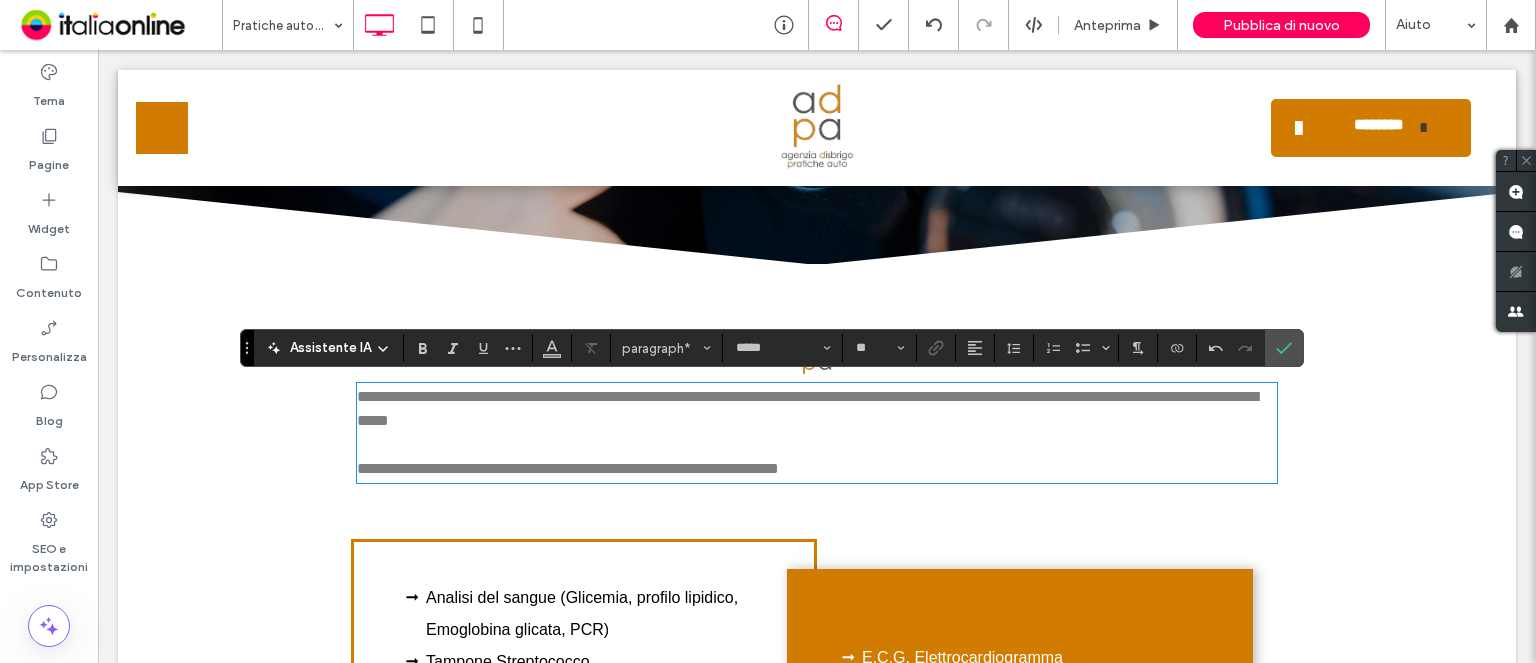type 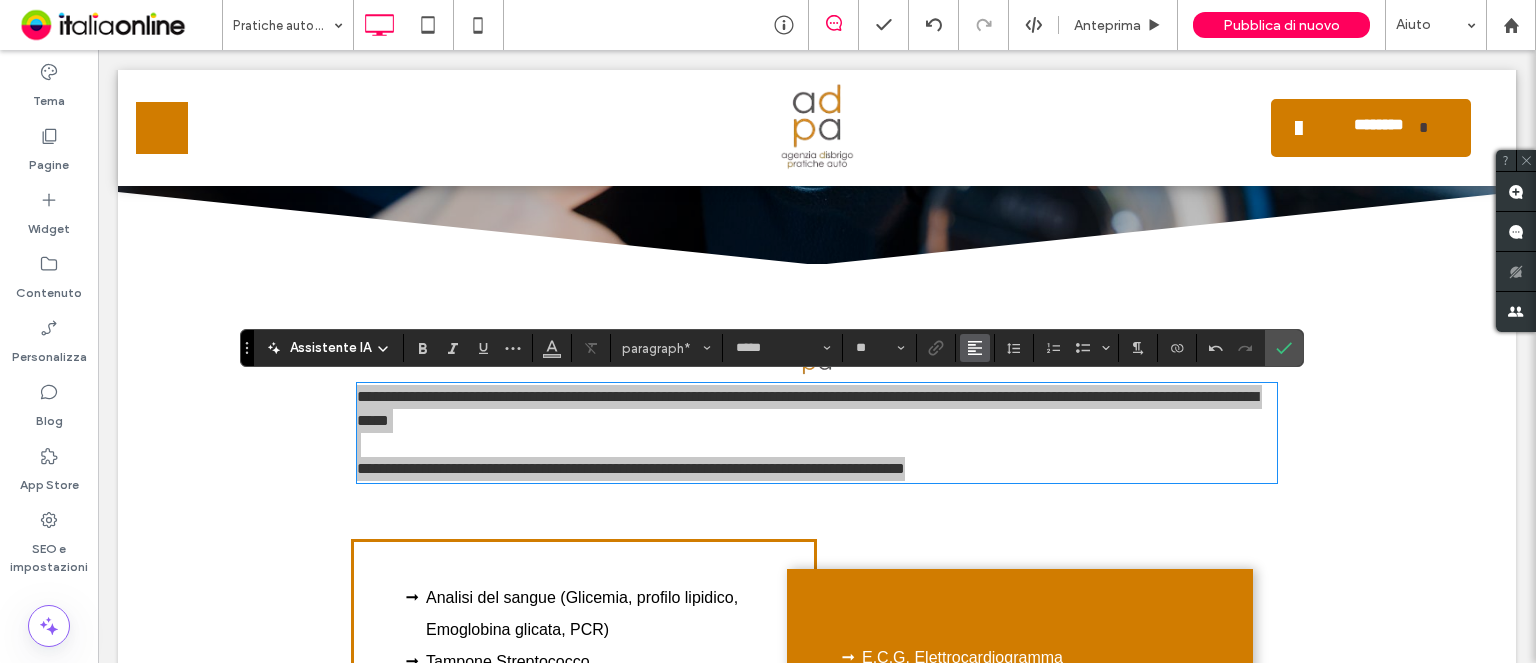 click 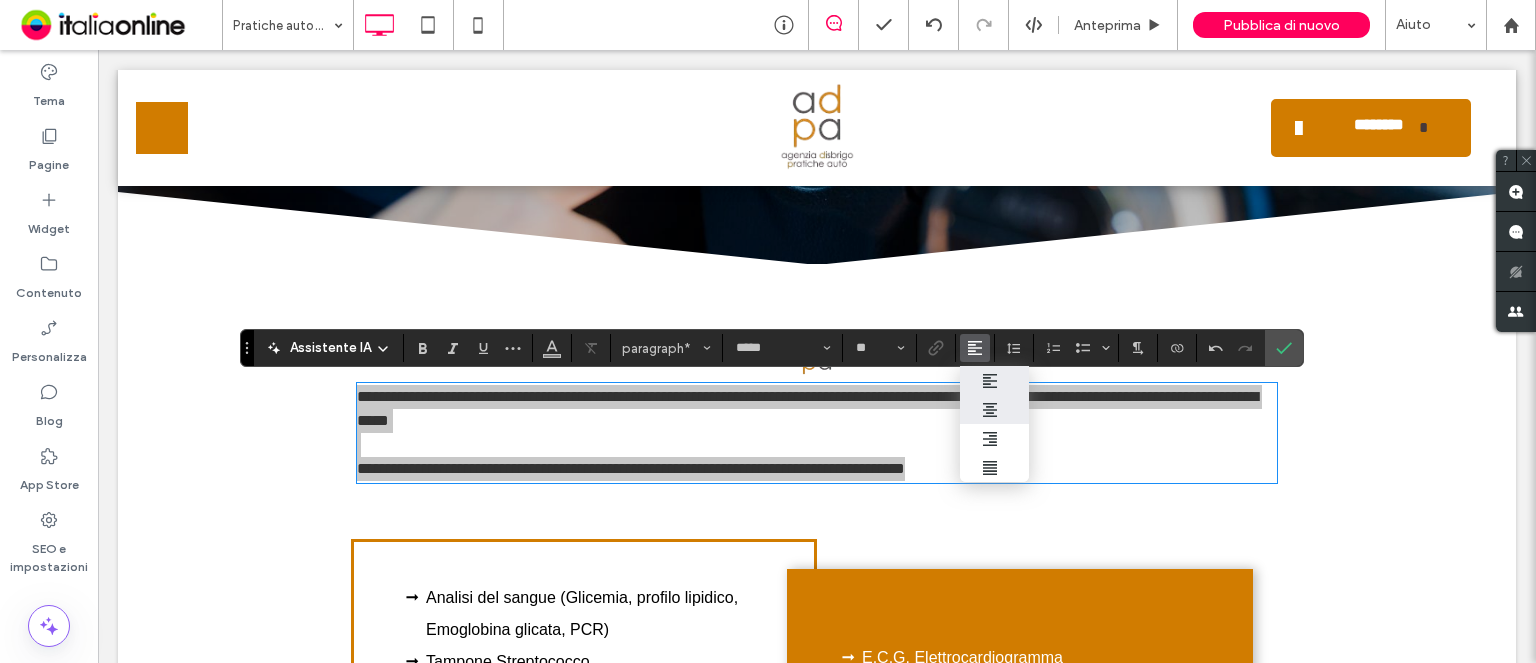 drag, startPoint x: 965, startPoint y: 346, endPoint x: 981, endPoint y: 411, distance: 66.94027 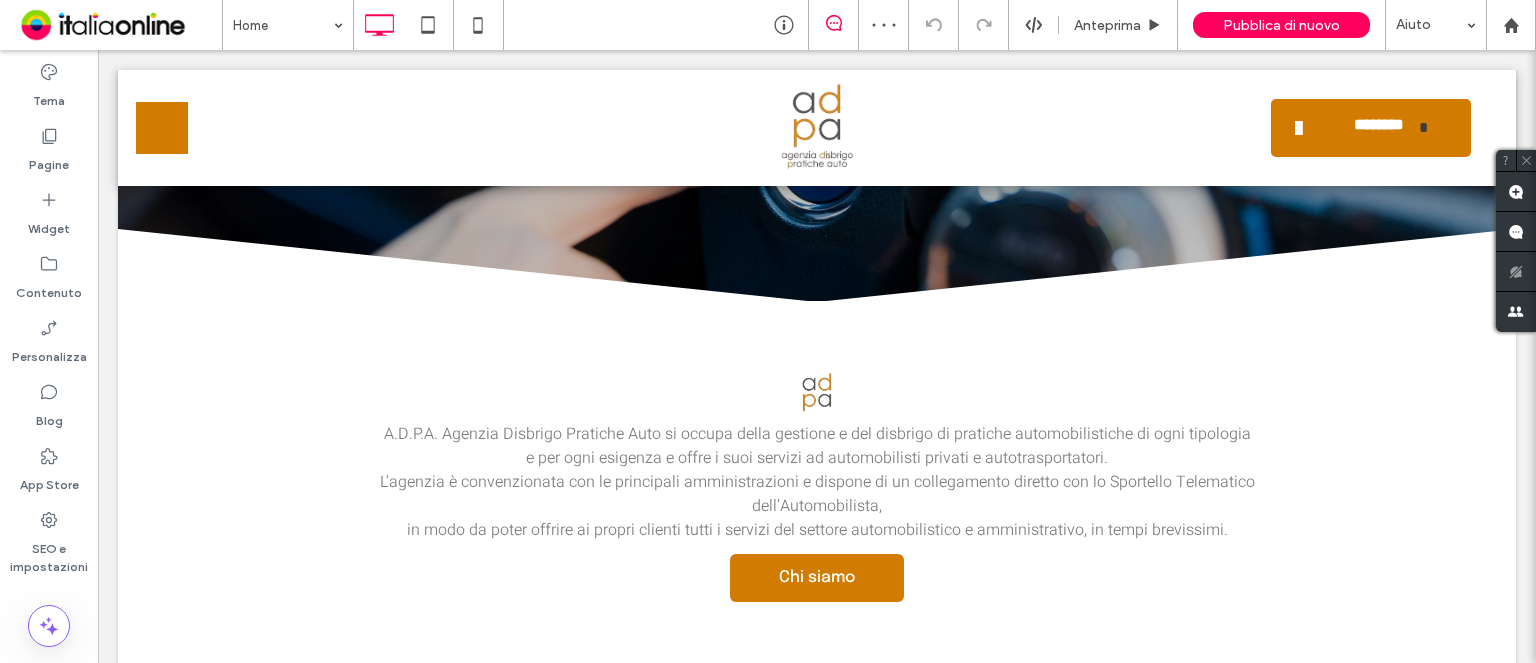 scroll, scrollTop: 400, scrollLeft: 0, axis: vertical 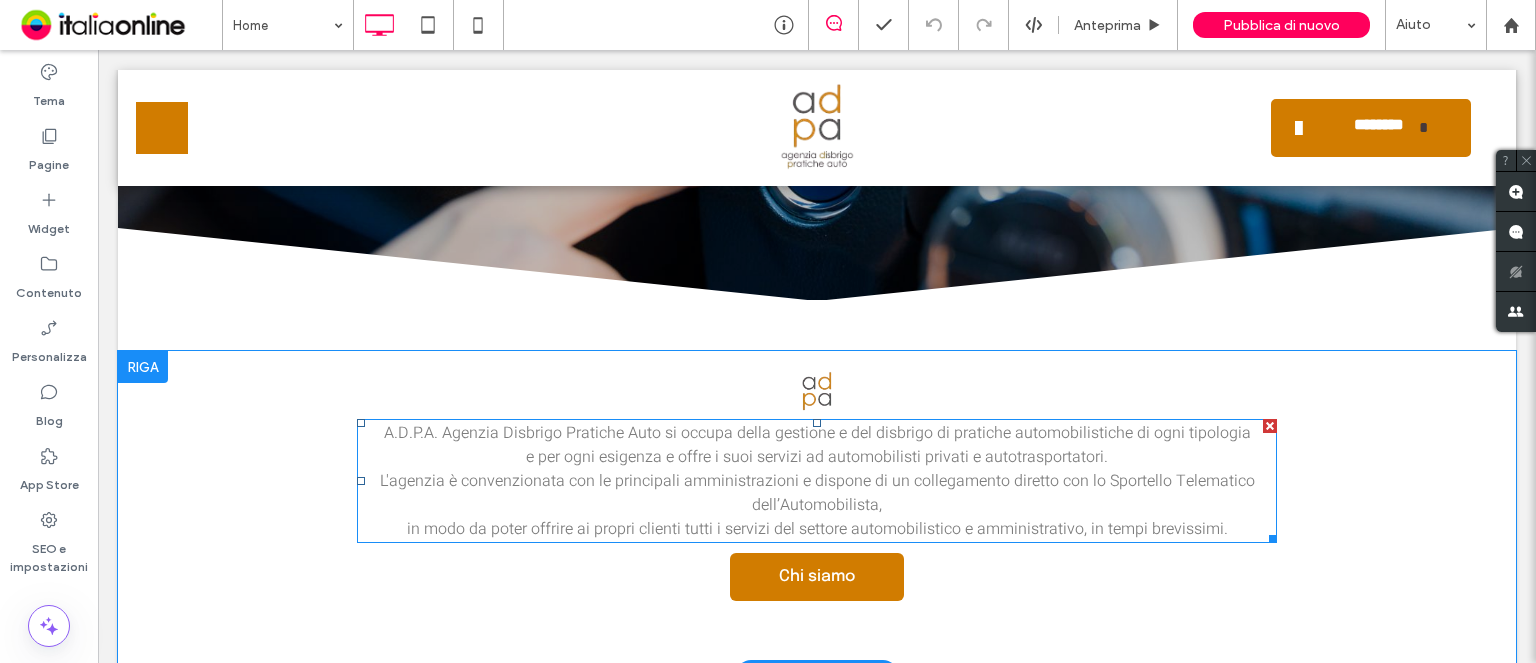 click on "L'agenzia è convenzionata con le principali amministrazioni e dispone di un collegamento diretto con lo Sportello Telematico dell’Automobilista," at bounding box center (817, 493) 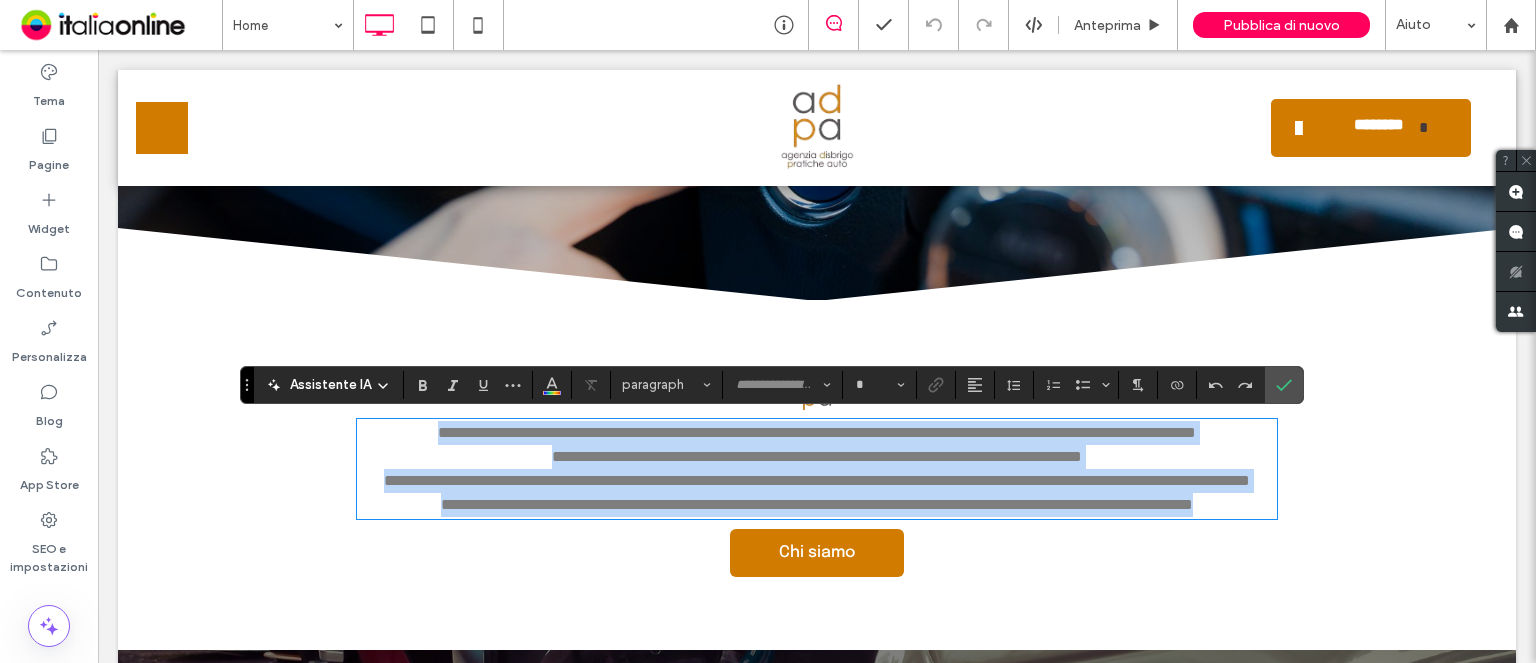 type on "*****" 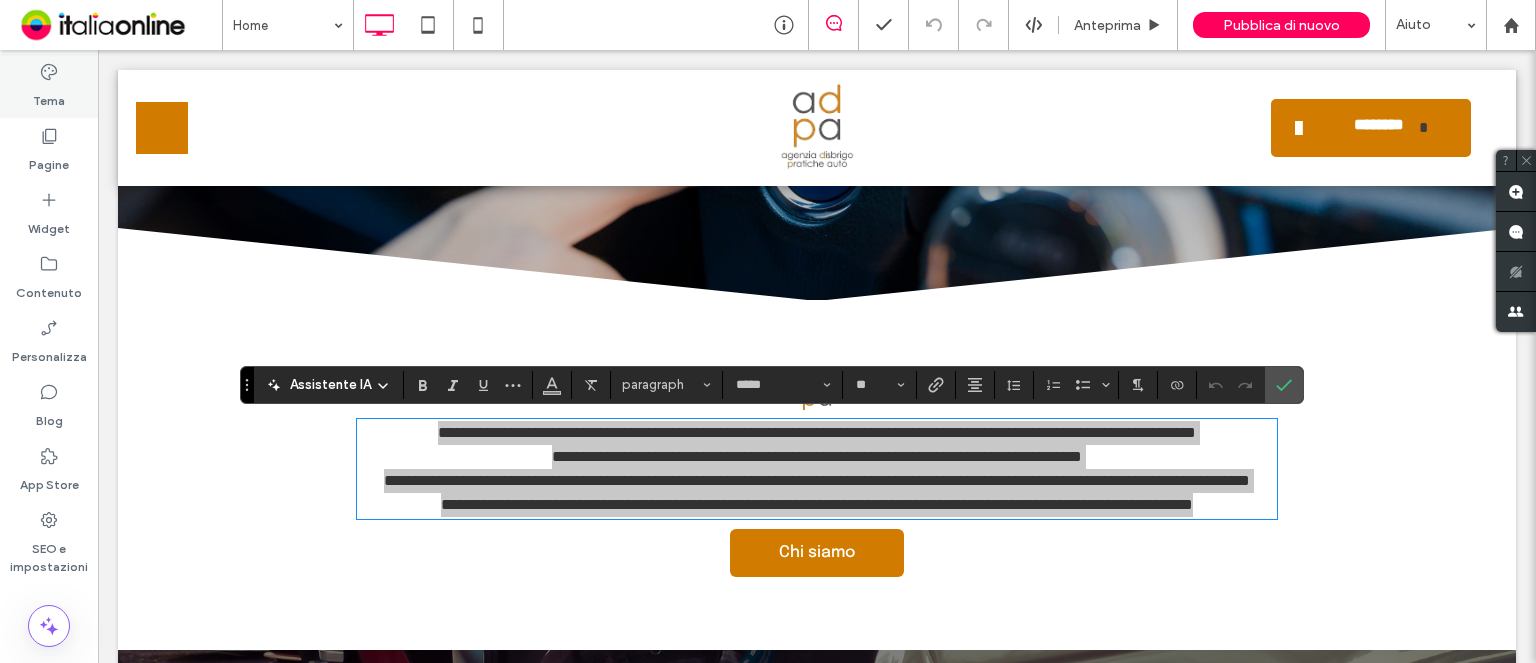 click on "Tema" at bounding box center (49, 86) 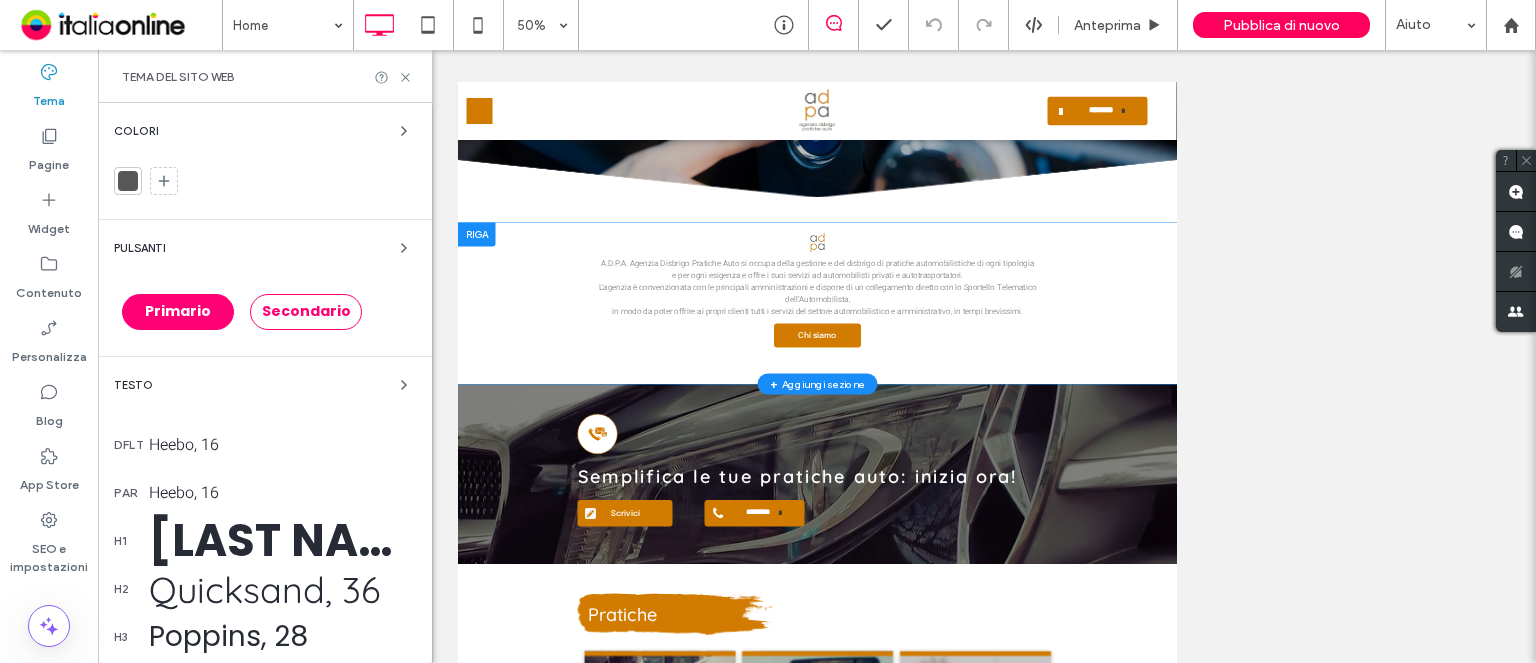 drag, startPoint x: 49, startPoint y: 610, endPoint x: 217, endPoint y: 447, distance: 234.07904 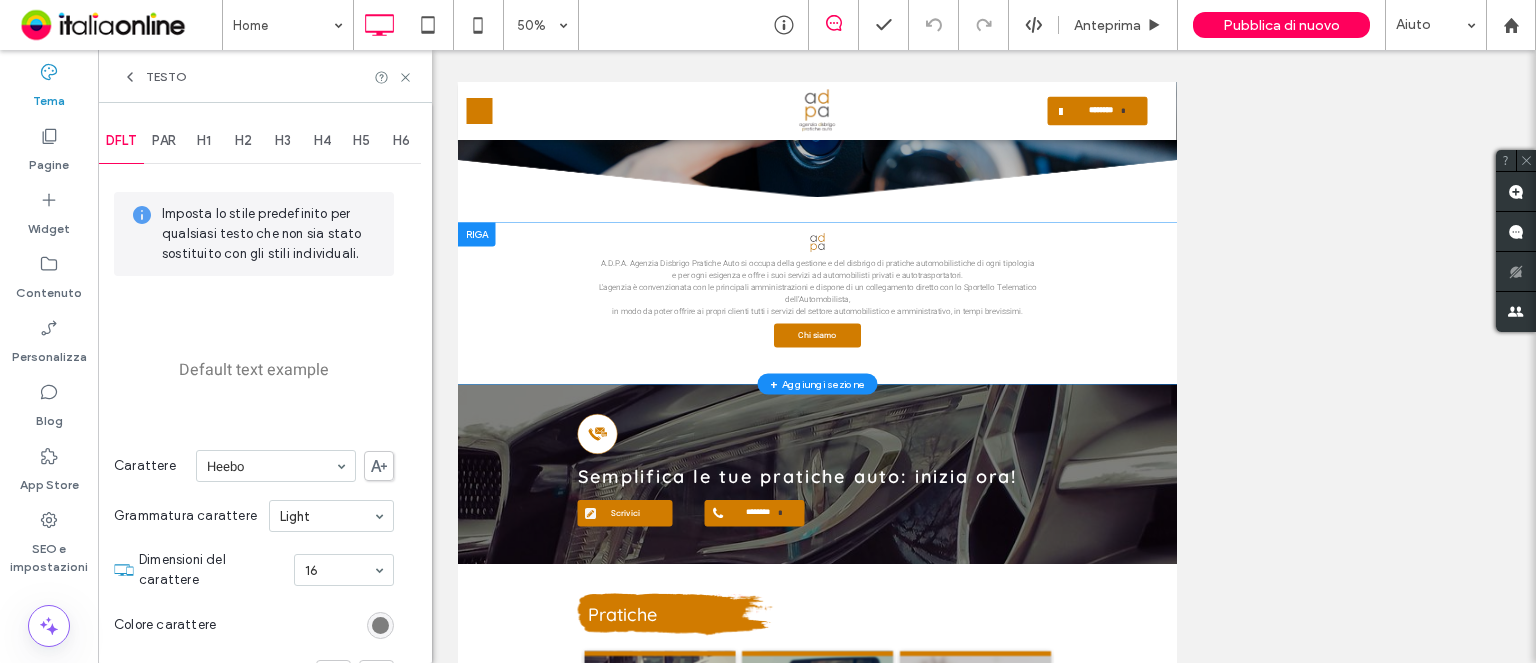 click at bounding box center [380, 625] 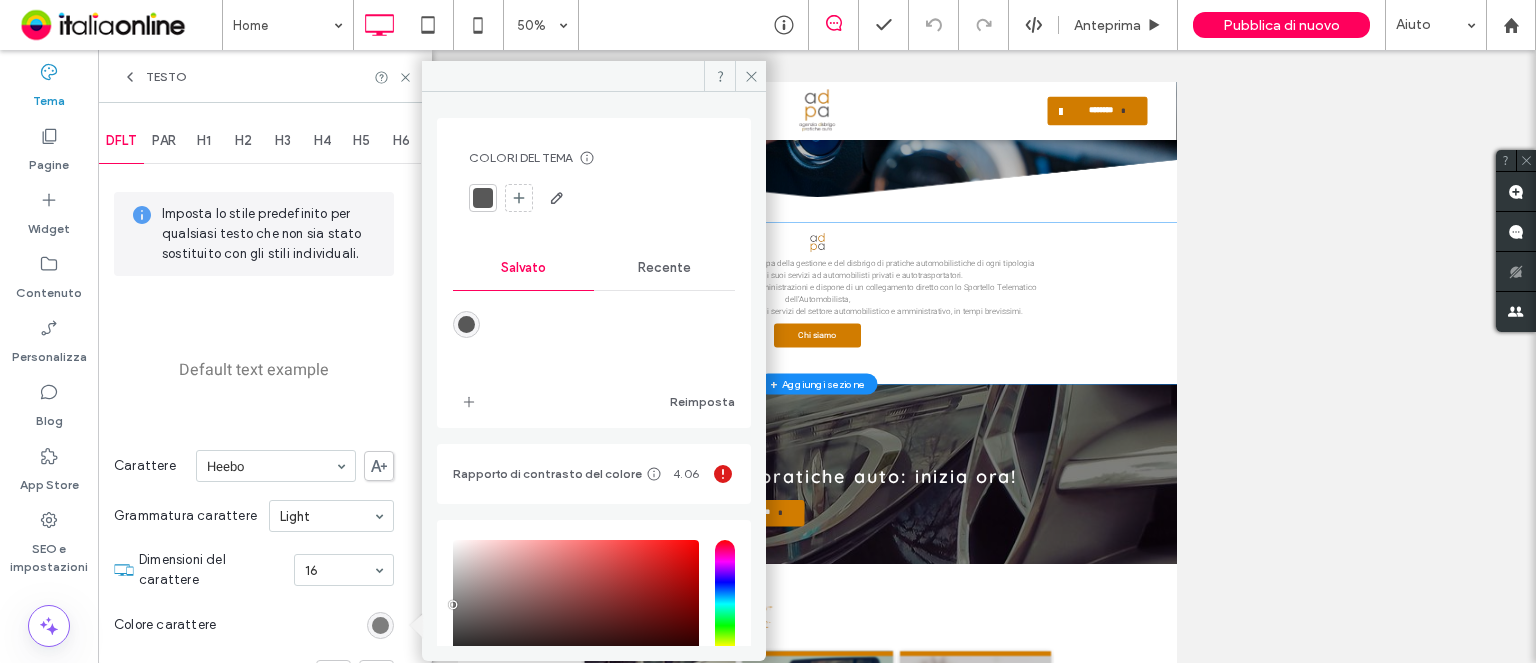 click at bounding box center [466, 324] 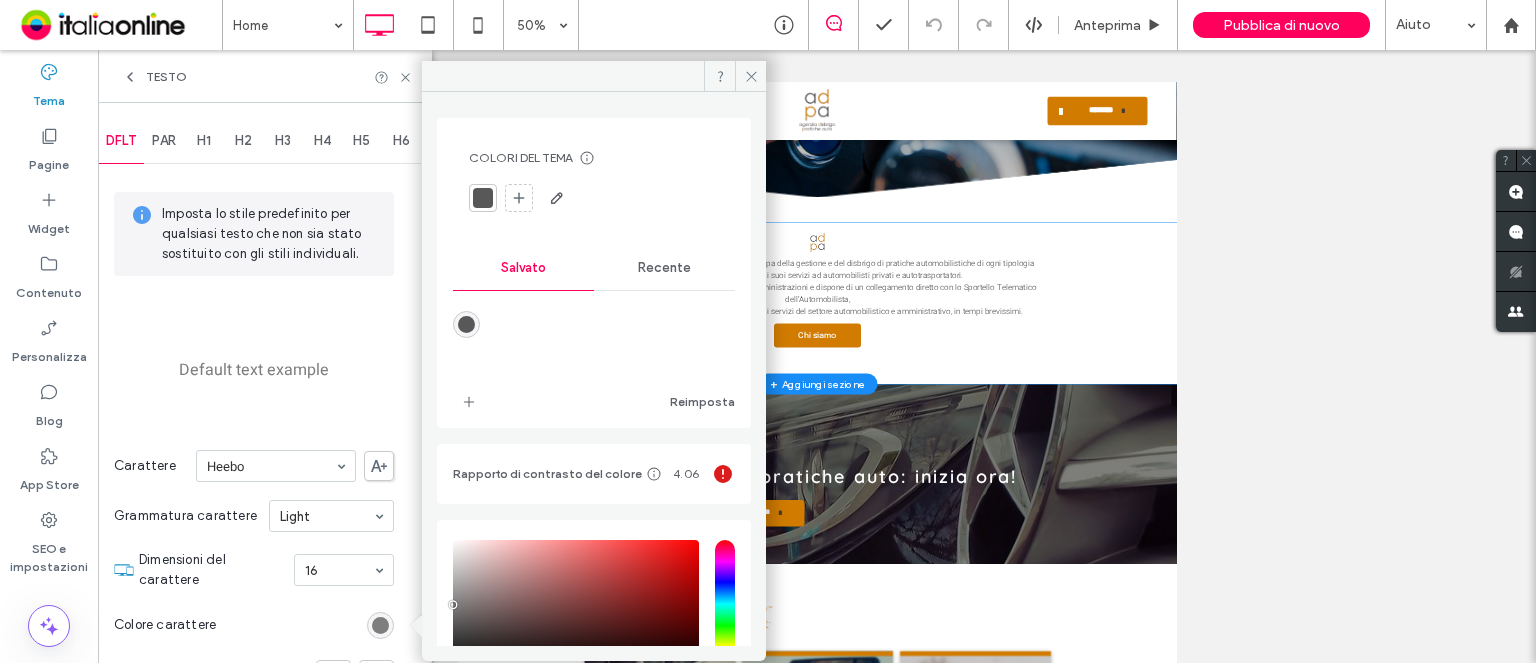 type on "*******" 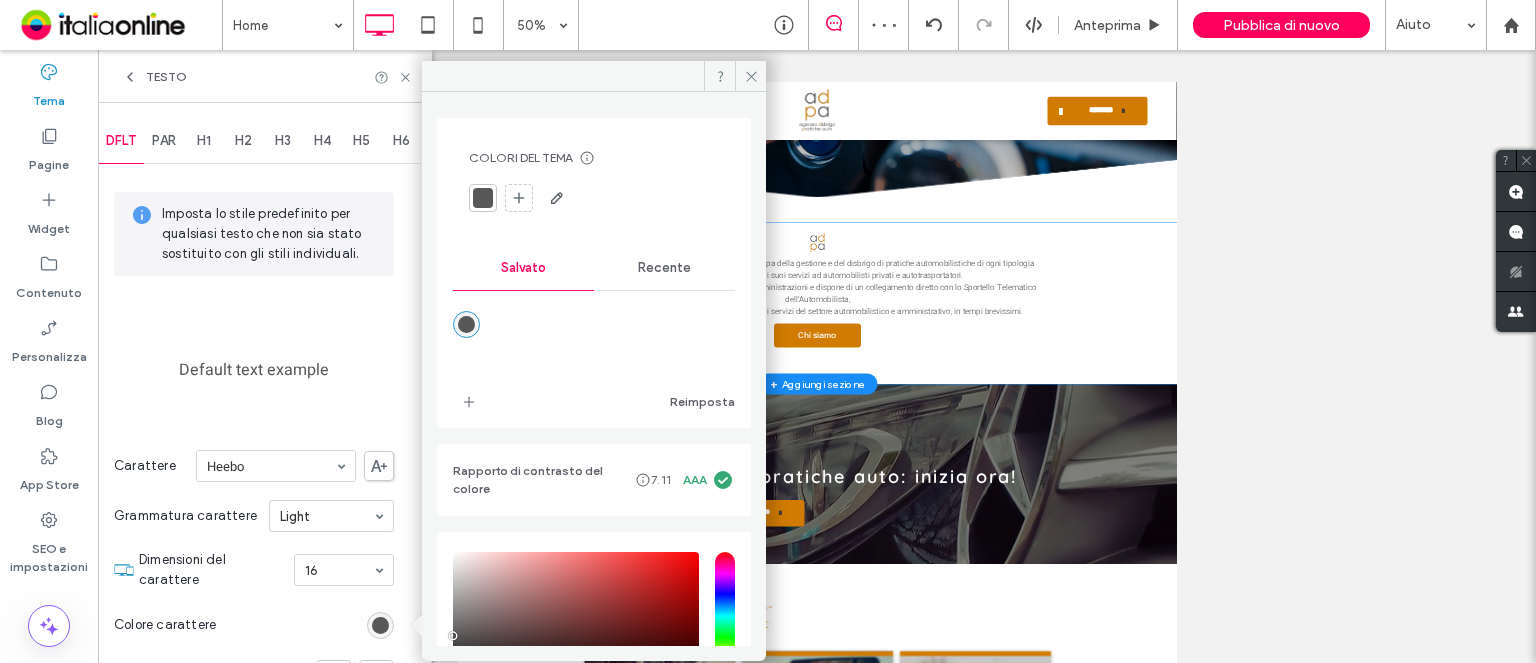 click on "PAR" at bounding box center [164, 141] 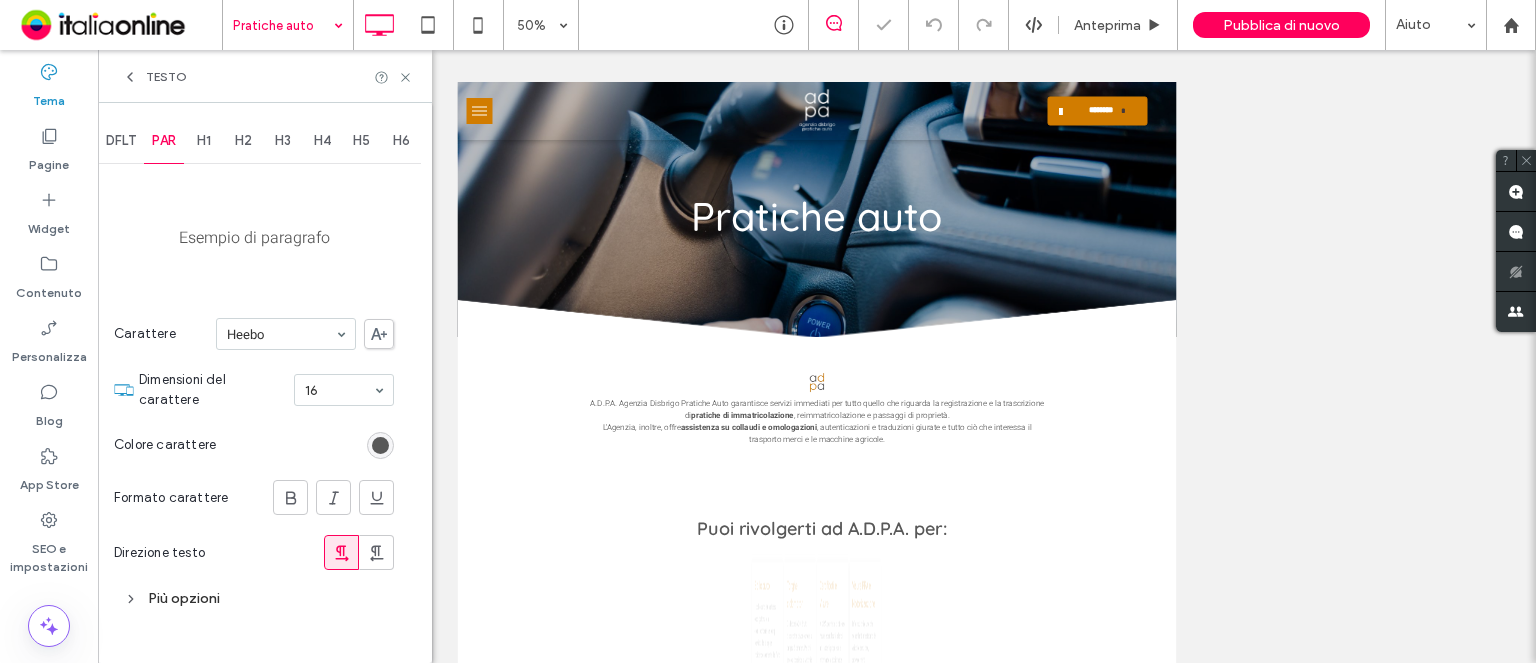 scroll, scrollTop: 0, scrollLeft: 0, axis: both 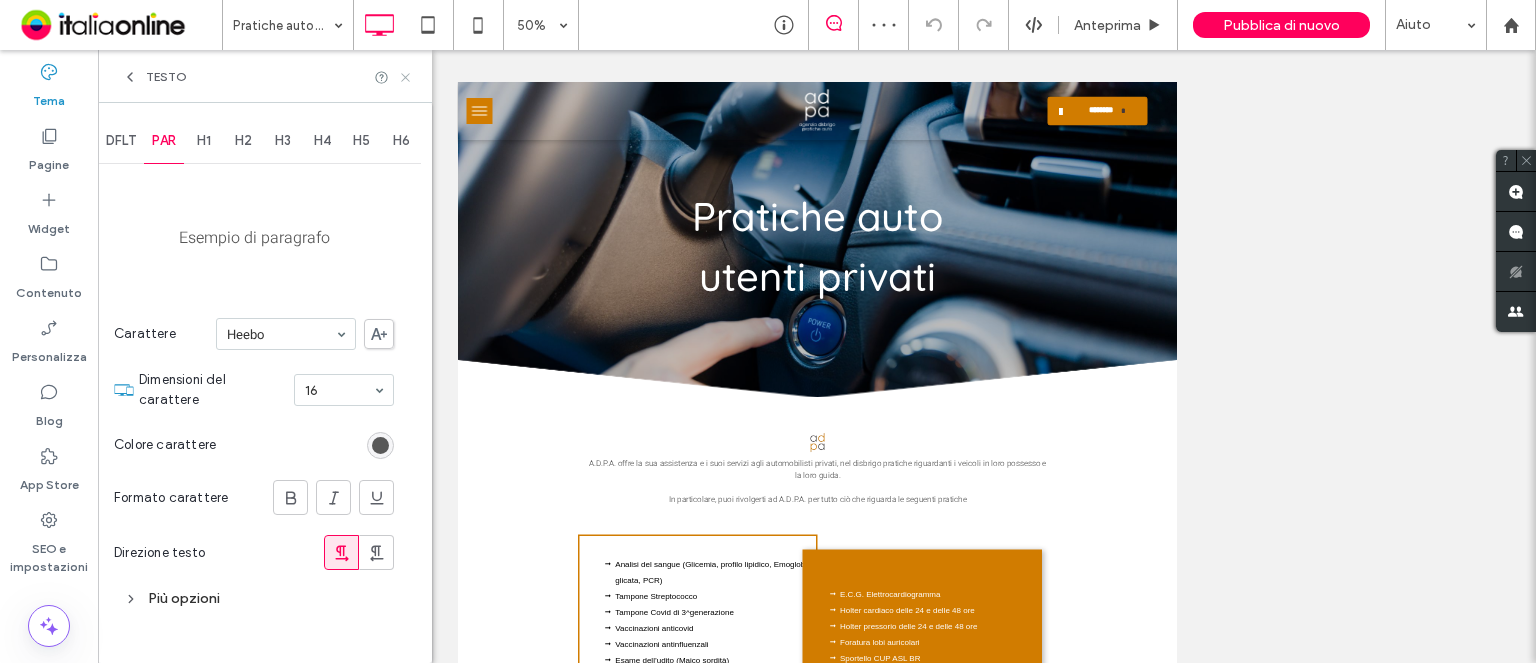 click 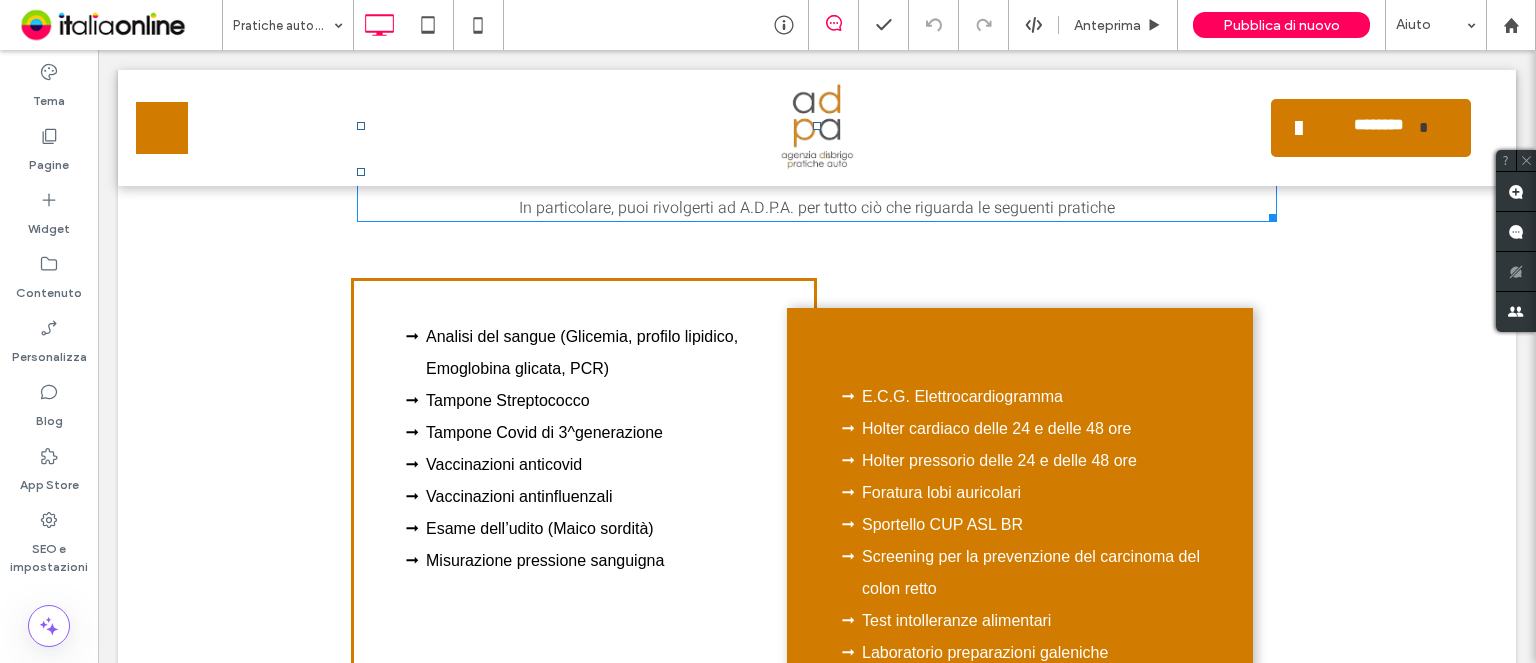 scroll, scrollTop: 700, scrollLeft: 0, axis: vertical 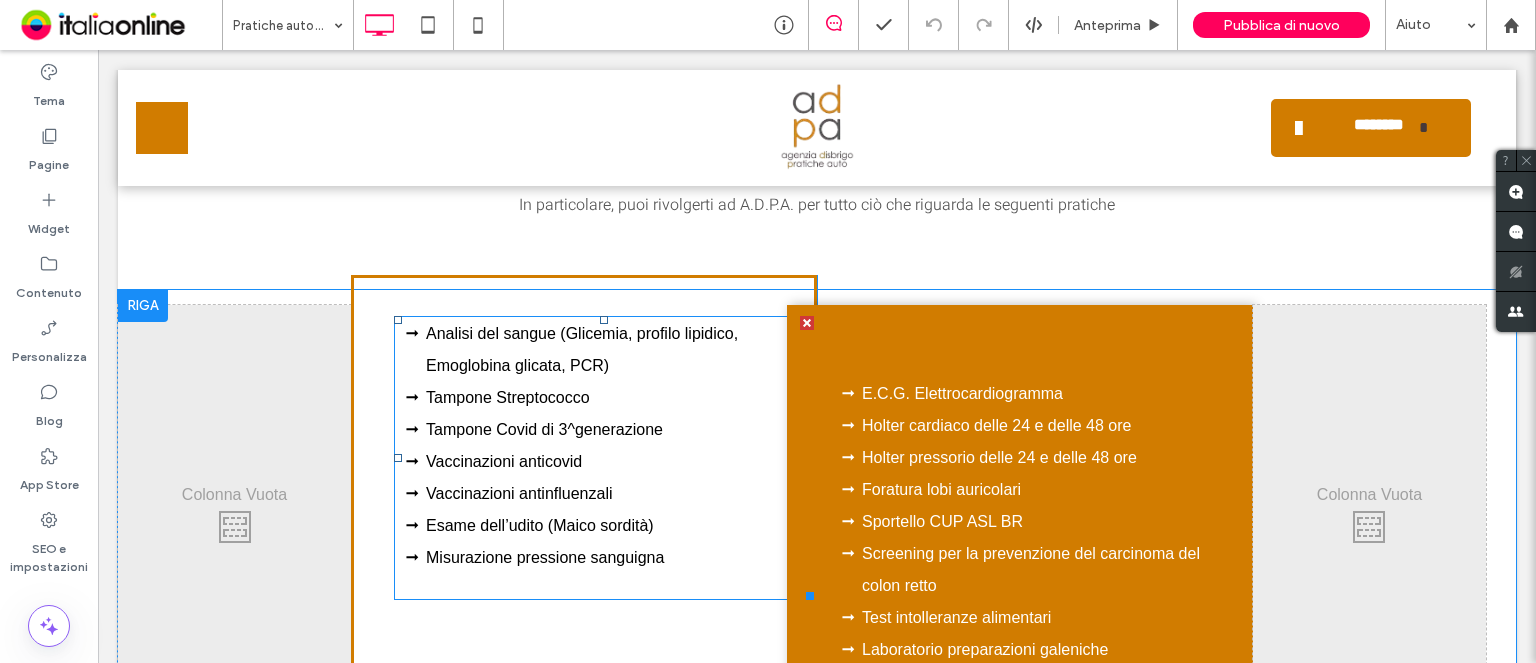click on "Tampone Streptococco" at bounding box center [620, 398] 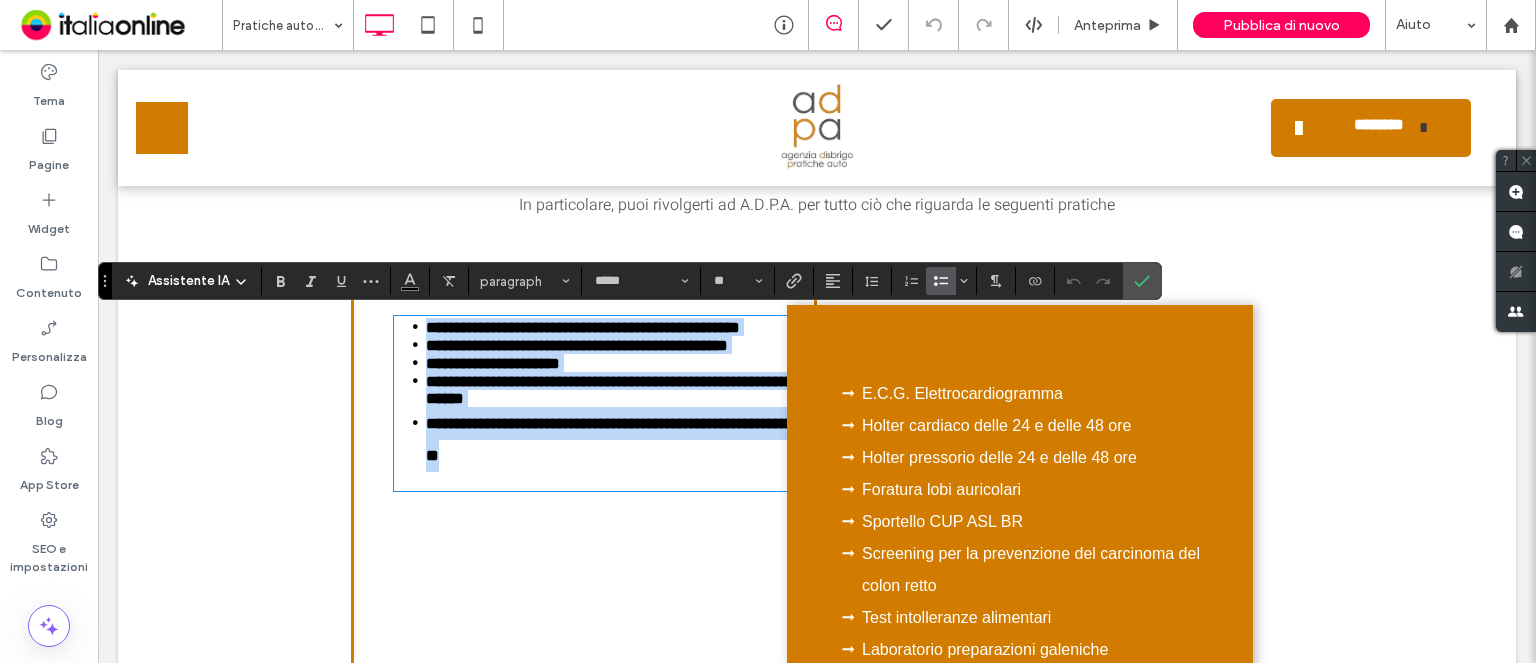 scroll, scrollTop: 0, scrollLeft: 0, axis: both 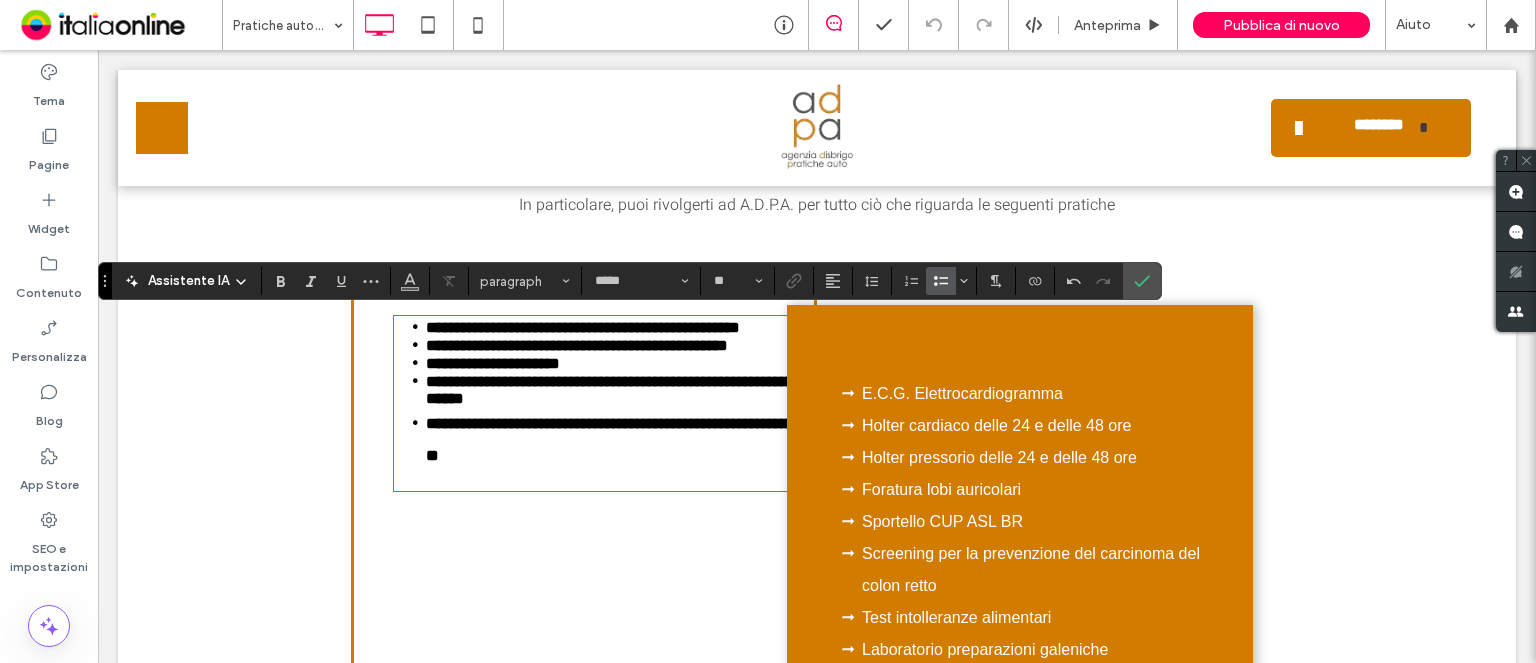 type on "*****" 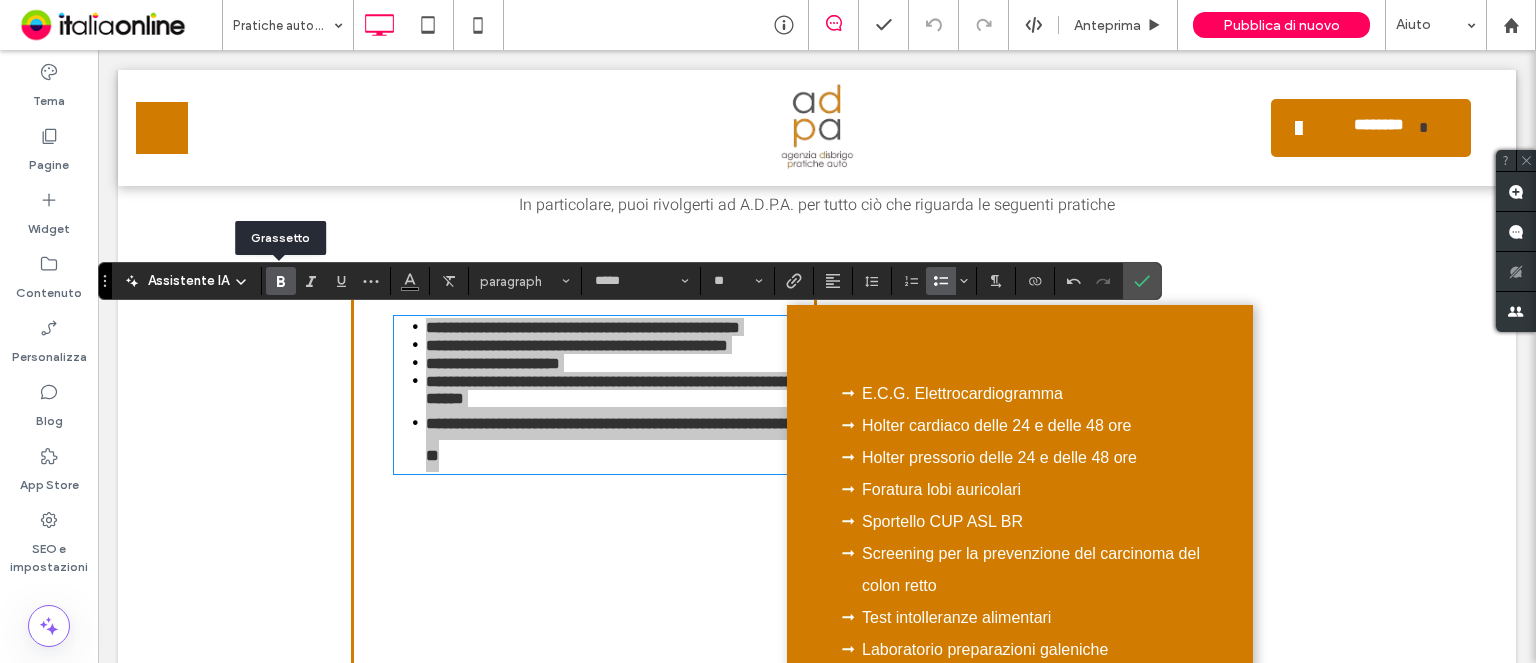 click 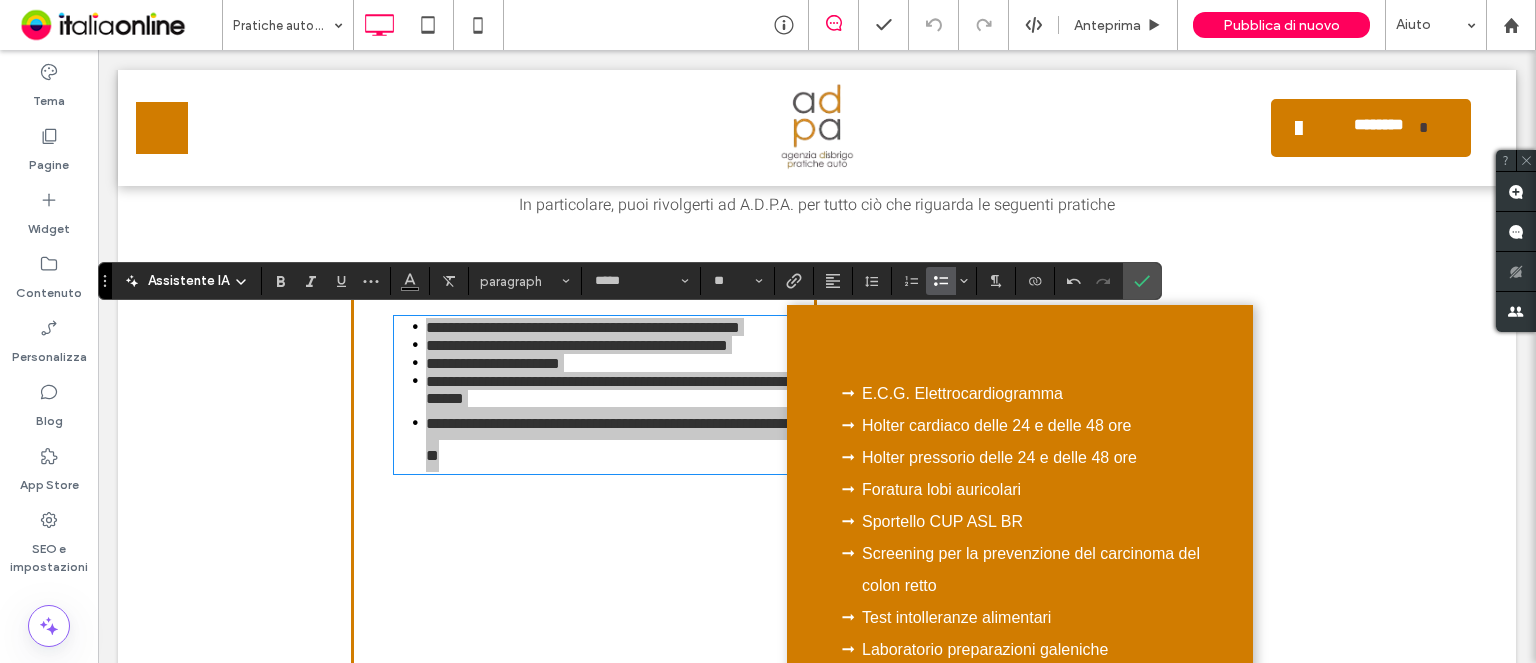 drag, startPoint x: 1145, startPoint y: 266, endPoint x: 634, endPoint y: 21, distance: 566.69745 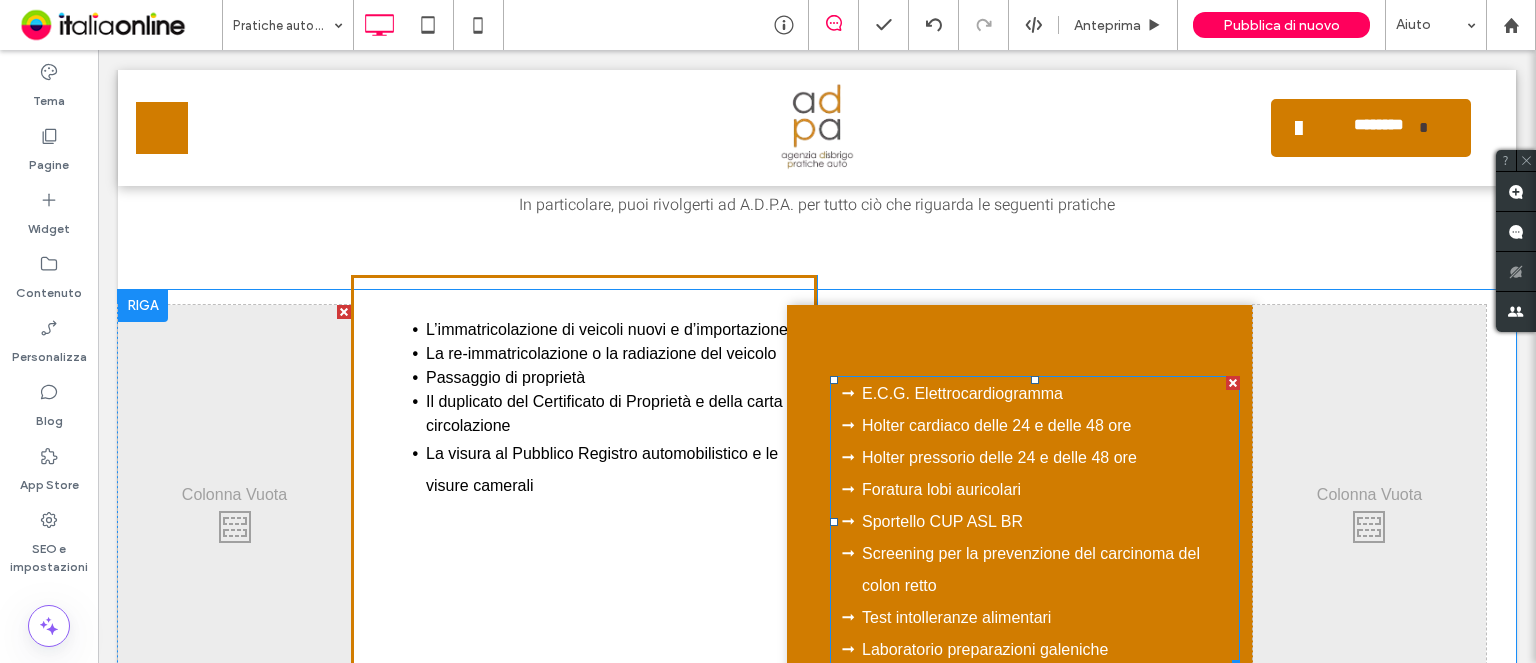 click on "Sportello CUP ASL BR" at bounding box center [942, 521] 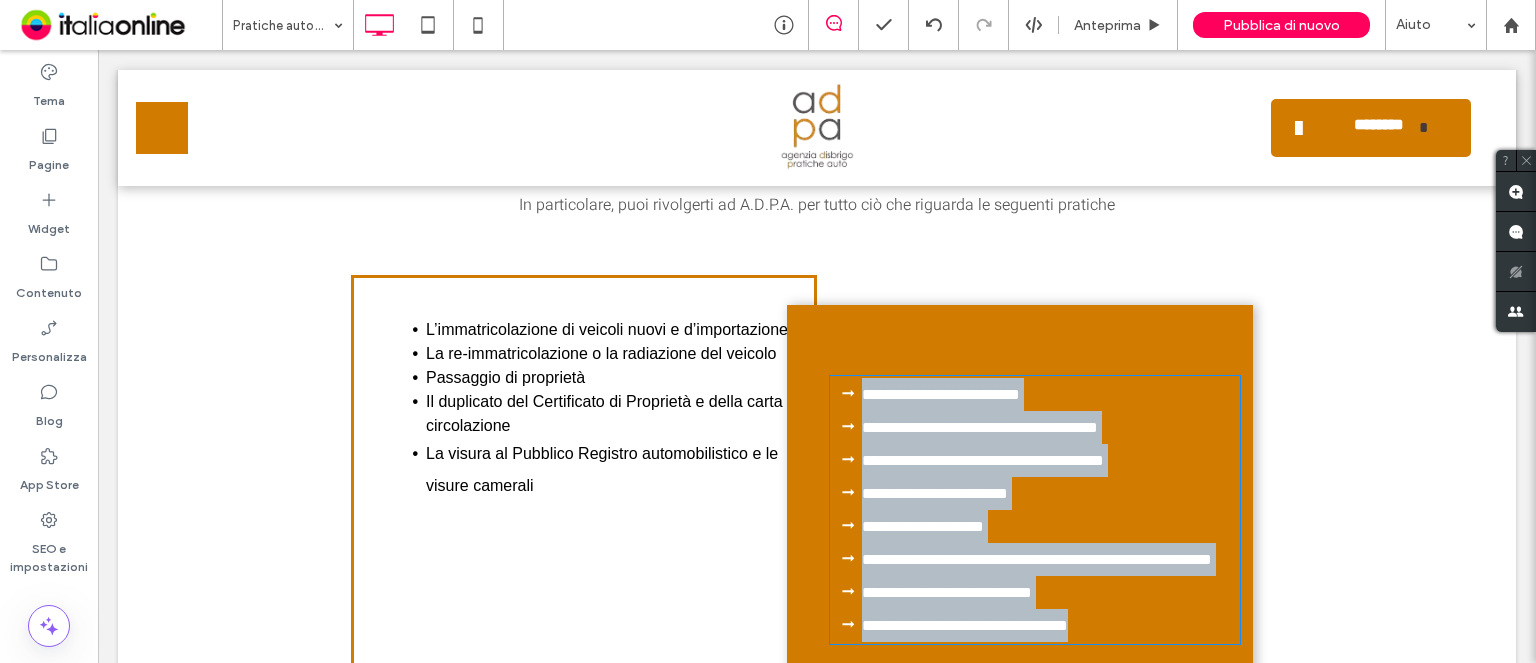 scroll, scrollTop: 868, scrollLeft: 0, axis: vertical 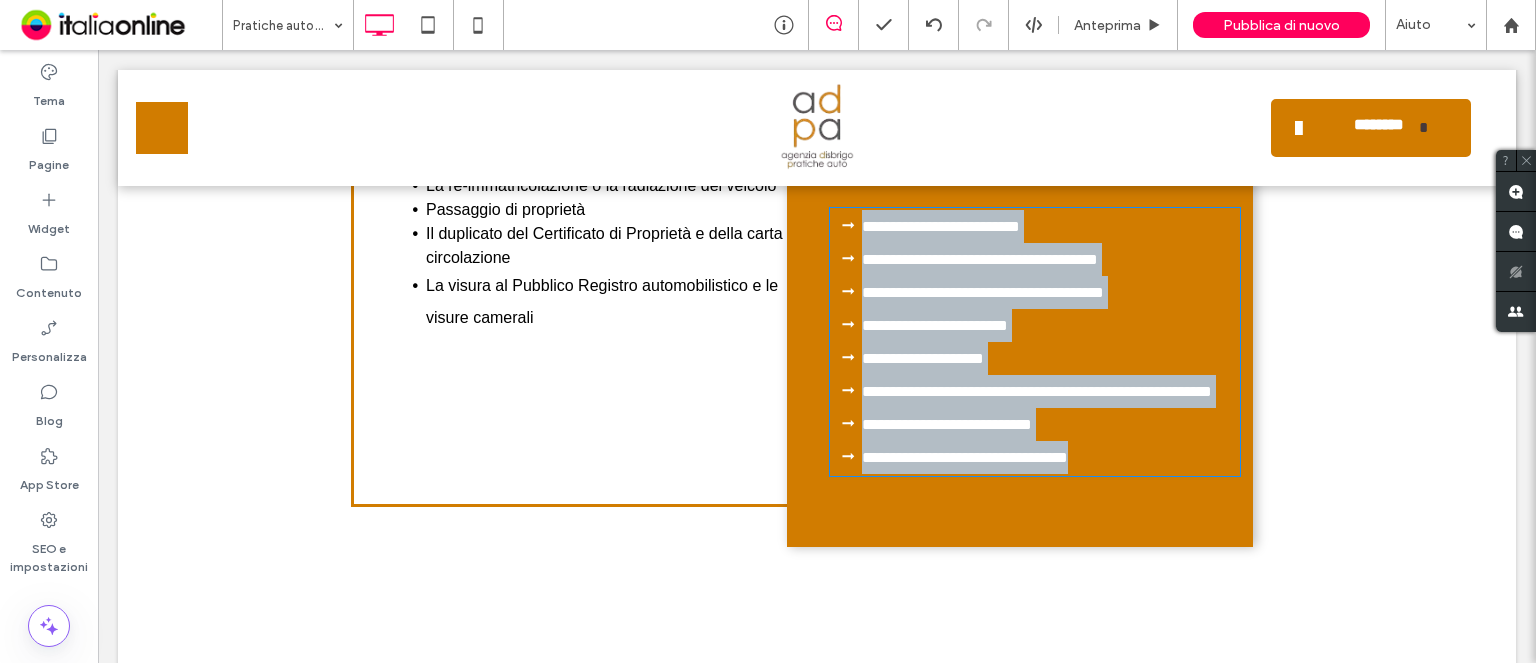 type on "*****" 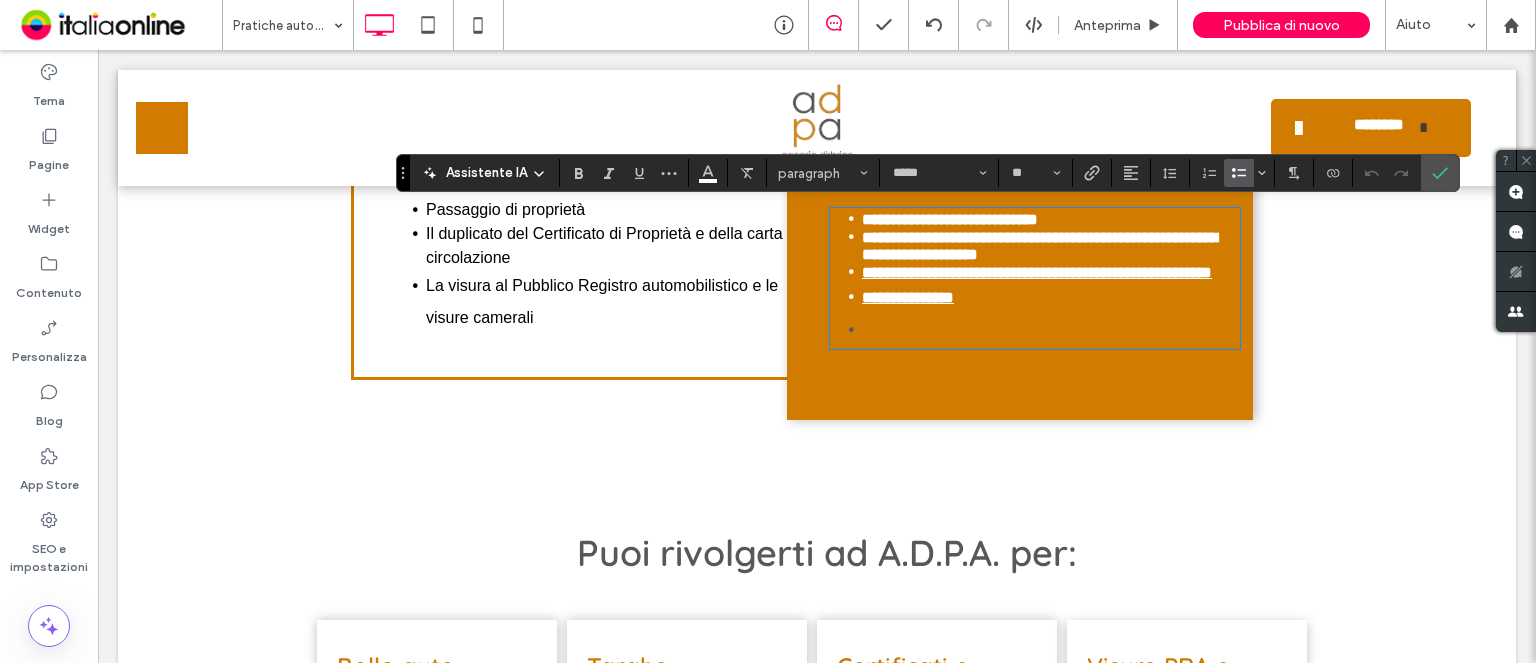 type on "*****" 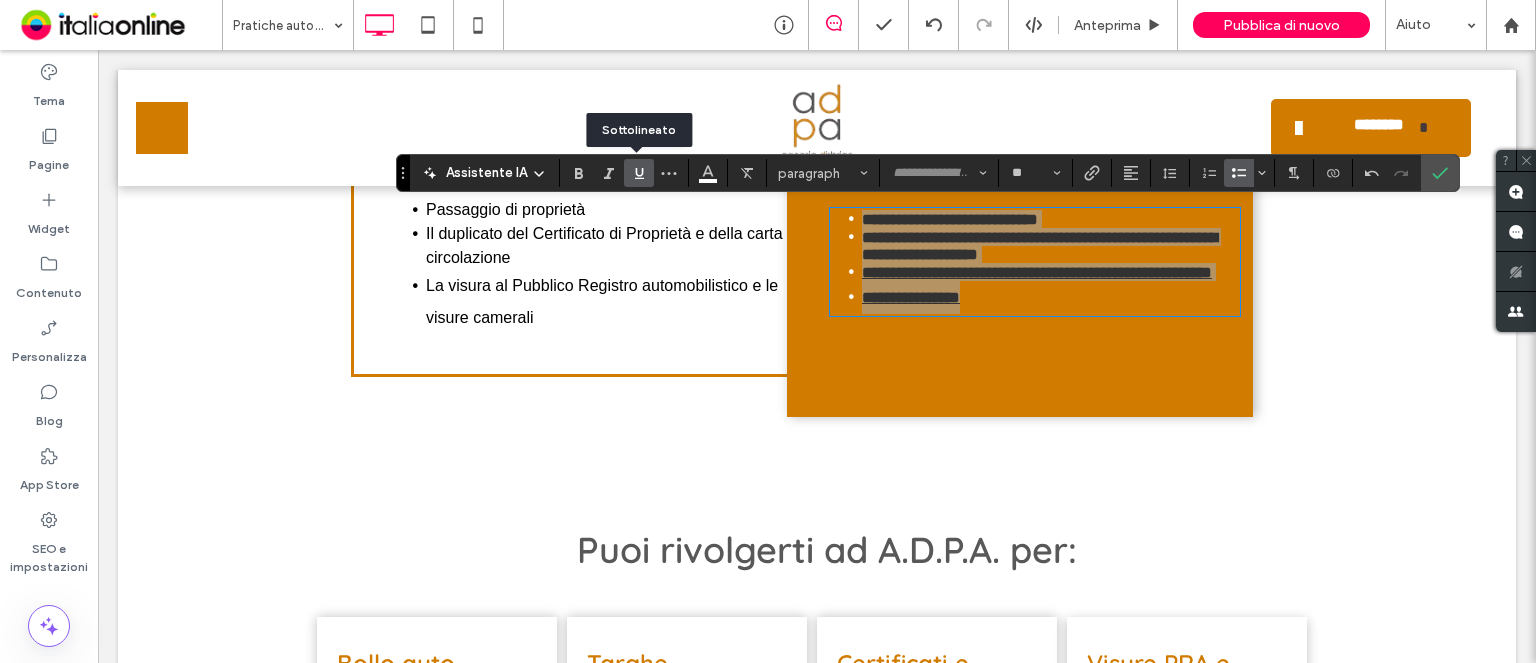 click 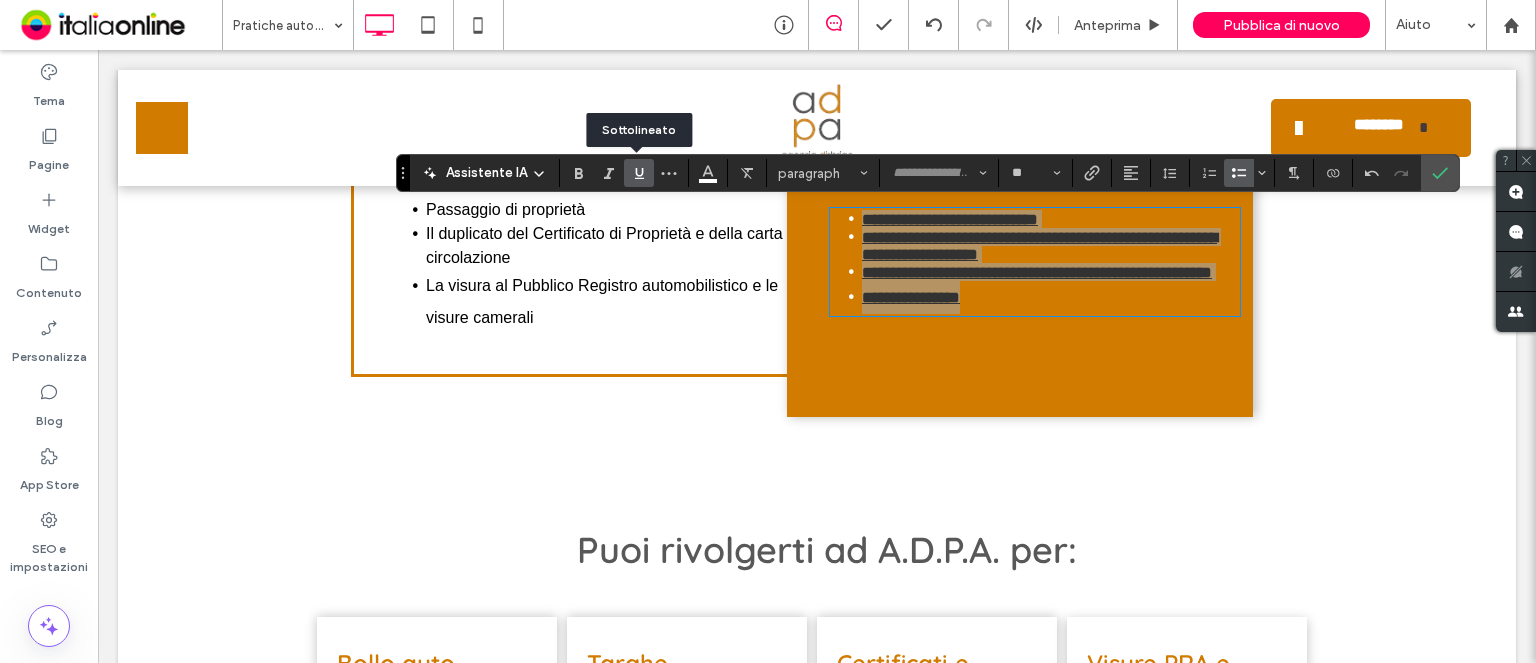 click 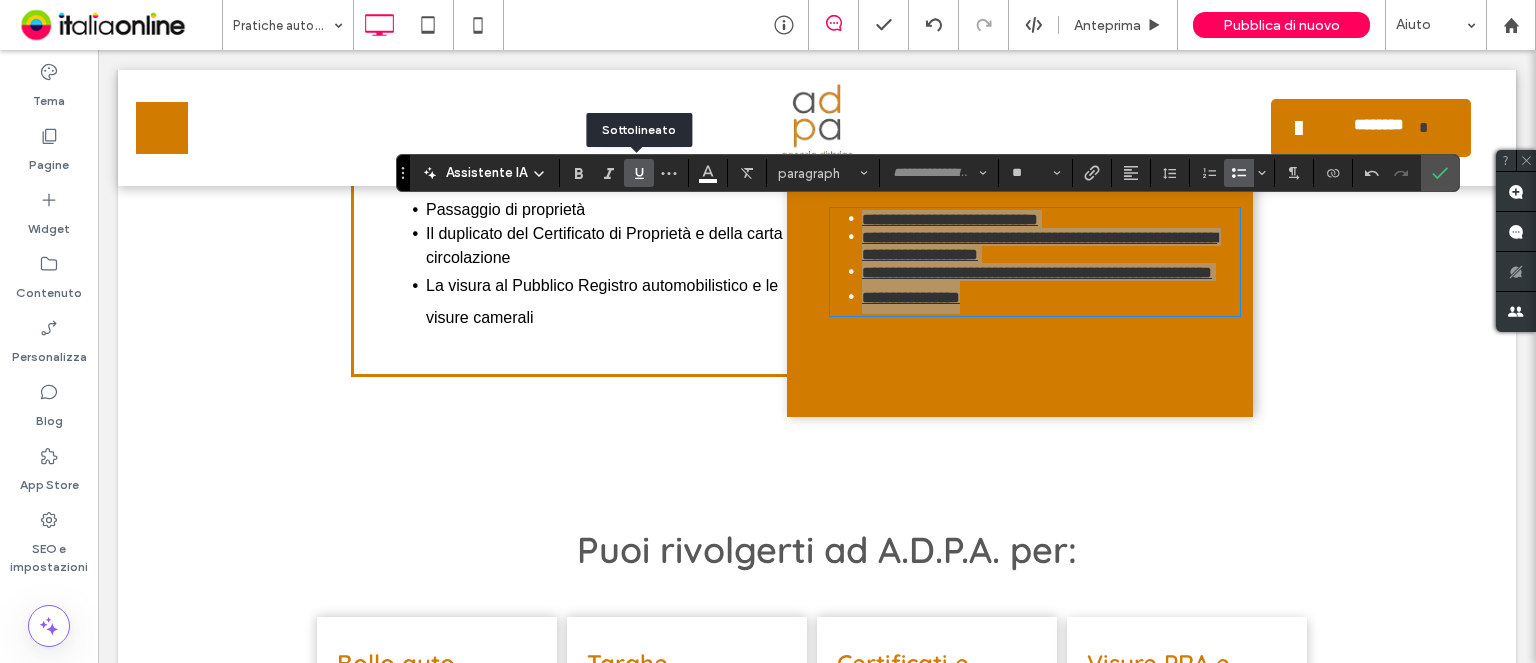 click 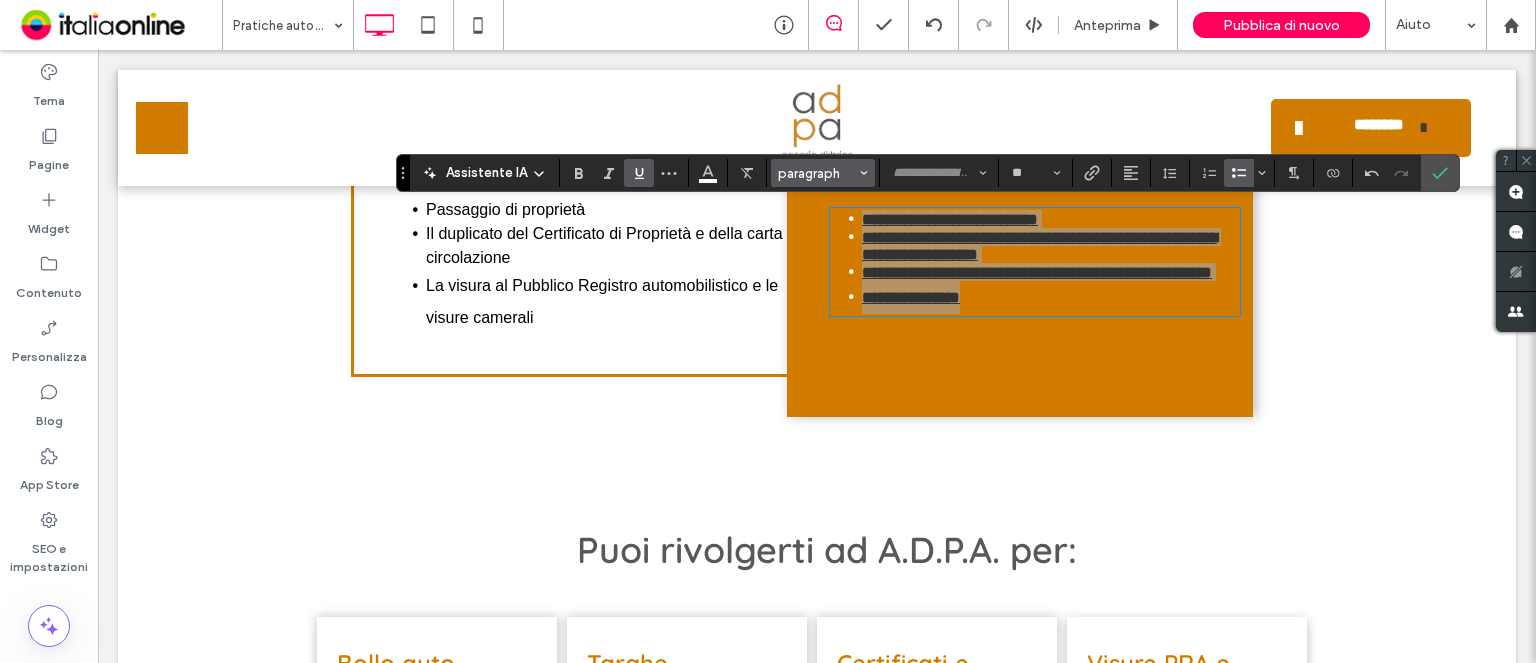 drag, startPoint x: 626, startPoint y: 181, endPoint x: 835, endPoint y: 182, distance: 209.0024 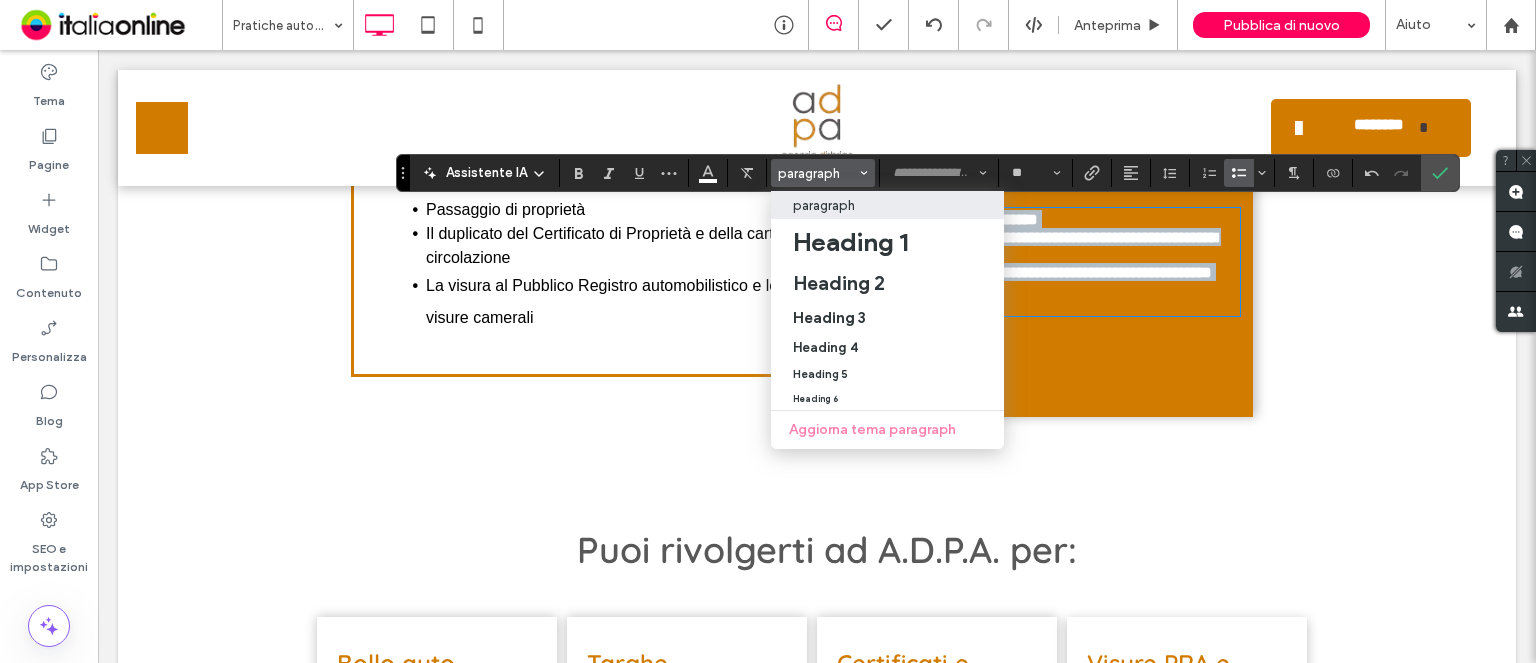 click on "**********" at bounding box center (1051, 272) 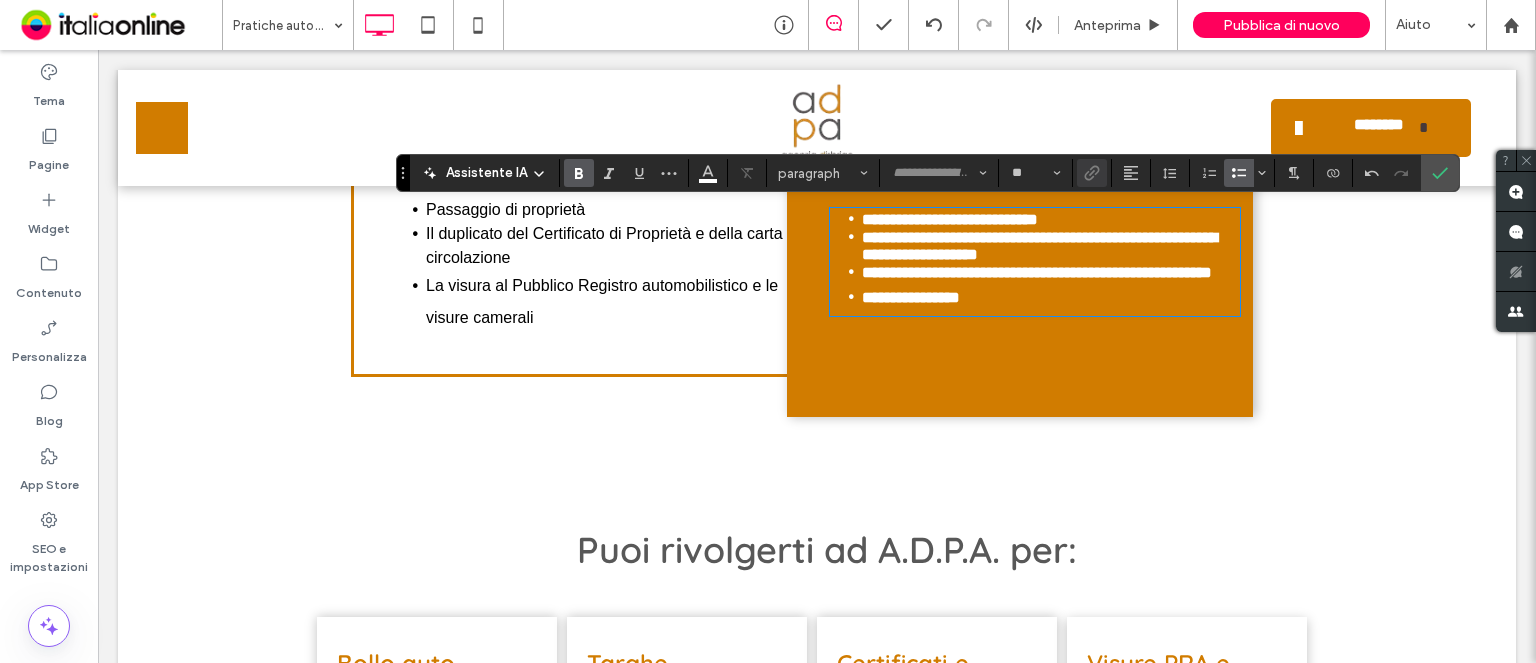 type on "*****" 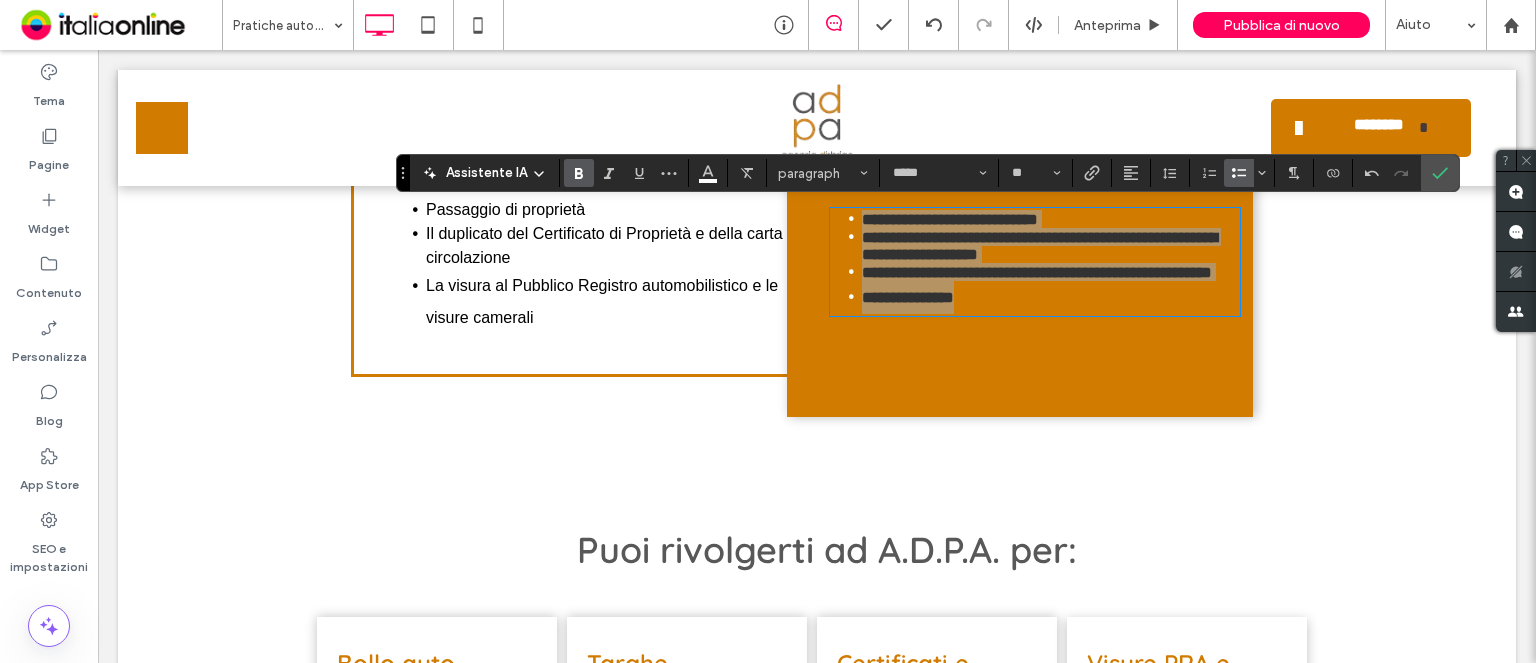 click 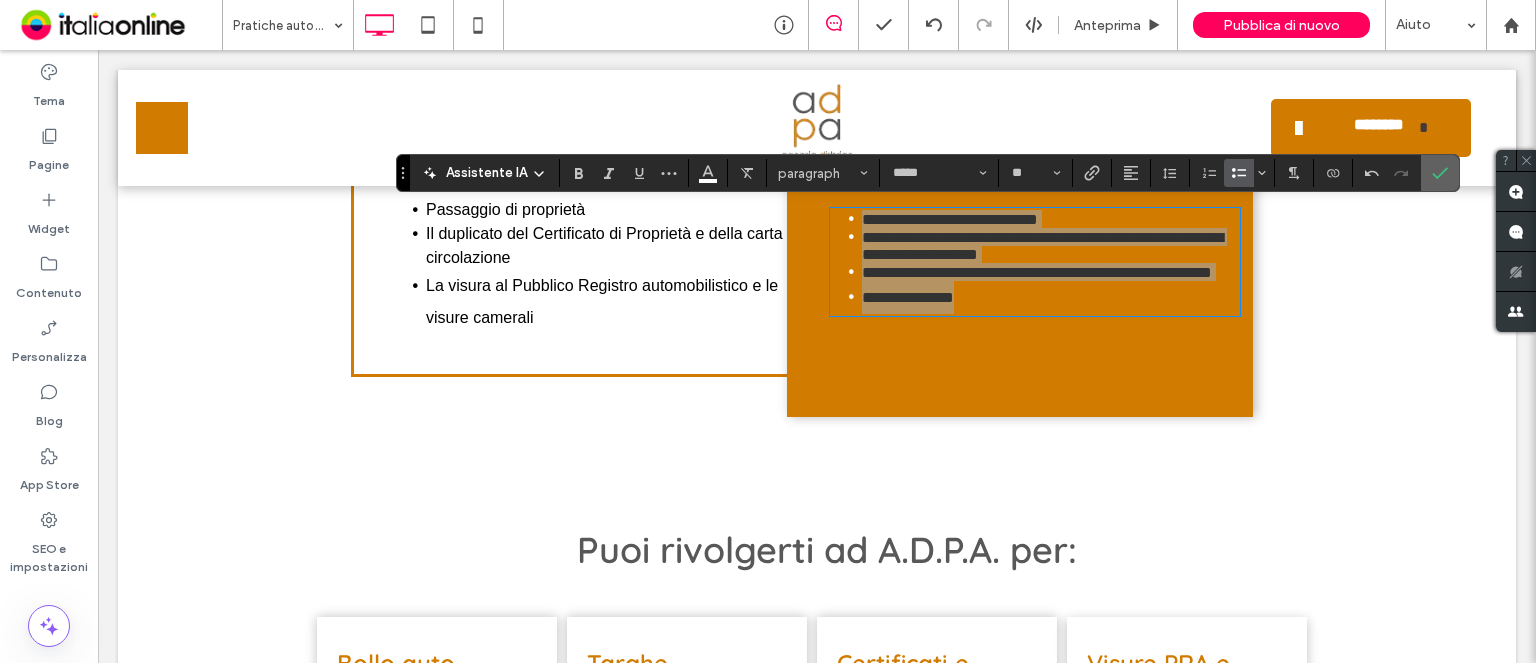 click 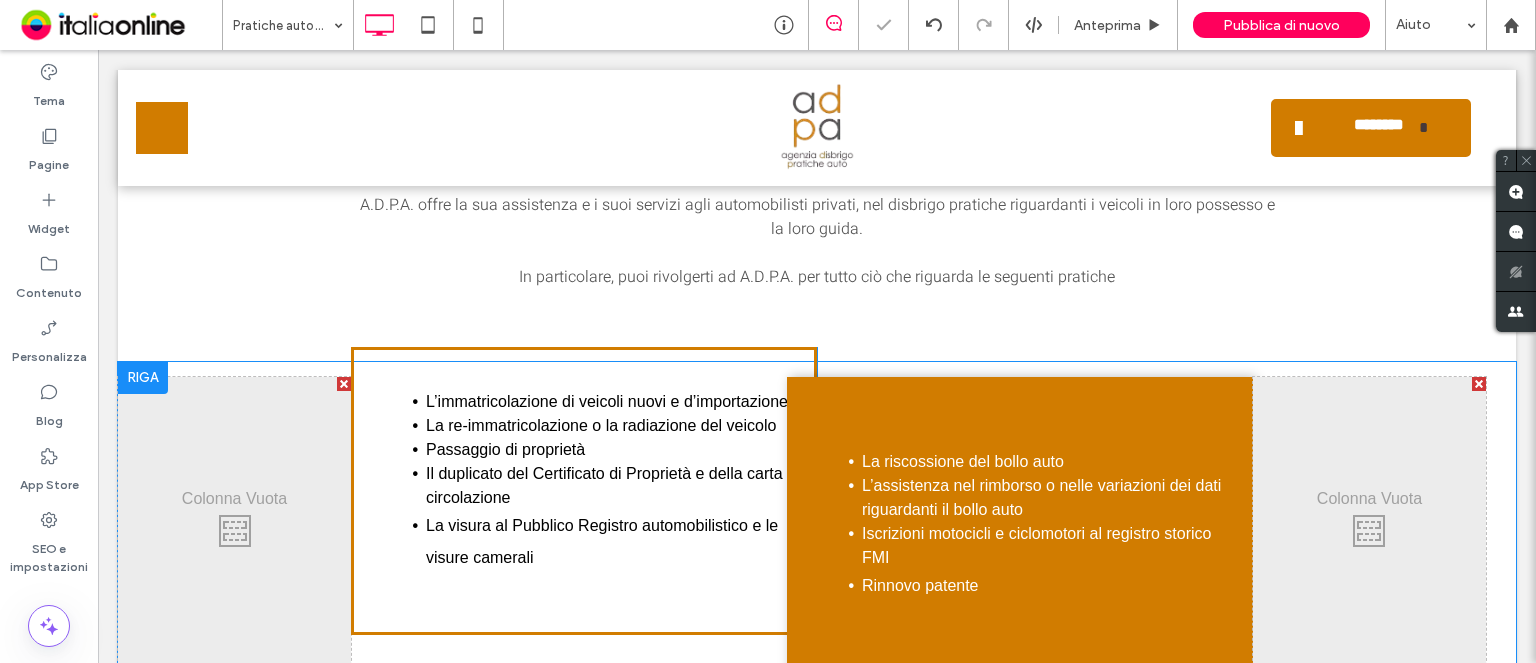 scroll, scrollTop: 568, scrollLeft: 0, axis: vertical 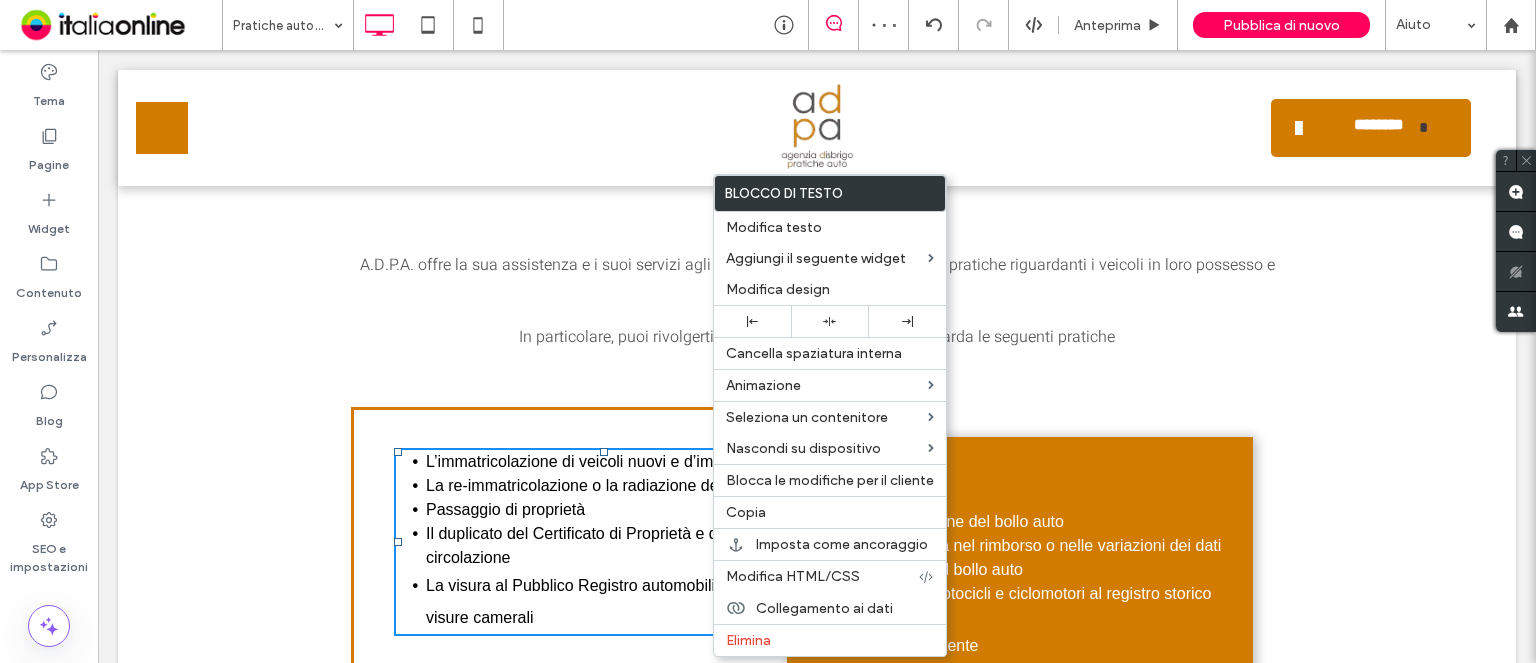 drag, startPoint x: 839, startPoint y: 291, endPoint x: 809, endPoint y: 205, distance: 91.08238 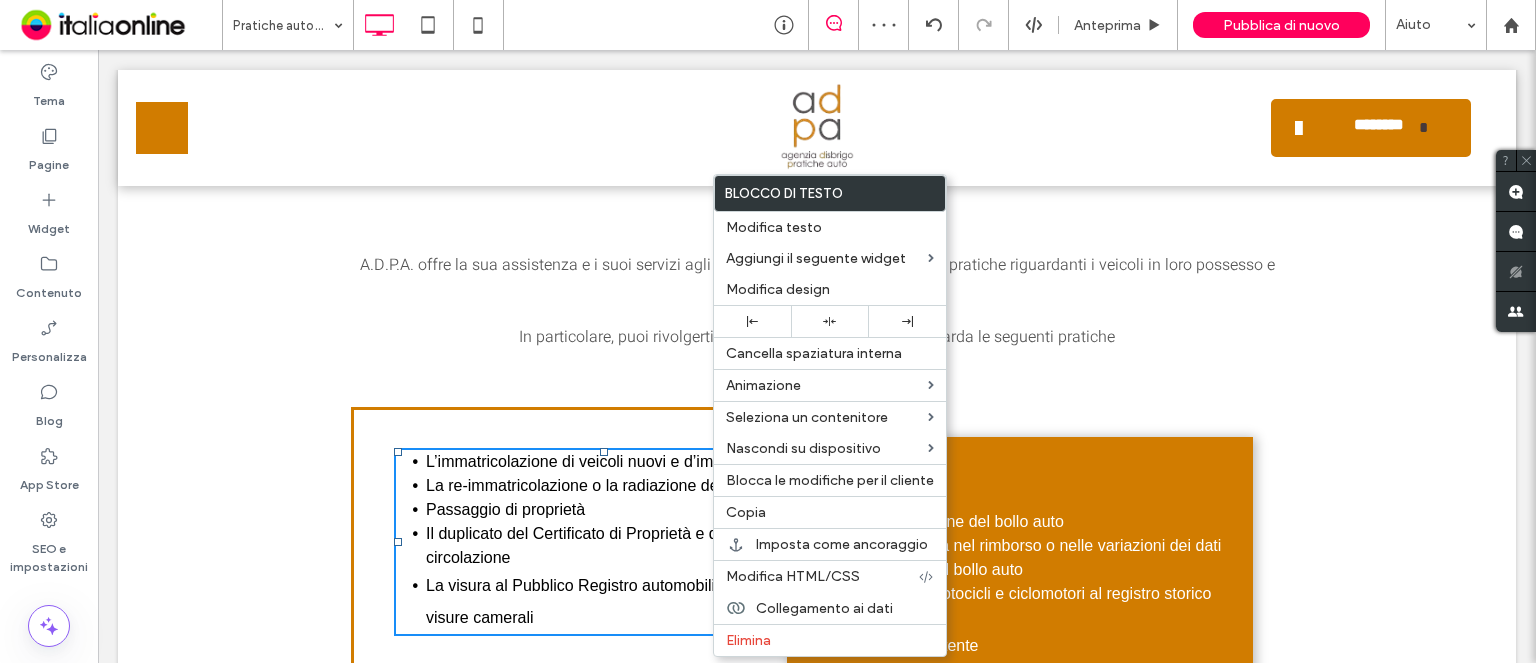 click on "Modifica design" at bounding box center [830, 289] 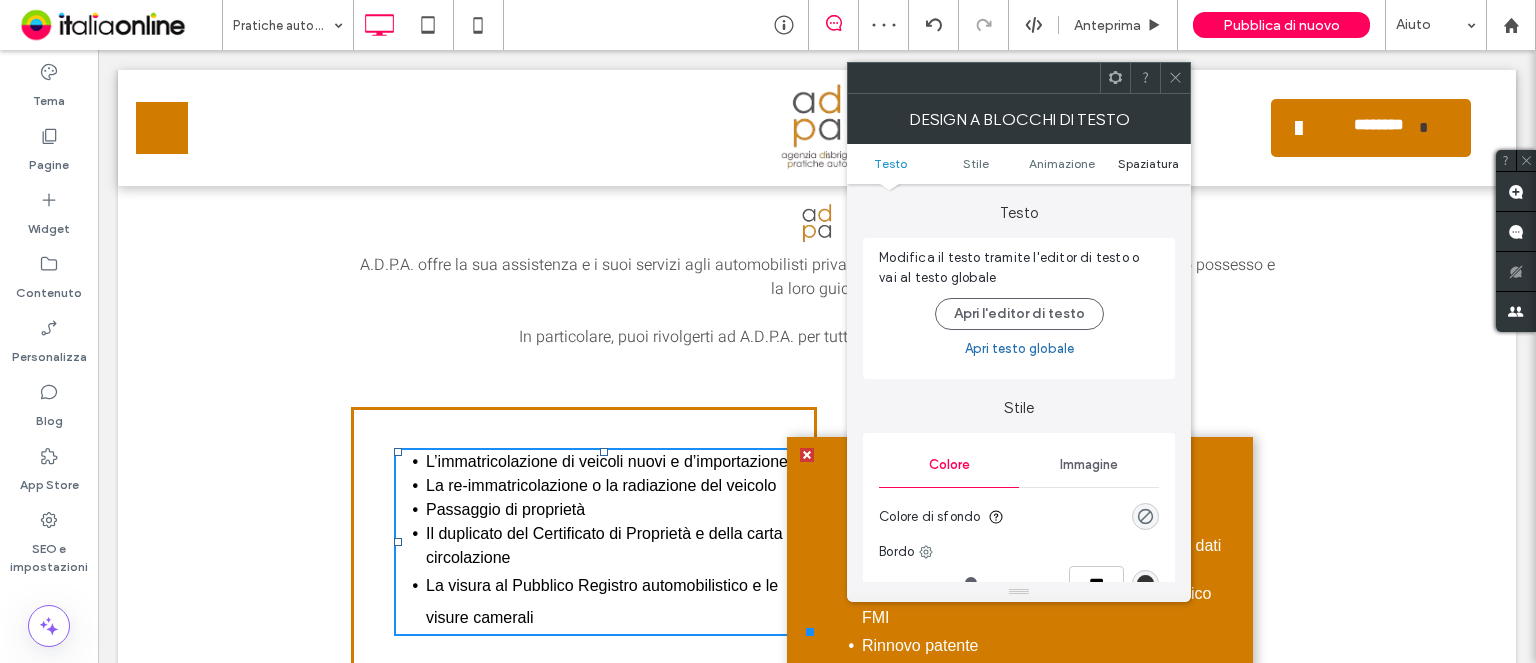 click on "Spaziatura" at bounding box center [1148, 163] 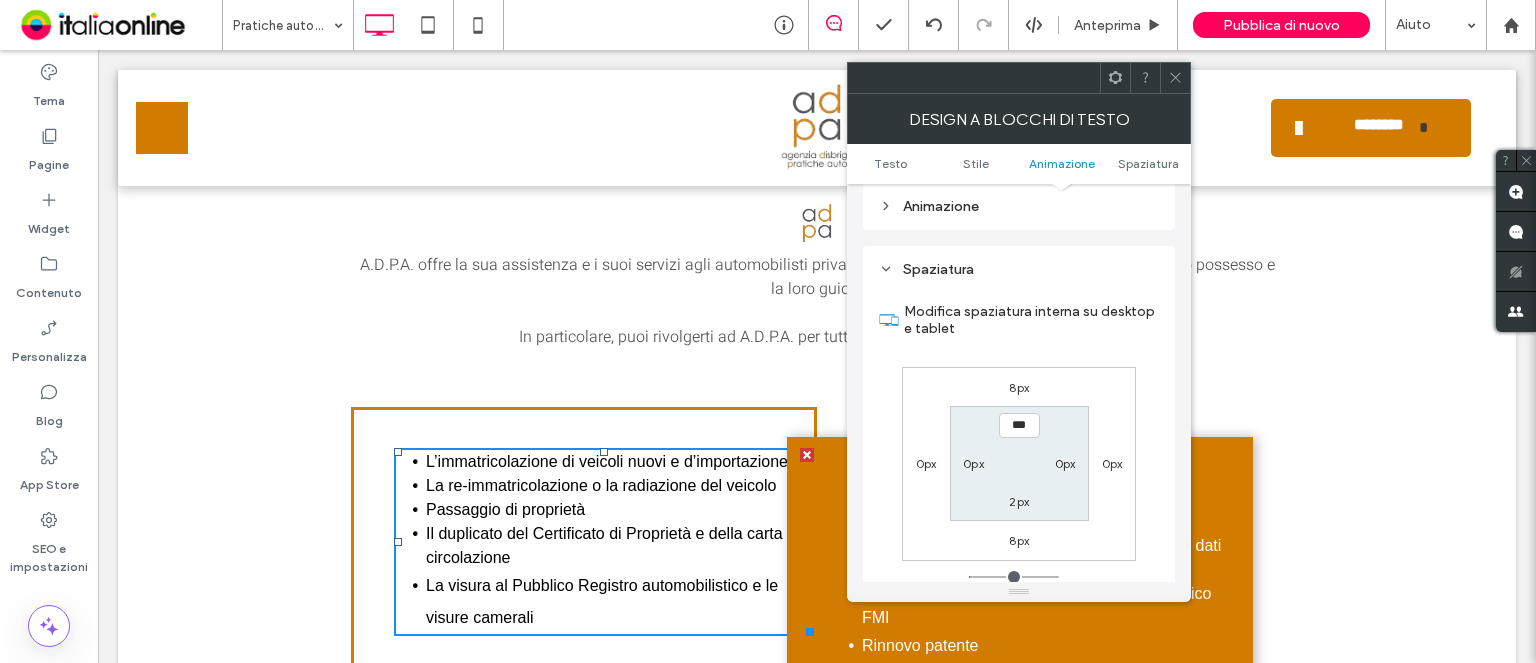 scroll, scrollTop: 572, scrollLeft: 0, axis: vertical 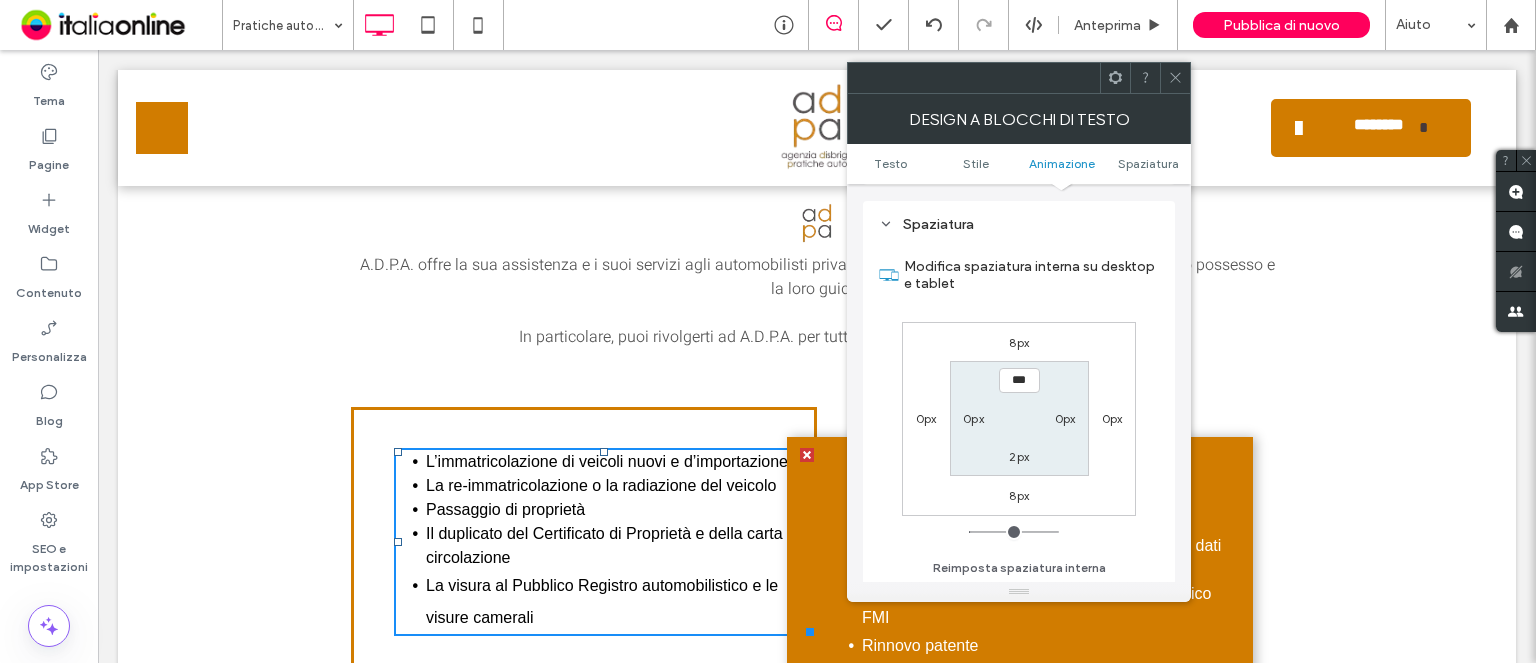 click on "0px" at bounding box center [1065, 418] 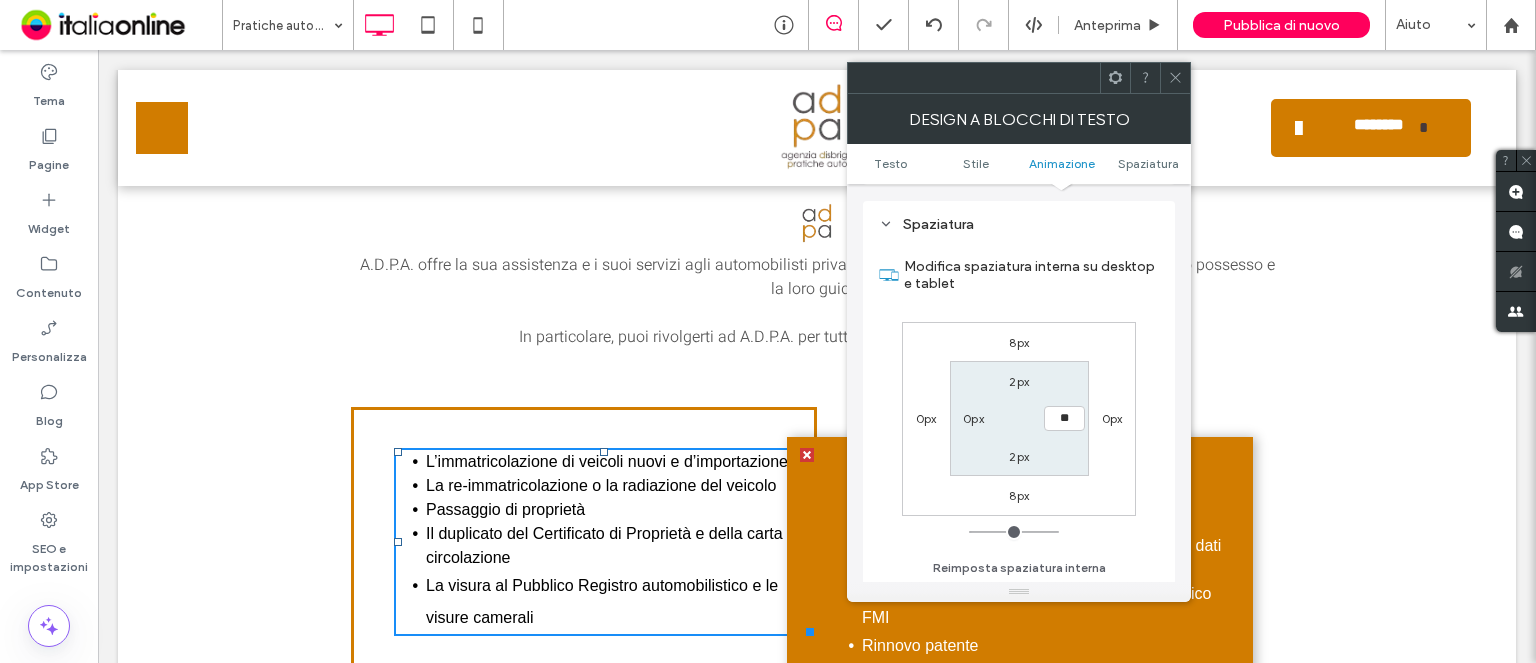 type on "**" 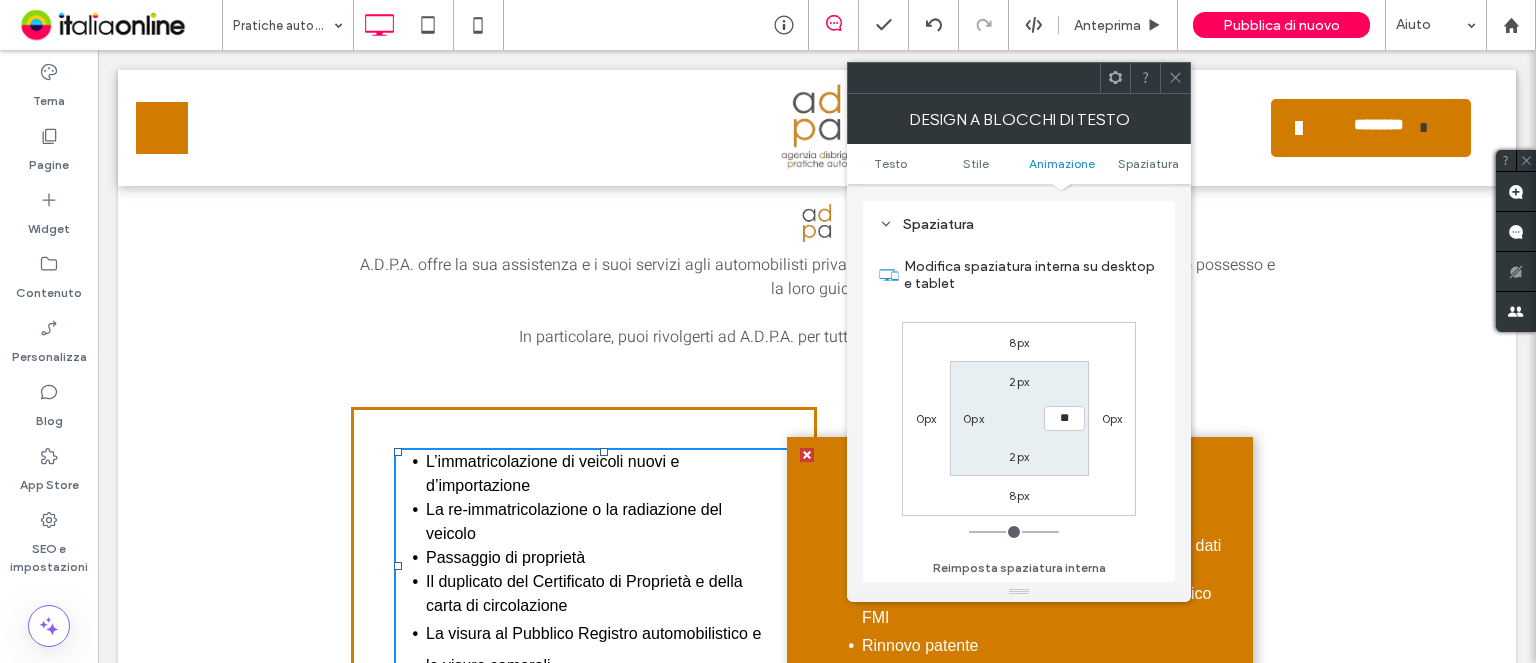 type on "**" 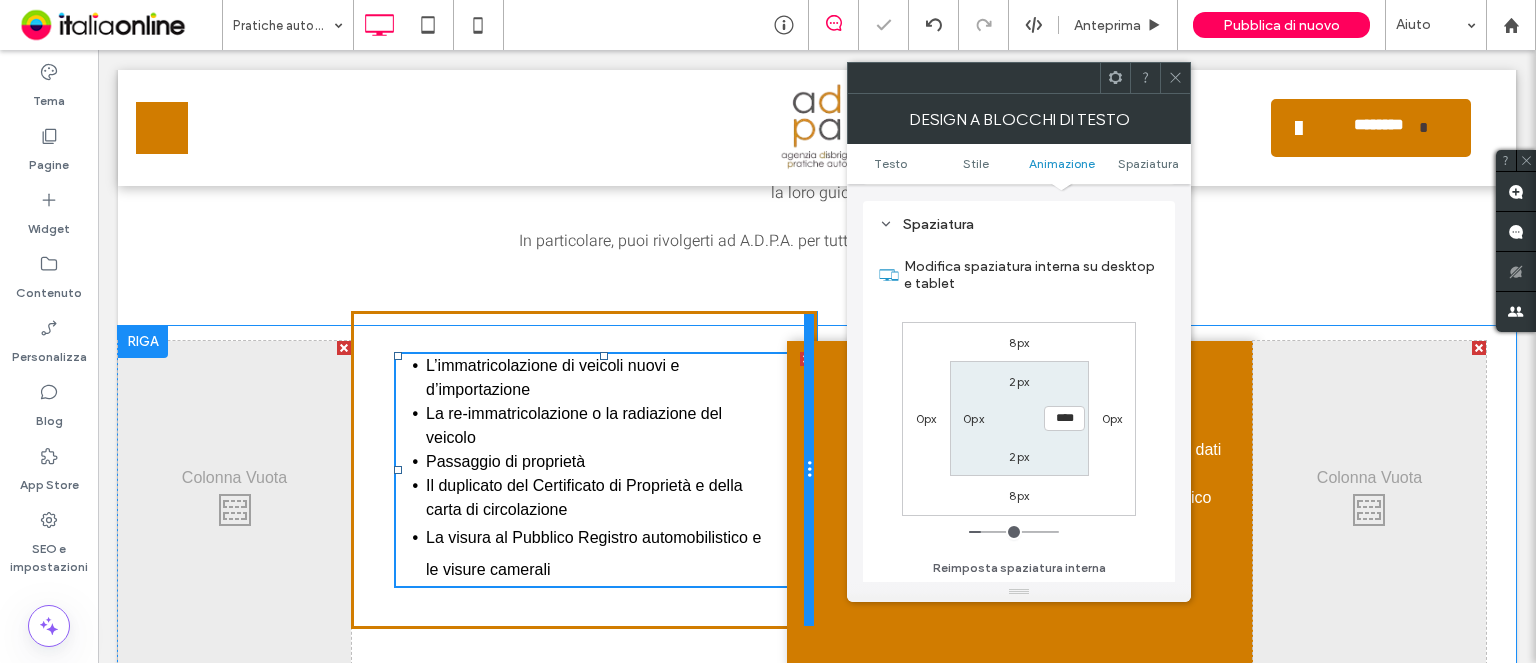 scroll, scrollTop: 768, scrollLeft: 0, axis: vertical 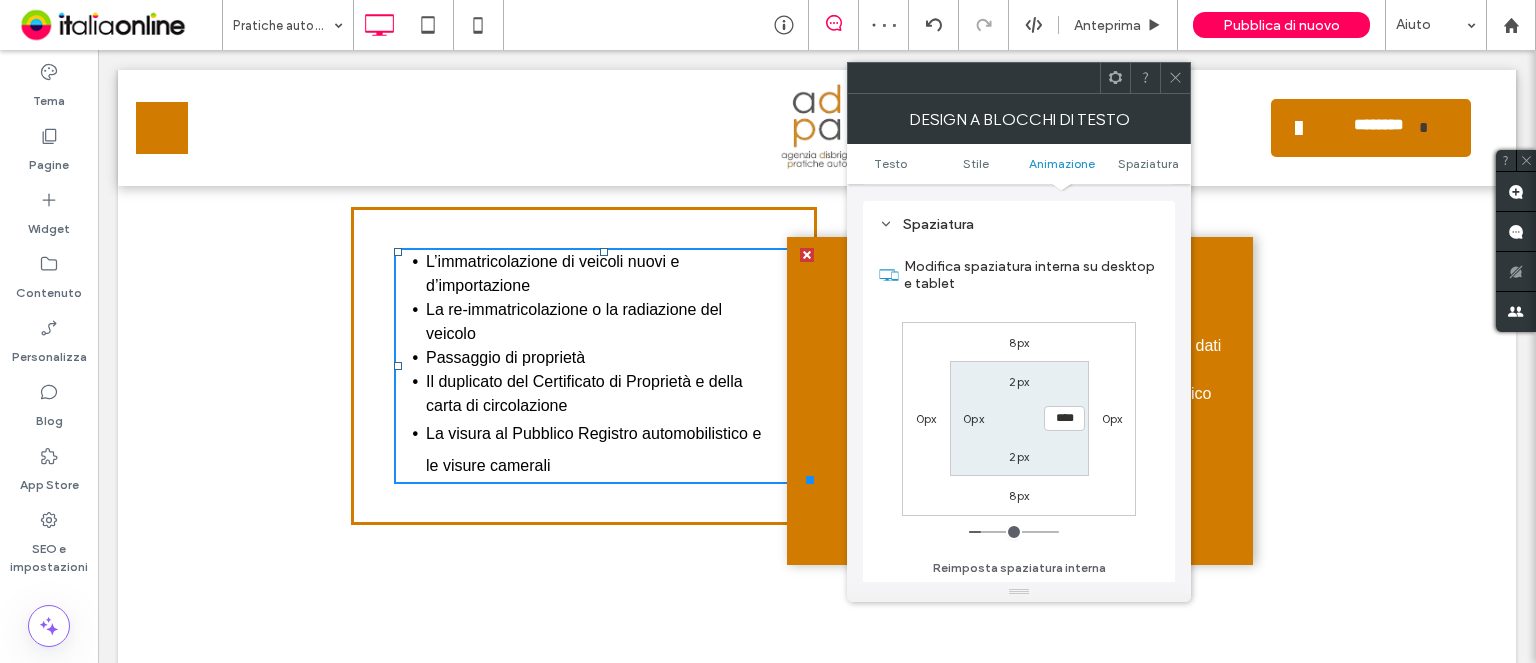 click 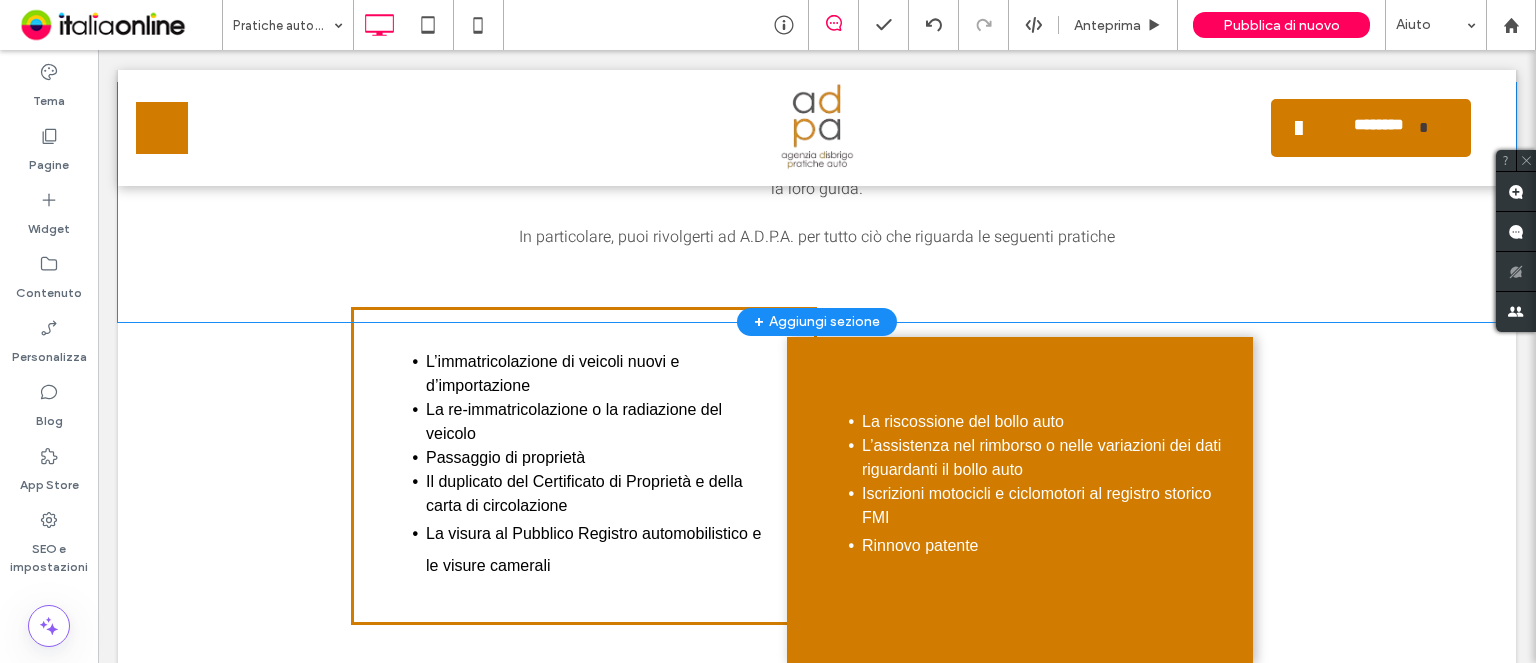 scroll, scrollTop: 768, scrollLeft: 0, axis: vertical 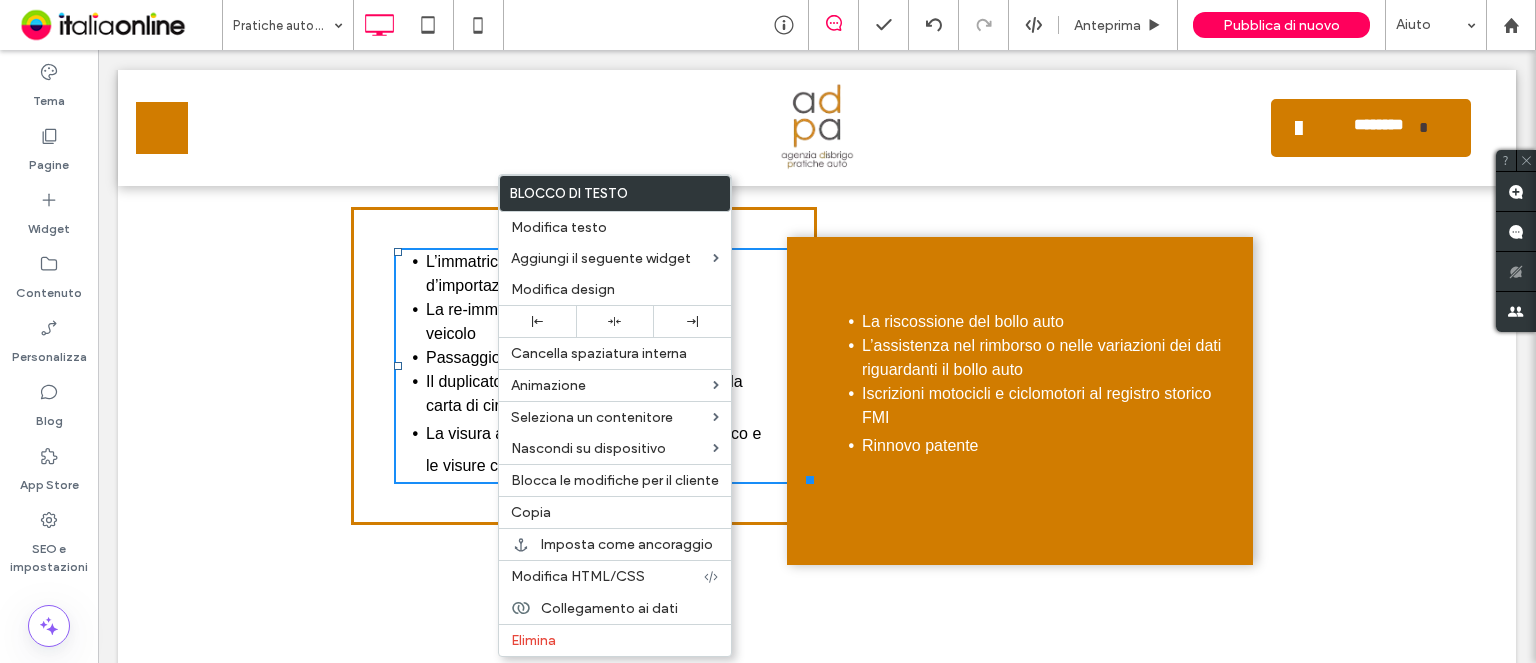 click on "Click To Paste
L’immatricolazione di veicoli nuovi e d’importazione La re-immatricolazione o la radiazione del veicolo Passaggio di proprietà Il duplicato del Certificato di Proprietà e della carta di circolazione La visura al Pubblico Registro automobilistico e le visure camerali
Click To Paste
La riscossione del bollo auto L’assistenza nel rimborso o nelle variazioni dei dati riguardanti il bollo auto Iscrizioni motocicli e ciclomotori al registro storico FMI Rinnovo patente
Click To Paste
Click To Paste
Riga + Aggiungi sezione" at bounding box center [817, 413] 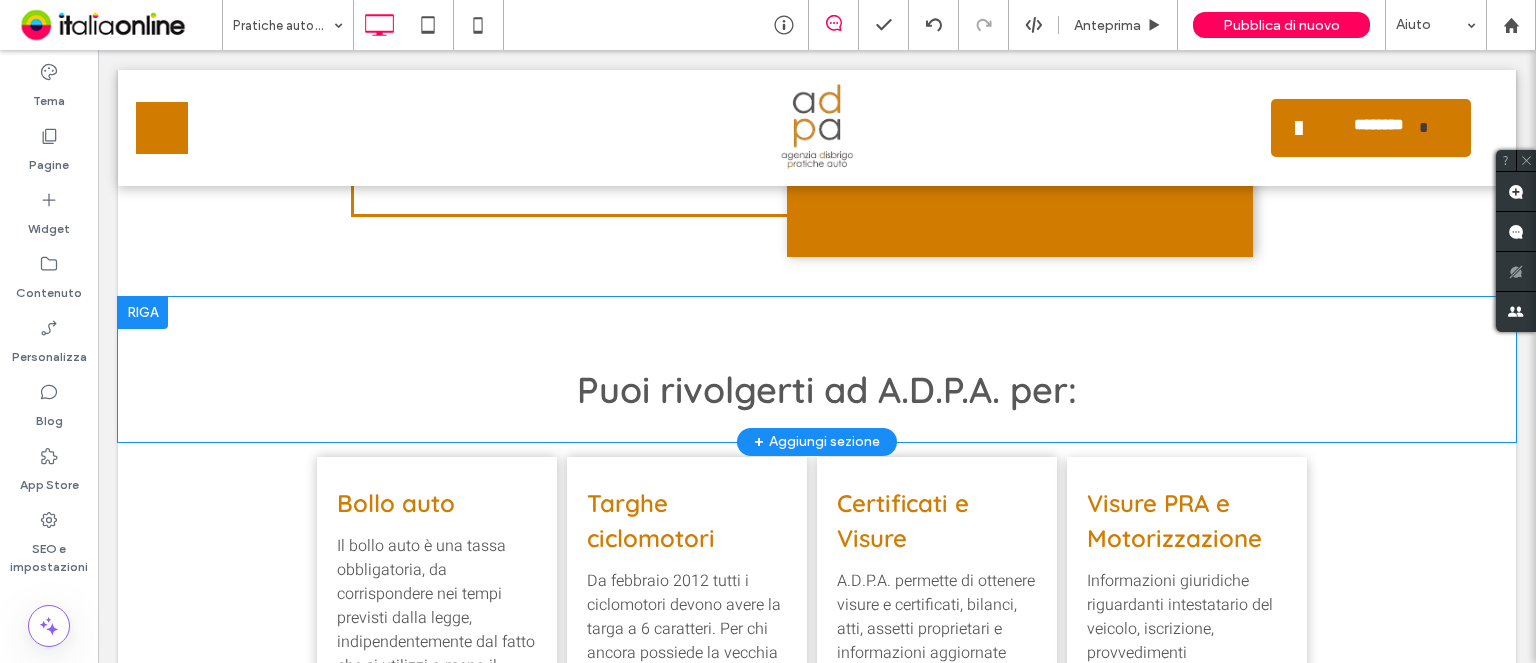 scroll, scrollTop: 968, scrollLeft: 0, axis: vertical 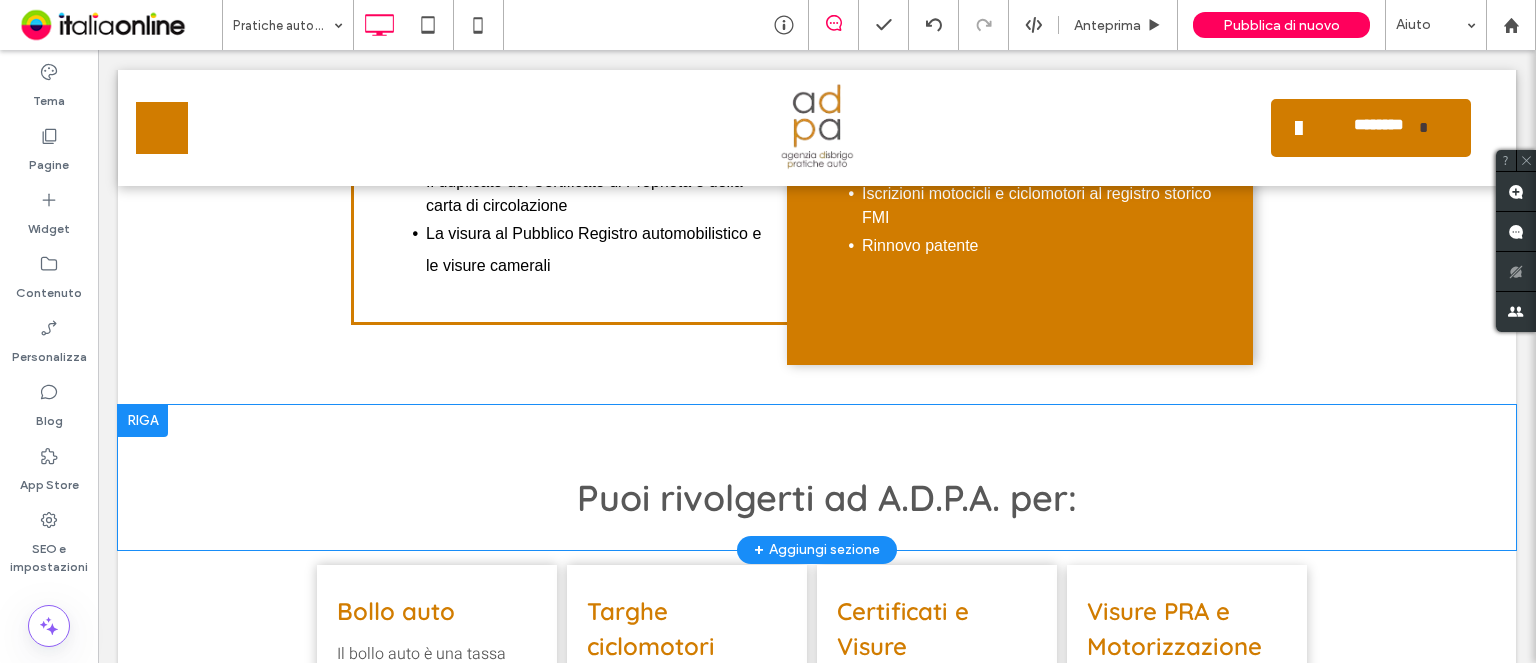click at bounding box center [143, 421] 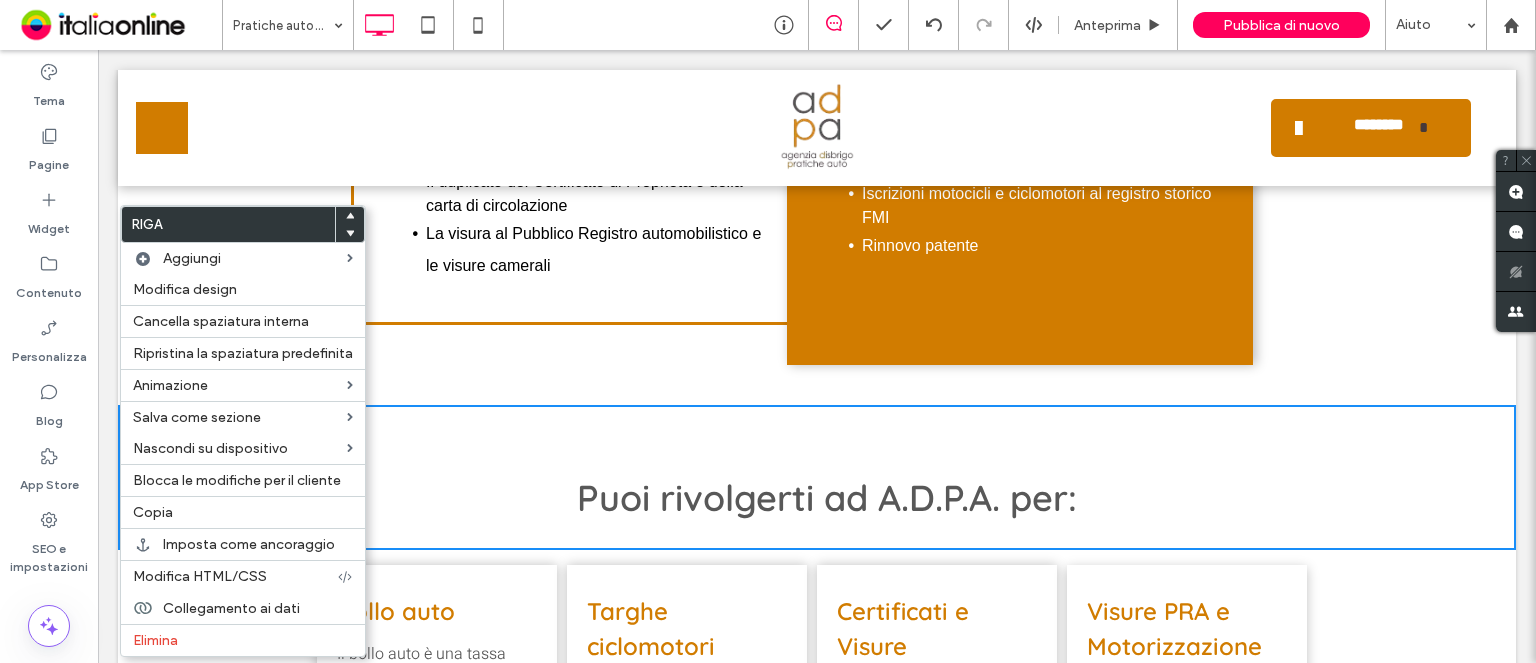 drag, startPoint x: 209, startPoint y: 635, endPoint x: 449, endPoint y: 425, distance: 318.9044 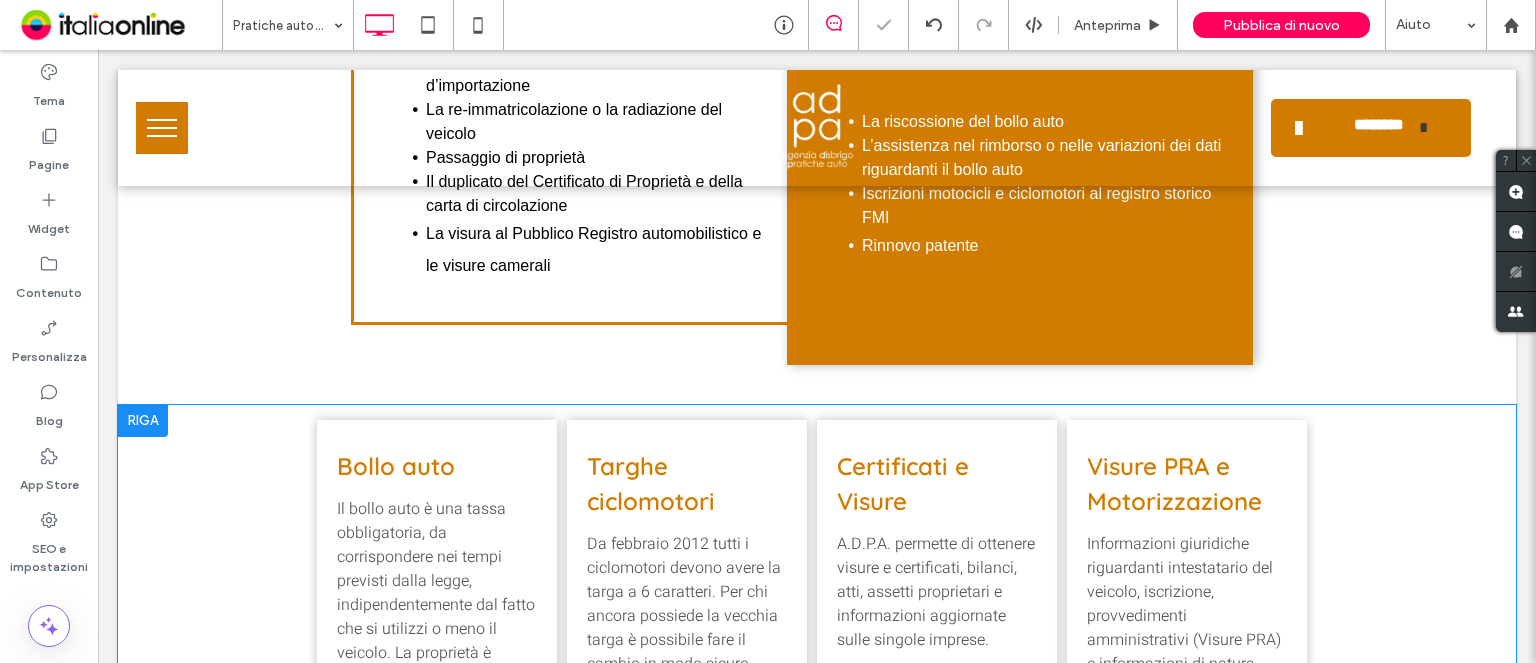 click at bounding box center (143, 421) 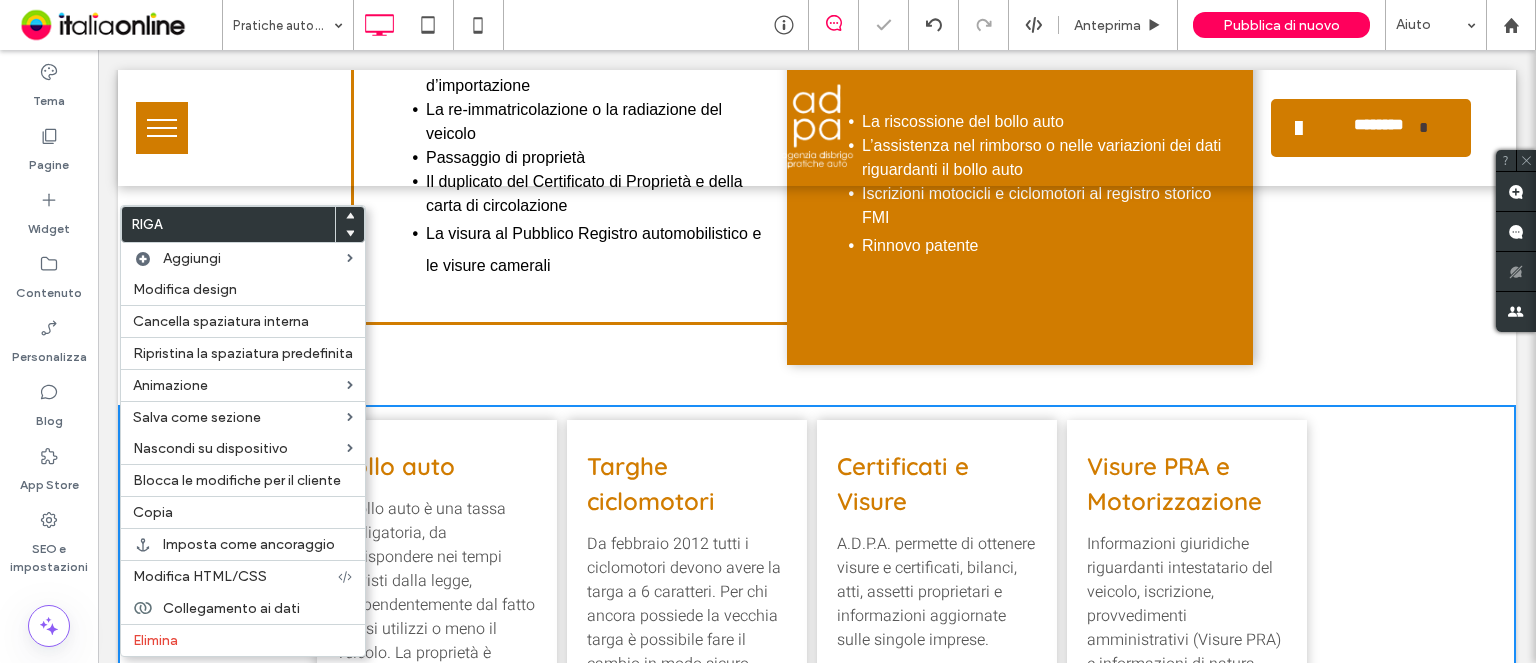 drag, startPoint x: 208, startPoint y: 628, endPoint x: 520, endPoint y: 491, distance: 340.75357 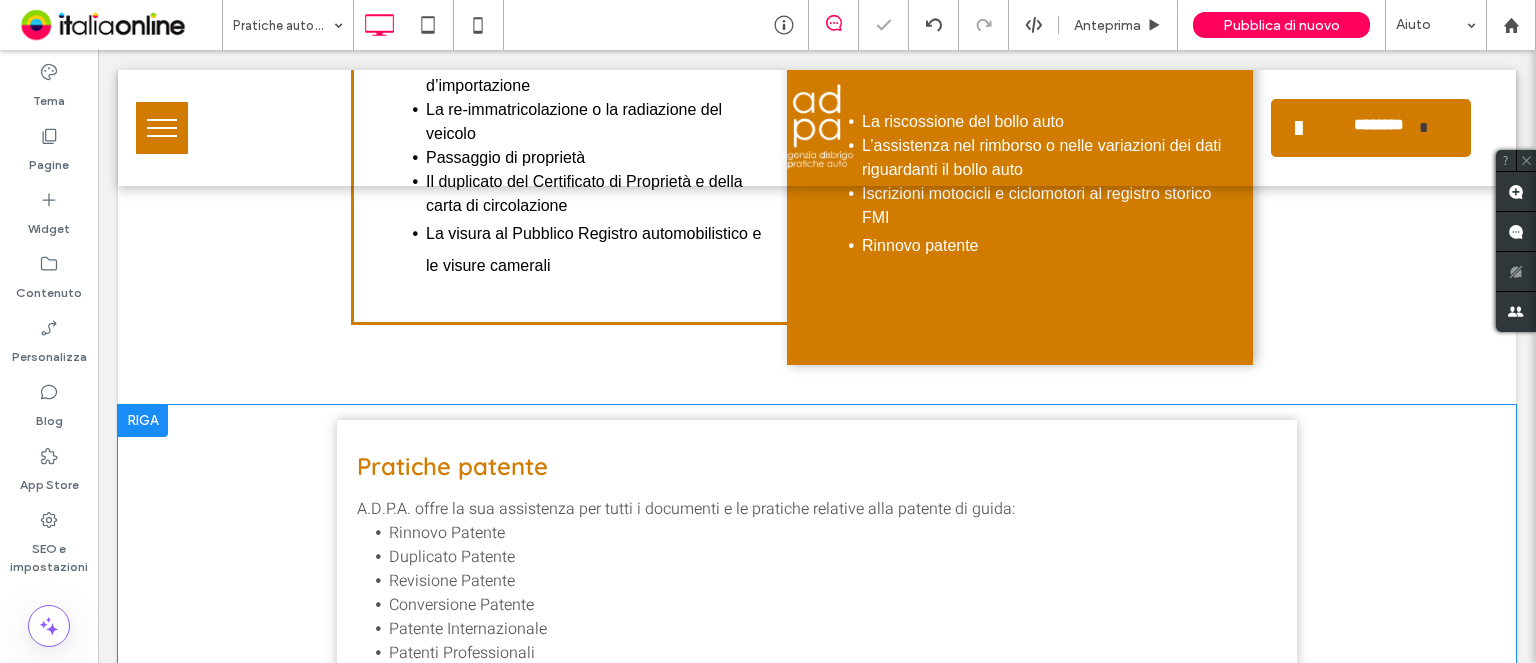 click at bounding box center [143, 421] 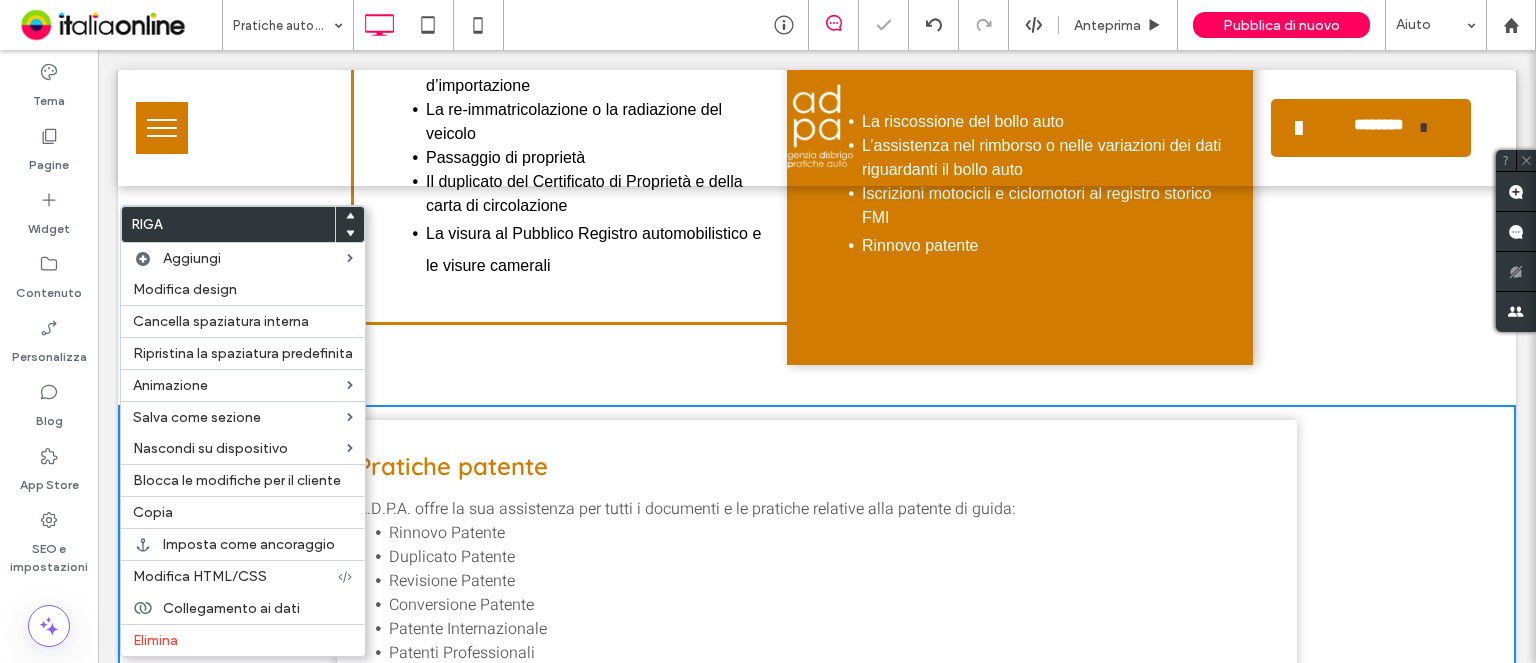 drag, startPoint x: 287, startPoint y: 644, endPoint x: 533, endPoint y: 544, distance: 265.5485 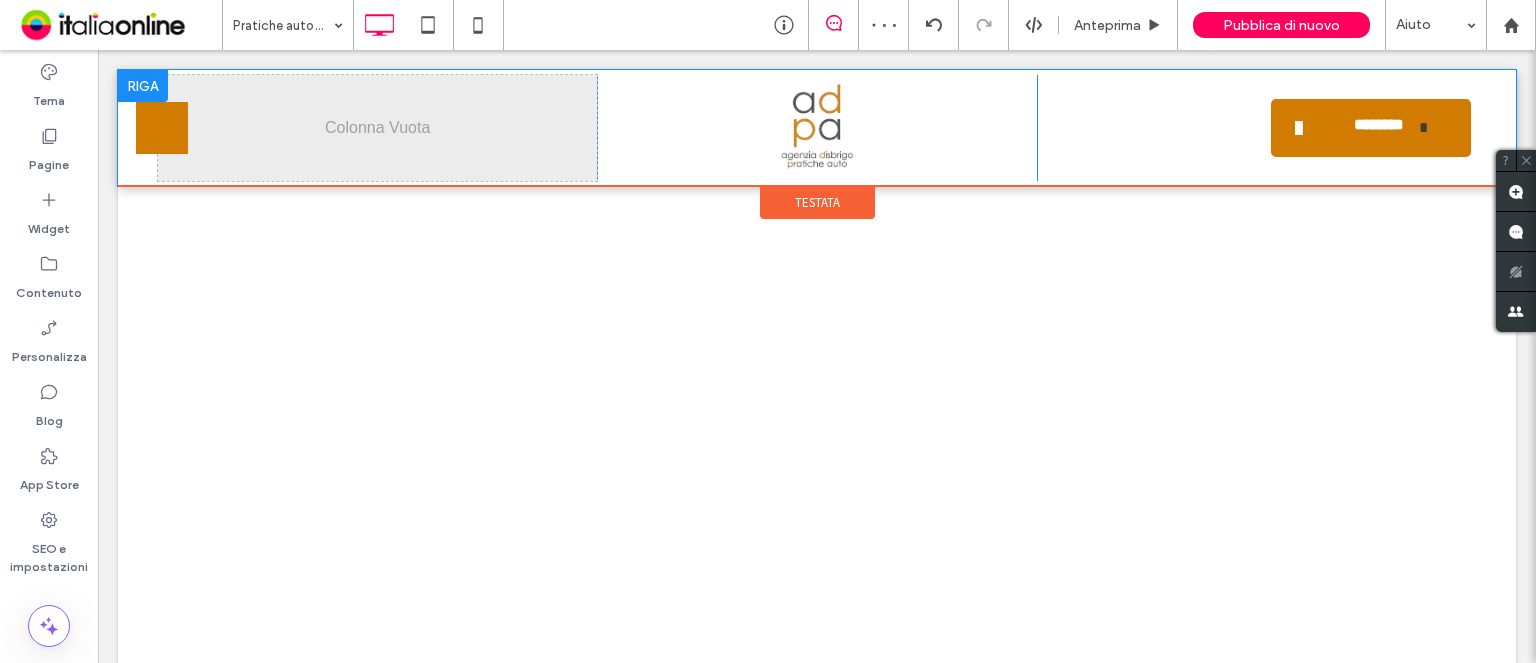 scroll, scrollTop: 984, scrollLeft: 0, axis: vertical 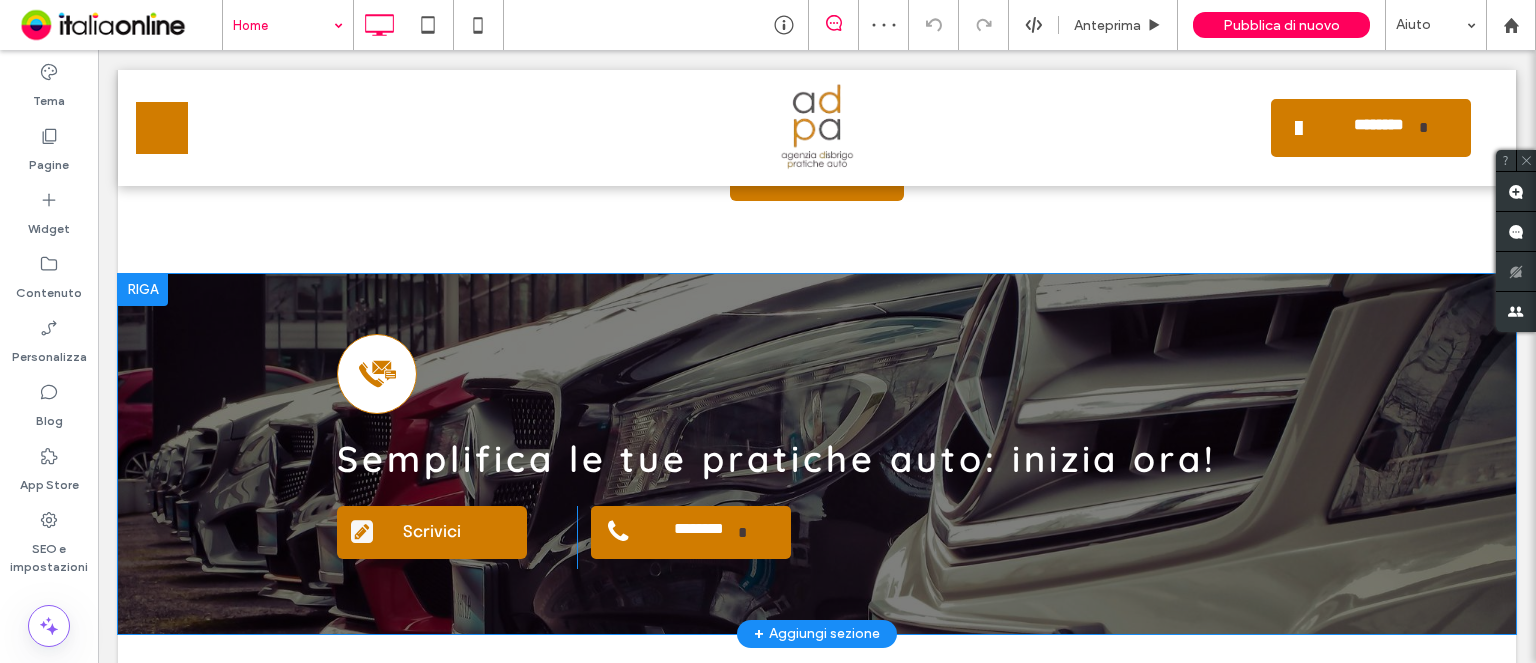 click at bounding box center (143, 290) 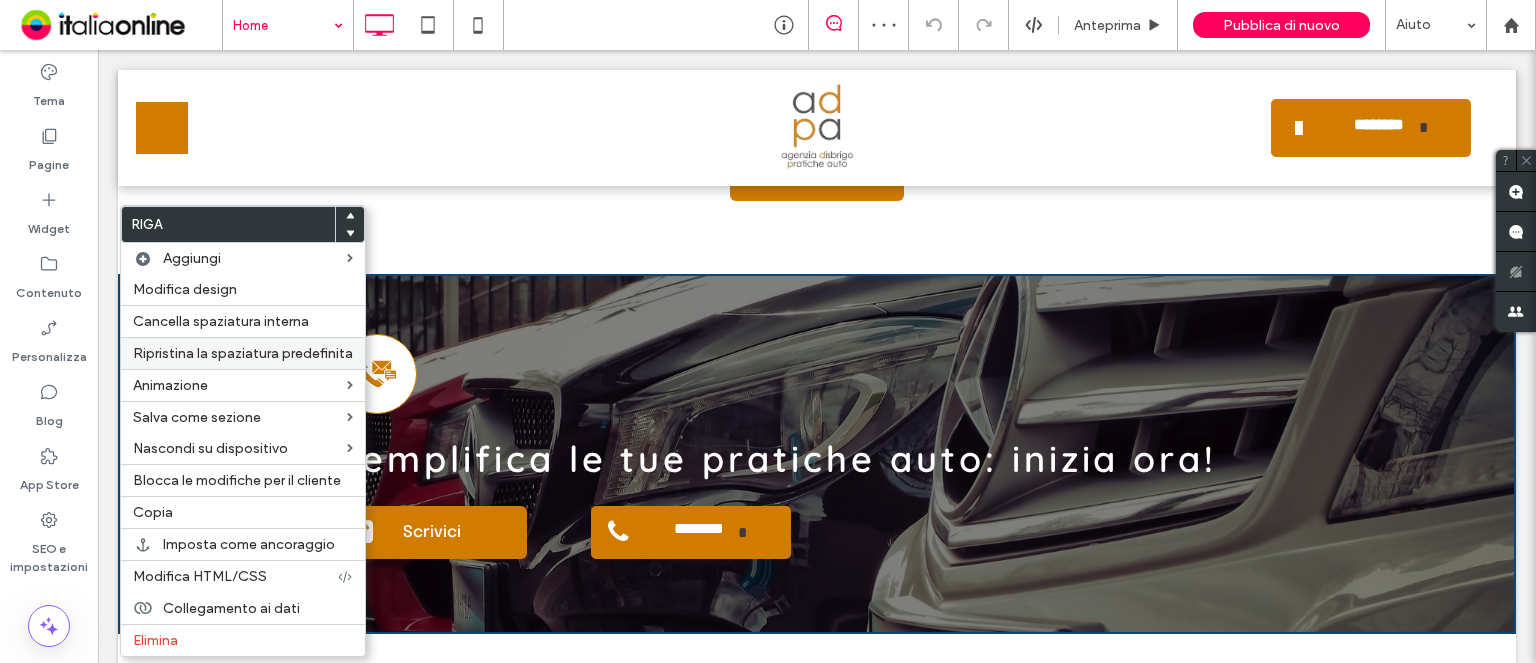click on "Copia" at bounding box center (243, 512) 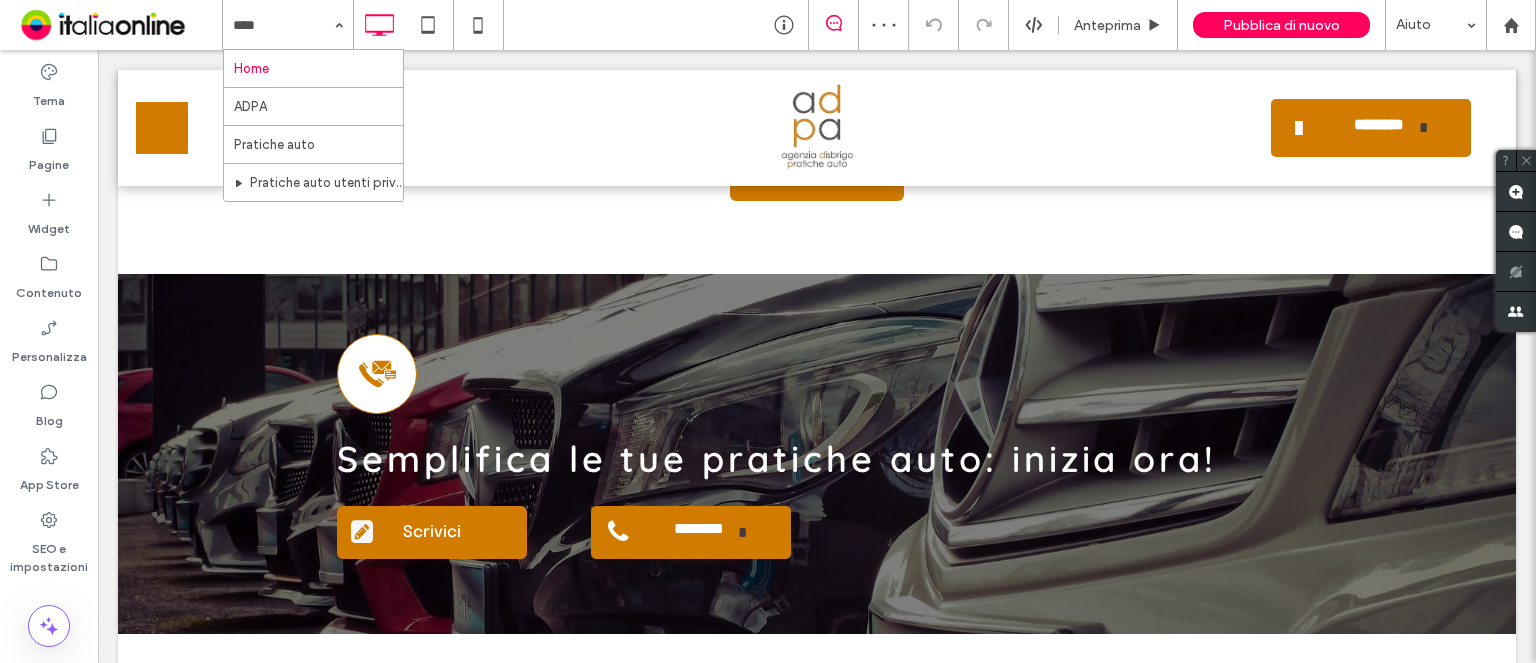 drag, startPoint x: 278, startPoint y: 180, endPoint x: 320, endPoint y: 180, distance: 42 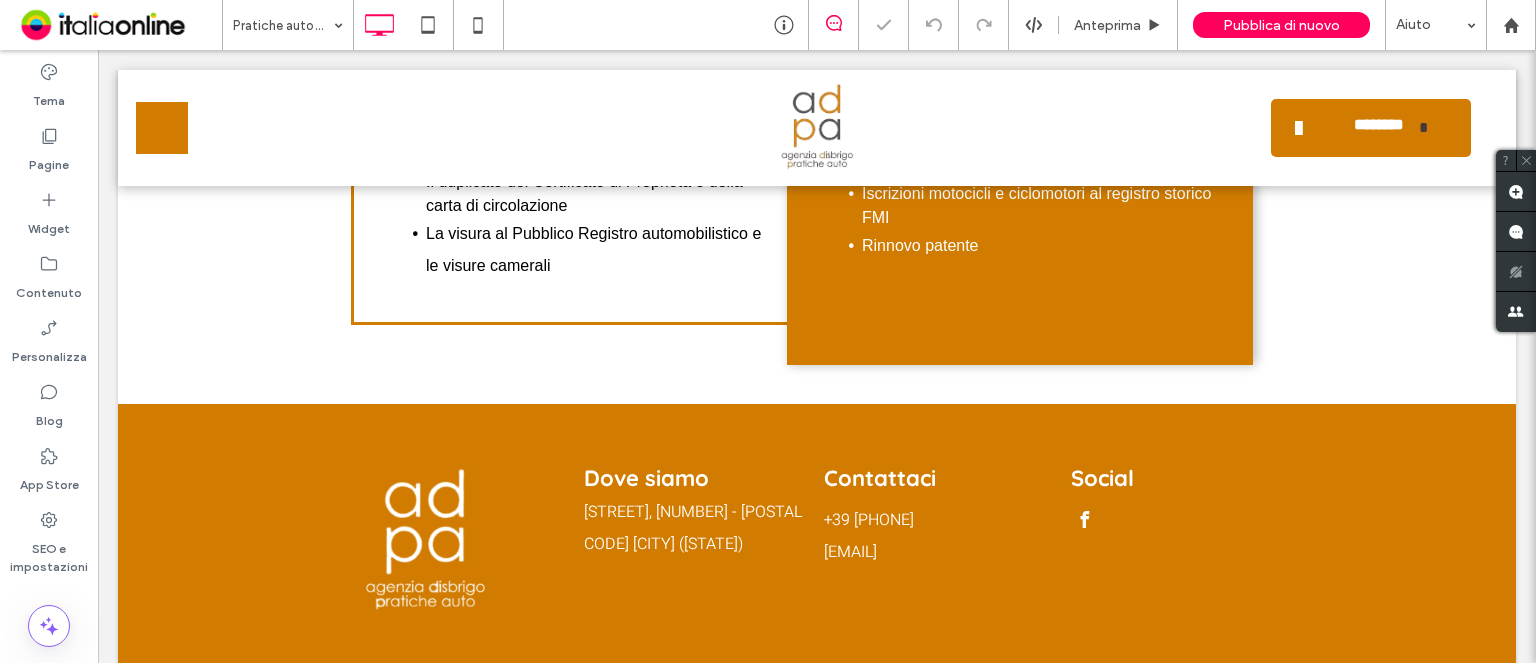 scroll, scrollTop: 654, scrollLeft: 0, axis: vertical 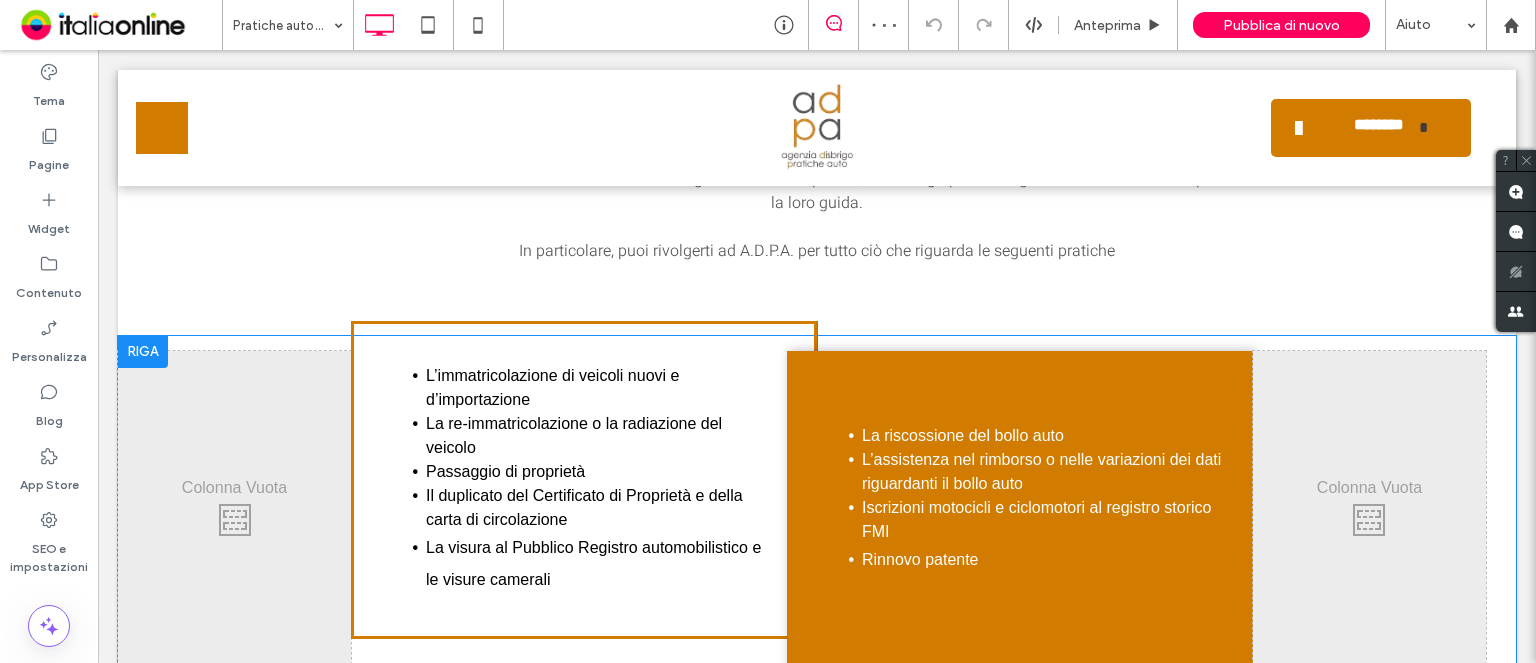 click at bounding box center (143, 352) 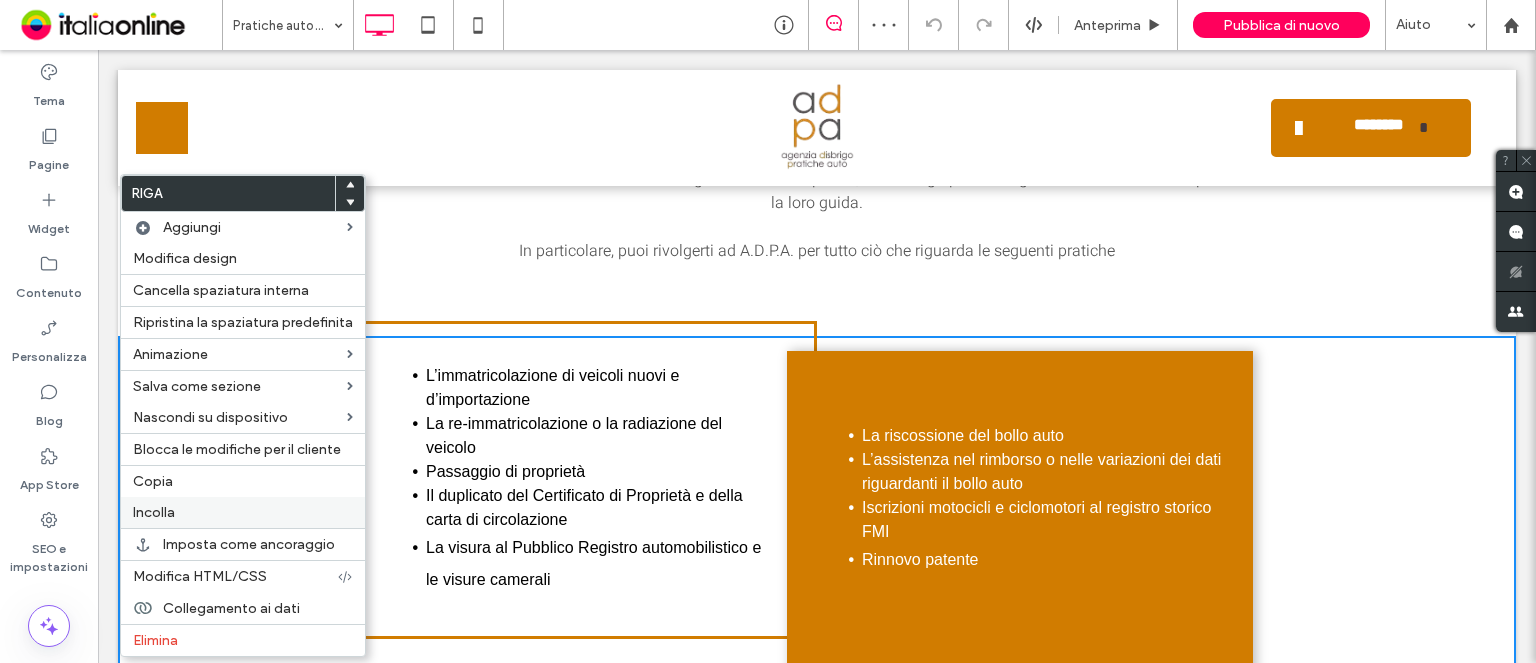 click on "Incolla" at bounding box center (243, 512) 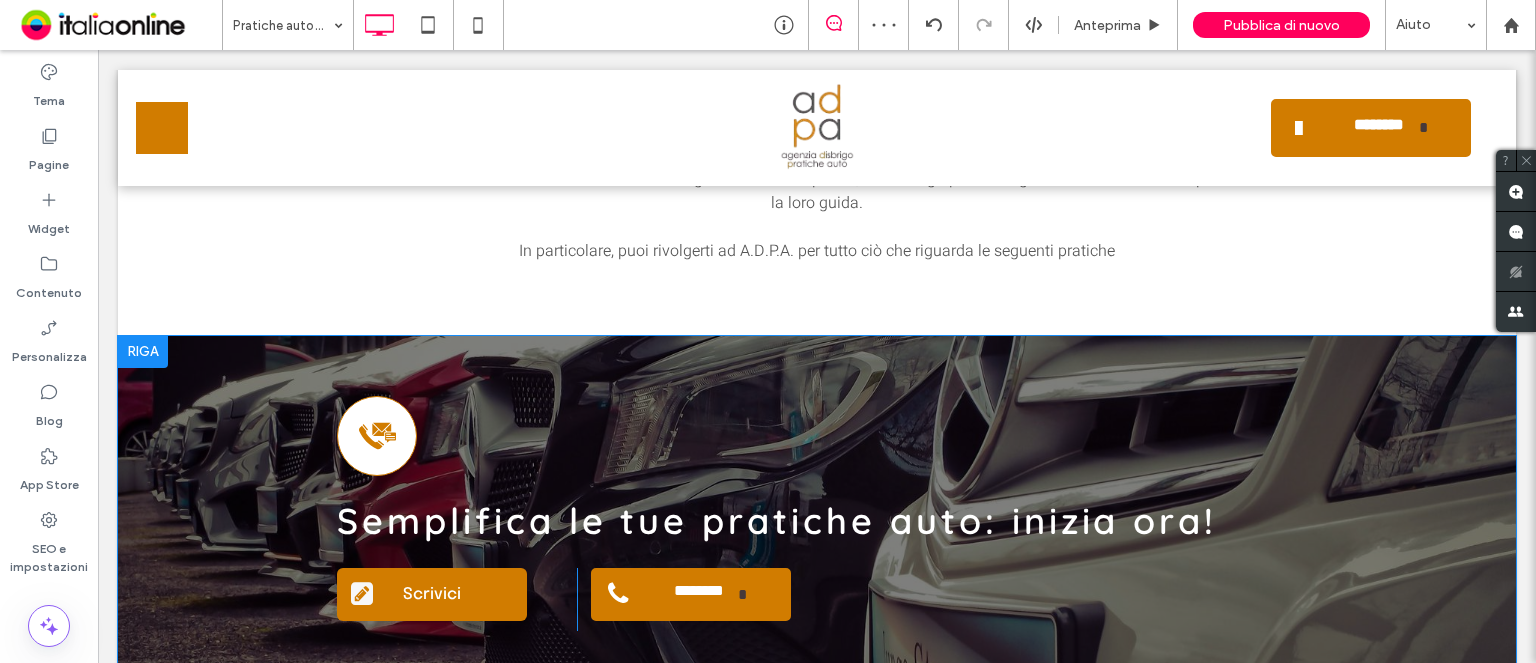 click at bounding box center (143, 352) 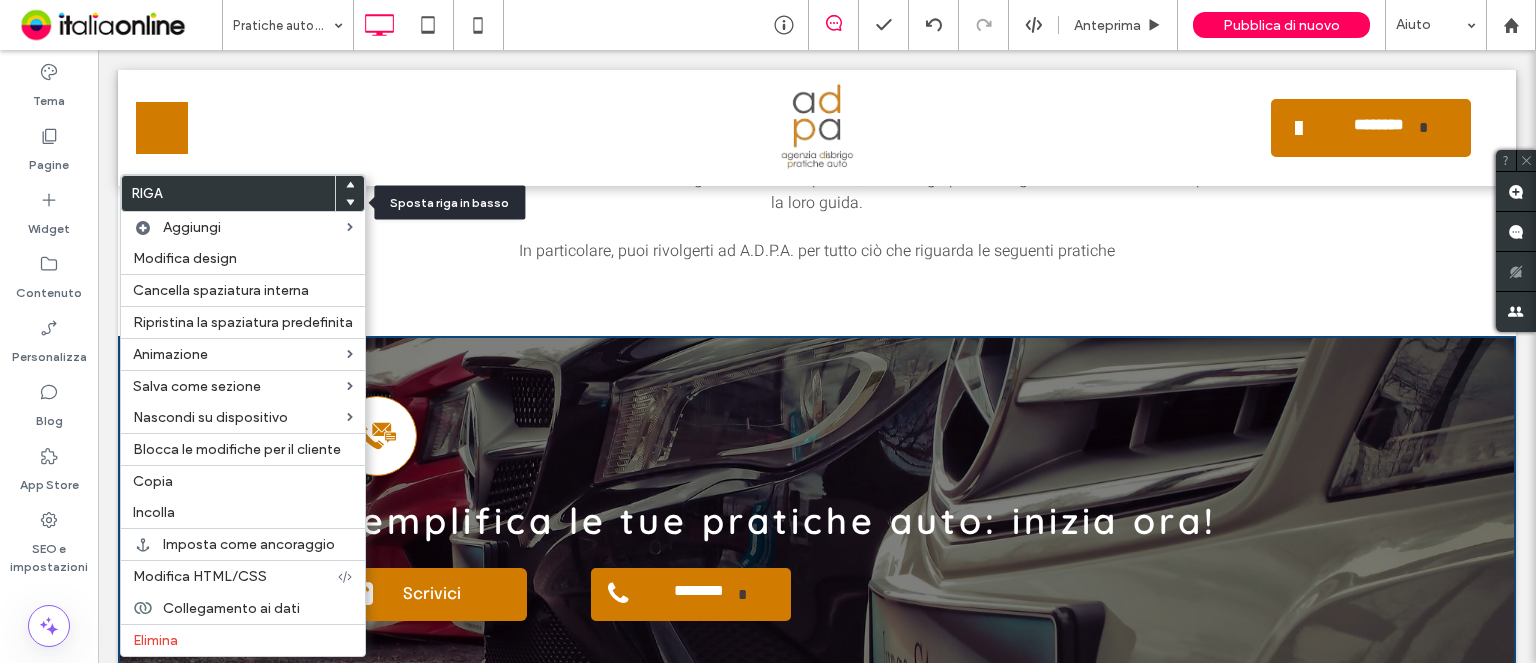 click 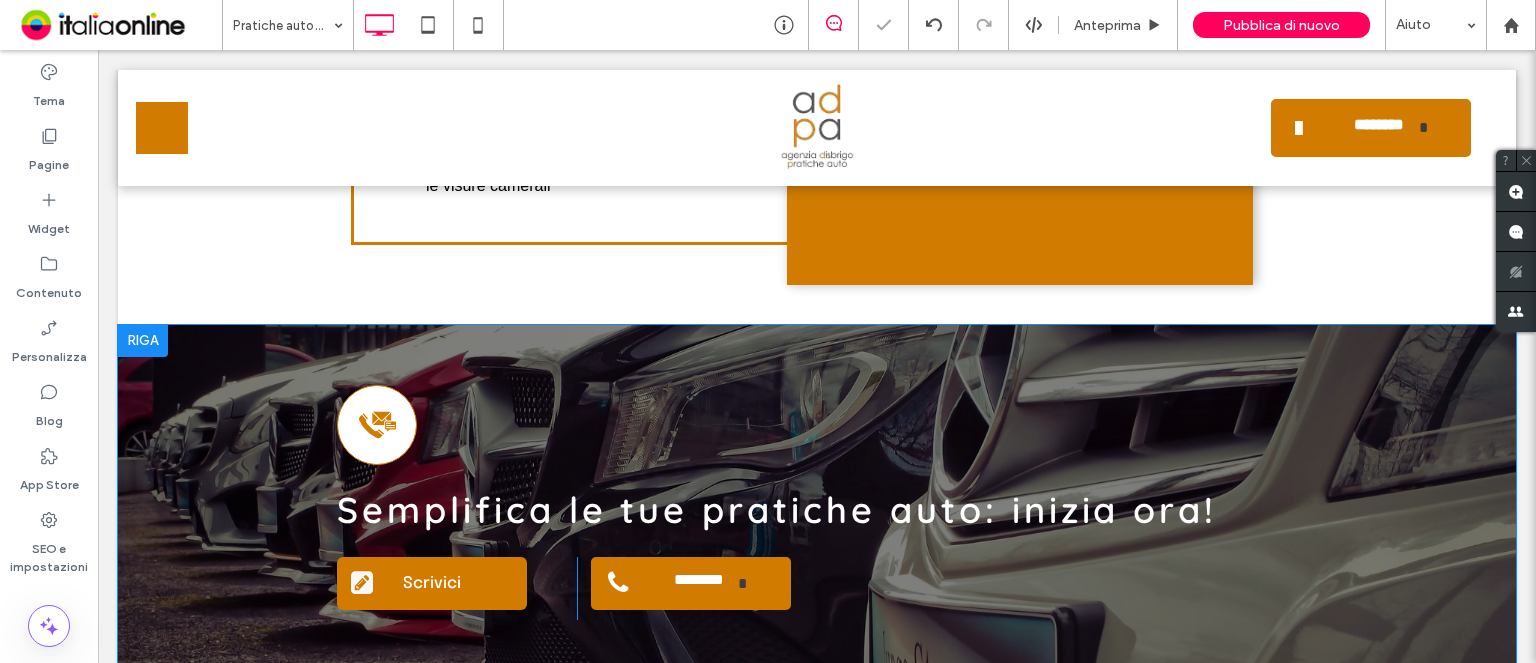 scroll, scrollTop: 1054, scrollLeft: 0, axis: vertical 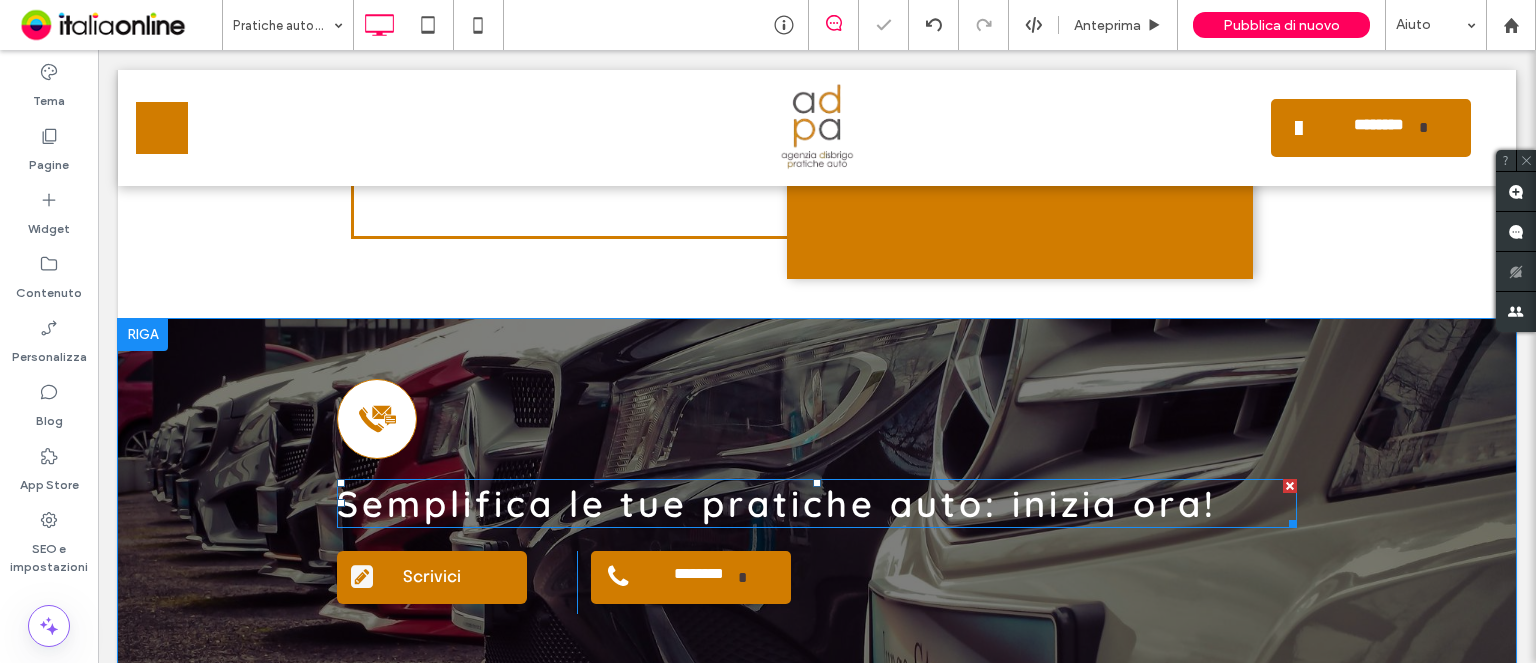 click on "Semplifica le tue pratiche auto: inizia ora!" at bounding box center [777, 503] 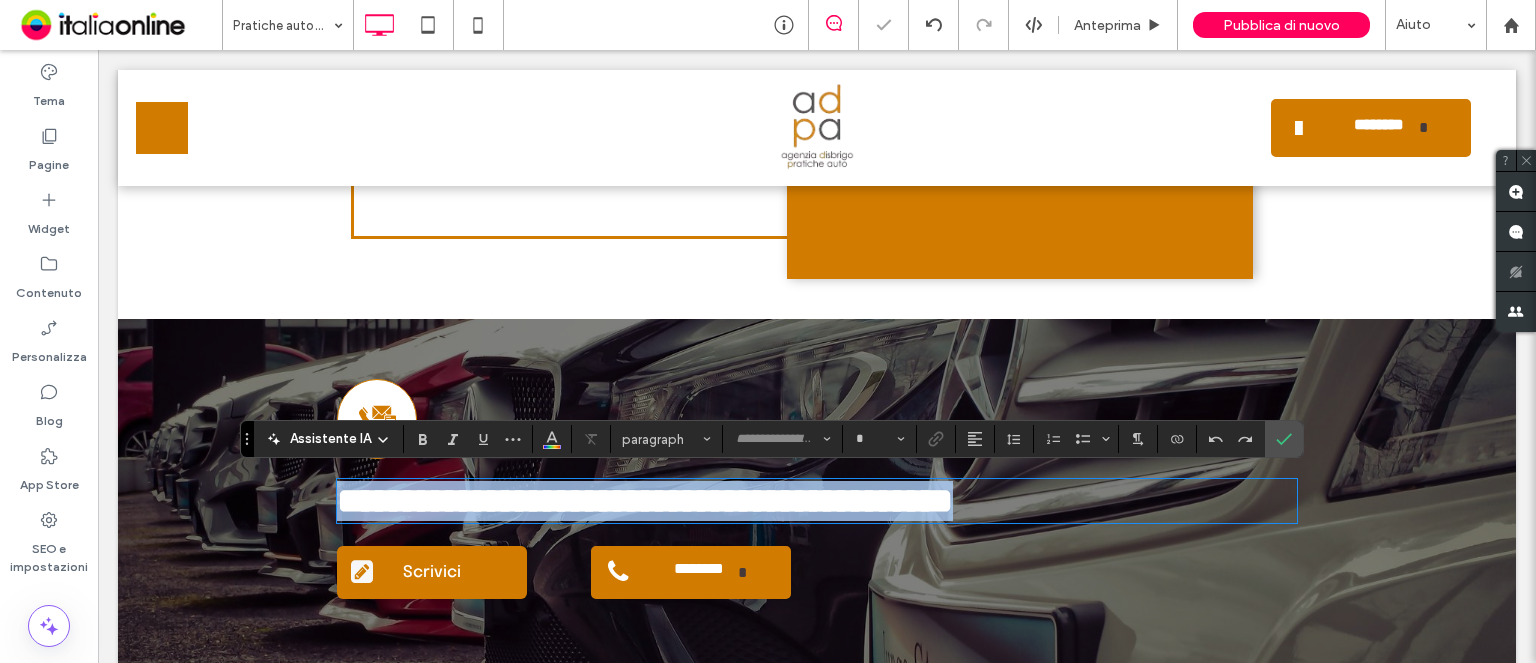 type on "*********" 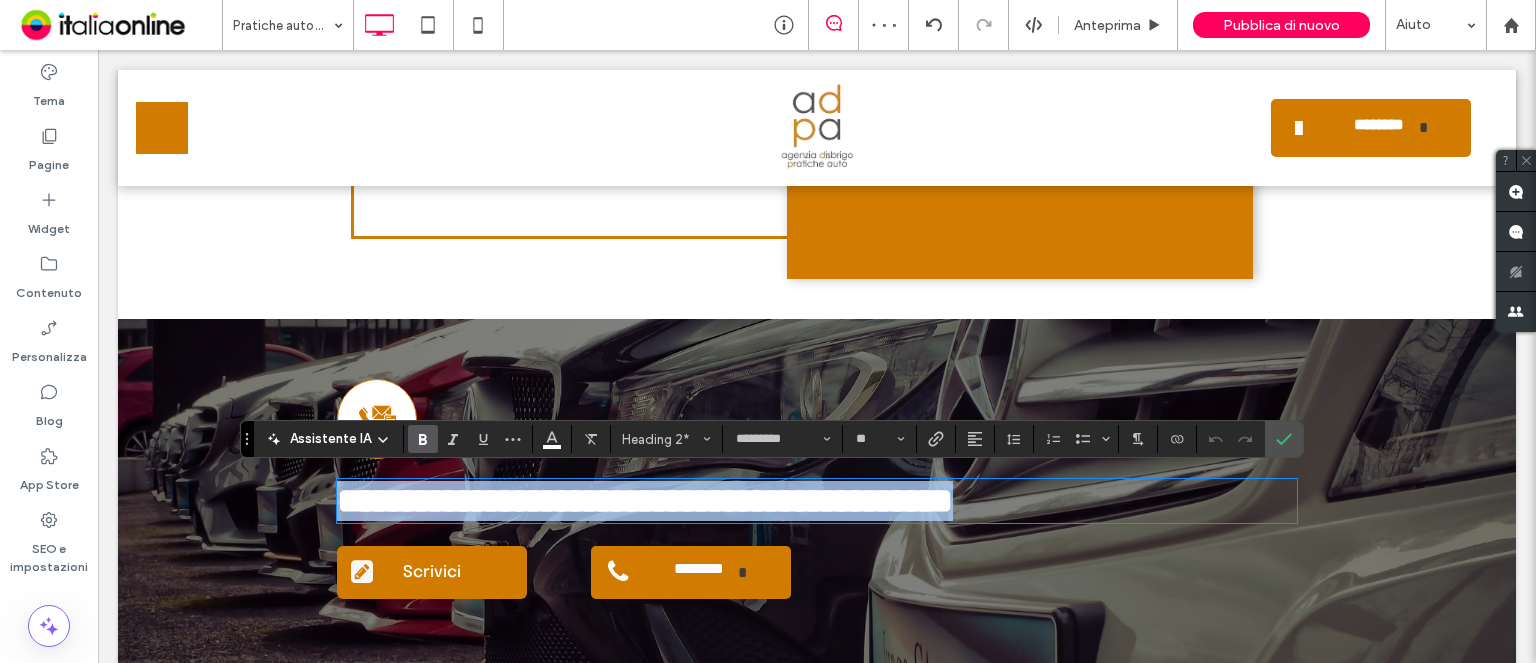 type 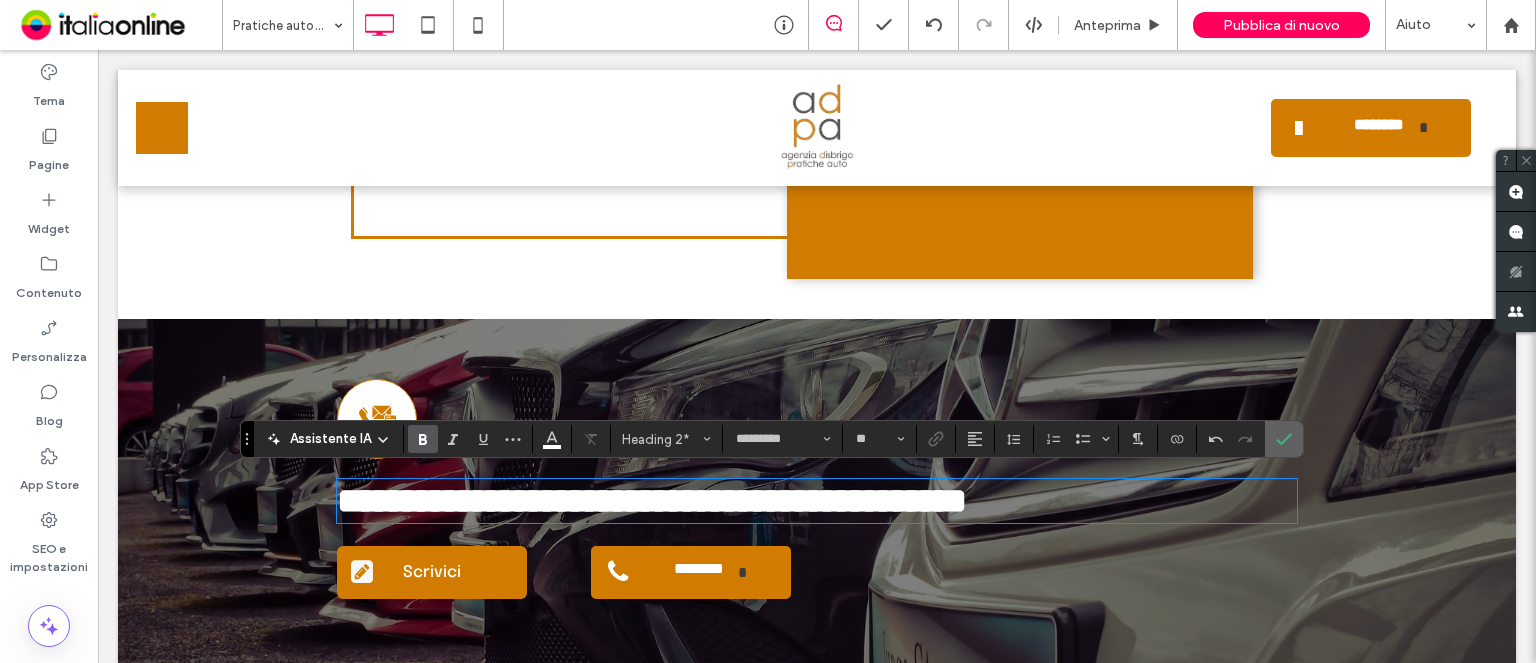 click 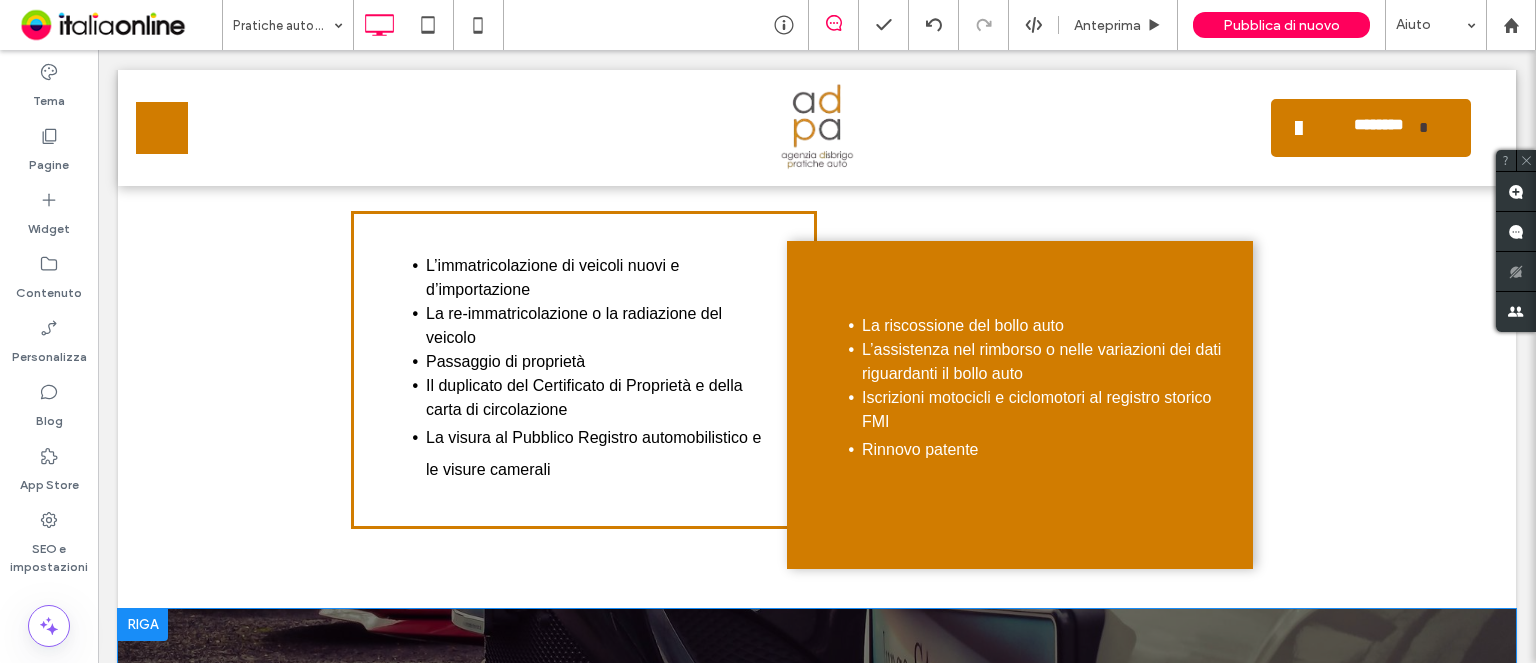 scroll, scrollTop: 954, scrollLeft: 0, axis: vertical 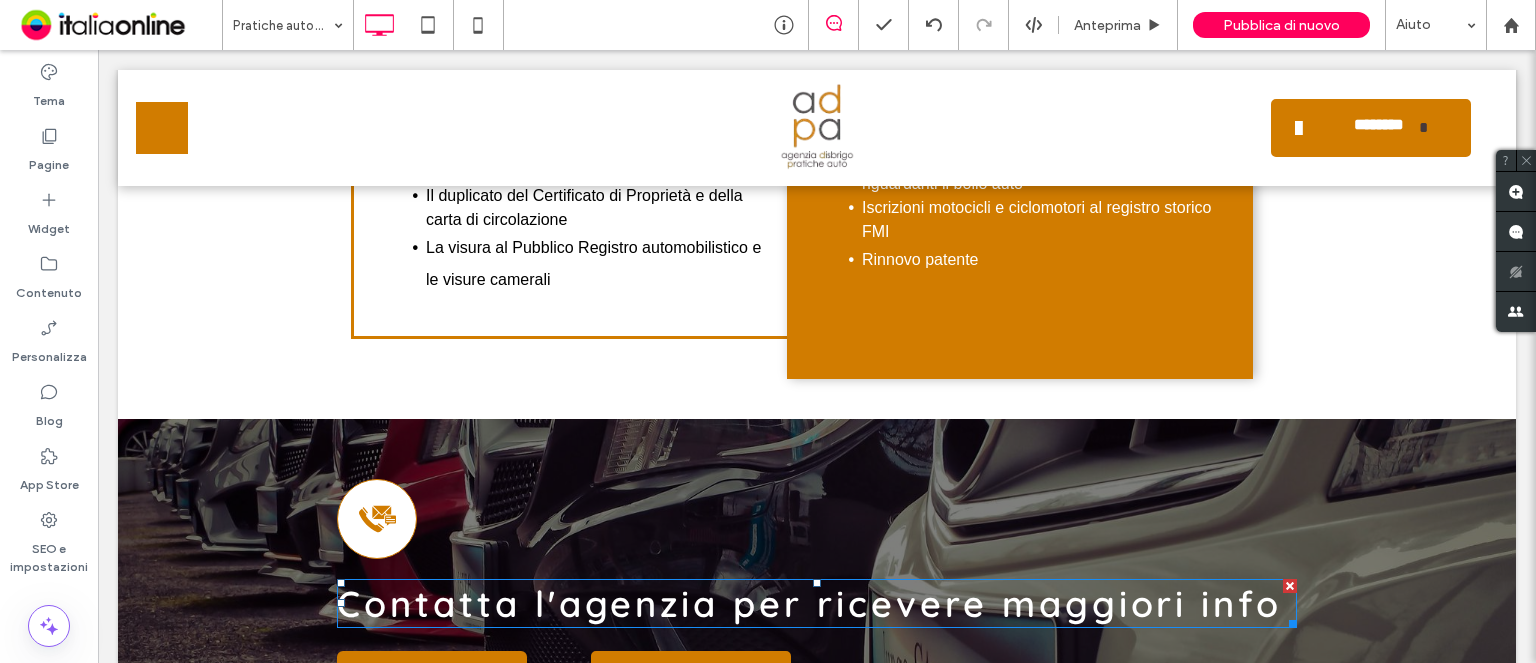 click on "Contatta l'agenzia per ricevere maggiori info" at bounding box center (809, 603) 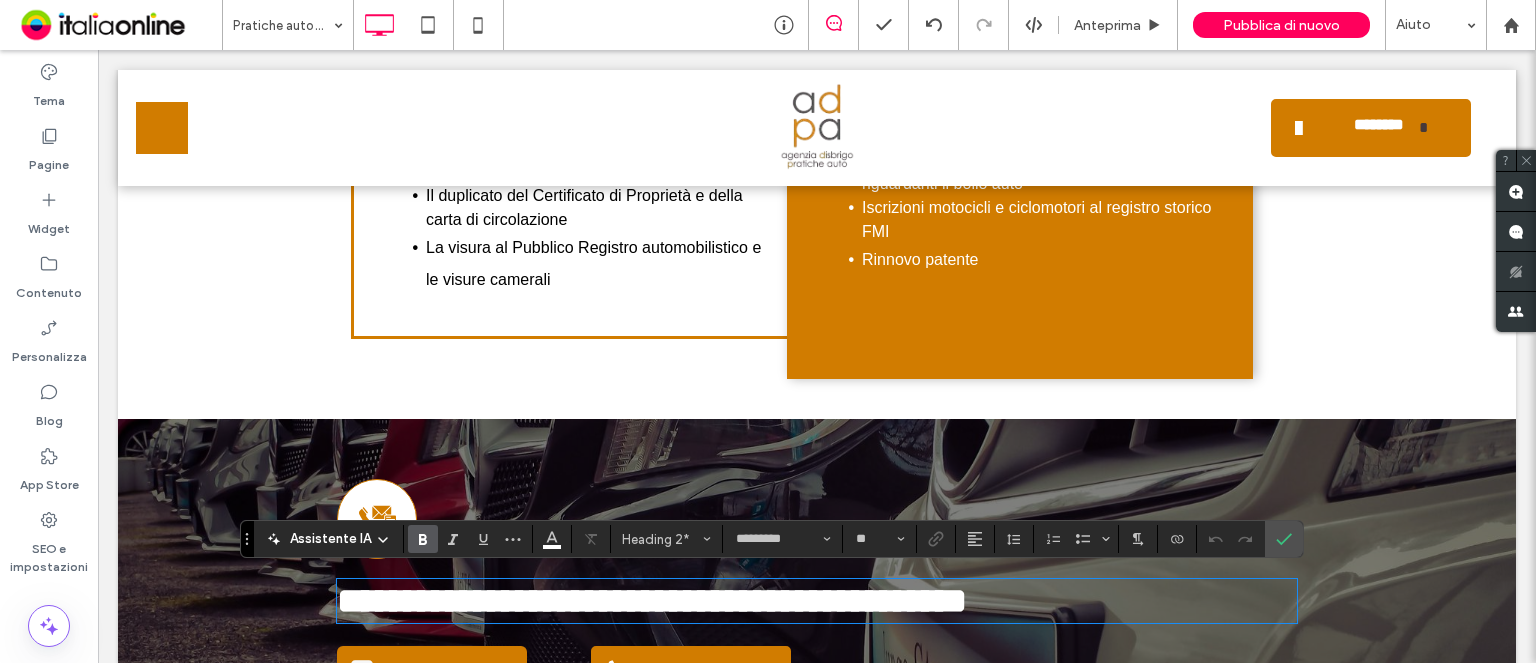 type 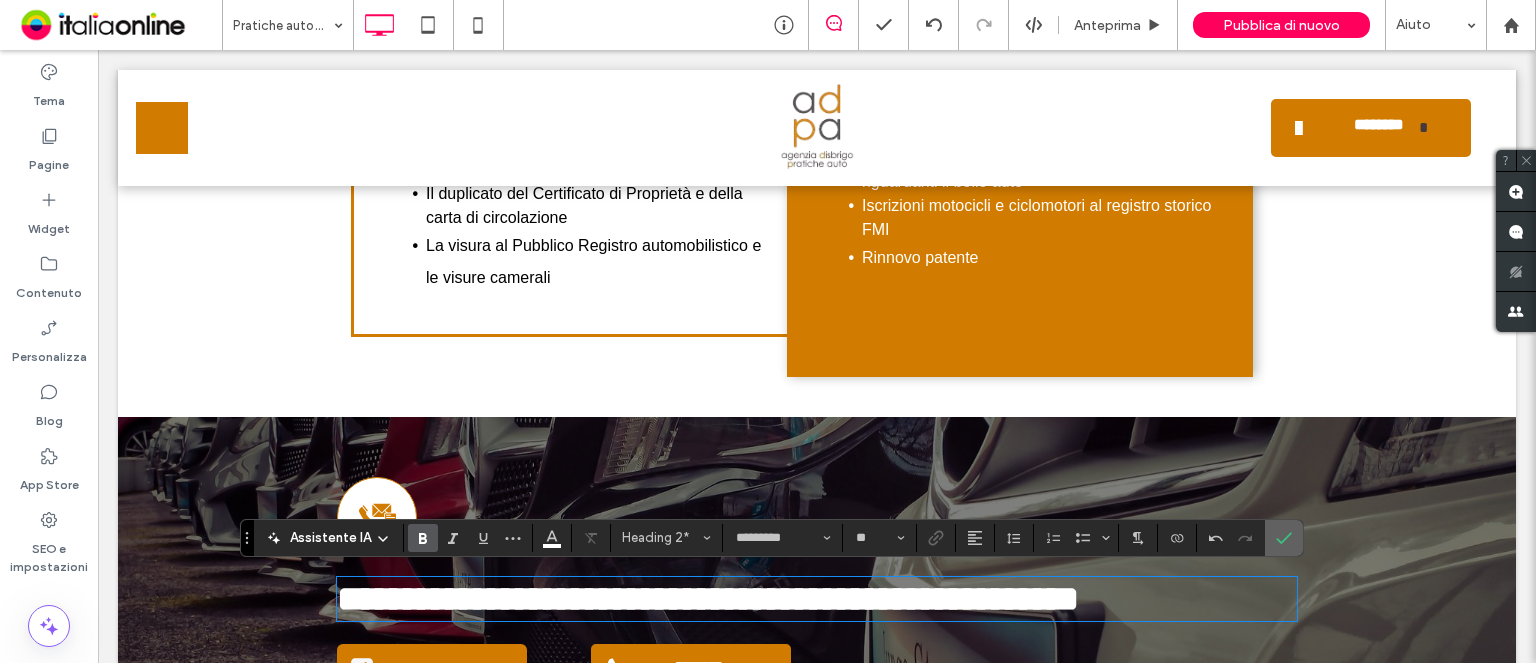 click 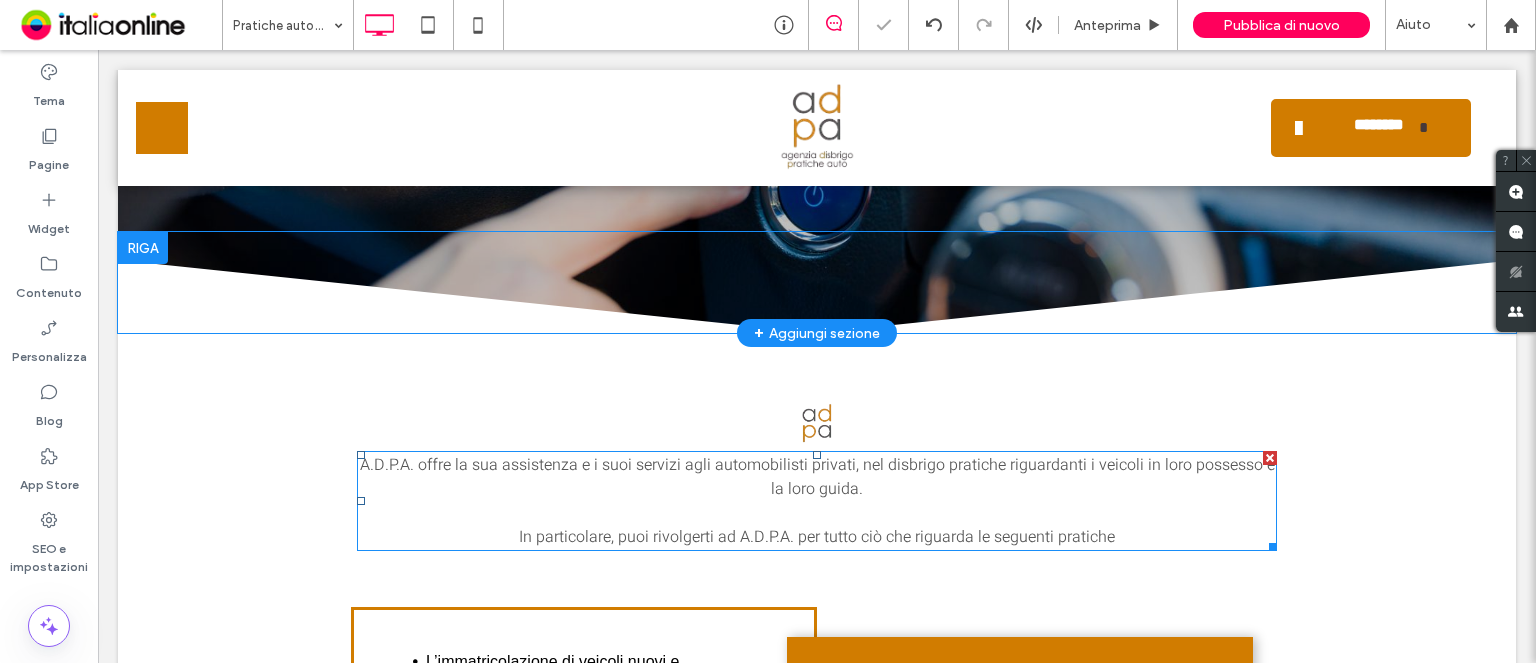 scroll, scrollTop: 356, scrollLeft: 0, axis: vertical 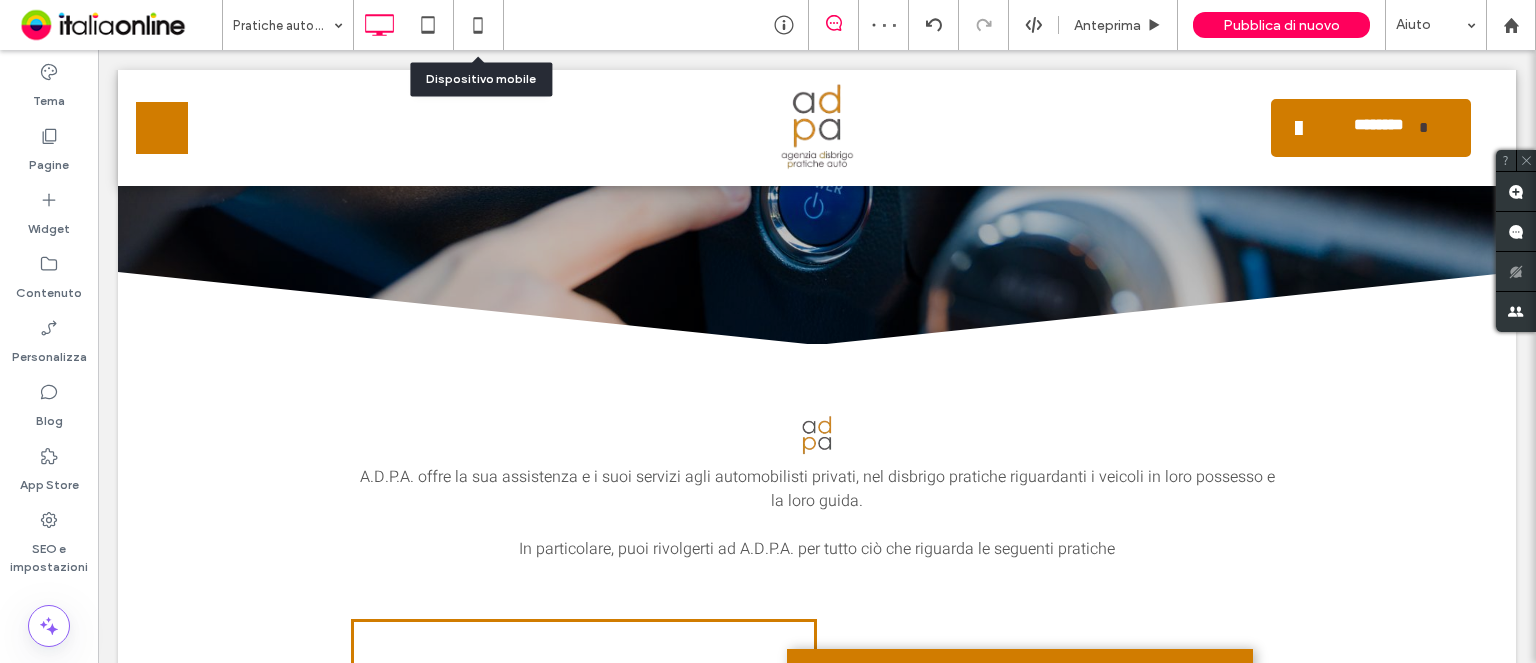 click 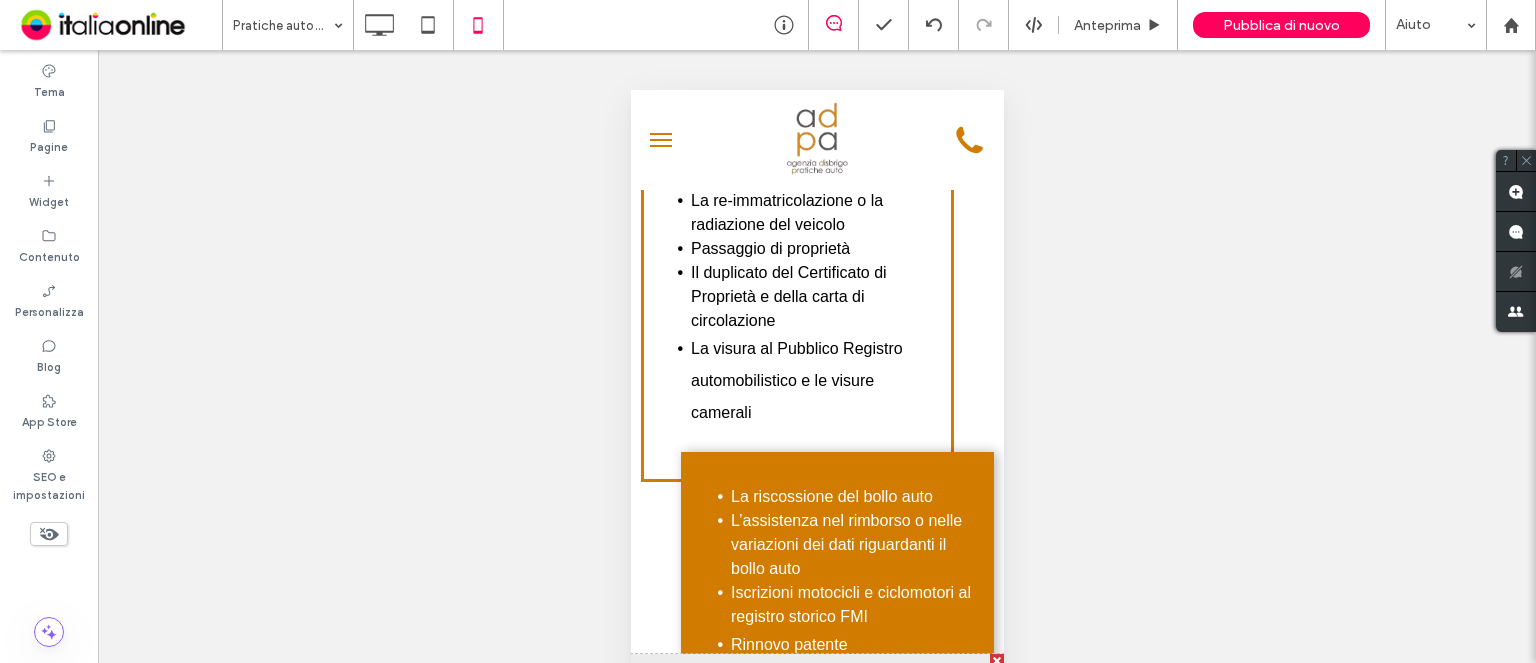 scroll, scrollTop: 1048, scrollLeft: 0, axis: vertical 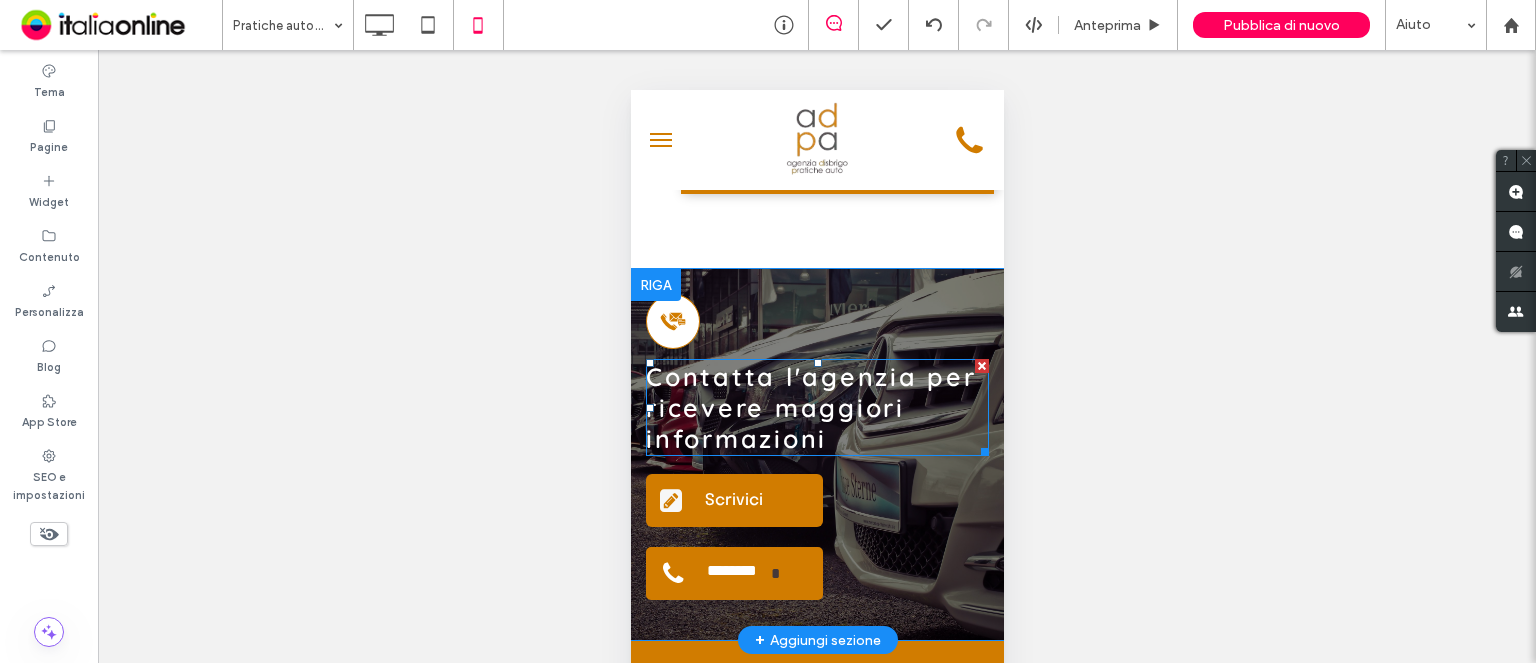 click on "Contatta l'agenzia per ricevere maggiori informazioni" at bounding box center (810, 407) 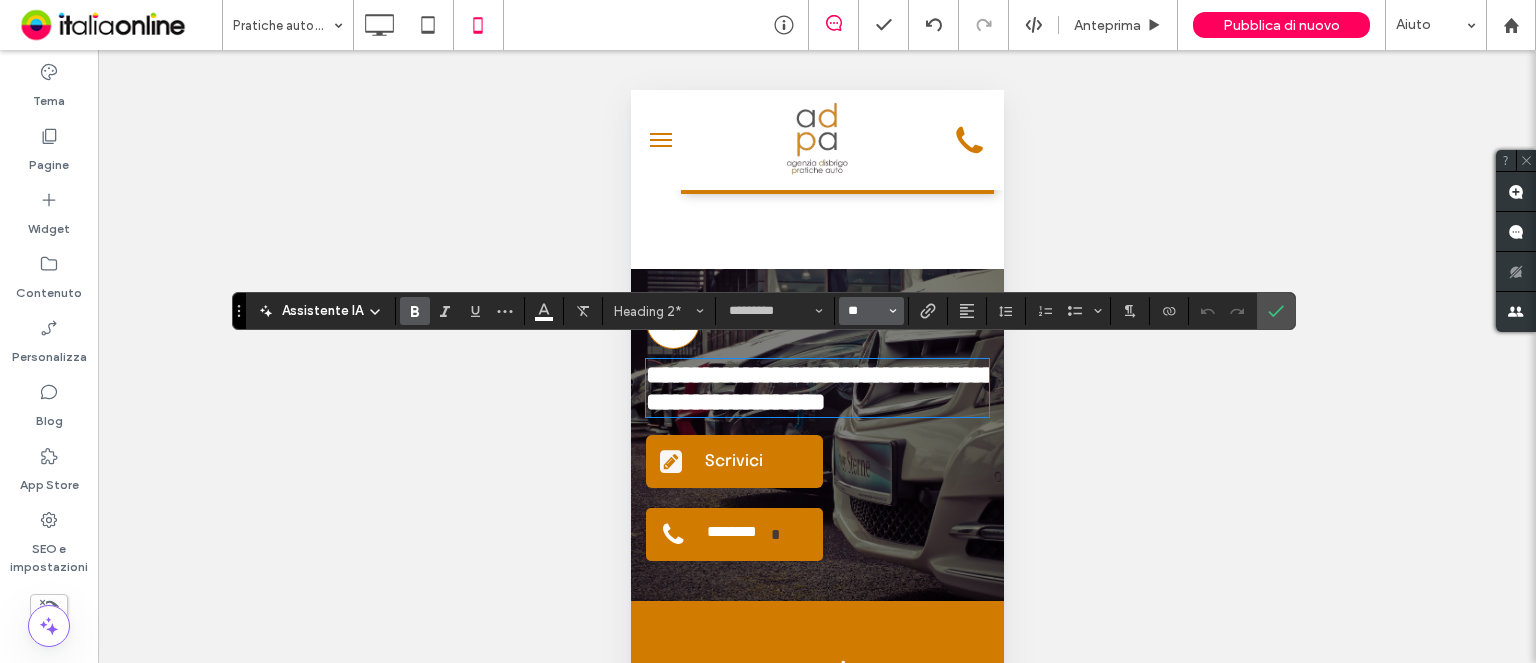 click on "**" at bounding box center (865, 311) 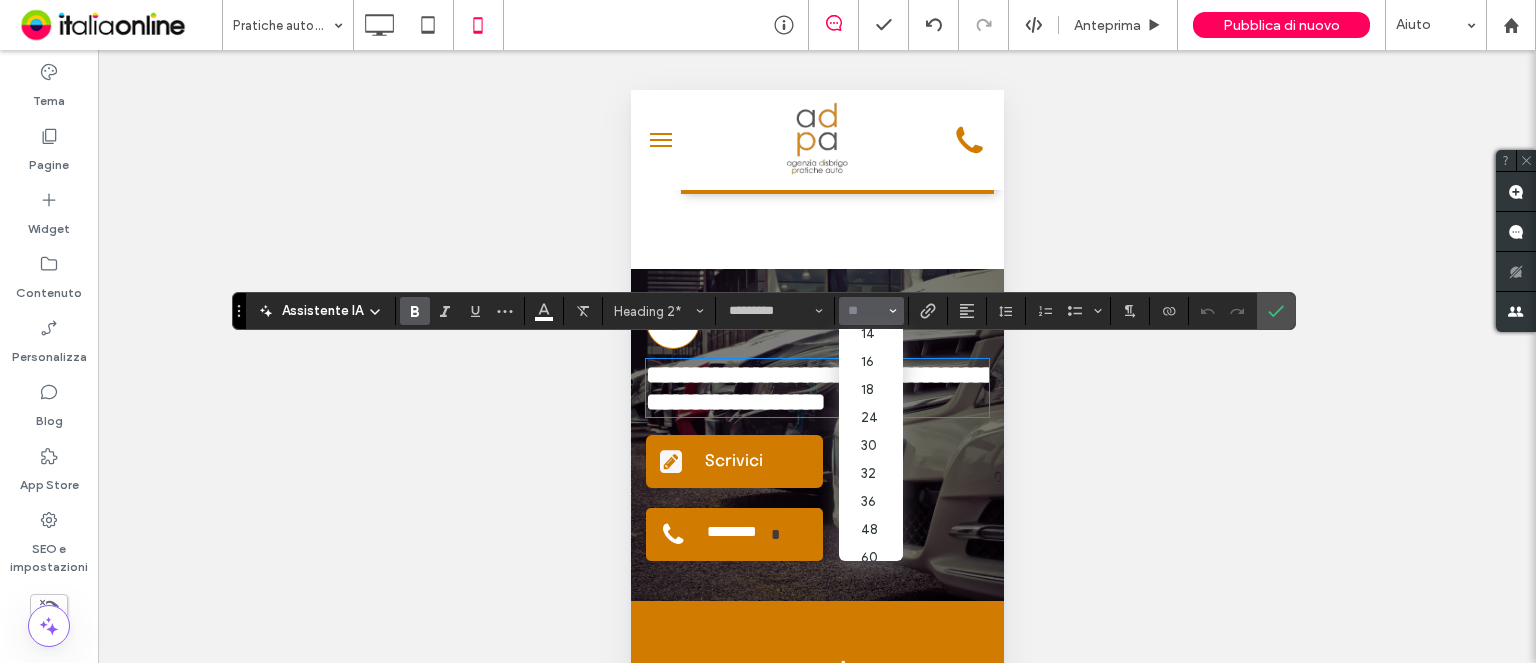 scroll, scrollTop: 200, scrollLeft: 0, axis: vertical 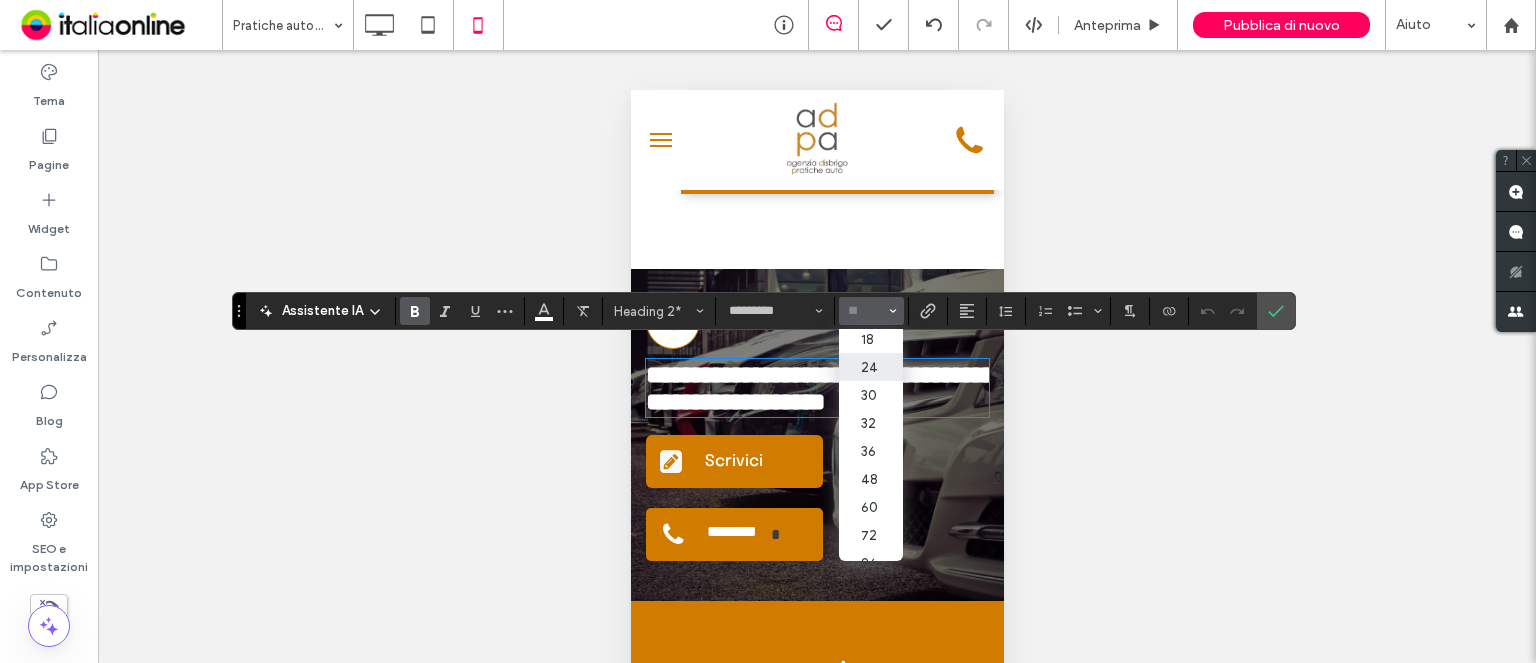 click on "24" at bounding box center (871, 367) 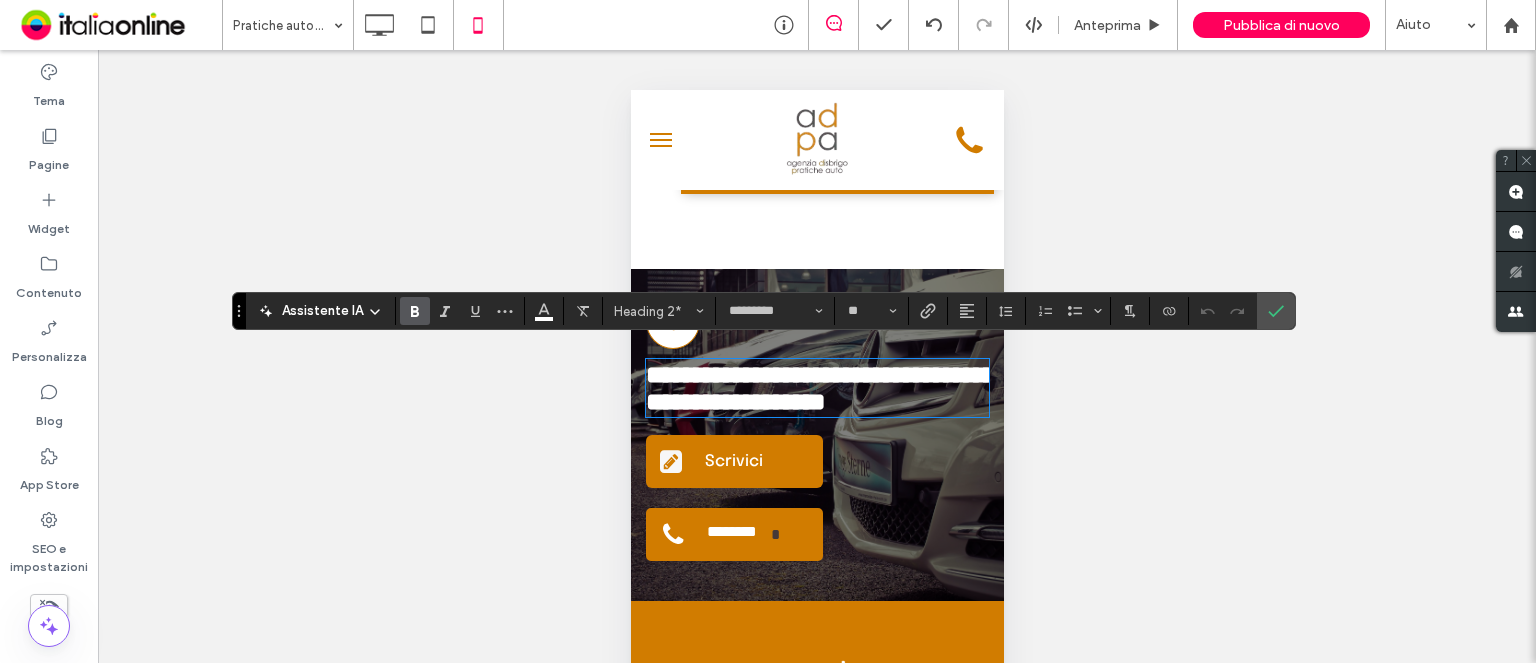 type on "**" 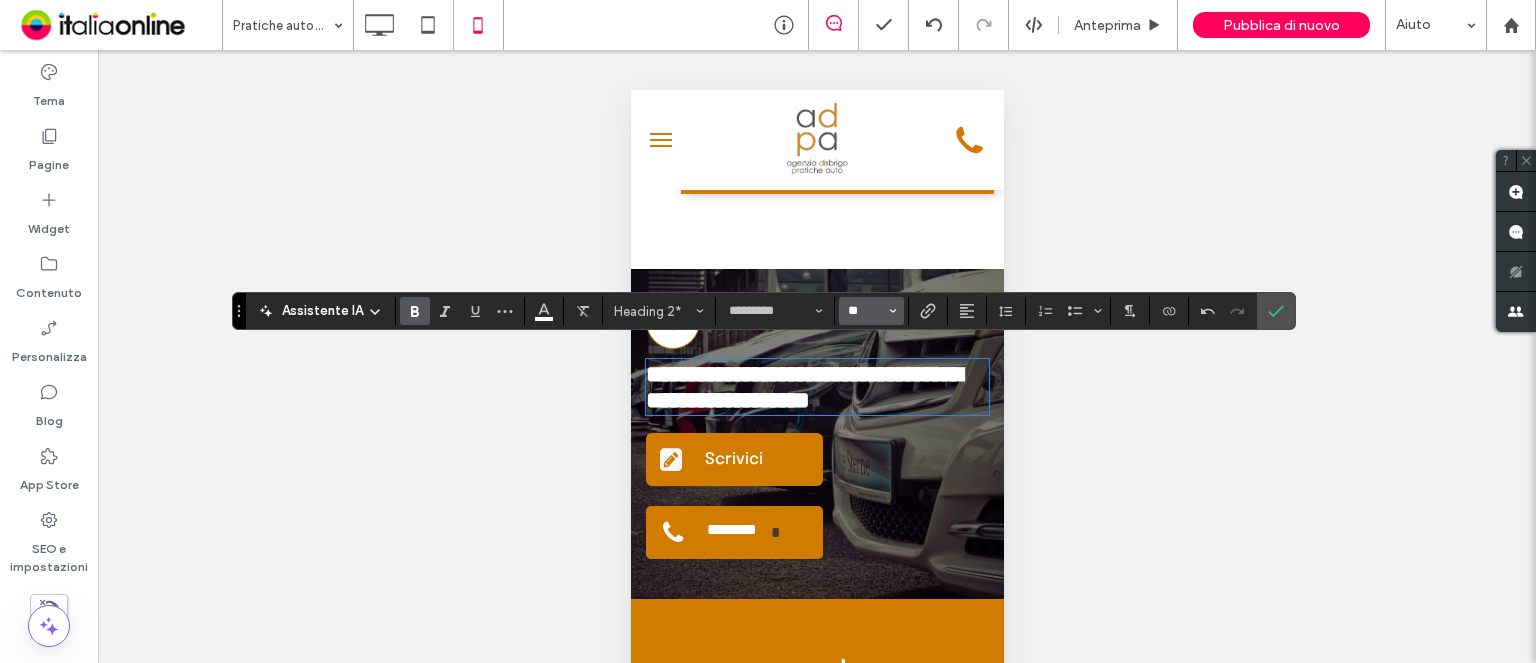 click on "**" at bounding box center (865, 311) 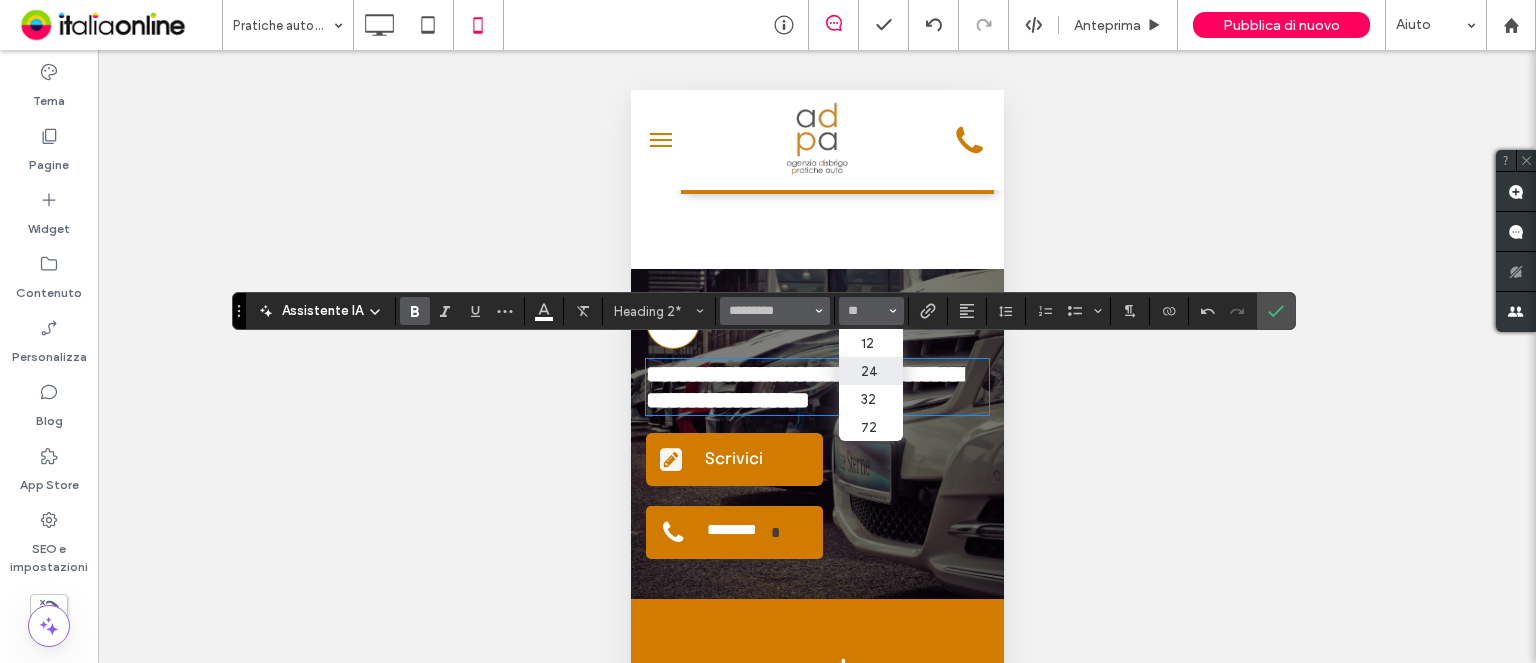 type on "**" 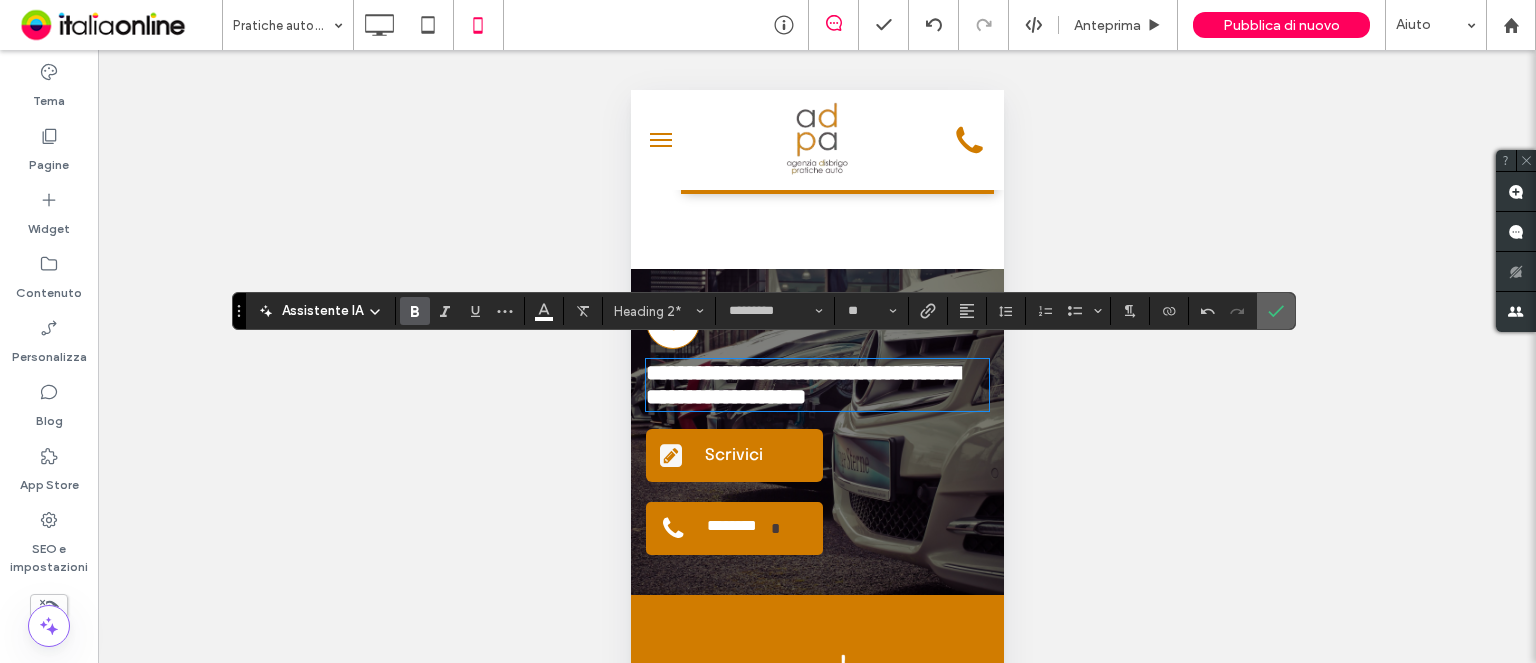 click 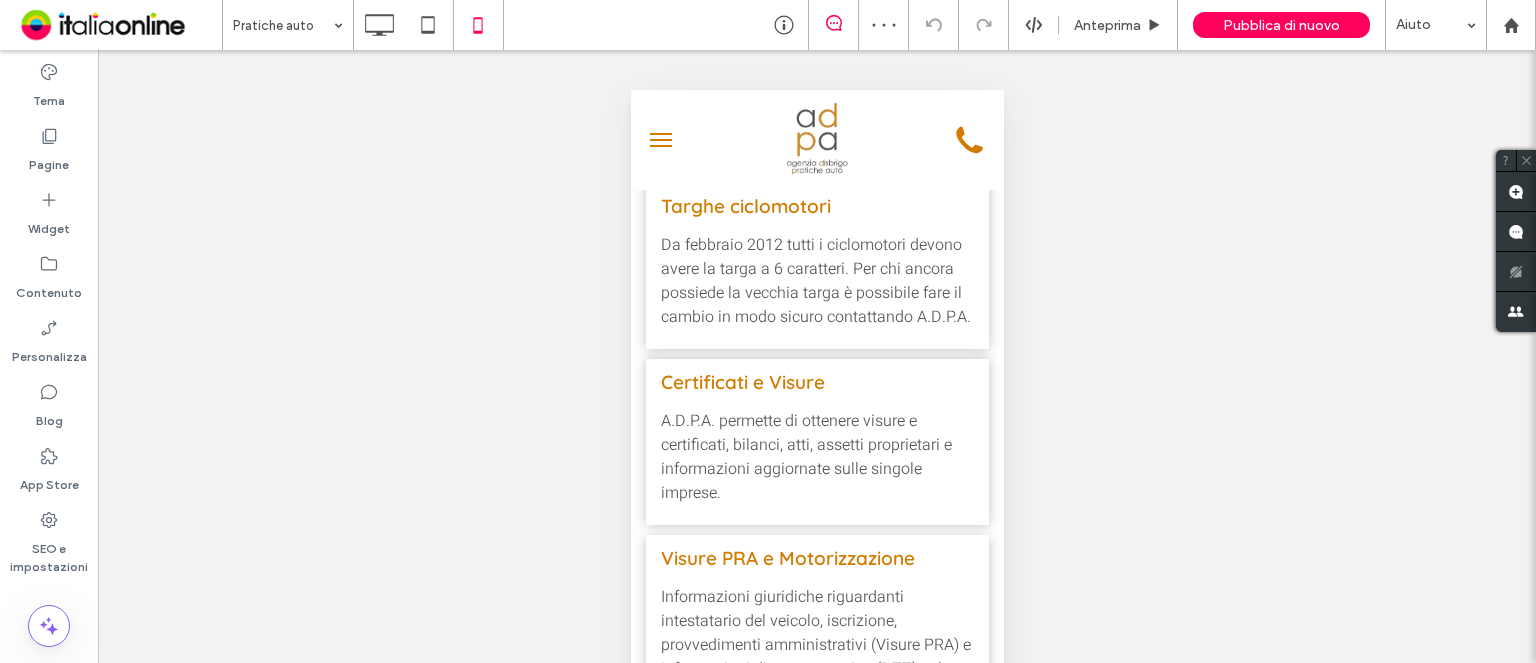 scroll, scrollTop: 856, scrollLeft: 0, axis: vertical 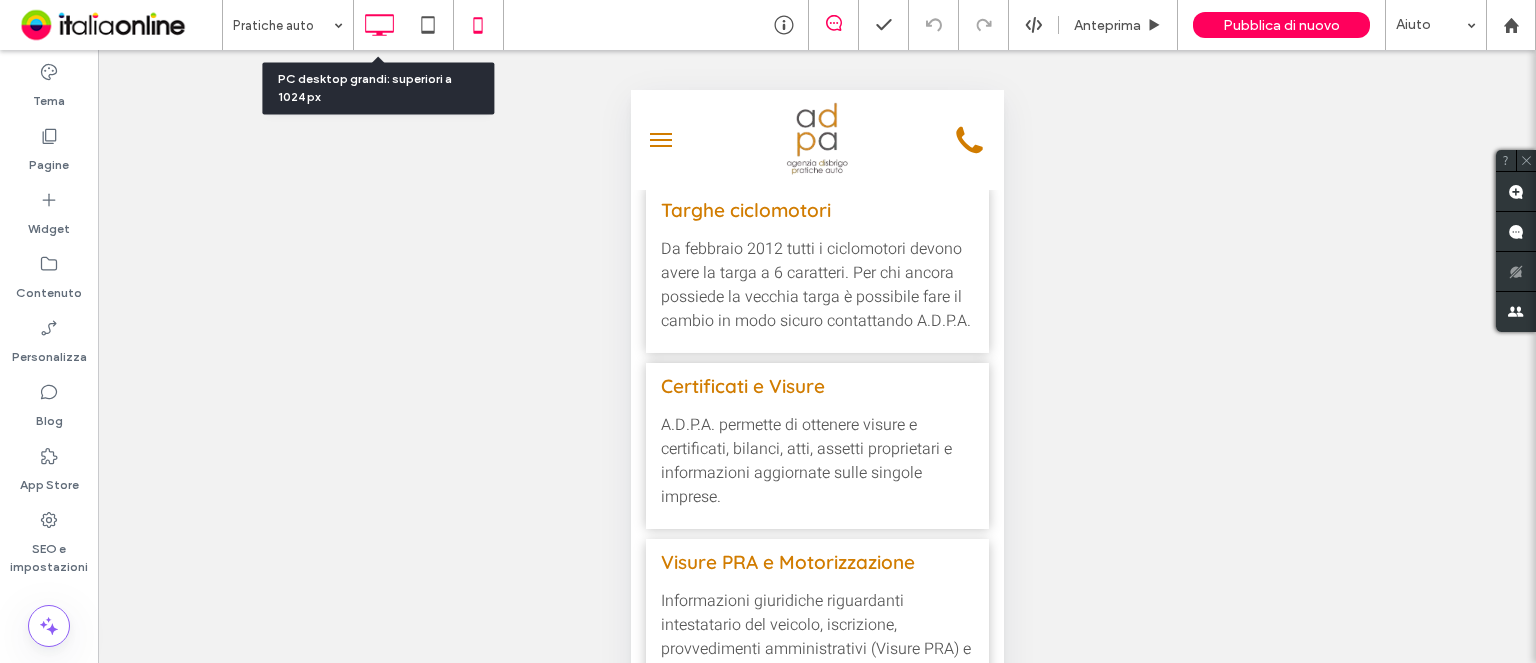click 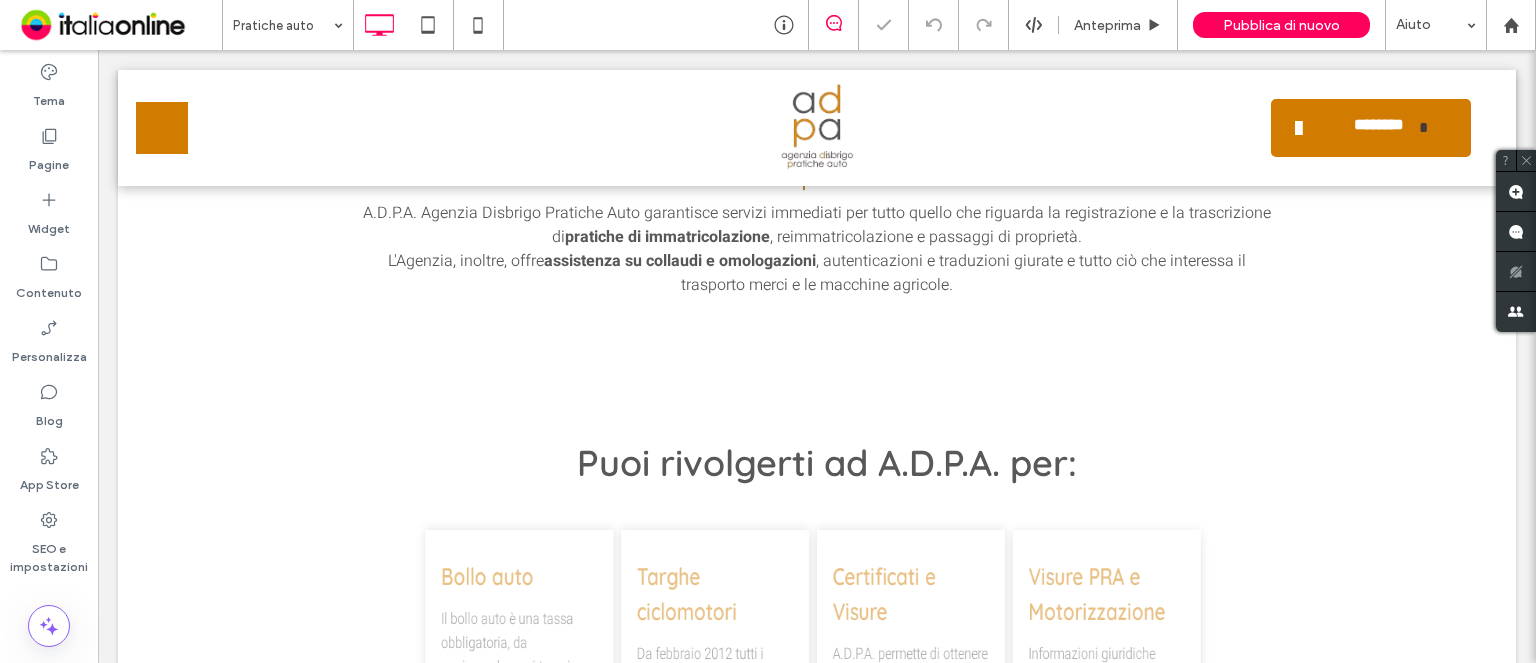 scroll, scrollTop: 1100, scrollLeft: 0, axis: vertical 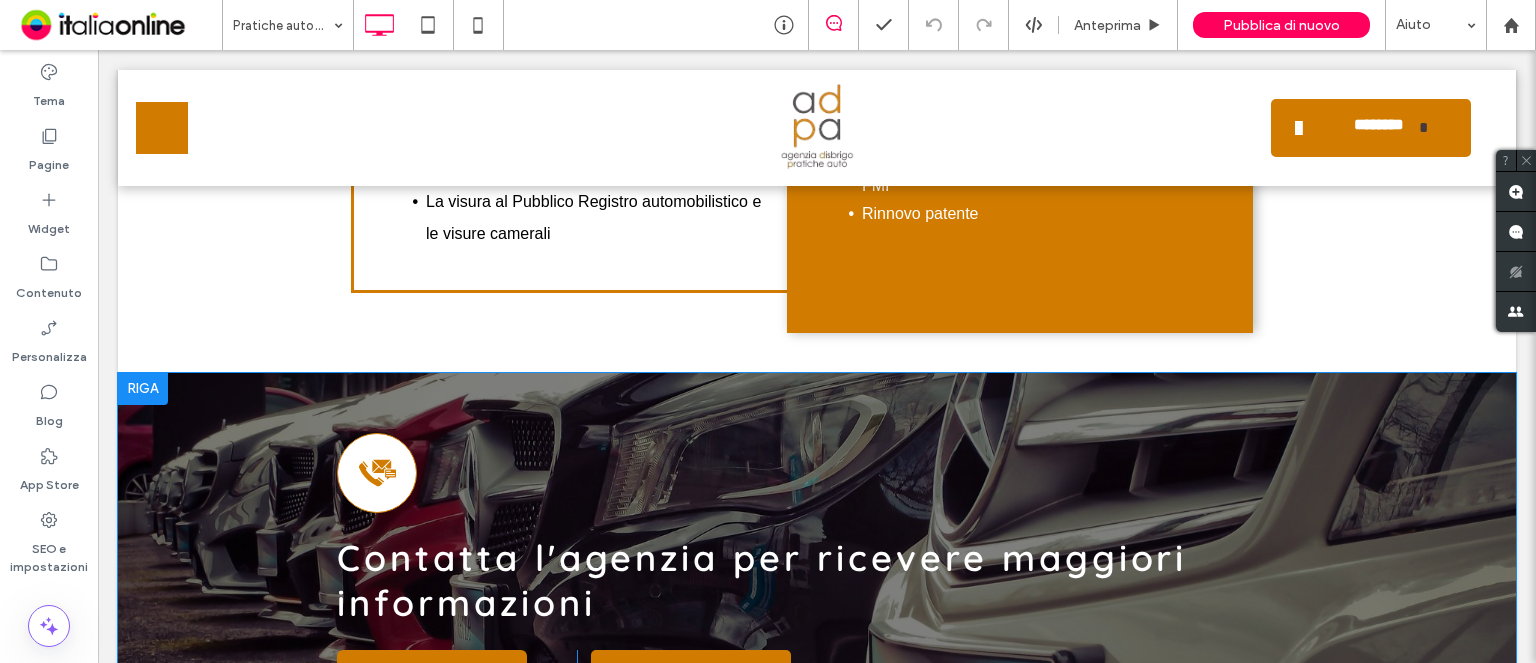 click at bounding box center [143, 389] 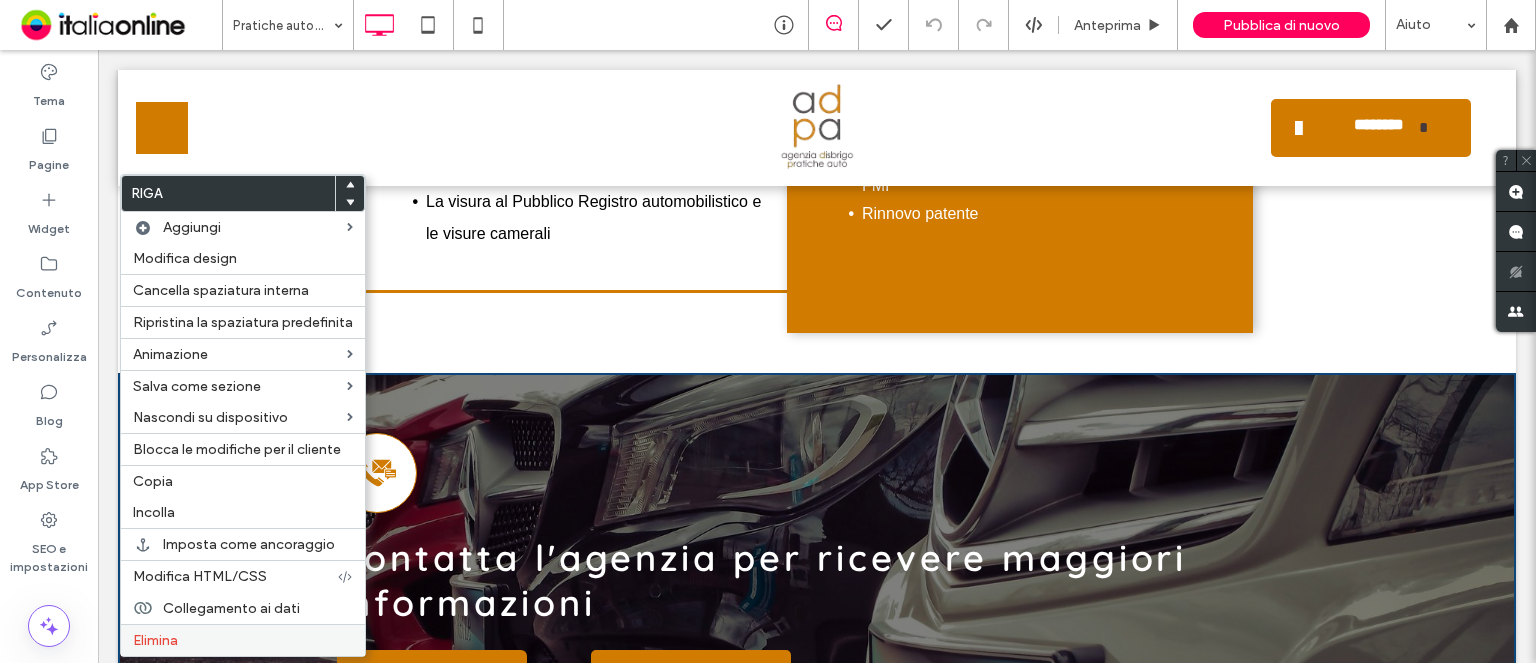 click on "Elimina" at bounding box center (243, 640) 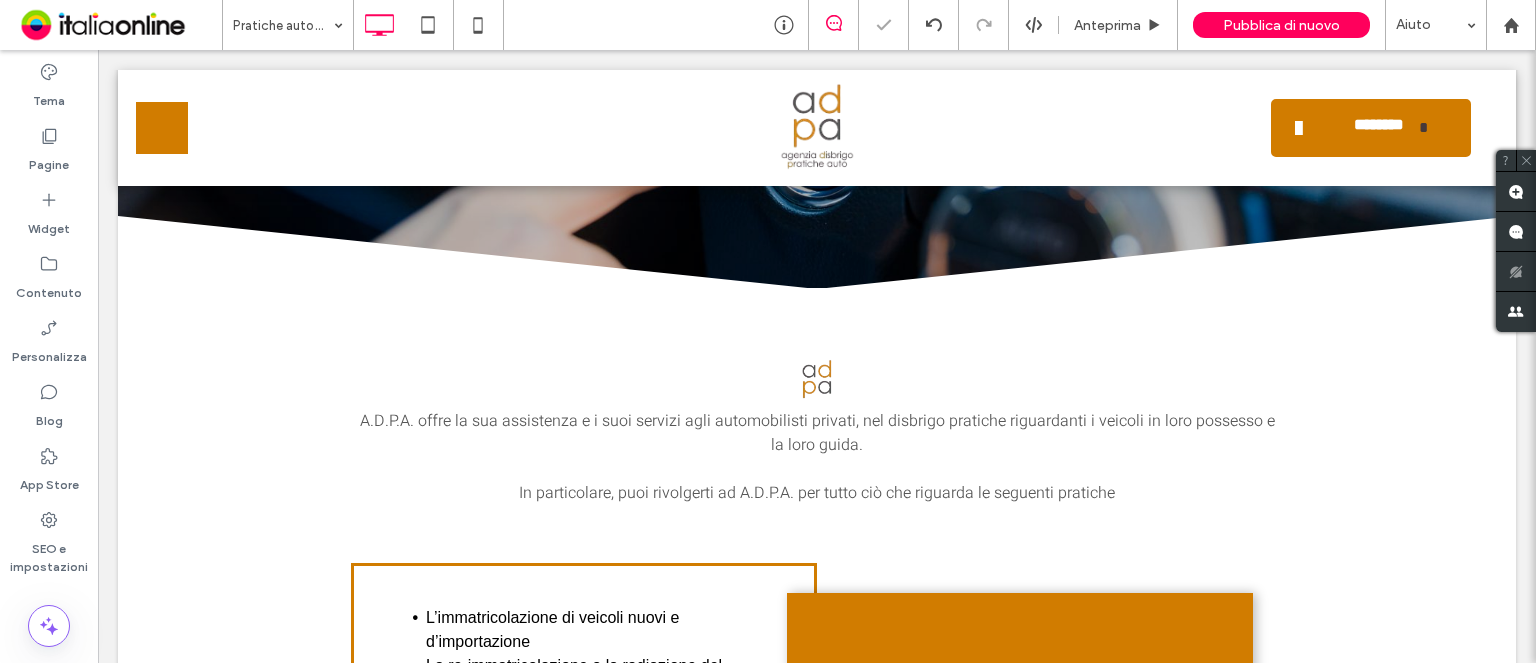 scroll, scrollTop: 300, scrollLeft: 0, axis: vertical 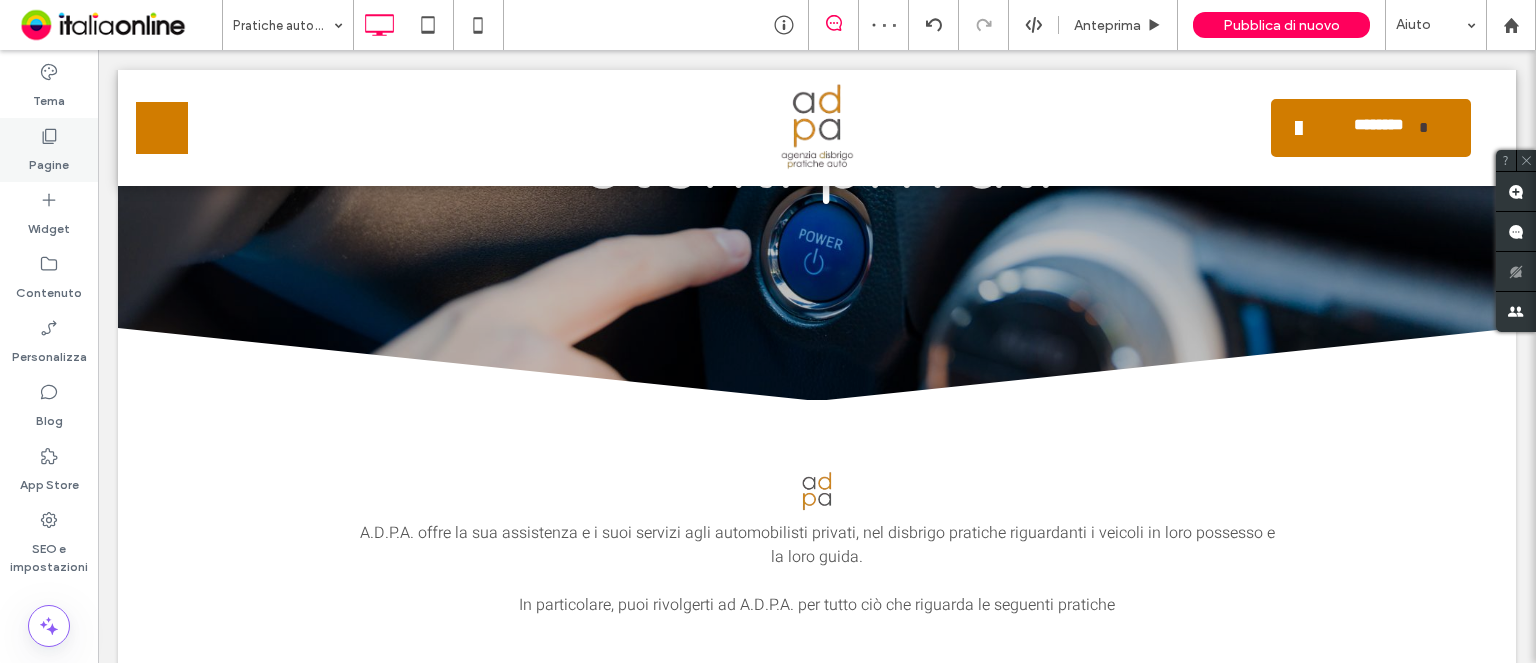 click on "Pagine" at bounding box center (49, 150) 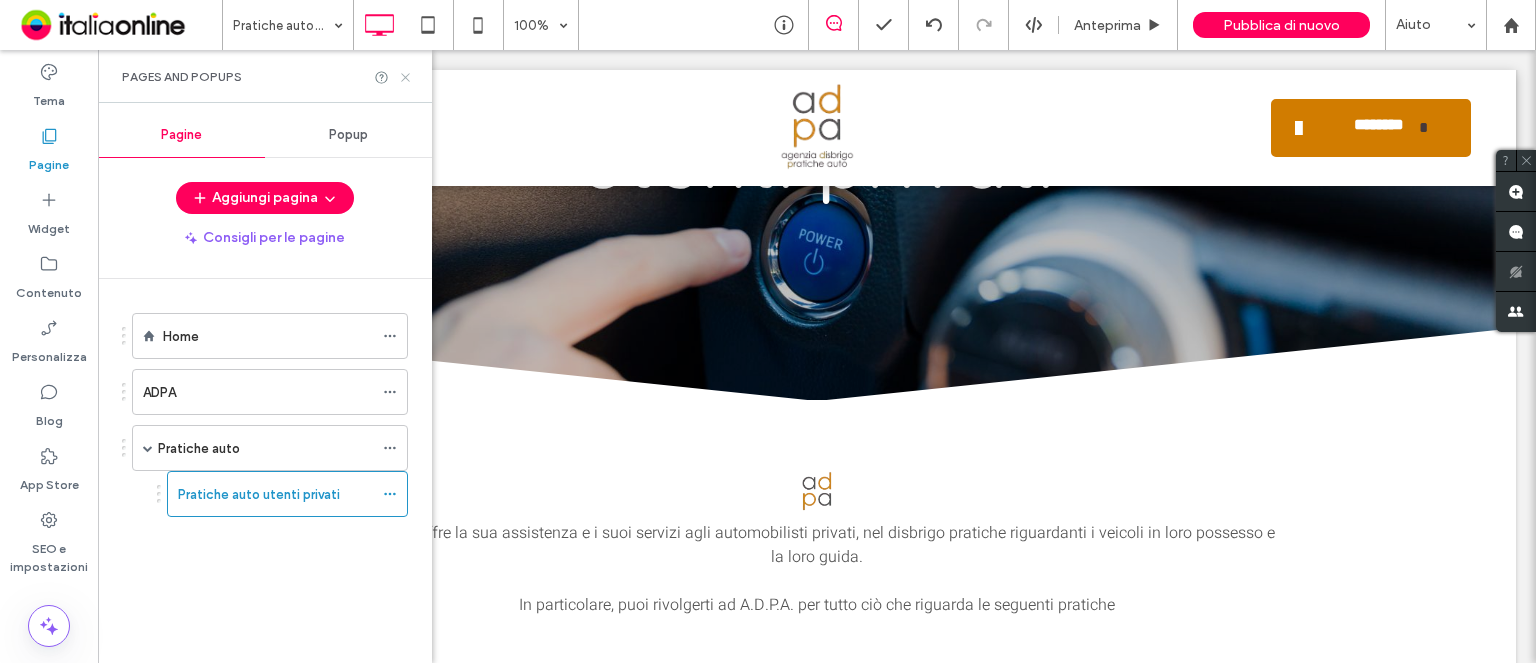 click 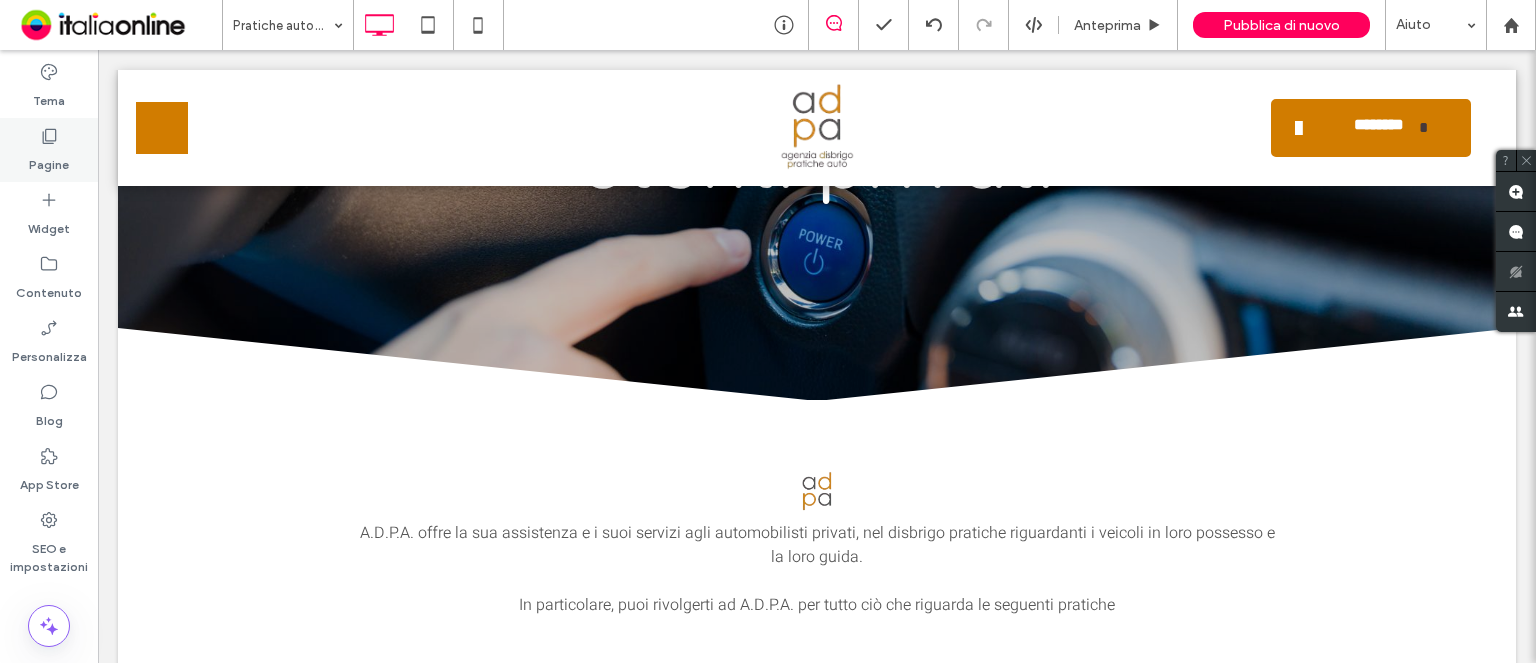 click on "Pagine" at bounding box center (49, 160) 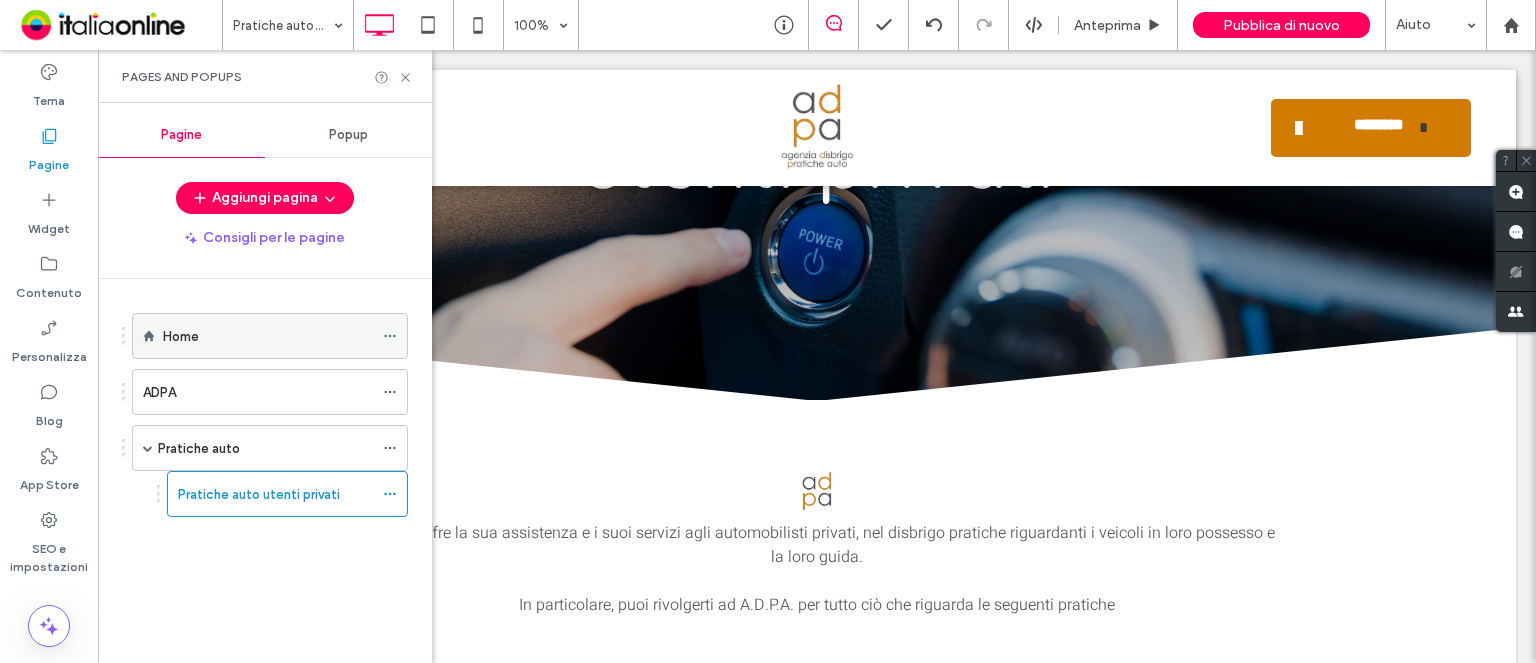click 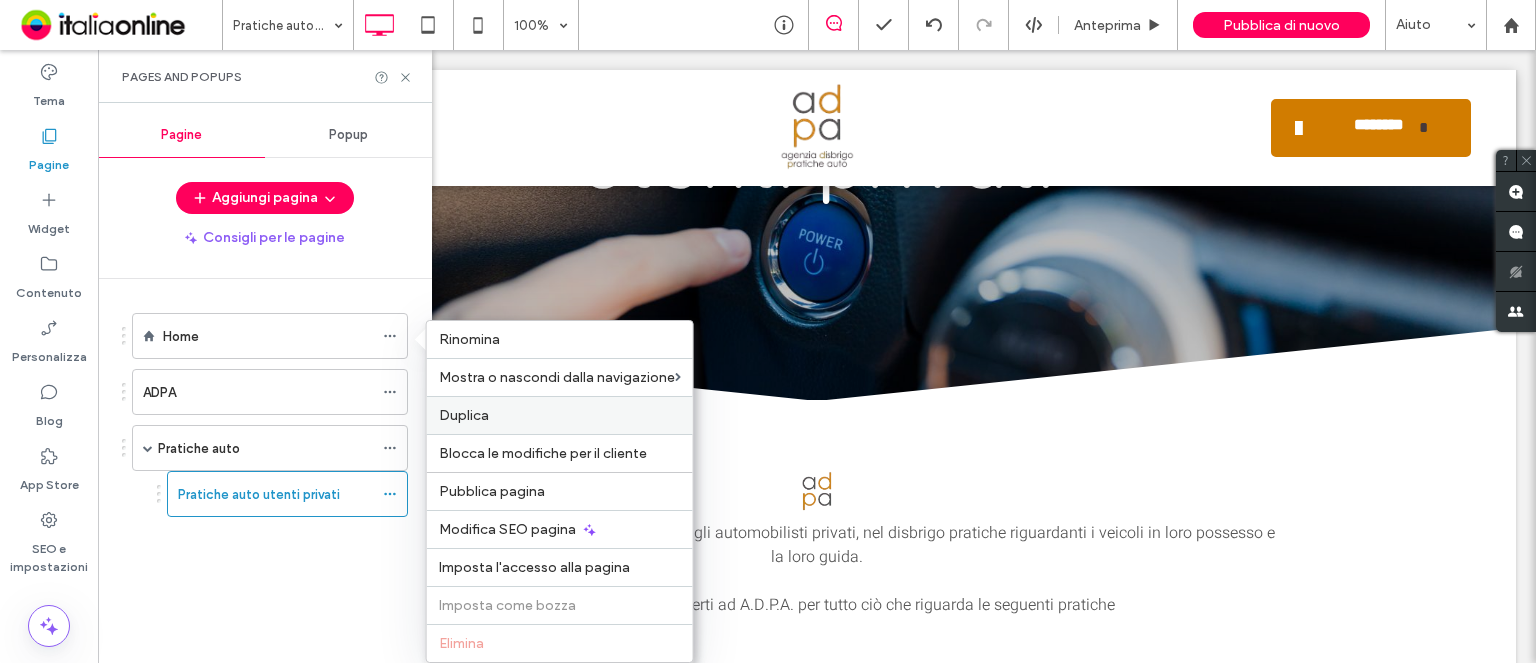 click on "Duplica" at bounding box center [560, 415] 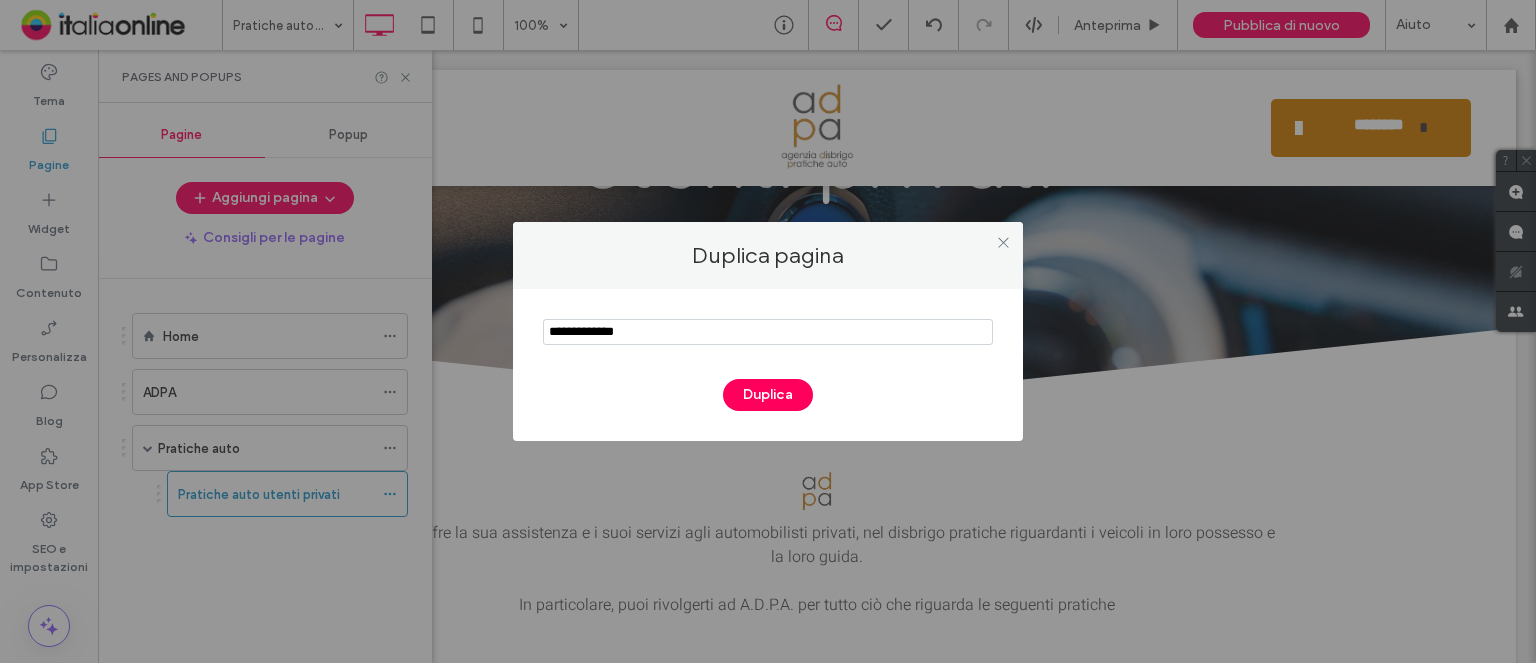 drag, startPoint x: 684, startPoint y: 339, endPoint x: 355, endPoint y: 308, distance: 330.45724 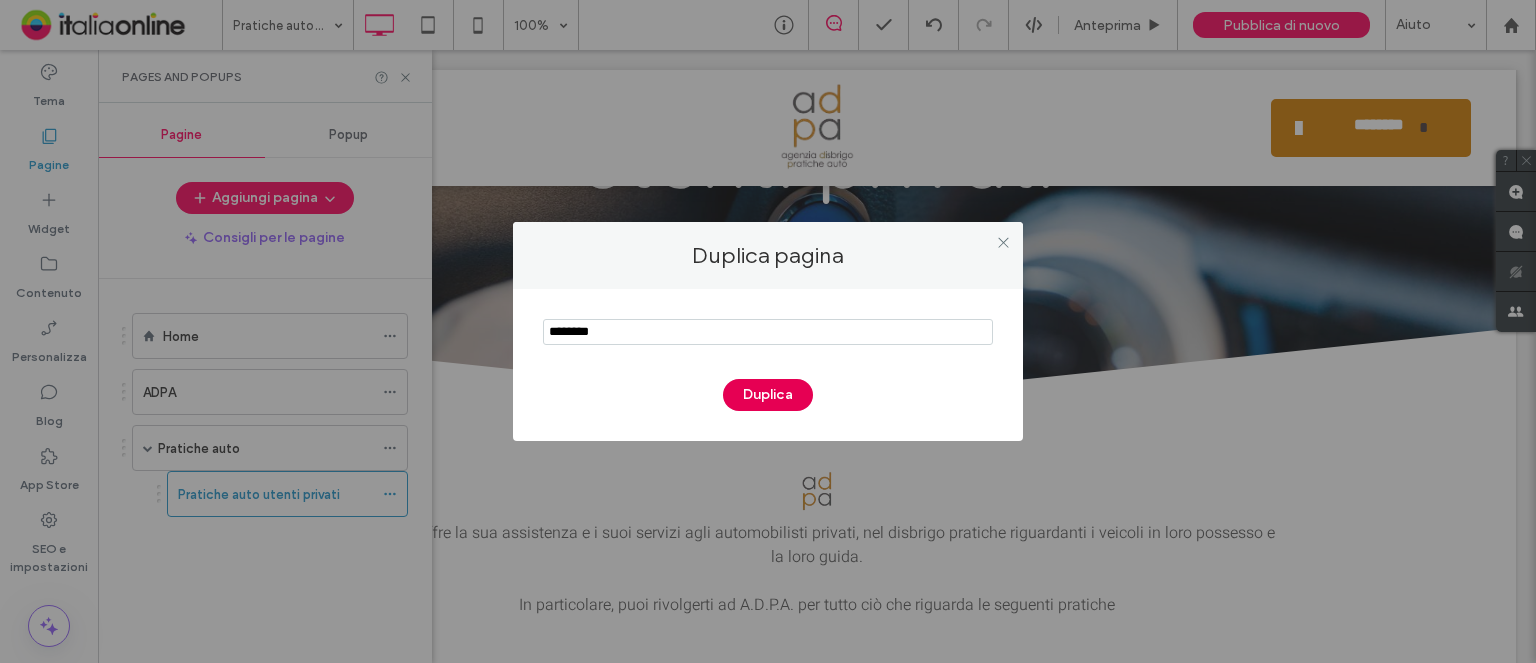 type on "********" 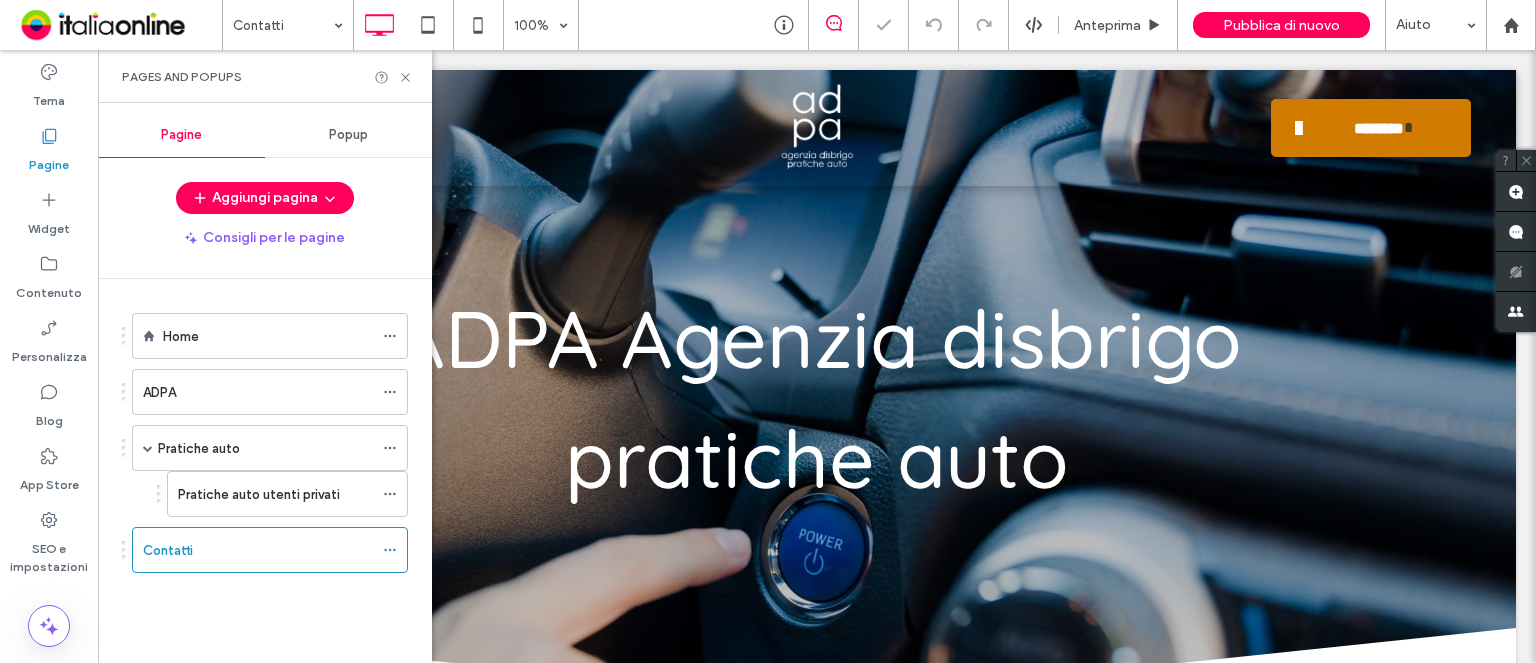 scroll, scrollTop: 0, scrollLeft: 0, axis: both 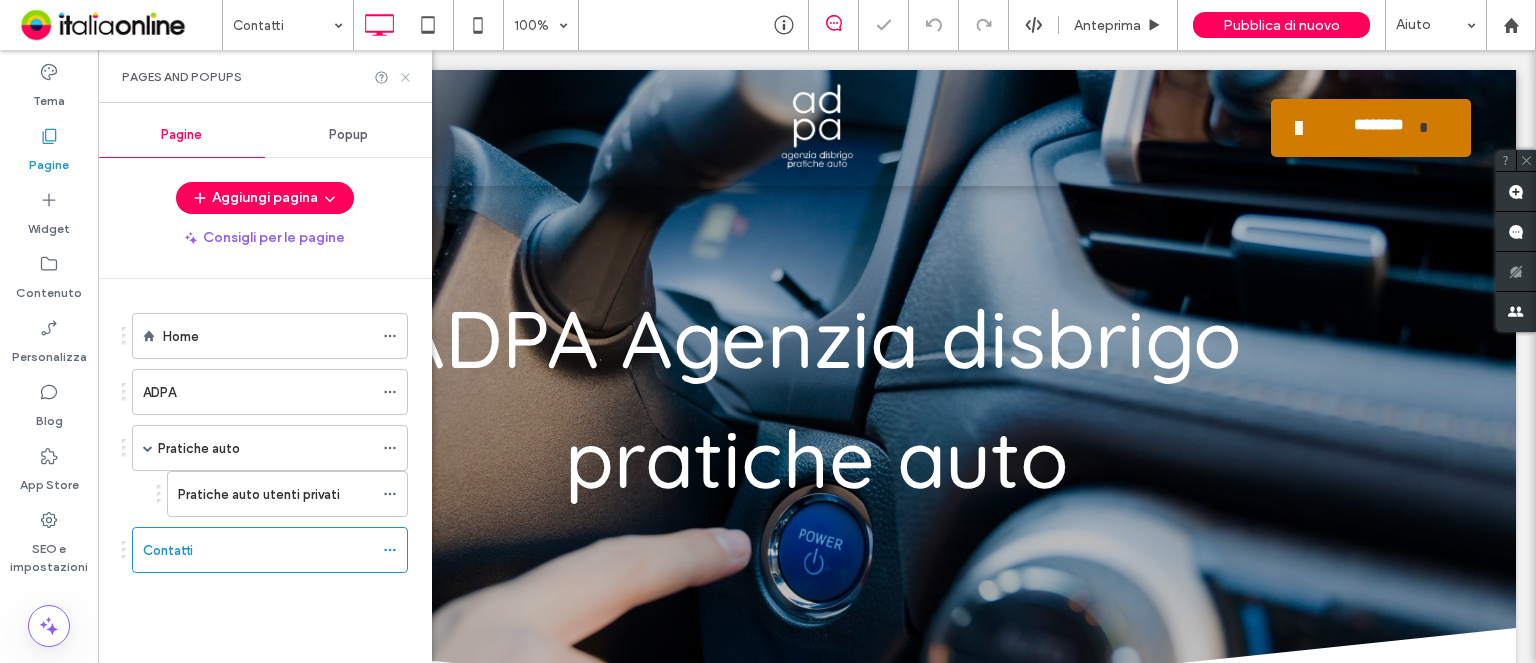 click 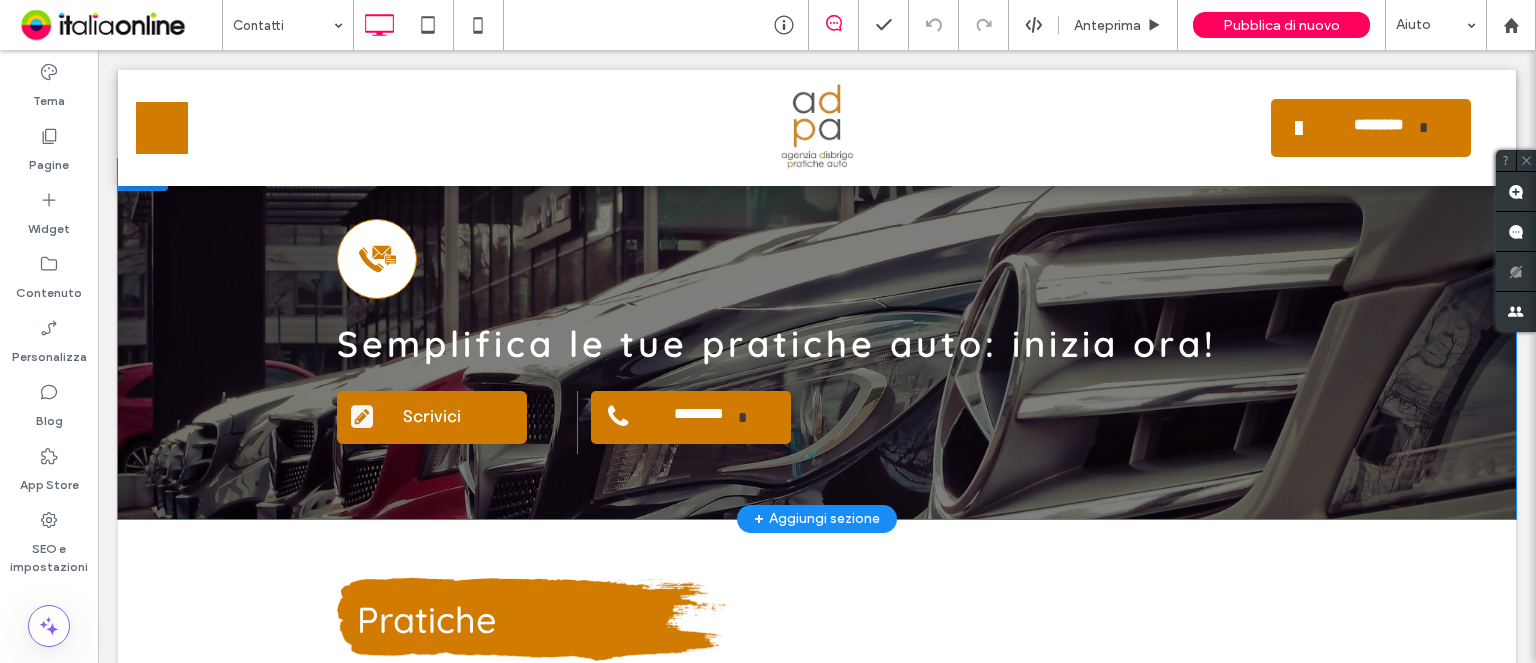 scroll, scrollTop: 800, scrollLeft: 0, axis: vertical 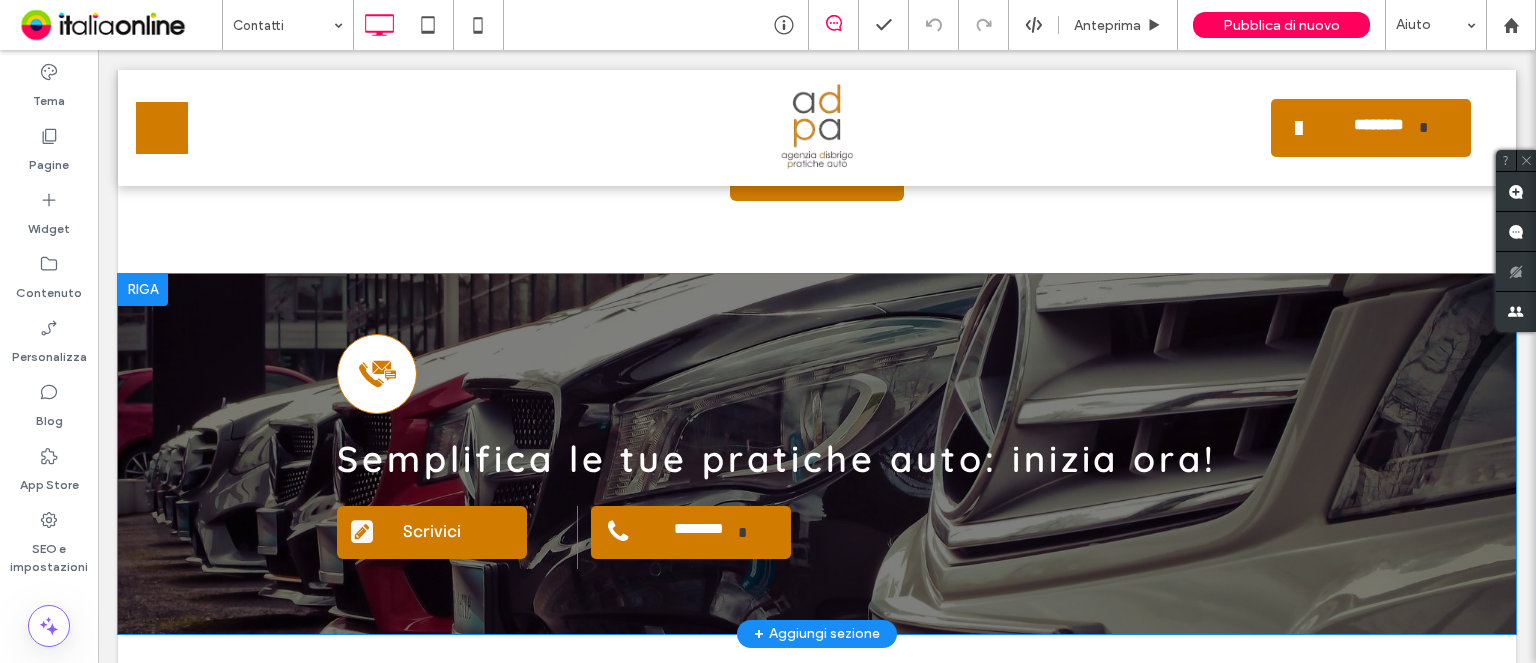 click at bounding box center [143, 290] 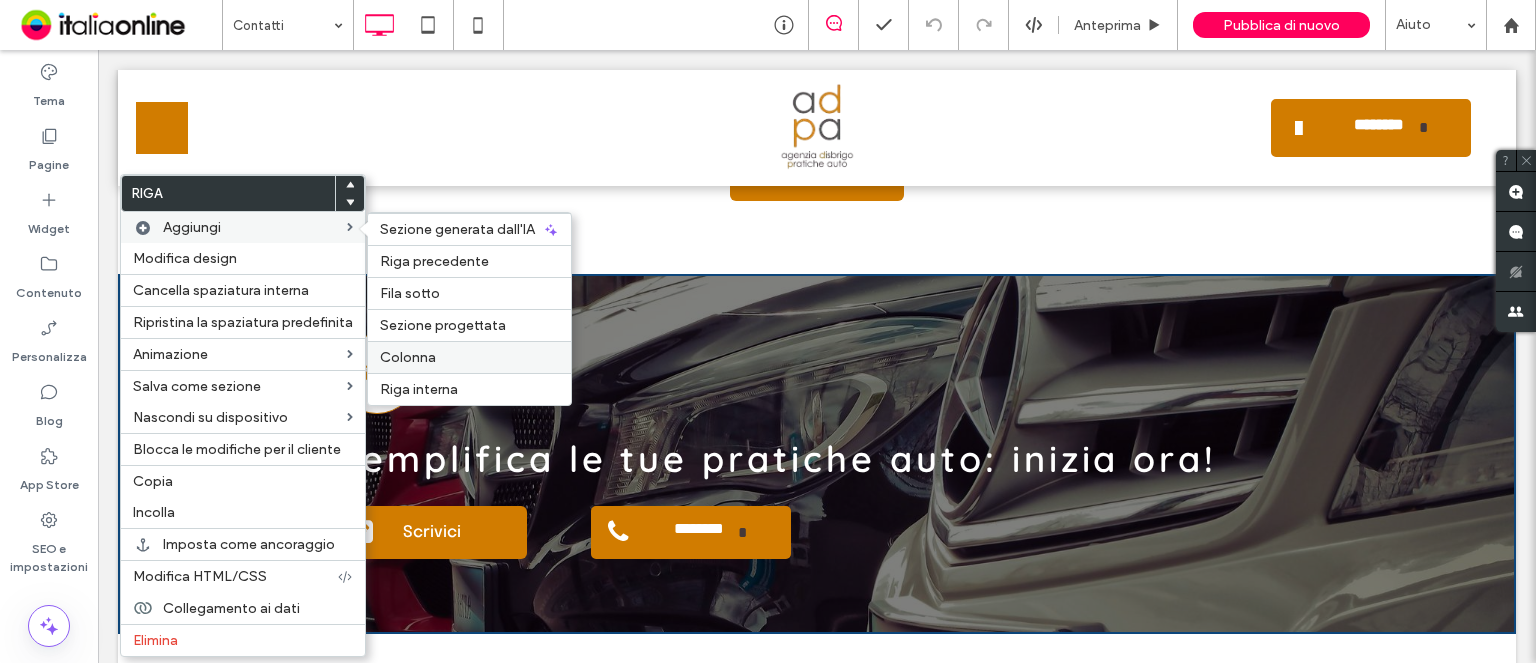 drag, startPoint x: 497, startPoint y: 348, endPoint x: 718, endPoint y: 290, distance: 228.48413 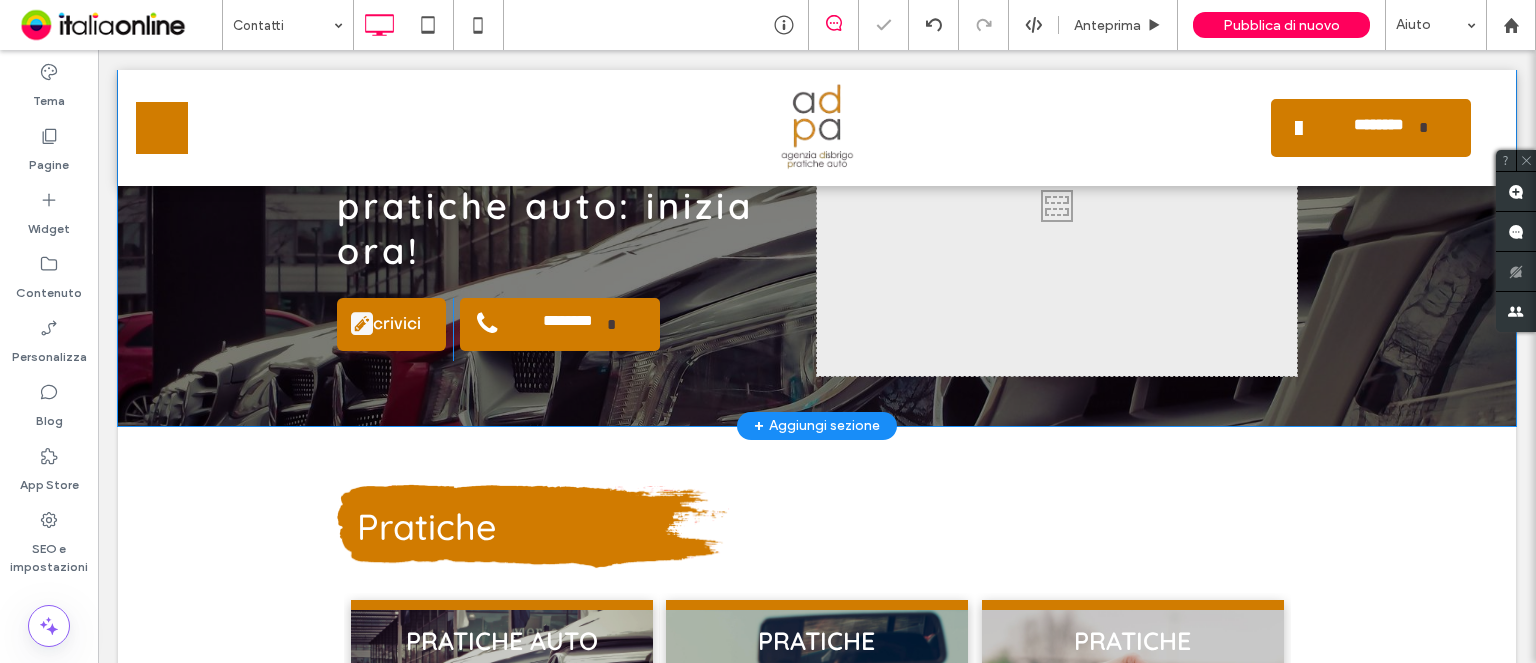 scroll, scrollTop: 1100, scrollLeft: 0, axis: vertical 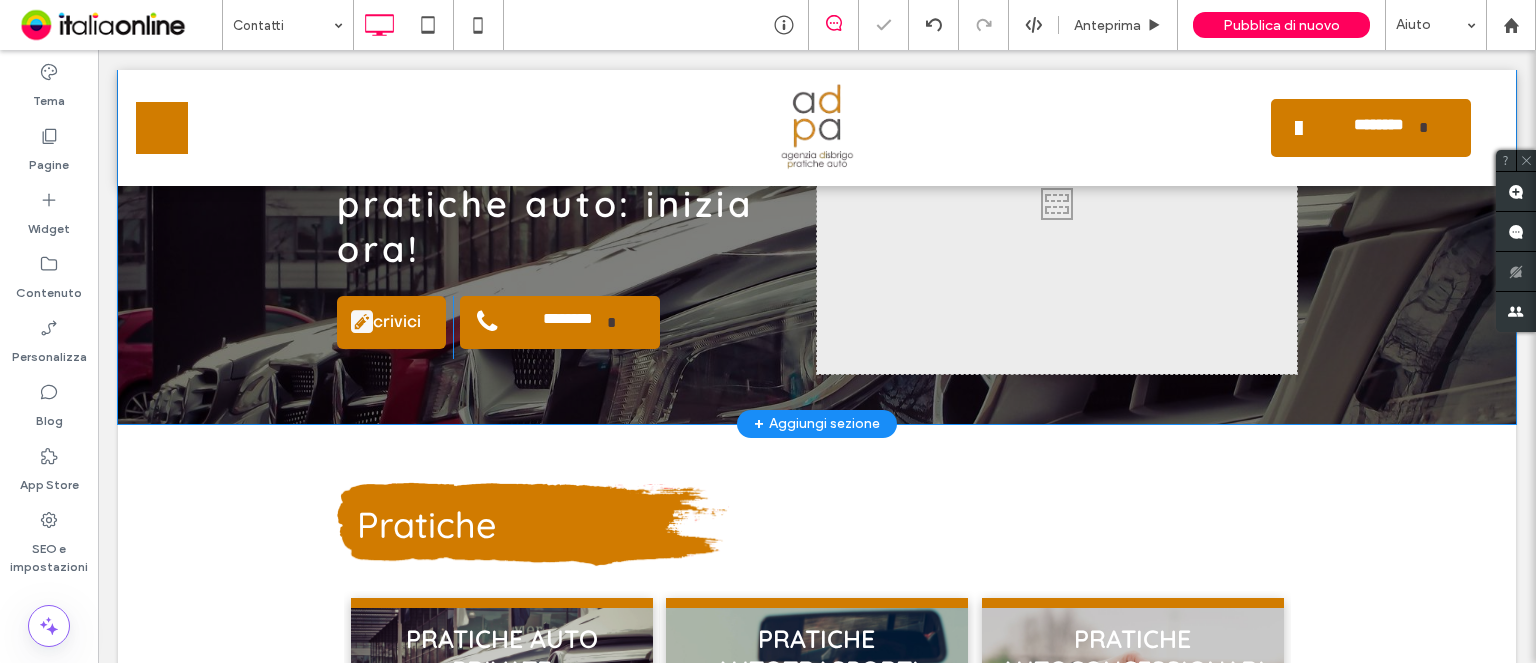 click on "+ Aggiungi sezione" at bounding box center [817, 424] 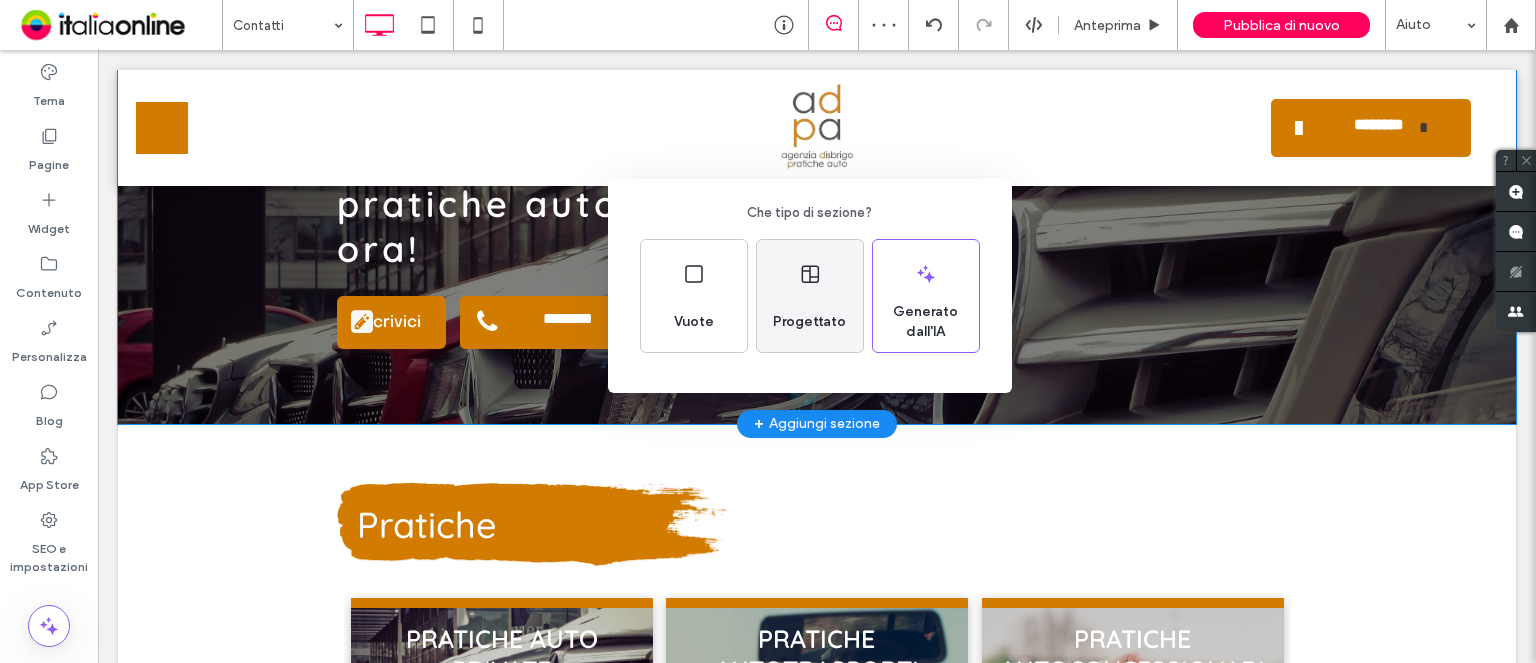 click on "Progettato" at bounding box center [810, 296] 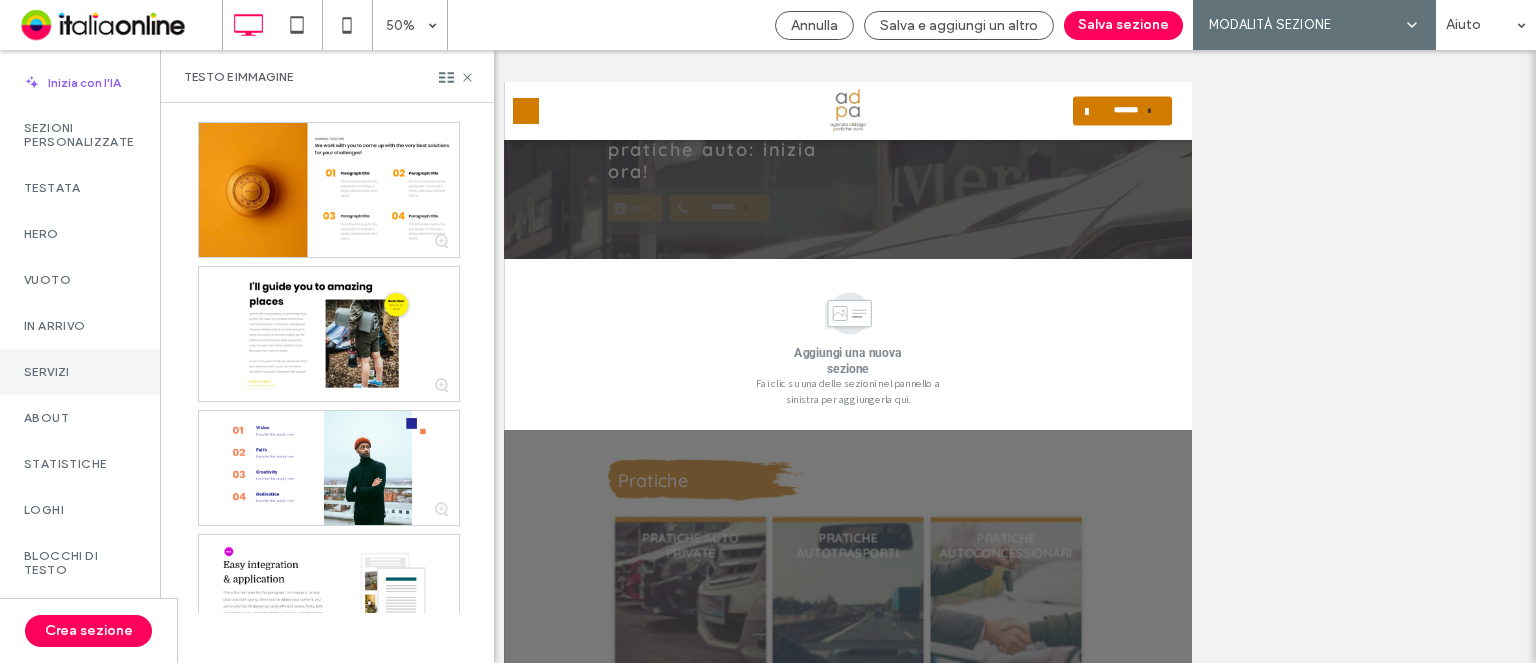 scroll, scrollTop: 1332, scrollLeft: 0, axis: vertical 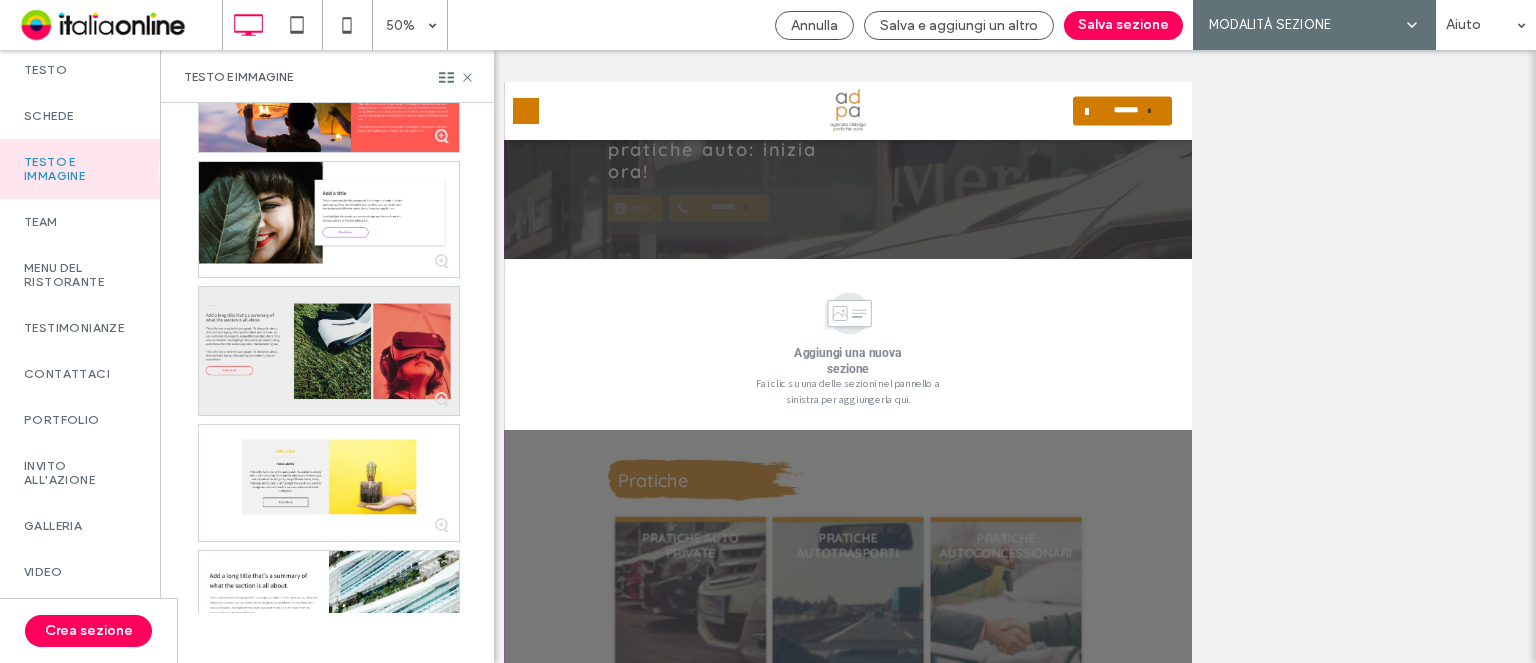 click on "Contattaci" at bounding box center [80, 374] 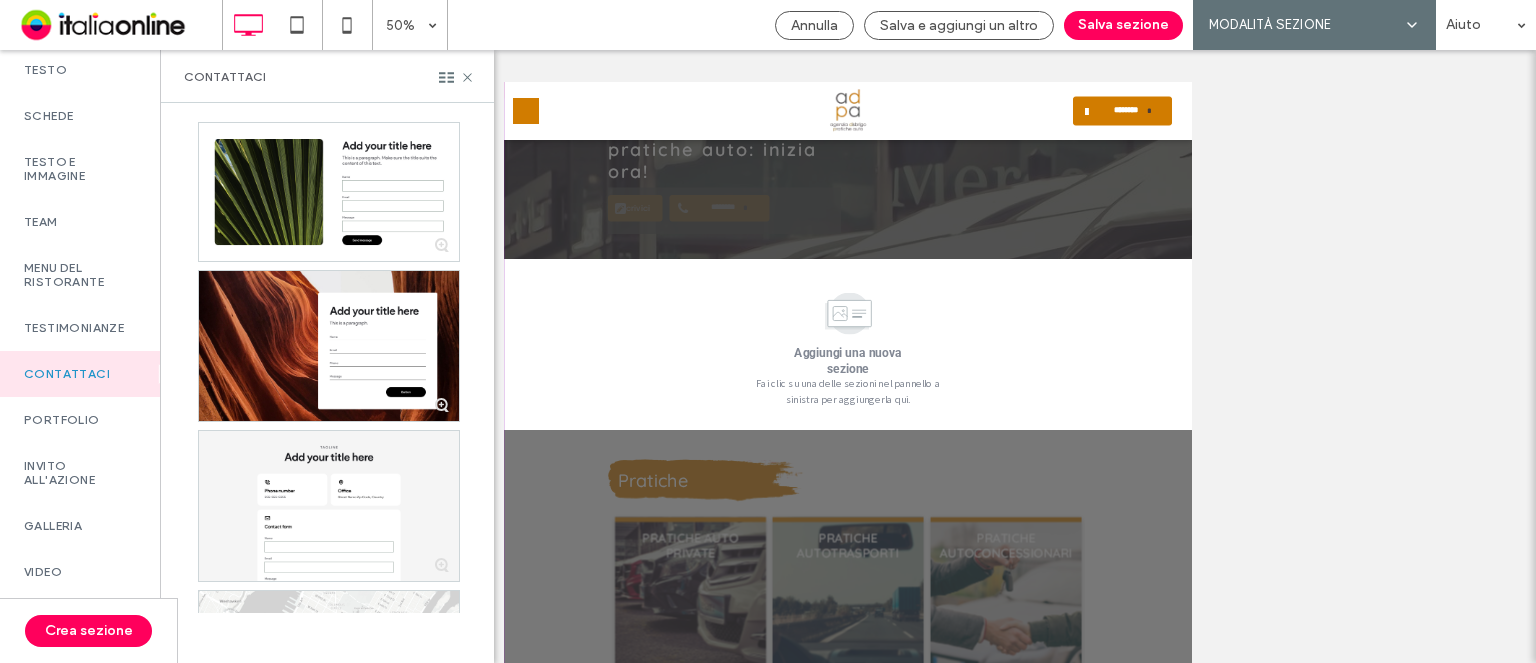 click on "Mostrare?
Sì
Mostrare?
Sì
Mostrare?
Sì" at bounding box center [848, 356] 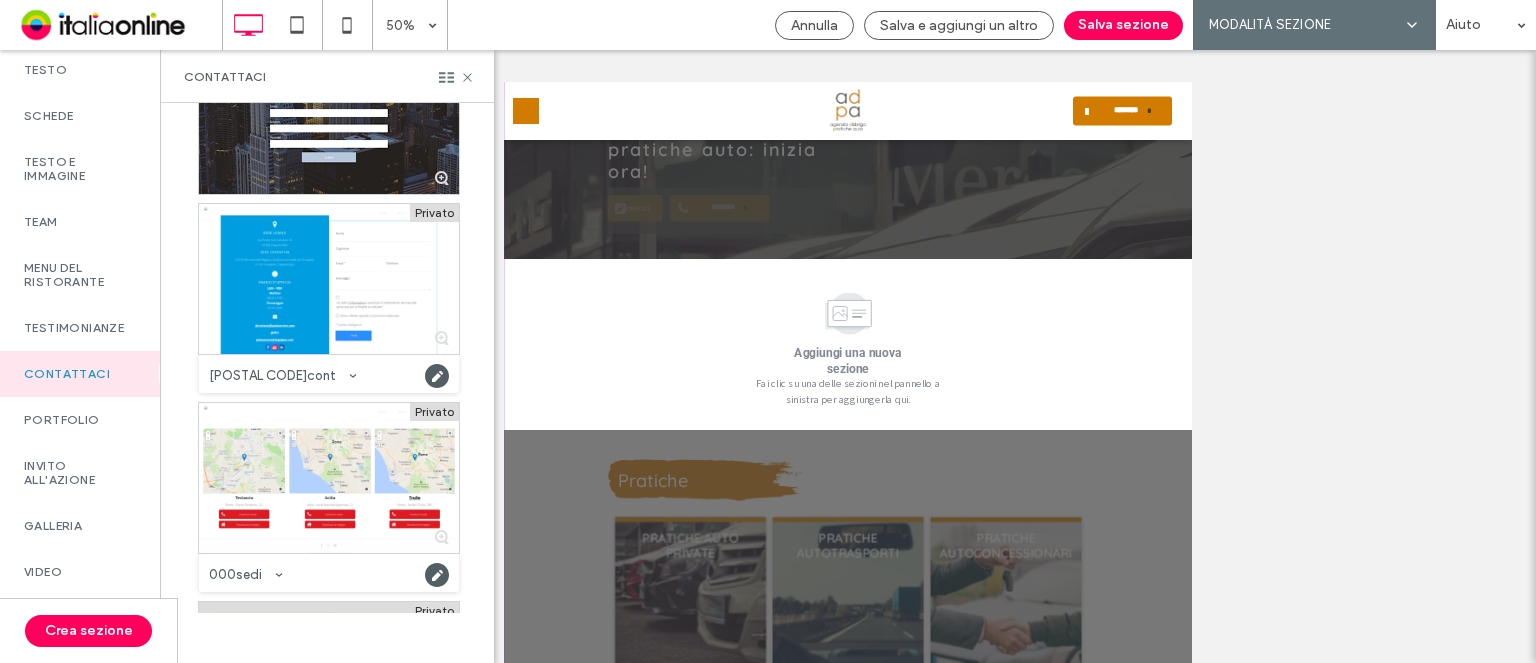 scroll, scrollTop: 4800, scrollLeft: 0, axis: vertical 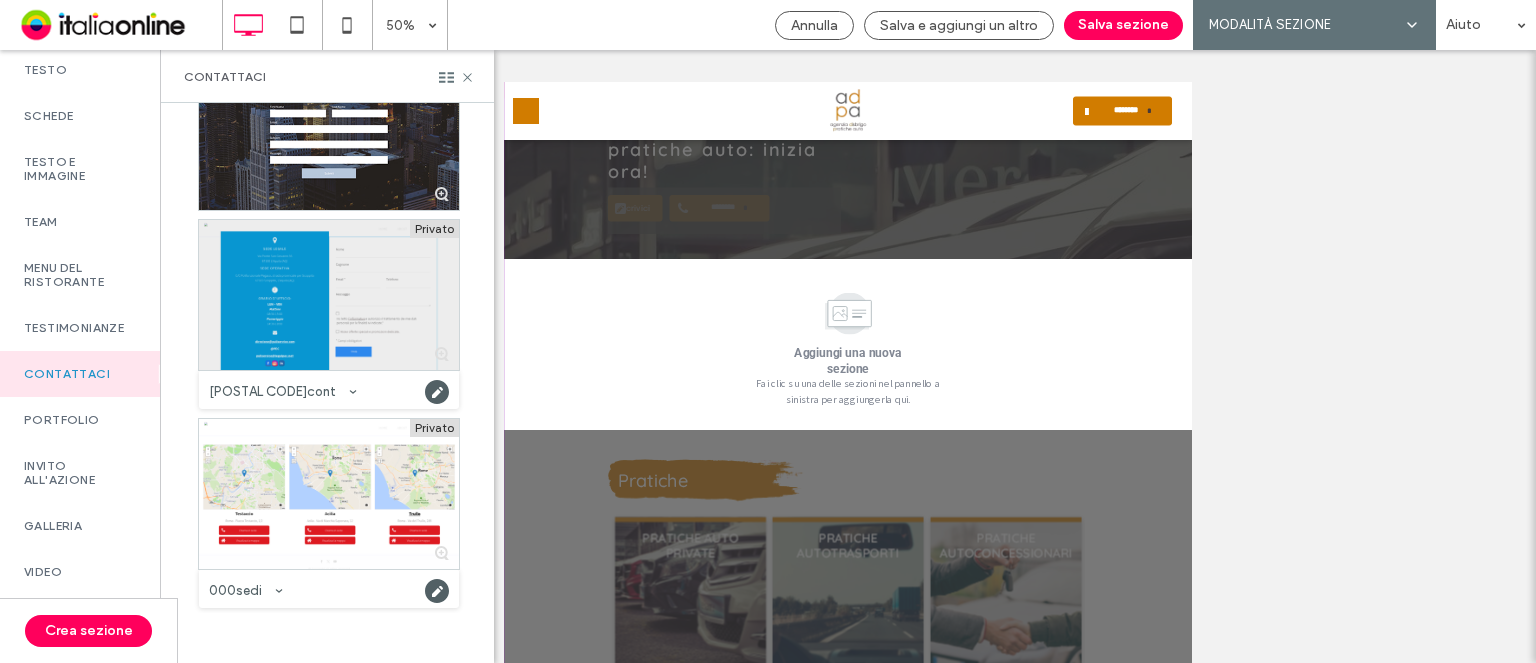 click at bounding box center (329, 295) 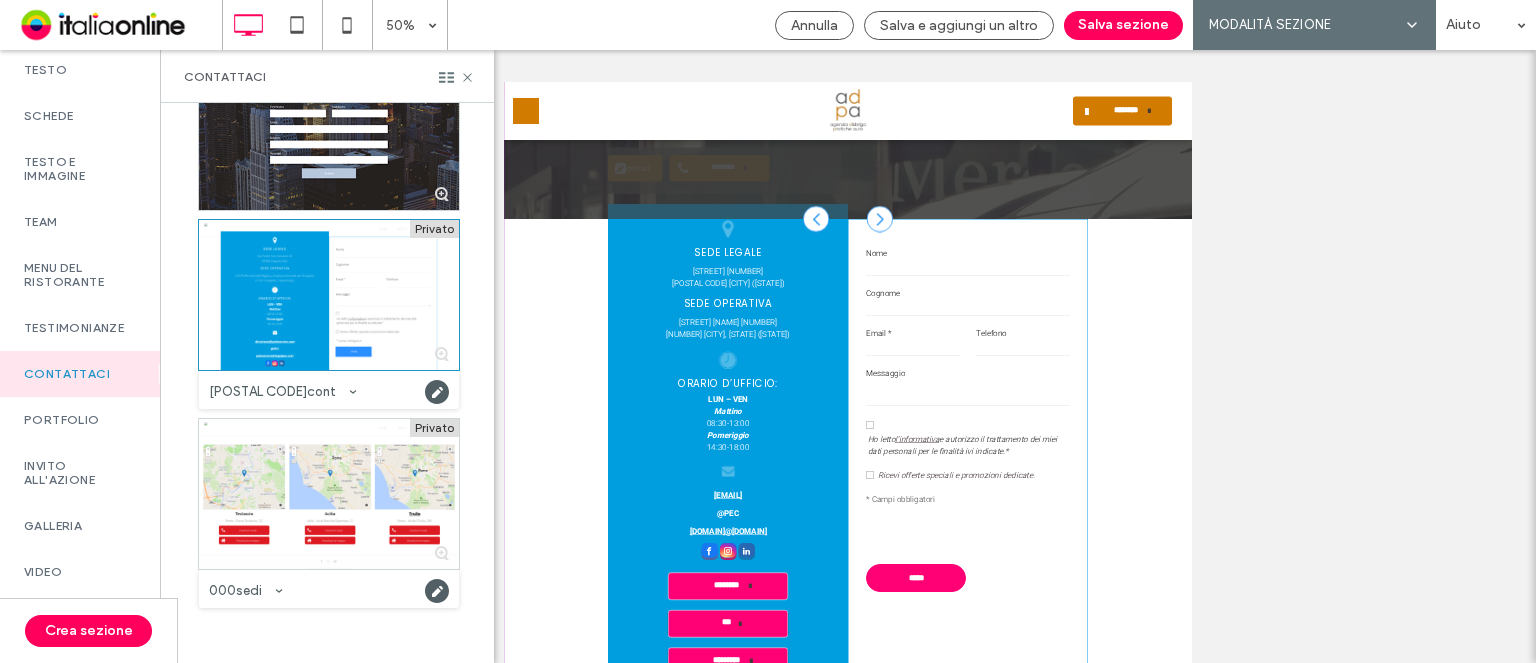 scroll, scrollTop: 1293, scrollLeft: 0, axis: vertical 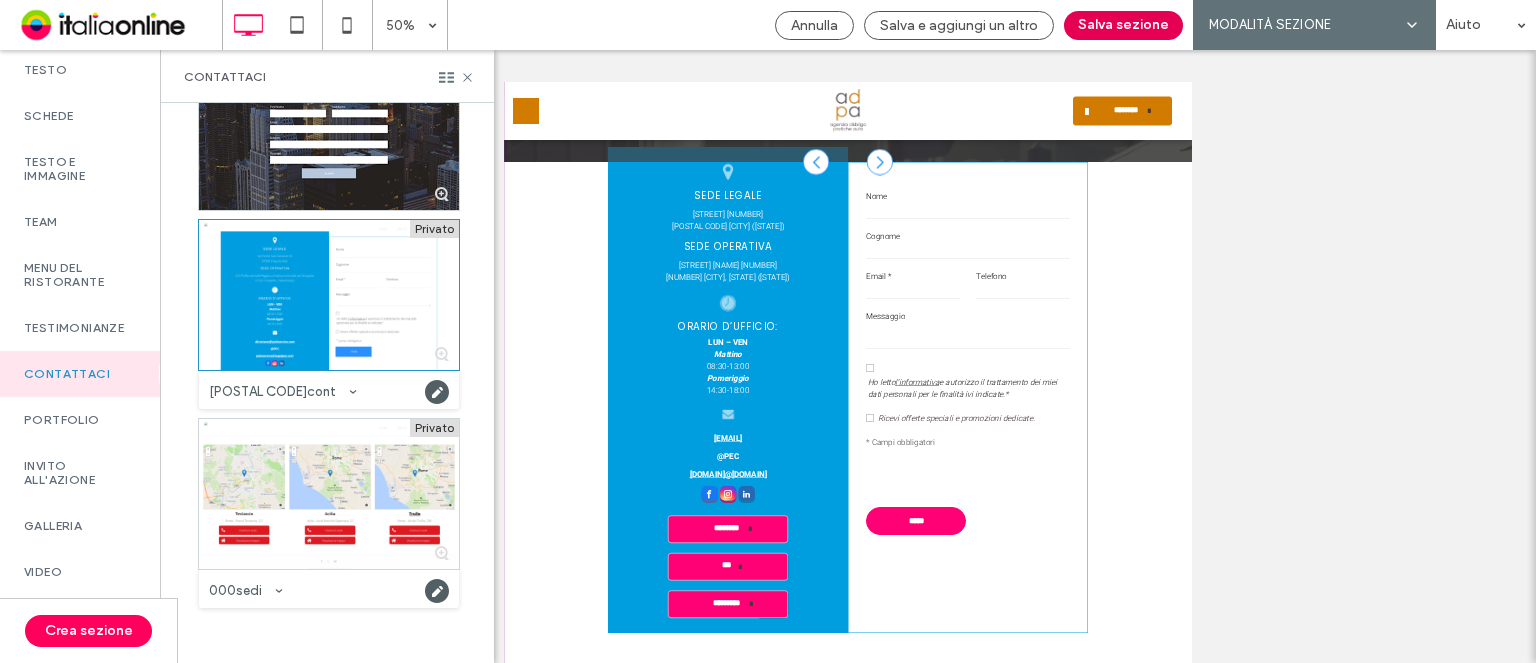 click on "Salva sezione" at bounding box center [1123, 25] 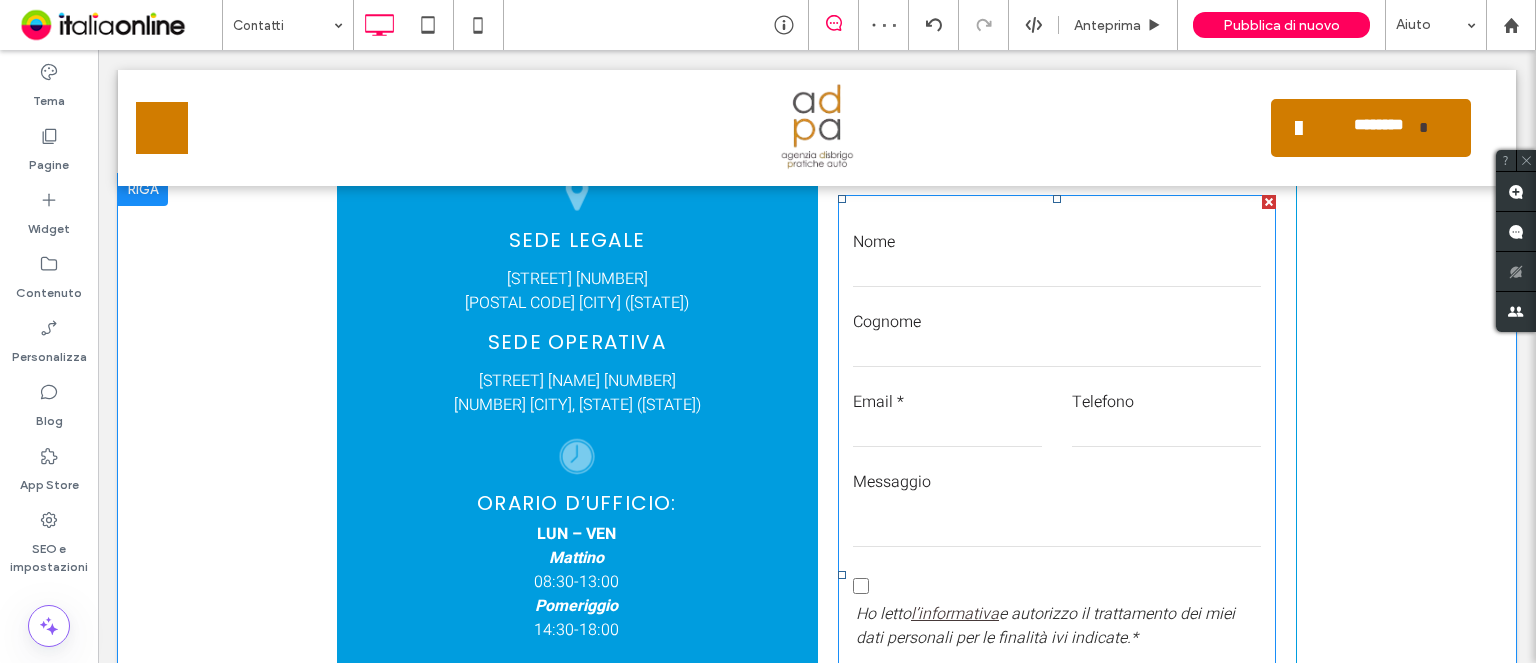 scroll, scrollTop: 1593, scrollLeft: 0, axis: vertical 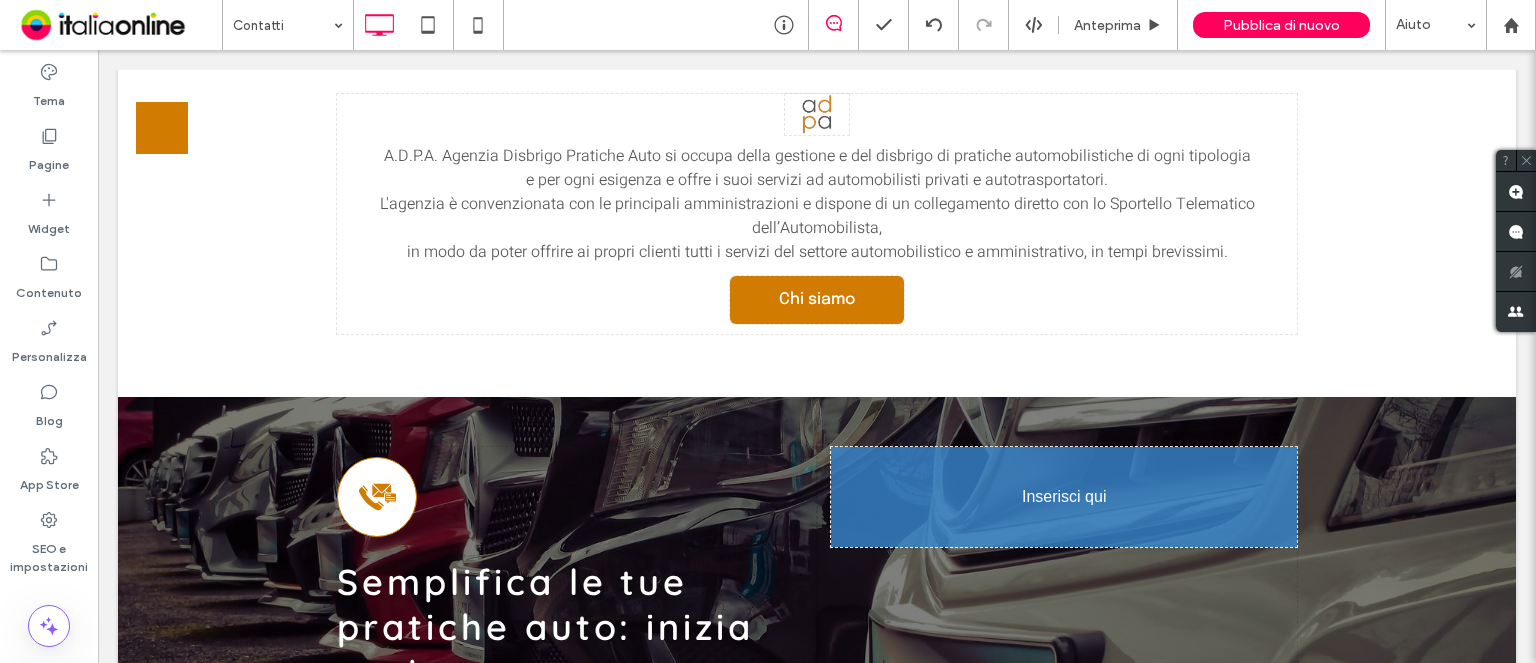 drag, startPoint x: 1175, startPoint y: 378, endPoint x: 1172, endPoint y: 552, distance: 174.02586 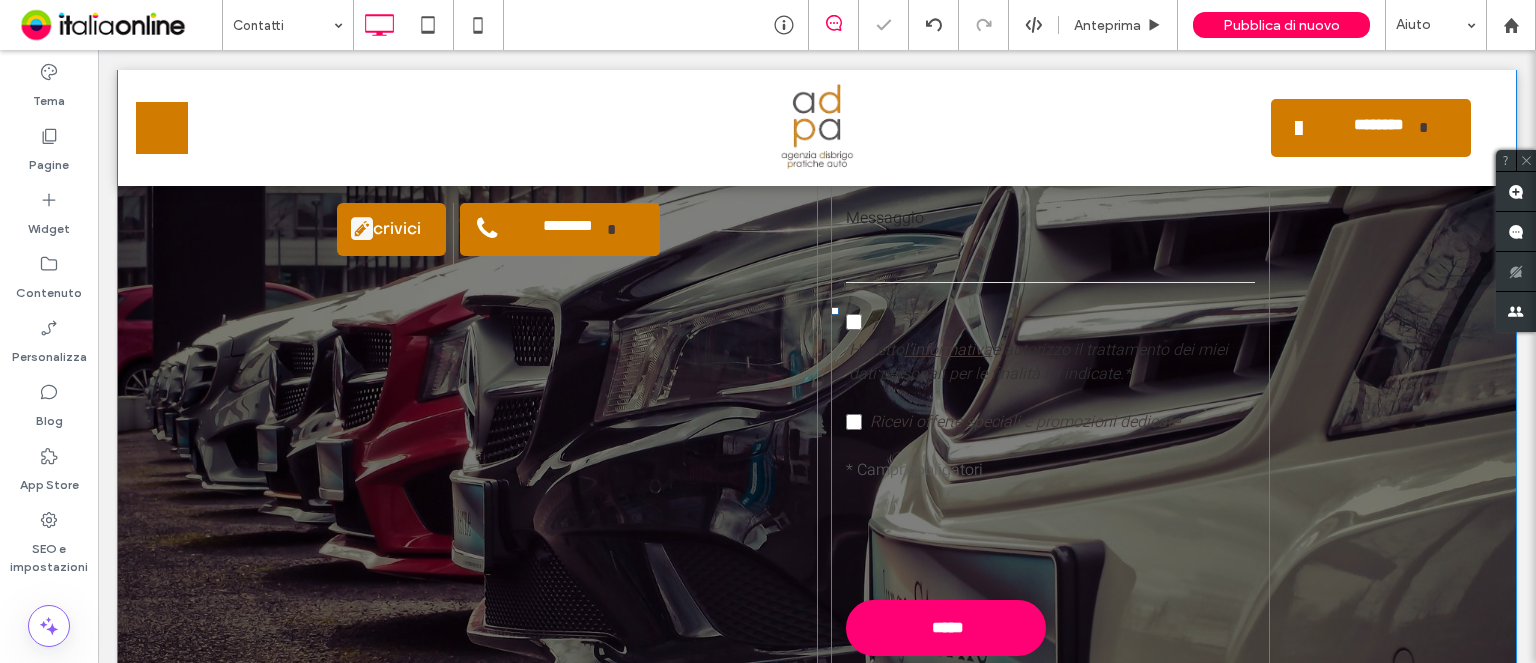 scroll, scrollTop: 1593, scrollLeft: 0, axis: vertical 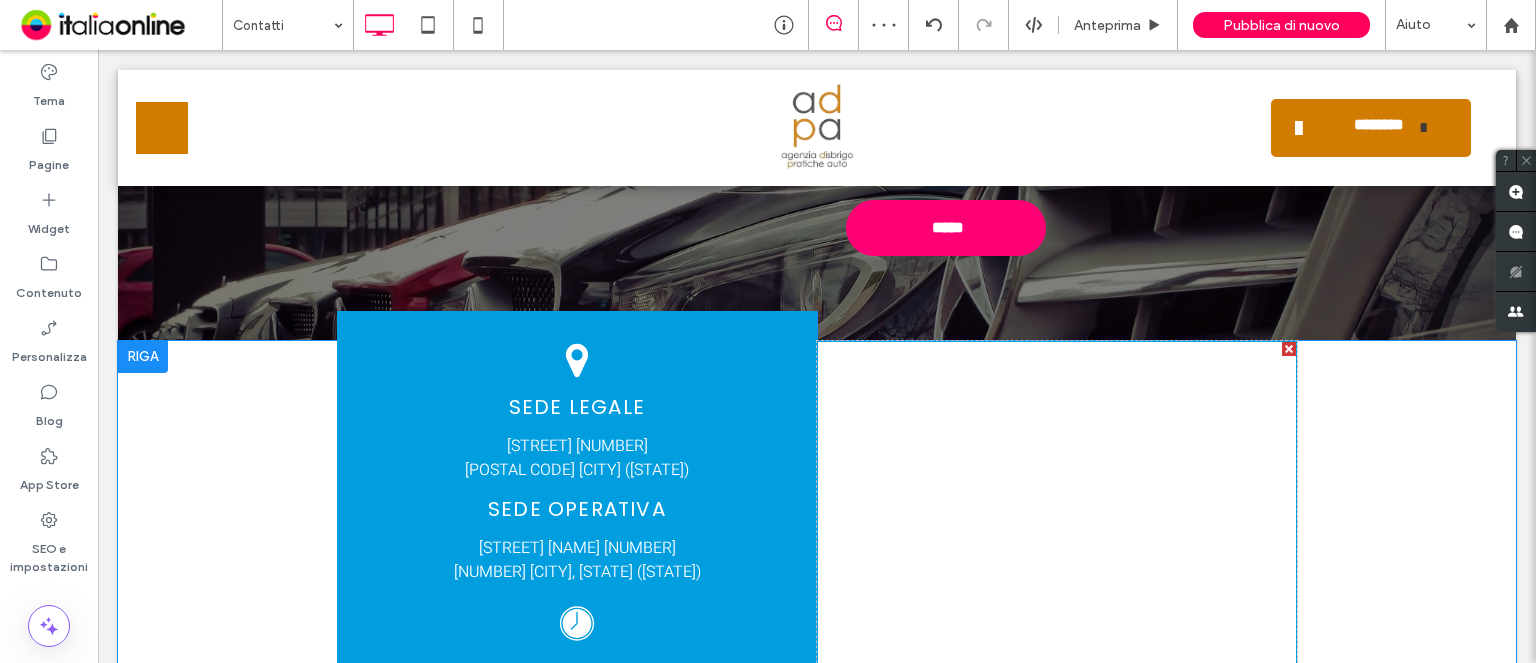 click on "**********" at bounding box center [817, 1052] 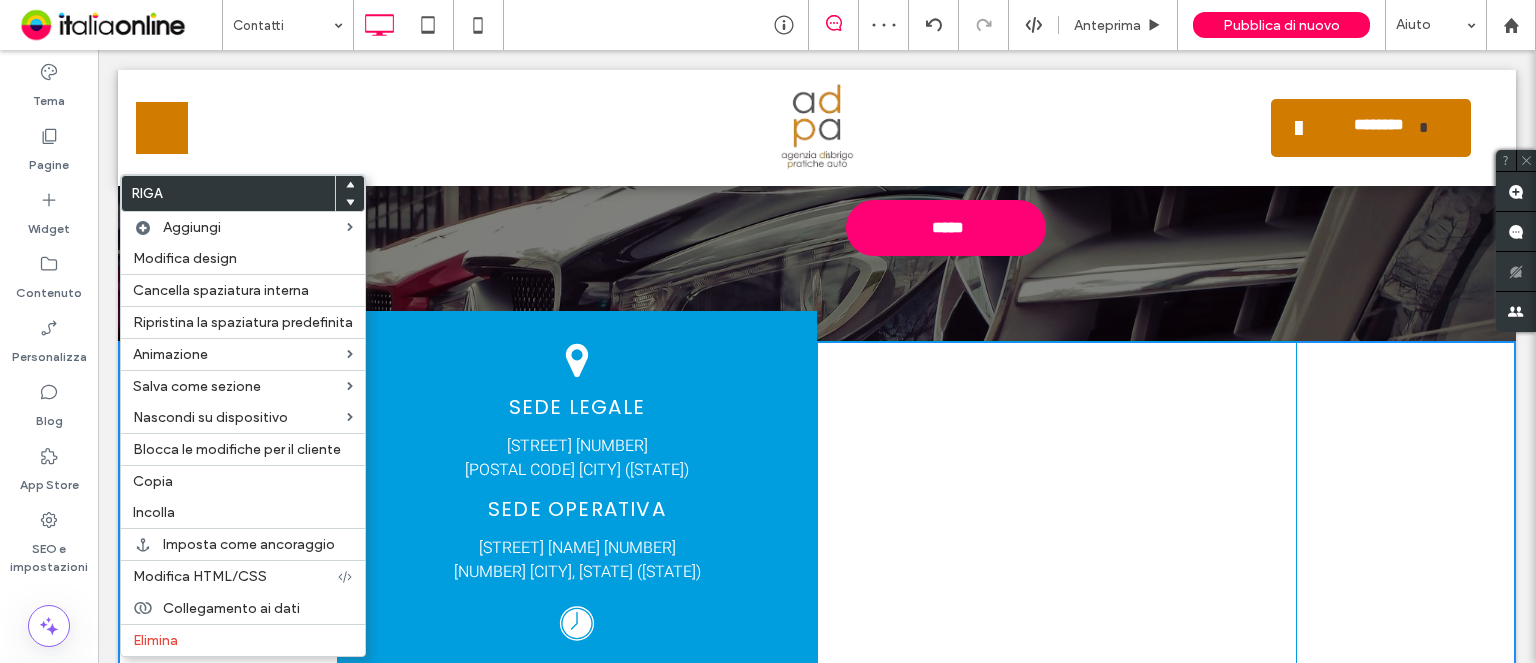 click on "Elimina" at bounding box center (243, 640) 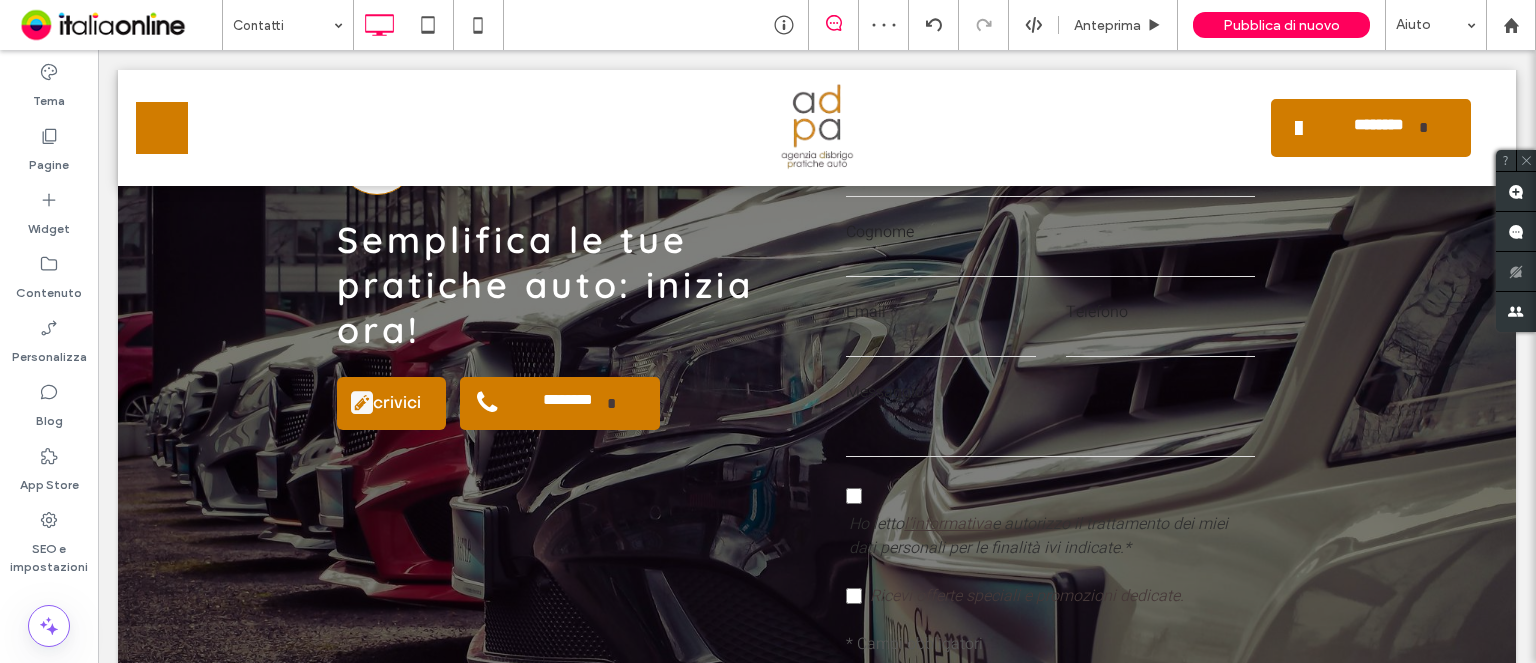 scroll, scrollTop: 993, scrollLeft: 0, axis: vertical 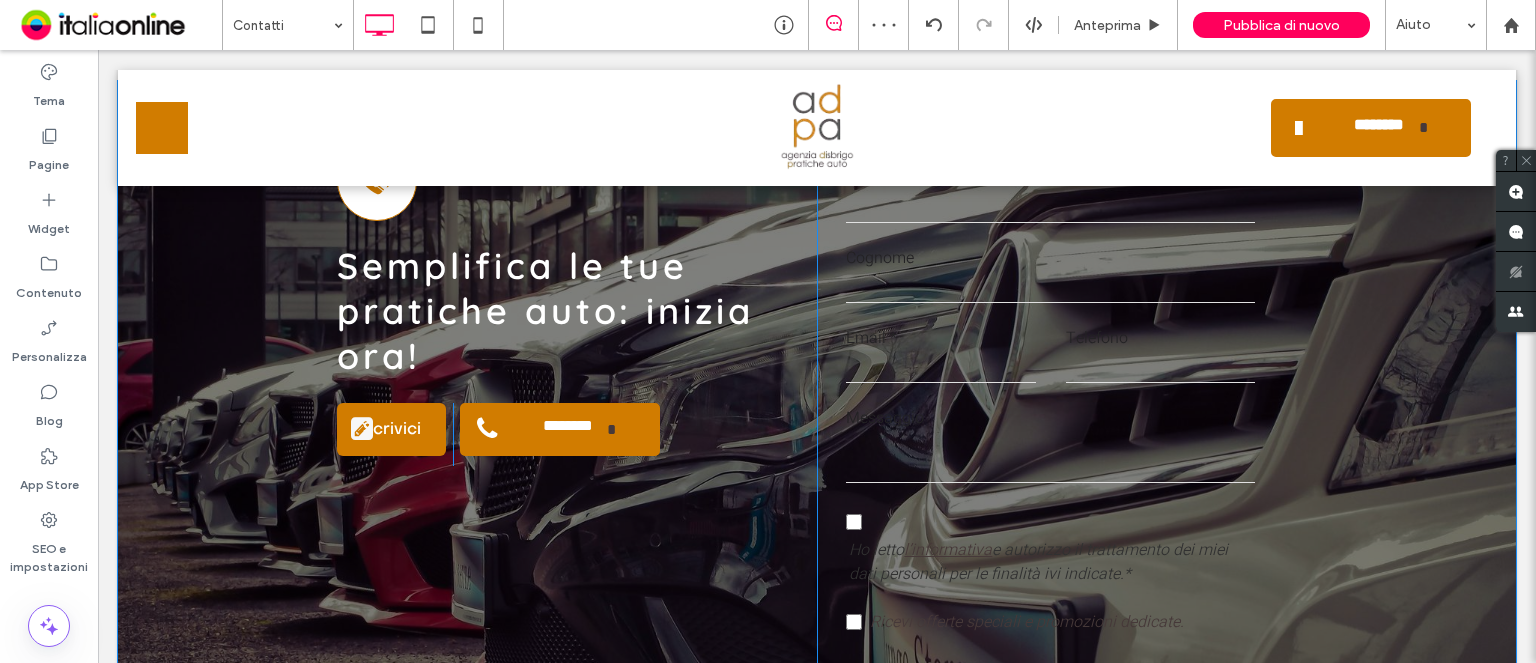 click on "**********" at bounding box center (817, 511) 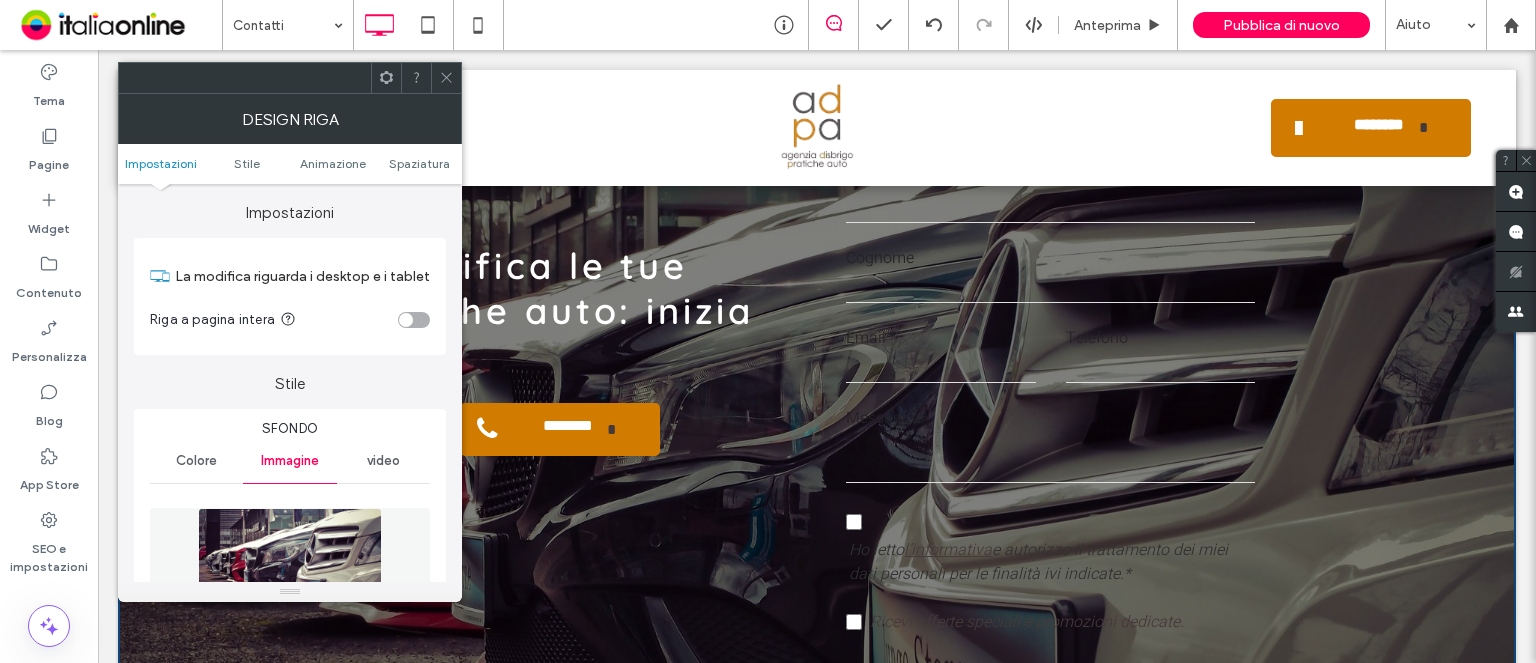 click at bounding box center [446, 78] 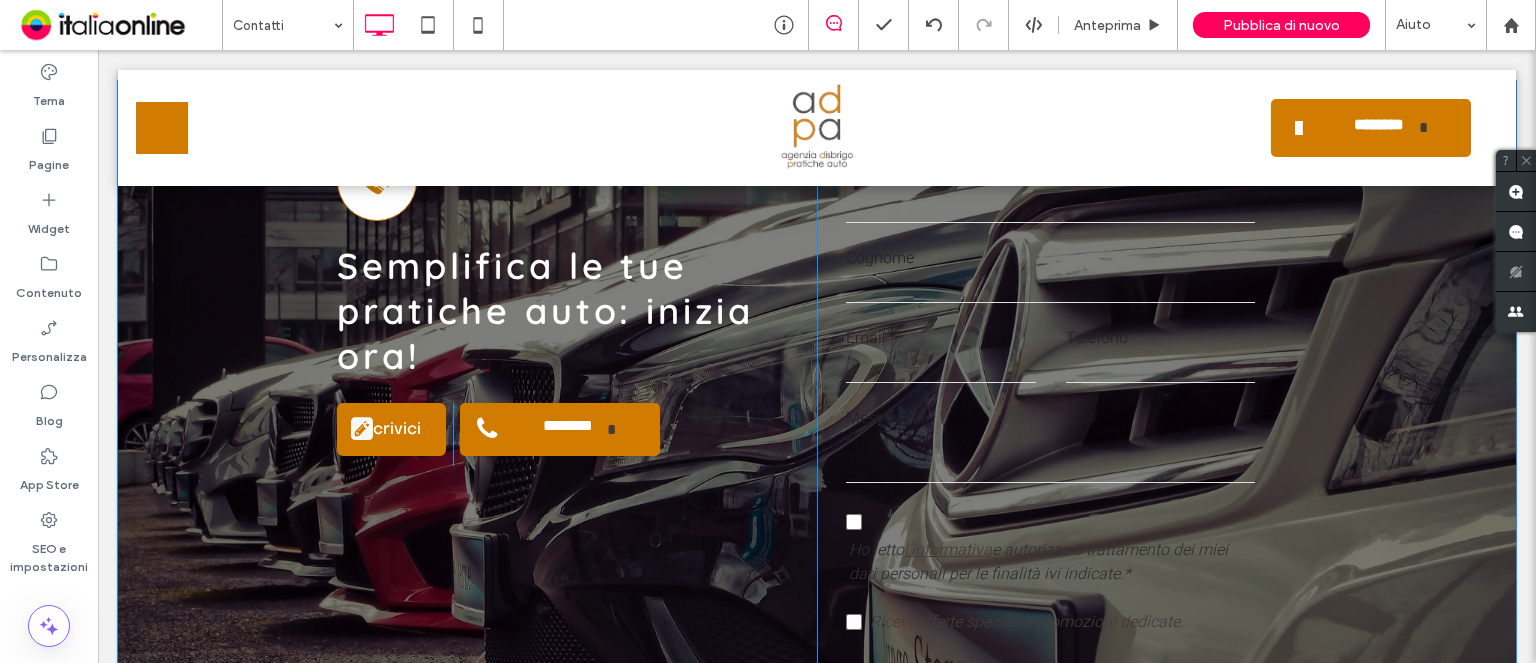 click on "Click To Paste     Click To Paste     Click To Paste
Nome
Cognome
Email *
Telefono
Messaggio
Autorizzazione utilizzo dati:
Ho letto  l’informativa
e autorizzo il trattamento dei miei dati personali per le finalità ivi indicate.*
Offerte e promozioni
Ricevi offerte speciali e promozioni dedicate.
Free Text
* Campi obbligatori
*****
Grazie per averci contattato. Ti risponderemo il più presto possibile.   Si è verificato un errore durante l'invio del messaggio. Riprova in un secondo momento." at bounding box center [1057, 511] 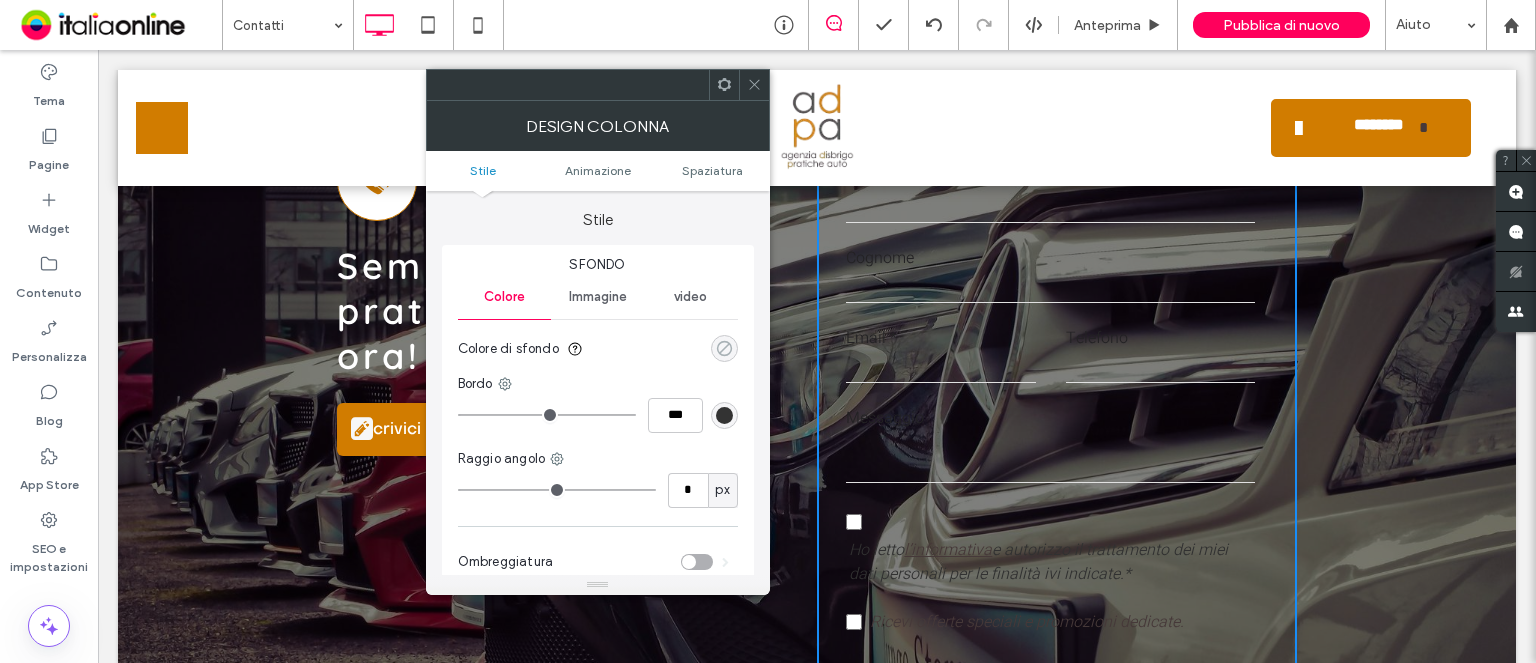 click 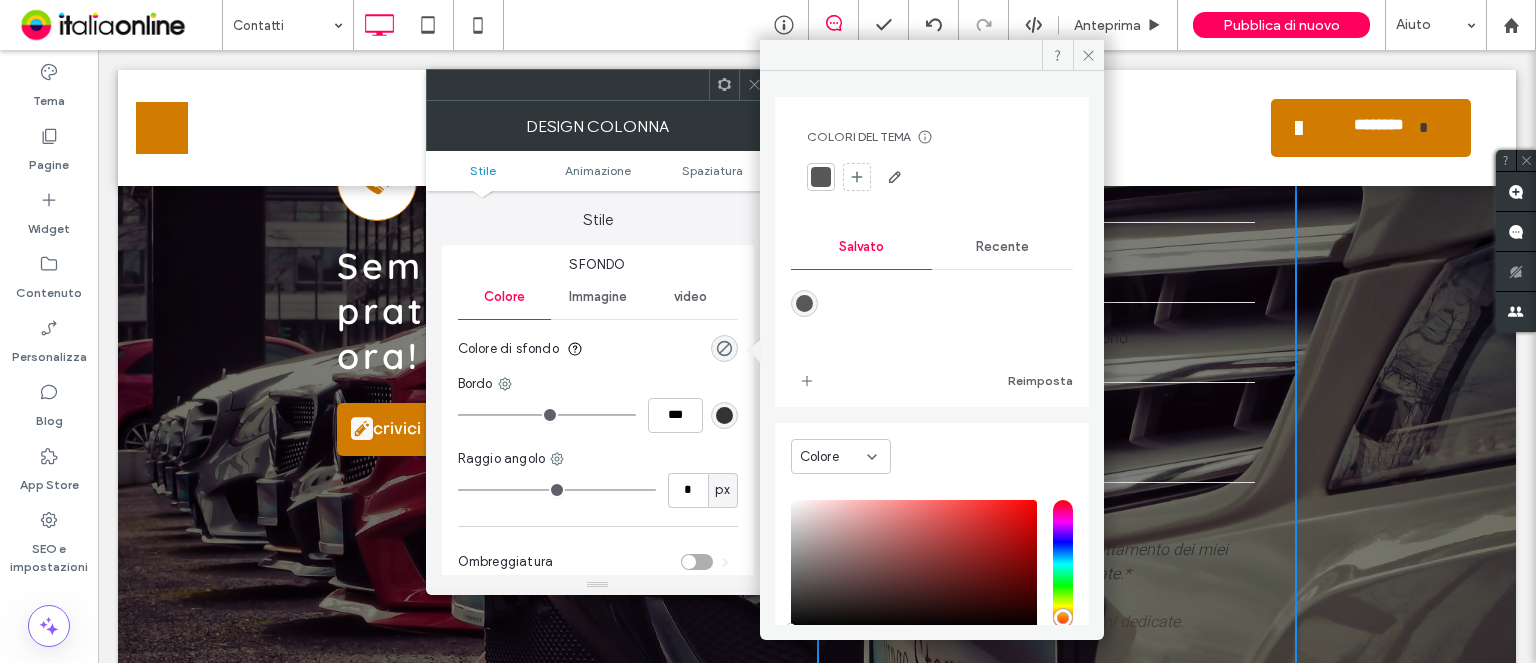 drag, startPoint x: 994, startPoint y: 239, endPoint x: 948, endPoint y: 262, distance: 51.42956 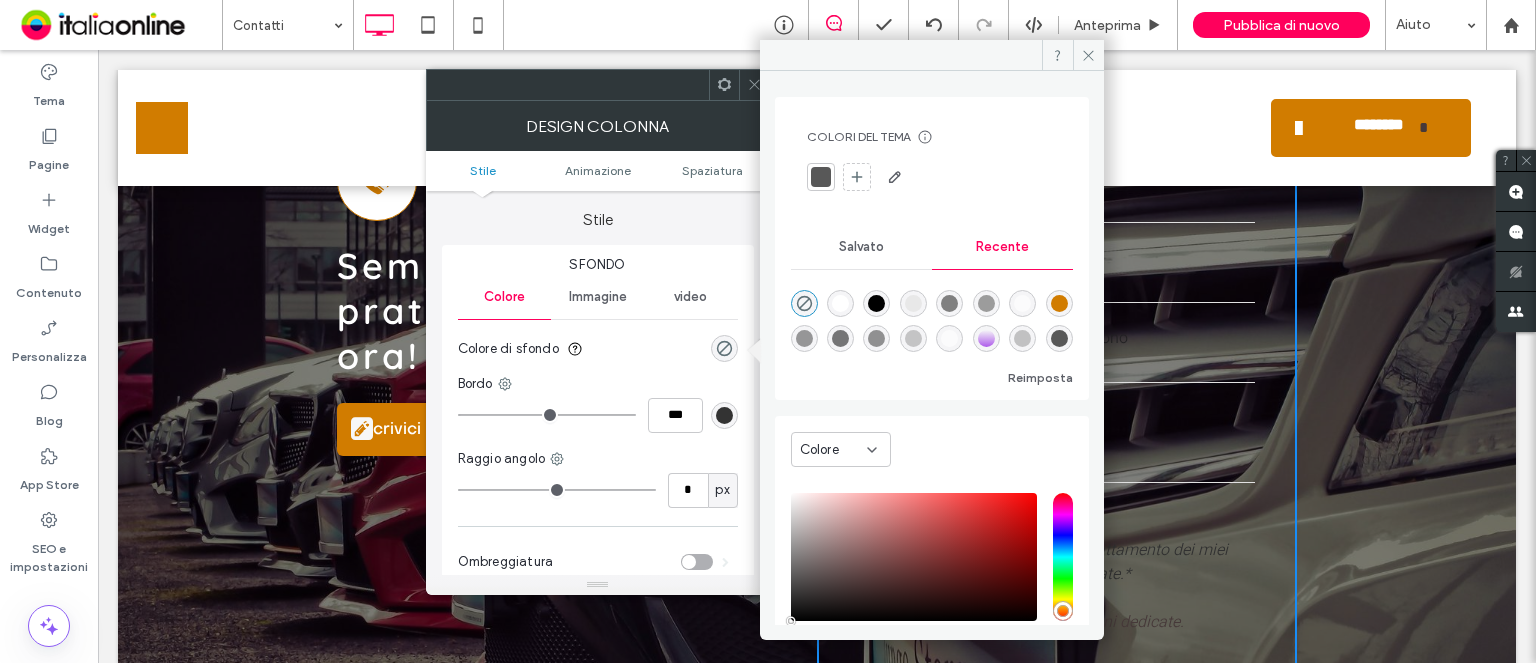 click at bounding box center (840, 303) 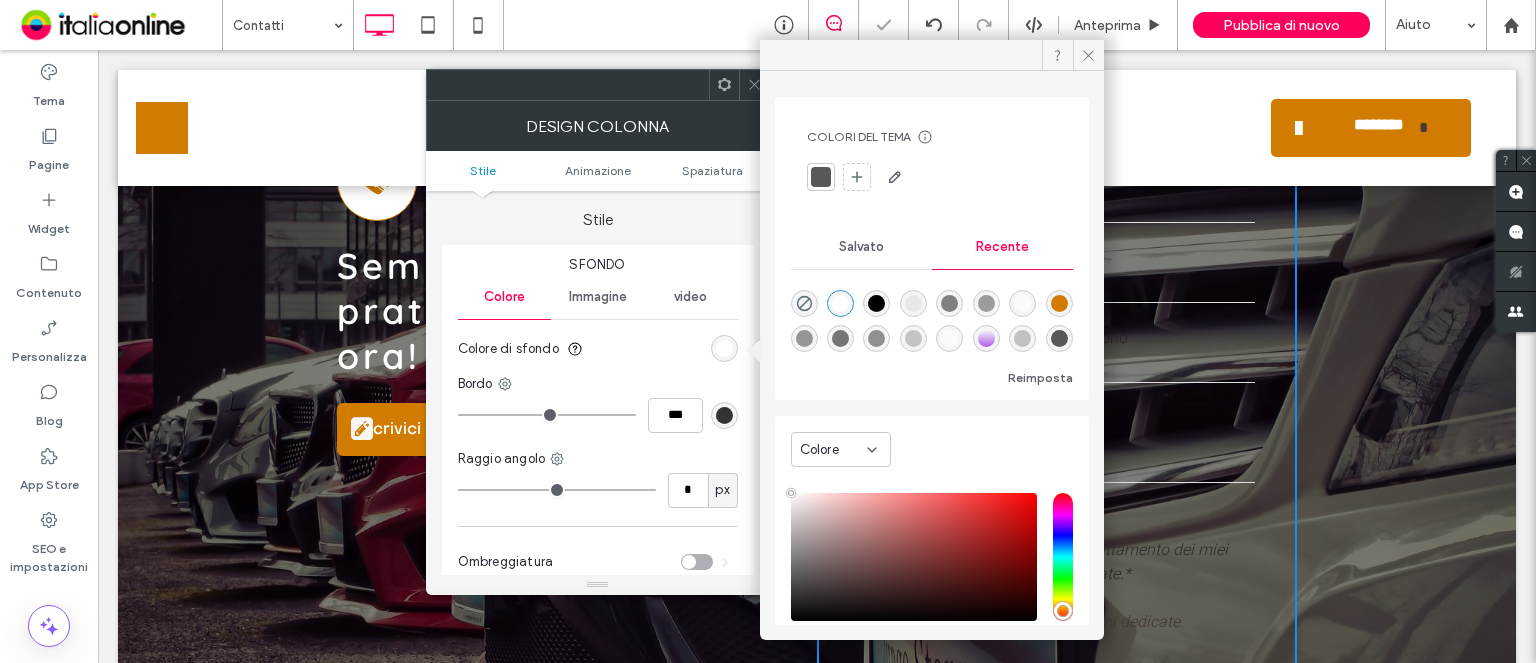 type on "*******" 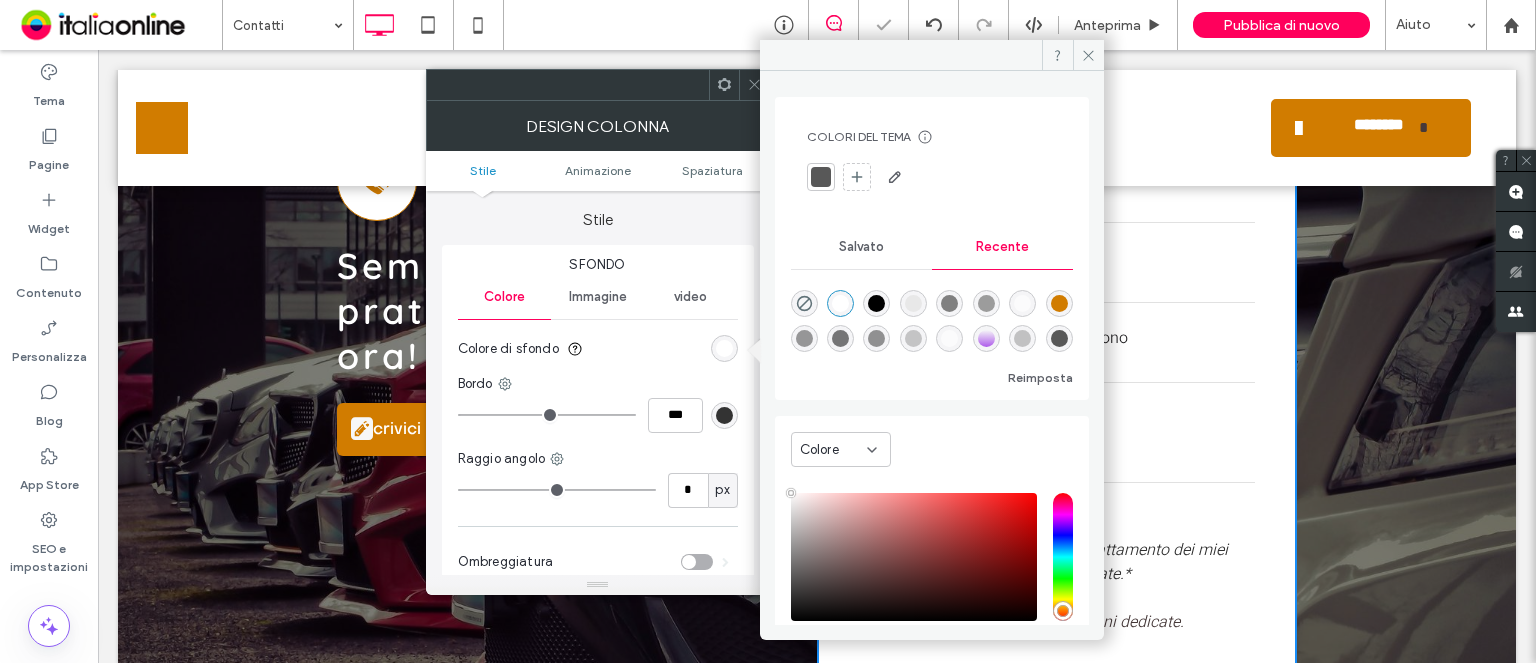 click on "Colori del tema Risparmia tempo con i colori del tema Crea una tavolozza di colori per aggiungere o modificare istantaneamente i colori degli elementi del sito collegati.    Maggiori informazioni Salvato Recente Reimposta Colore HEX ******* Opacità ****" at bounding box center (932, 348) 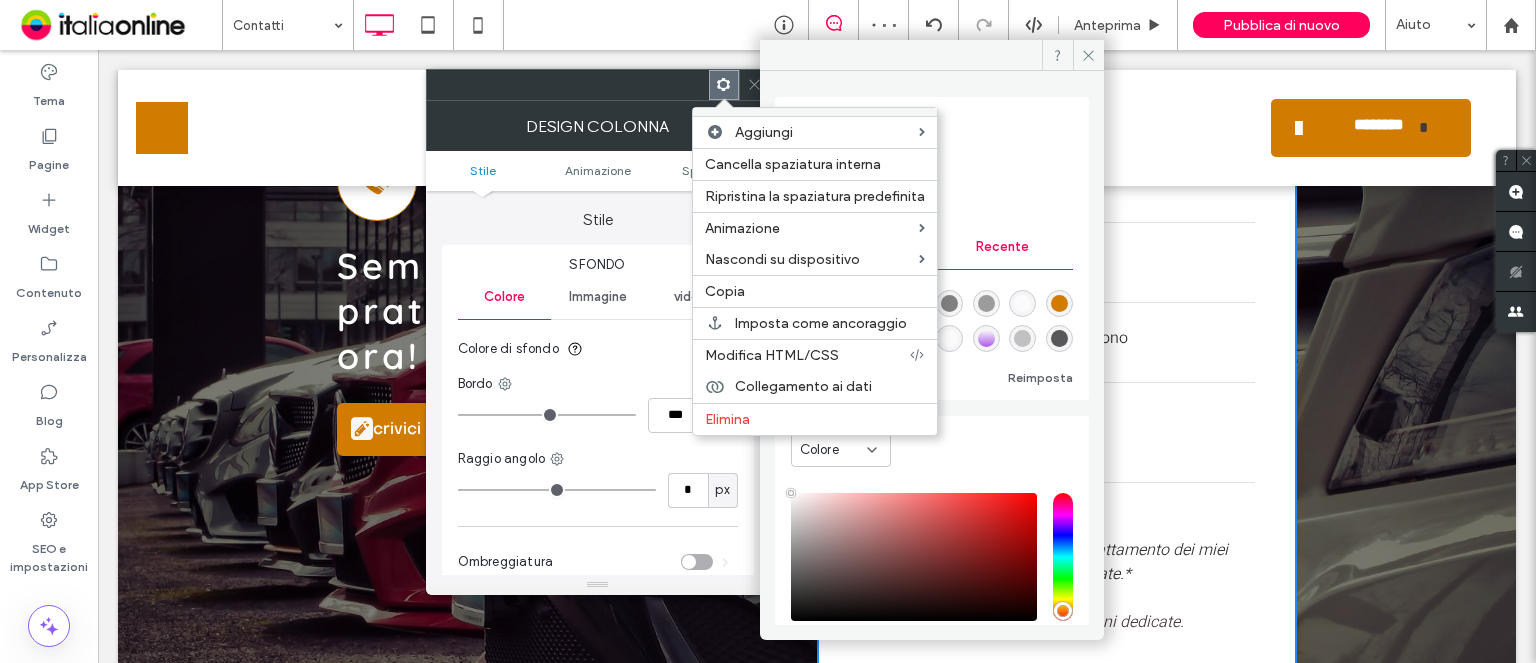 click at bounding box center (754, 85) 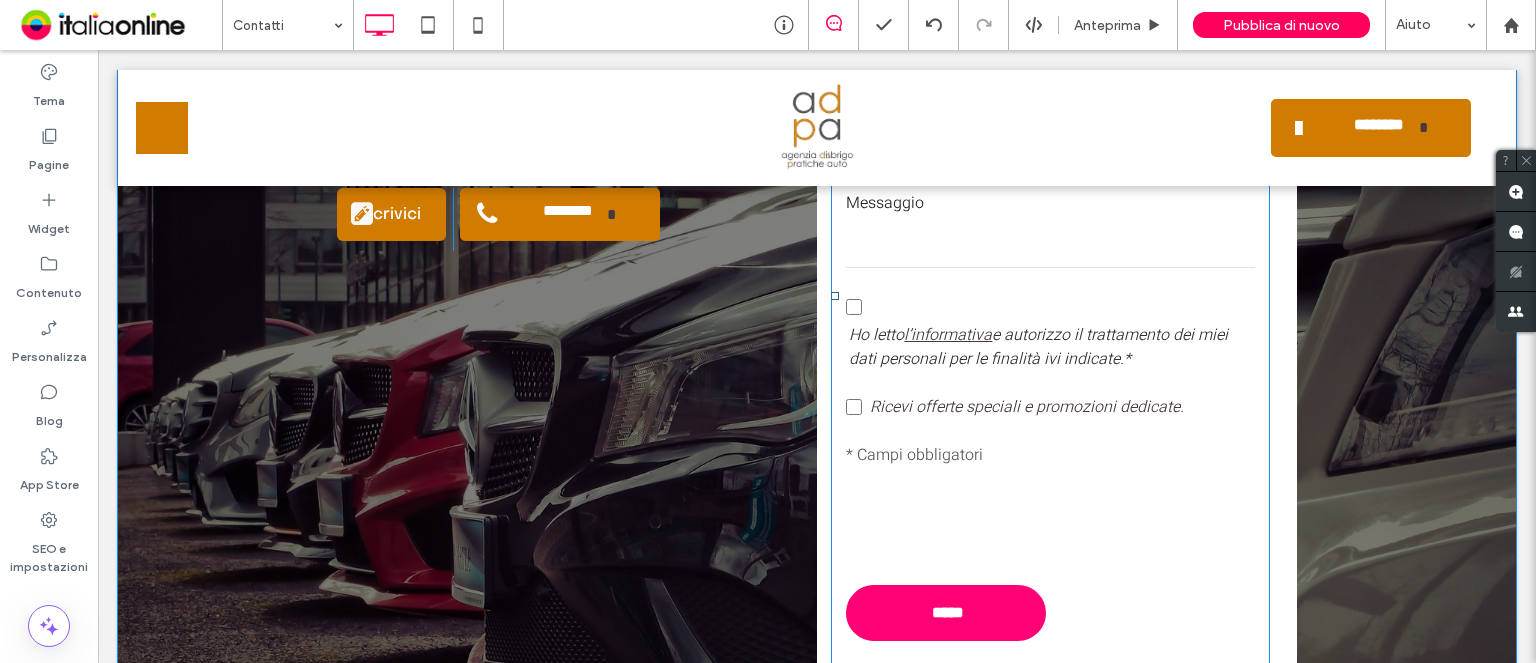 scroll, scrollTop: 1293, scrollLeft: 0, axis: vertical 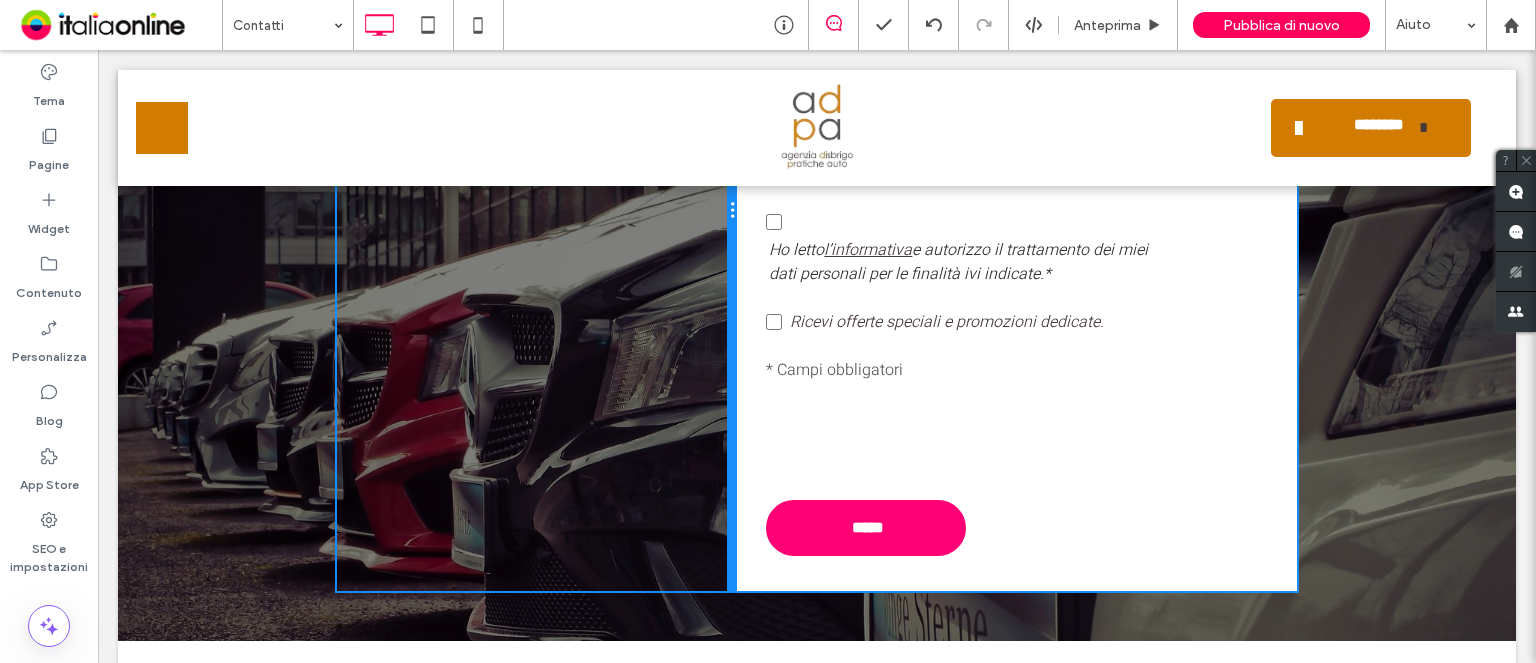 drag, startPoint x: 804, startPoint y: 299, endPoint x: 705, endPoint y: 297, distance: 99.0202 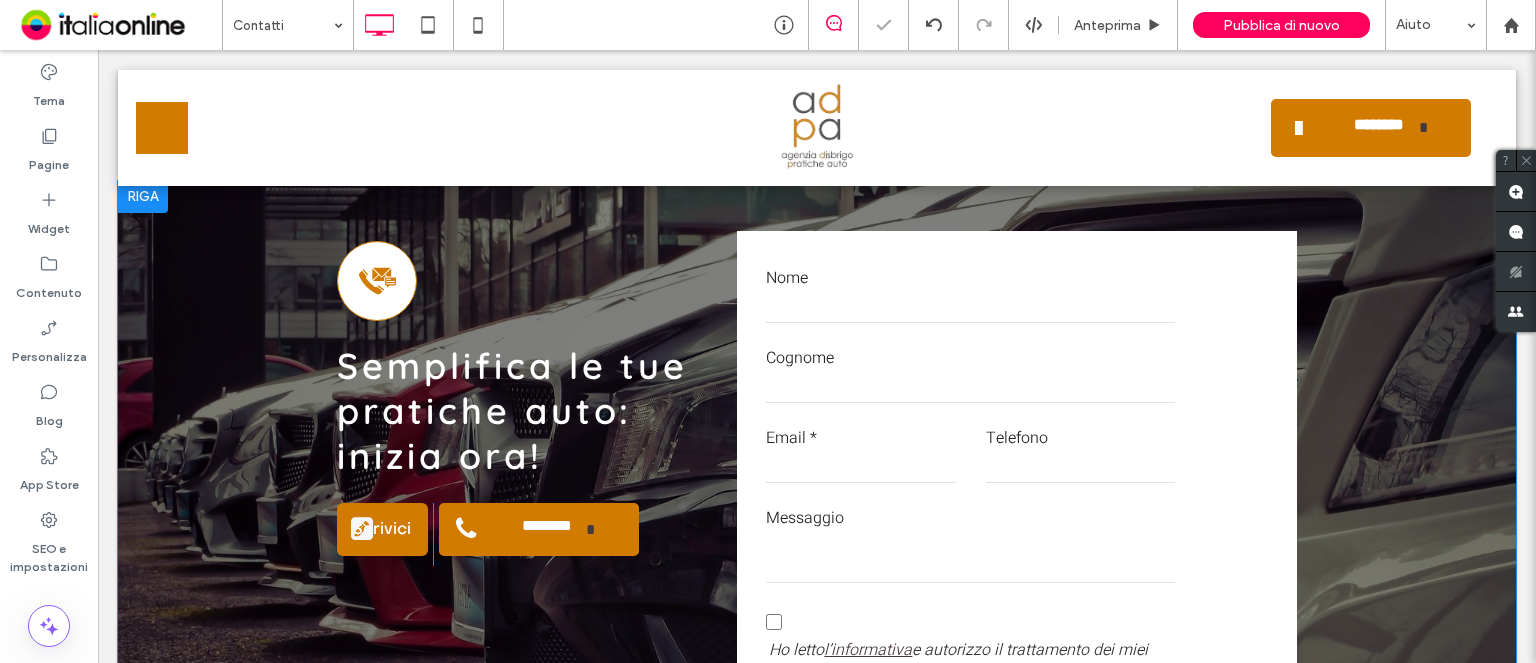 scroll, scrollTop: 993, scrollLeft: 0, axis: vertical 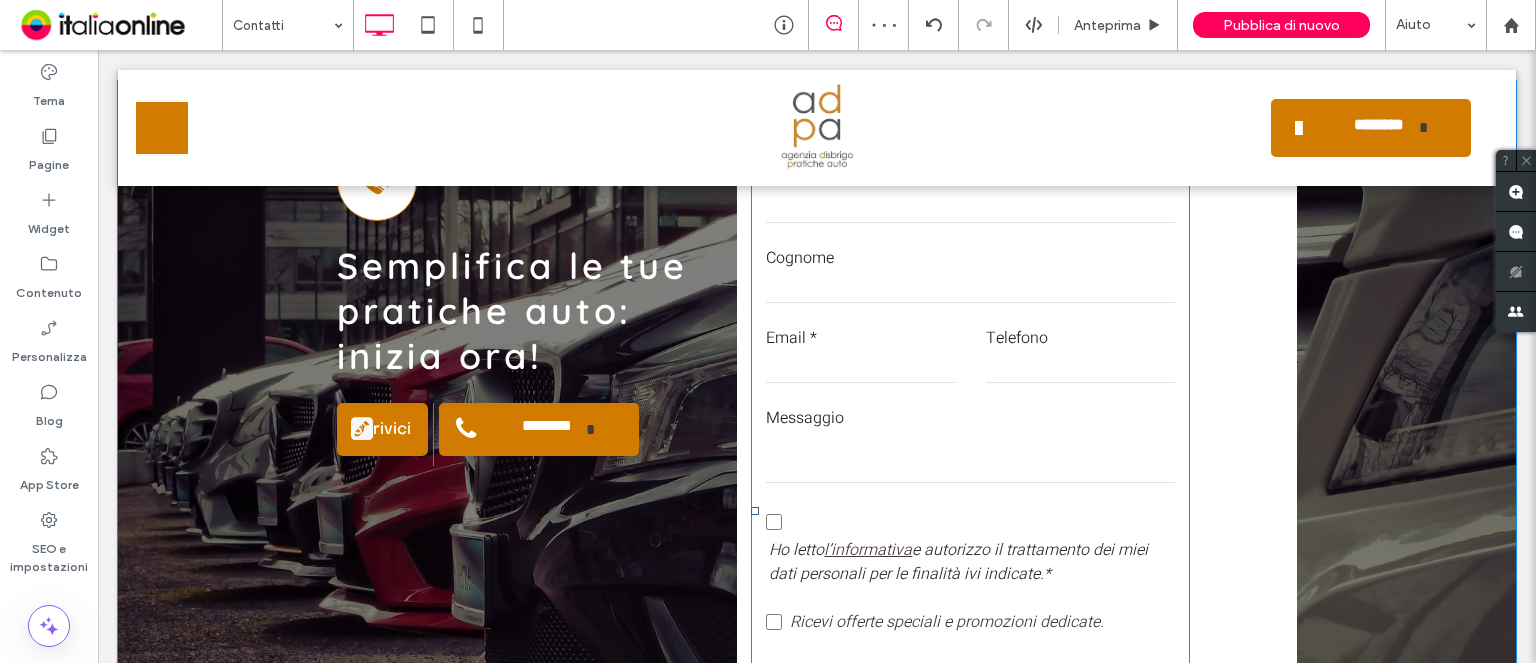 click on "Telefono" at bounding box center [1080, 356] 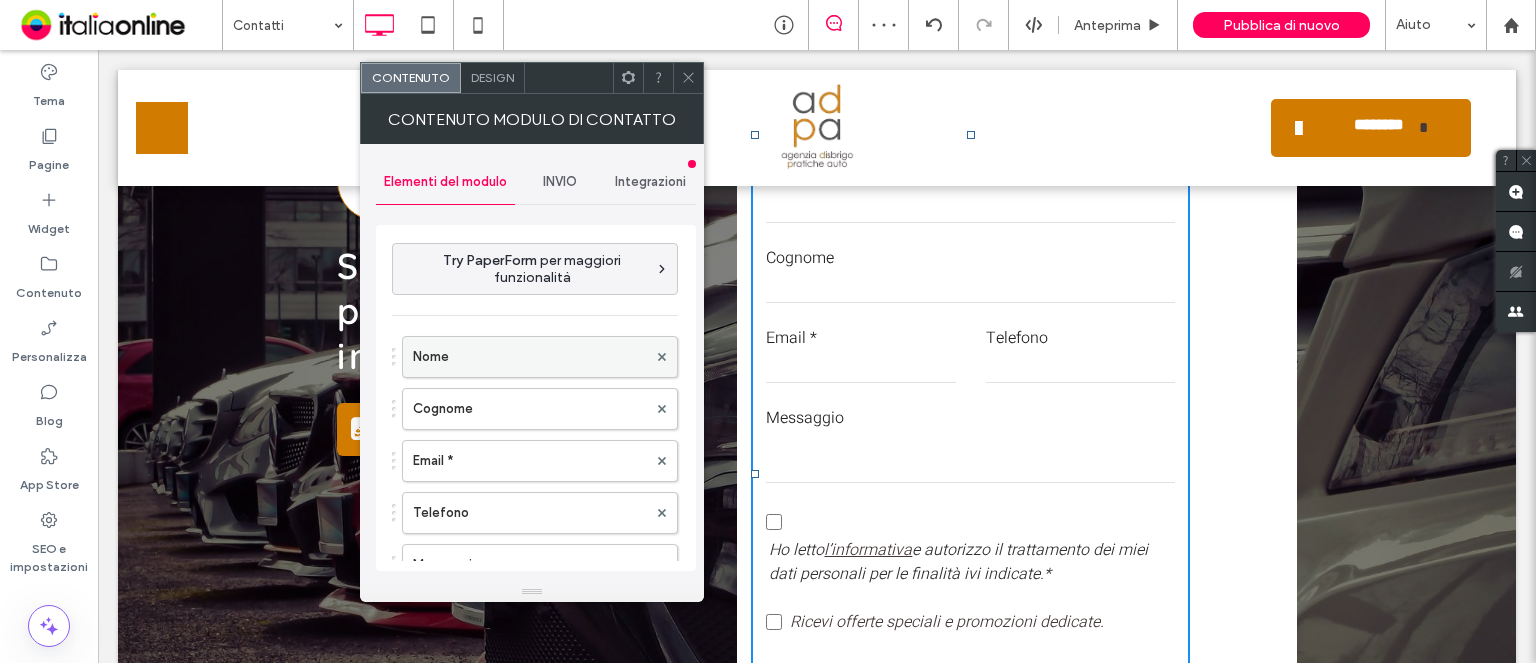 click on "Nome" at bounding box center (530, 357) 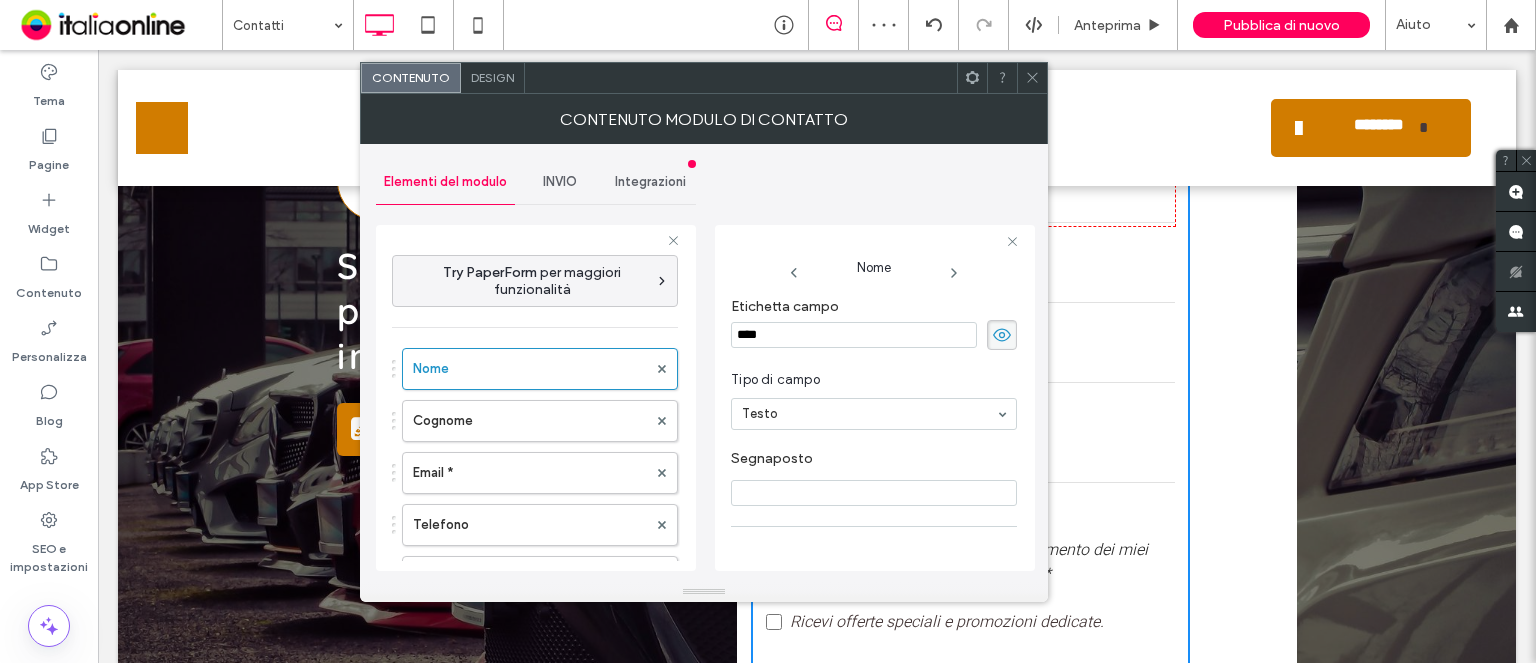 scroll, scrollTop: 138, scrollLeft: 0, axis: vertical 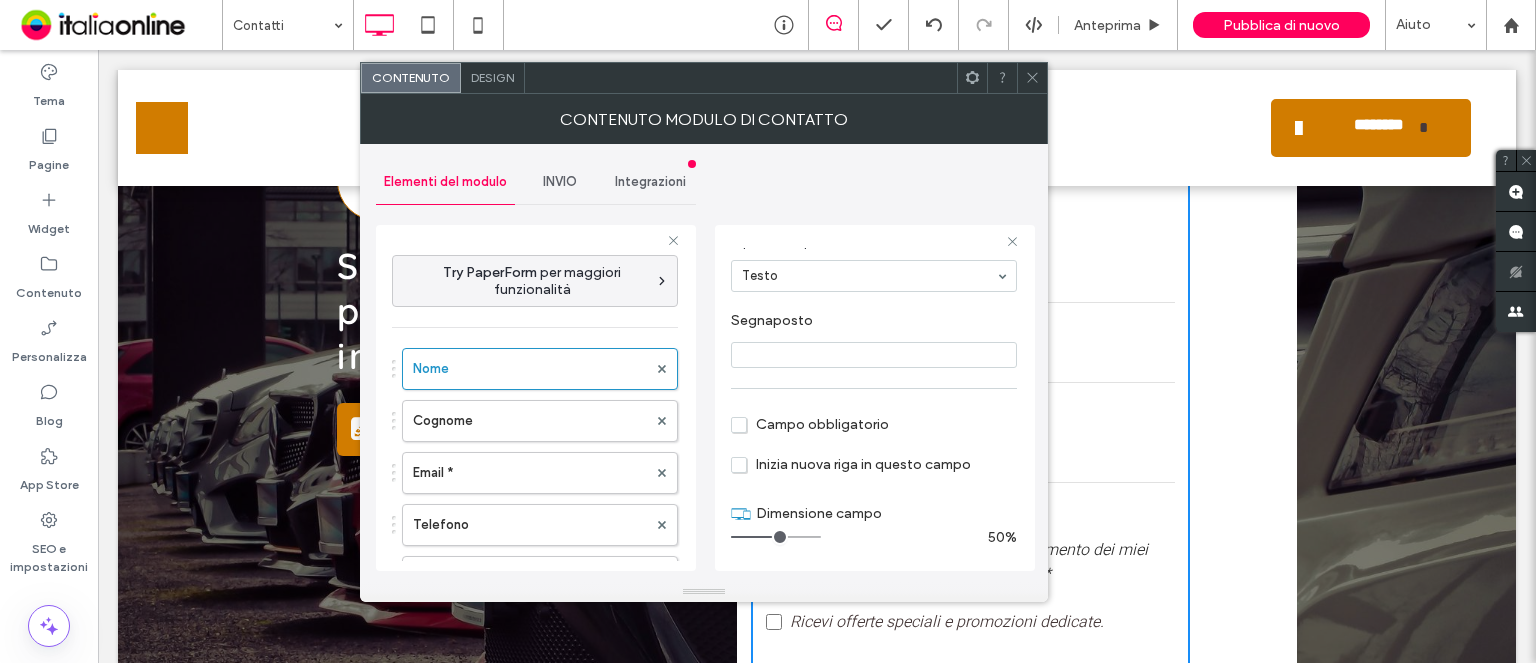 drag, startPoint x: 799, startPoint y: 531, endPoint x: 724, endPoint y: 506, distance: 79.05694 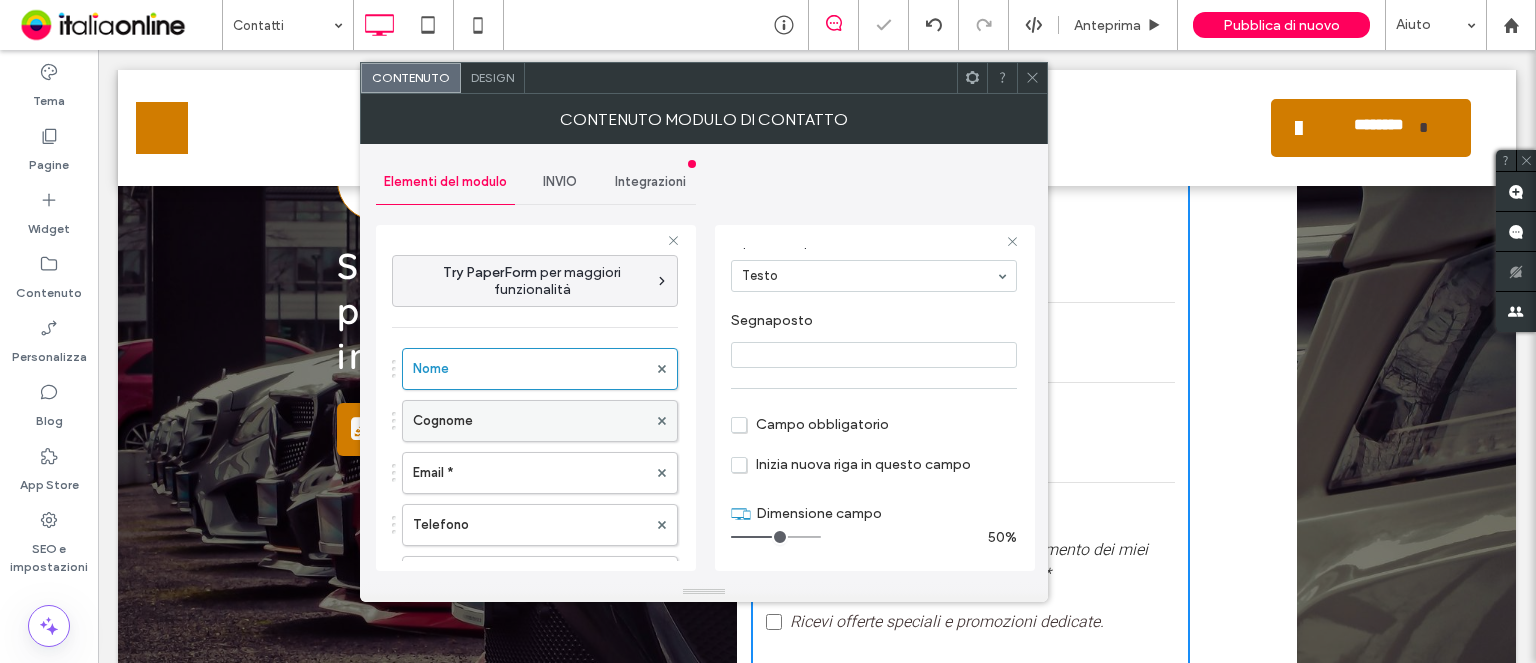 click on "Cognome" at bounding box center (530, 421) 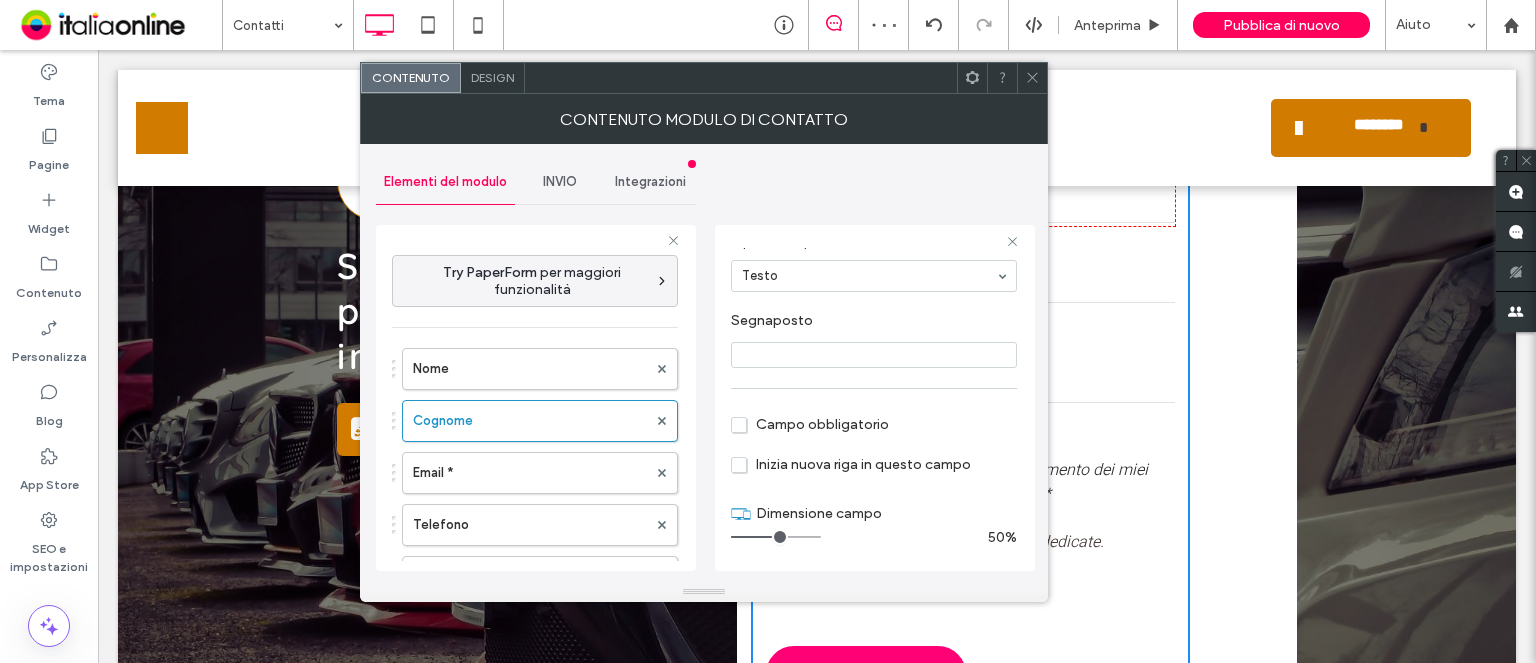 drag, startPoint x: 816, startPoint y: 533, endPoint x: 934, endPoint y: 460, distance: 138.75517 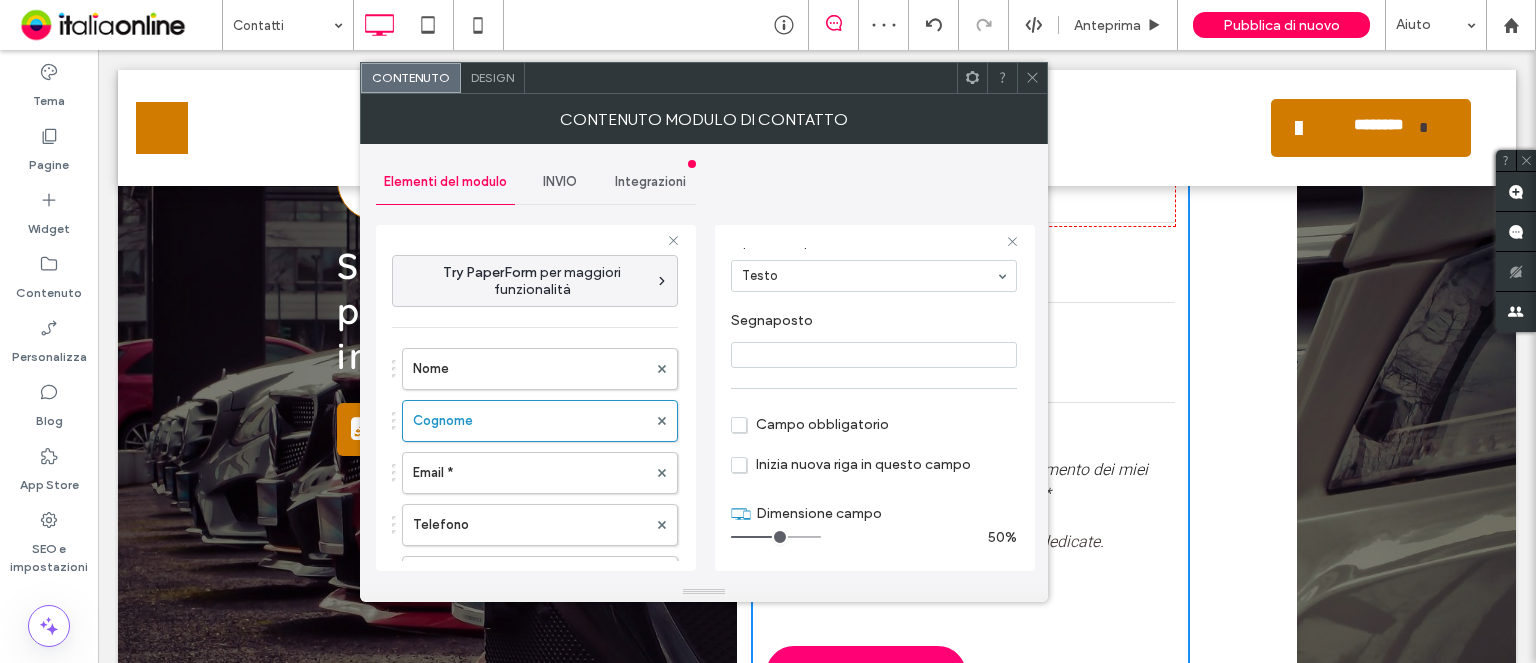 type on "*" 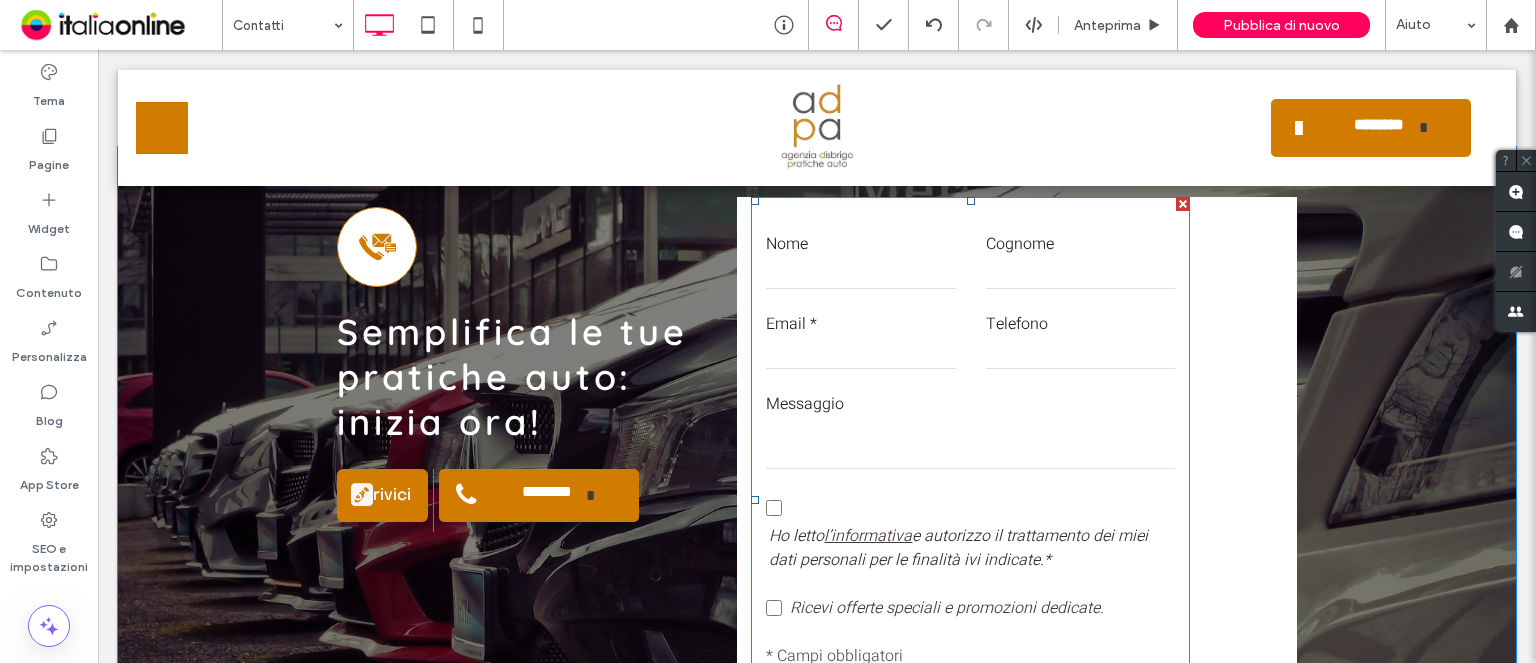 scroll, scrollTop: 1093, scrollLeft: 0, axis: vertical 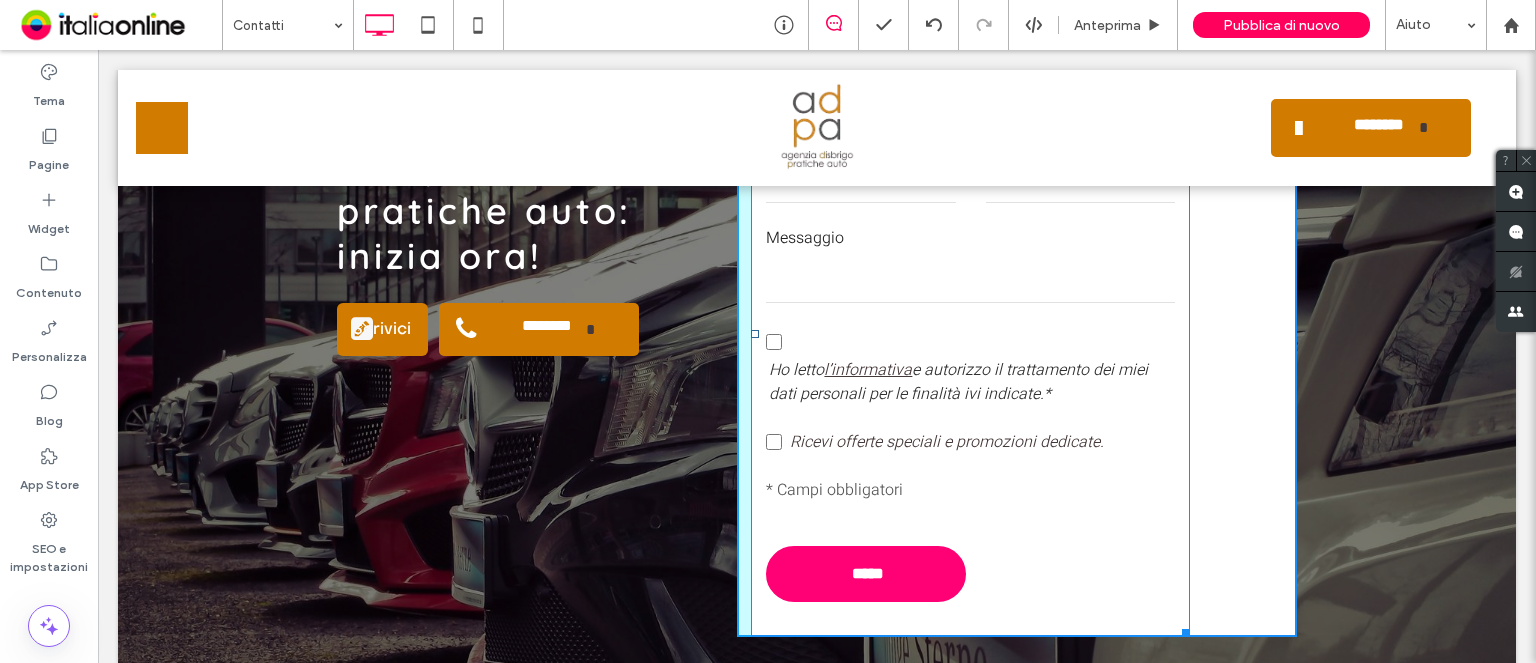 drag, startPoint x: 1174, startPoint y: 619, endPoint x: 1396, endPoint y: 623, distance: 222.03603 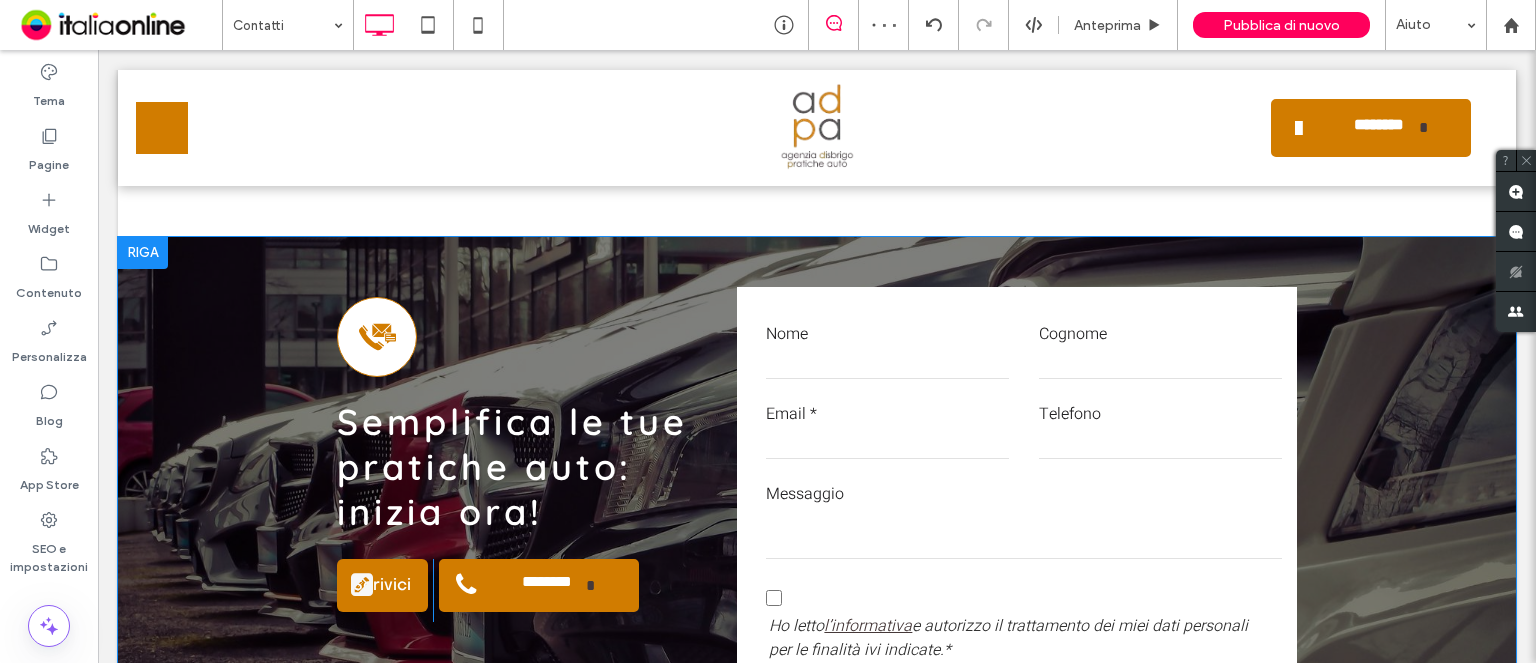 scroll, scrollTop: 893, scrollLeft: 0, axis: vertical 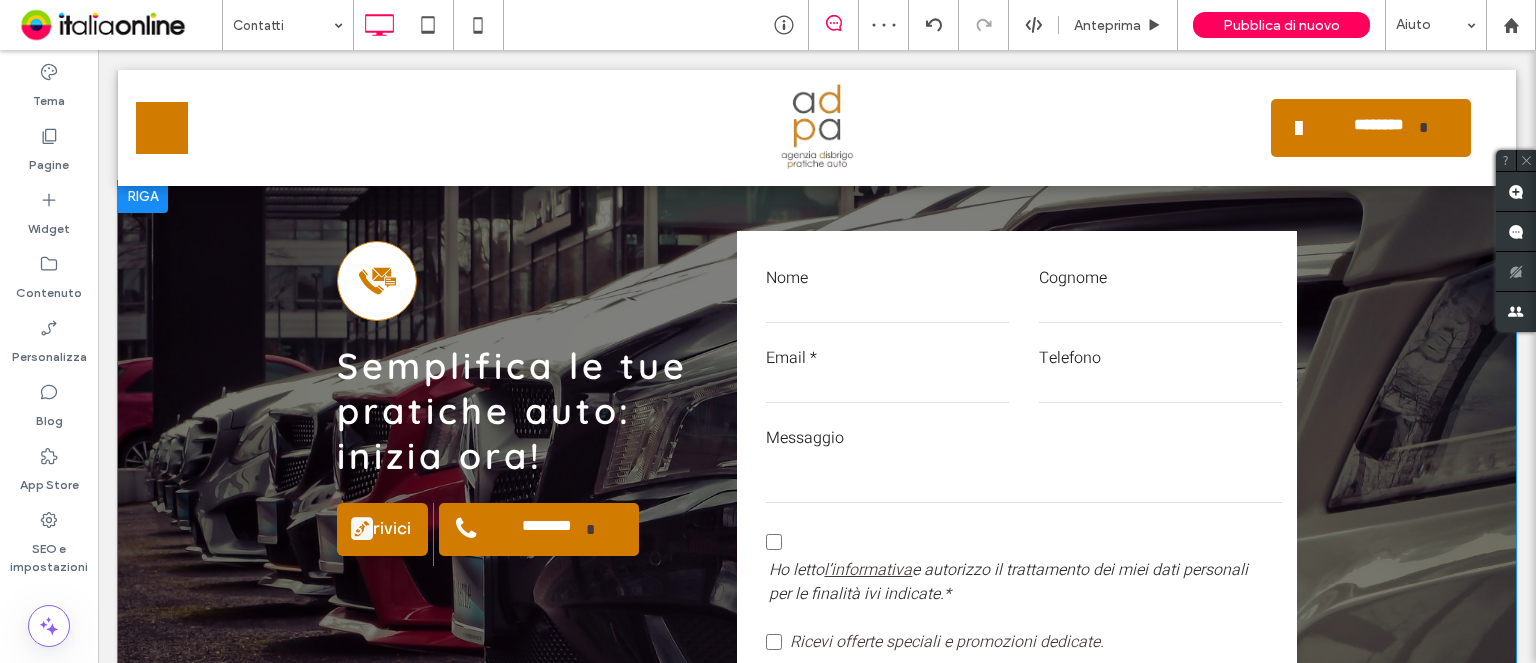 click on "Click To Paste     Click To Paste     Click To Paste
Nome
Cognome
Email *
Telefono
Messaggio
Autorizzazione utilizzo dati:
Ho letto  l’informativa
e autorizzo il trattamento dei miei dati personali per le finalità ivi indicate.*
Offerte e promozioni
Ricevi offerte speciali e promozioni dedicate.
Free Text
* Campi obbligatori
*****
Grazie per averci contattato. Ti risponderemo il più presto possibile.   Si è verificato un errore durante l'invio del messaggio. Riprova in un secondo momento." at bounding box center [1017, 534] 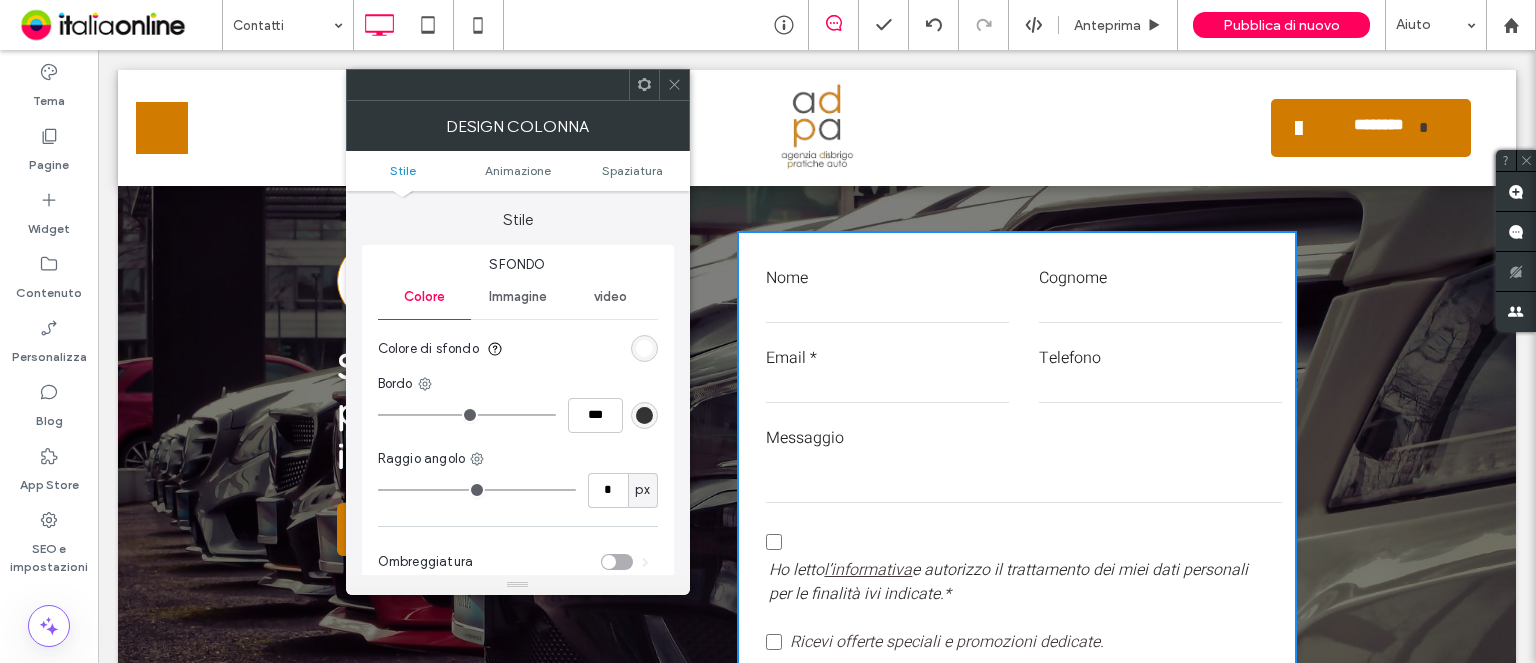 click 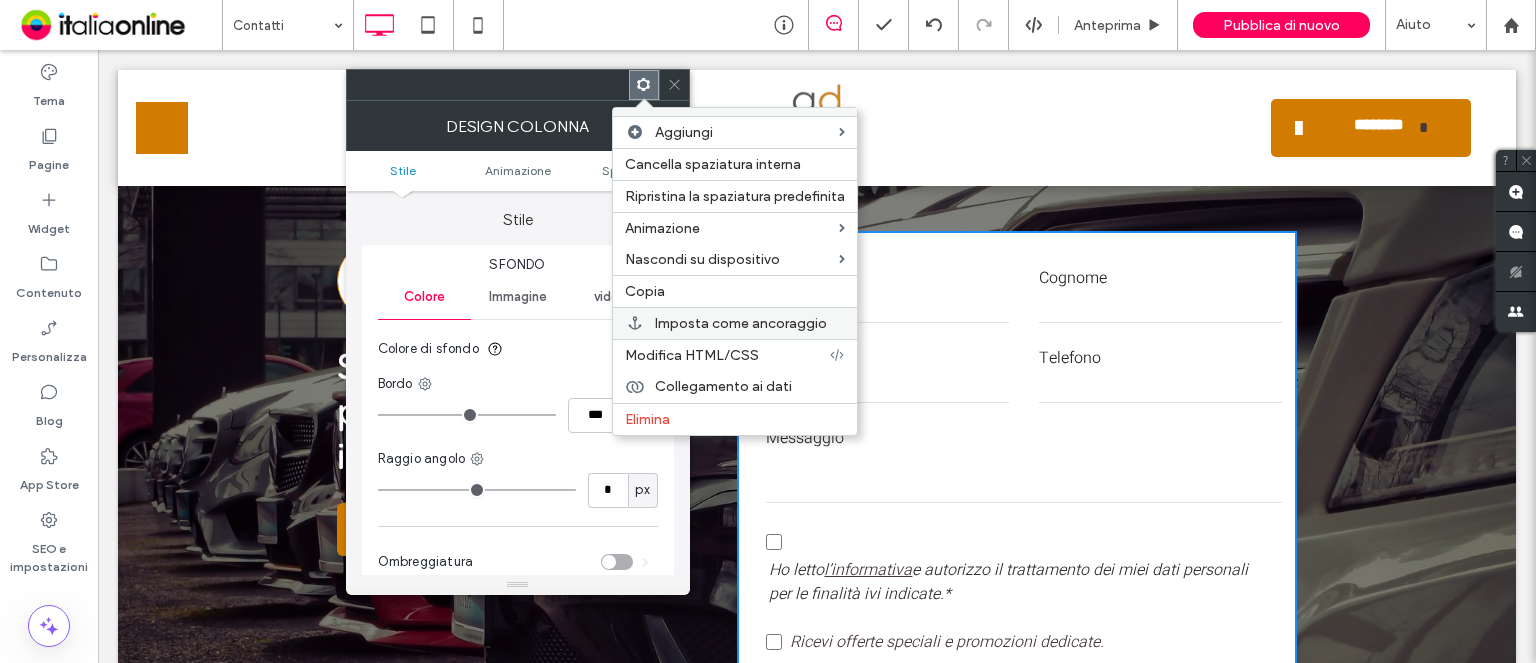 click on "Imposta come ancoraggio" at bounding box center (741, 323) 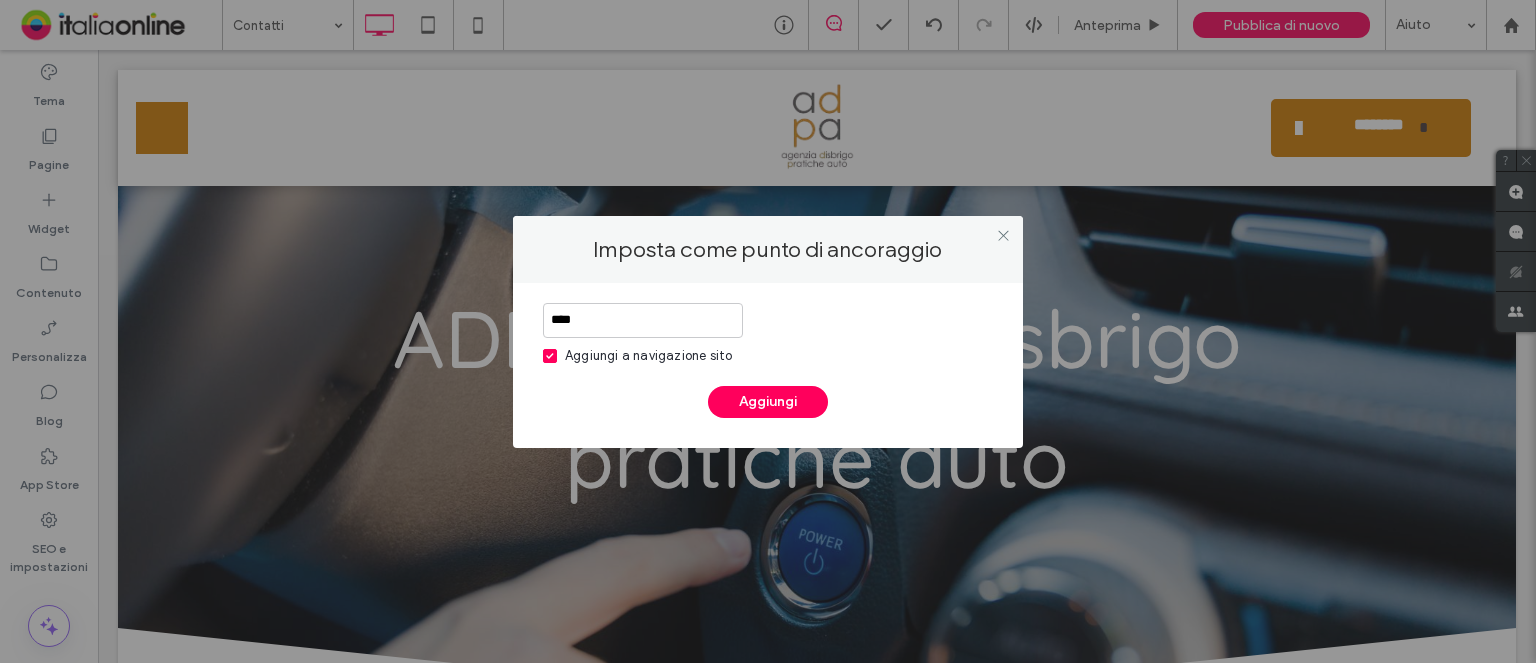 scroll, scrollTop: 893, scrollLeft: 0, axis: vertical 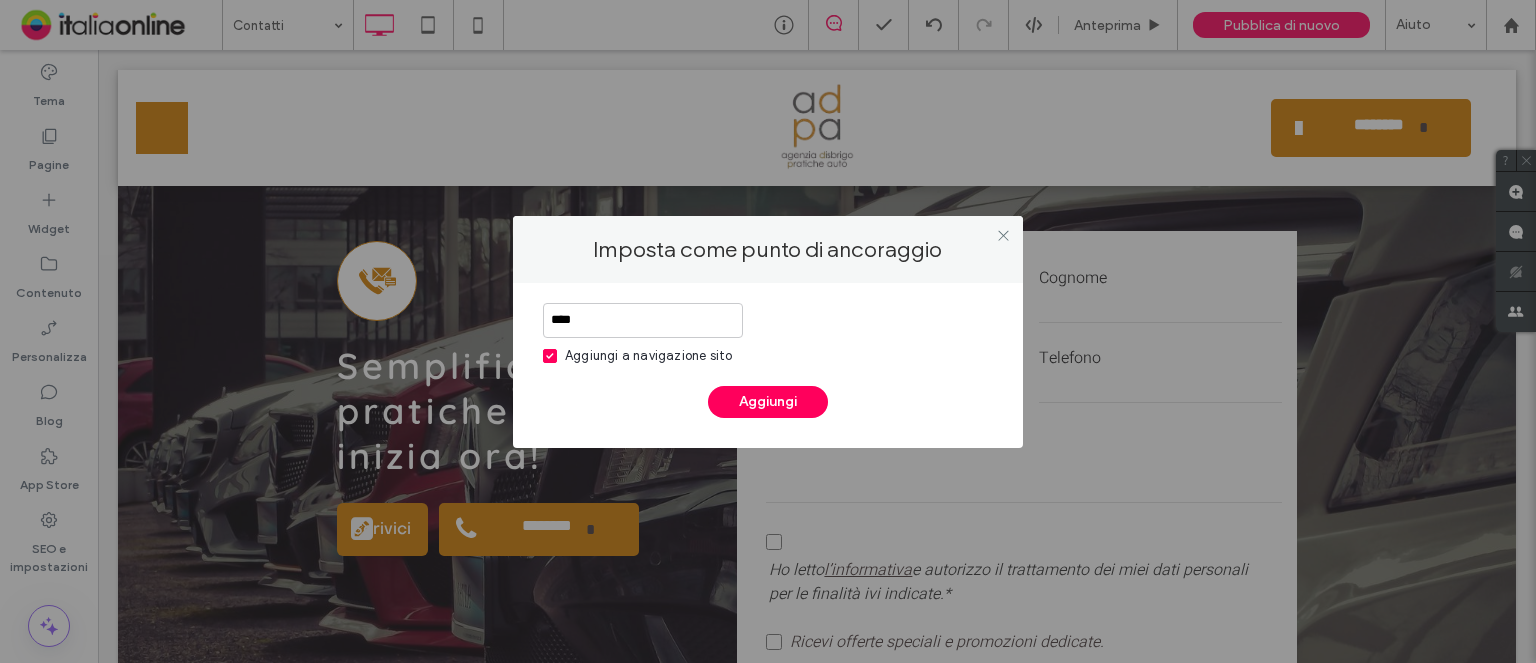 type on "****" 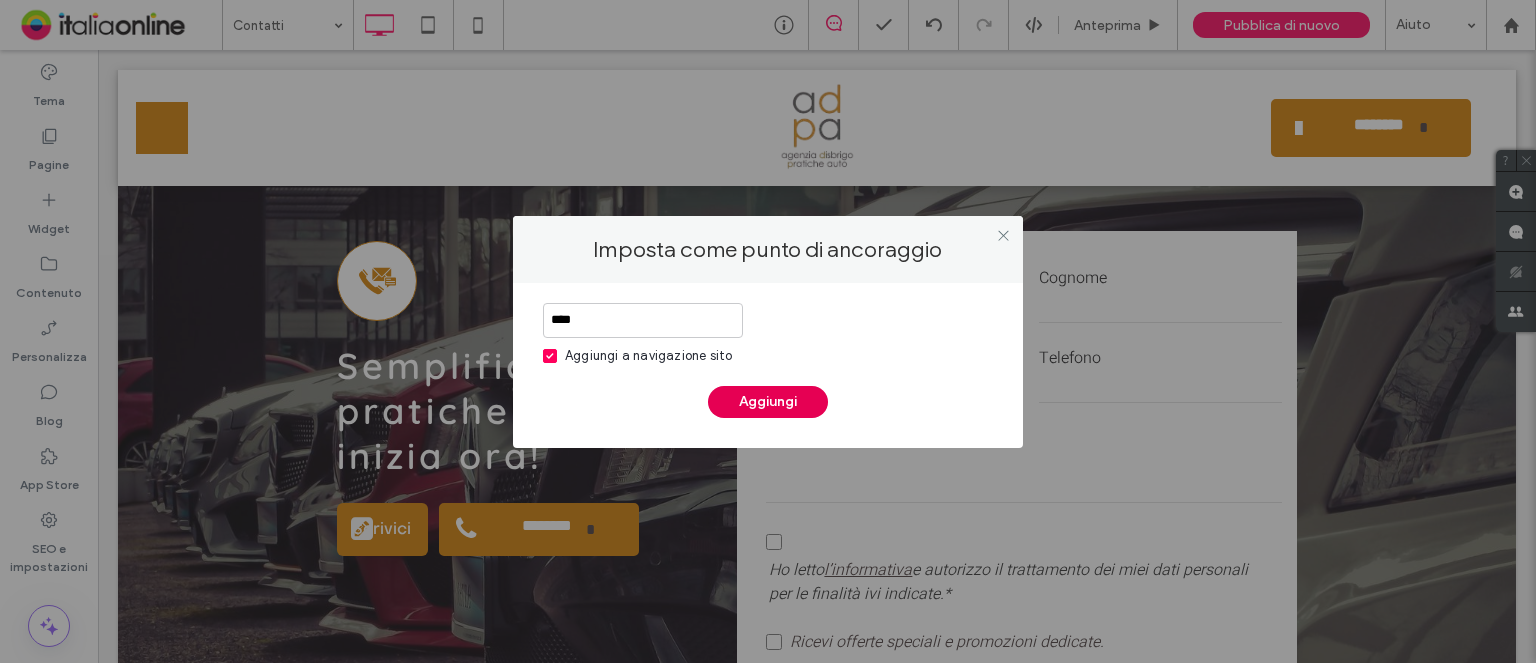 drag, startPoint x: 642, startPoint y: 350, endPoint x: 740, endPoint y: 409, distance: 114.38969 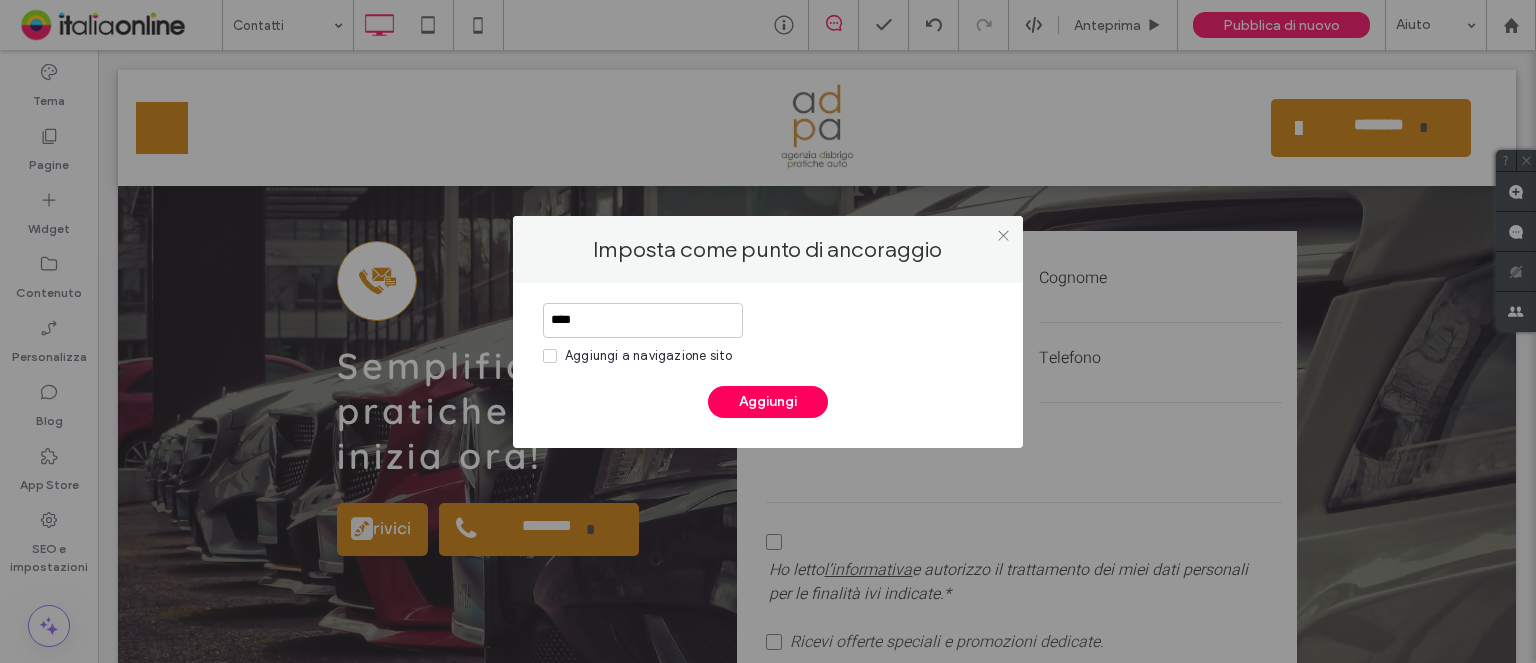 drag, startPoint x: 740, startPoint y: 409, endPoint x: 653, endPoint y: 281, distance: 154.76756 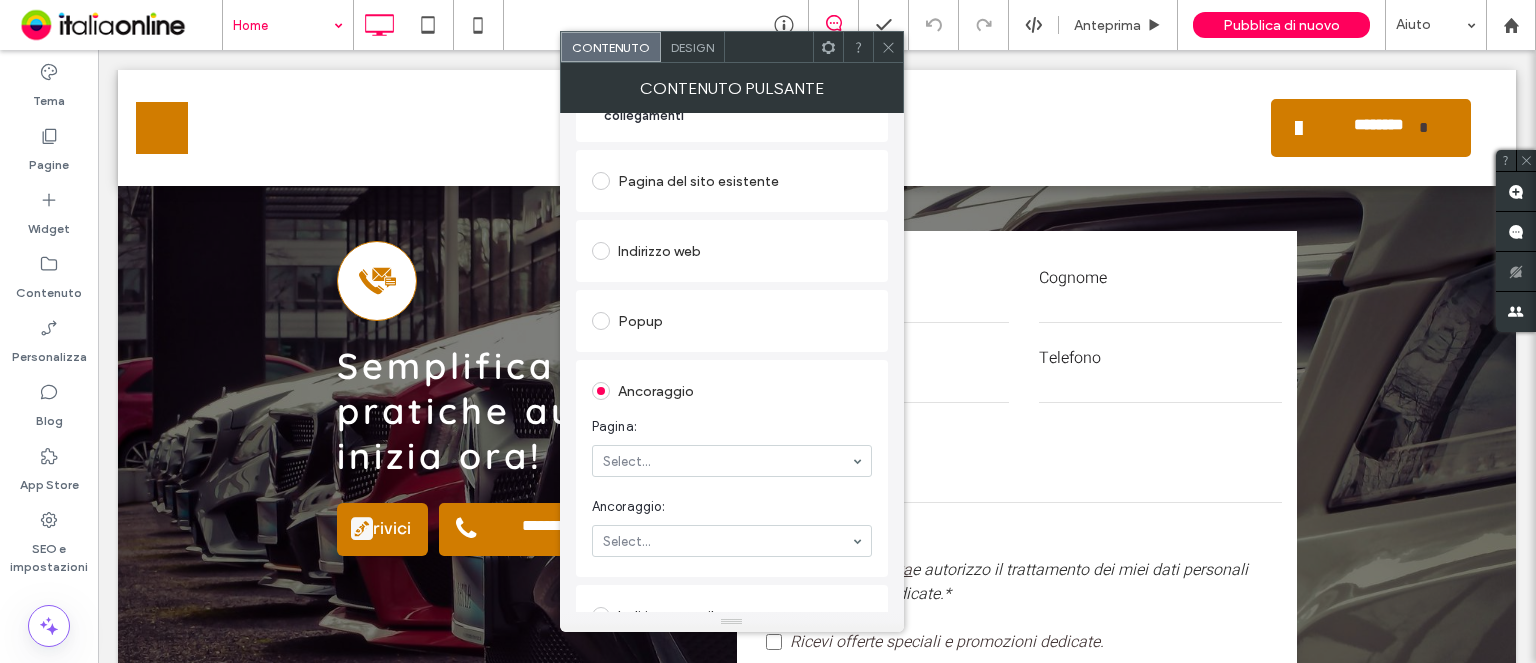 scroll, scrollTop: 200, scrollLeft: 0, axis: vertical 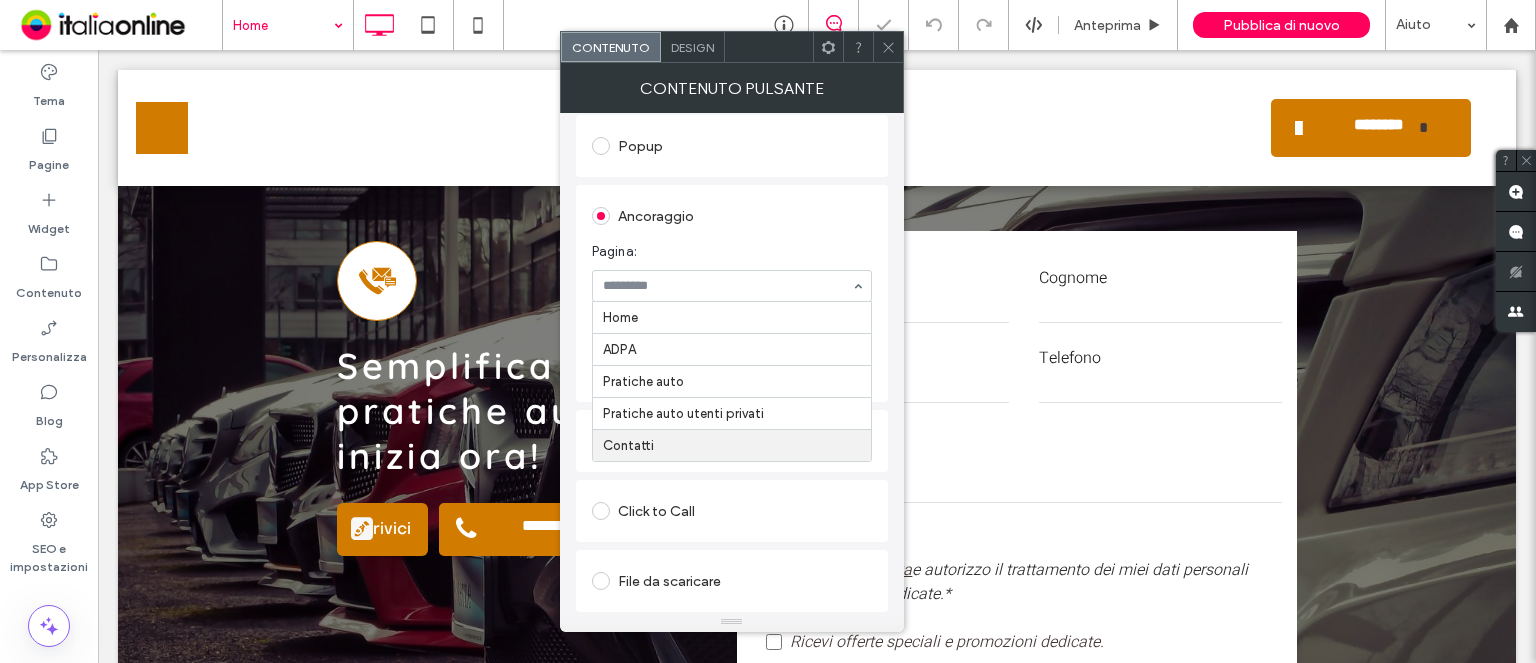 click at bounding box center (732, 429) 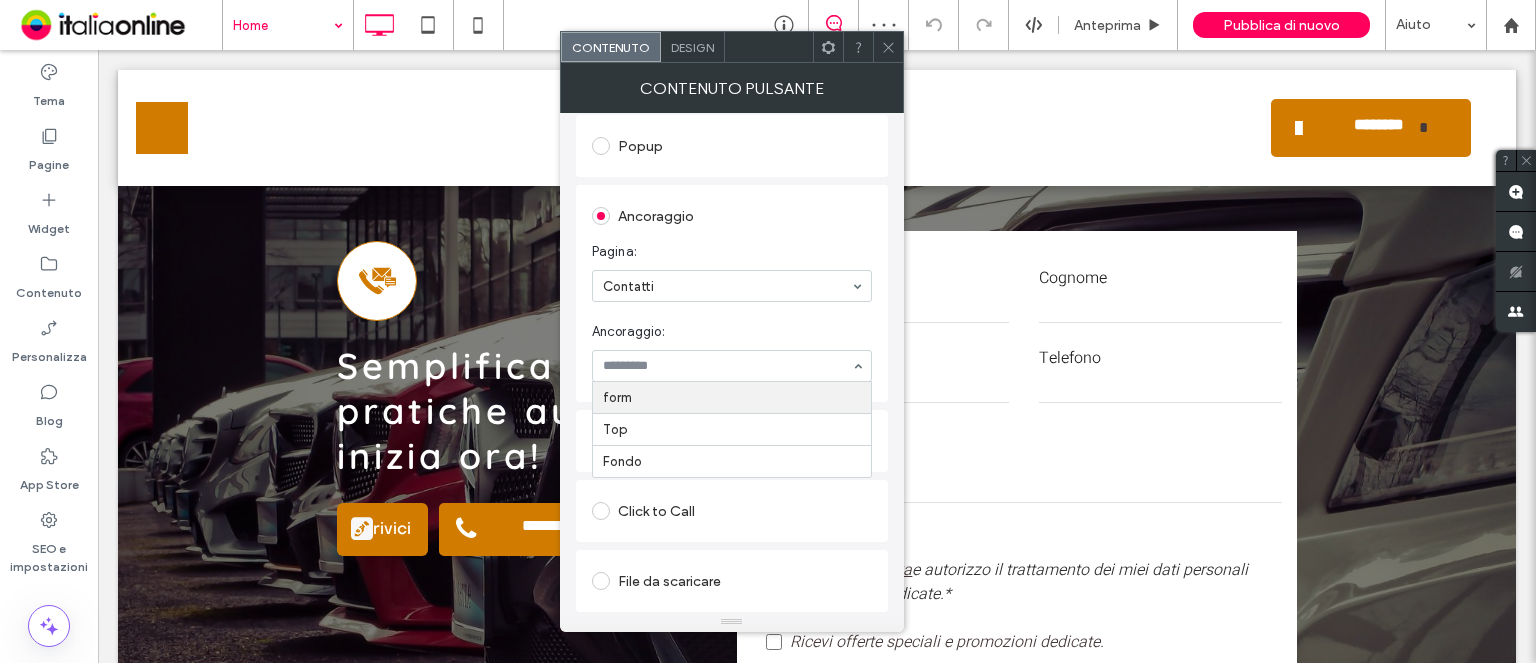drag, startPoint x: 689, startPoint y: 397, endPoint x: 702, endPoint y: 377, distance: 23.853722 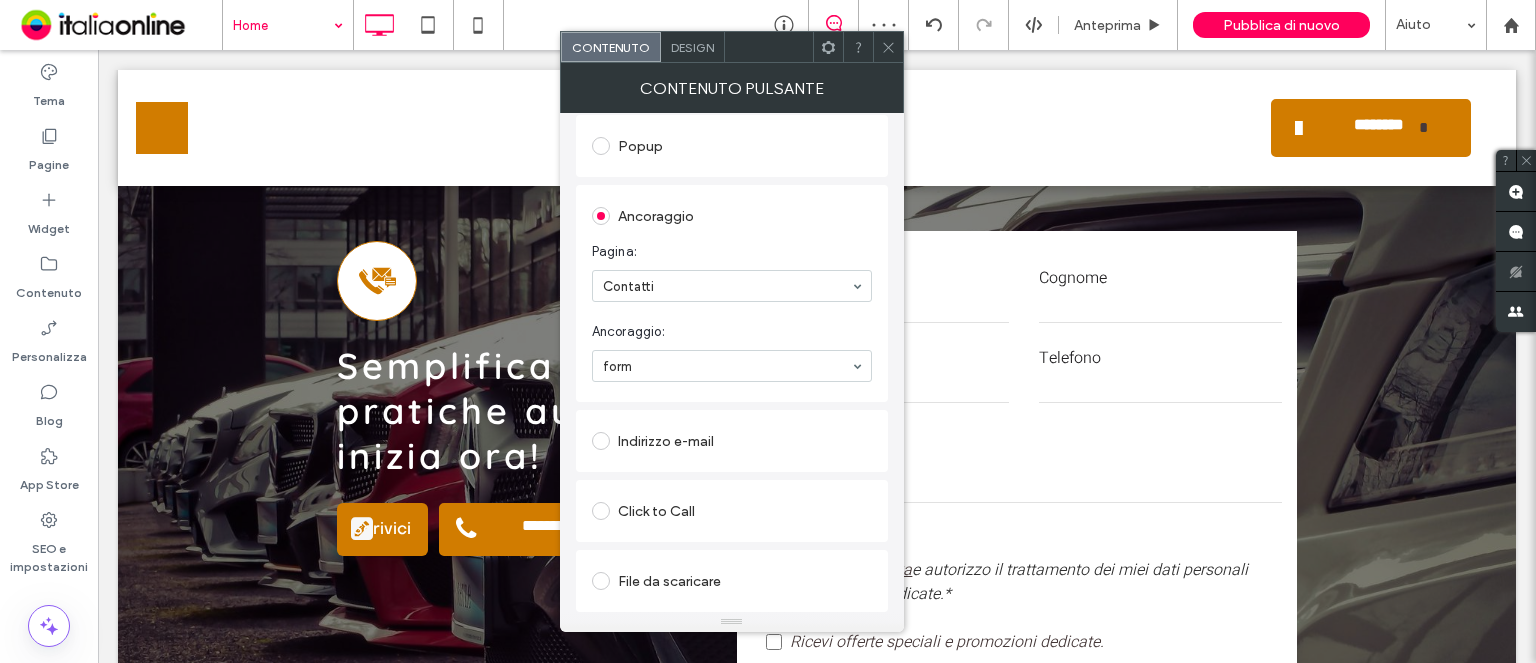 click at bounding box center [888, 47] 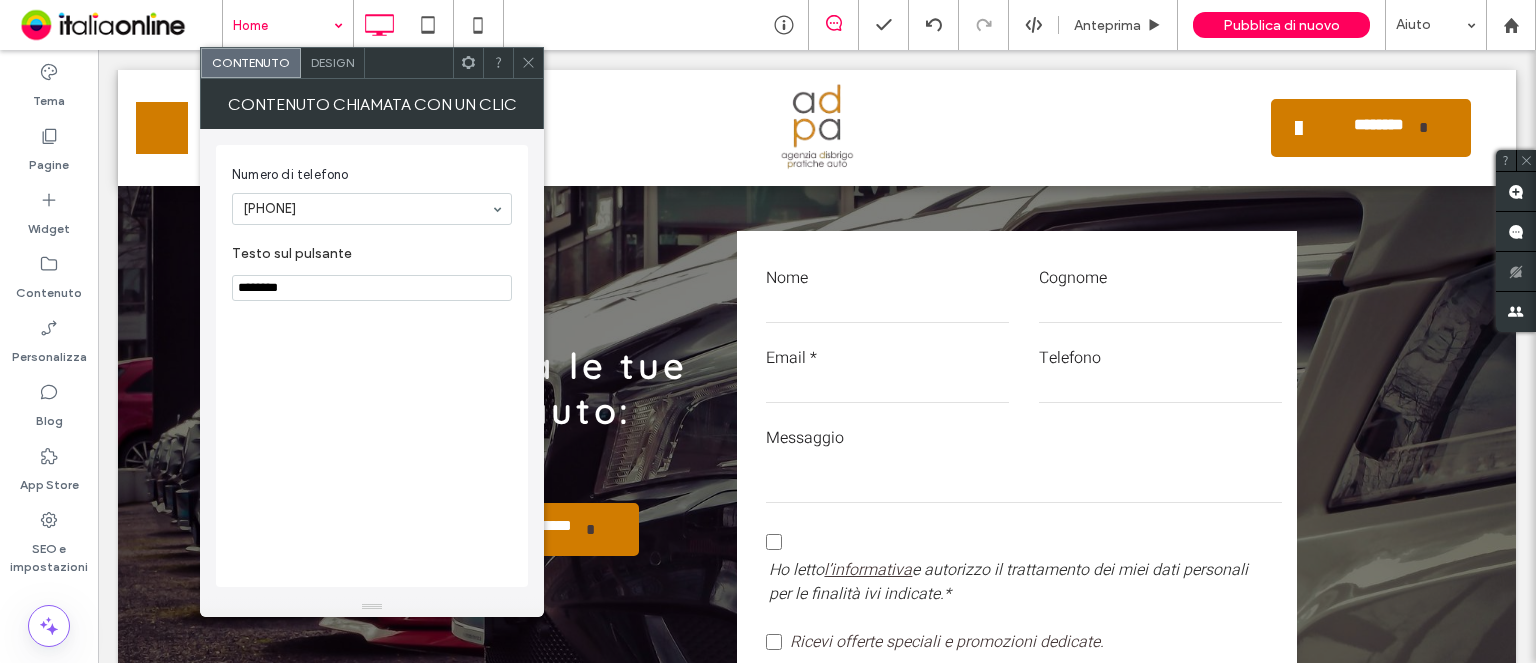 click at bounding box center (528, 63) 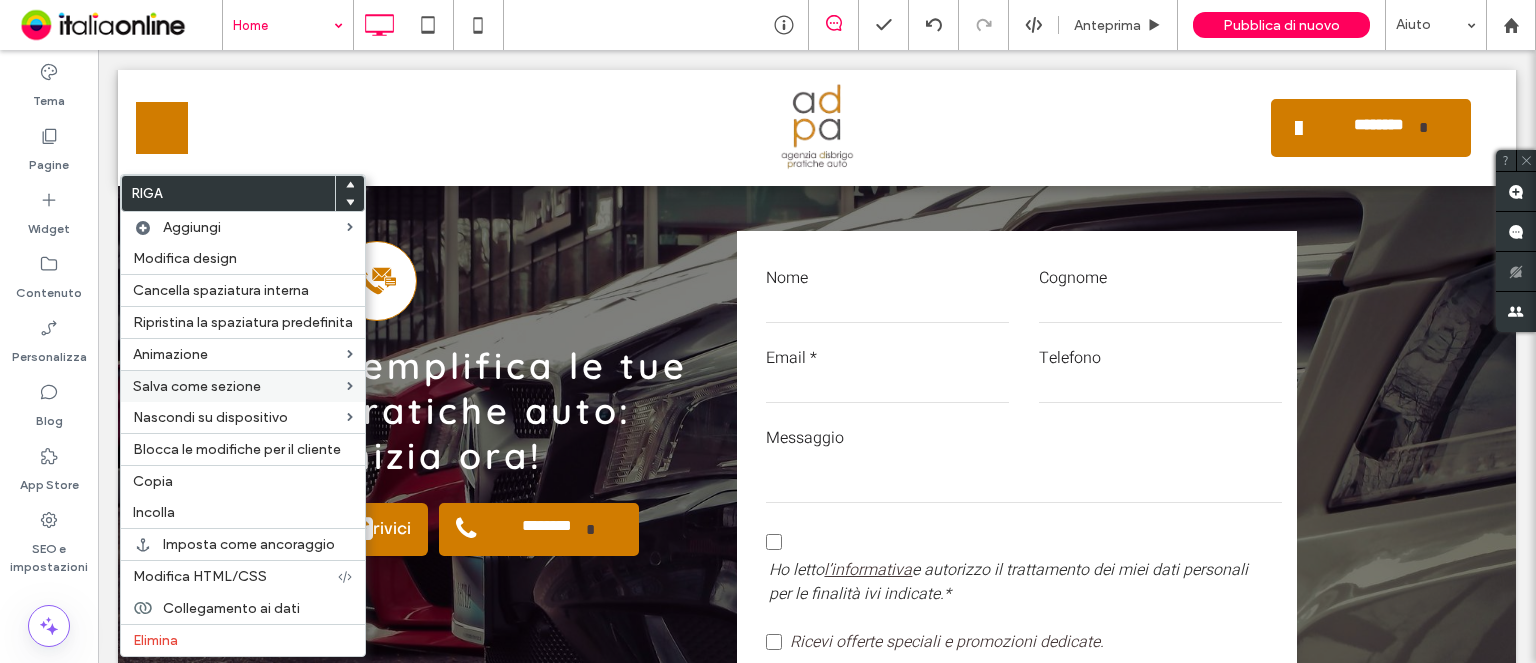 drag, startPoint x: 180, startPoint y: 471, endPoint x: 243, endPoint y: 369, distance: 119.88744 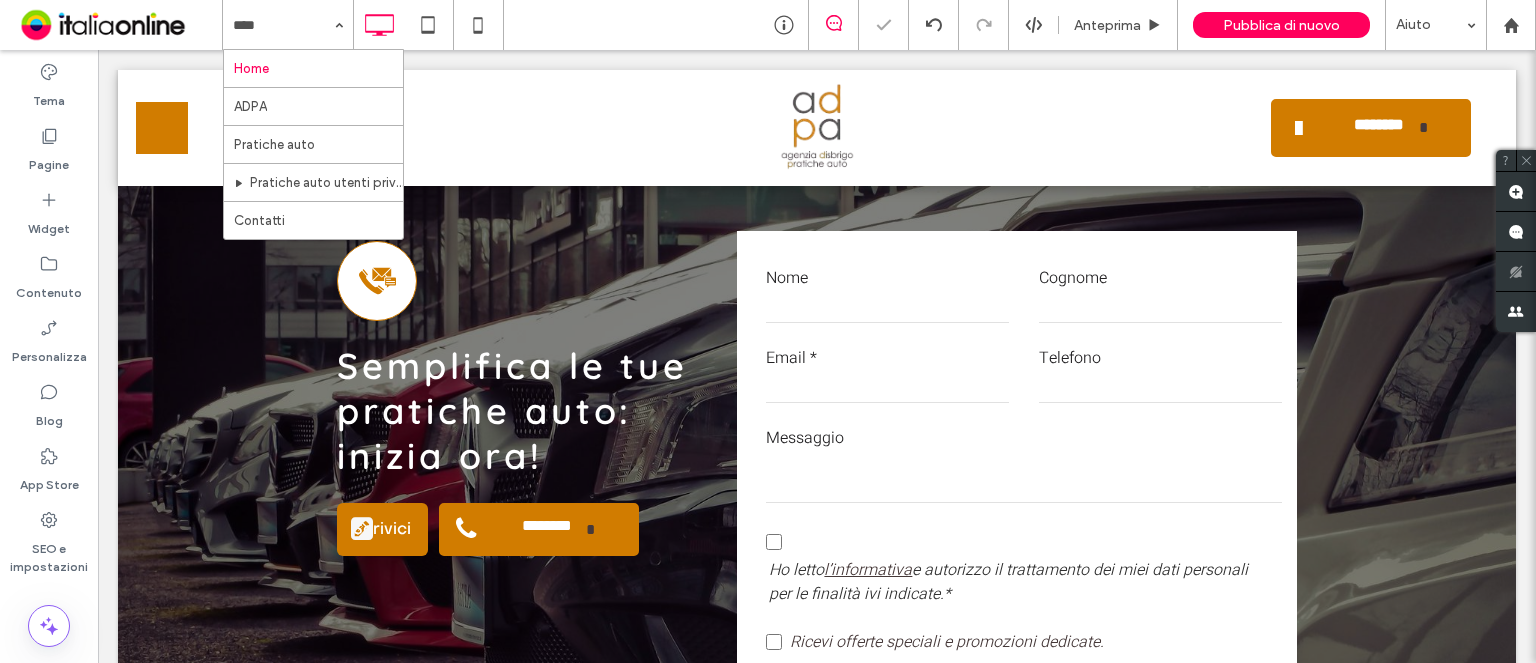 drag, startPoint x: 296, startPoint y: 153, endPoint x: 407, endPoint y: 159, distance: 111.16204 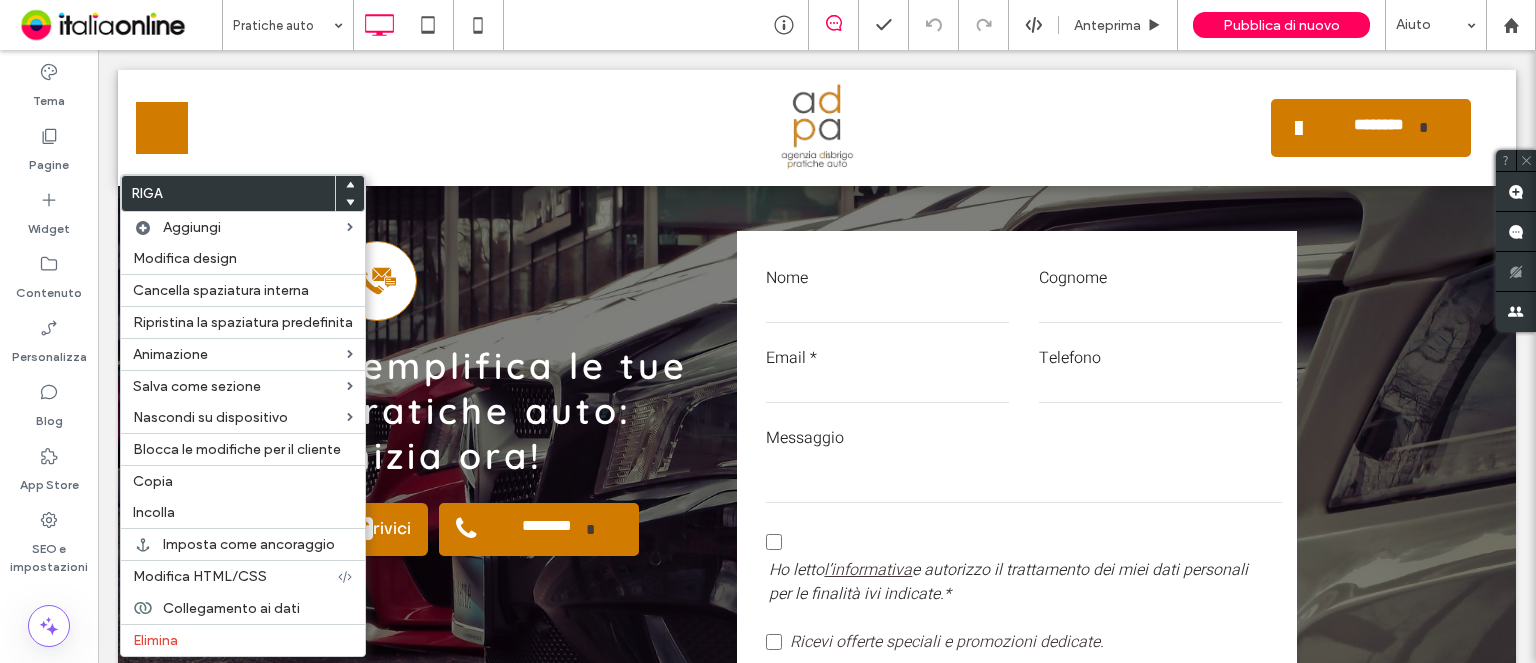 drag, startPoint x: 172, startPoint y: 507, endPoint x: 576, endPoint y: 381, distance: 423.19263 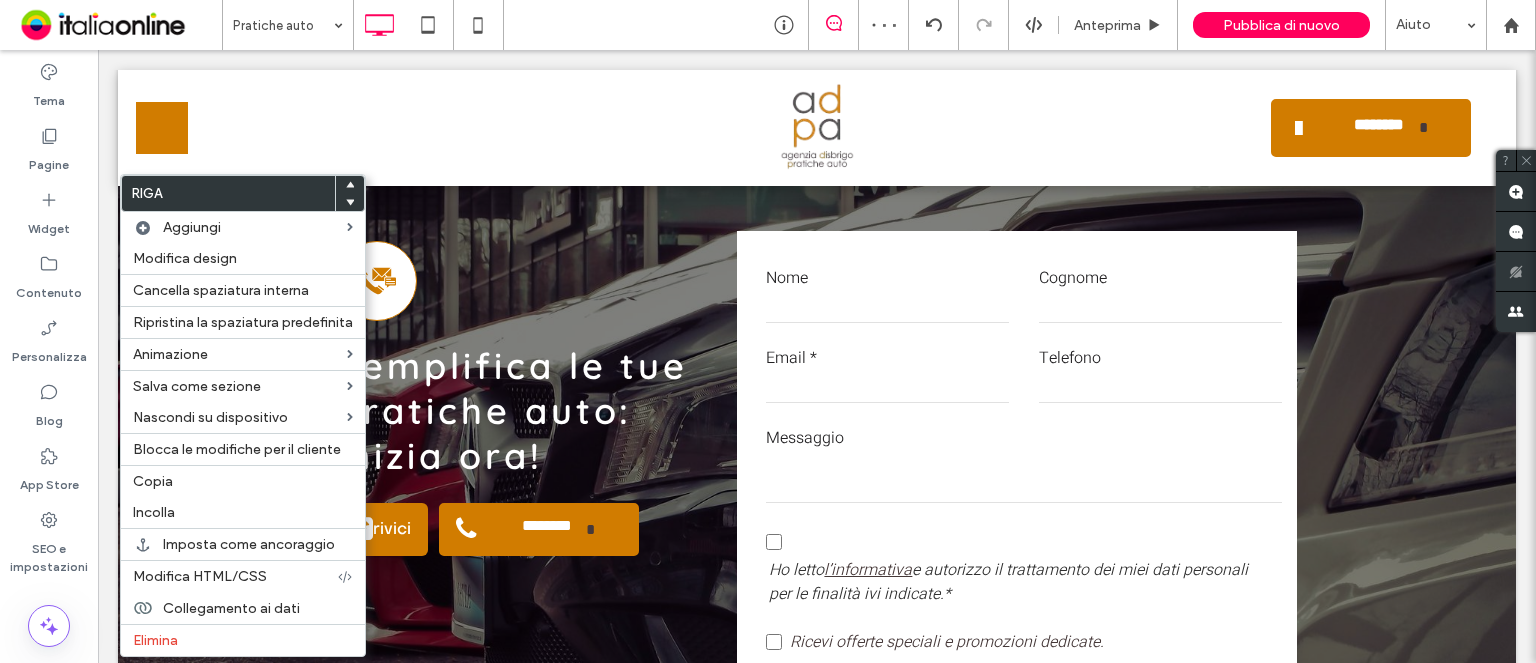 click at bounding box center (350, 203) 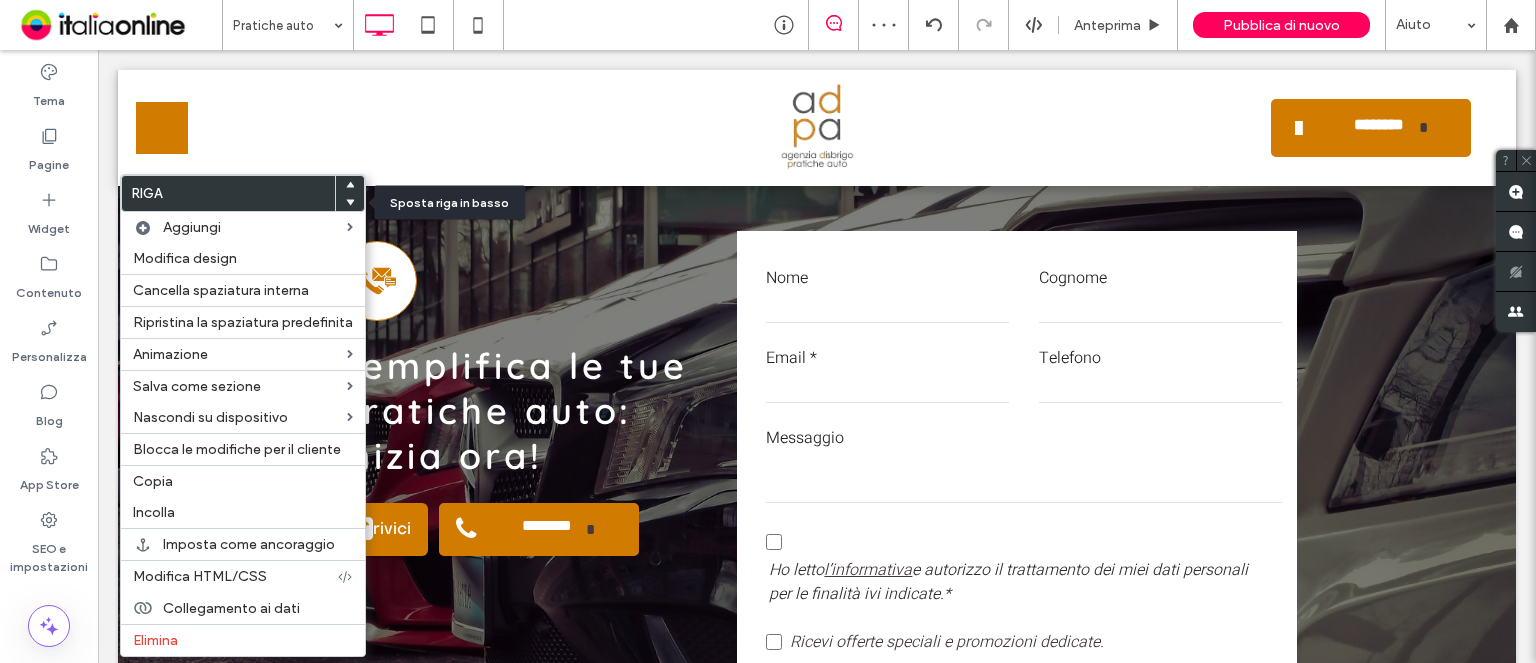 drag, startPoint x: 345, startPoint y: 200, endPoint x: 360, endPoint y: 209, distance: 17.492855 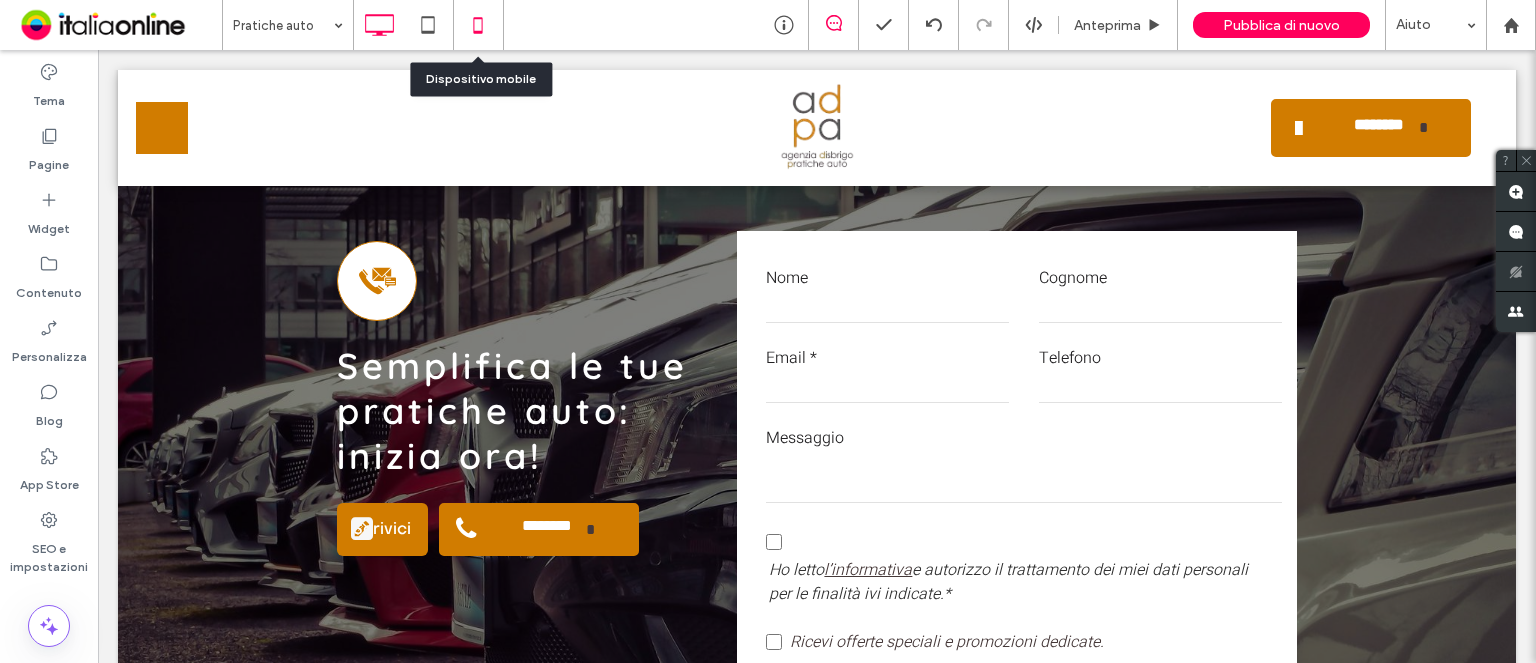 click 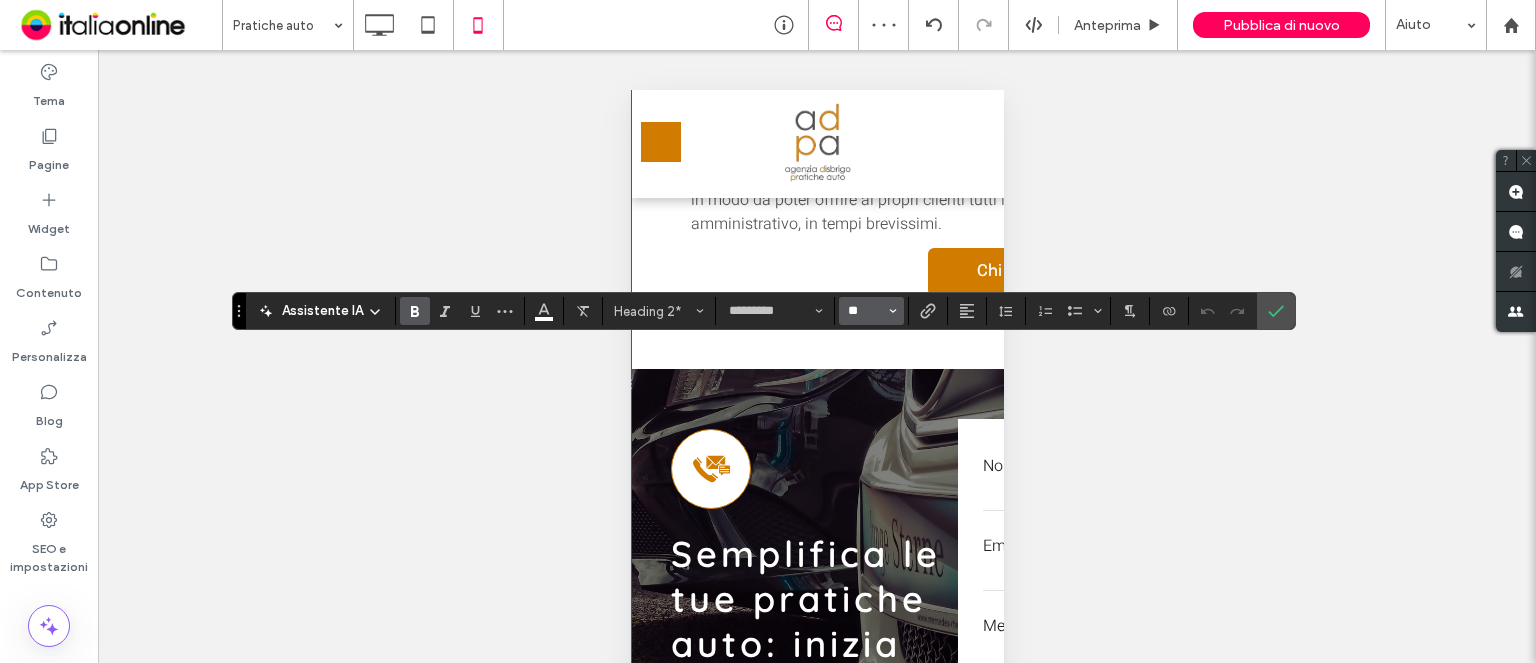click on "**" at bounding box center [865, 311] 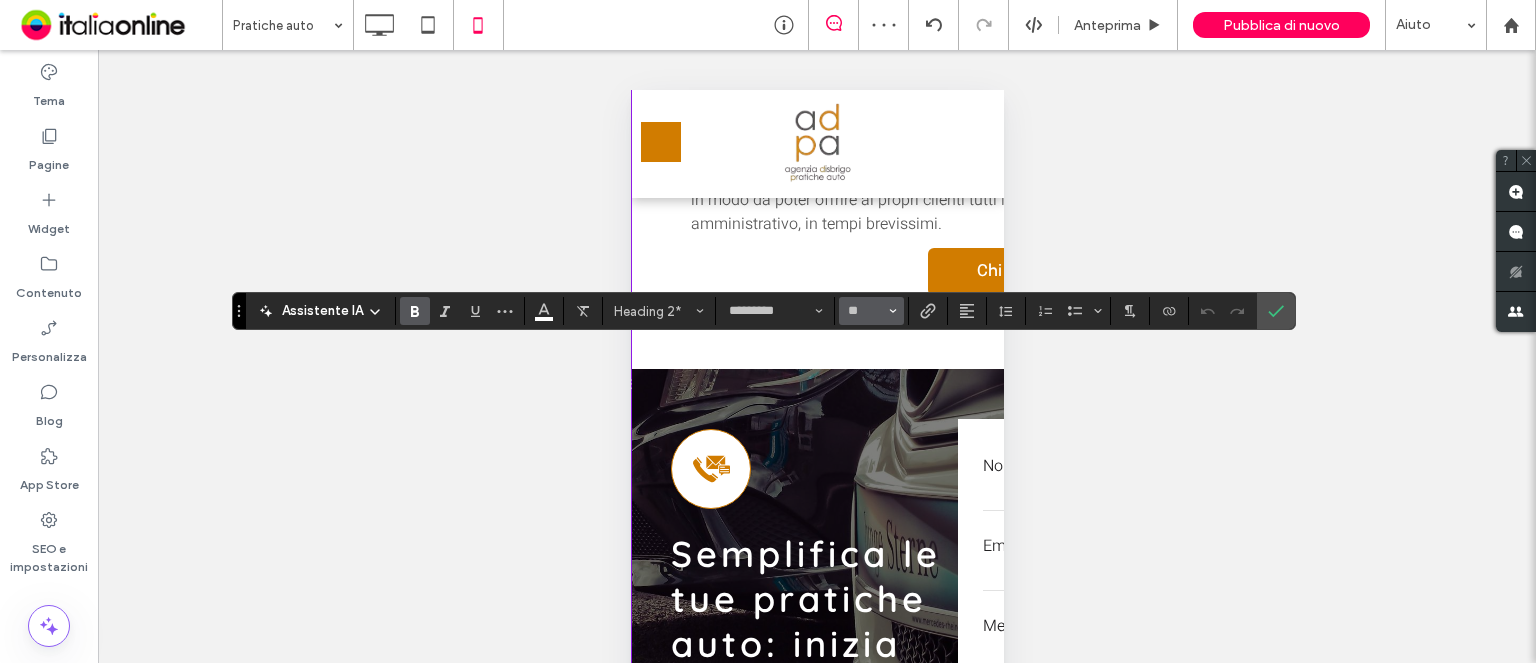 type on "**" 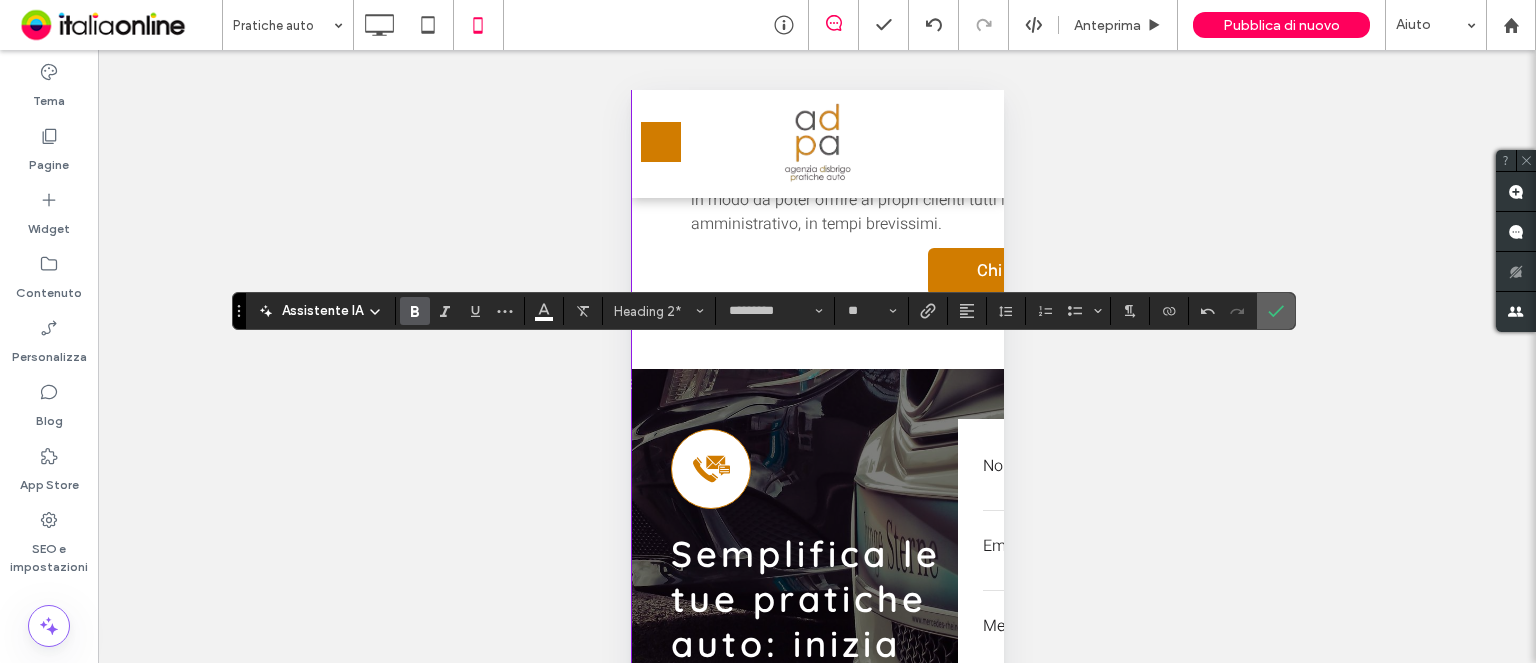 click at bounding box center (1276, 311) 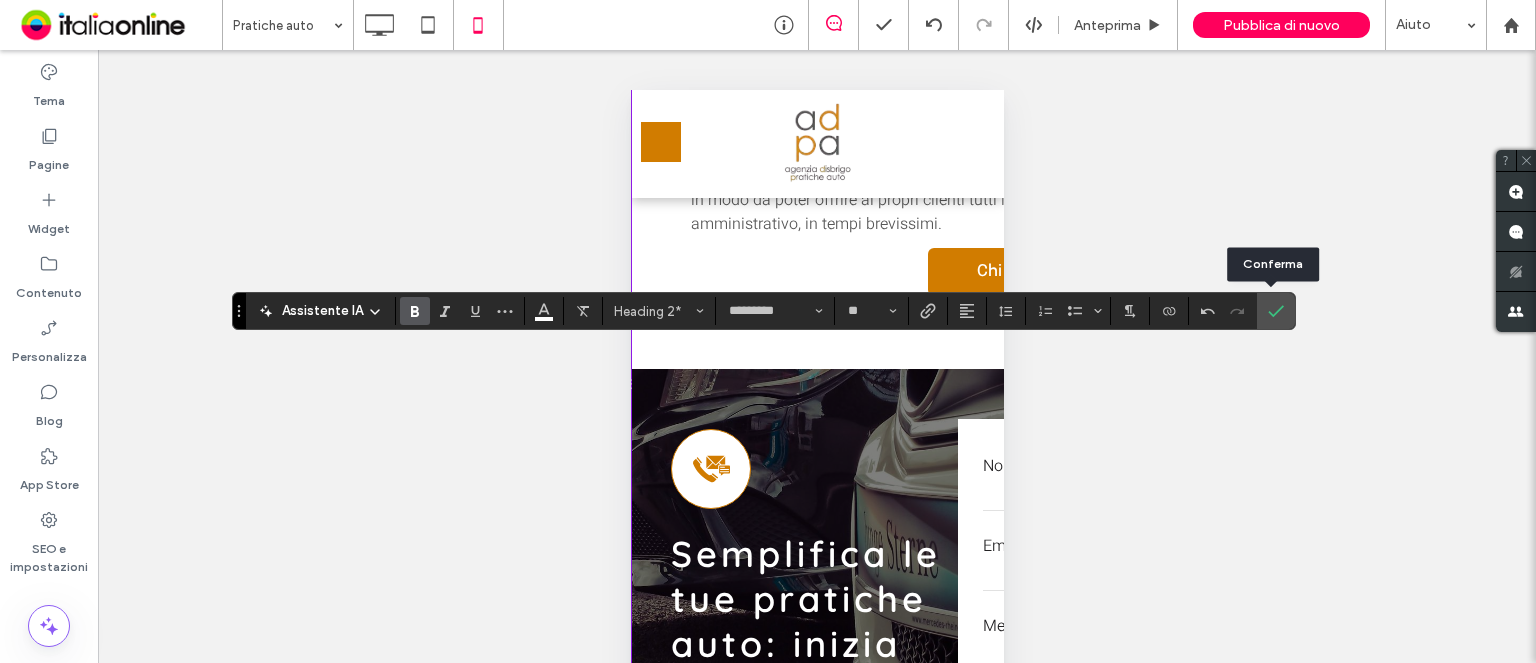 click 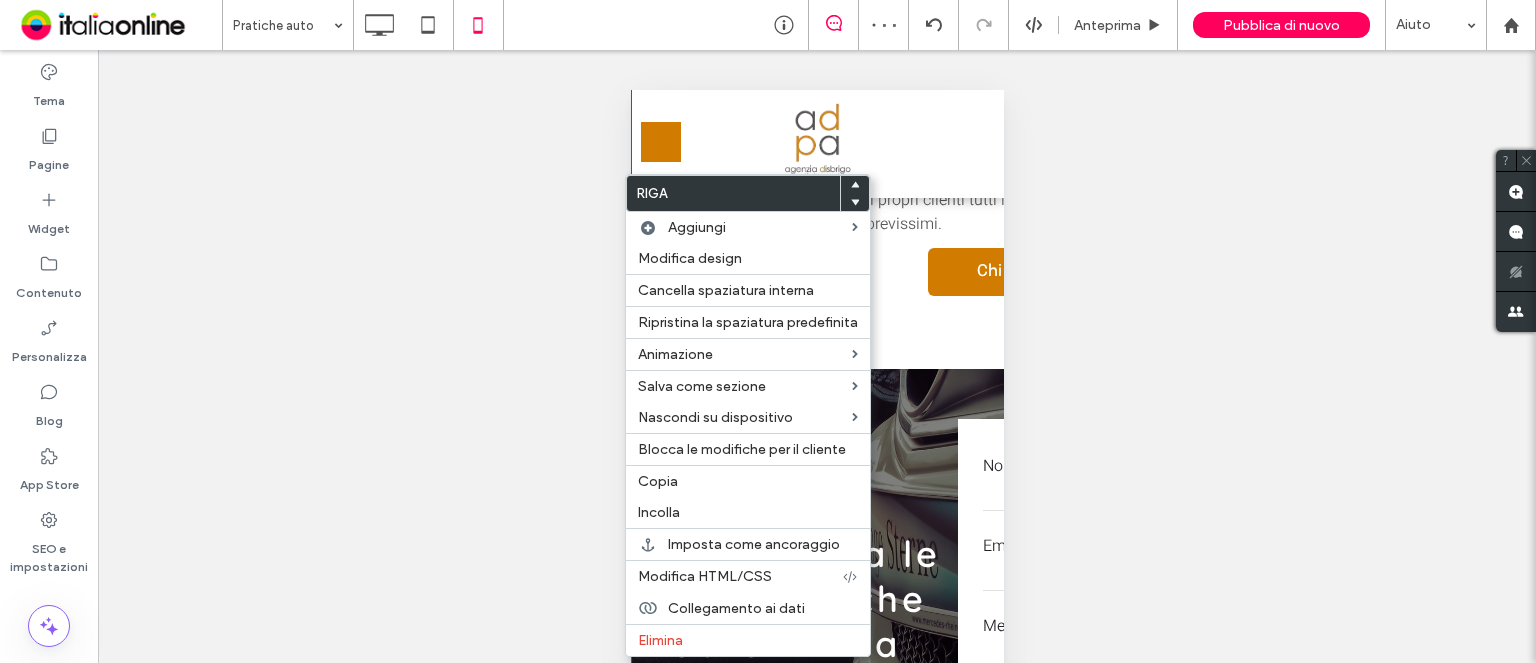 drag, startPoint x: 658, startPoint y: 478, endPoint x: 468, endPoint y: 186, distance: 348.37335 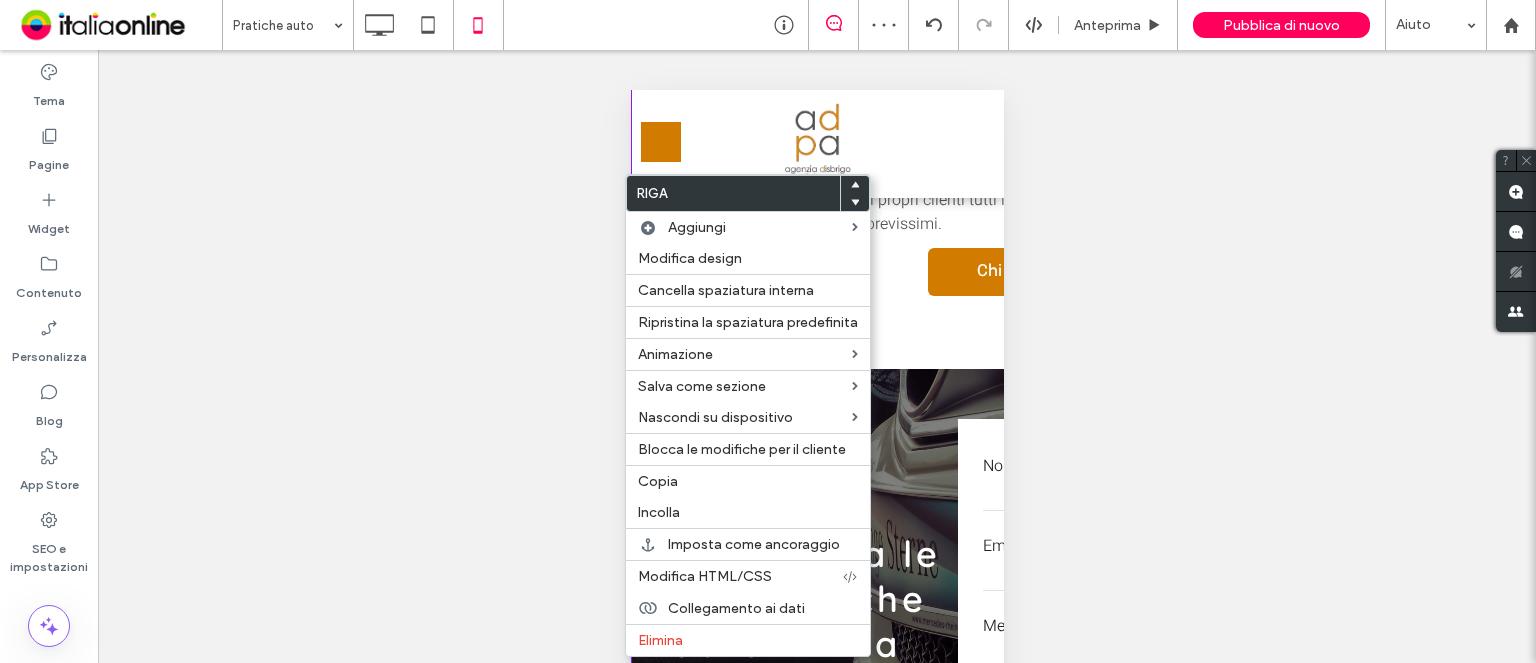click on "Copia" at bounding box center [658, 481] 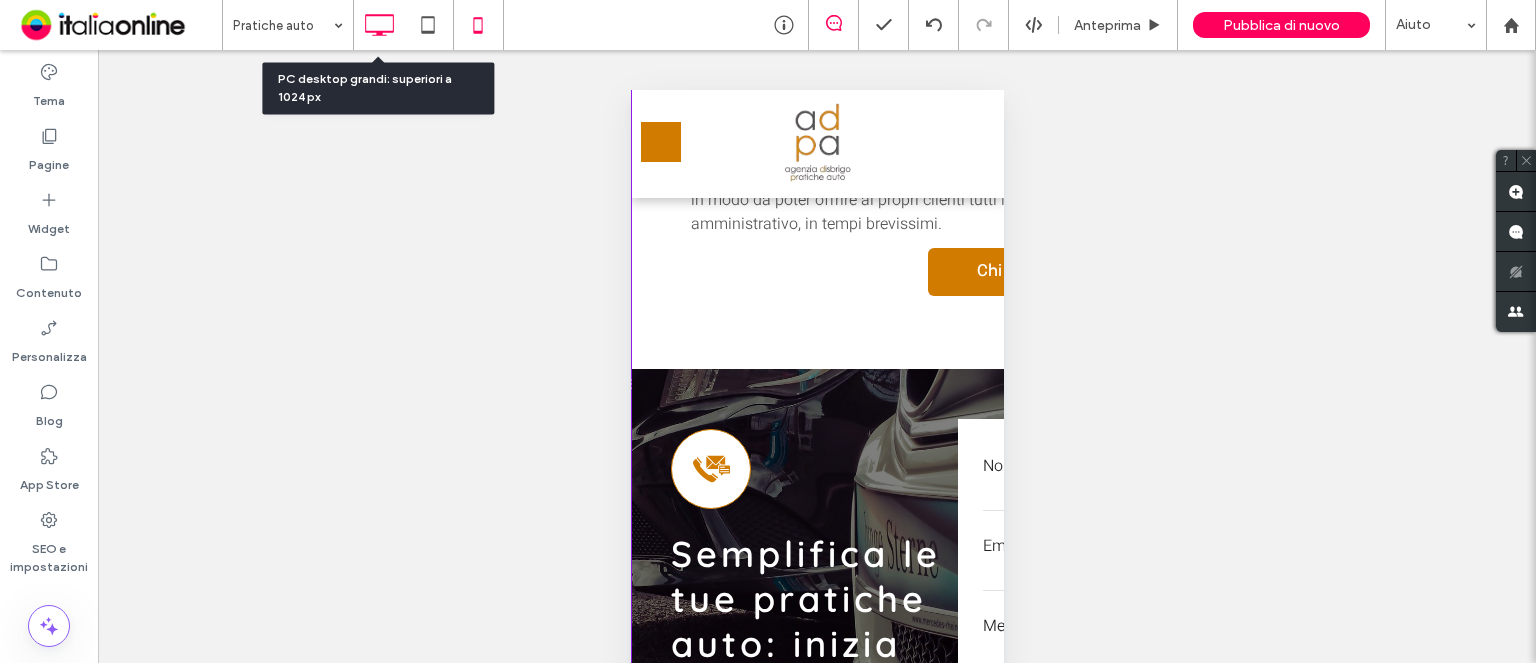 click 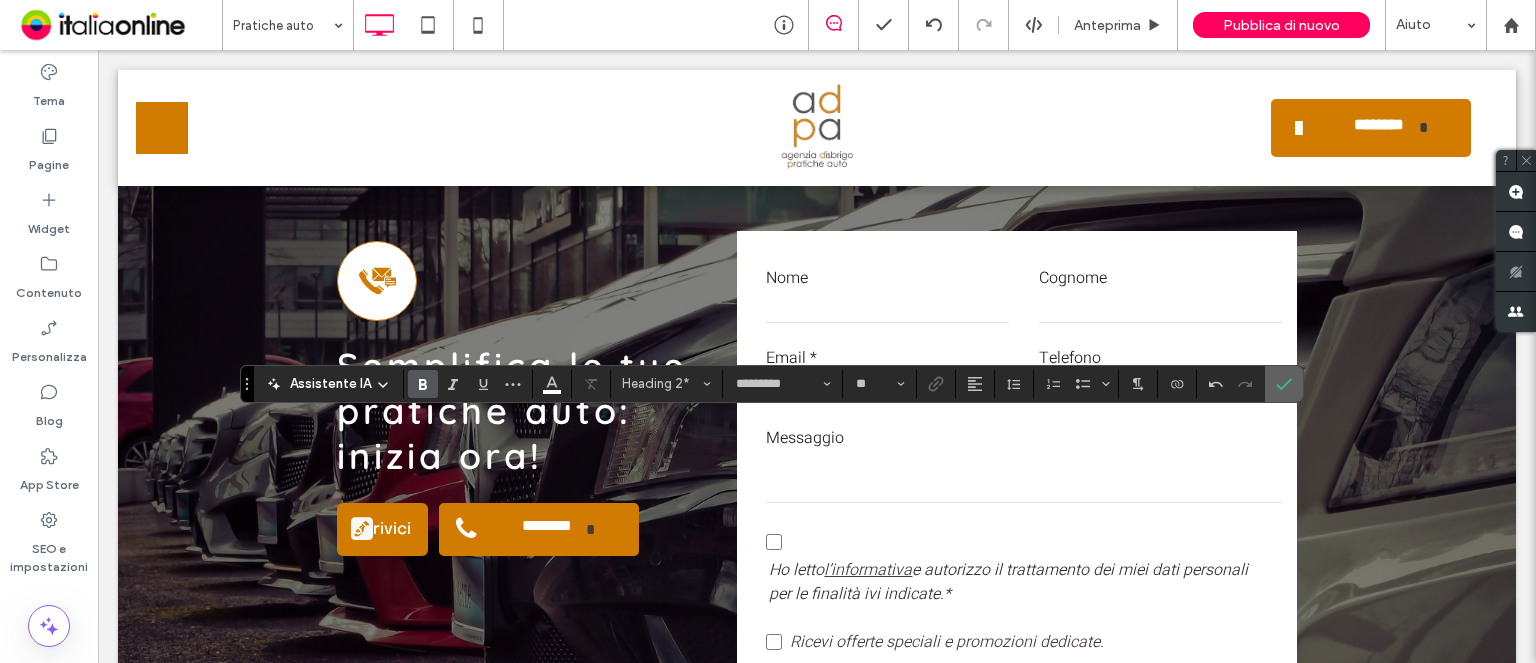 click 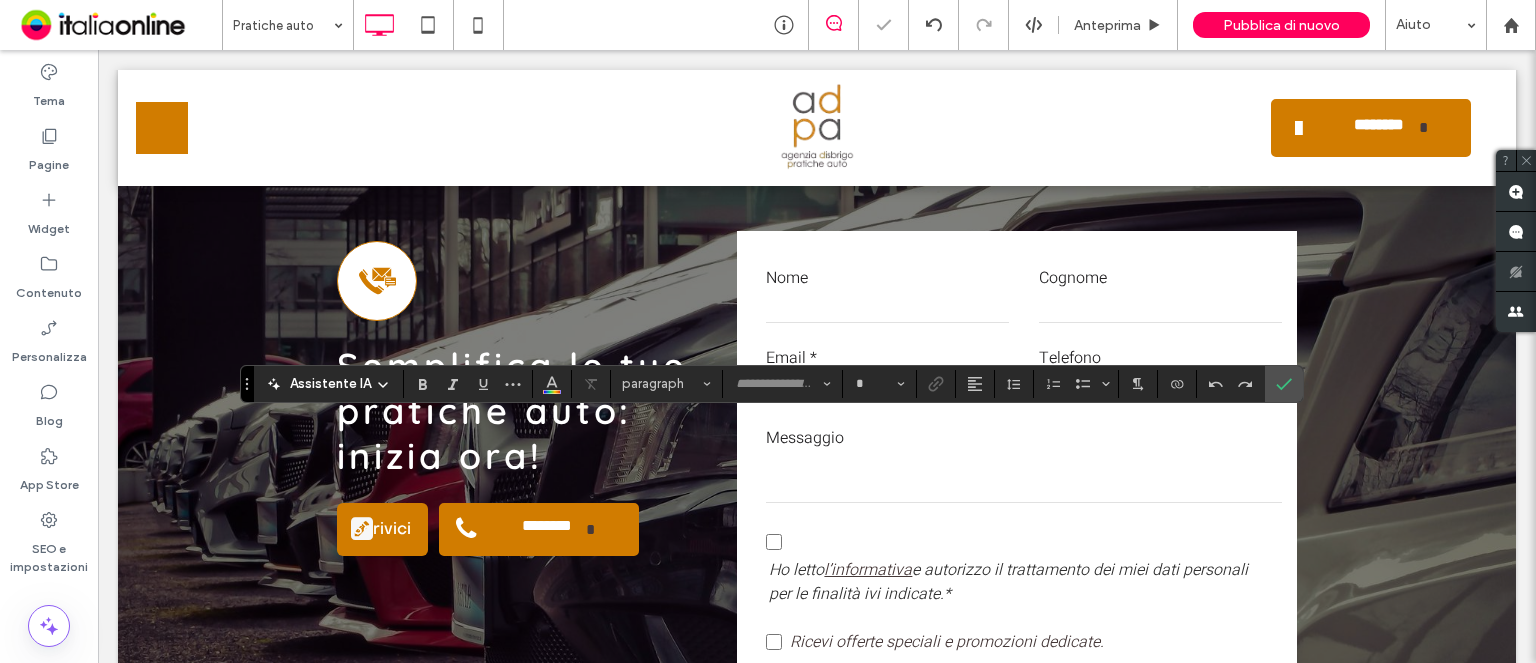 type on "*********" 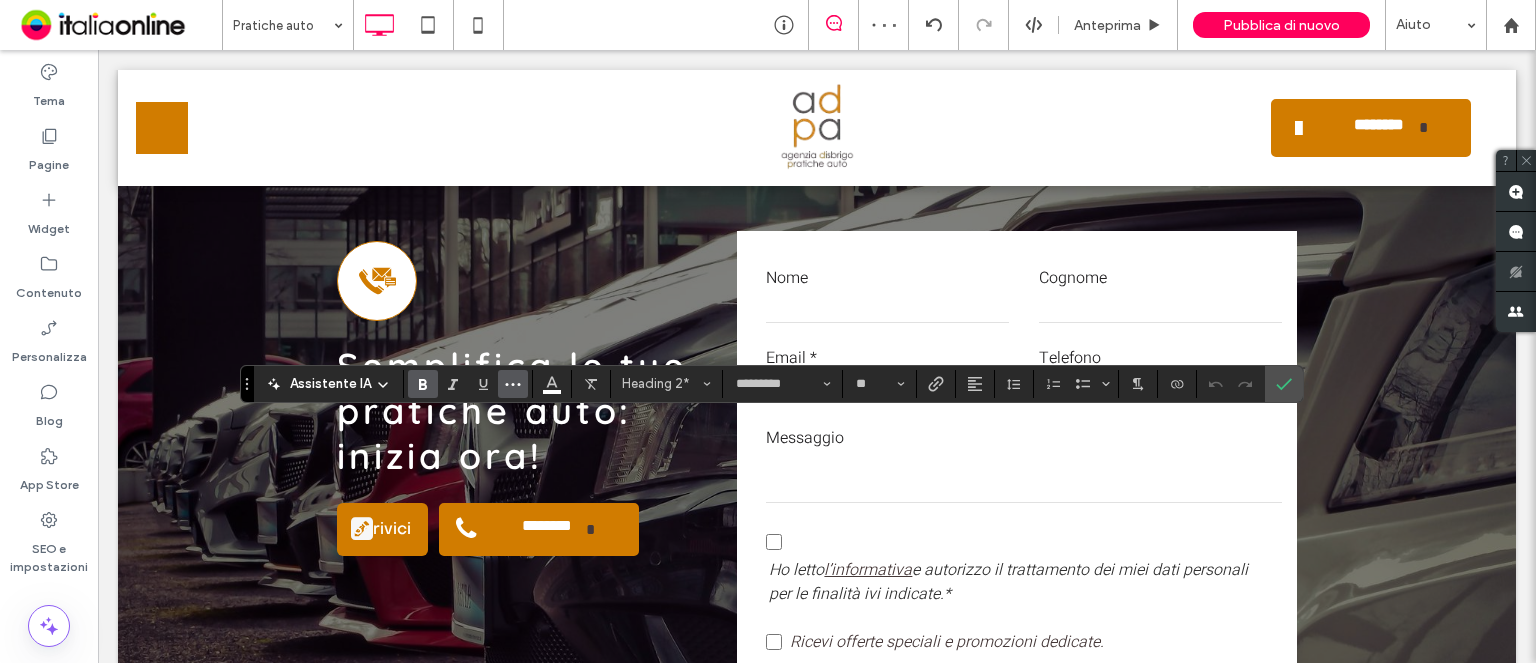 click 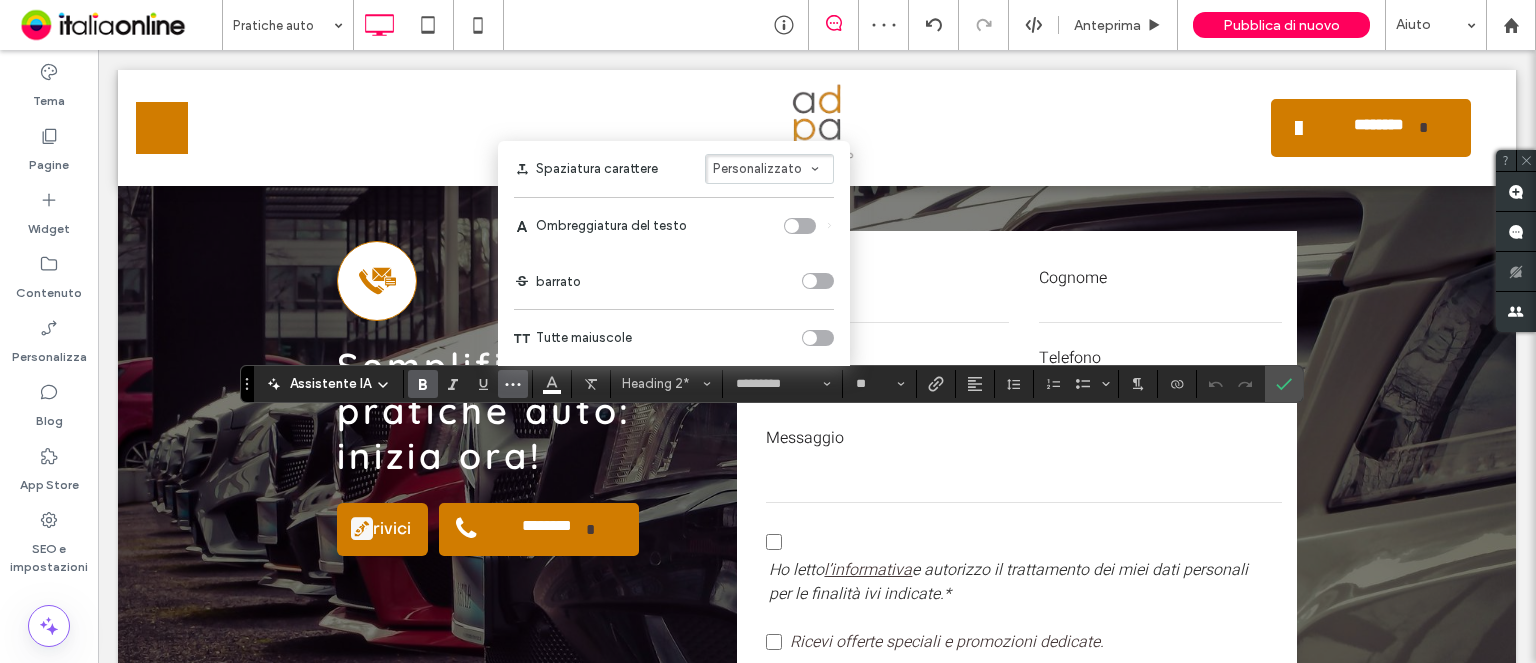 click on "Personalizzato" at bounding box center (757, 168) 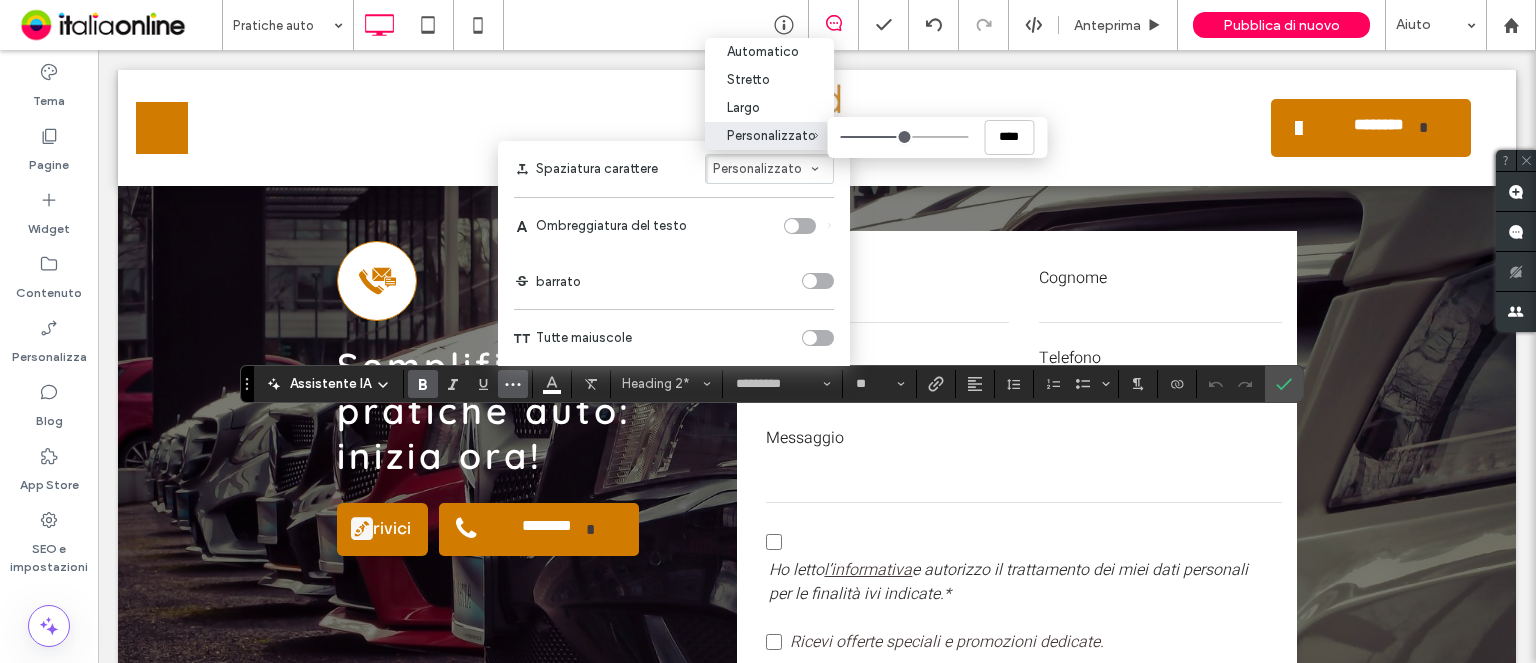 type on "****" 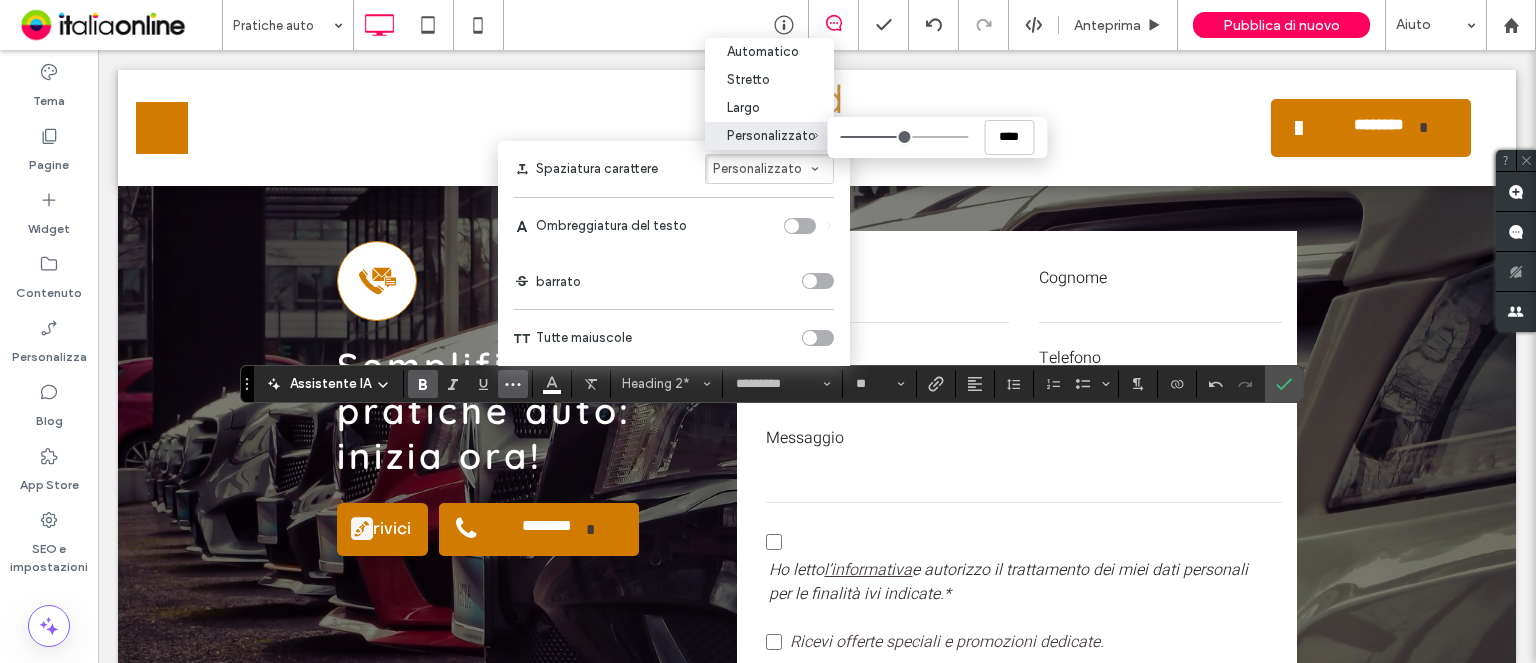 type on "****" 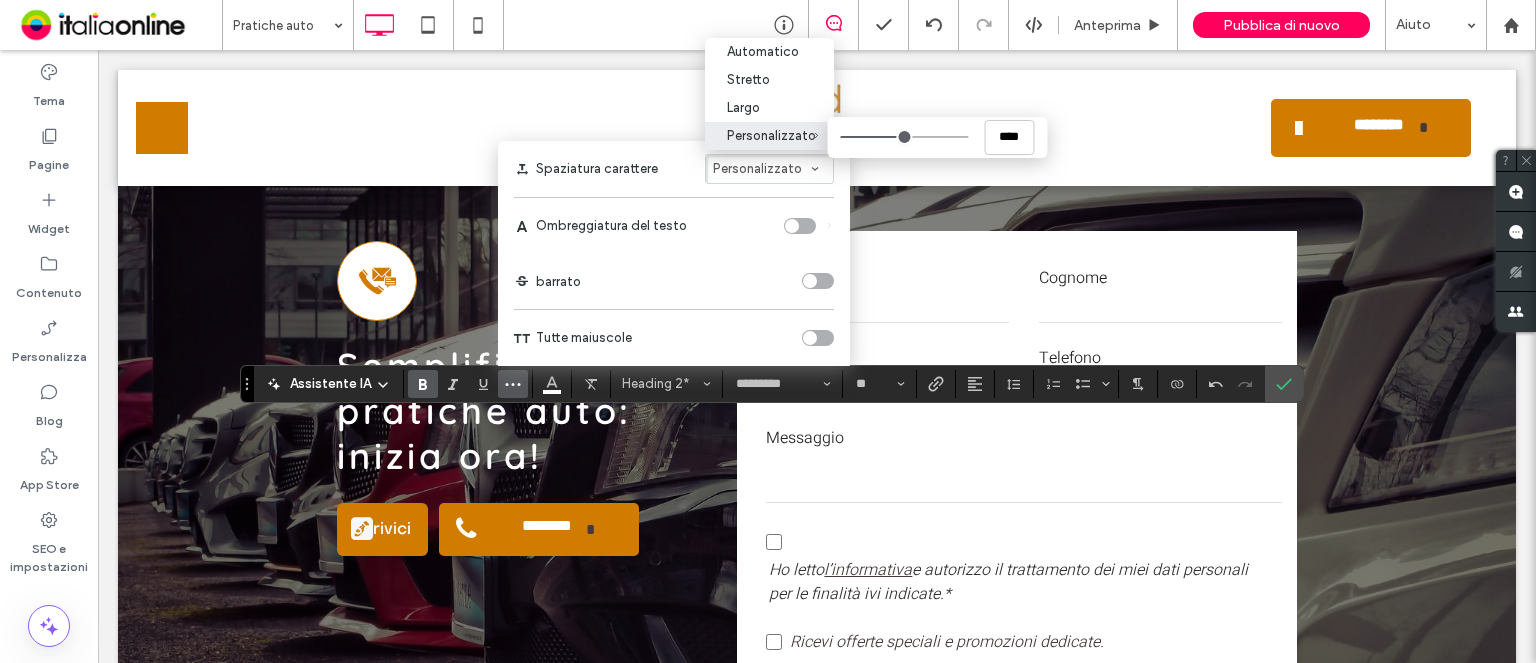 type on "***" 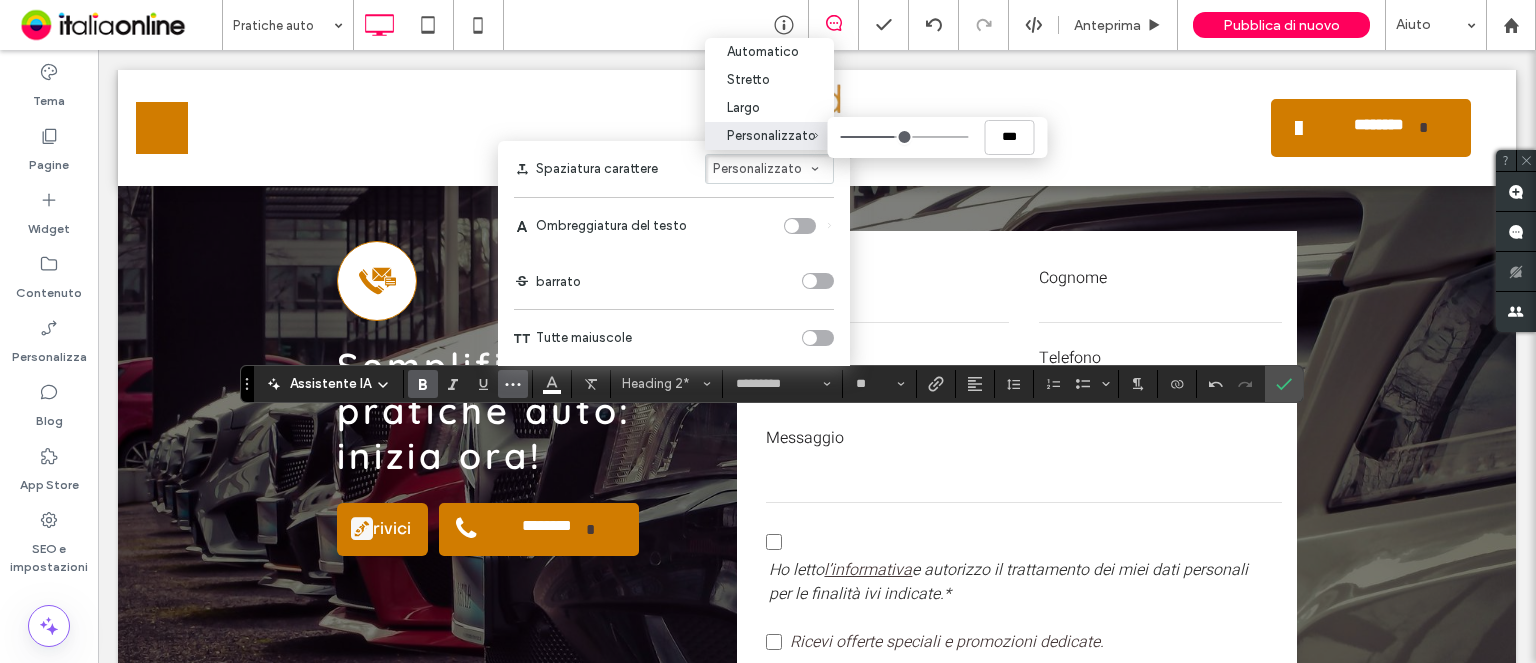type on "***" 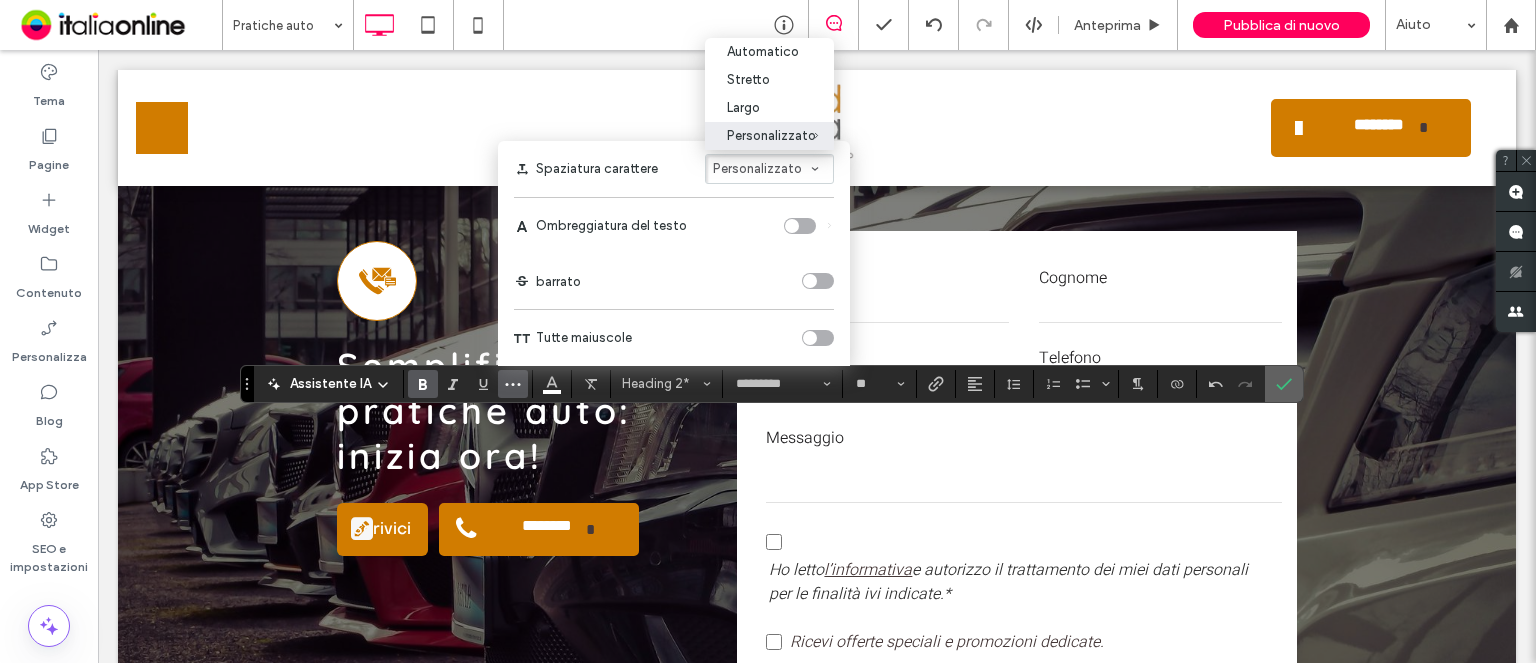 click 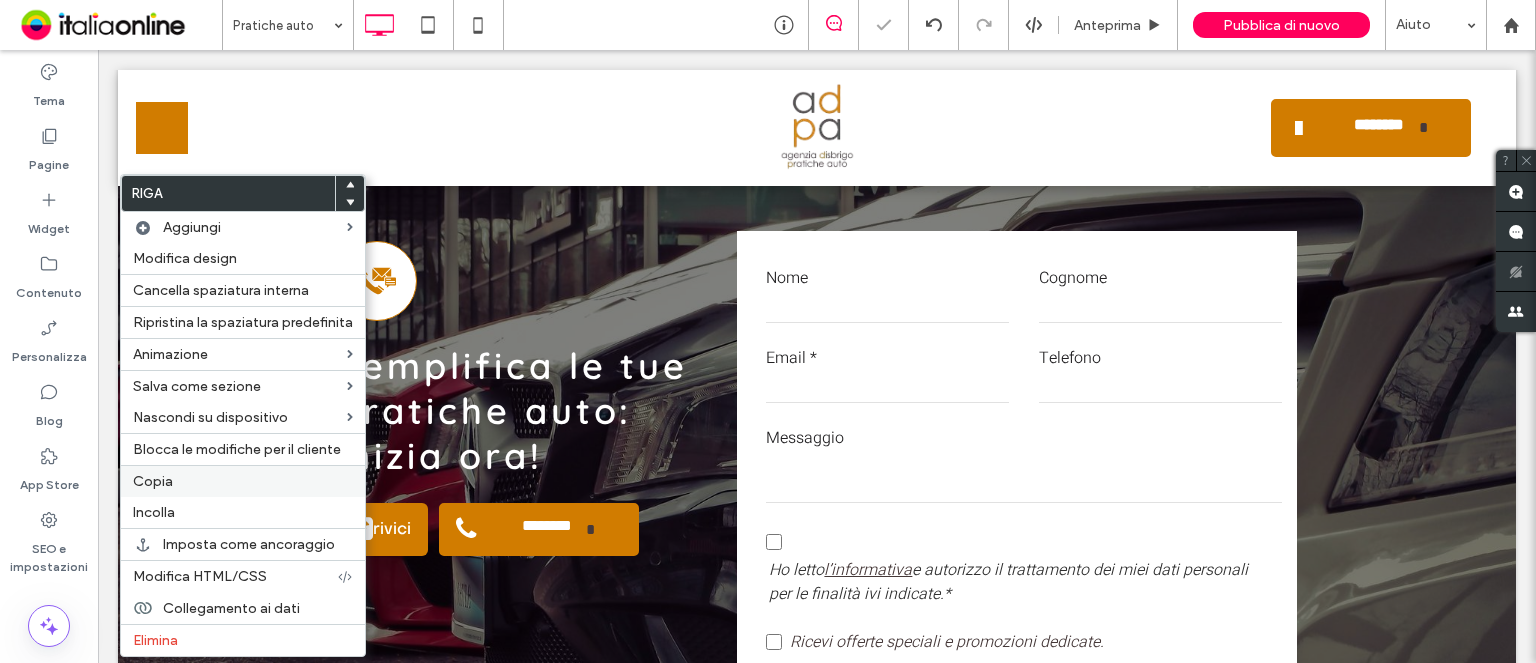 click on "Copia" at bounding box center [153, 481] 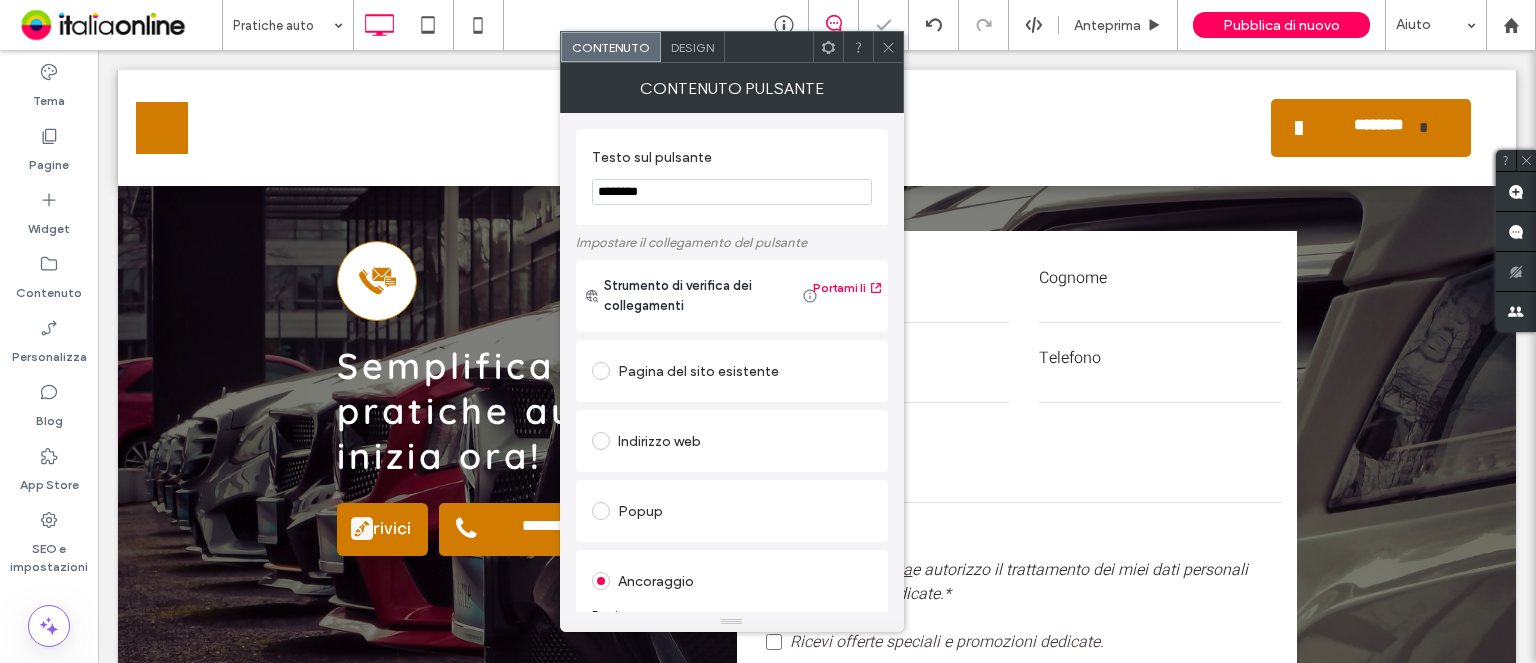 scroll, scrollTop: 366, scrollLeft: 0, axis: vertical 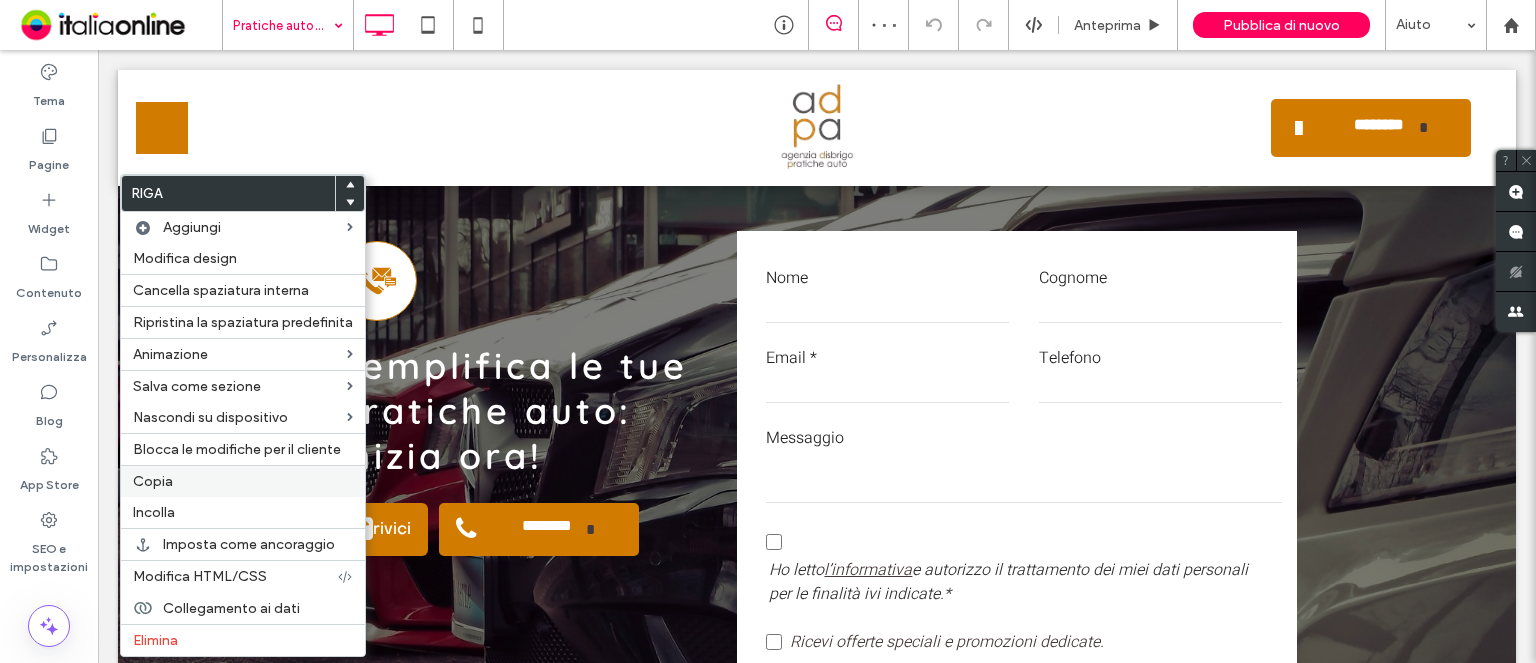 drag, startPoint x: 239, startPoint y: 519, endPoint x: 256, endPoint y: 491, distance: 32.75668 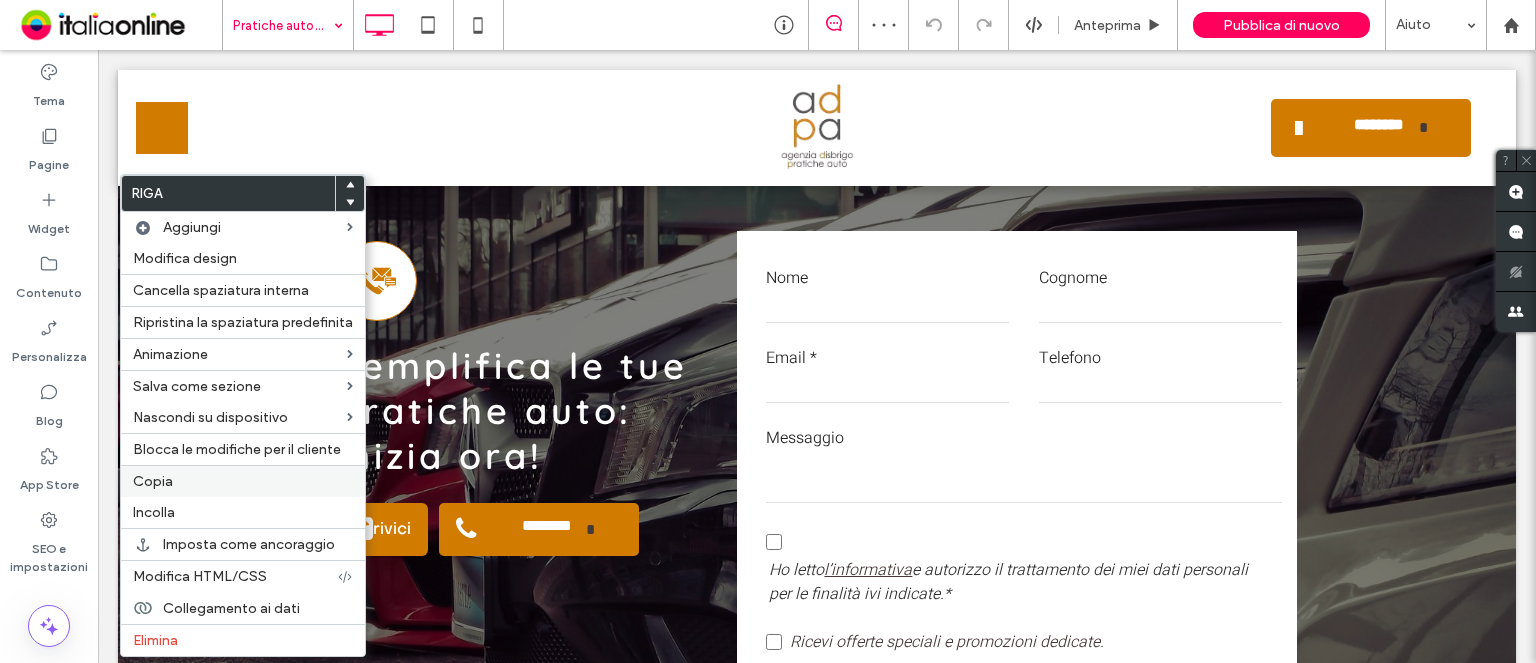 click on "Incolla" at bounding box center [243, 512] 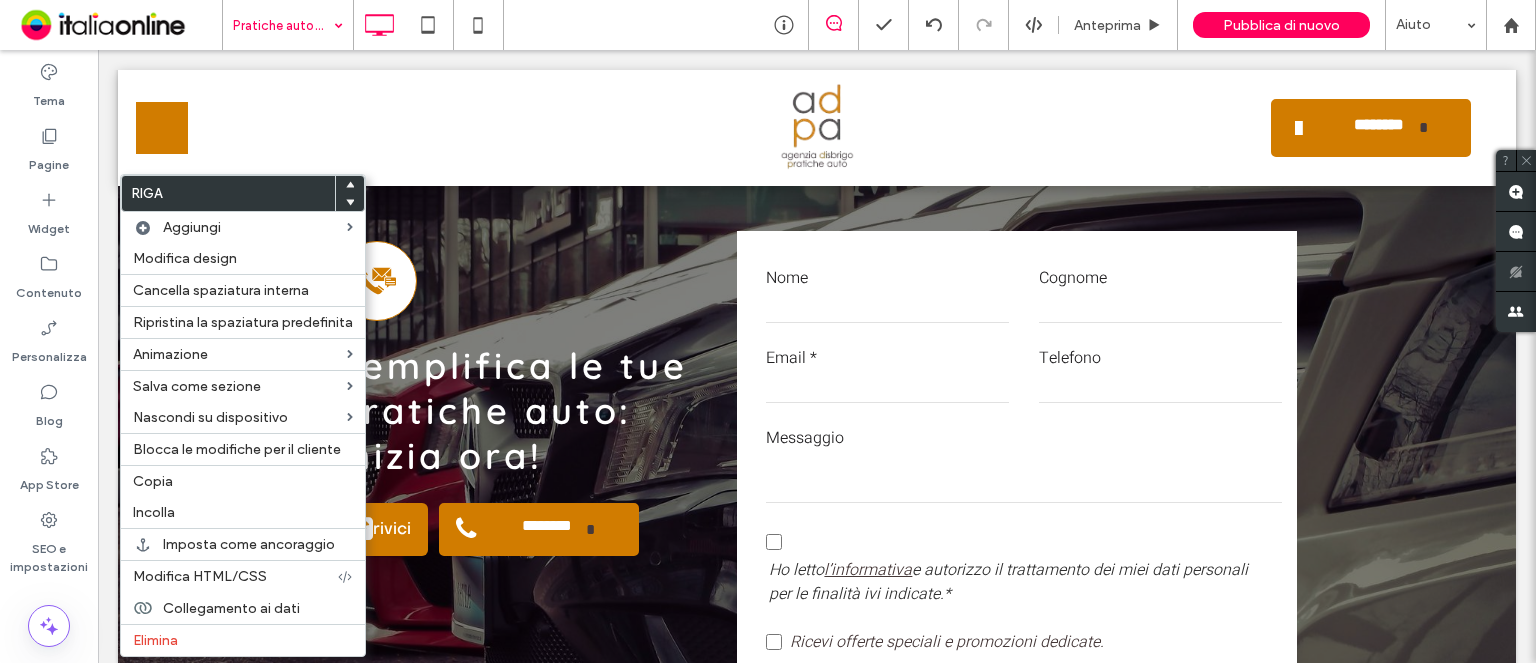 click at bounding box center [350, 203] 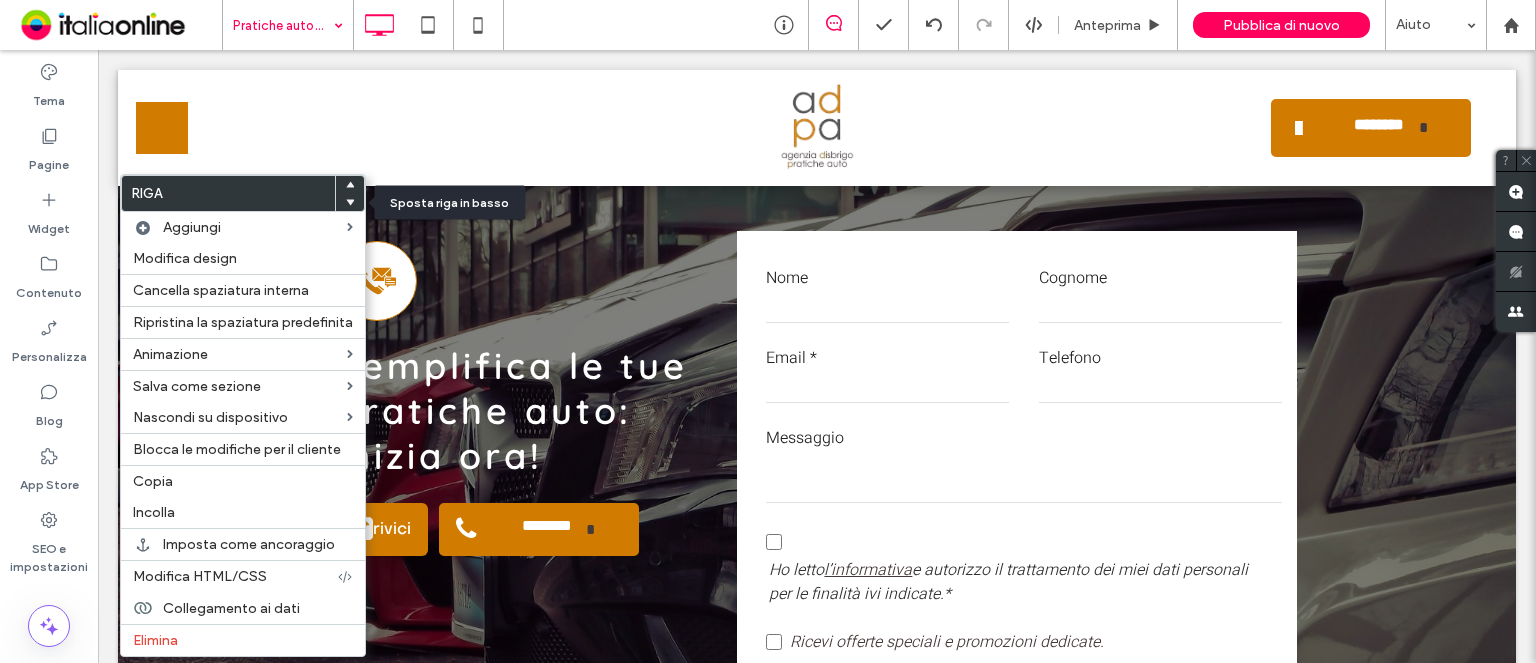 click 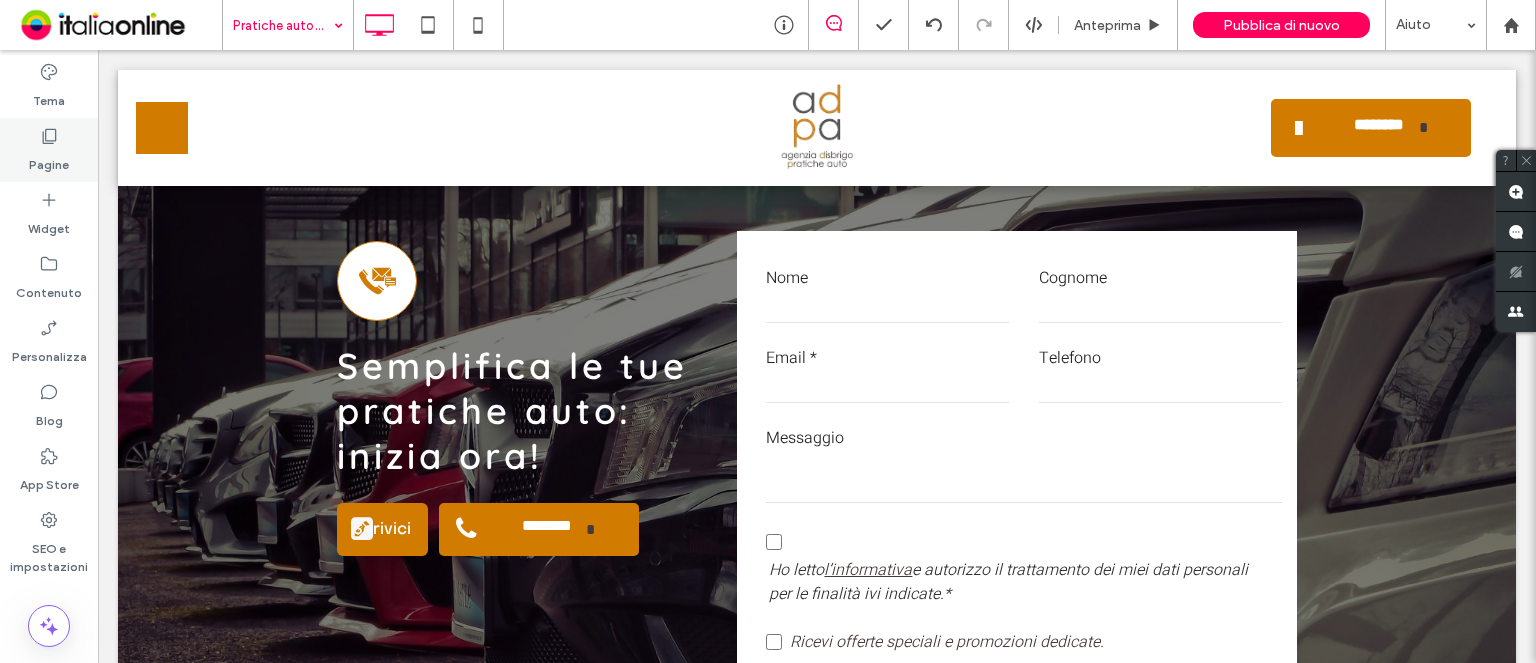 click on "Pagine" at bounding box center (49, 160) 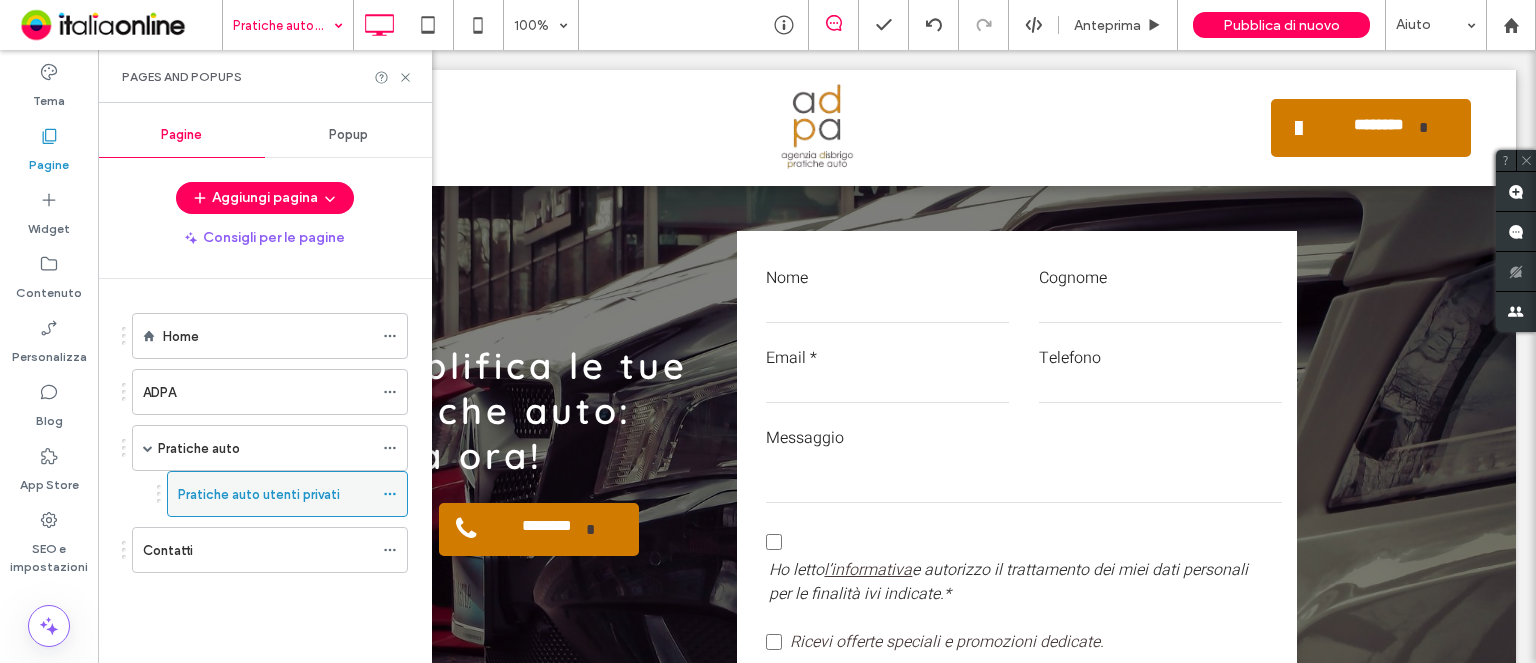 click 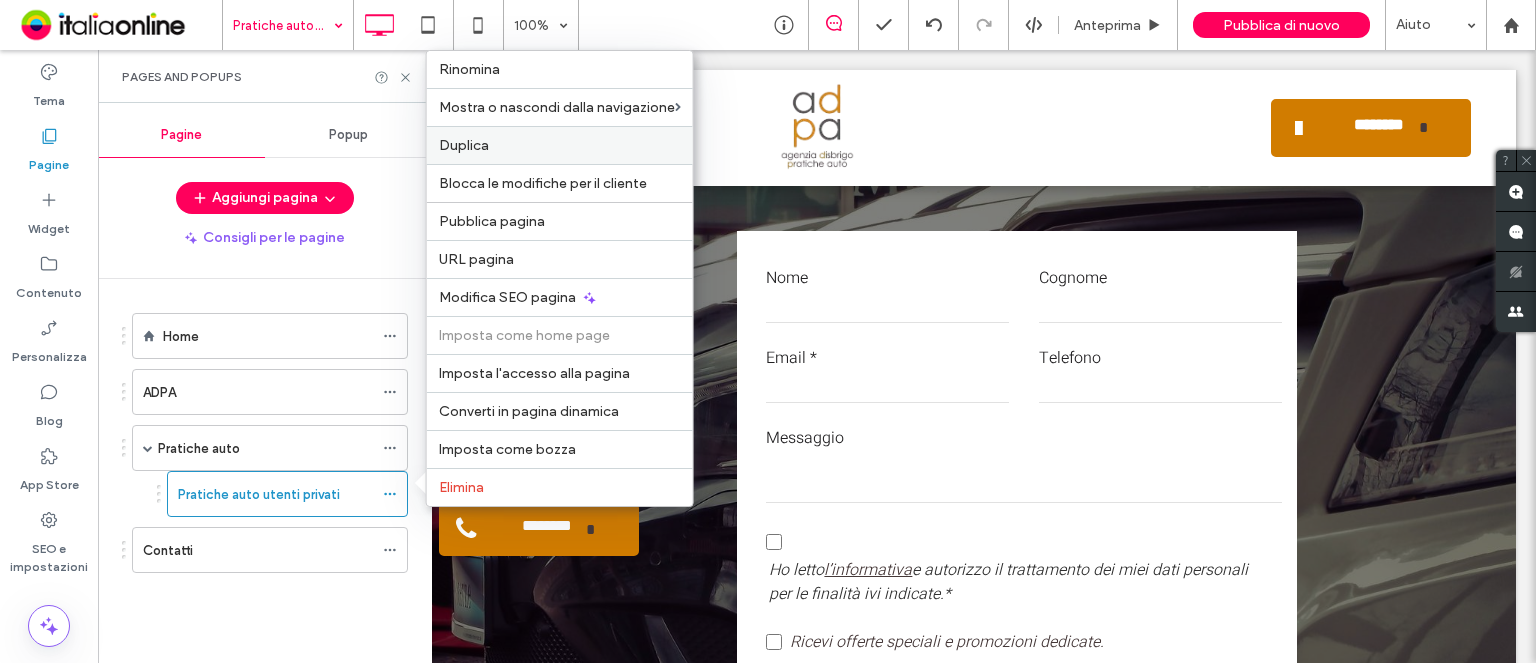 click on "Duplica" at bounding box center [560, 145] 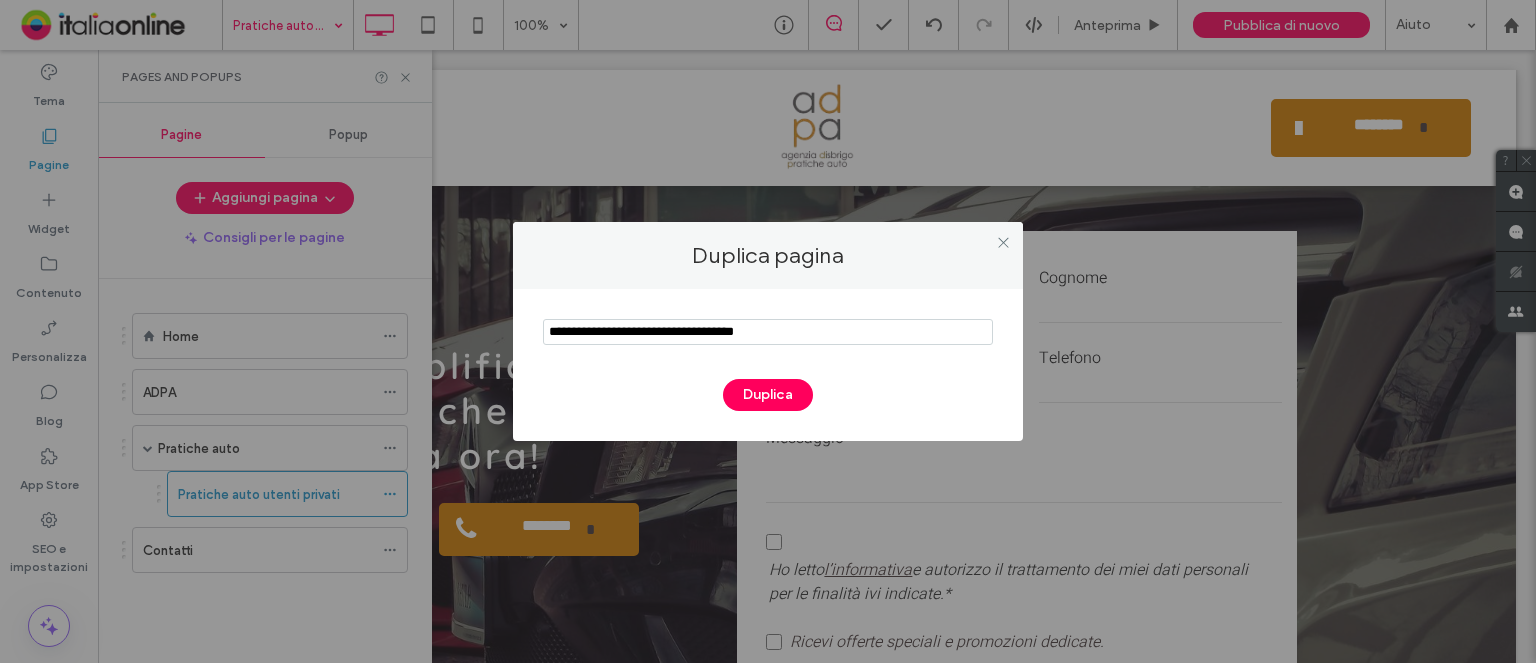 drag, startPoint x: 601, startPoint y: 328, endPoint x: 104, endPoint y: 329, distance: 497.001 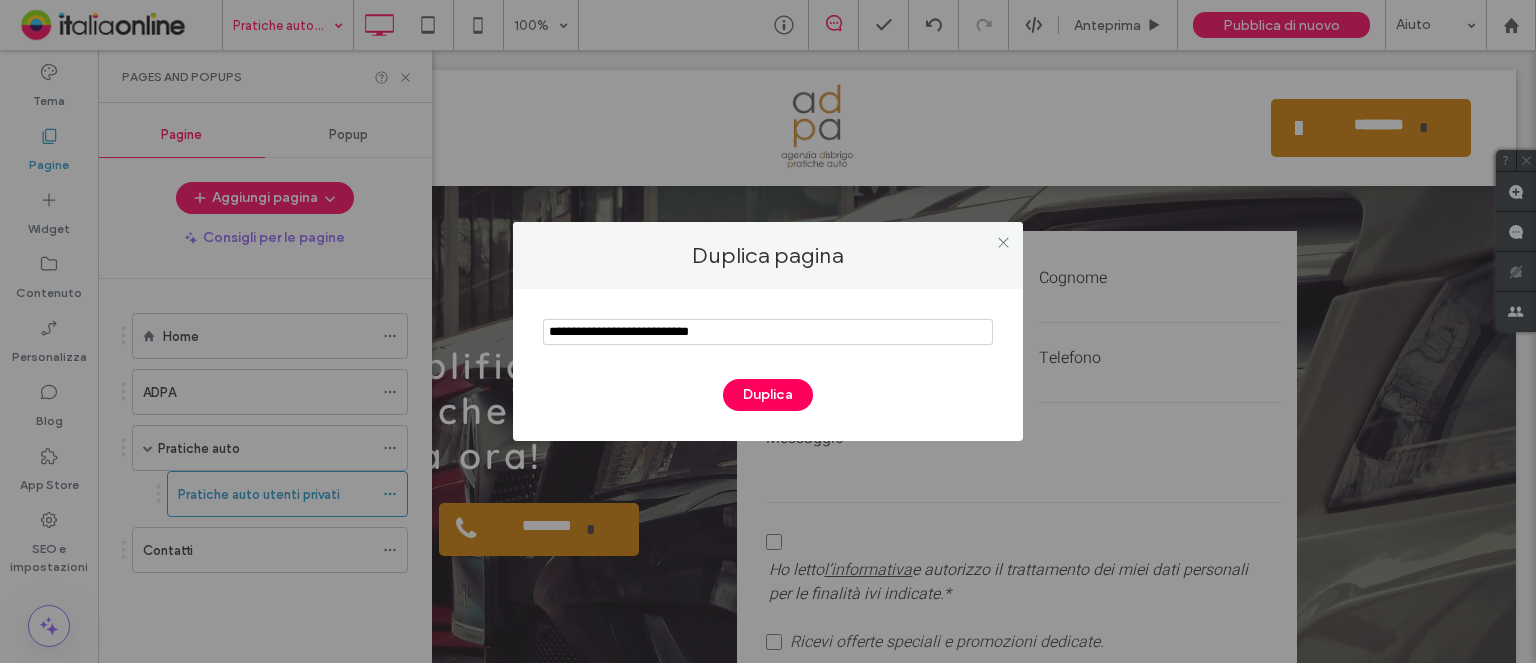 drag, startPoint x: 656, startPoint y: 333, endPoint x: 1156, endPoint y: 313, distance: 500.39984 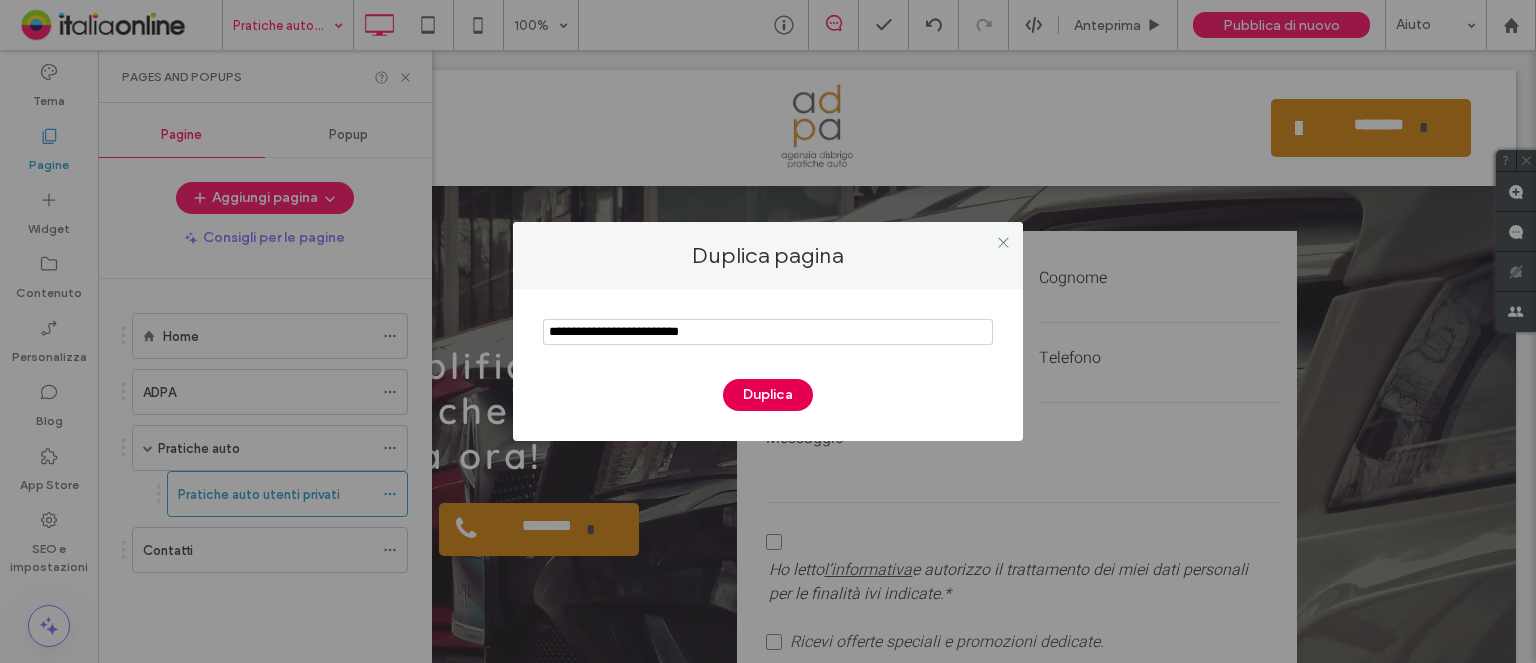 type on "**********" 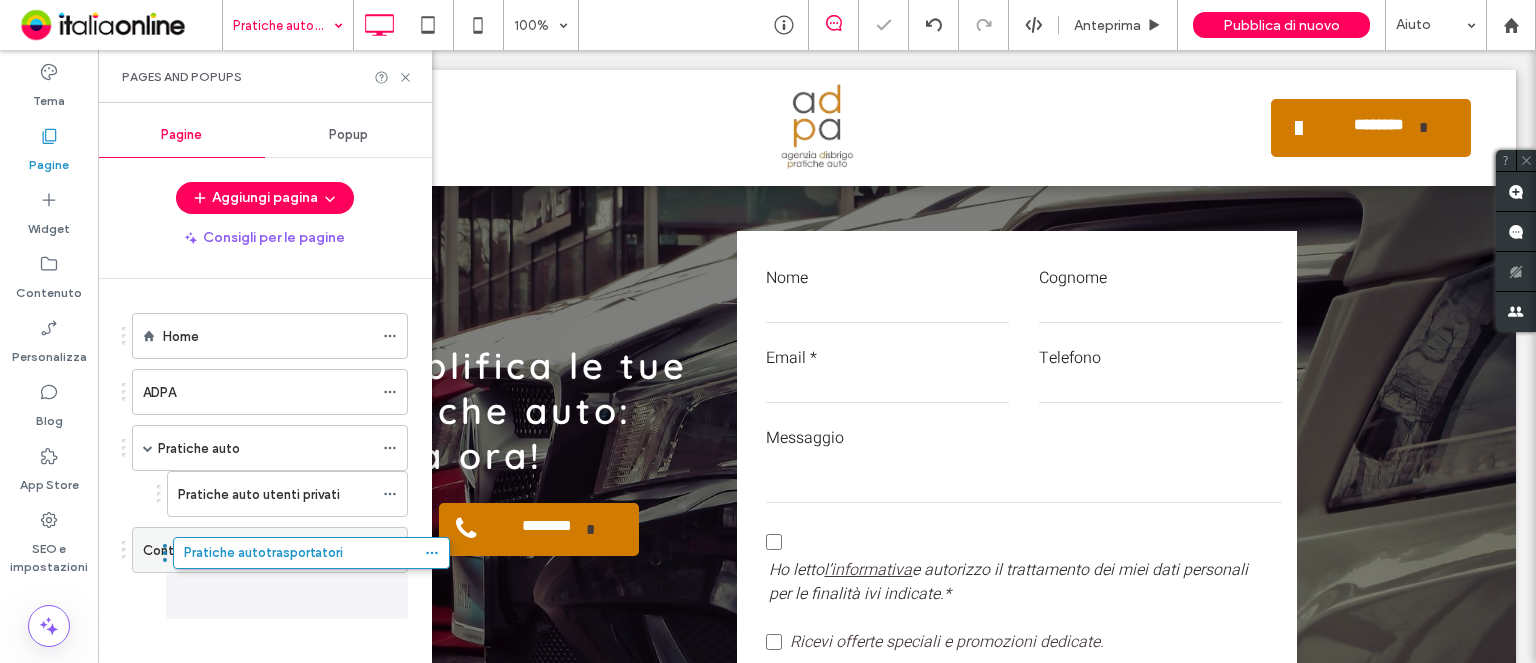 drag, startPoint x: 269, startPoint y: 567, endPoint x: 272, endPoint y: 551, distance: 16.27882 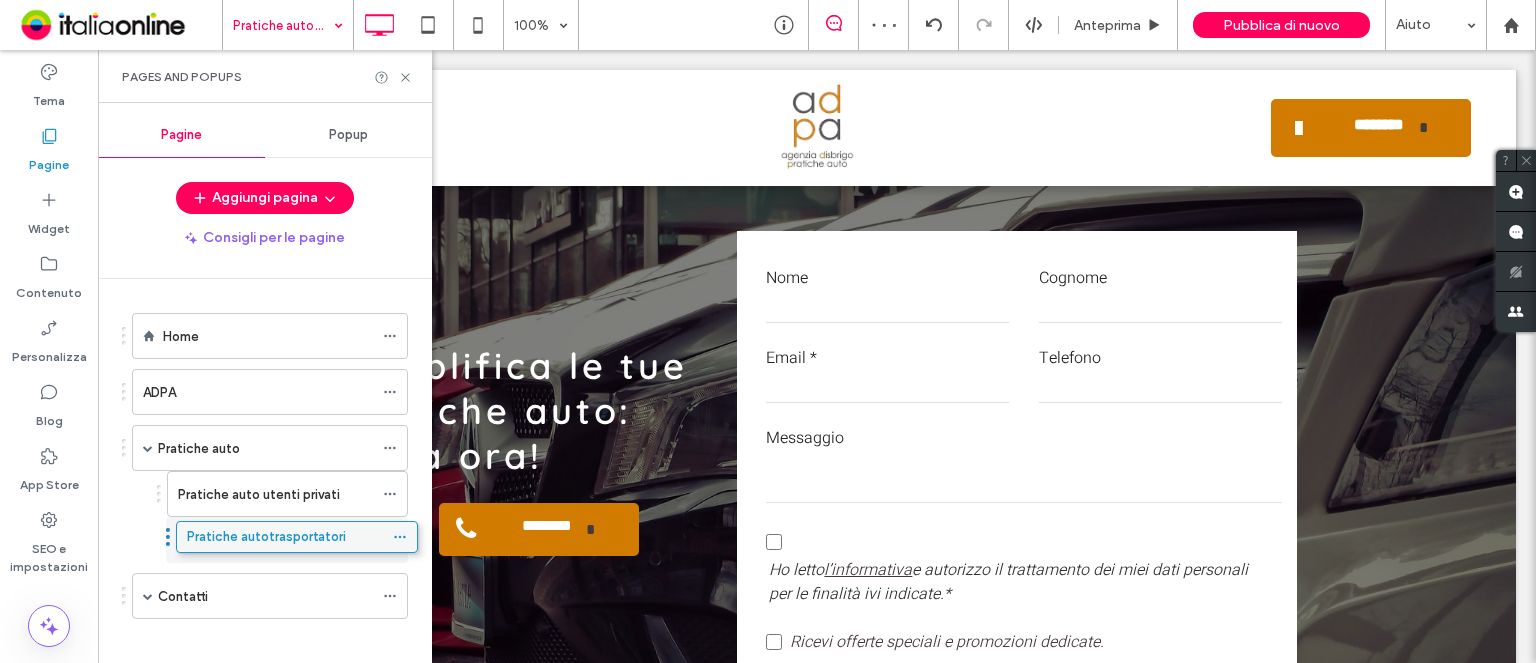 drag, startPoint x: 274, startPoint y: 583, endPoint x: 283, endPoint y: 523, distance: 60.671246 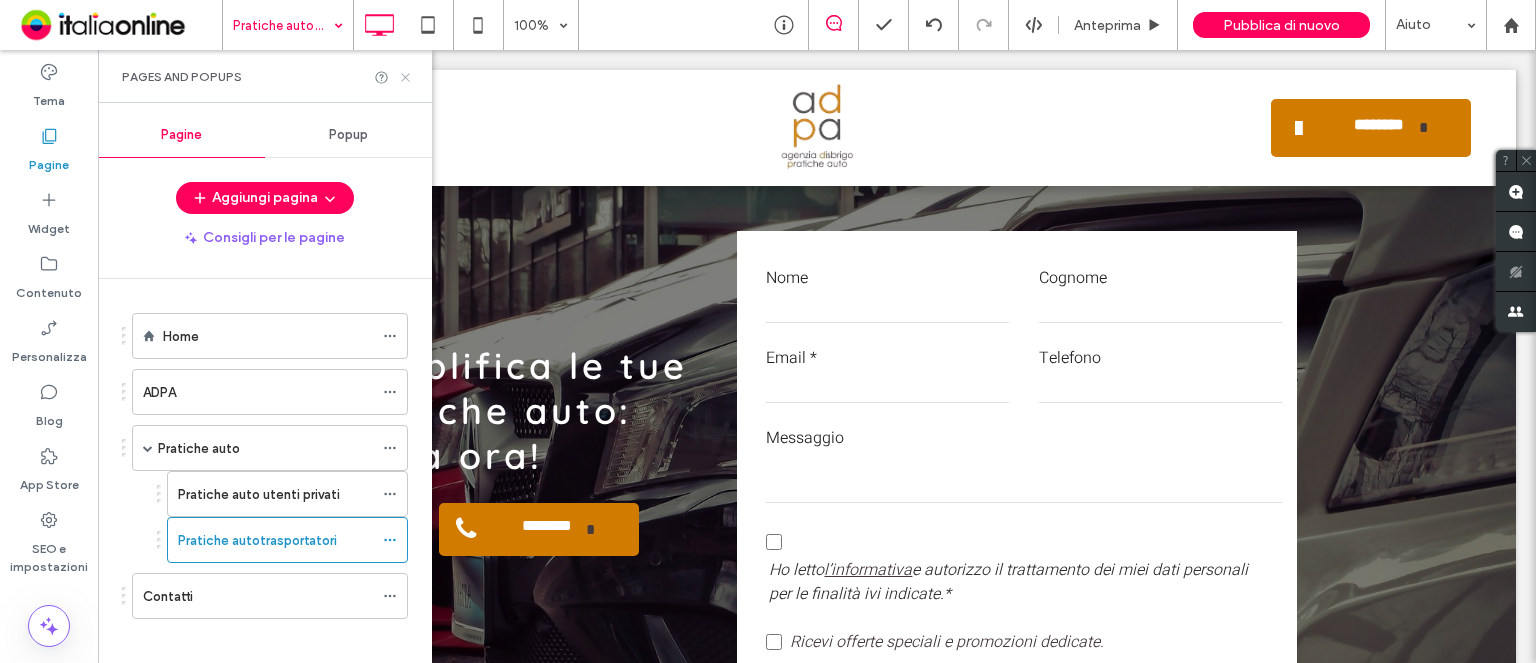 click 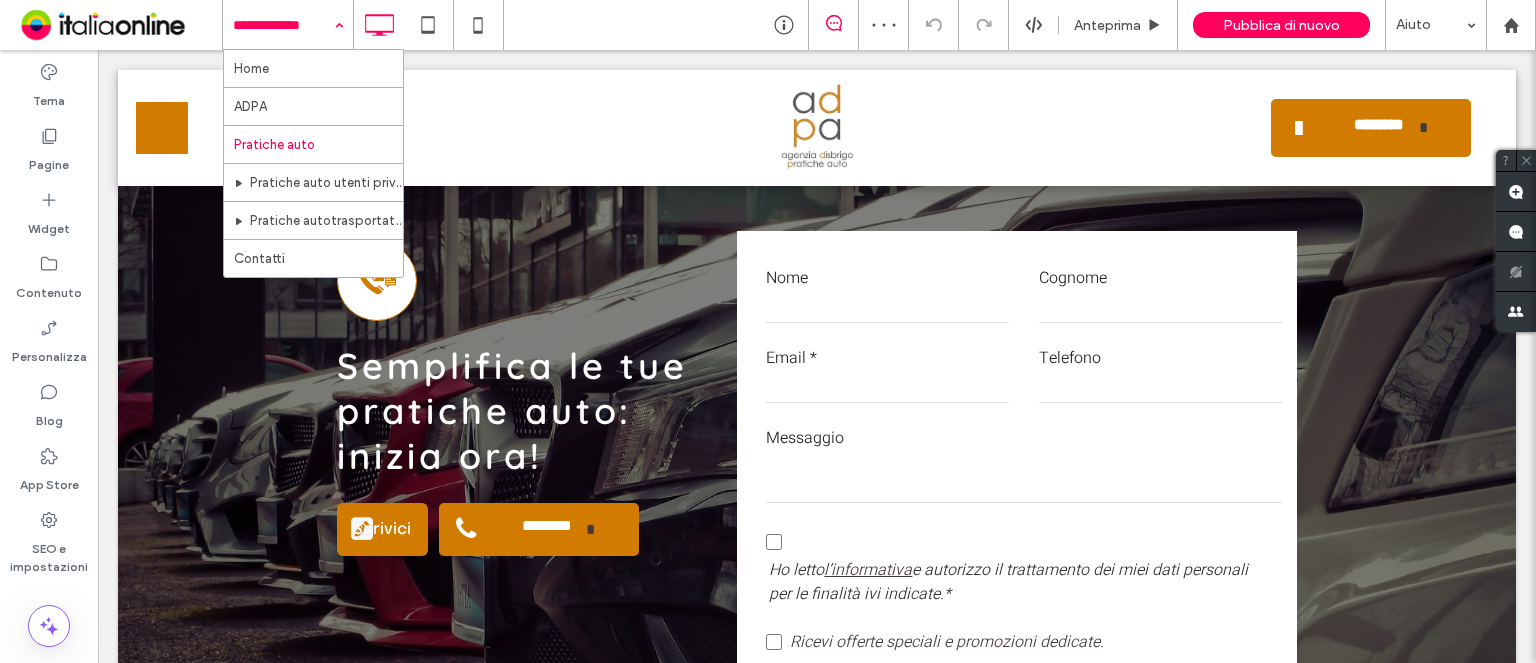 click at bounding box center [283, 25] 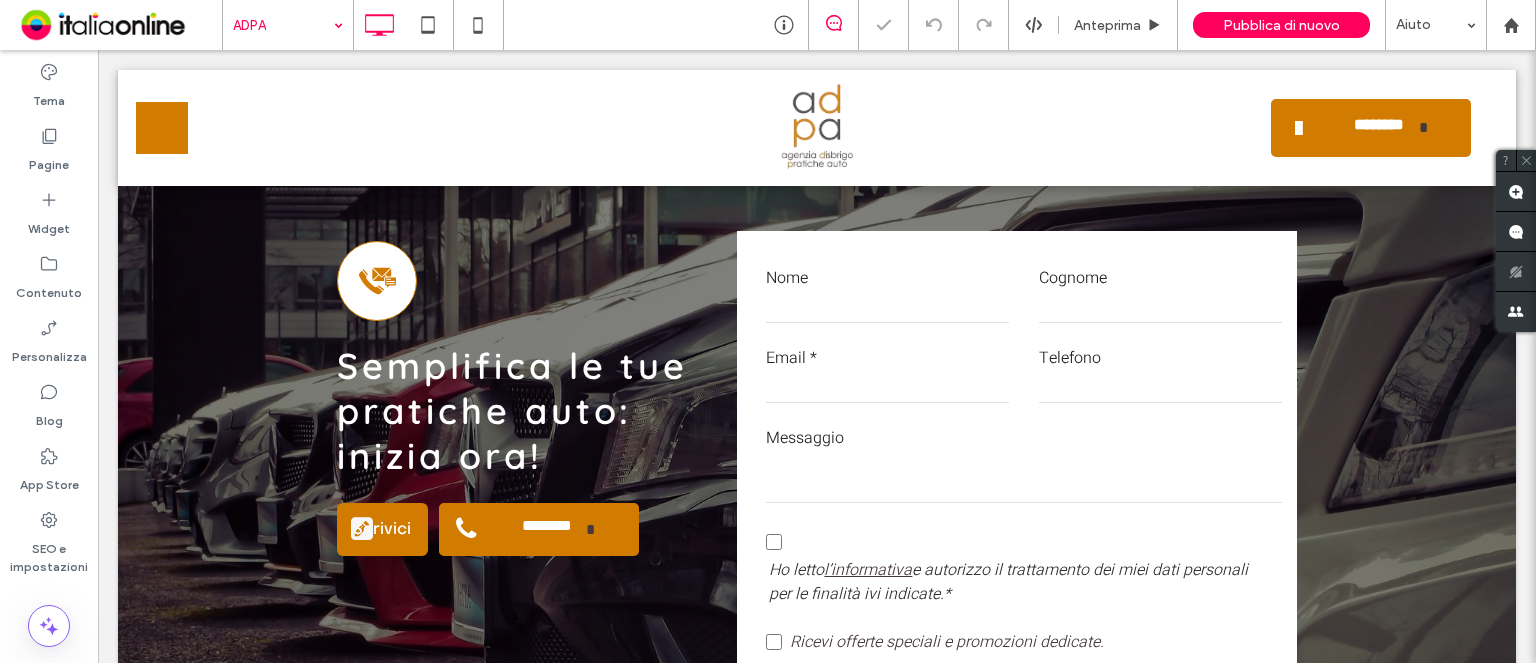 click at bounding box center (283, 25) 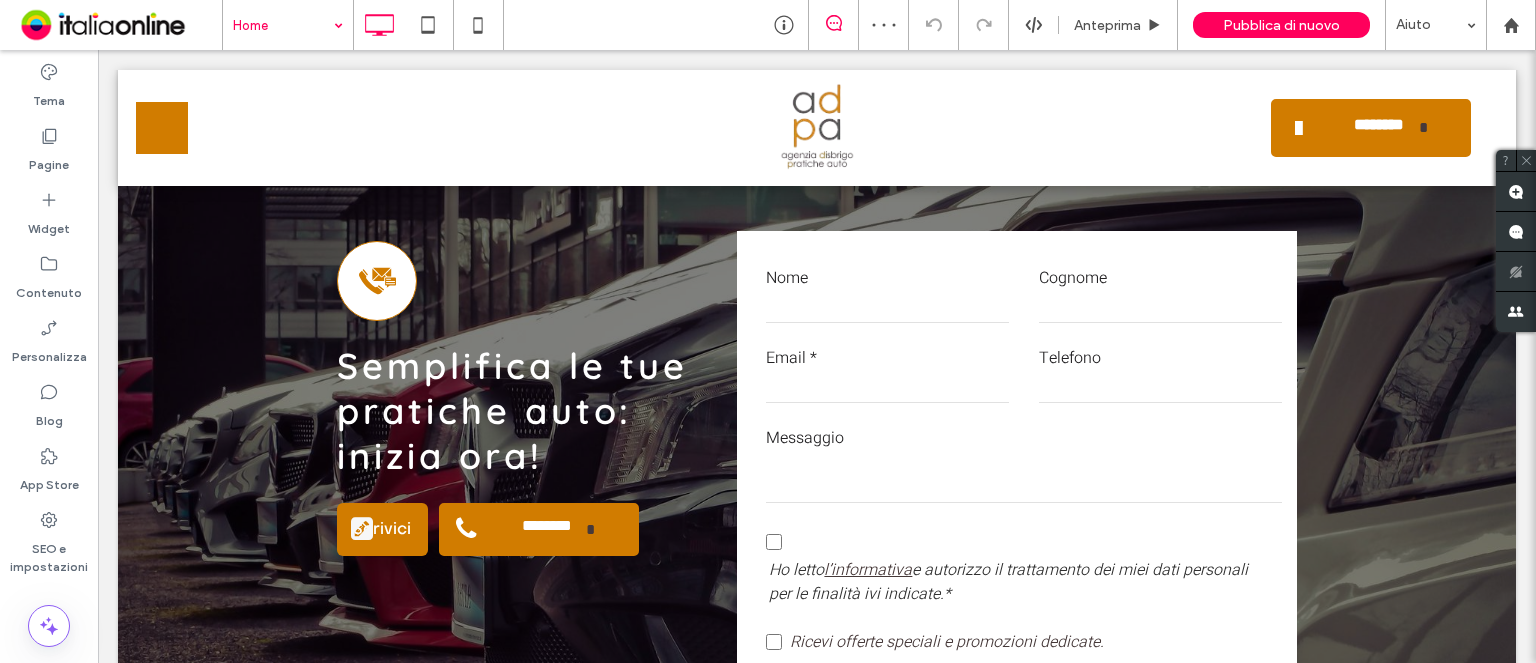 click at bounding box center (283, 25) 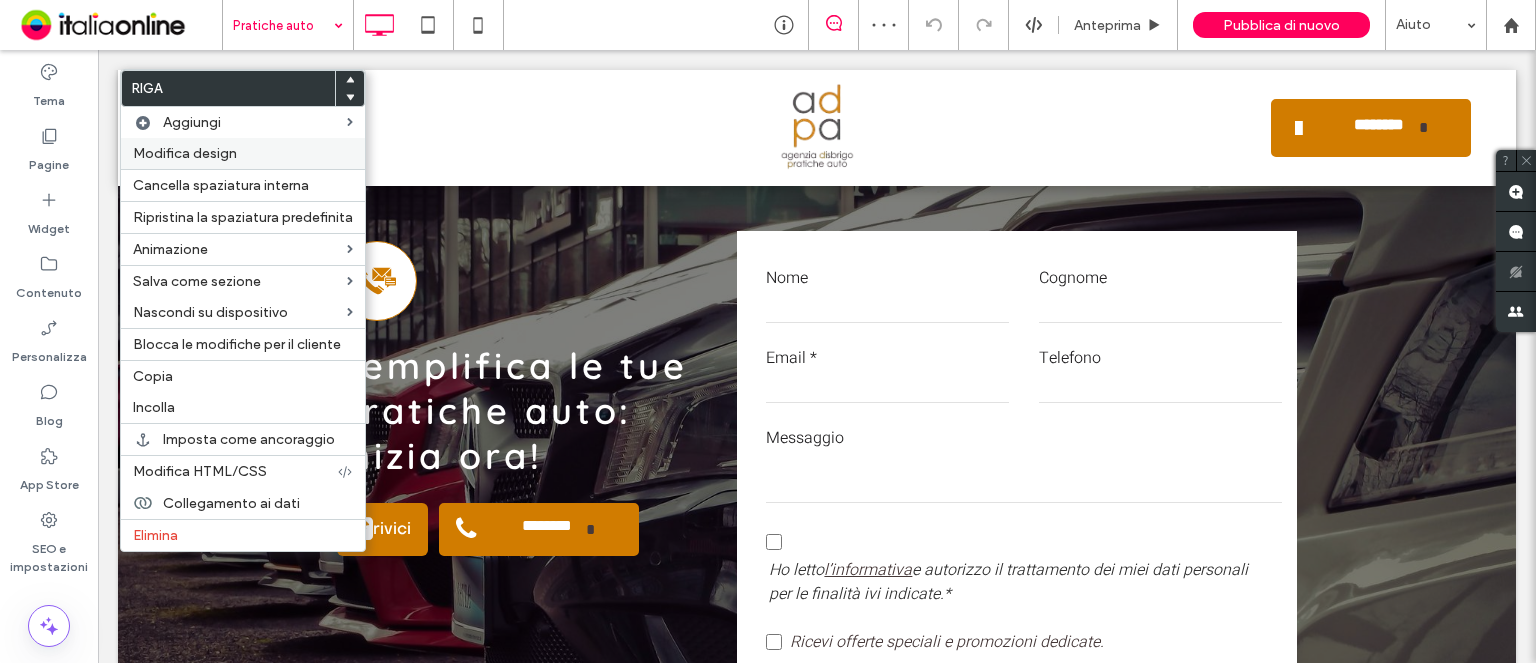 click on "Modifica design" at bounding box center [185, 153] 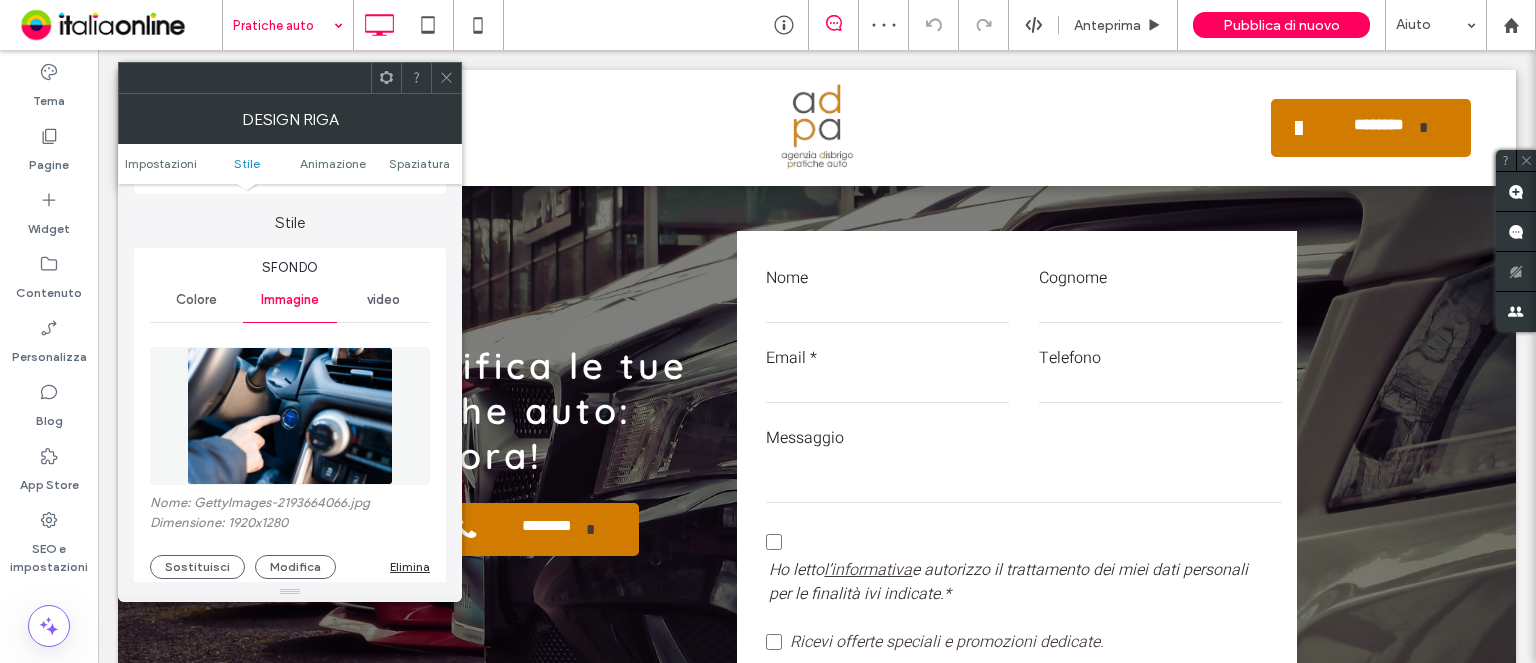 scroll, scrollTop: 300, scrollLeft: 0, axis: vertical 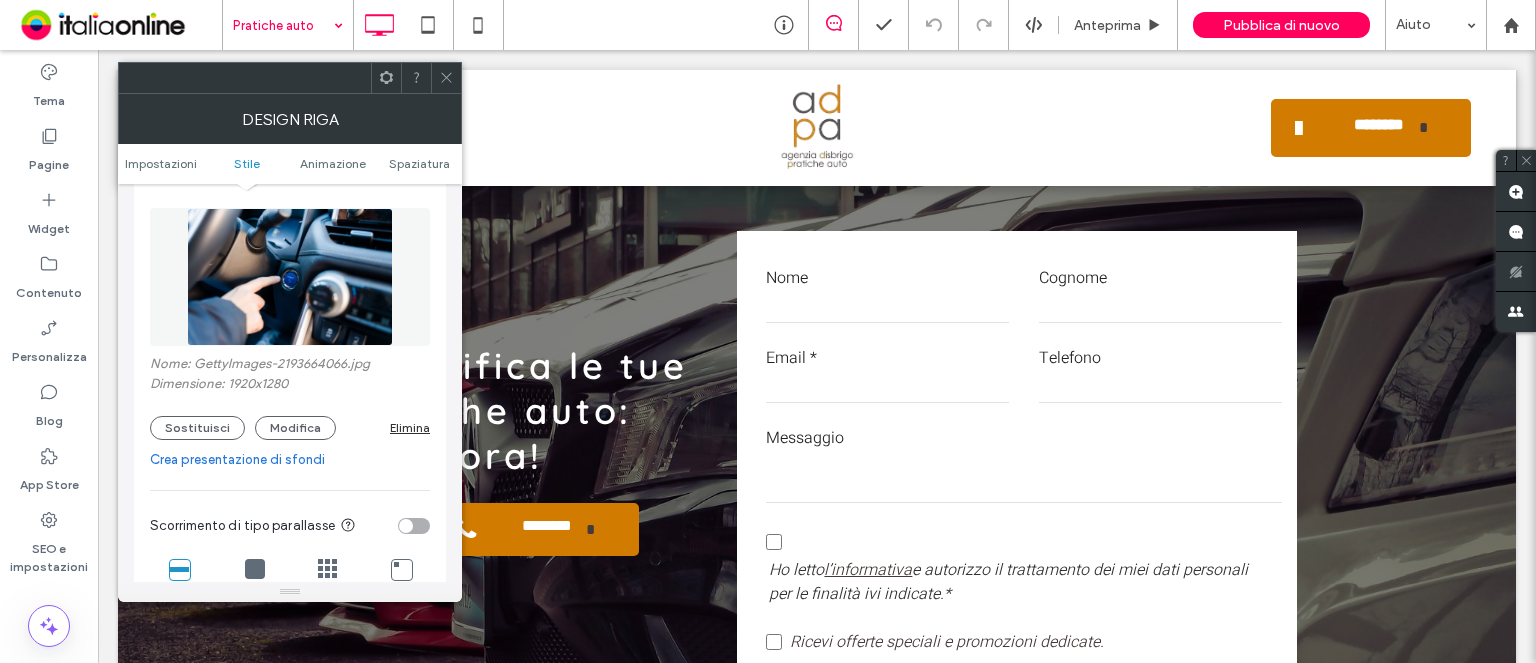 drag, startPoint x: 208, startPoint y: 423, endPoint x: 348, endPoint y: 420, distance: 140.03214 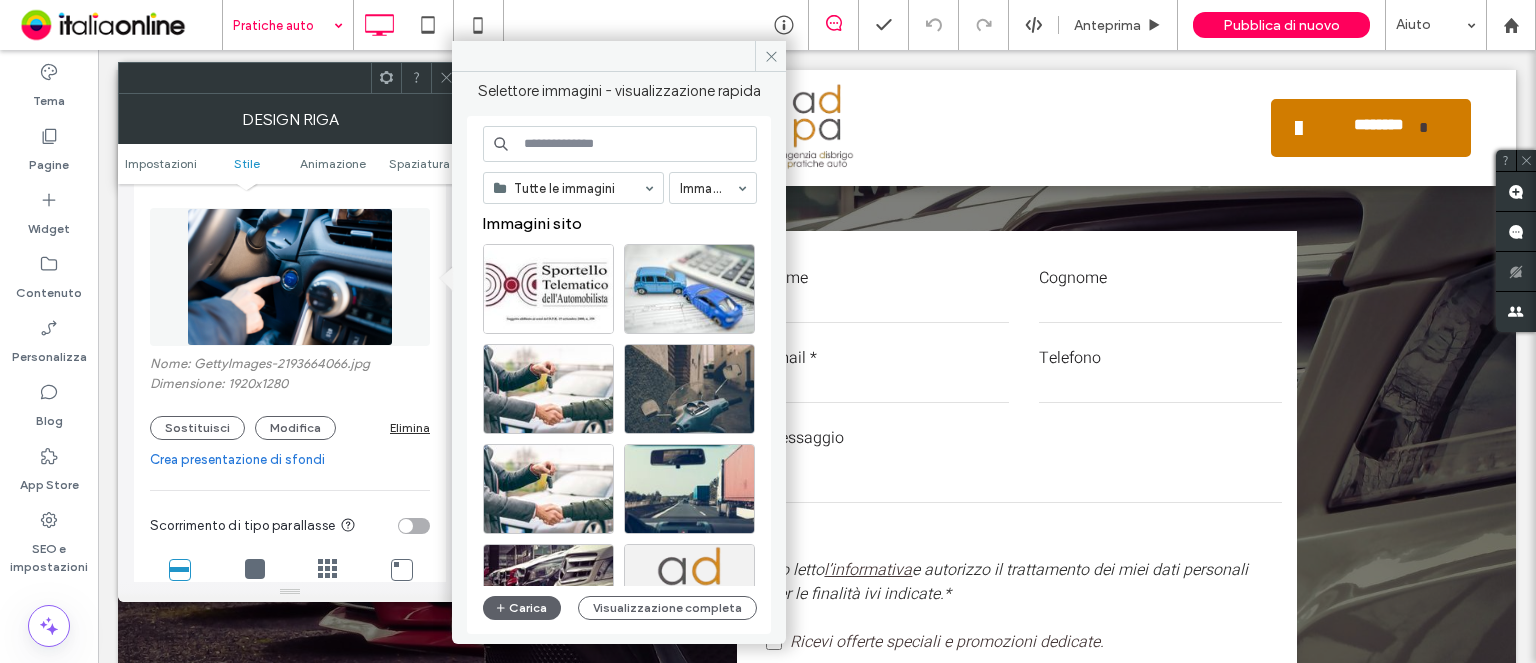 drag, startPoint x: 524, startPoint y: 606, endPoint x: 519, endPoint y: 590, distance: 16.763054 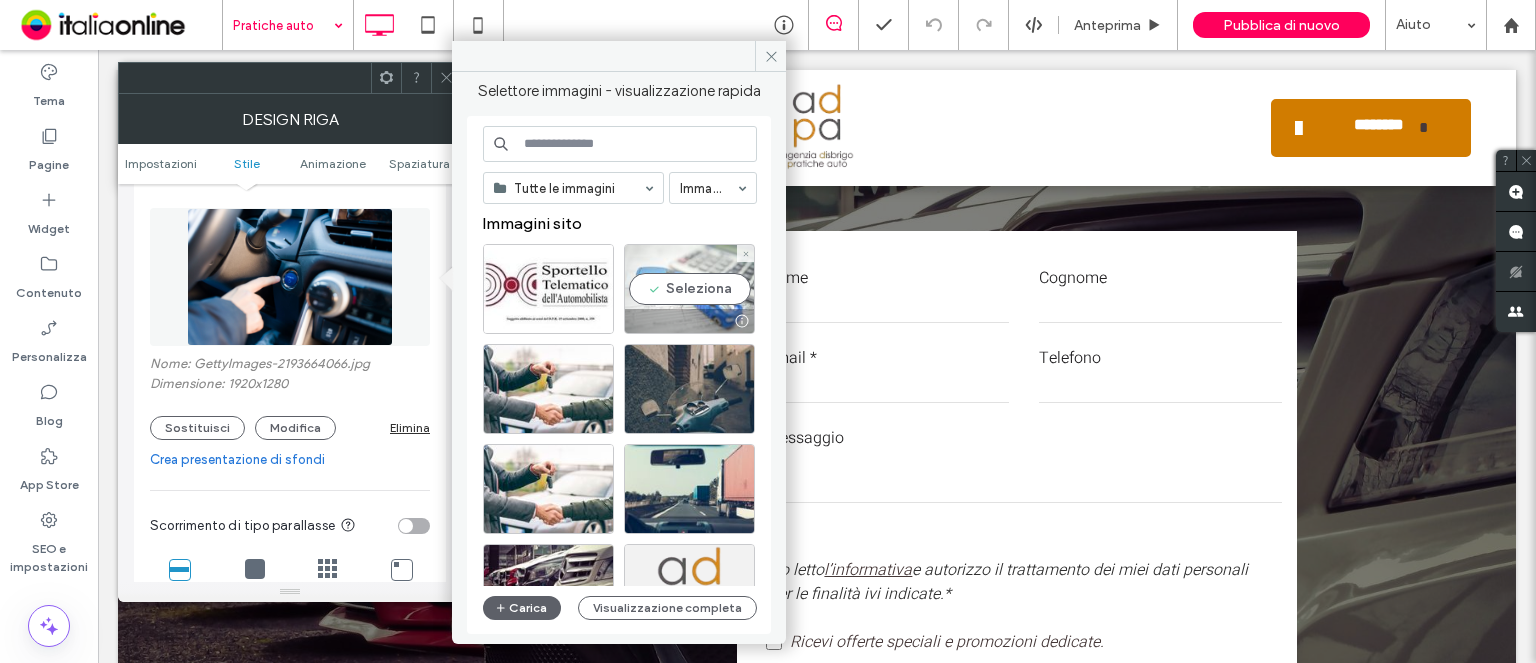 click on "Seleziona" at bounding box center [689, 289] 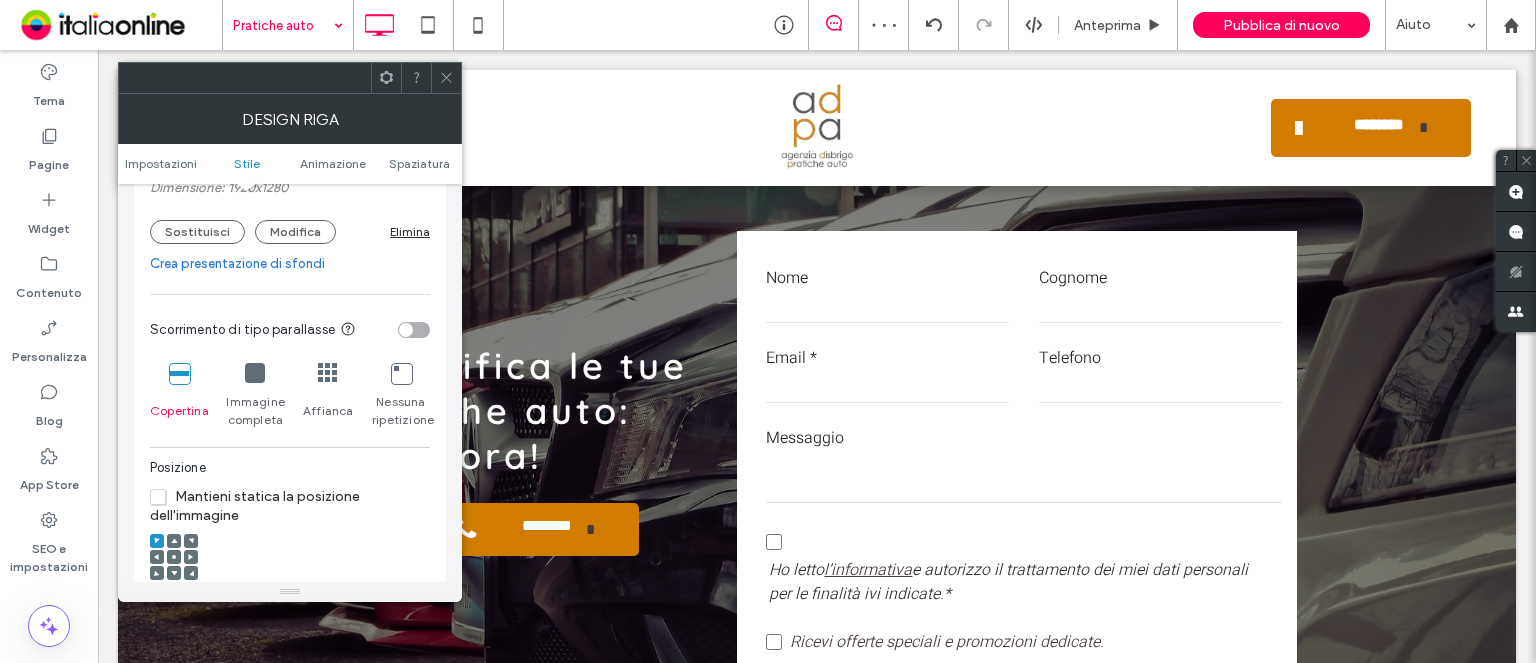 scroll, scrollTop: 500, scrollLeft: 0, axis: vertical 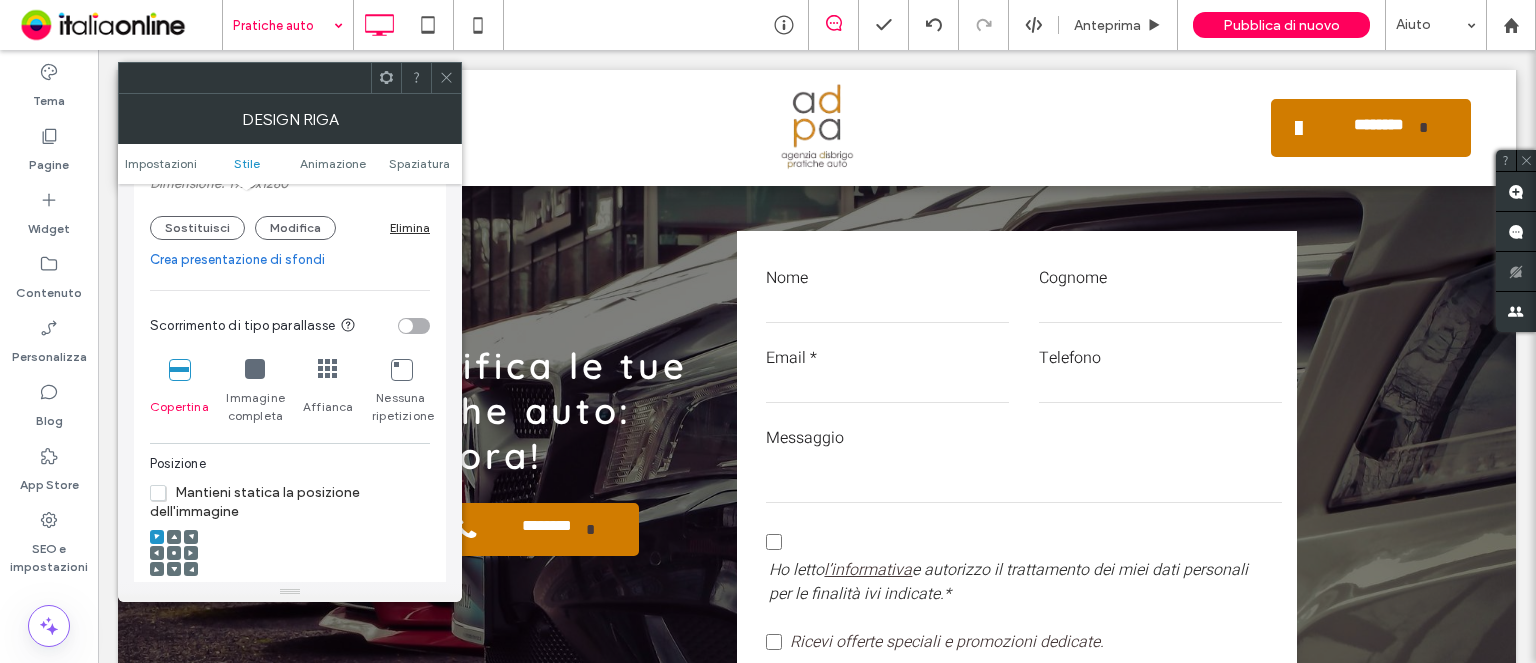 click at bounding box center [174, 553] 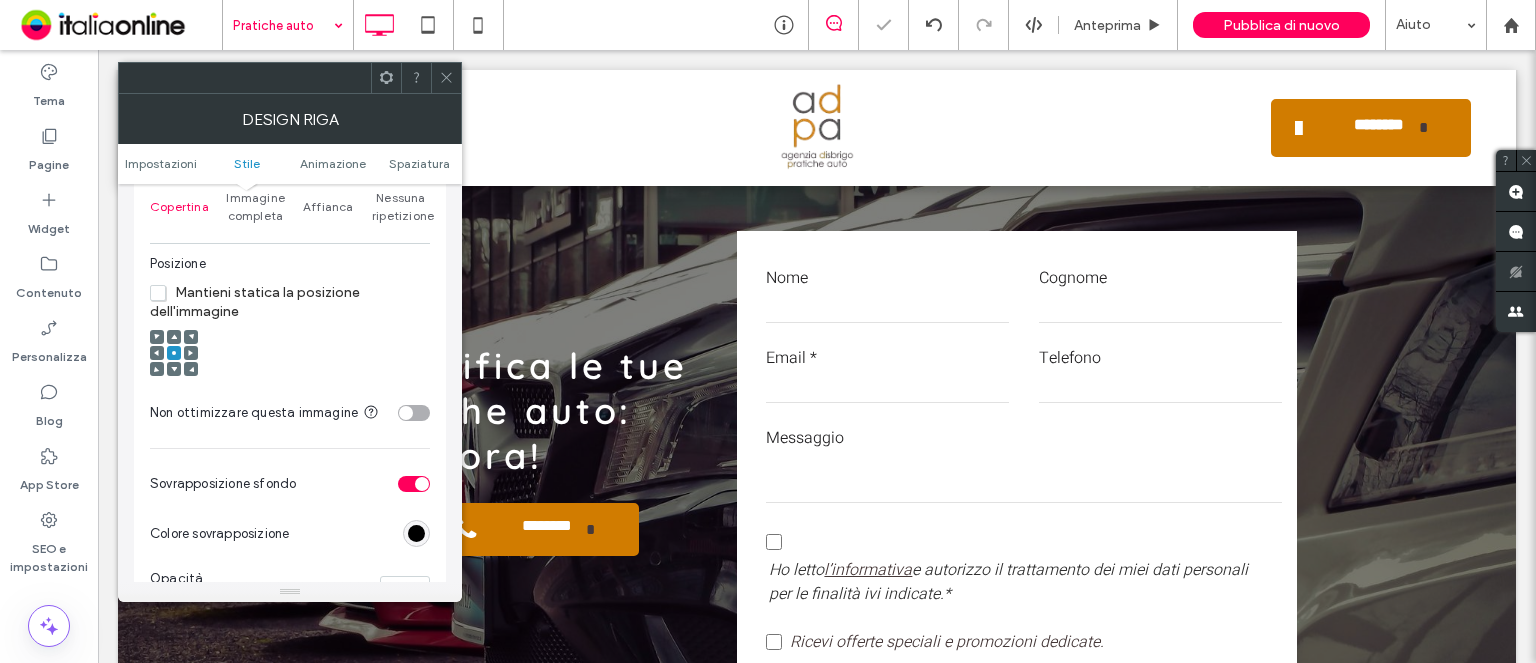 scroll, scrollTop: 900, scrollLeft: 0, axis: vertical 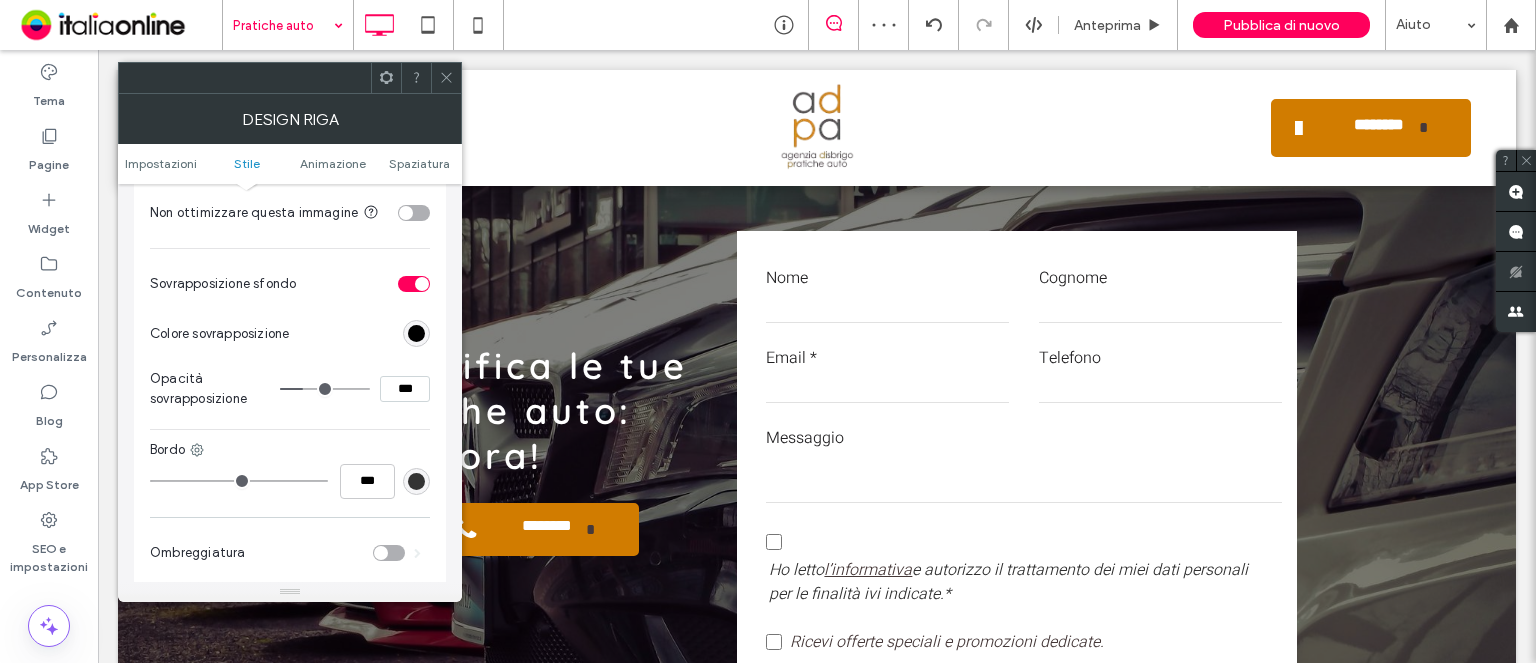 drag, startPoint x: 401, startPoint y: 395, endPoint x: 351, endPoint y: 387, distance: 50.635956 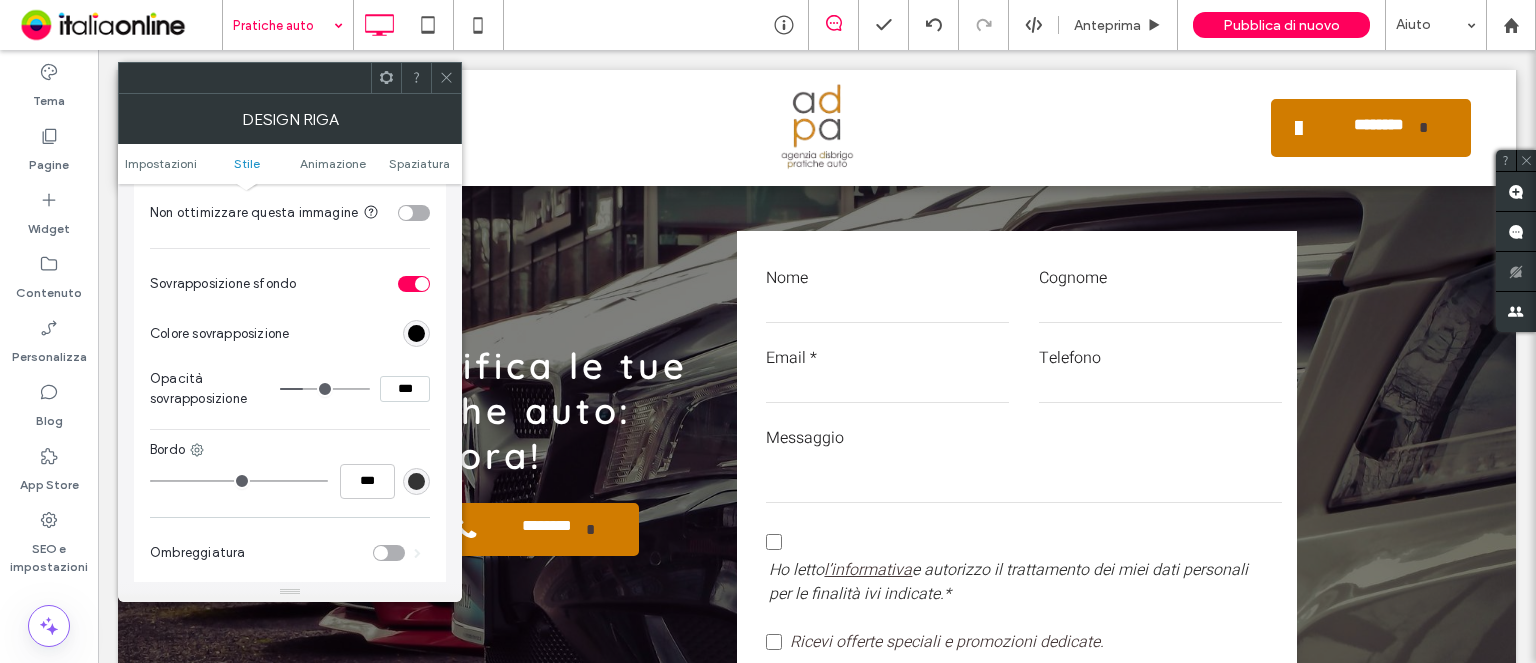 type on "***" 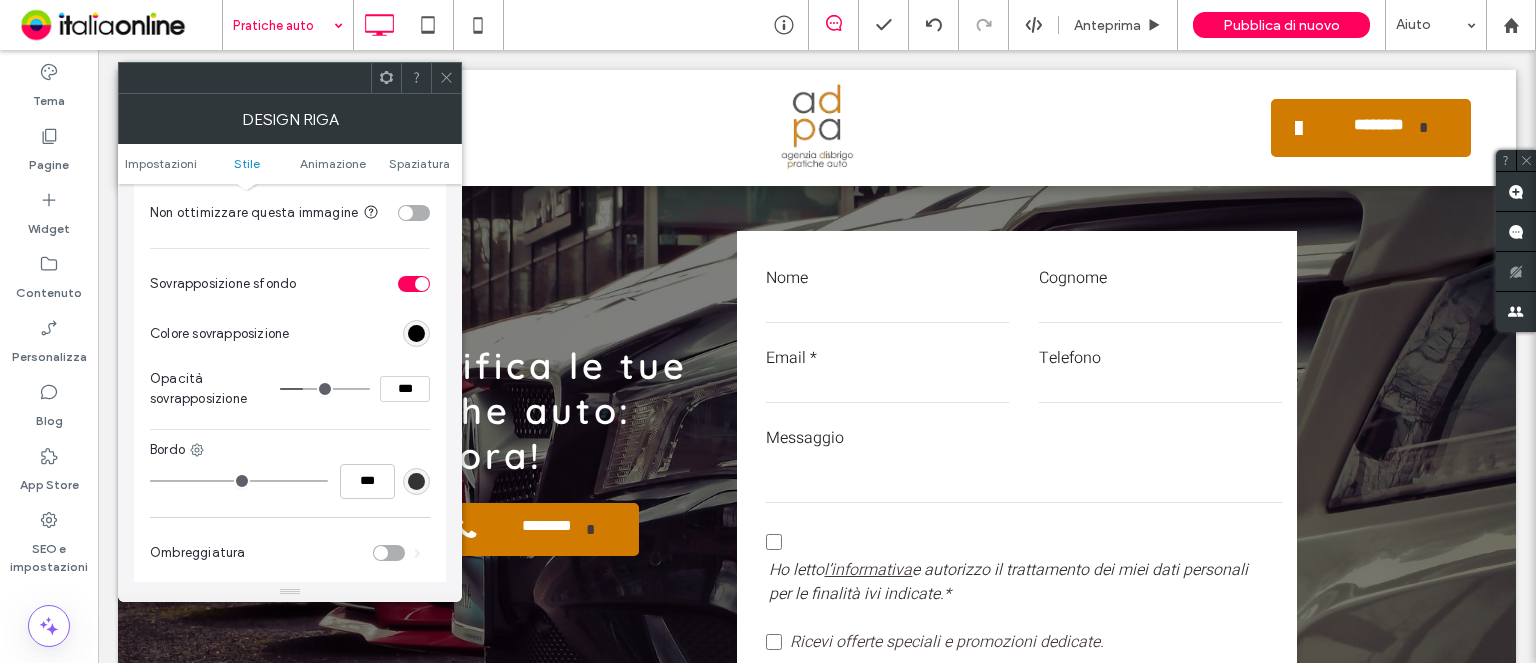 type on "**" 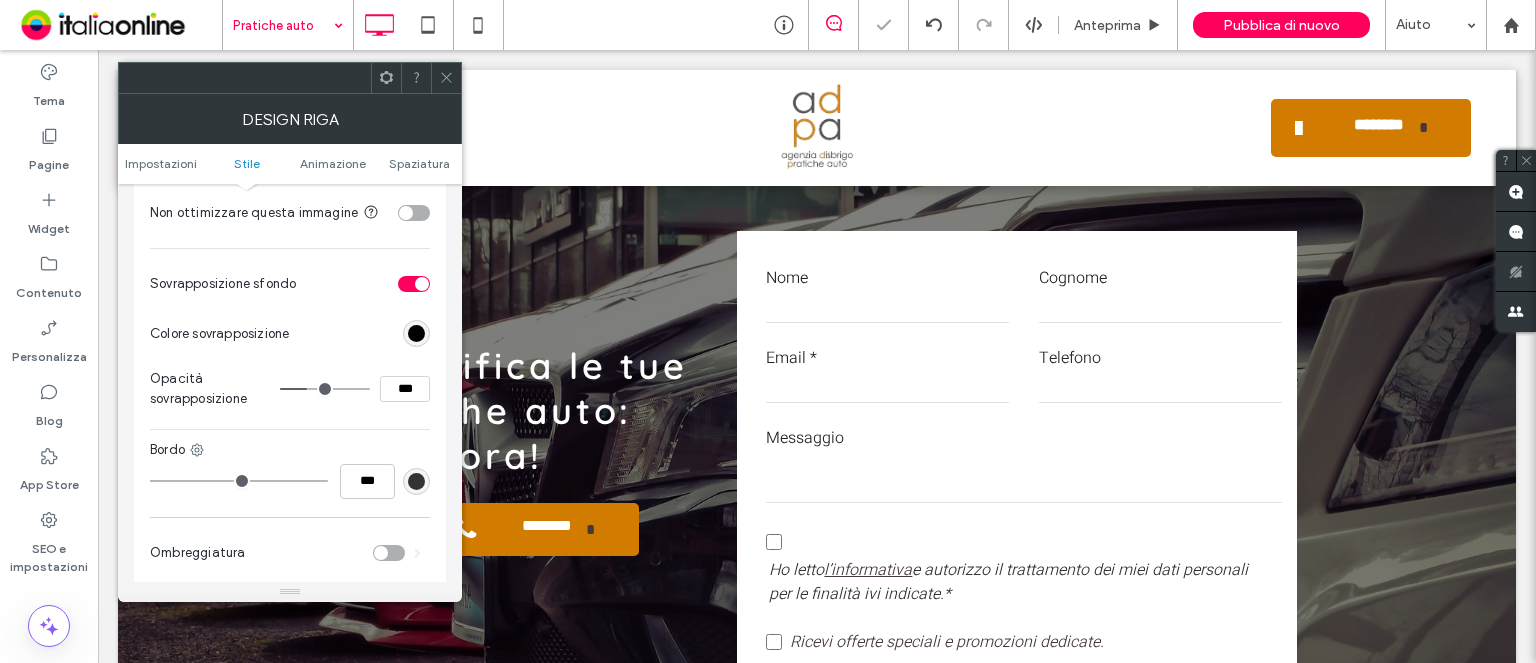 click 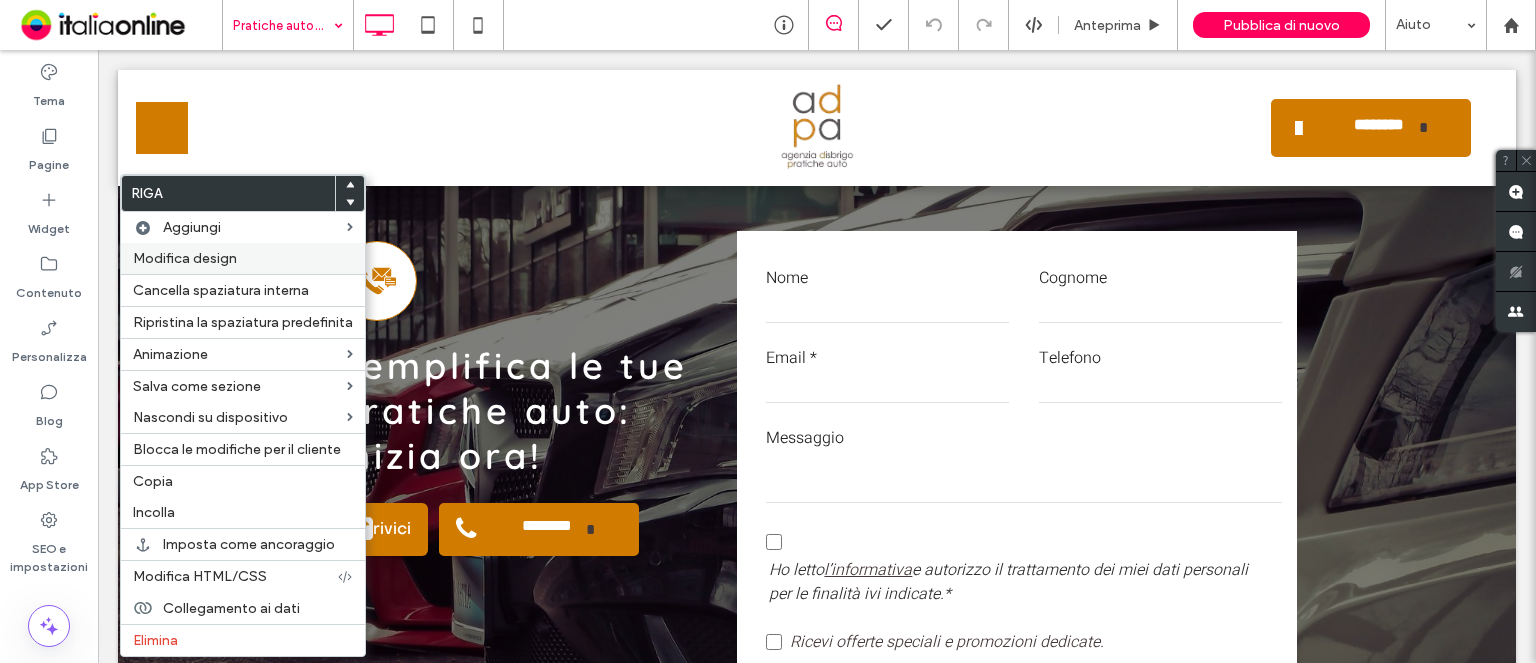 click on "Modifica design" at bounding box center [243, 258] 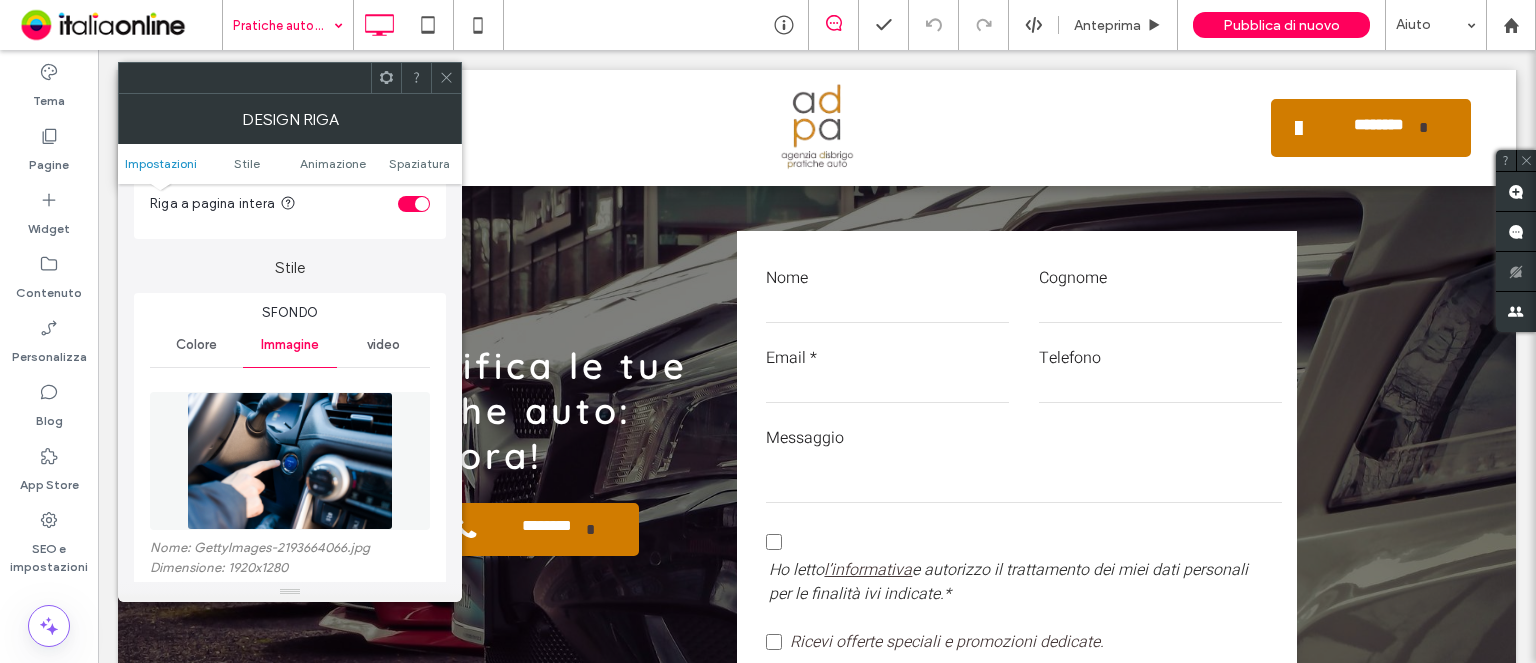 scroll, scrollTop: 200, scrollLeft: 0, axis: vertical 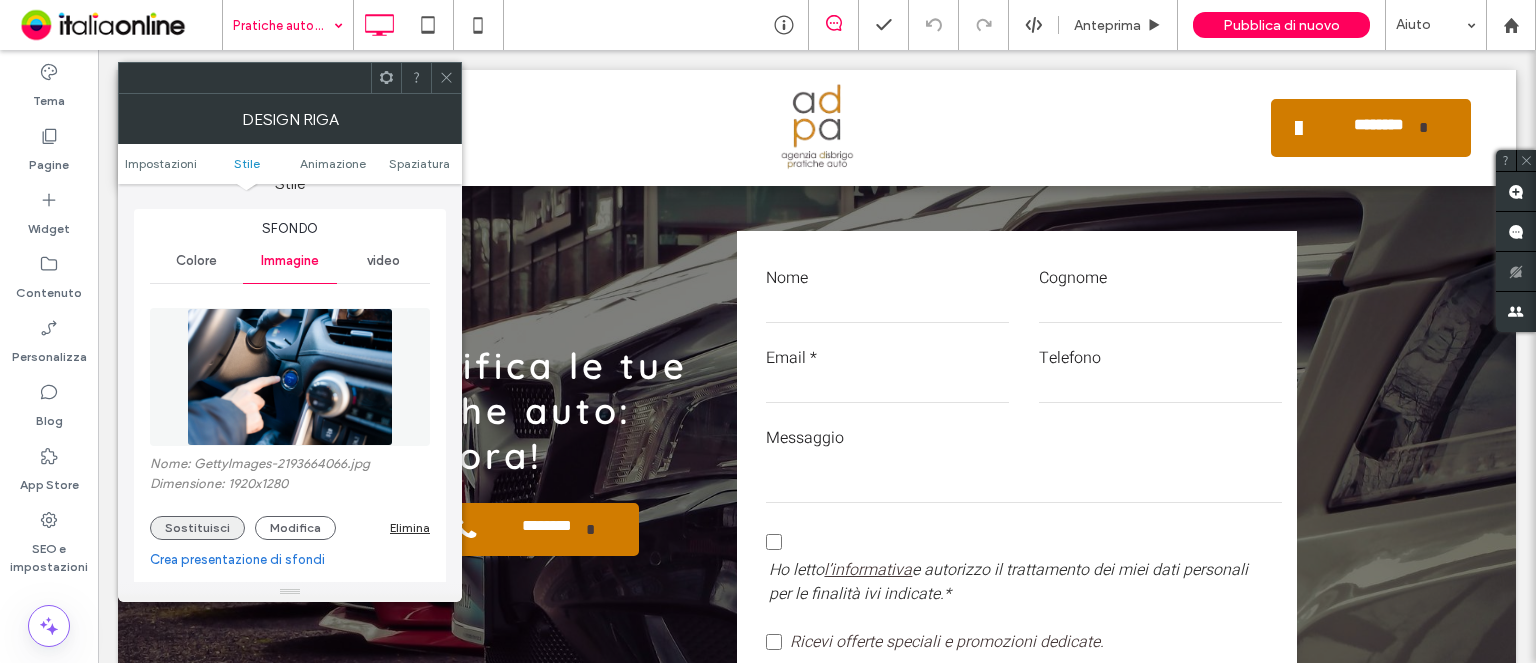 click on "Sostituisci" at bounding box center [197, 528] 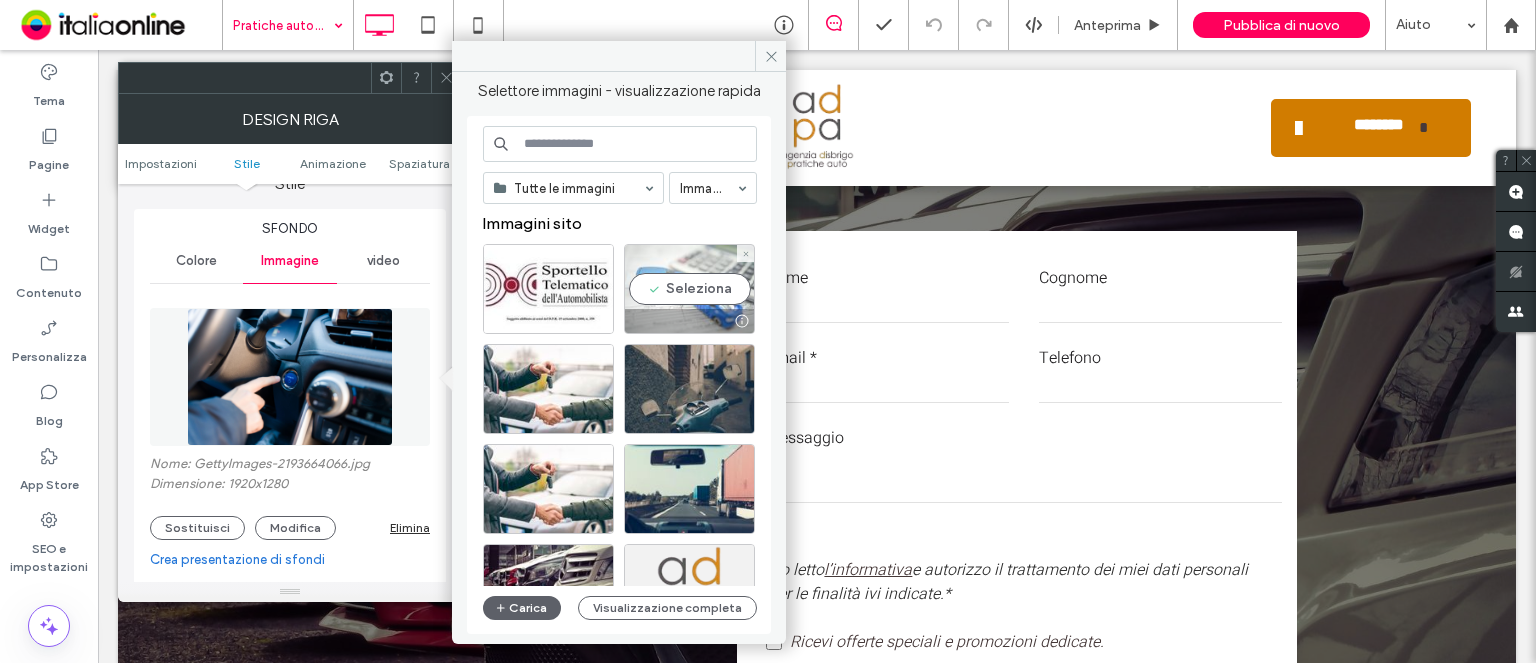 click on "Seleziona" at bounding box center (689, 289) 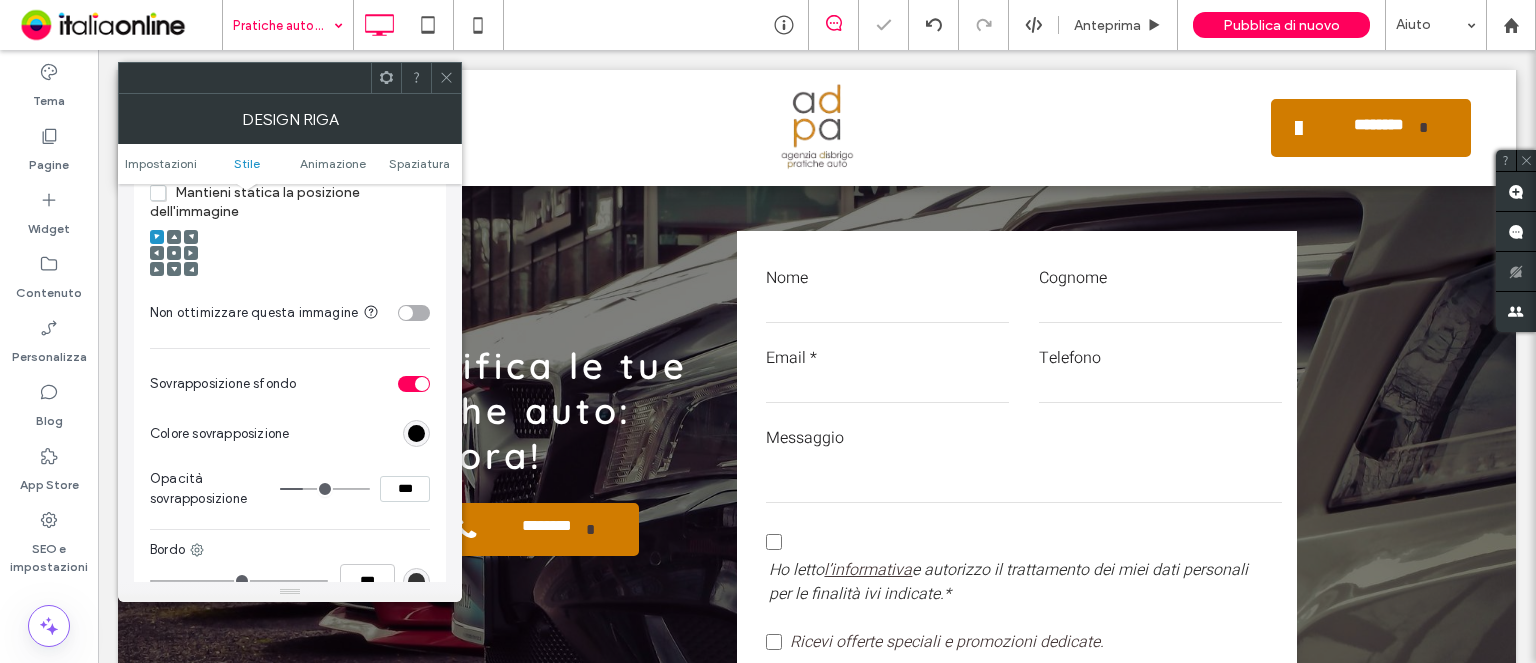 scroll, scrollTop: 900, scrollLeft: 0, axis: vertical 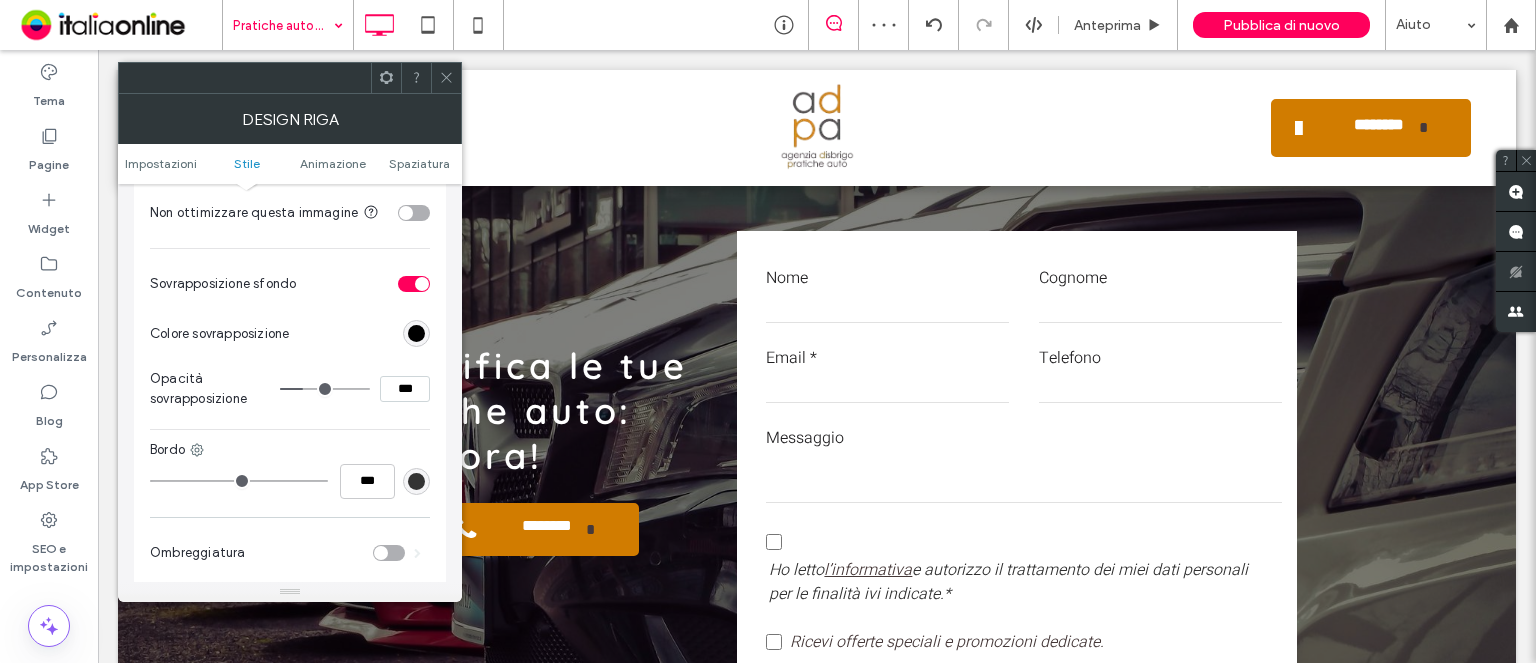 drag, startPoint x: 400, startPoint y: 395, endPoint x: 340, endPoint y: 384, distance: 61 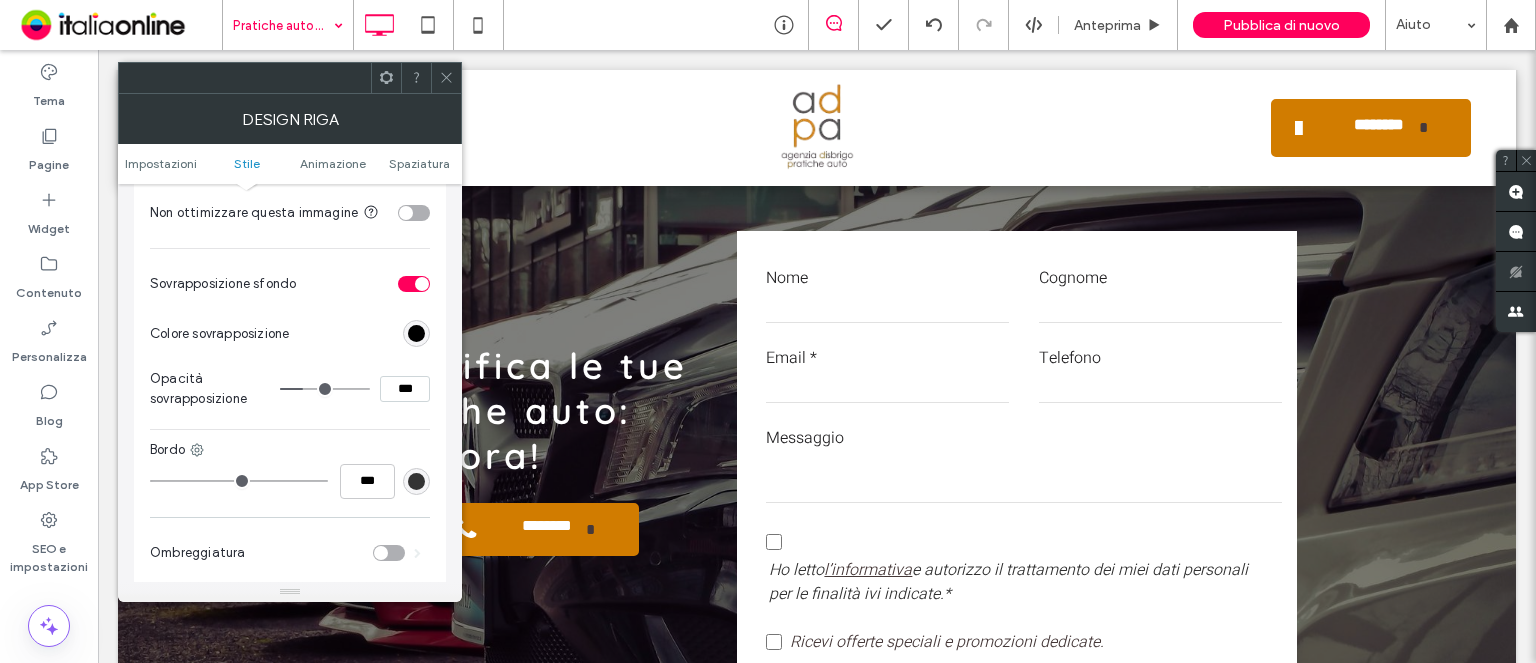 type on "***" 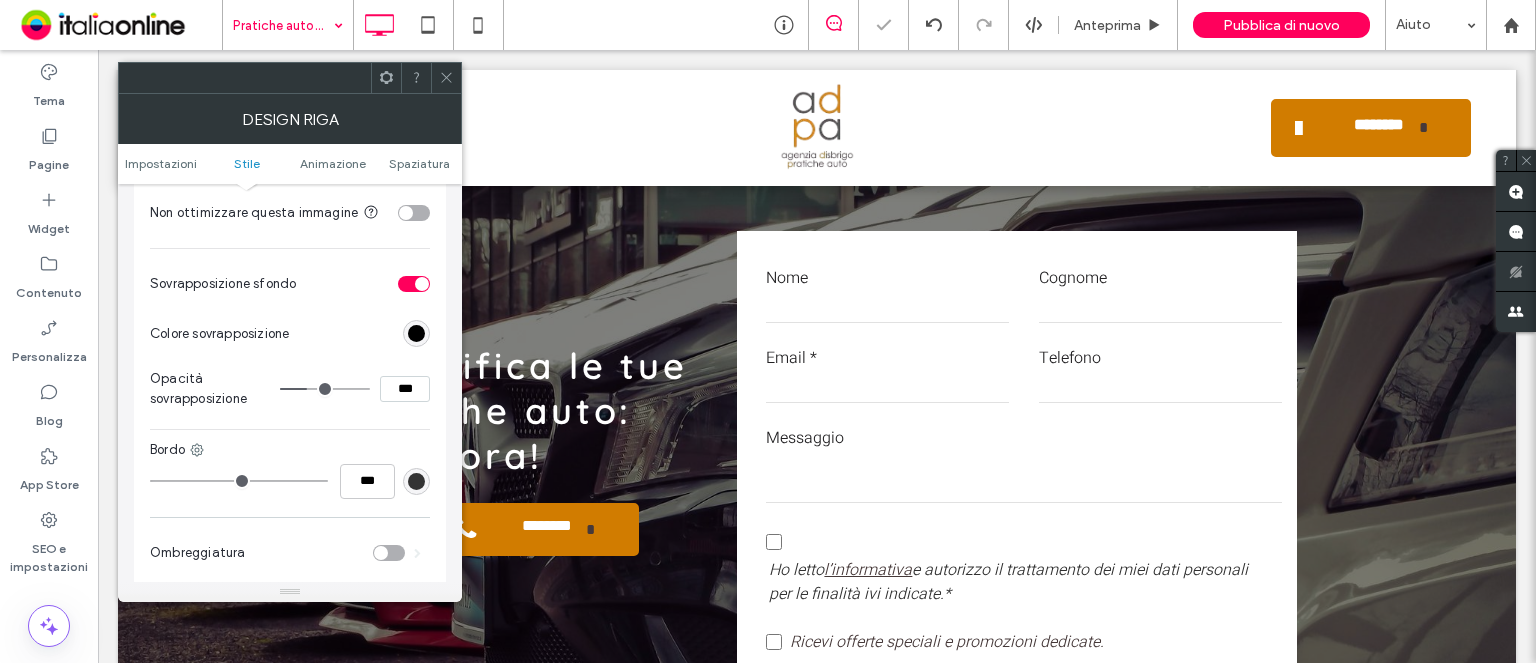 click 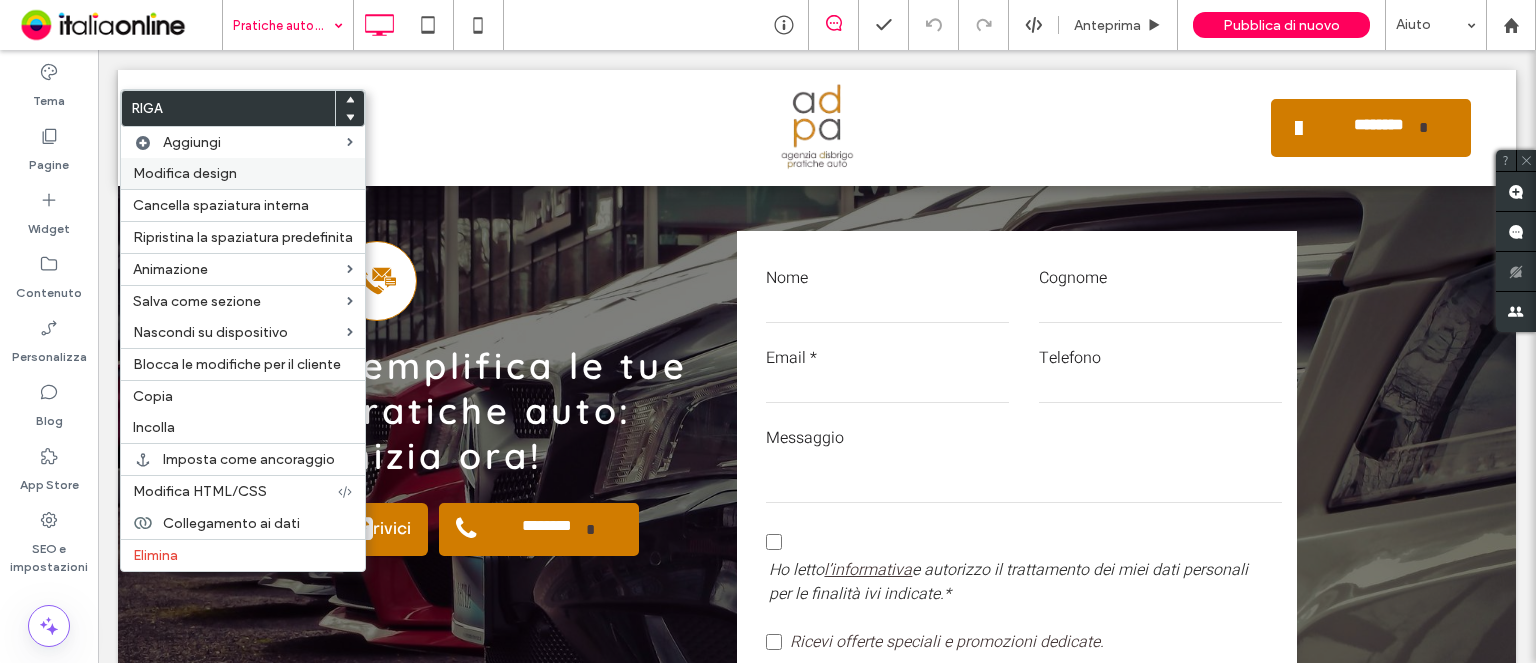 click on "Modifica design" at bounding box center [243, 173] 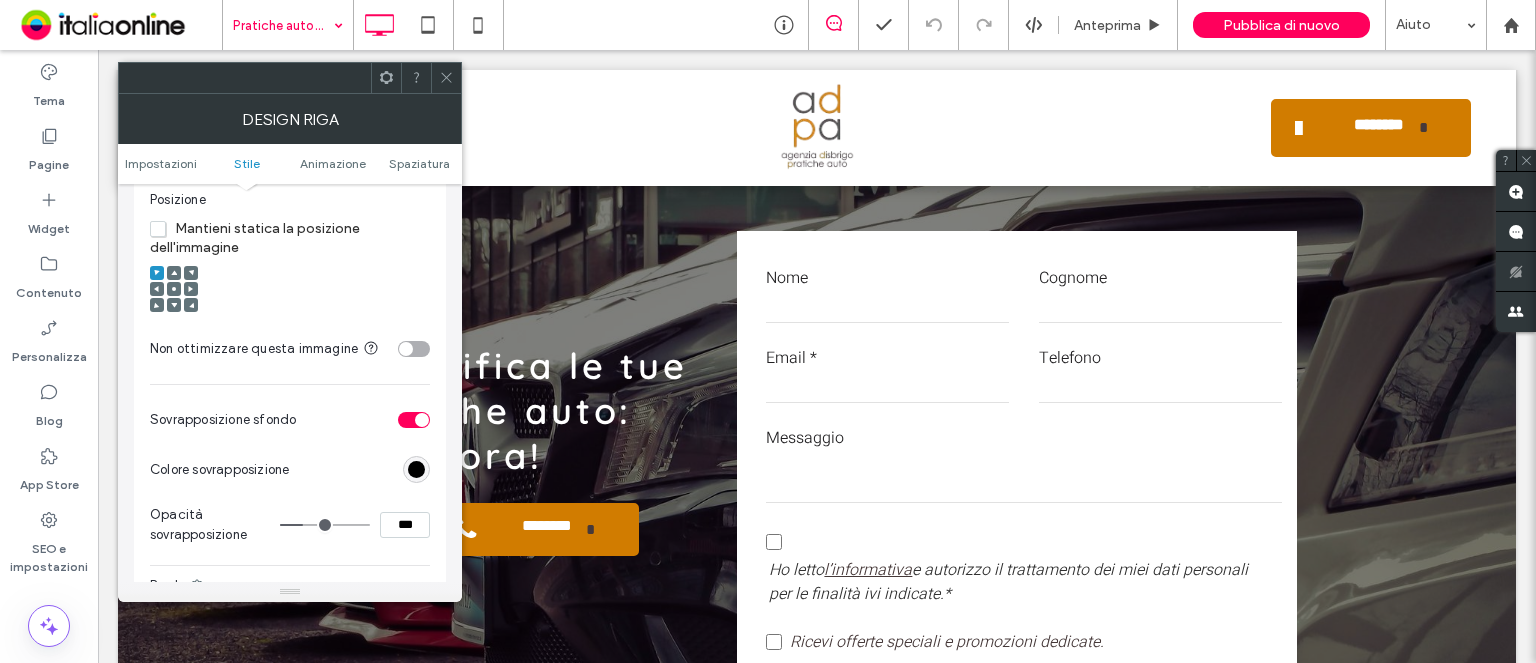 scroll, scrollTop: 800, scrollLeft: 0, axis: vertical 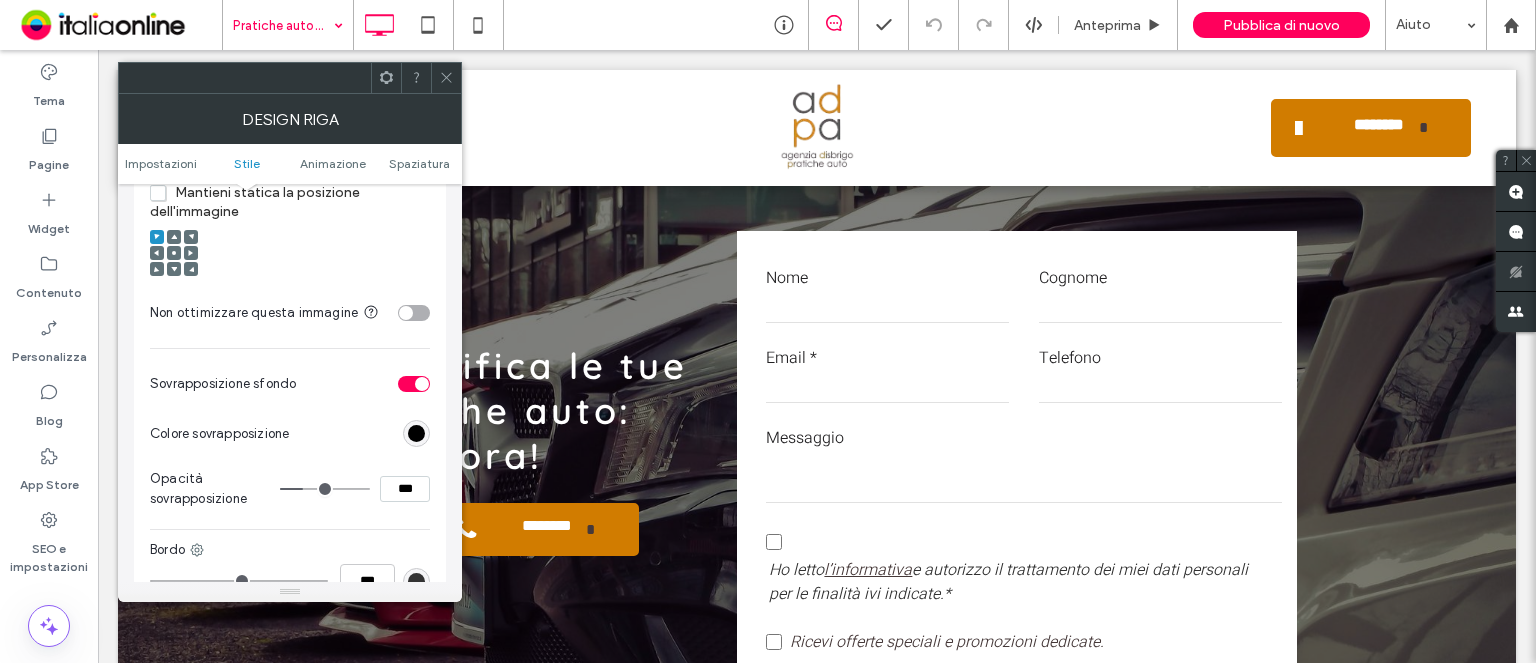drag, startPoint x: 408, startPoint y: 501, endPoint x: 349, endPoint y: 491, distance: 59.841457 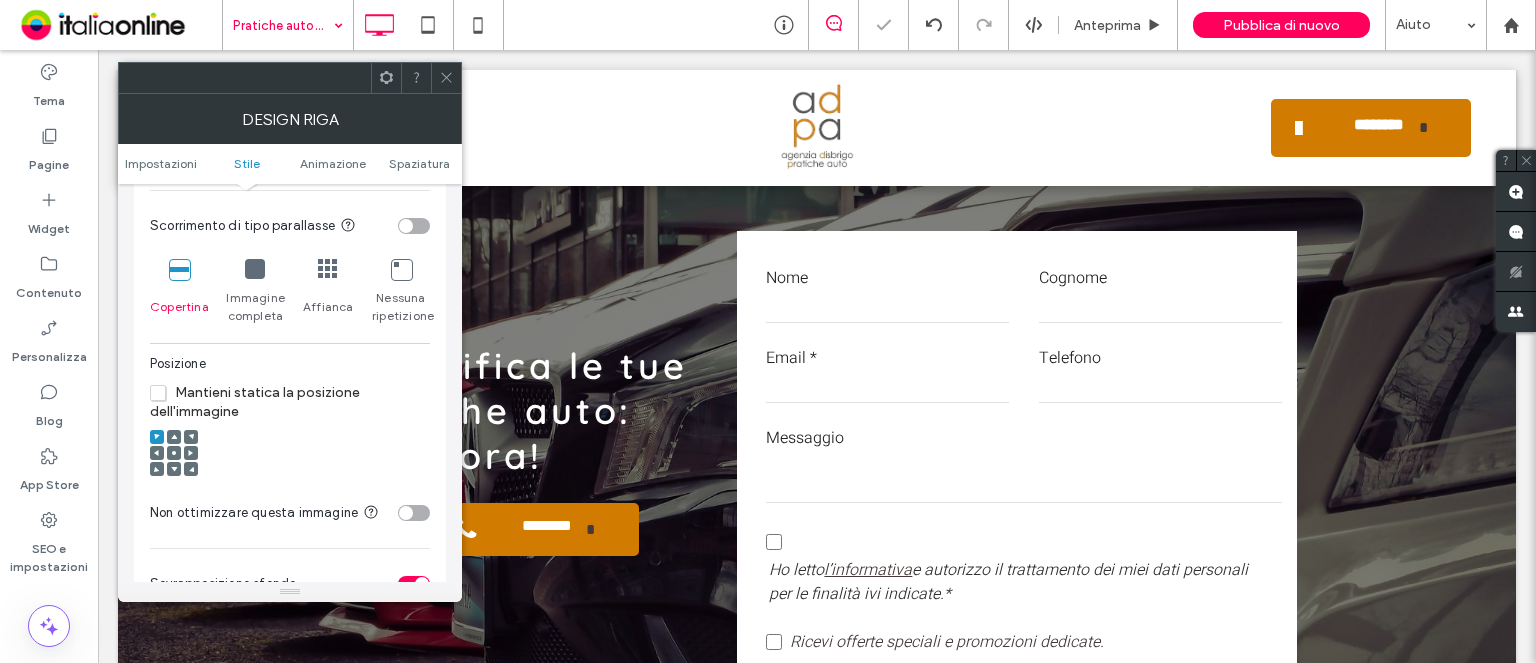 scroll, scrollTop: 300, scrollLeft: 0, axis: vertical 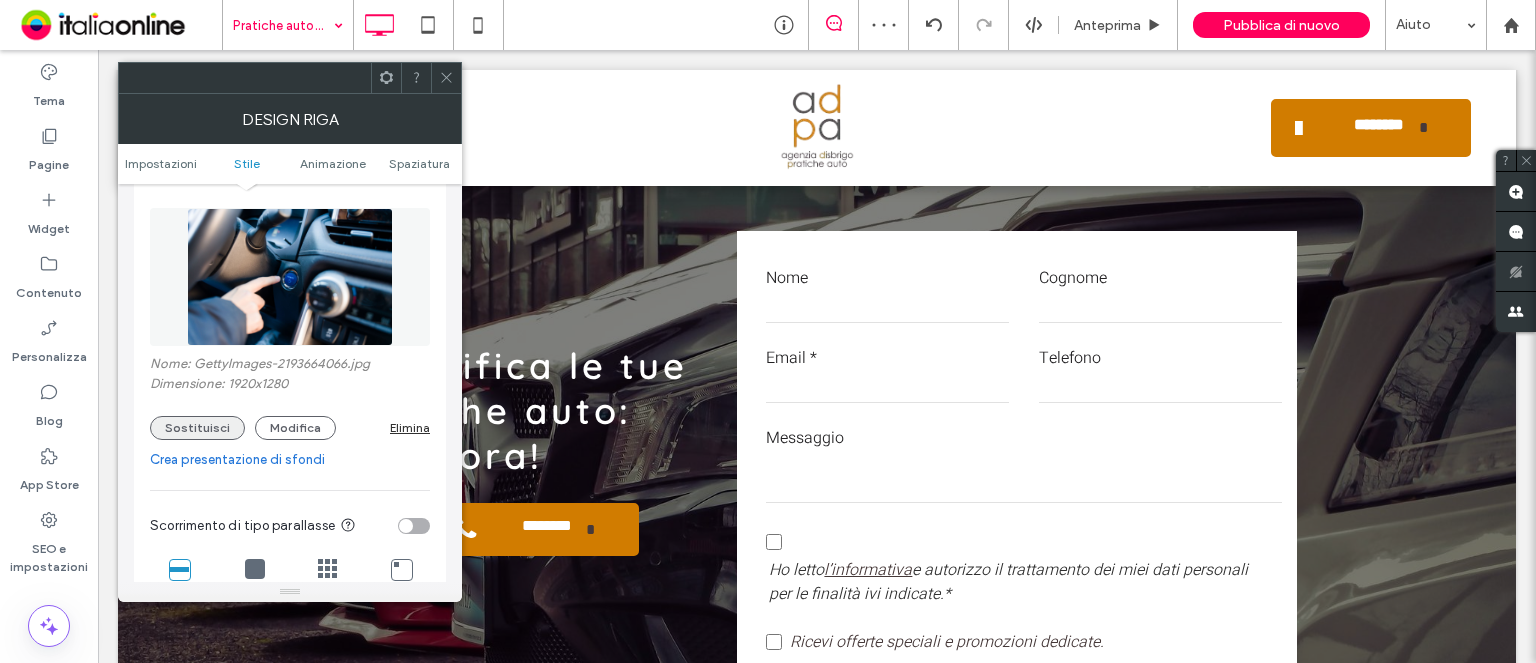 click on "Sostituisci" at bounding box center [197, 428] 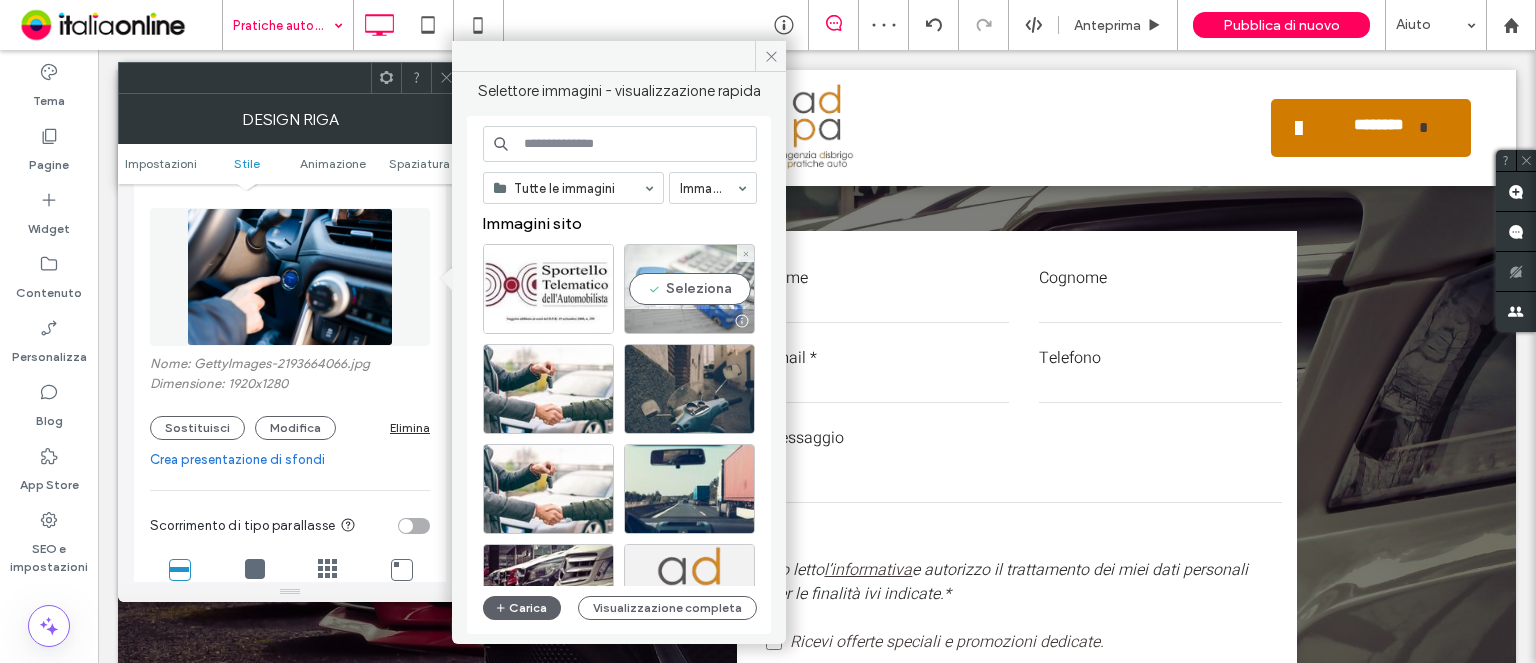 click on "Seleziona" at bounding box center [689, 289] 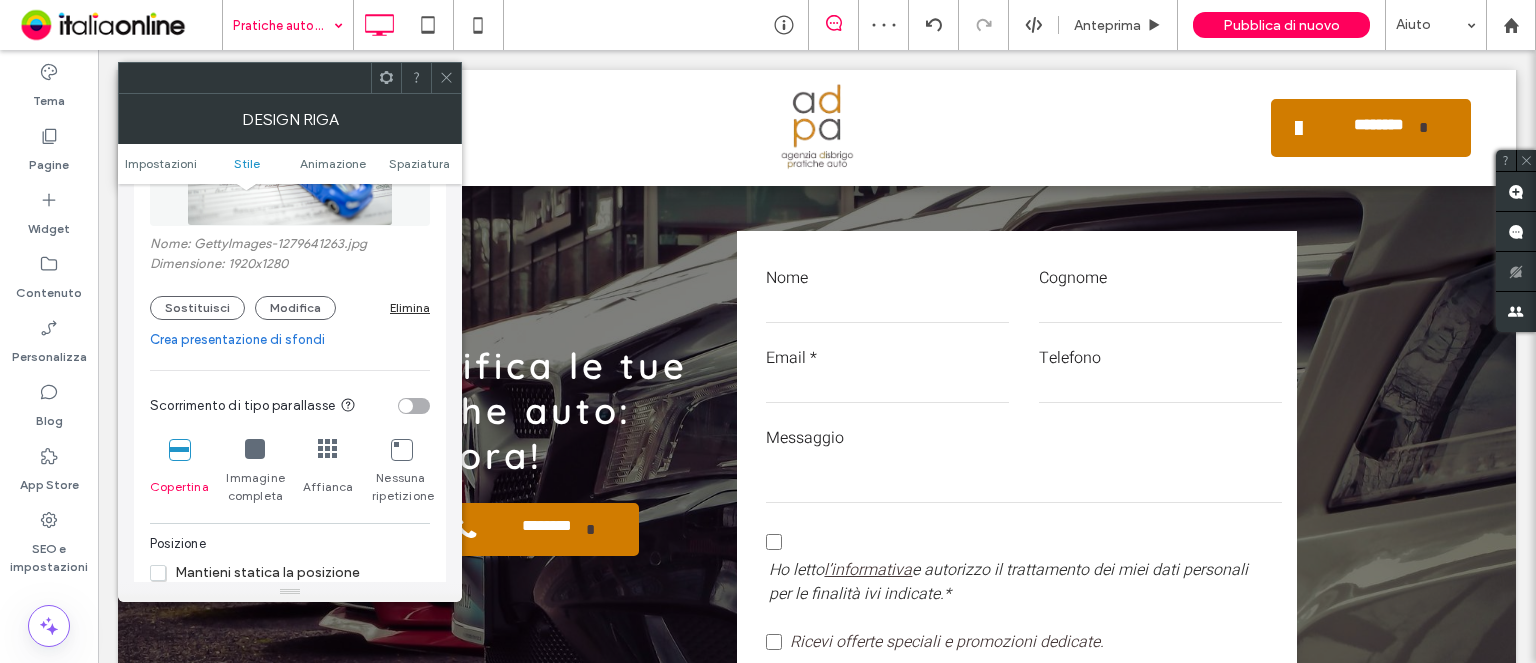scroll, scrollTop: 600, scrollLeft: 0, axis: vertical 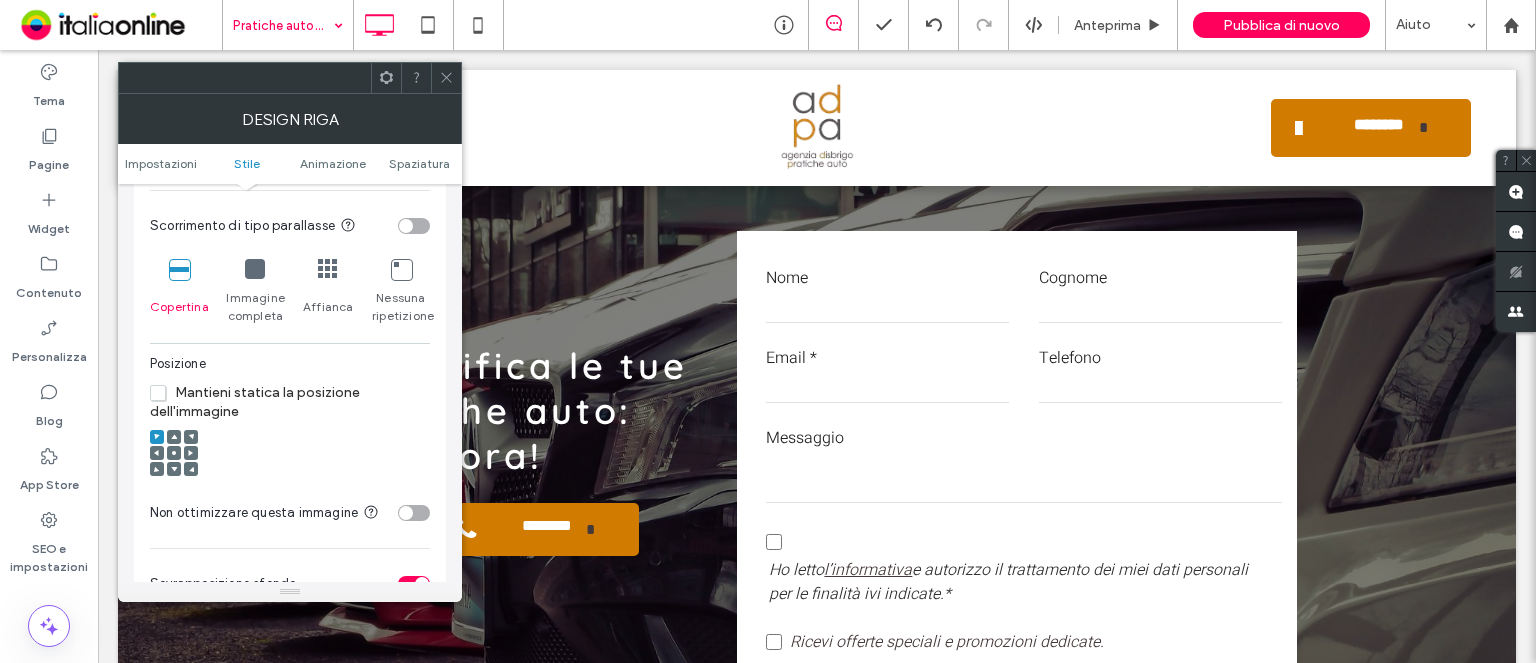 click at bounding box center (174, 453) 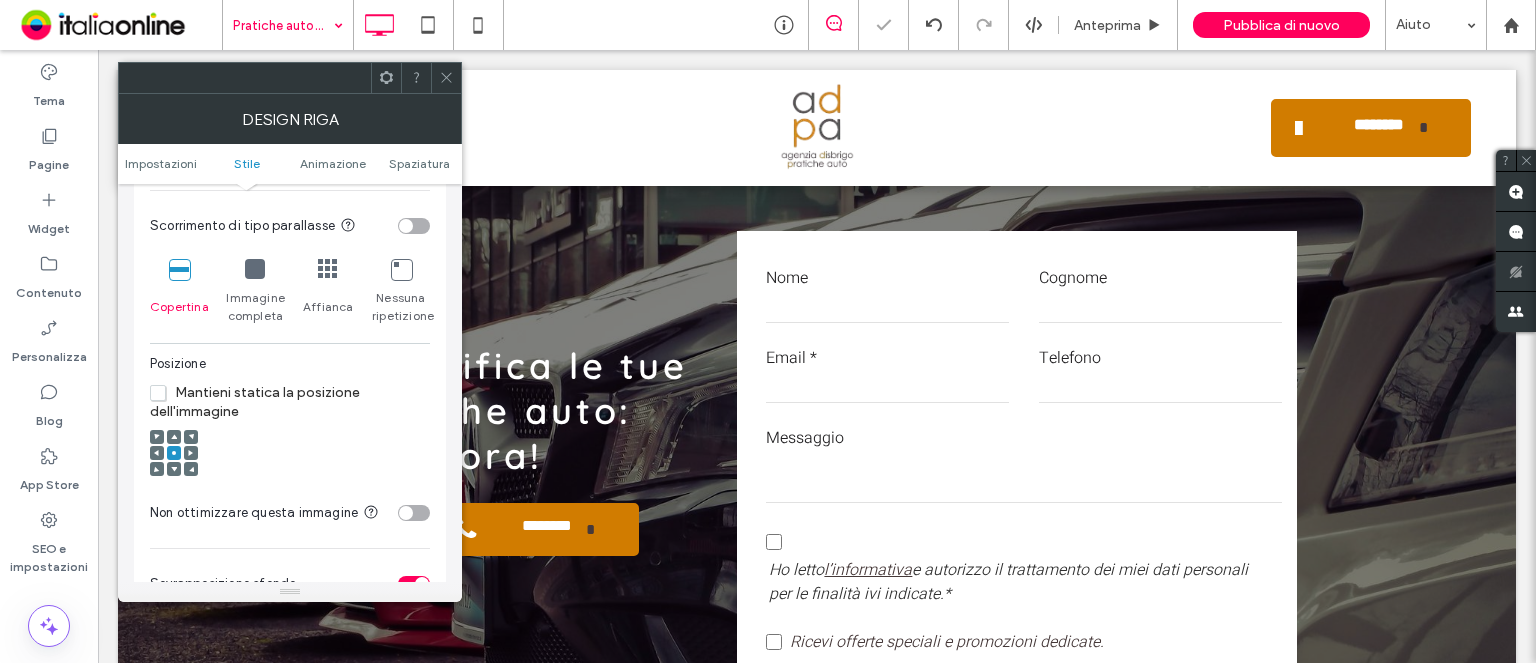 drag, startPoint x: 454, startPoint y: 82, endPoint x: 420, endPoint y: 67, distance: 37.161808 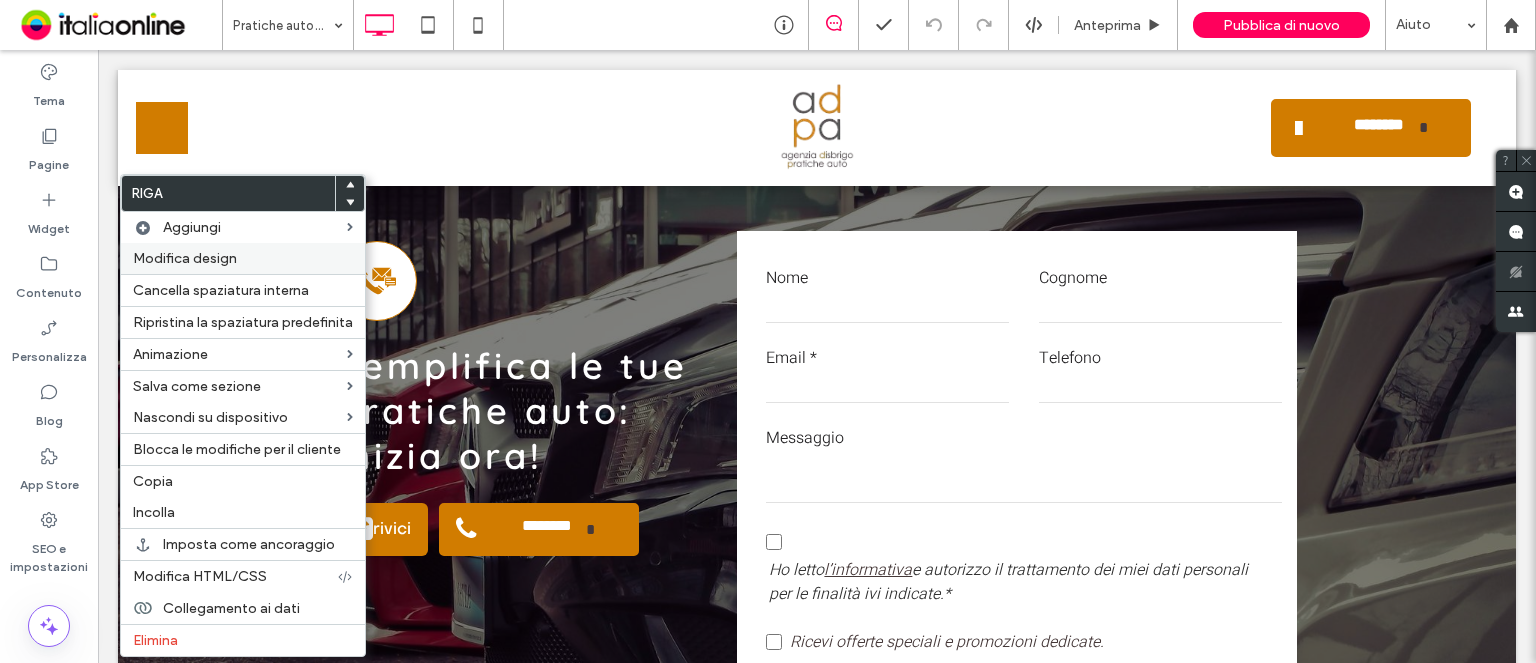 click on "Modifica design" at bounding box center [185, 258] 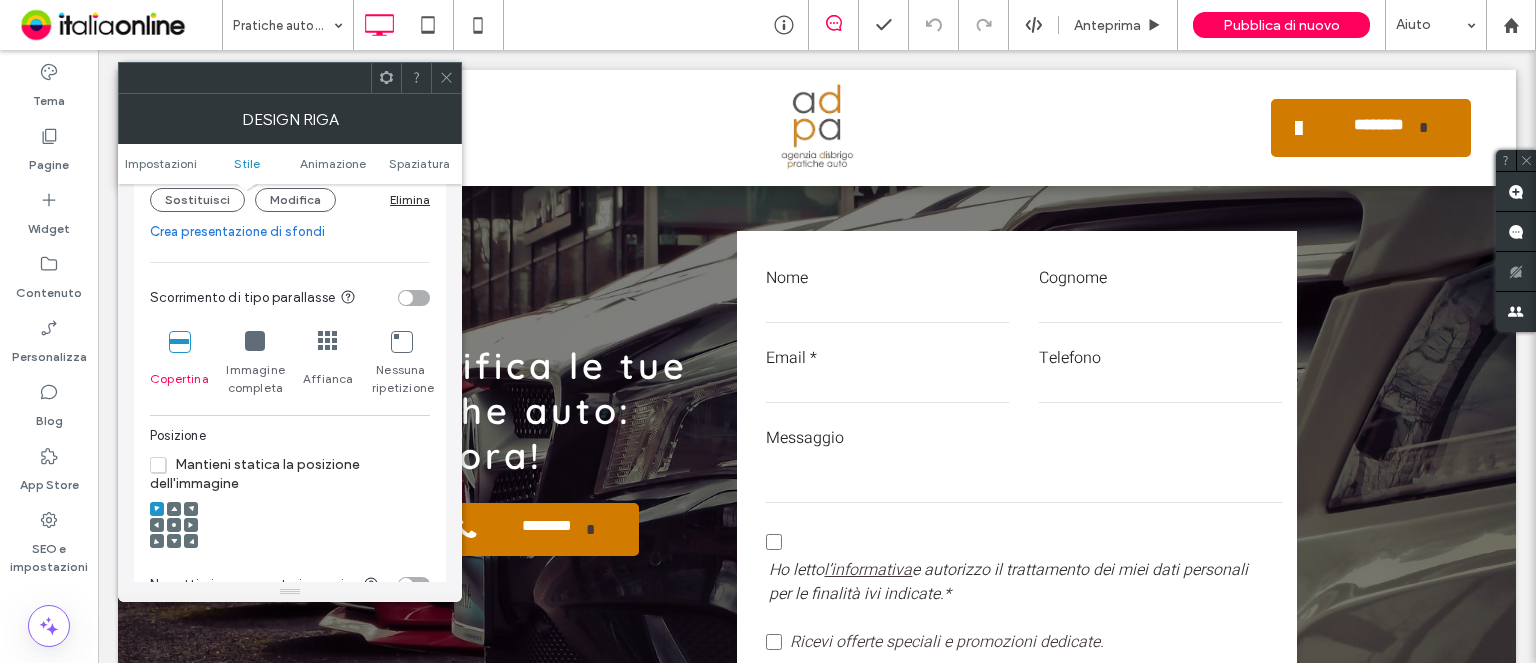 scroll, scrollTop: 600, scrollLeft: 0, axis: vertical 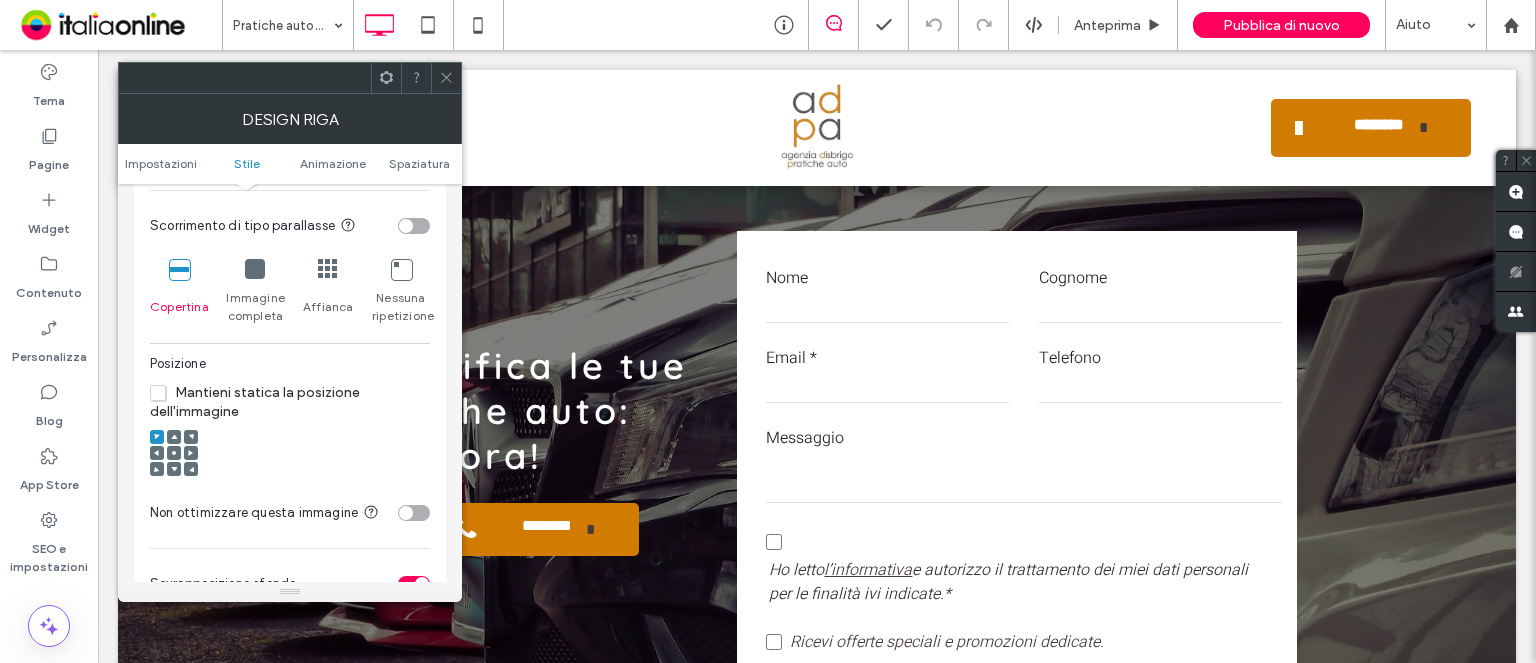 click at bounding box center (174, 453) 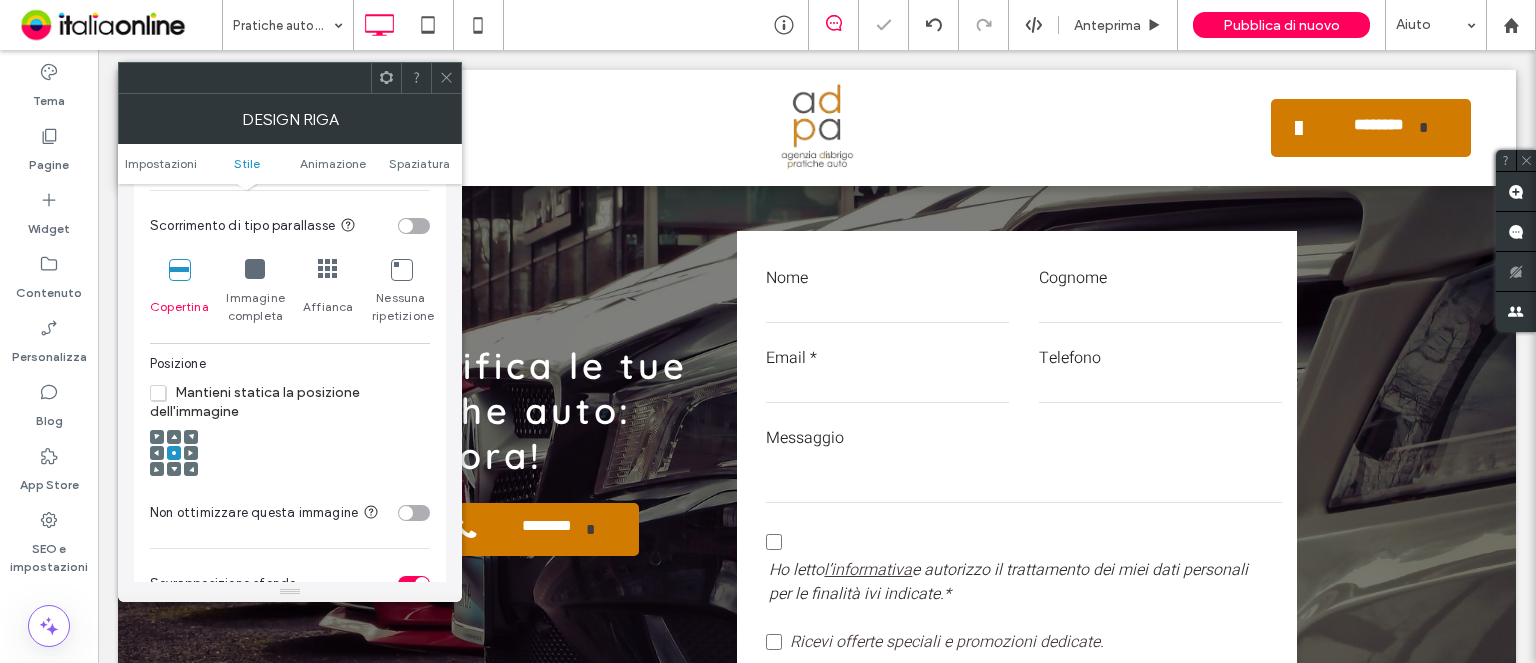 click 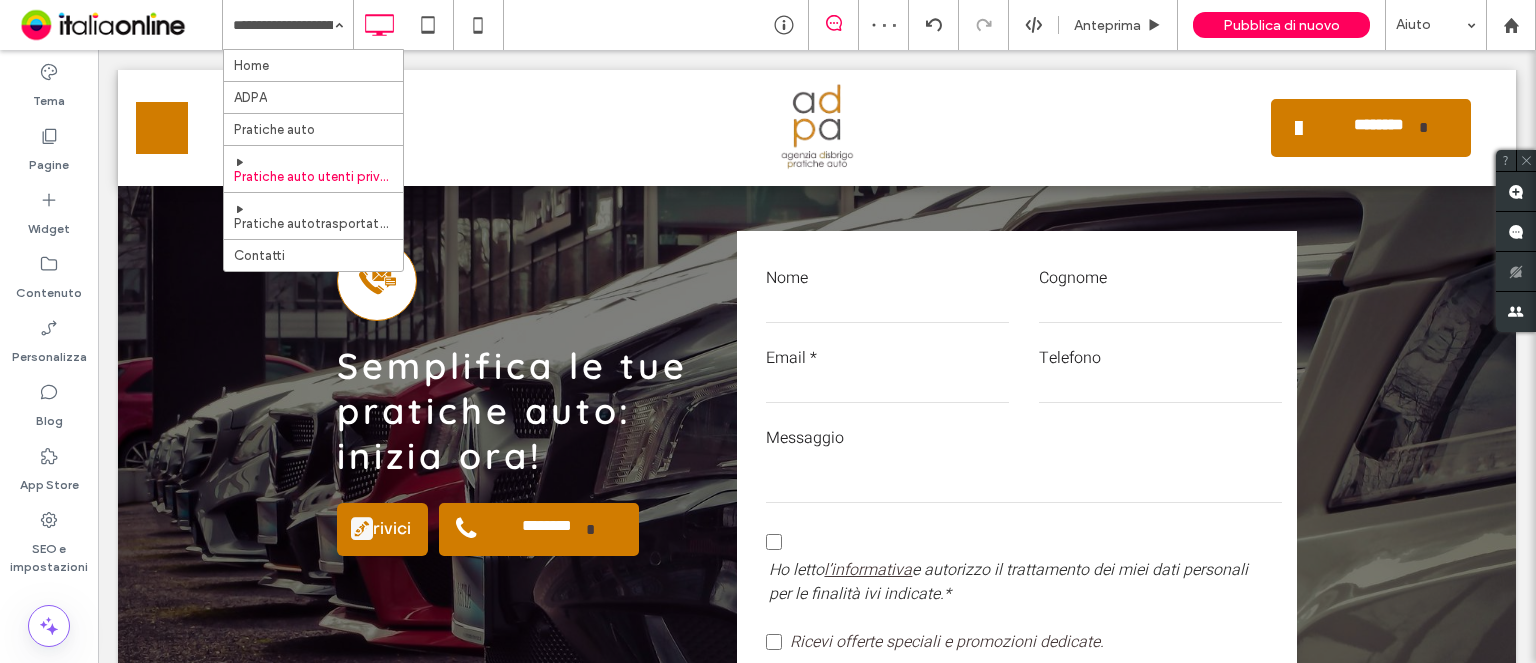 drag, startPoint x: 298, startPoint y: 215, endPoint x: 330, endPoint y: 178, distance: 48.9183 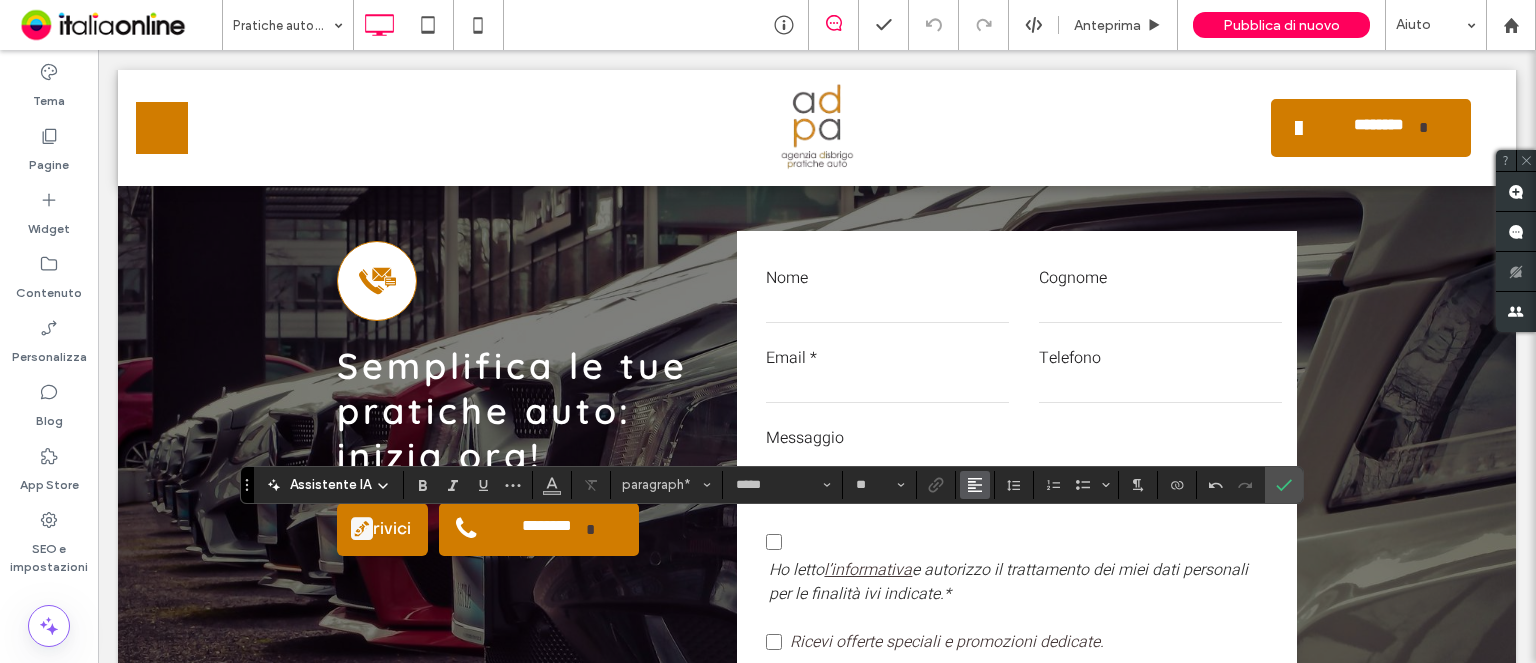 click 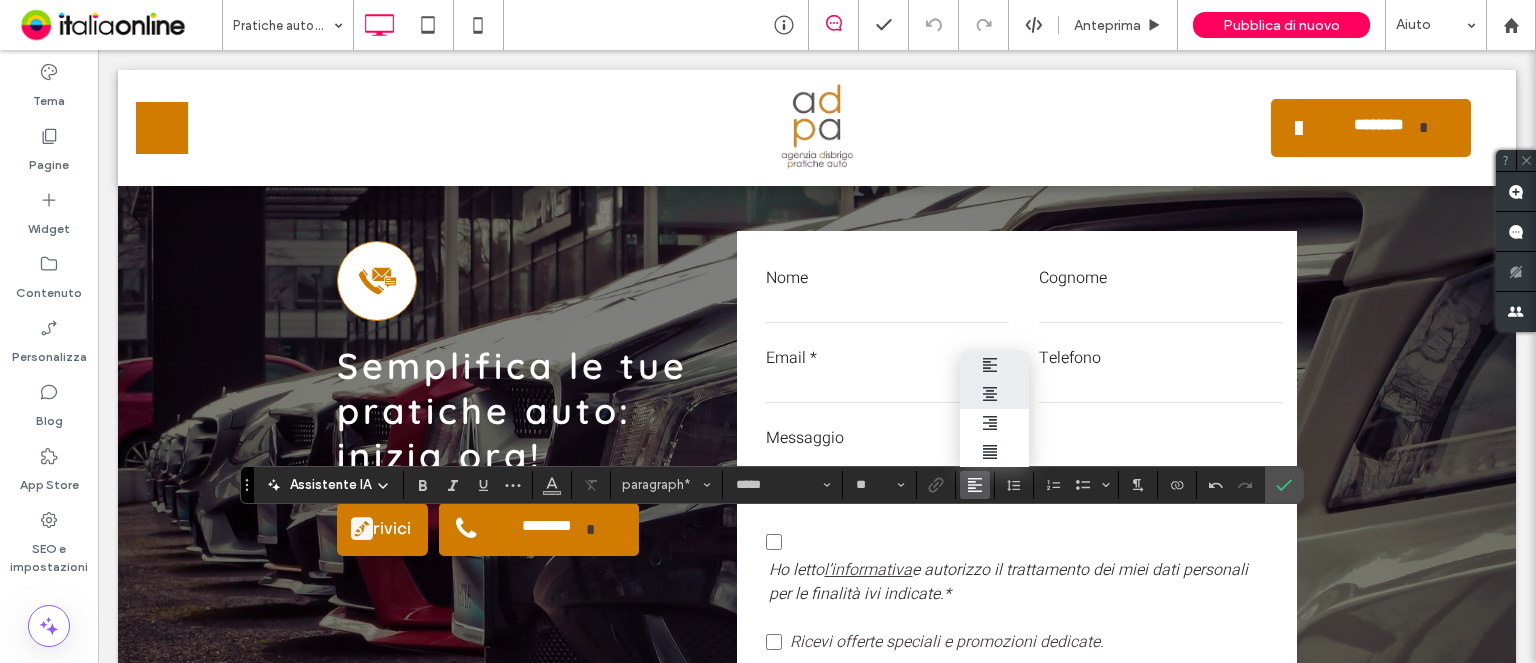 click at bounding box center (995, 394) 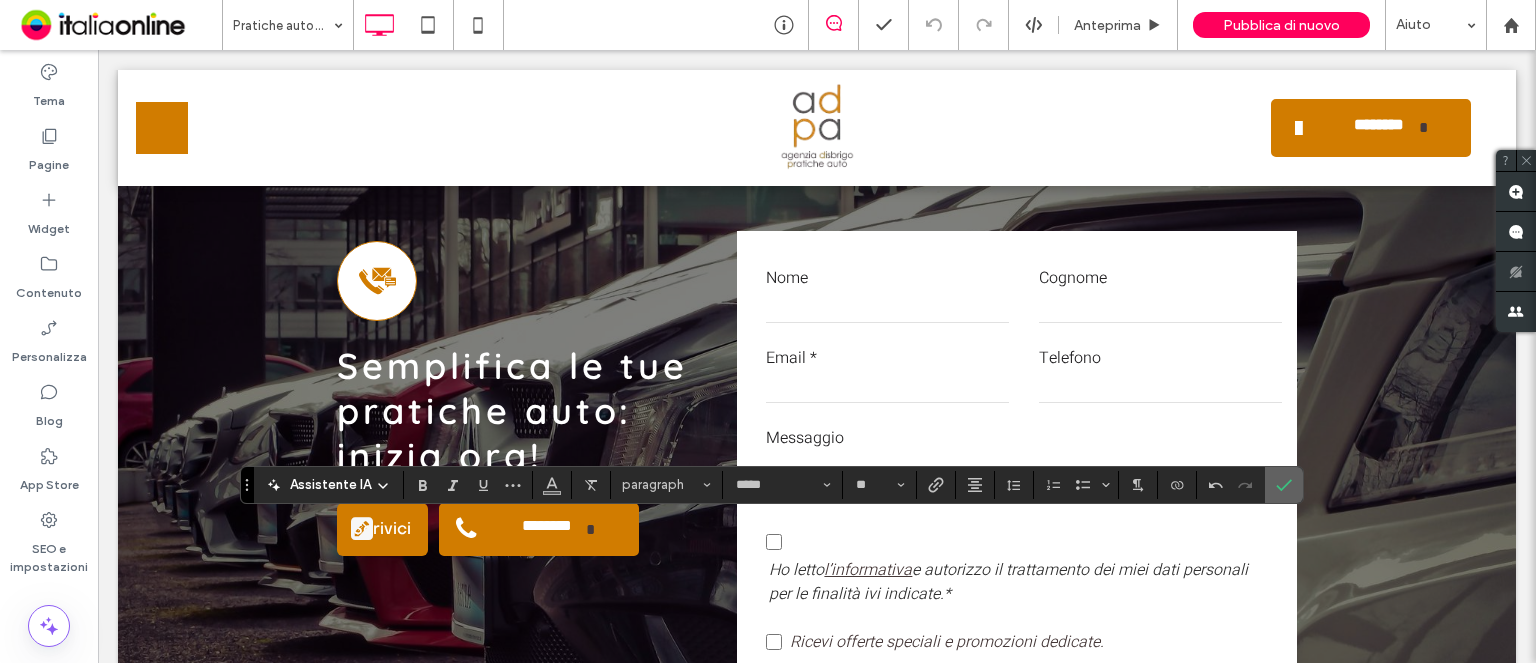 click at bounding box center (1284, 485) 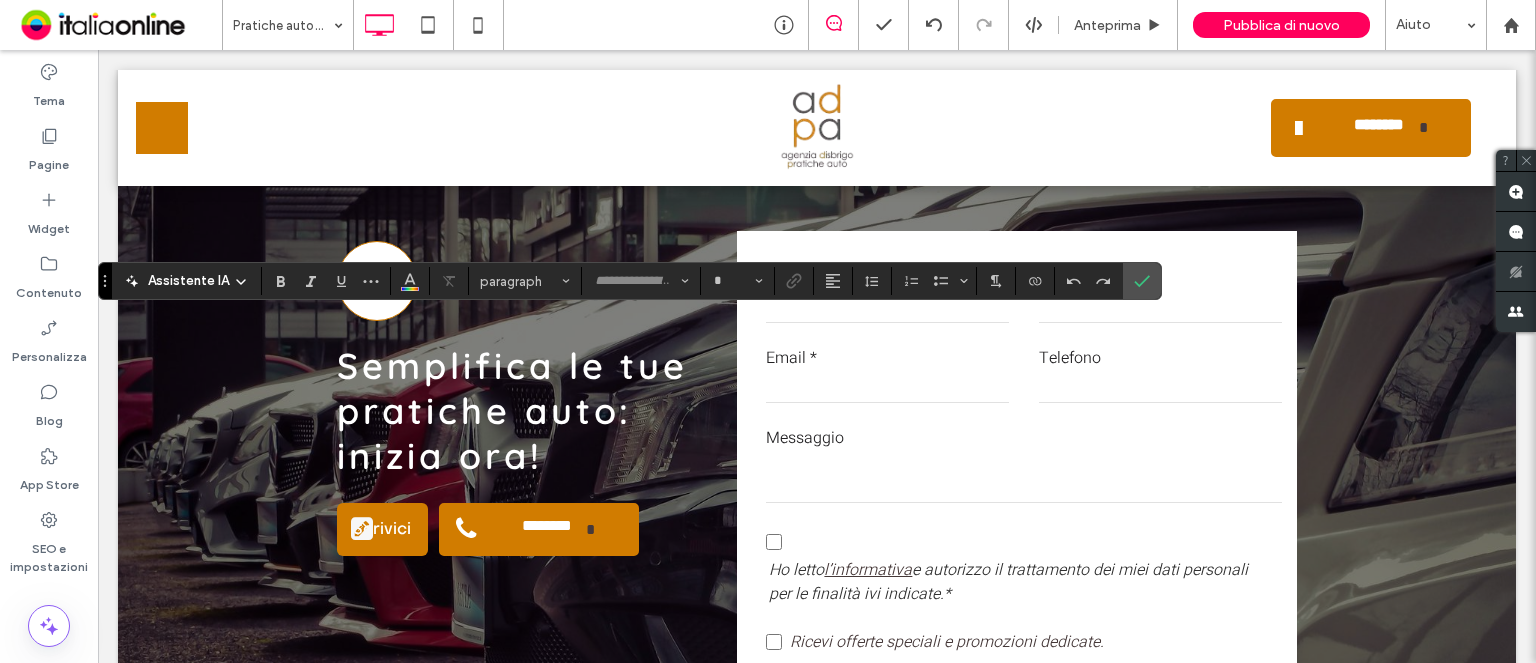 type on "*****" 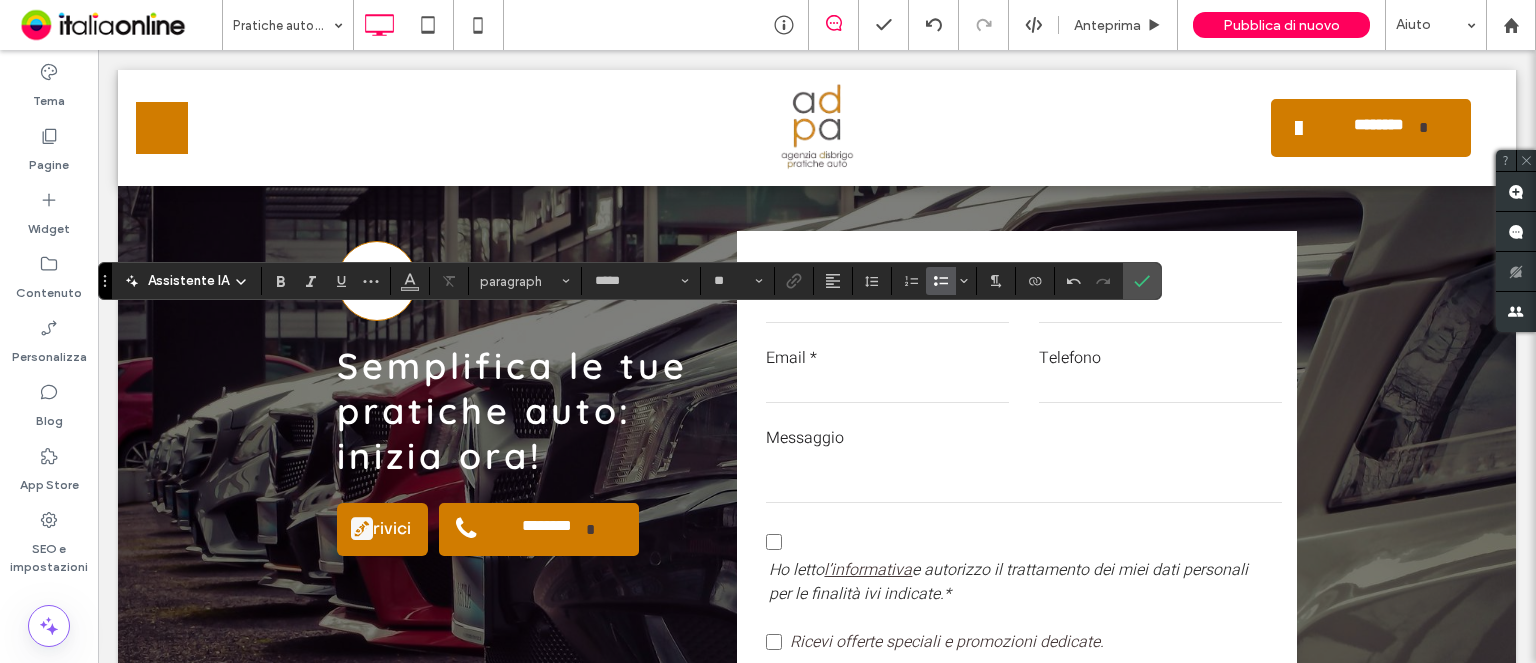 type on "*****" 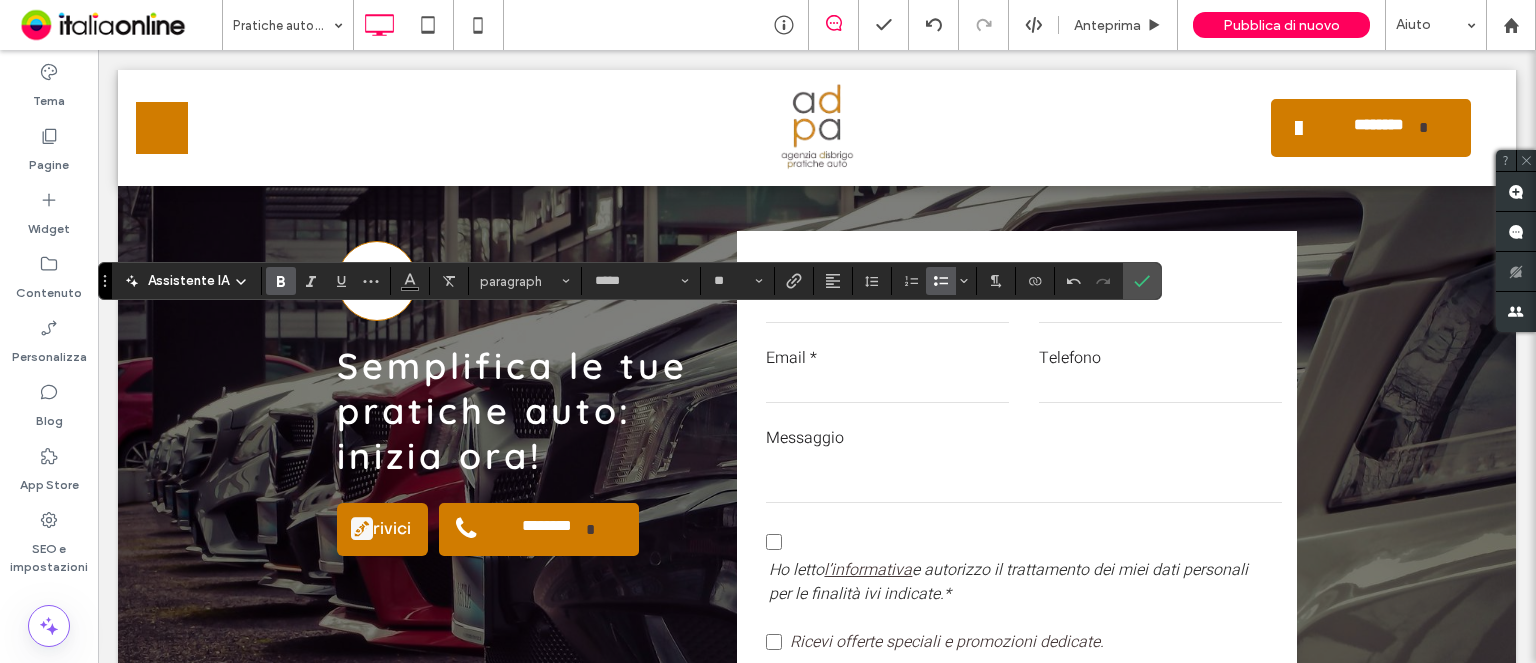 click 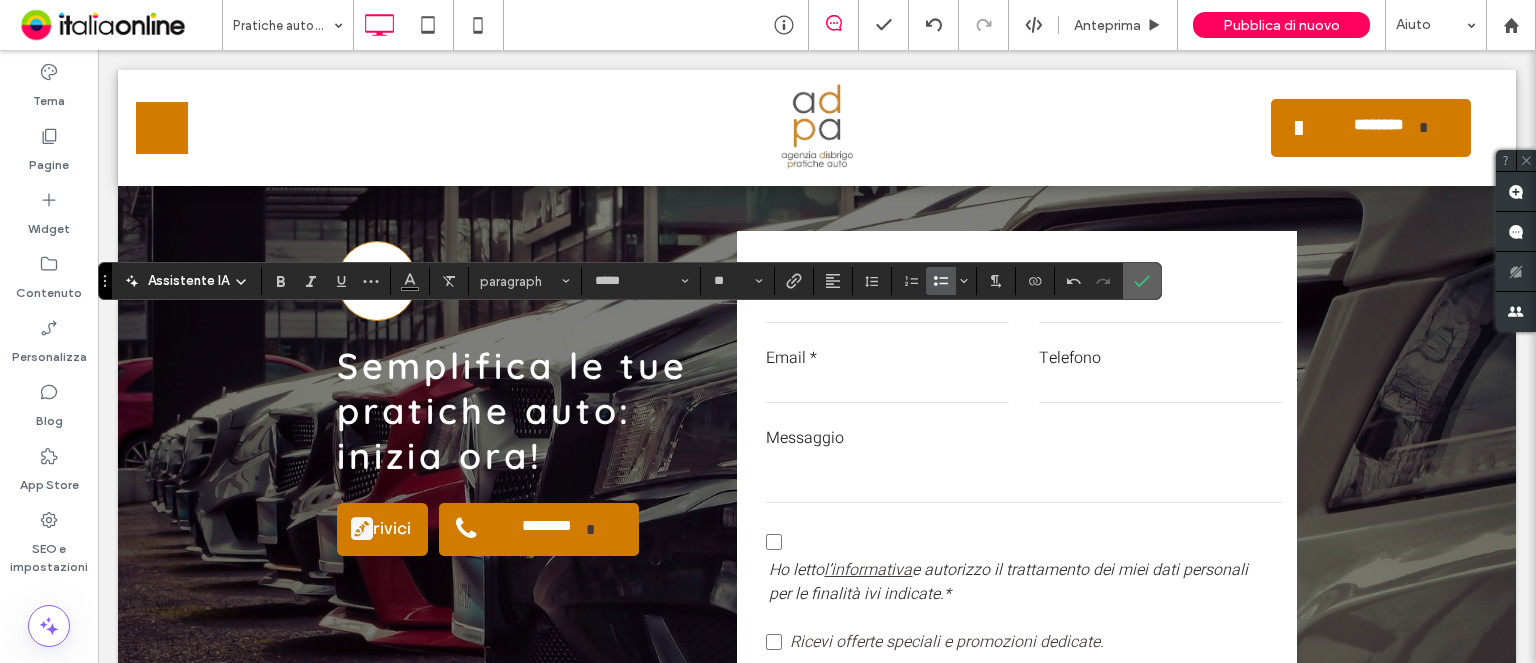 click 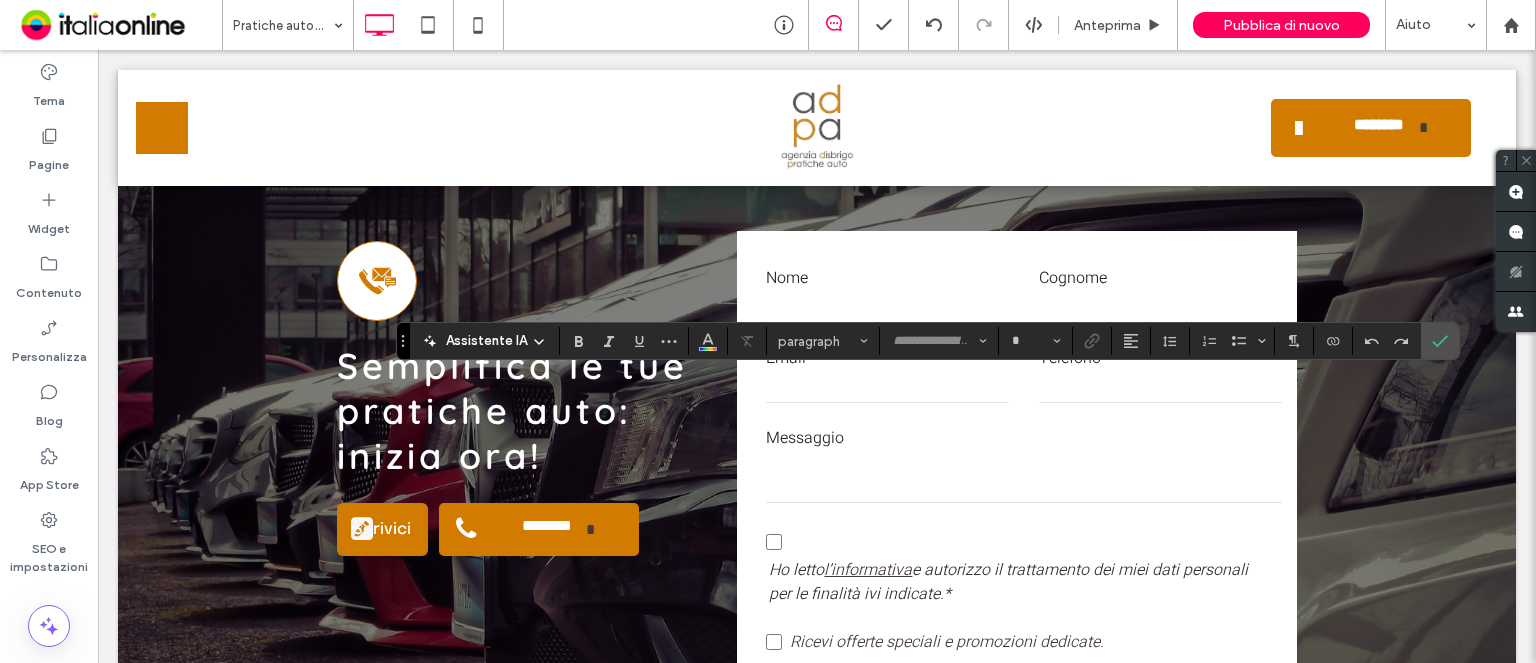 type on "*****" 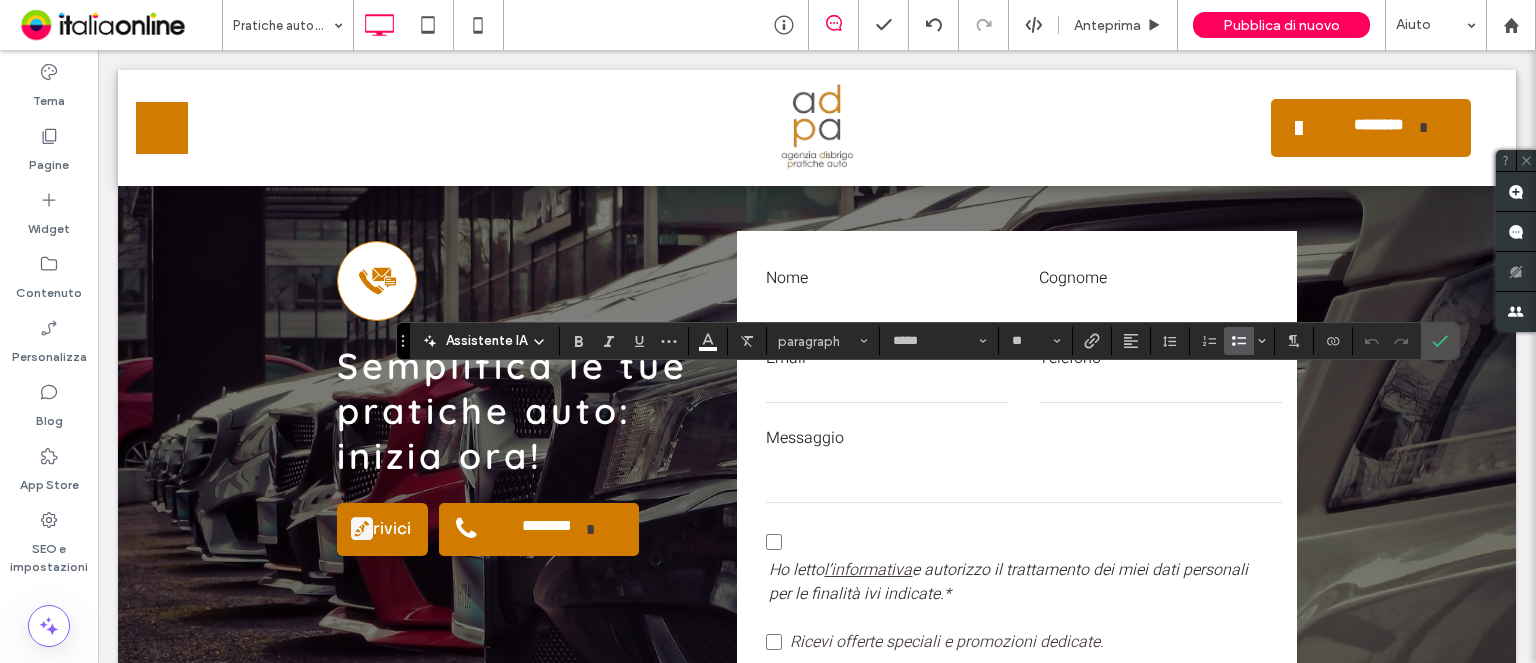 type on "*****" 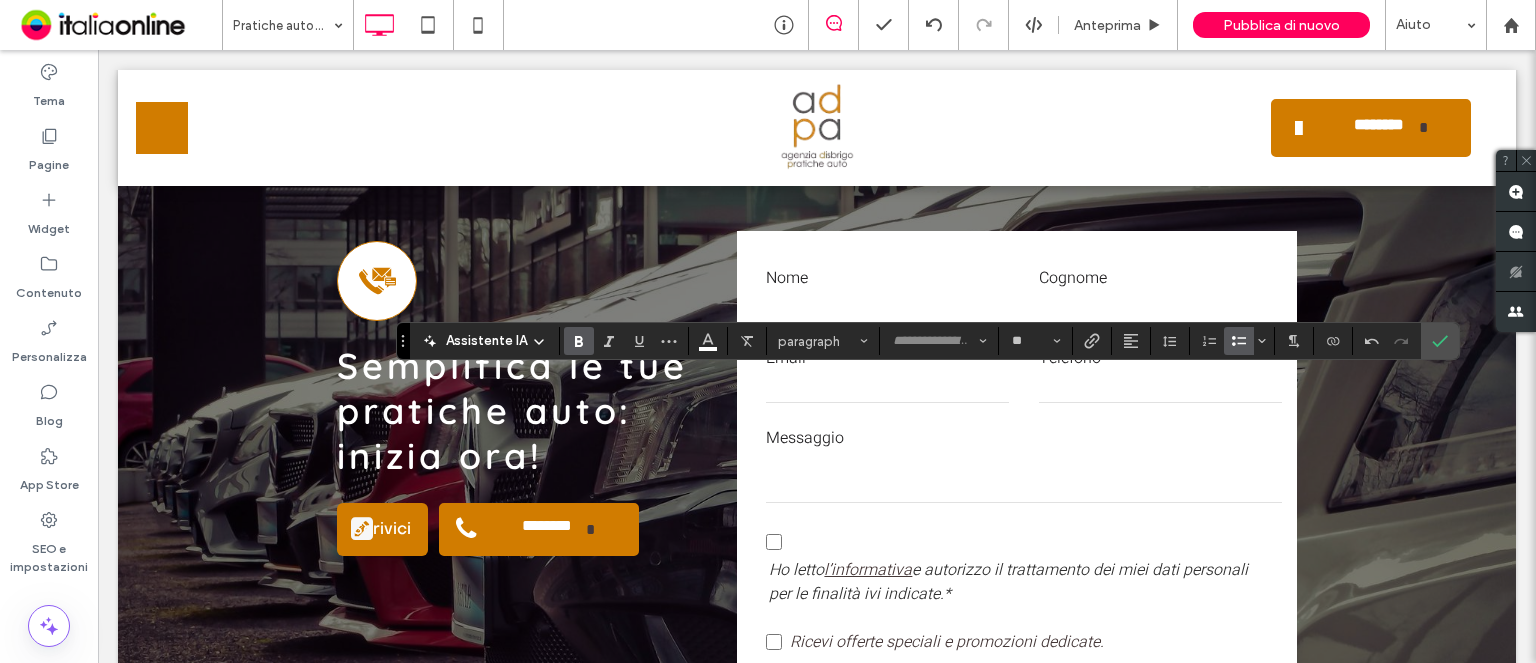 click 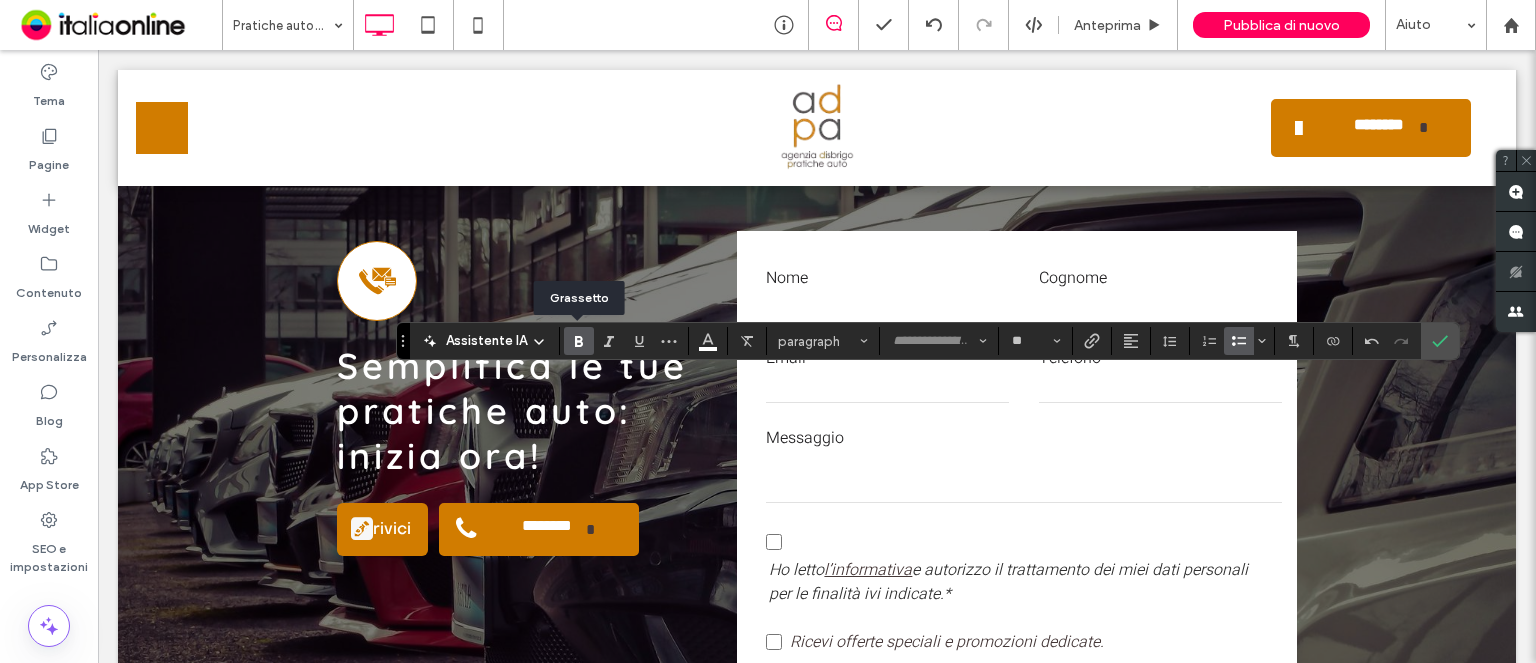 click 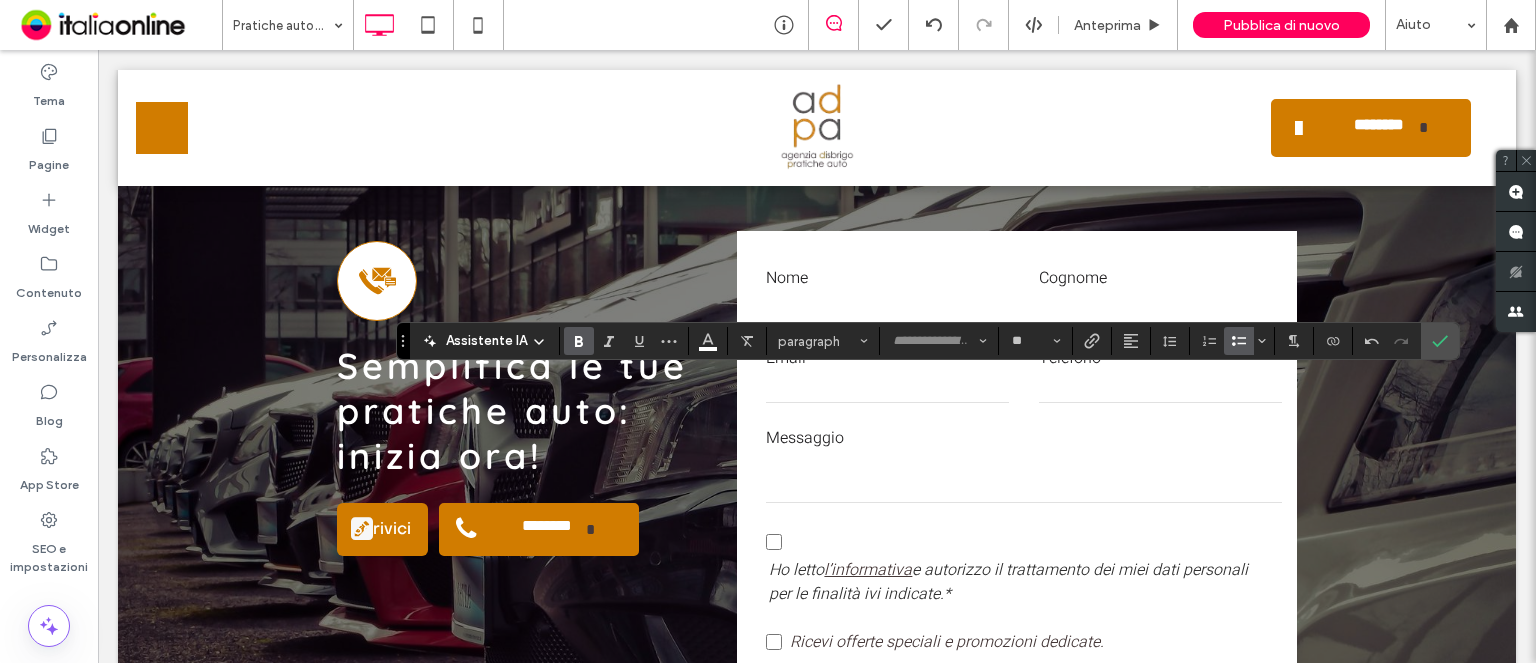 type on "*****" 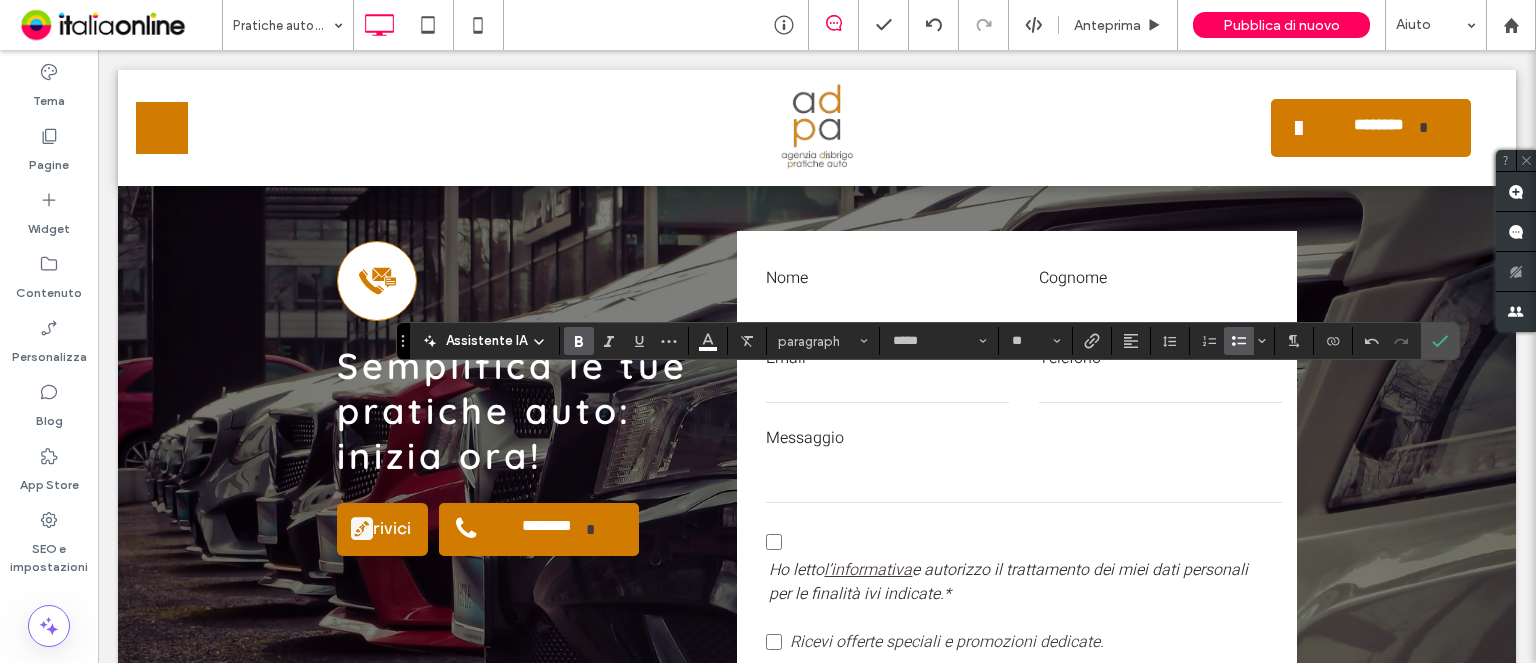 click 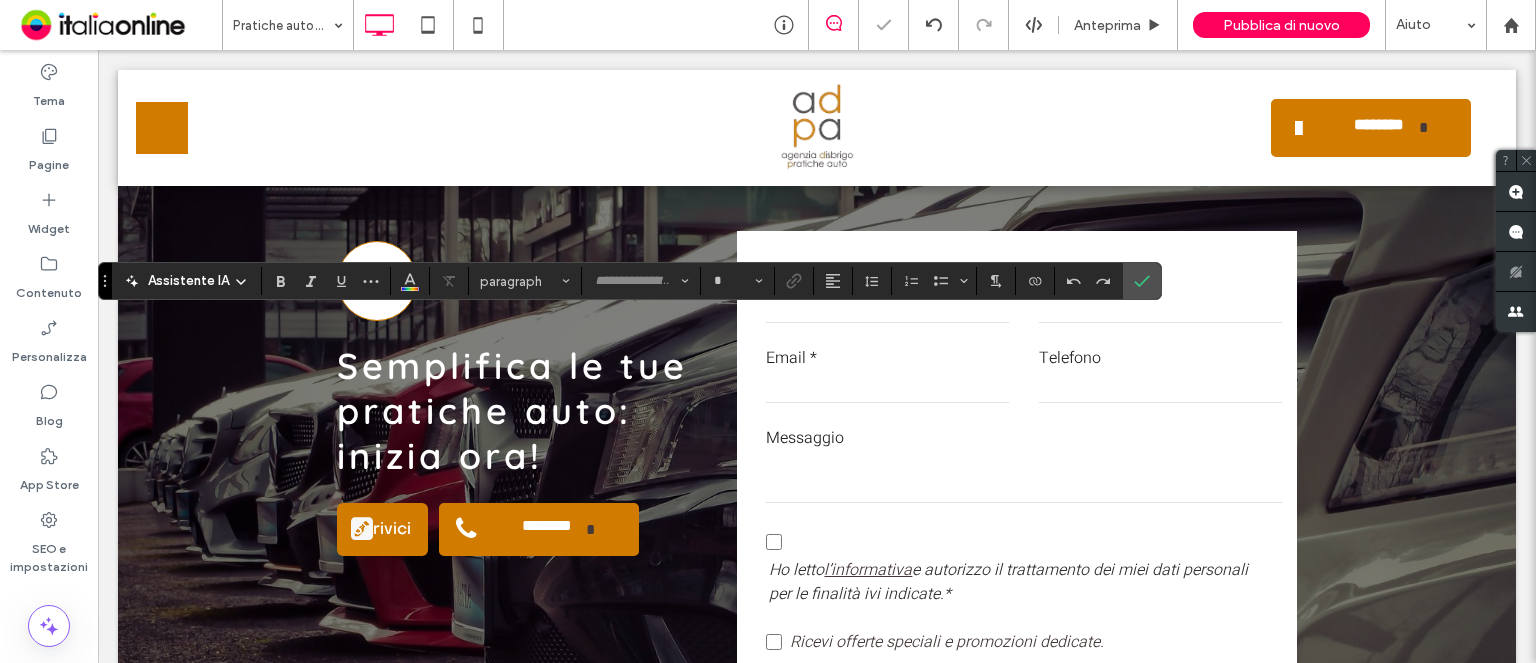 type on "*****" 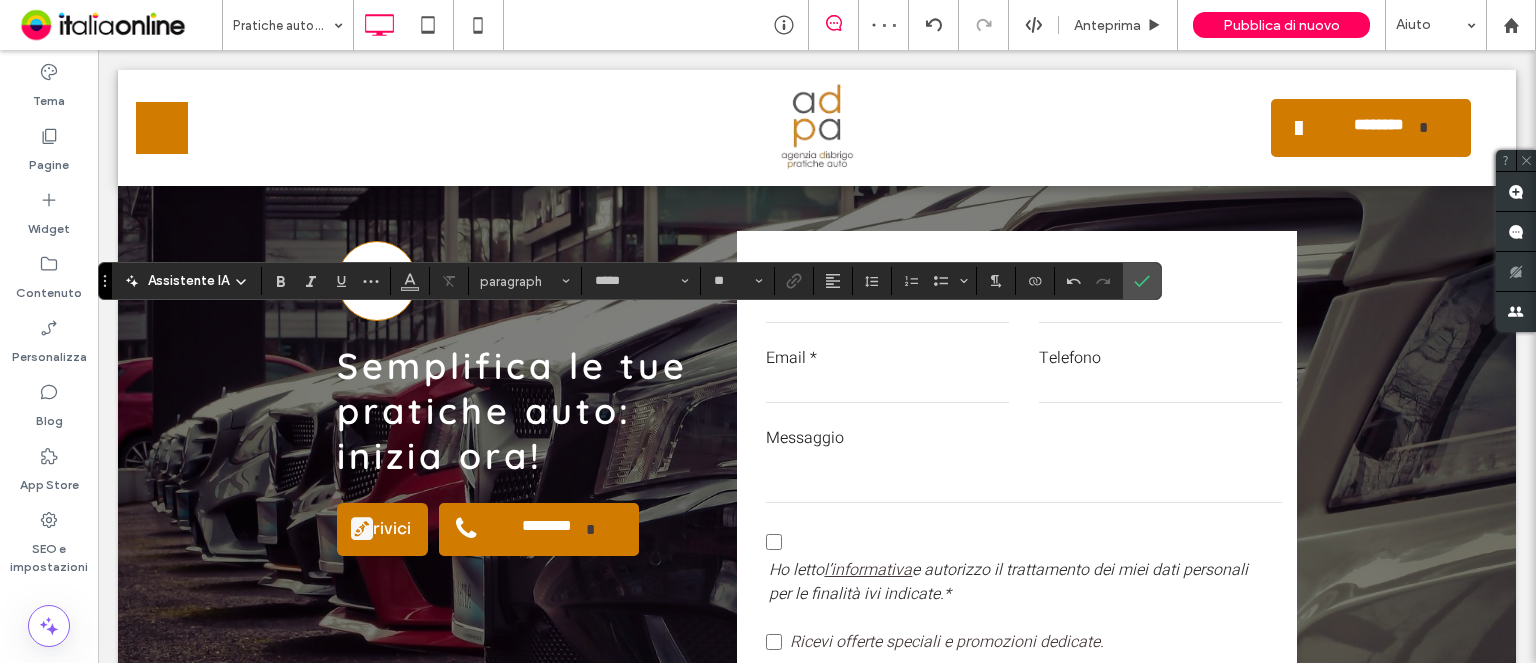 type on "*****" 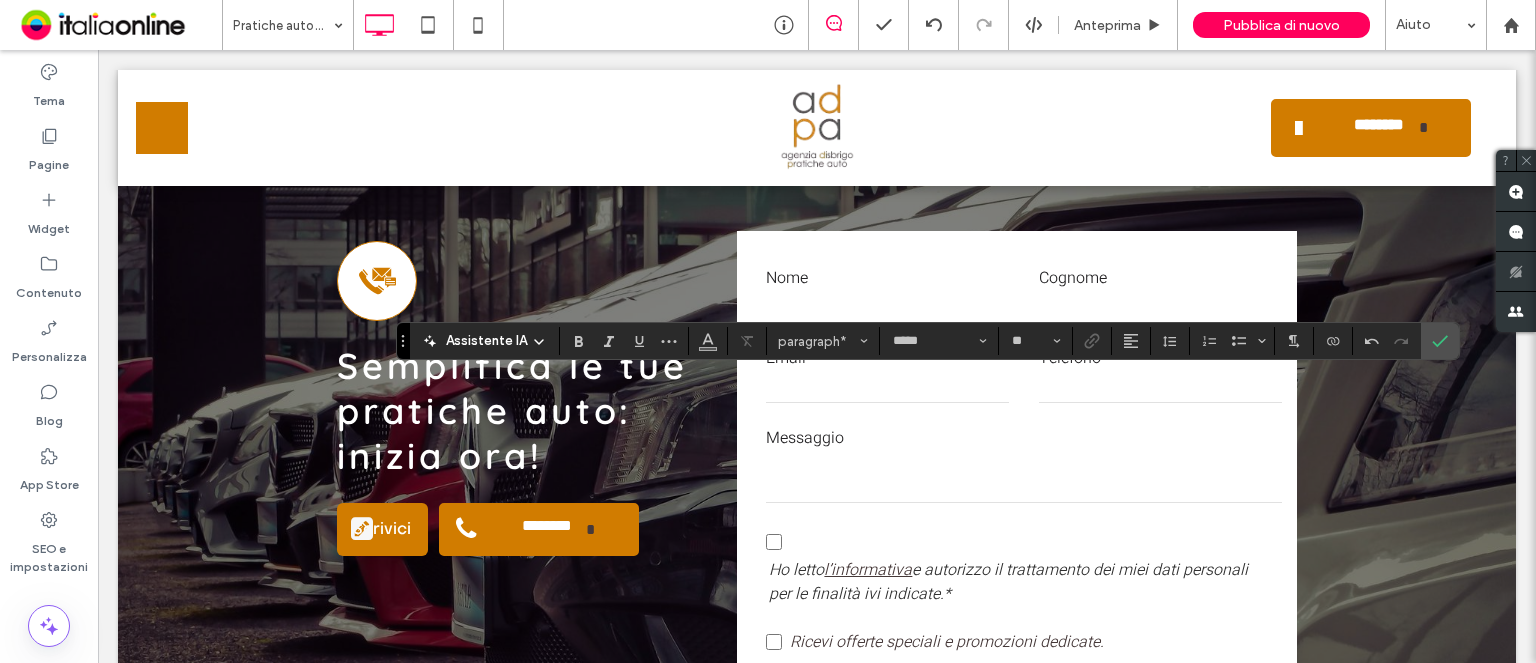 type on "*****" 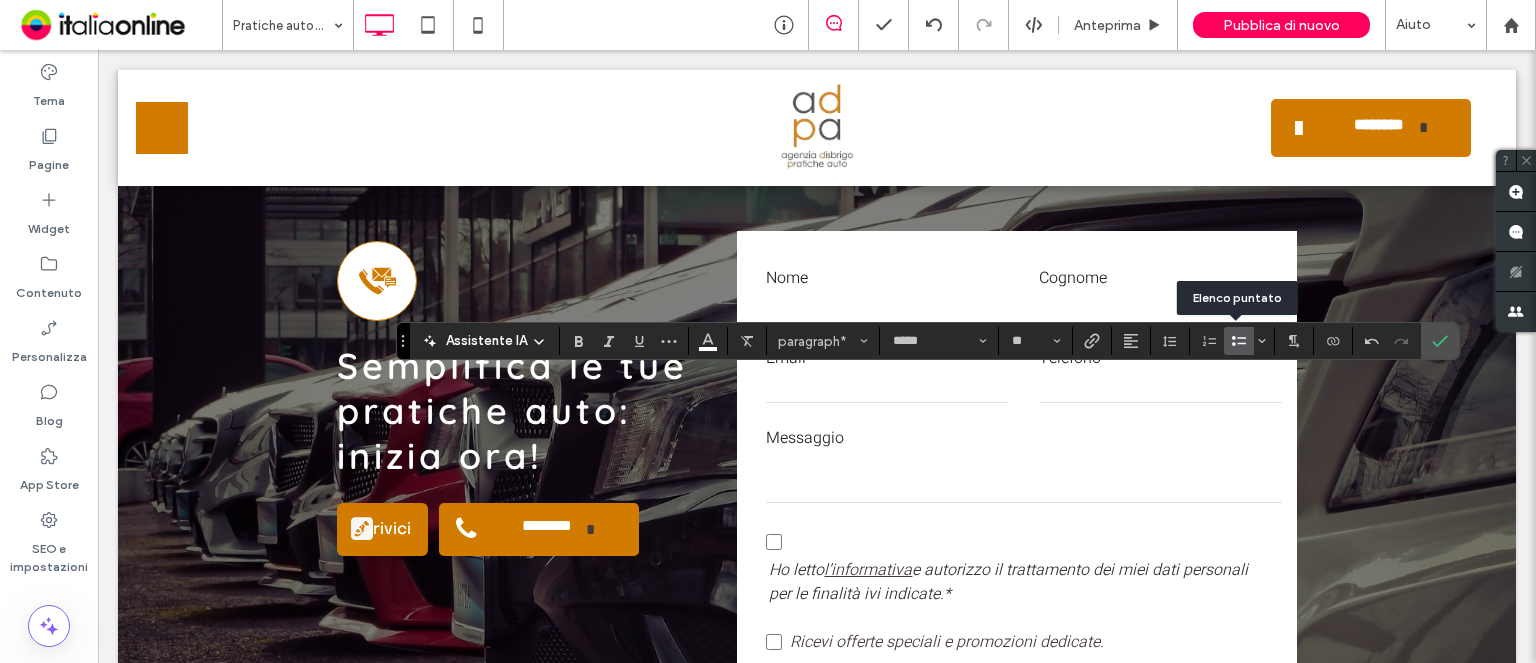 click 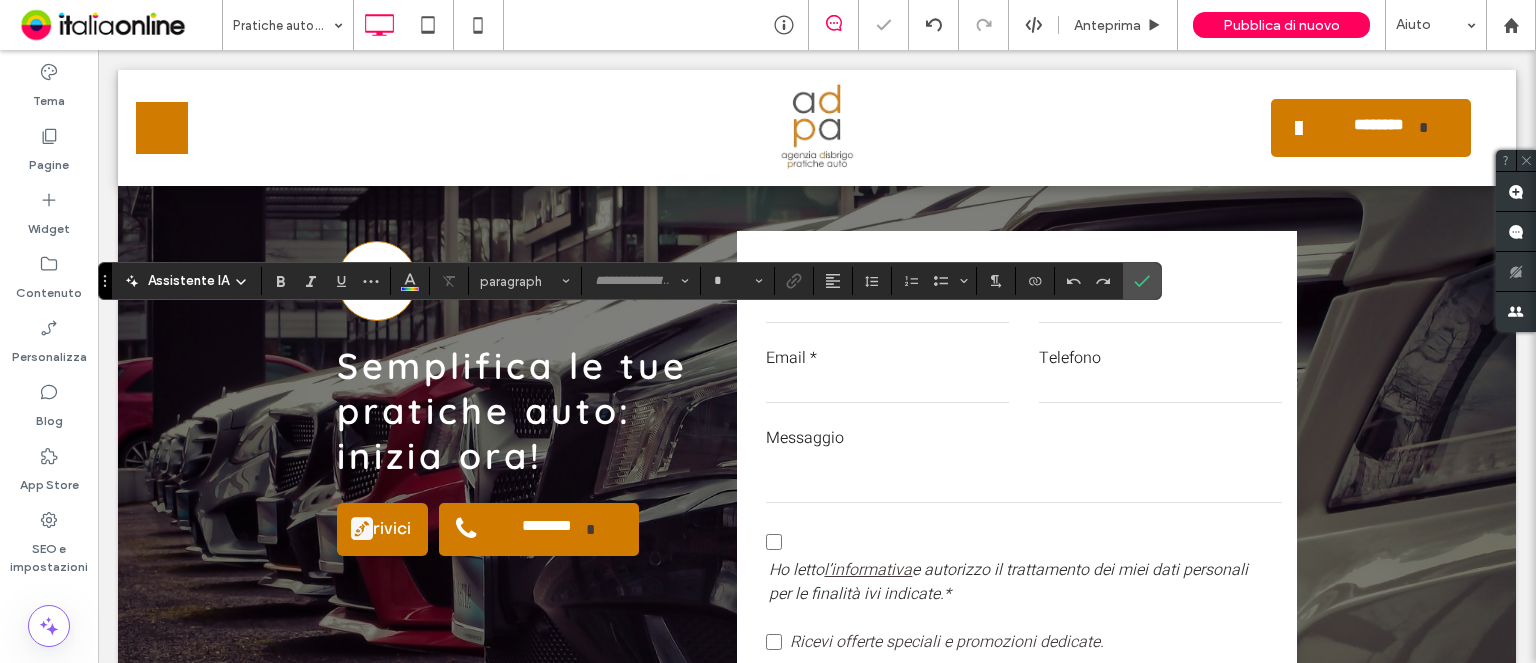 type on "*****" 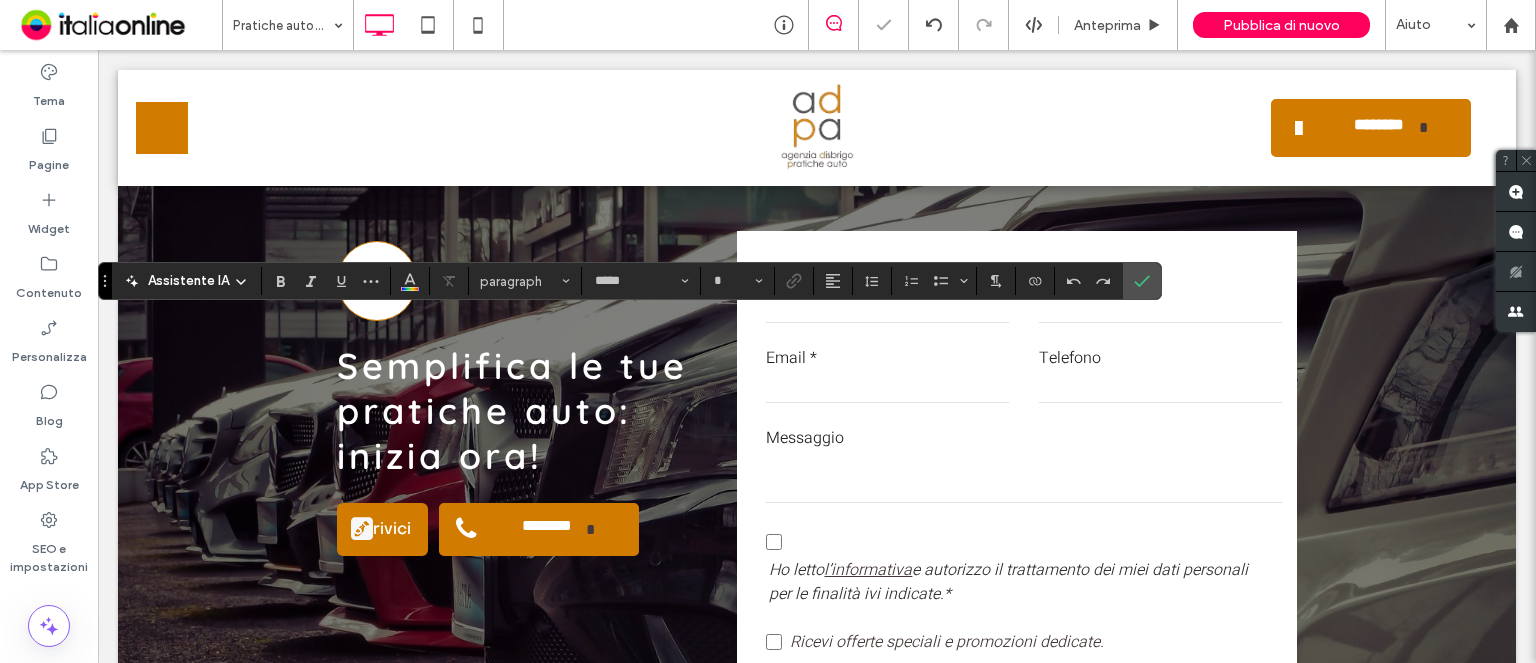 type on "**" 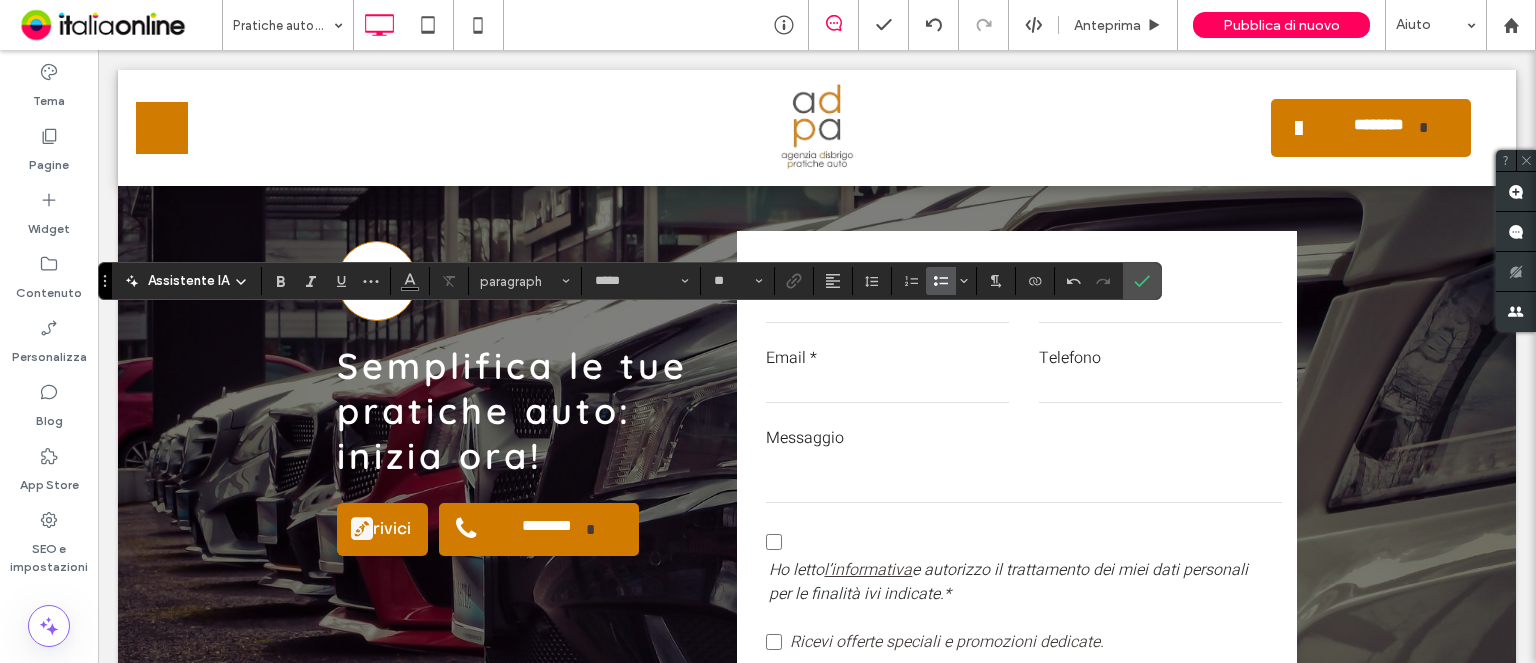 type on "*****" 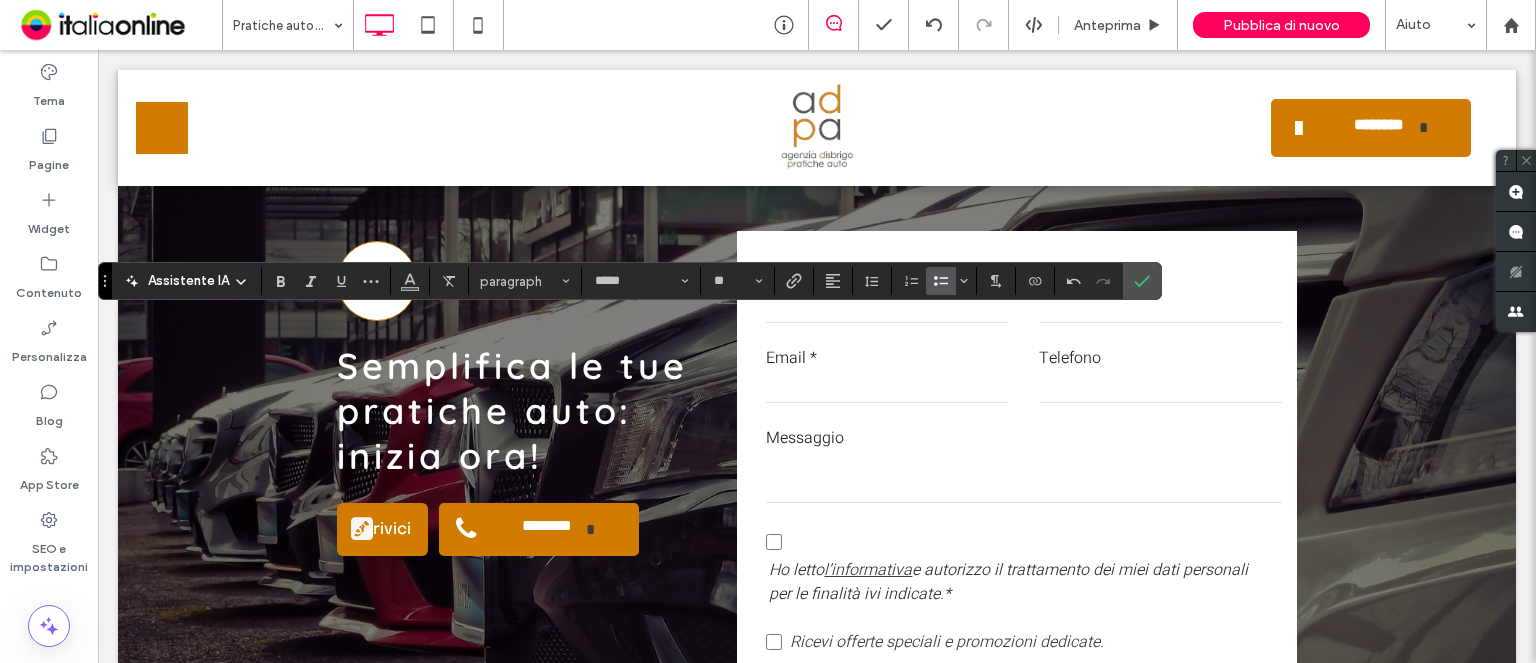 type 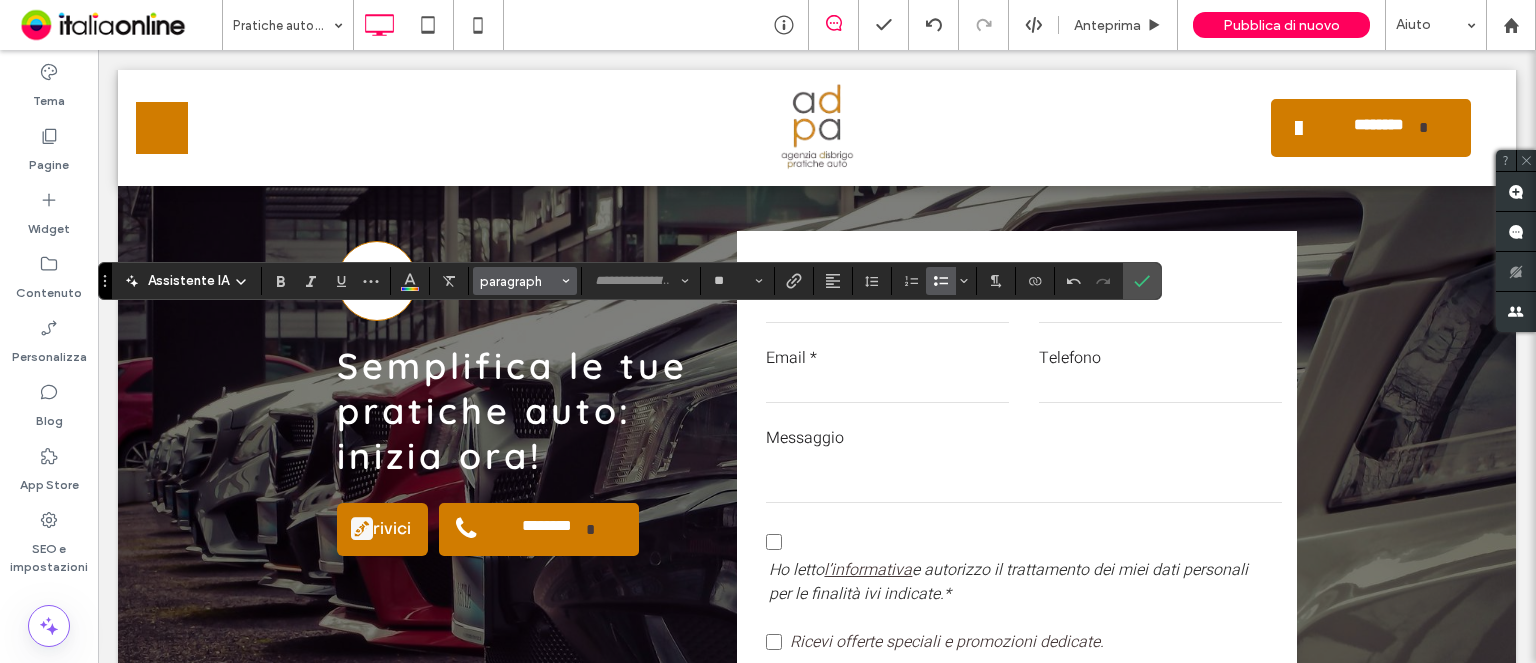 click on "paragraph" at bounding box center (519, 281) 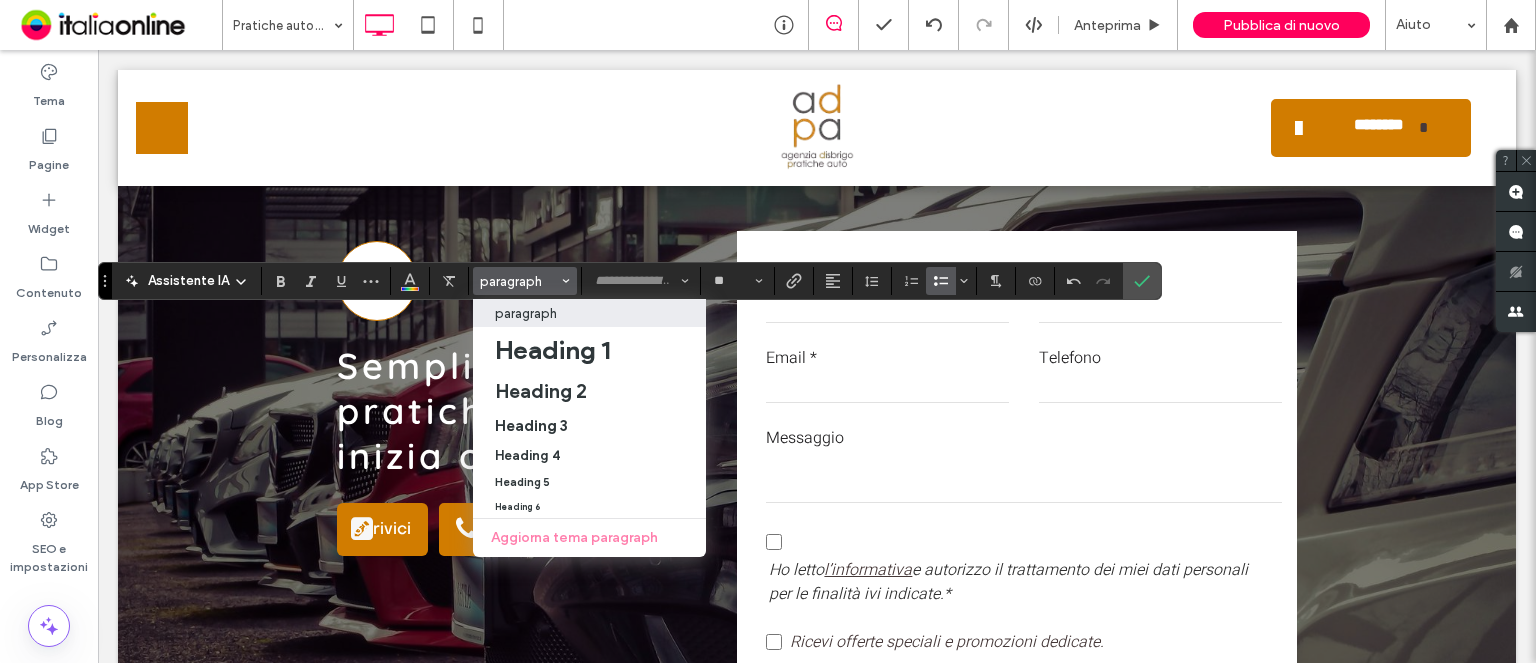 click at bounding box center (410, 281) 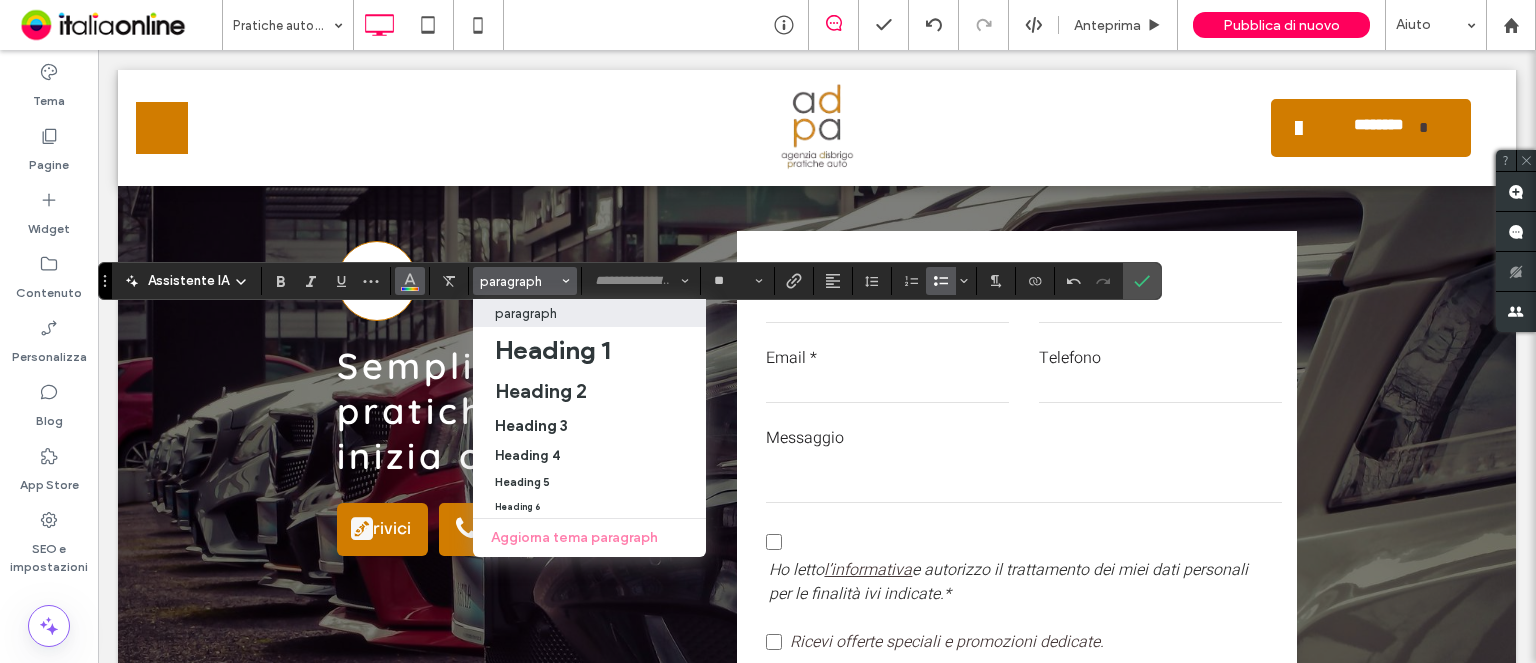 click at bounding box center (410, 281) 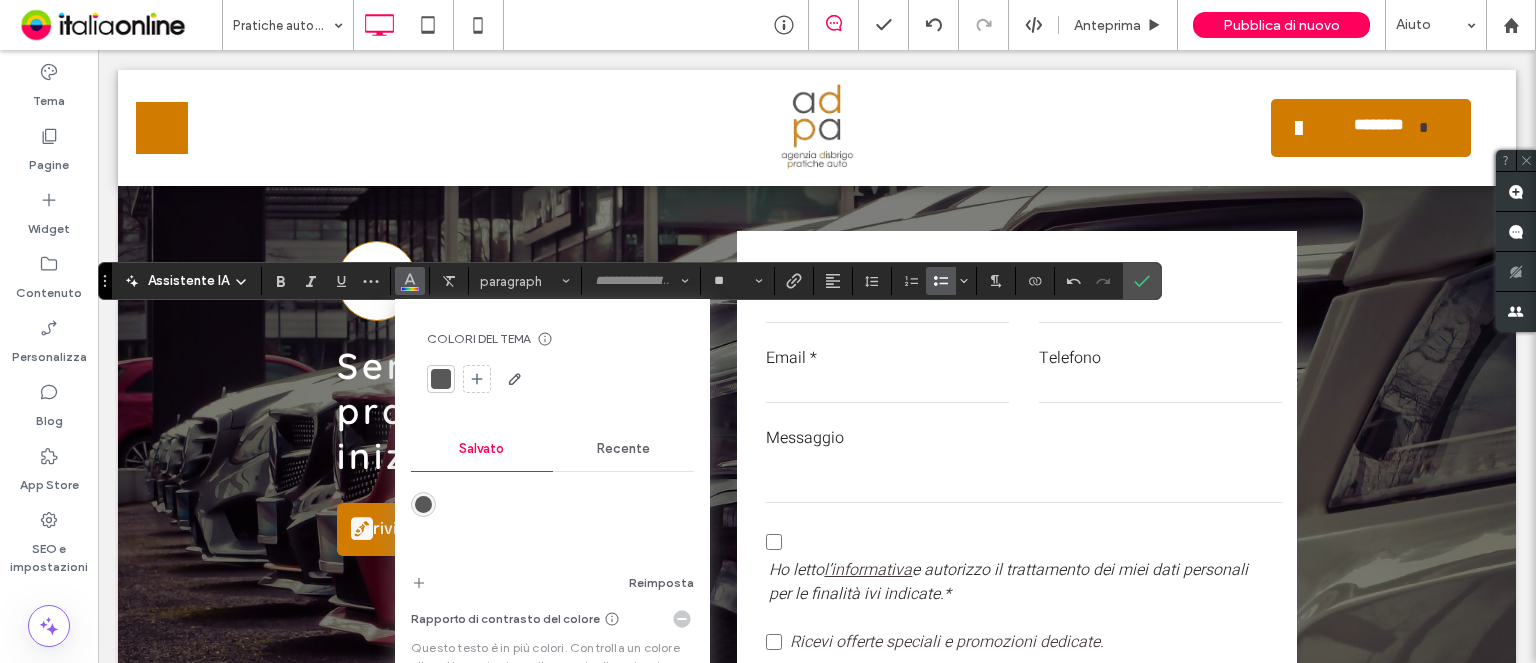 drag, startPoint x: 648, startPoint y: 464, endPoint x: 580, endPoint y: 464, distance: 68 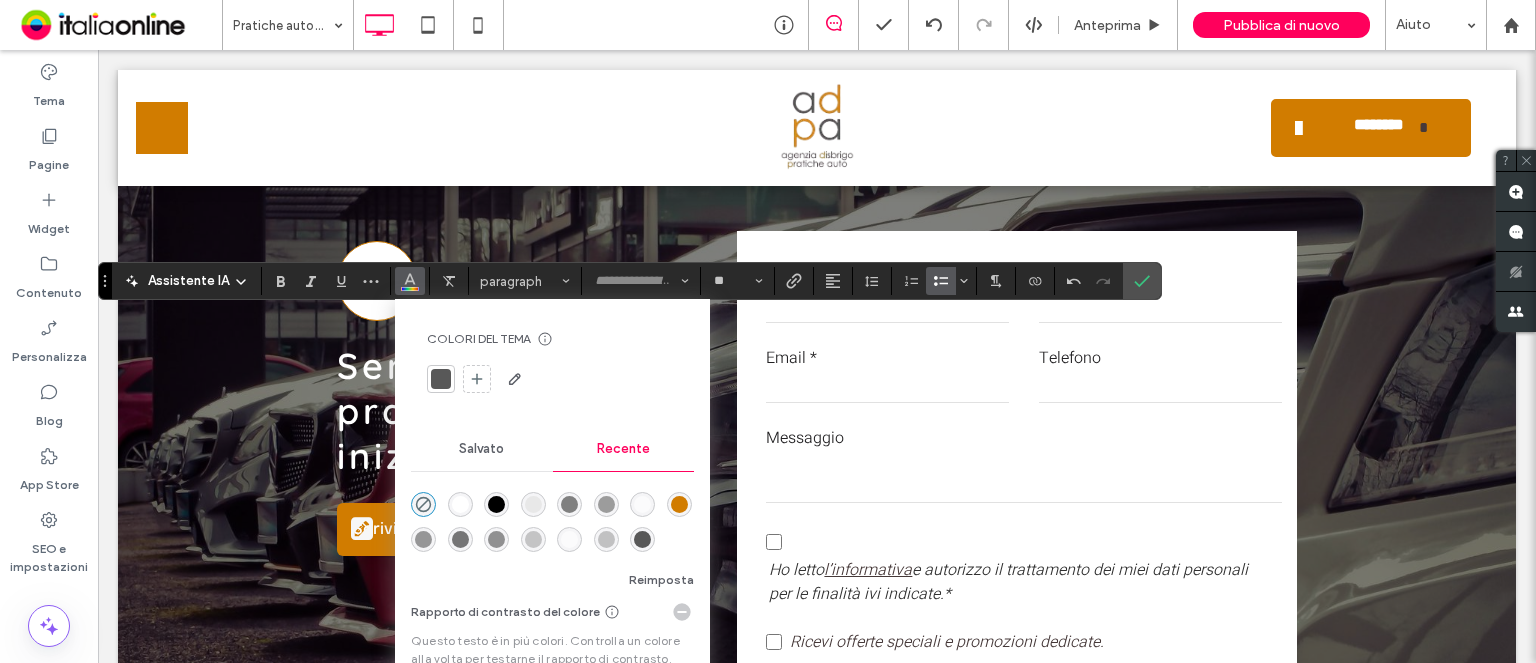 click at bounding box center [642, 539] 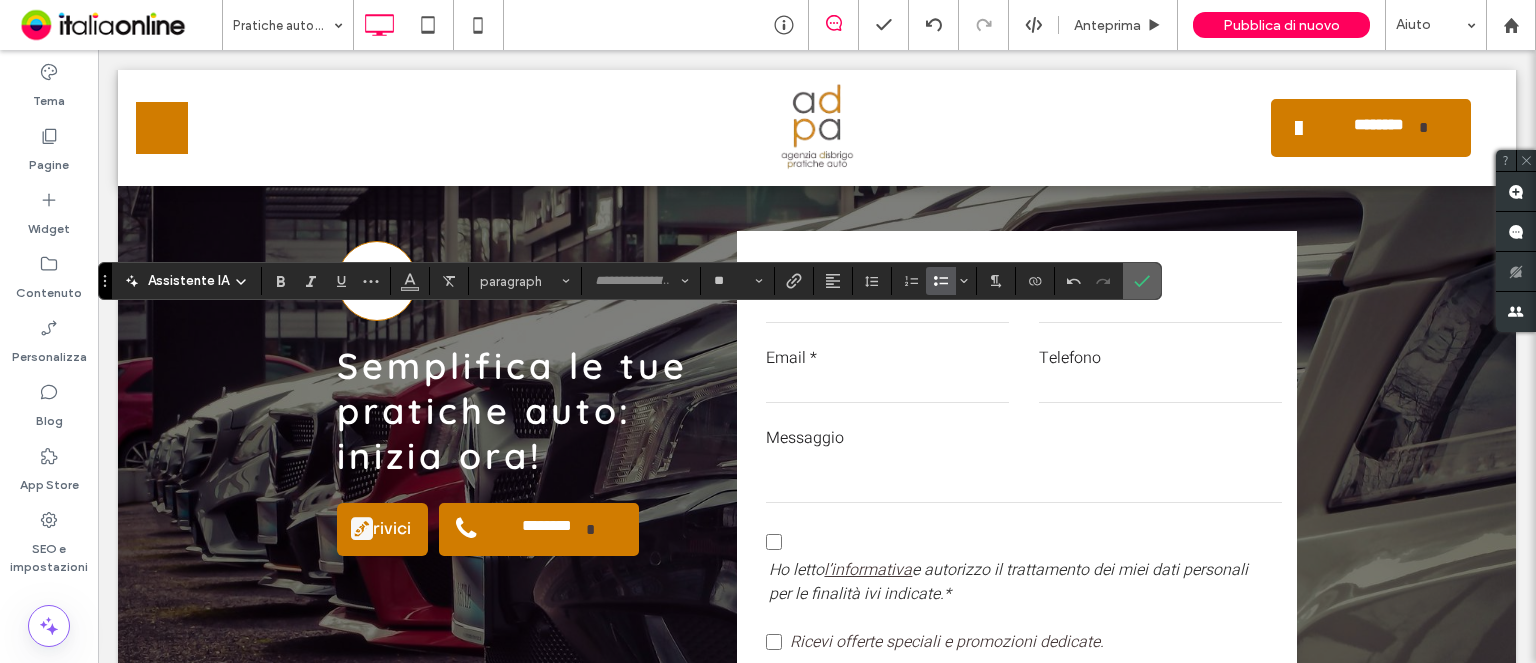 click 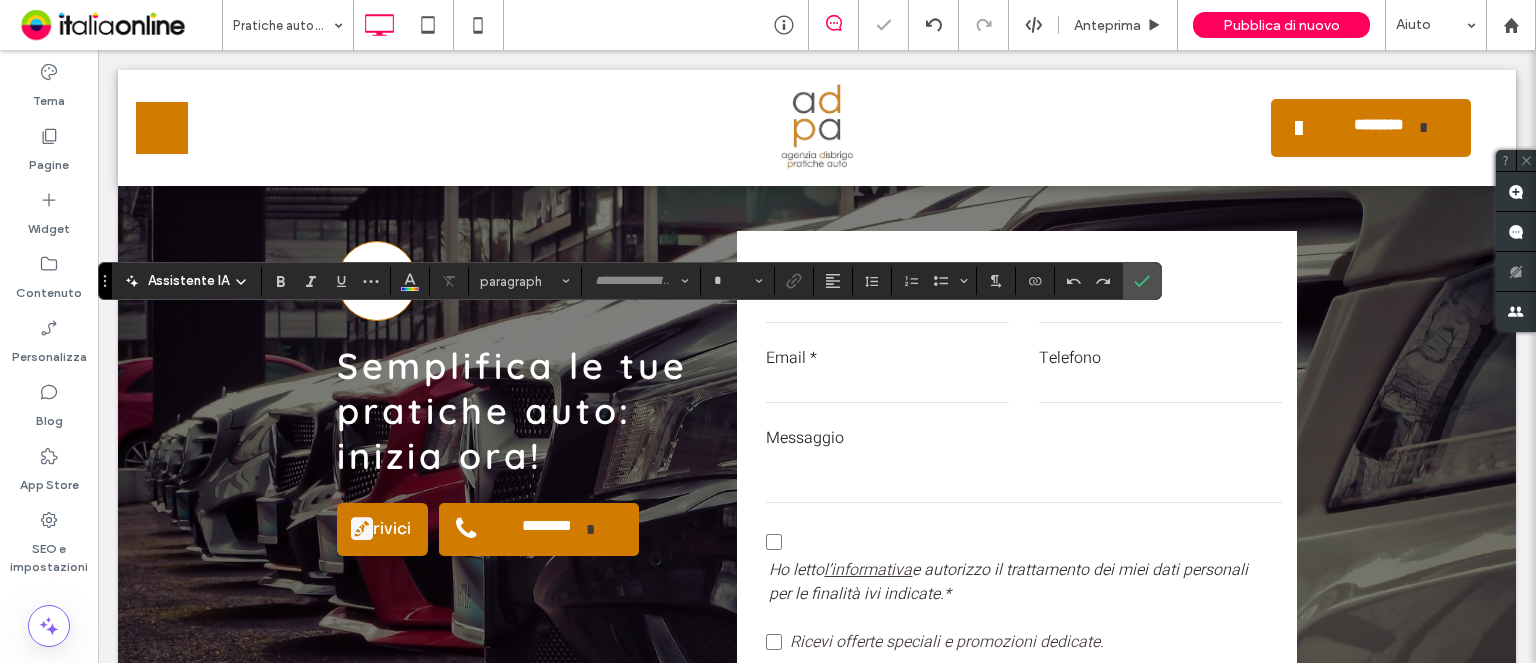type on "**" 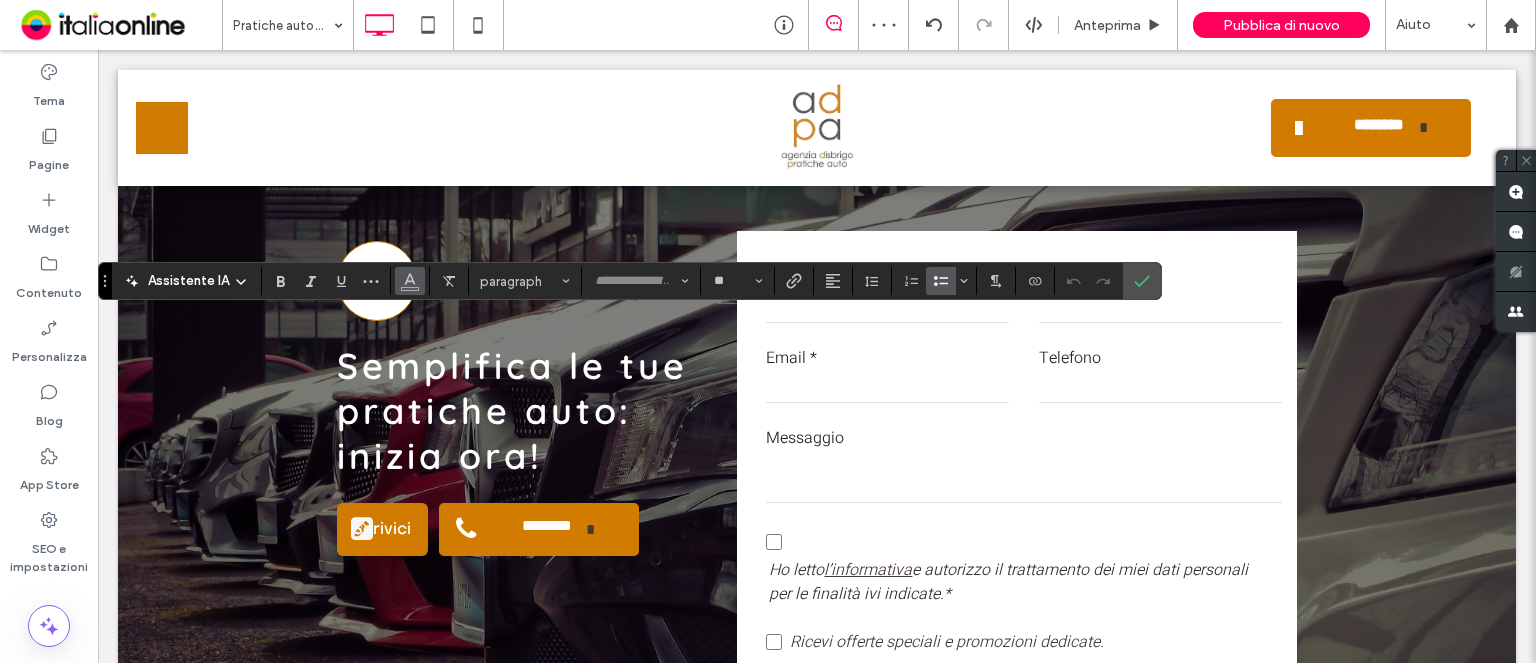 click 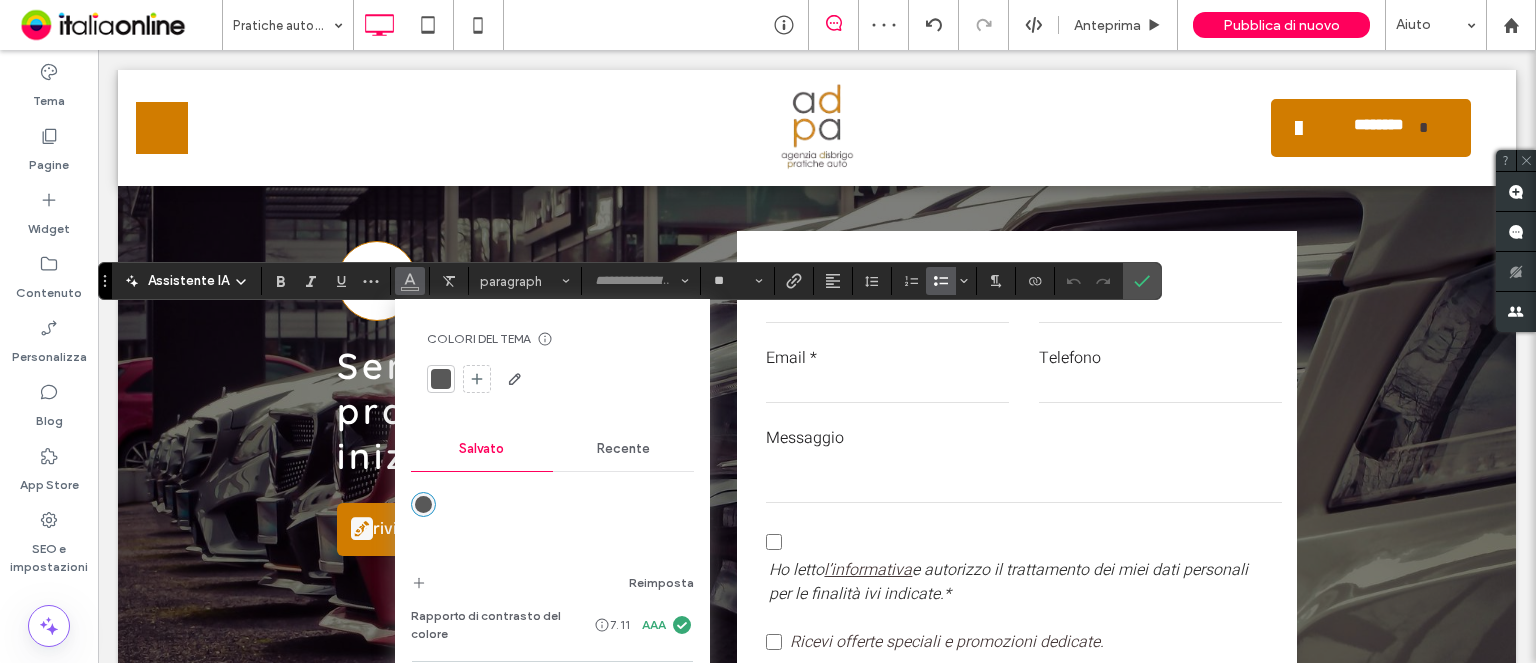 click on "Recente" at bounding box center [623, 449] 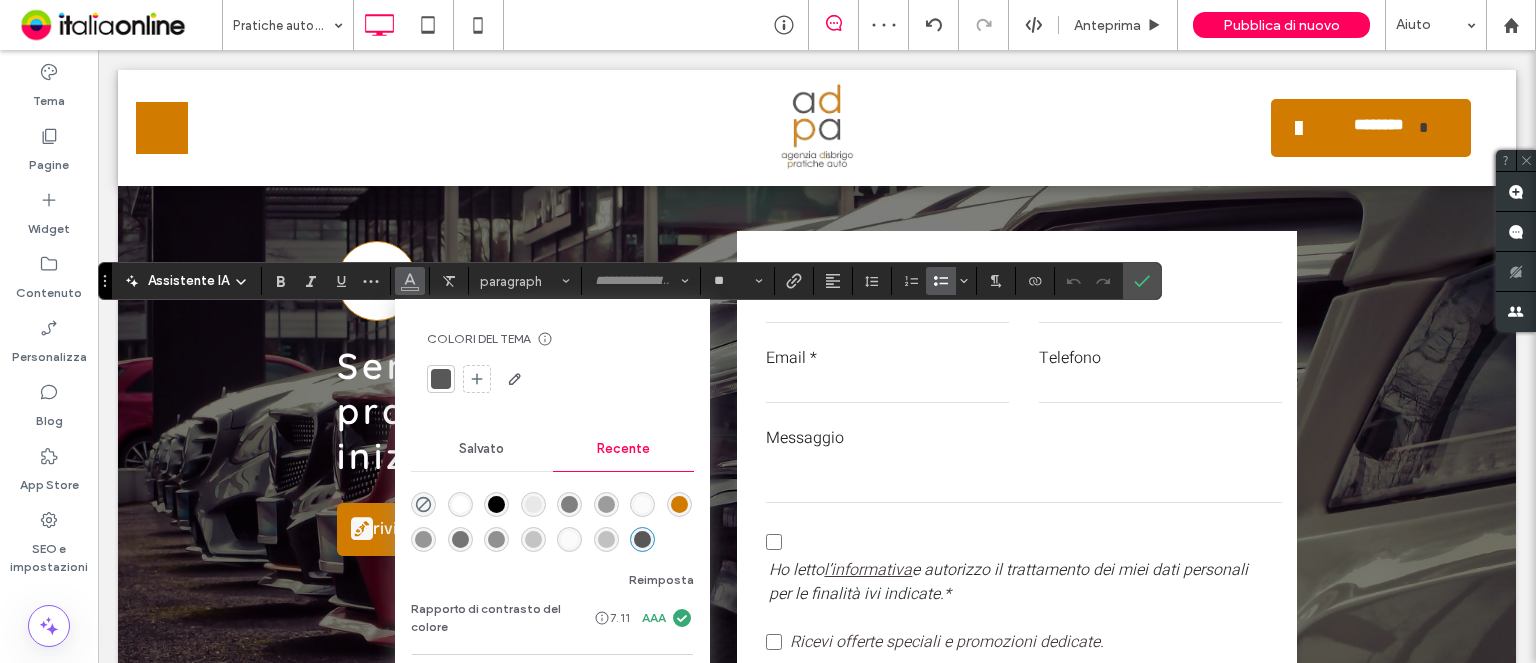 click at bounding box center [496, 504] 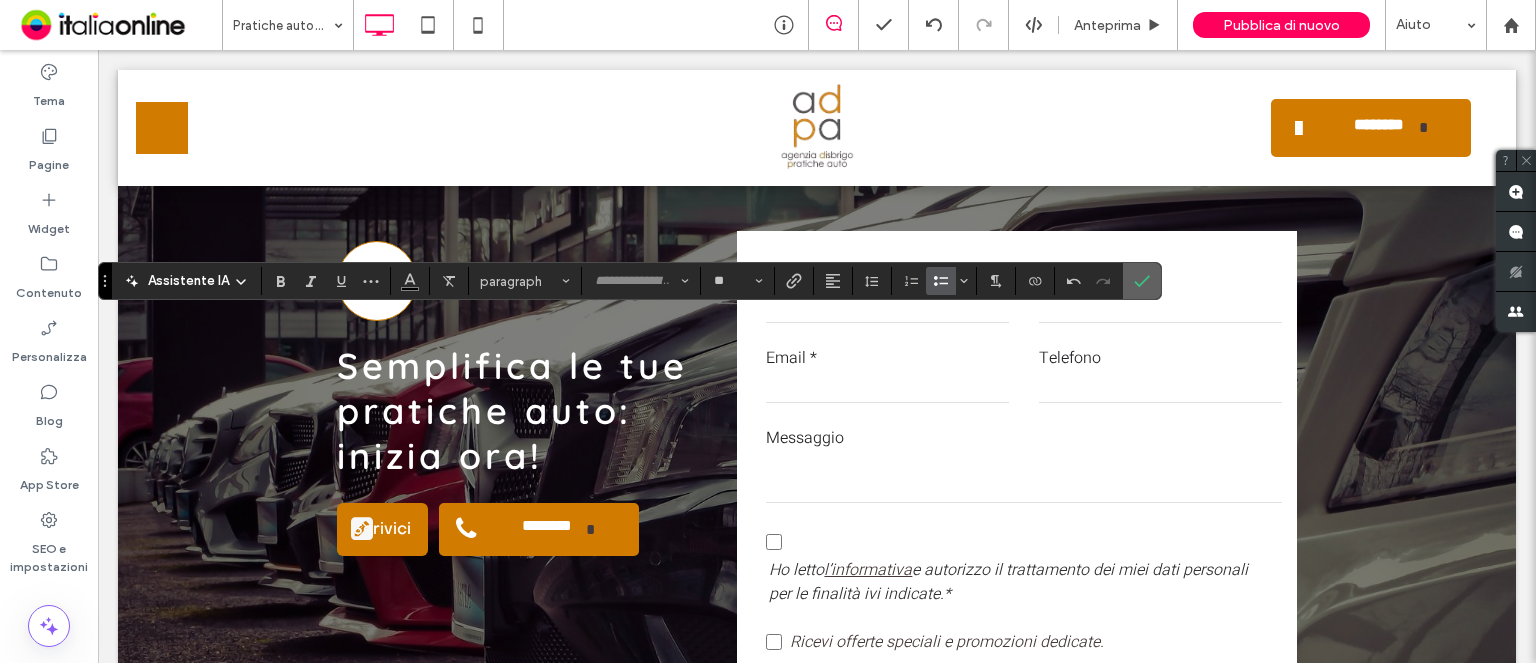 click at bounding box center [1142, 281] 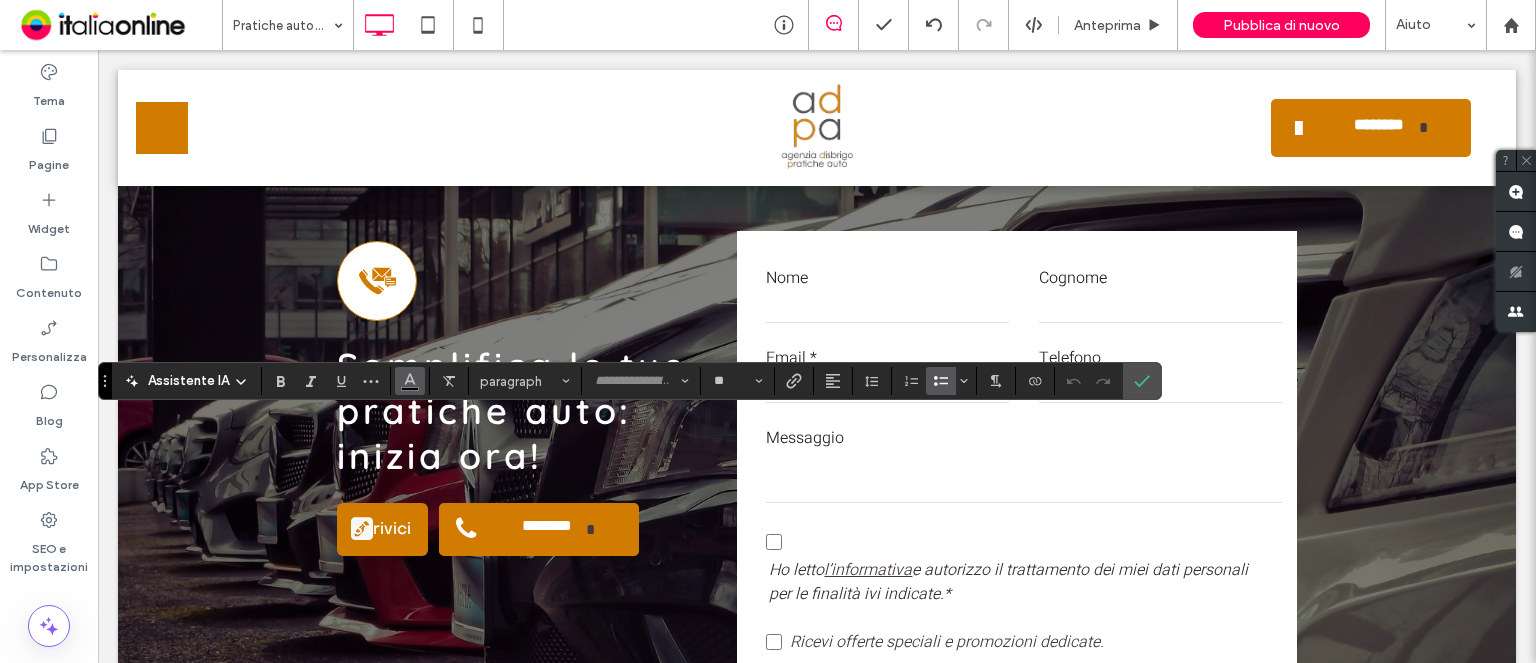 click 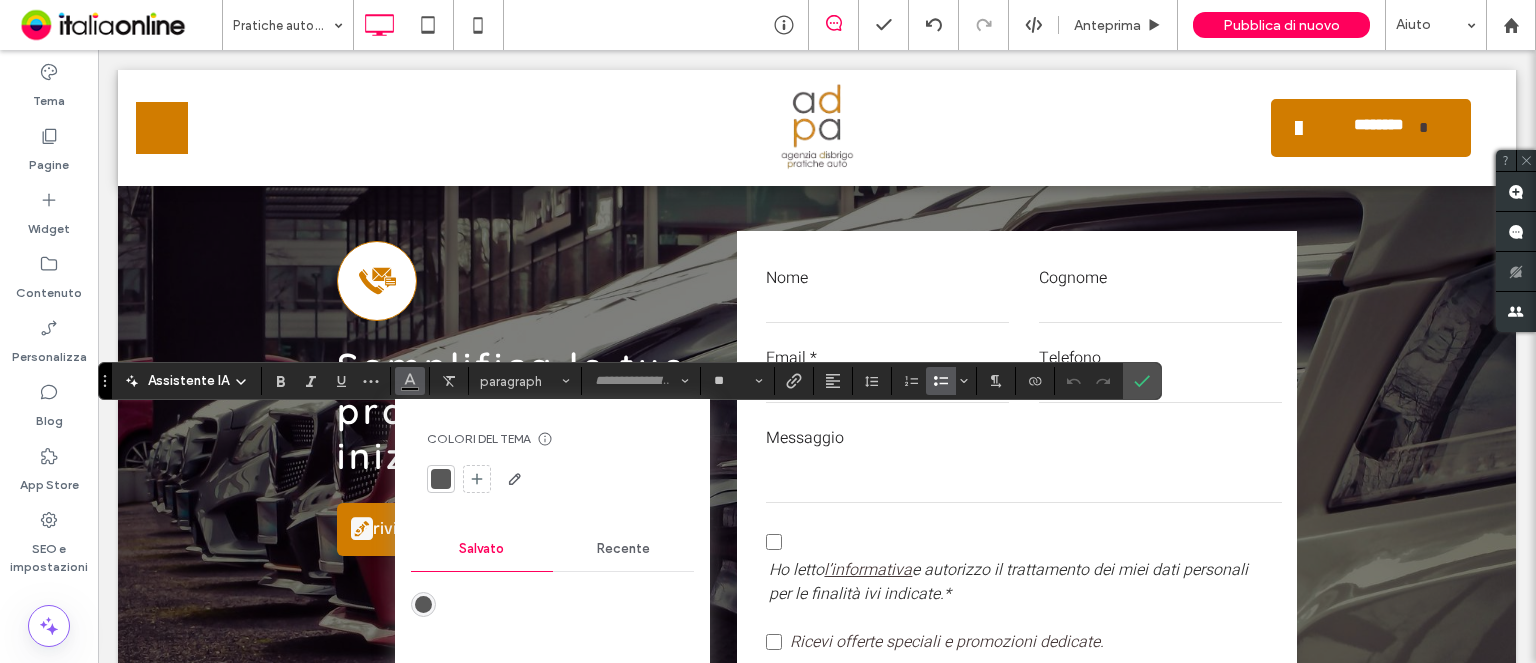 click on "Recente" at bounding box center [624, 549] 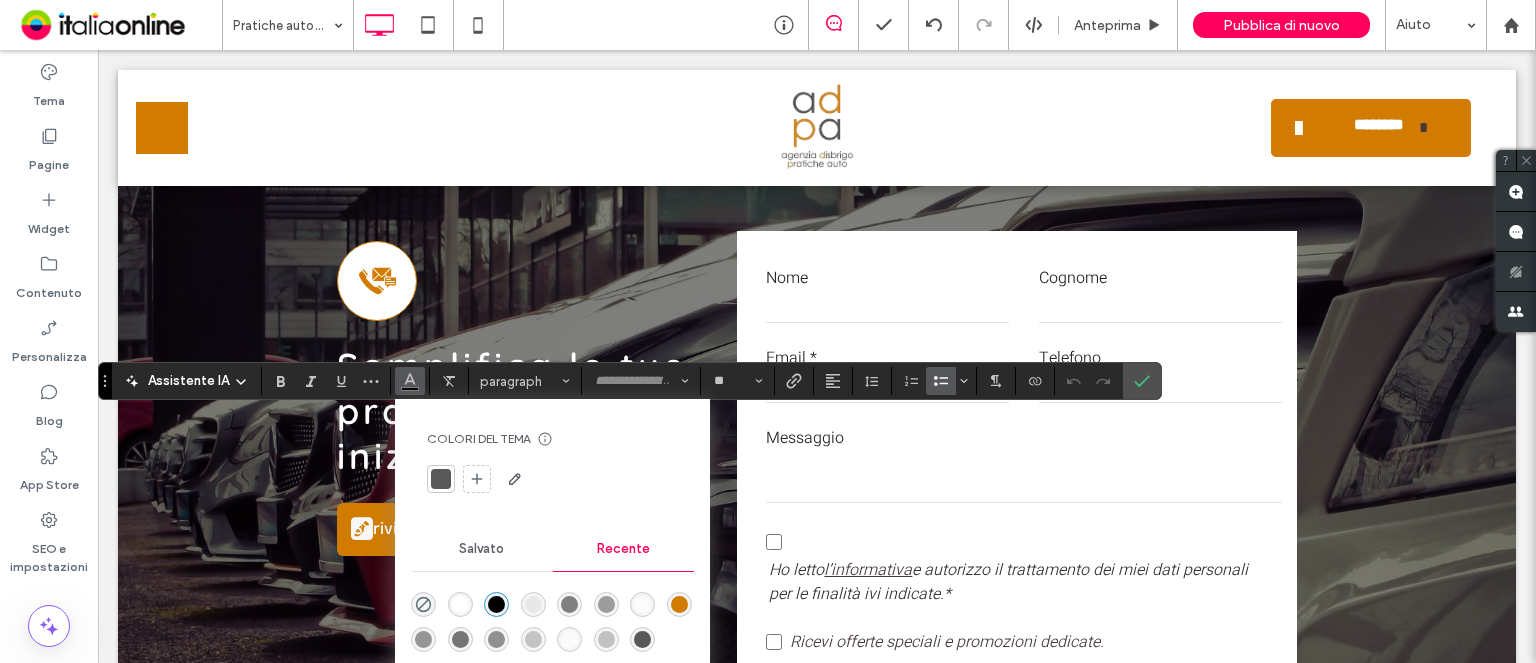 click at bounding box center [496, 604] 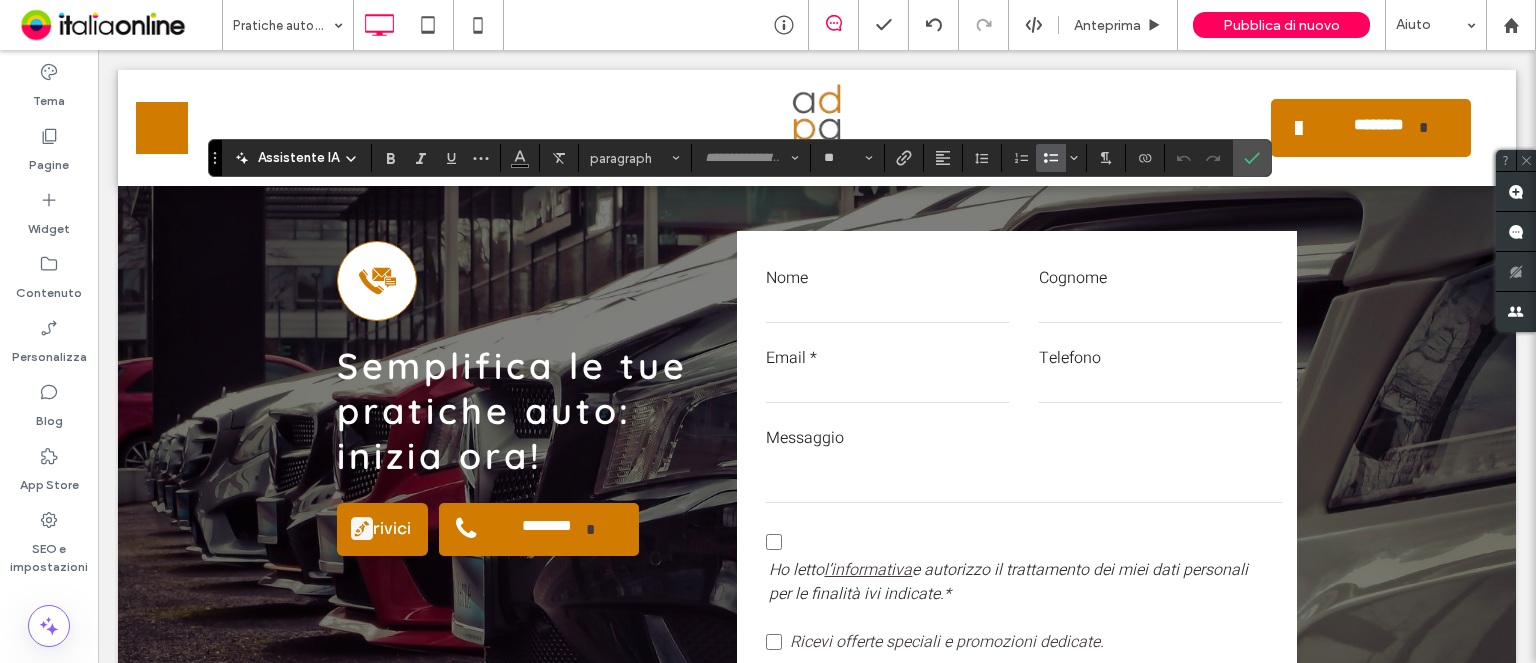 drag, startPoint x: 100, startPoint y: 381, endPoint x: 210, endPoint y: 157, distance: 249.5516 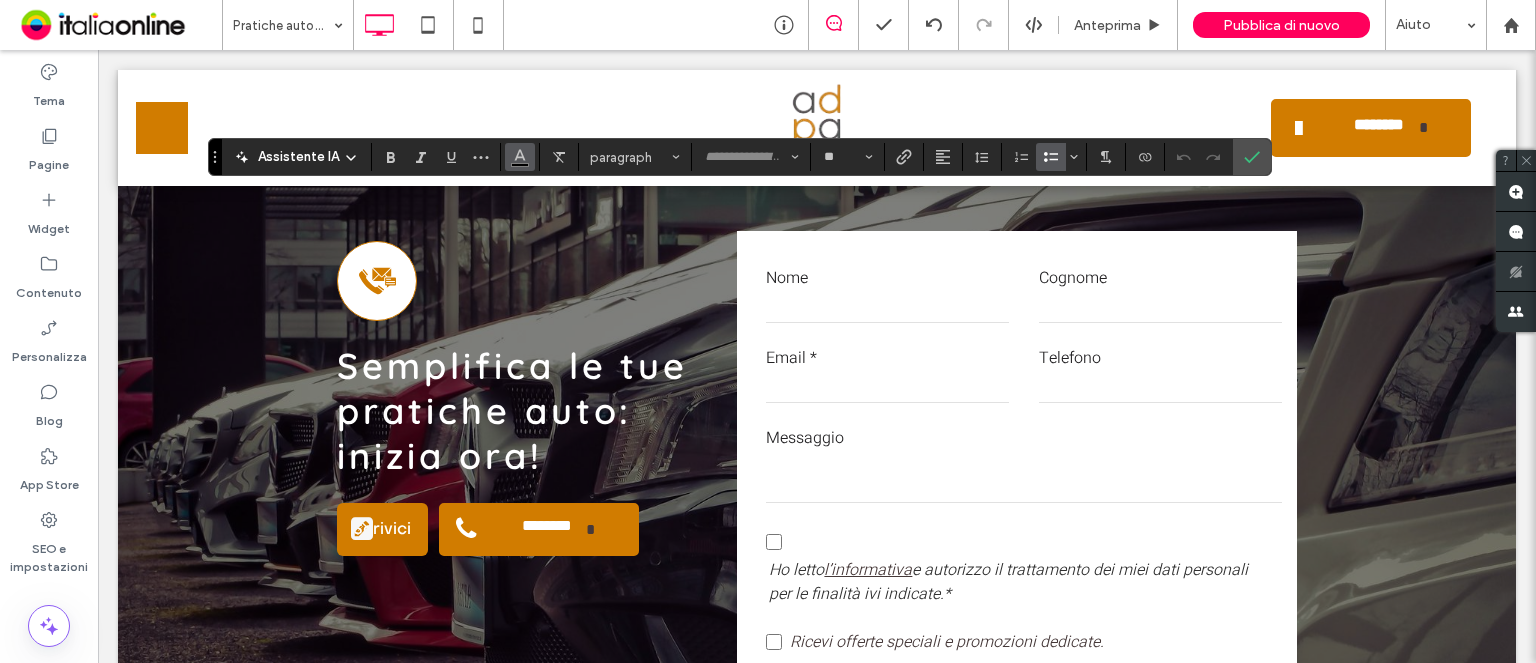 click 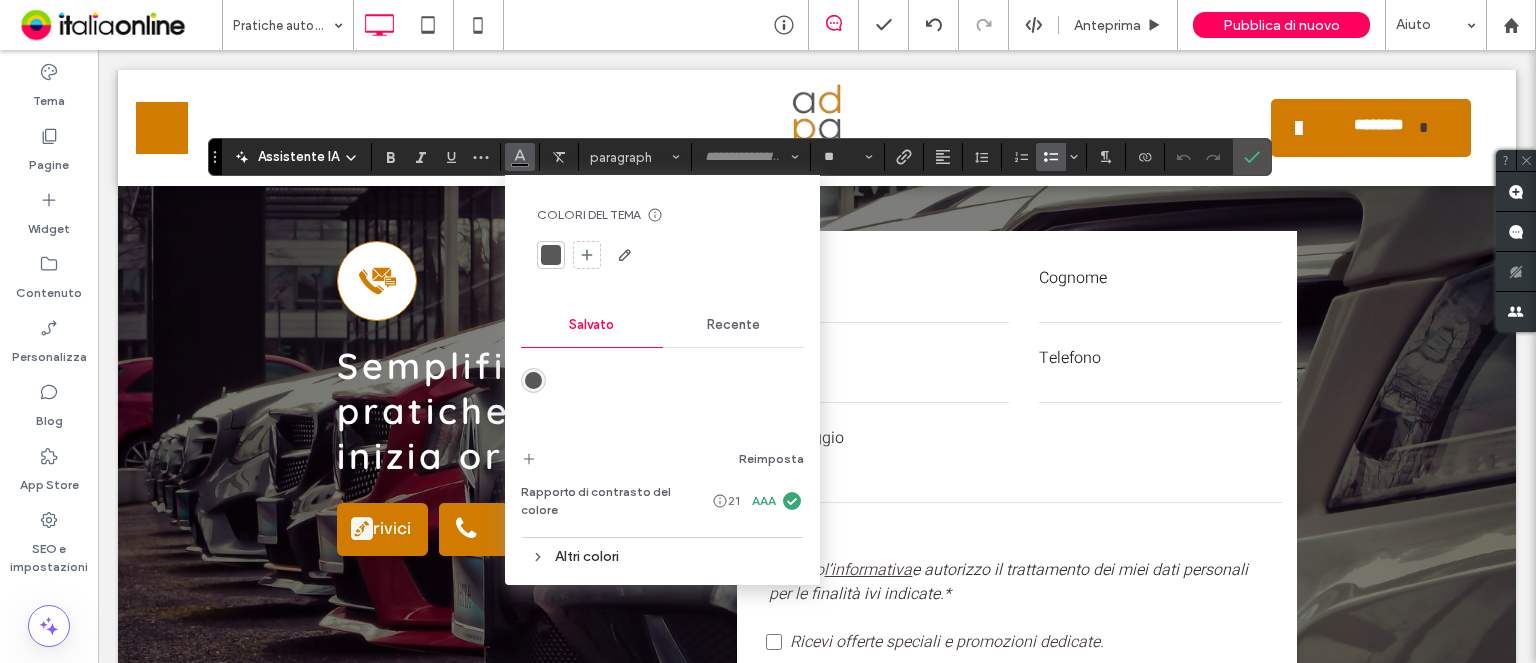 click on "Recente" at bounding box center (733, 325) 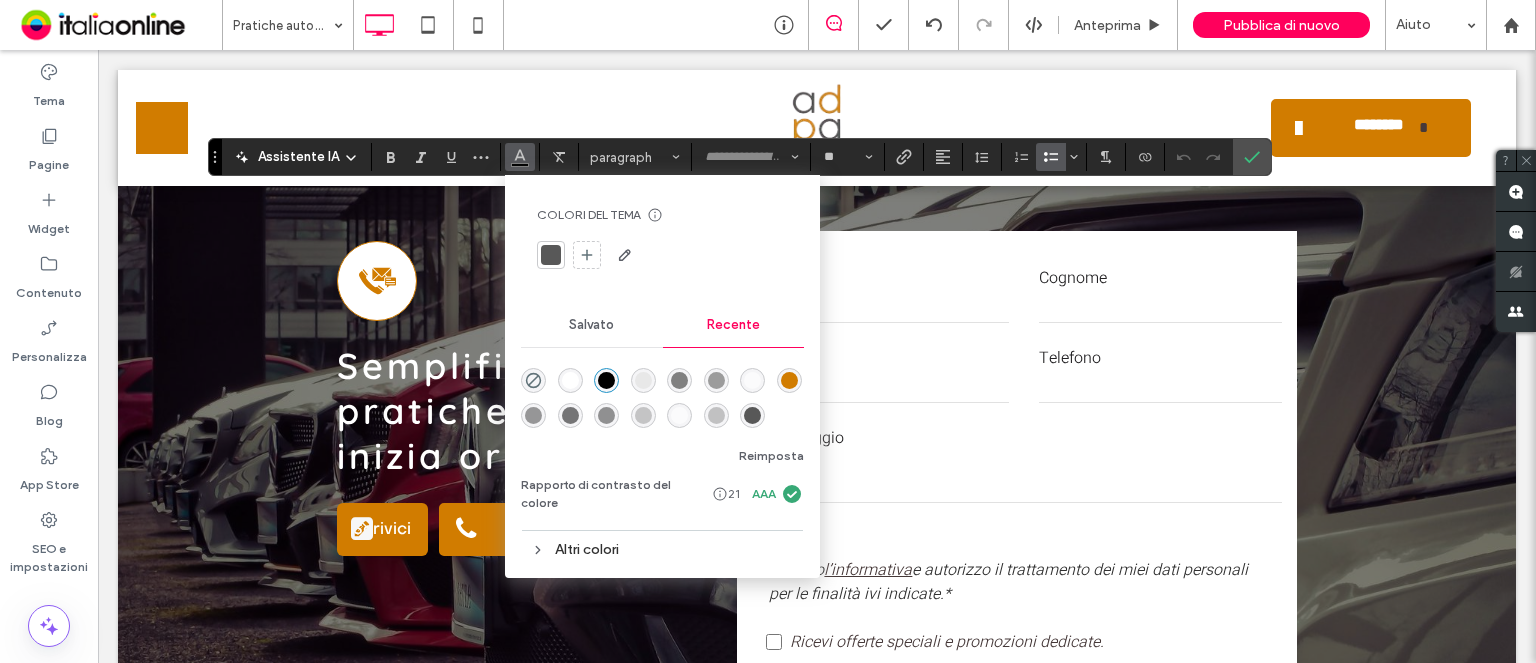 click on "Altri colori" at bounding box center (662, 549) 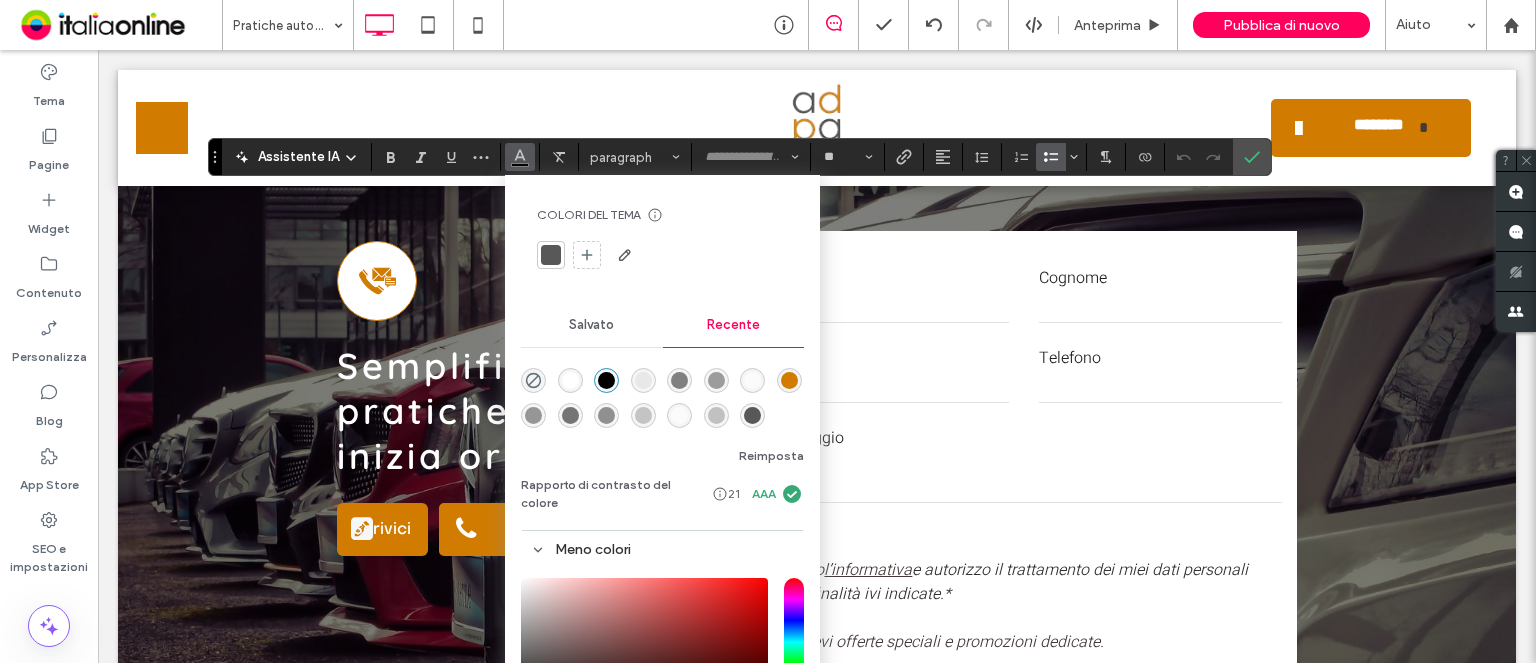 drag, startPoint x: 575, startPoint y: 327, endPoint x: 594, endPoint y: 334, distance: 20.248457 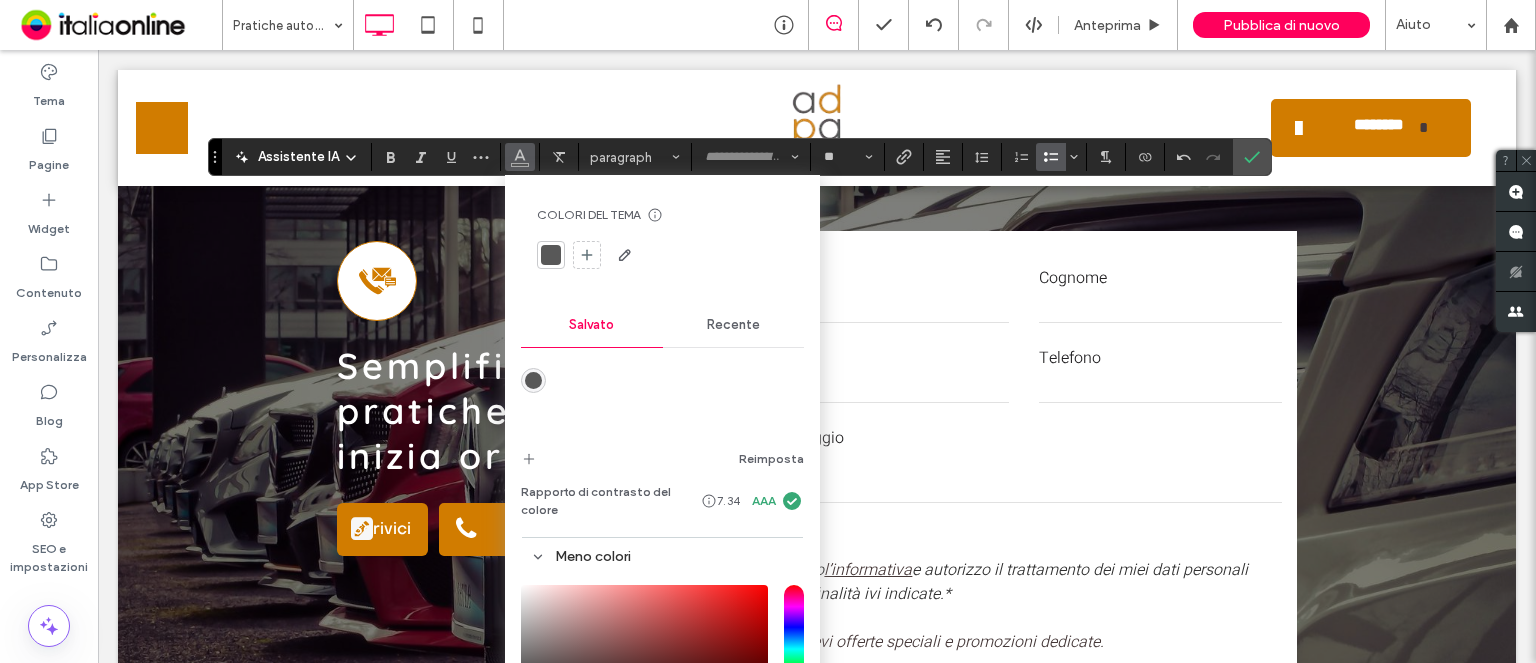 drag, startPoint x: 524, startPoint y: 635, endPoint x: 520, endPoint y: 710, distance: 75.10659 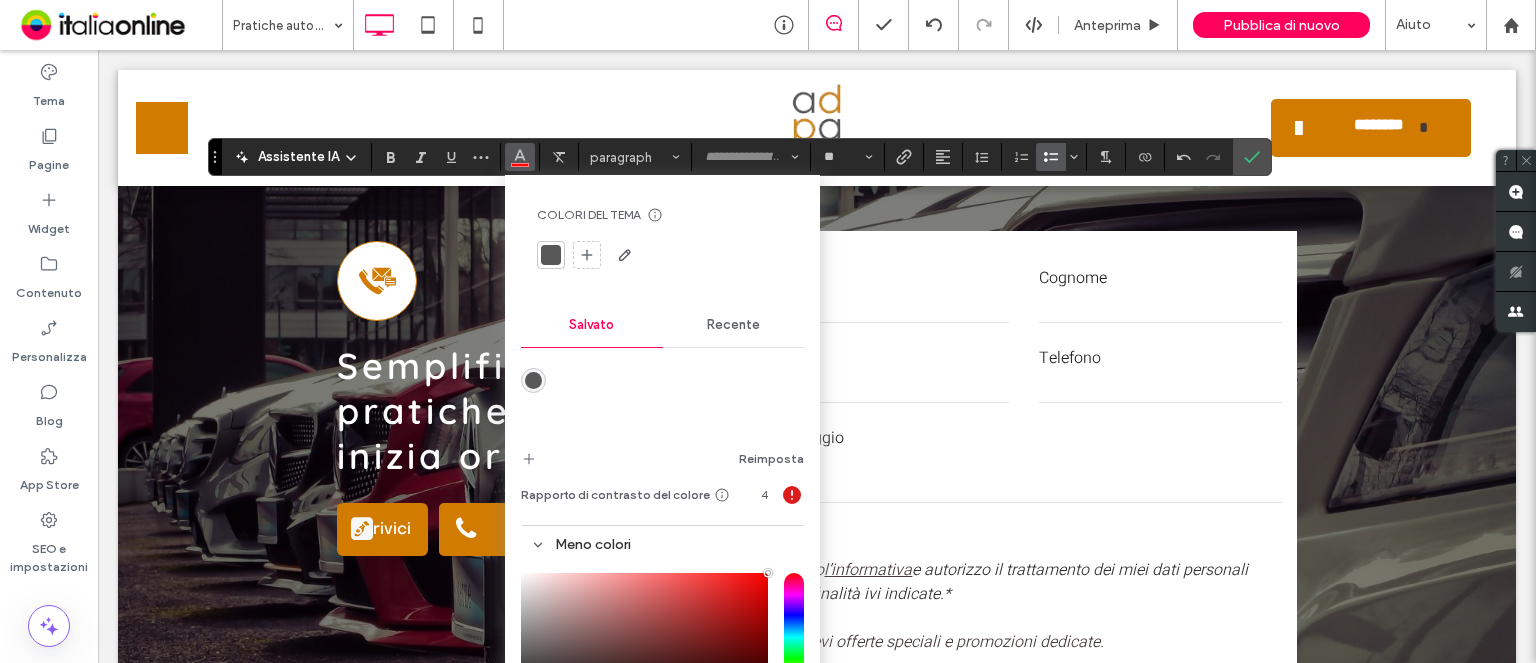 type on "*******" 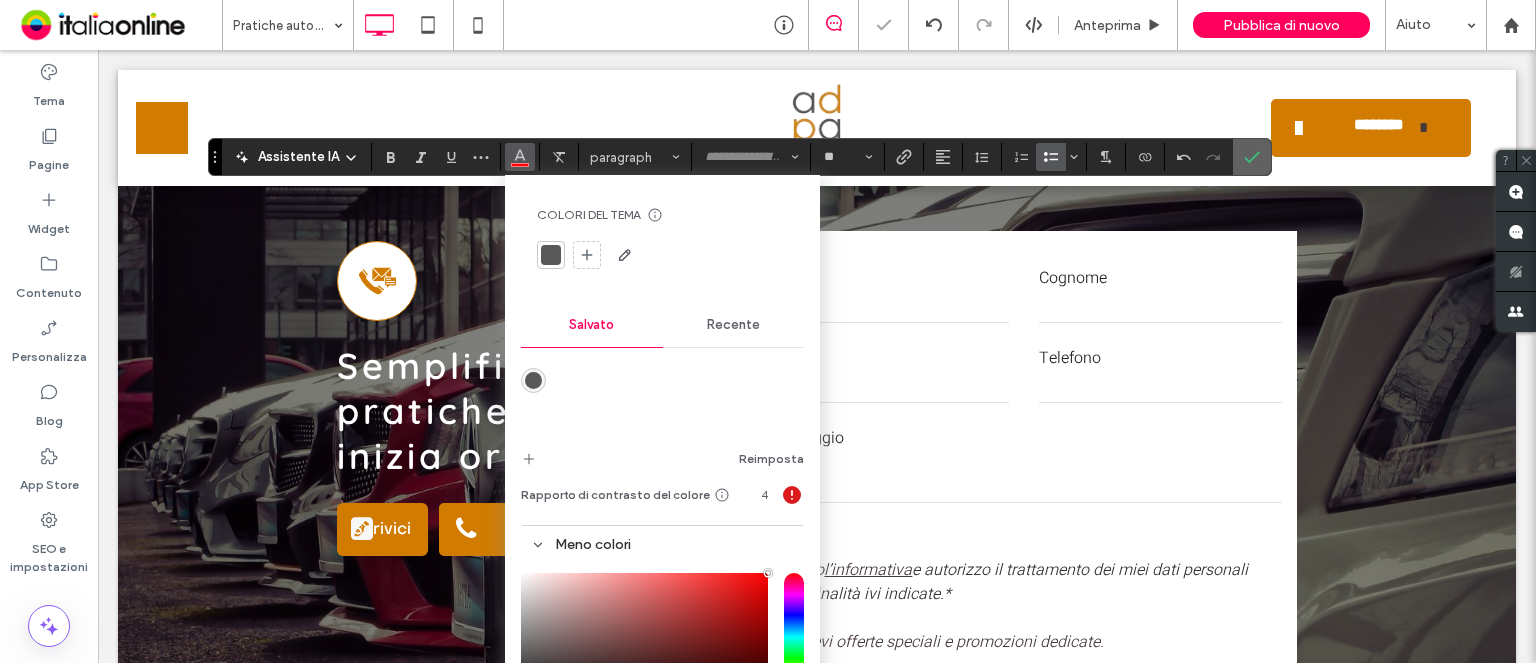 click 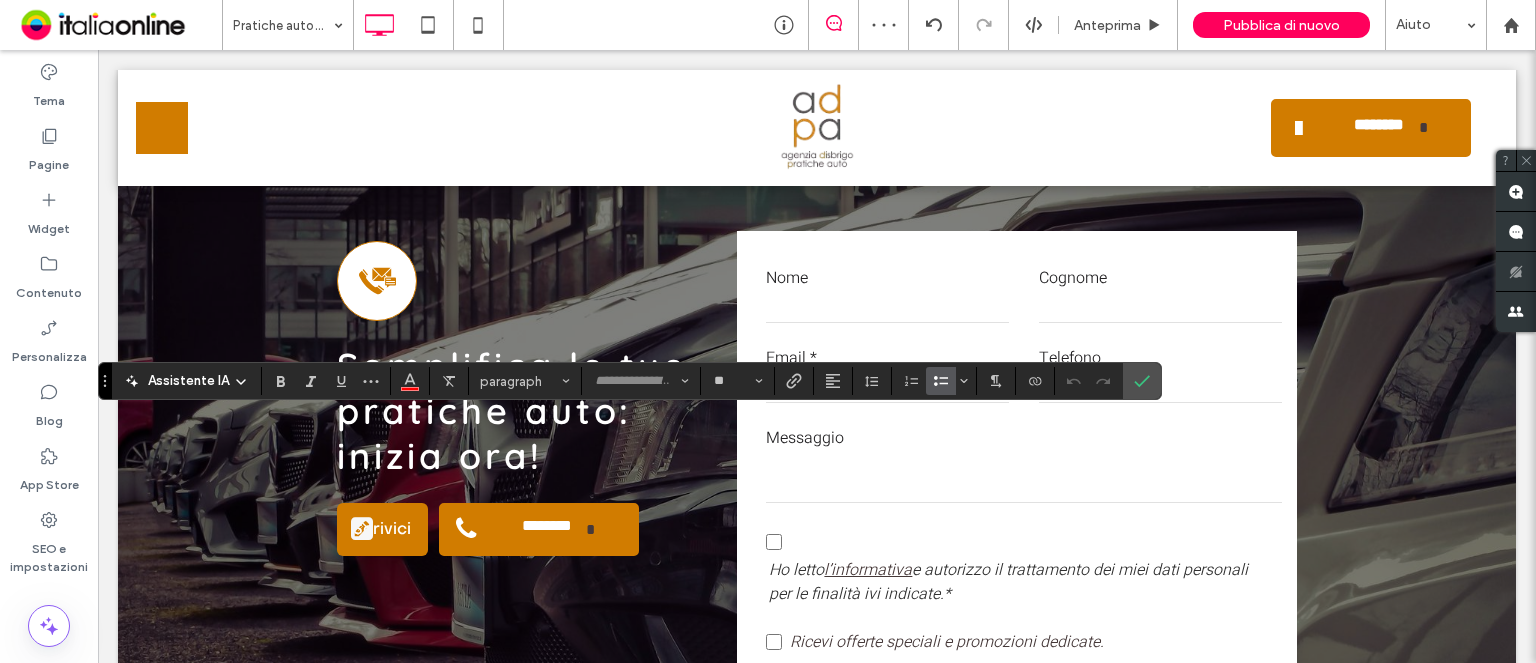 drag, startPoint x: 410, startPoint y: 394, endPoint x: 425, endPoint y: 393, distance: 15.033297 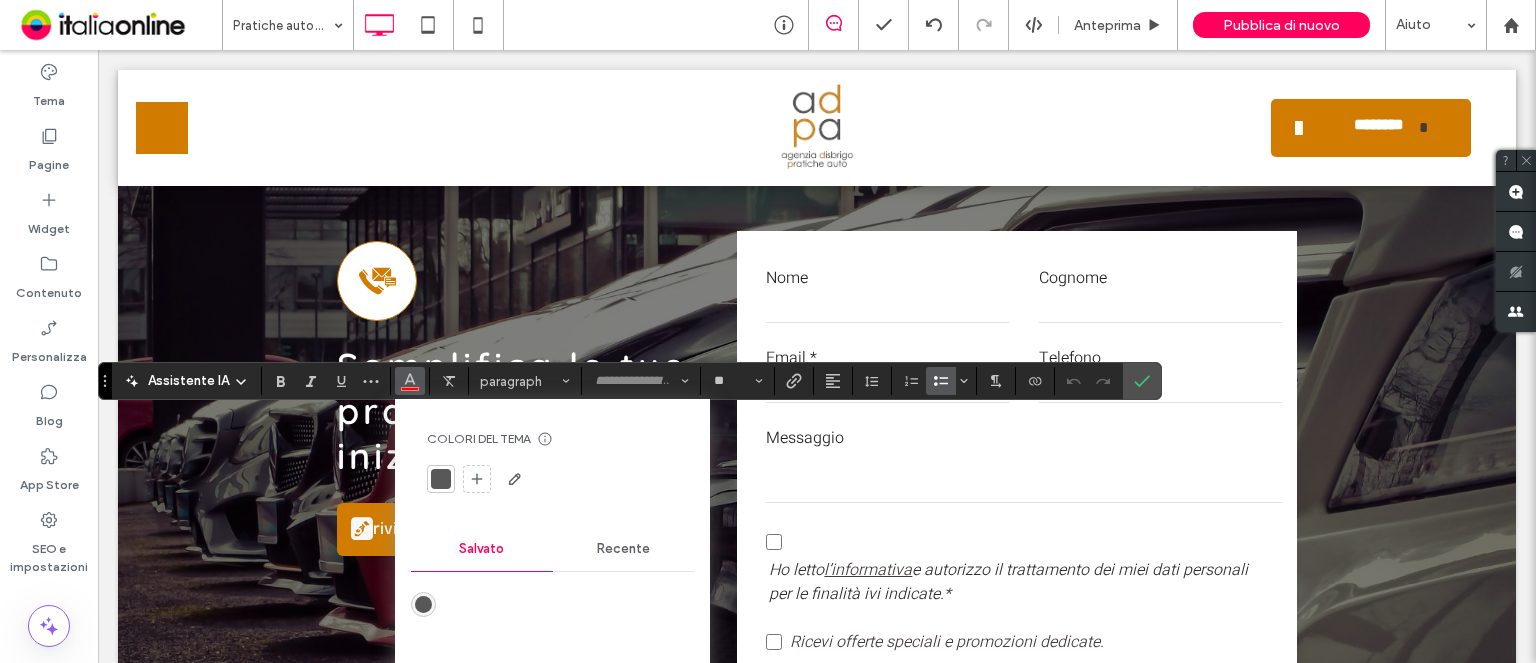 drag, startPoint x: 624, startPoint y: 553, endPoint x: 594, endPoint y: 552, distance: 30.016663 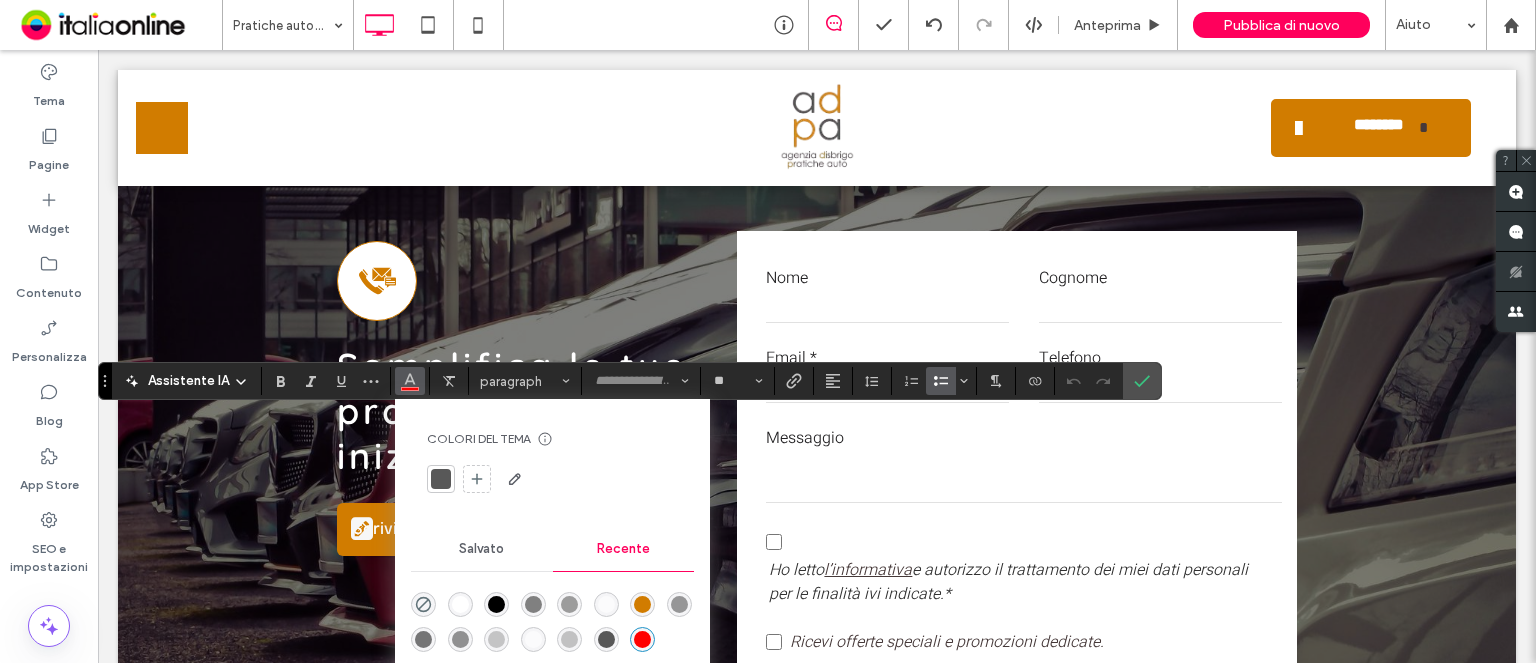 click at bounding box center [496, 604] 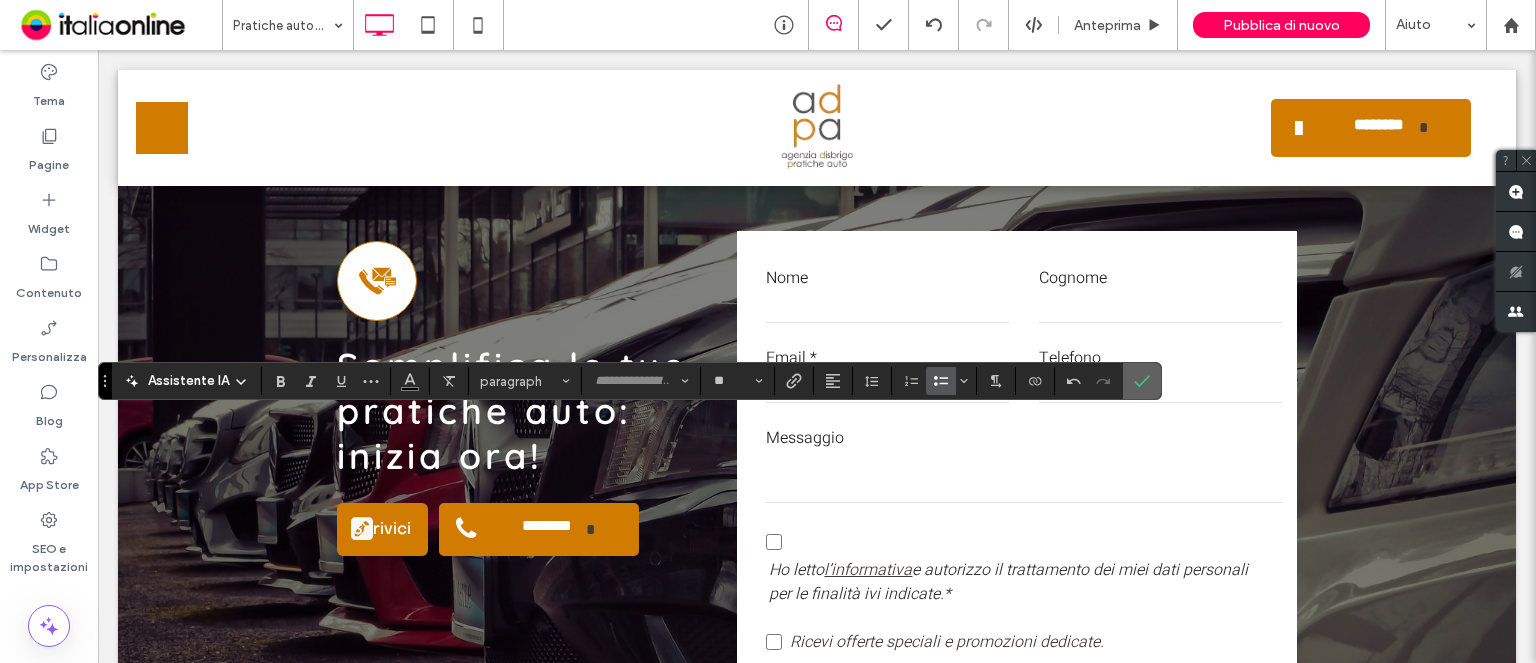 click 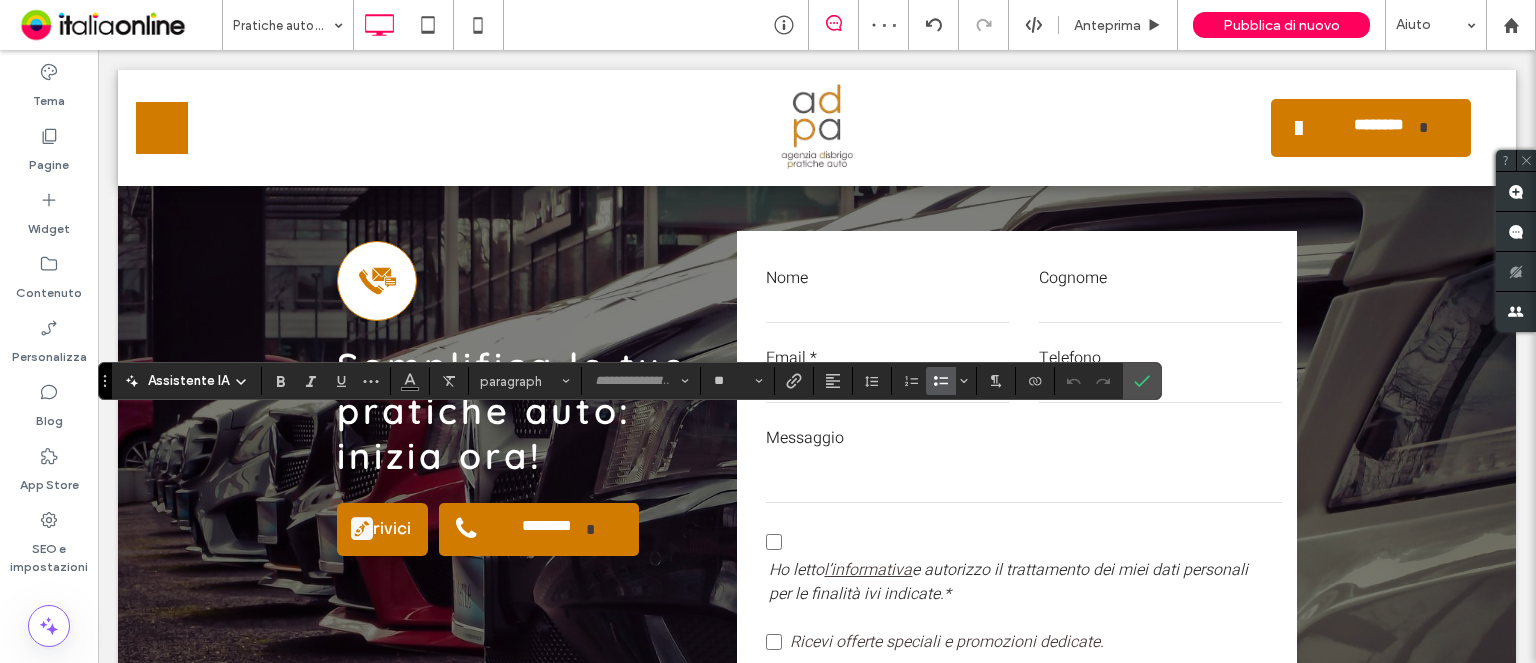 type on "*****" 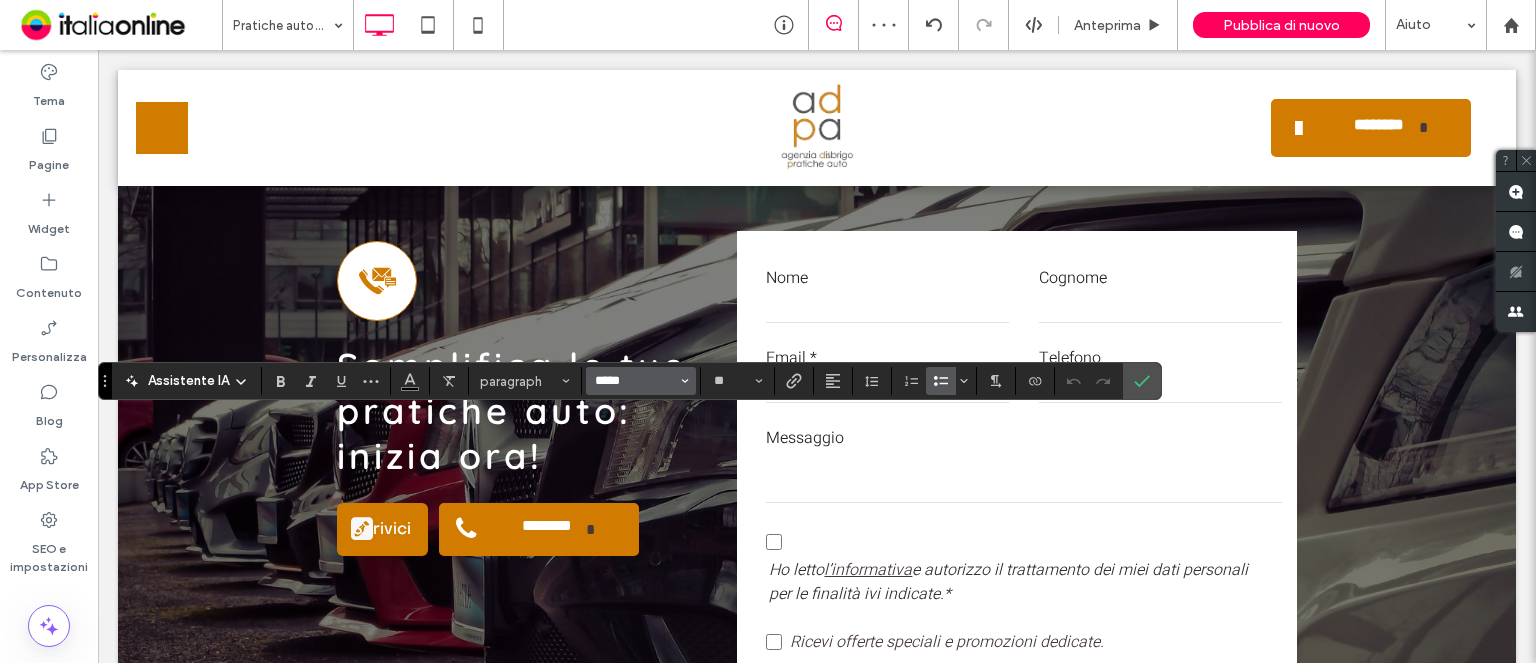click on "*****" at bounding box center (635, 381) 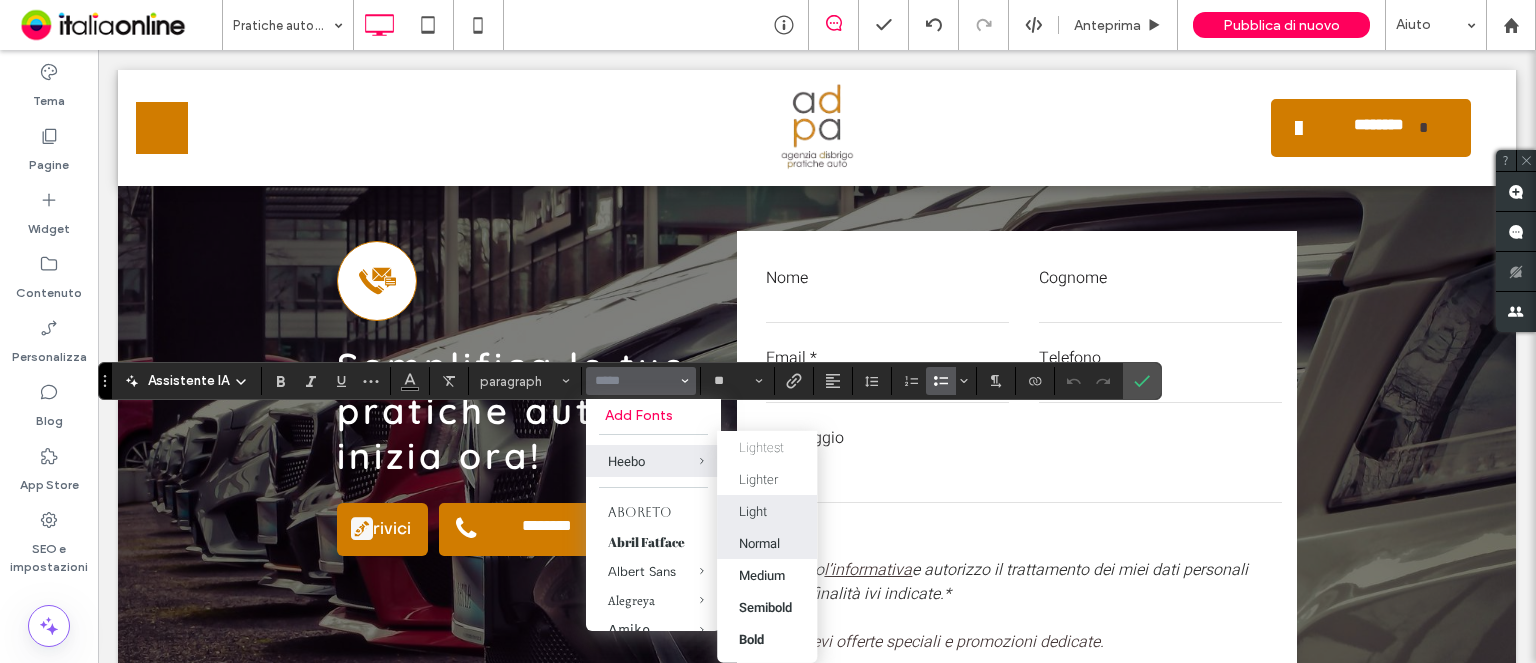 click on "Normal" at bounding box center [759, 543] 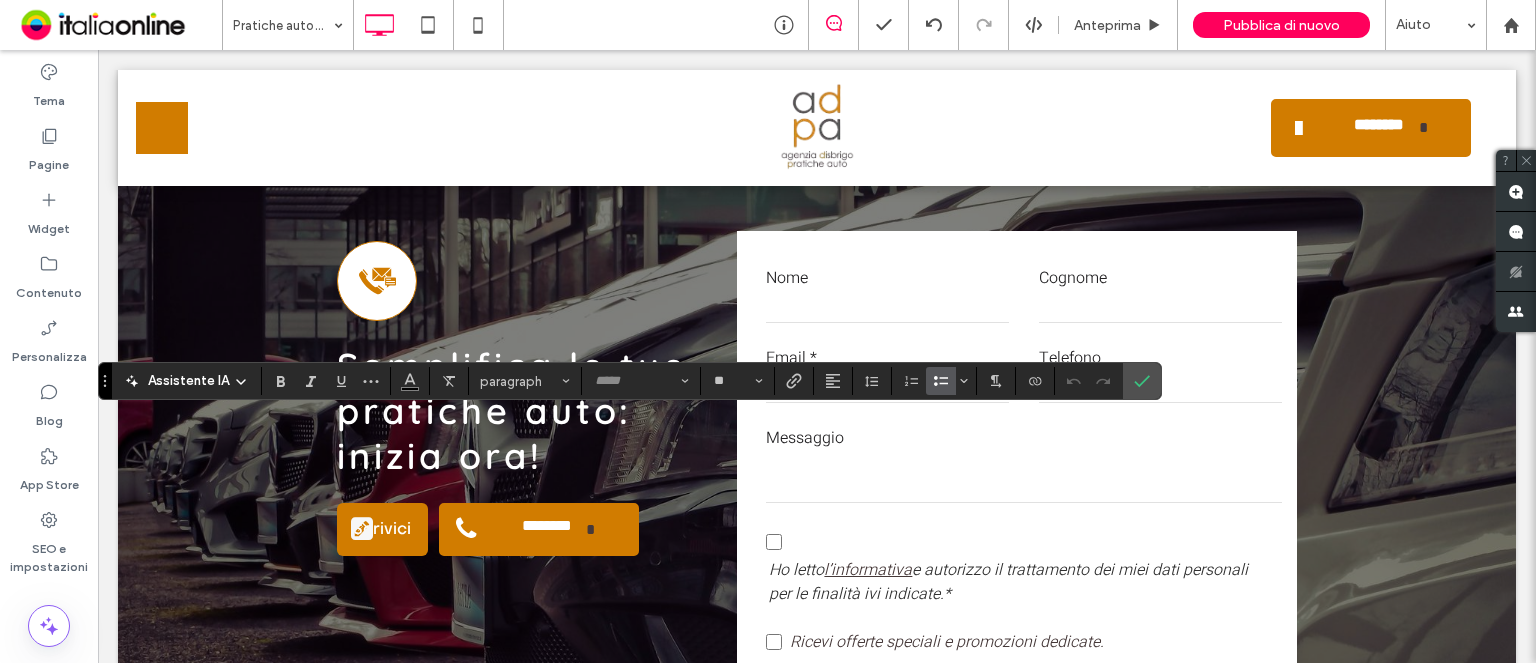 type on "*****" 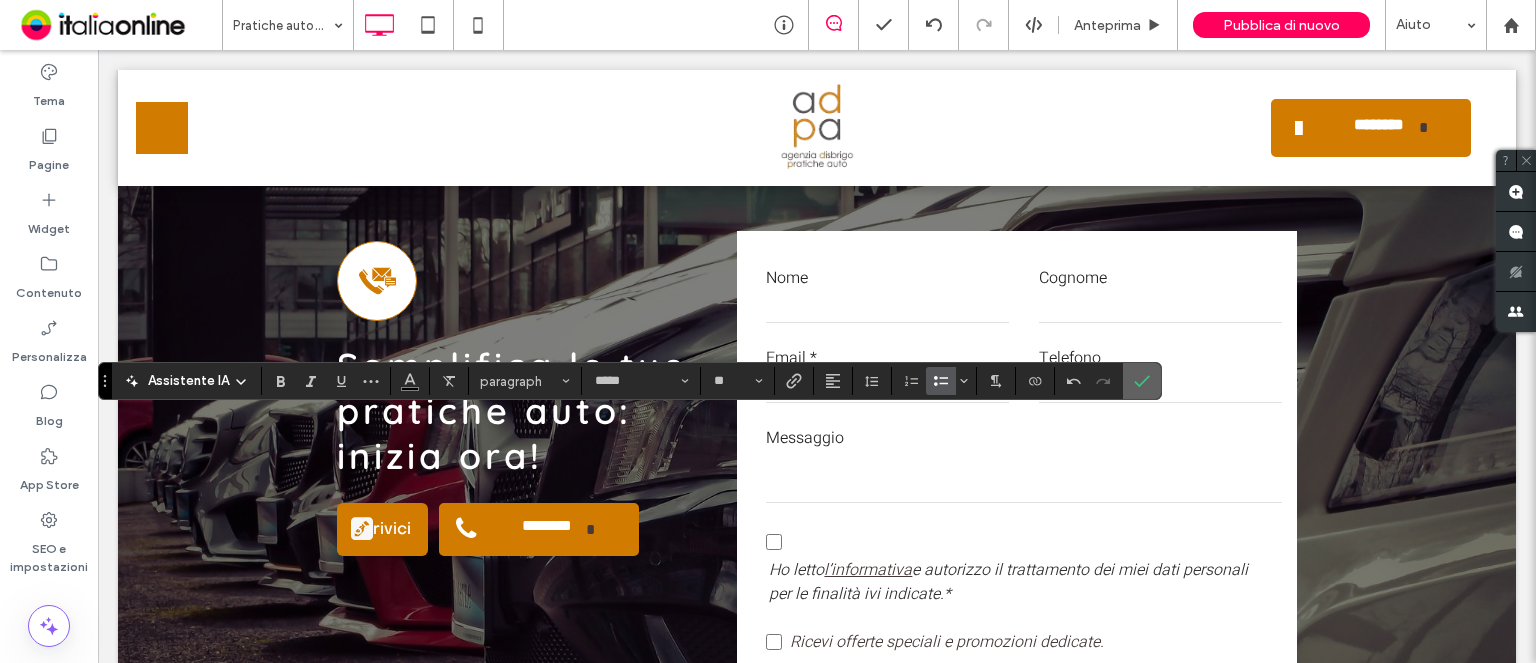 click 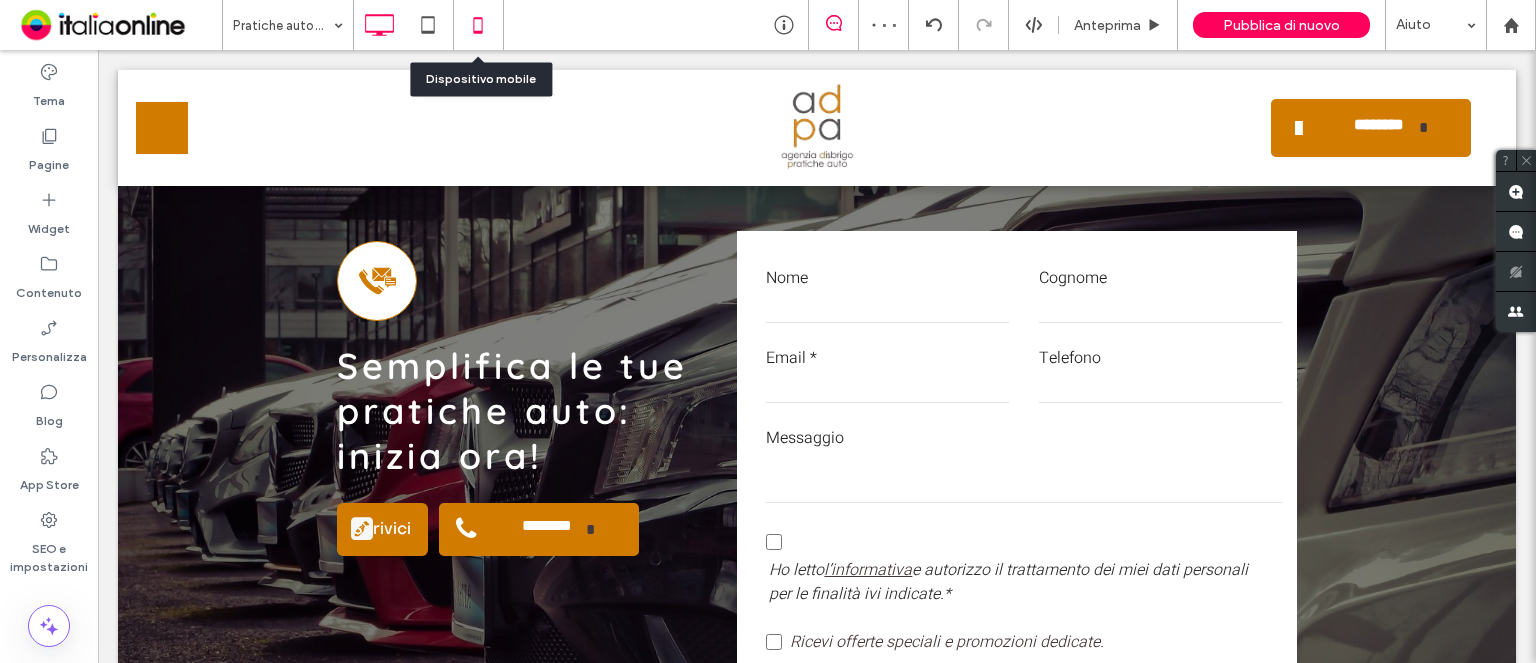 click 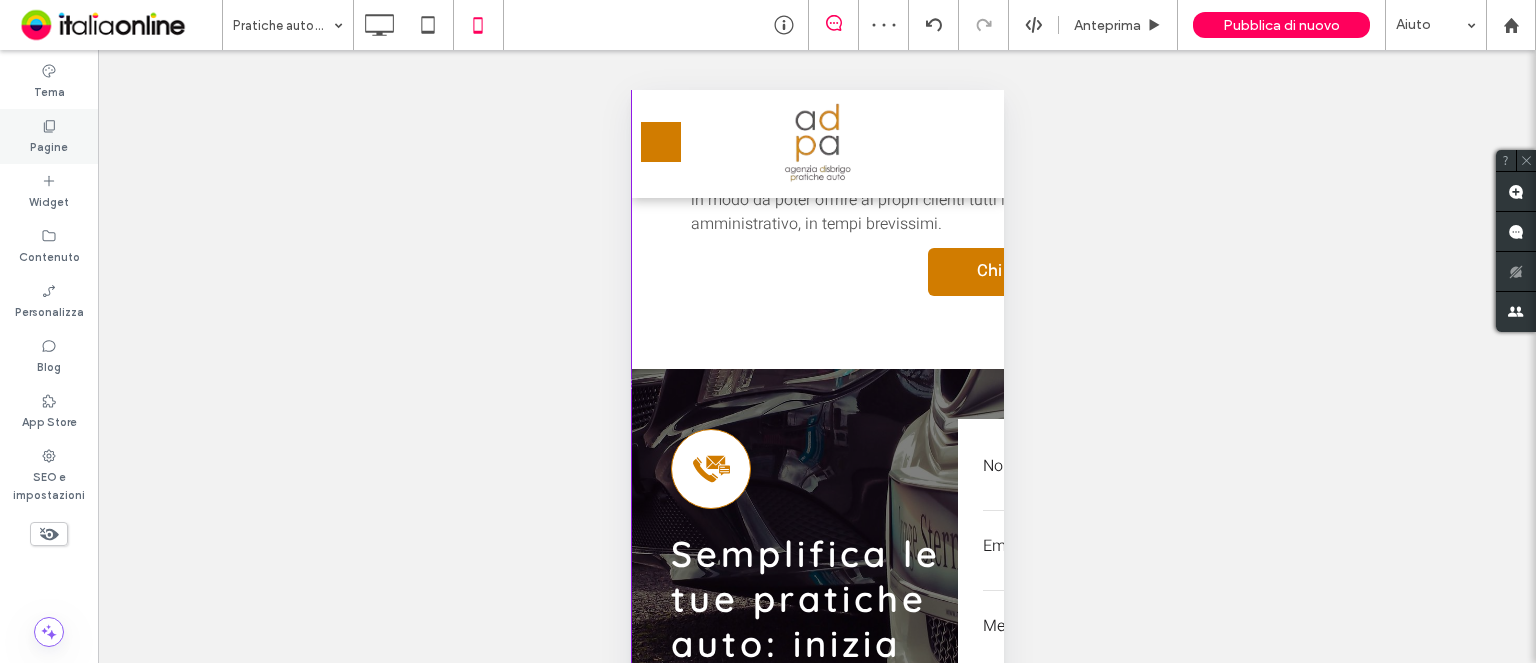 click on "Pagine" at bounding box center (49, 145) 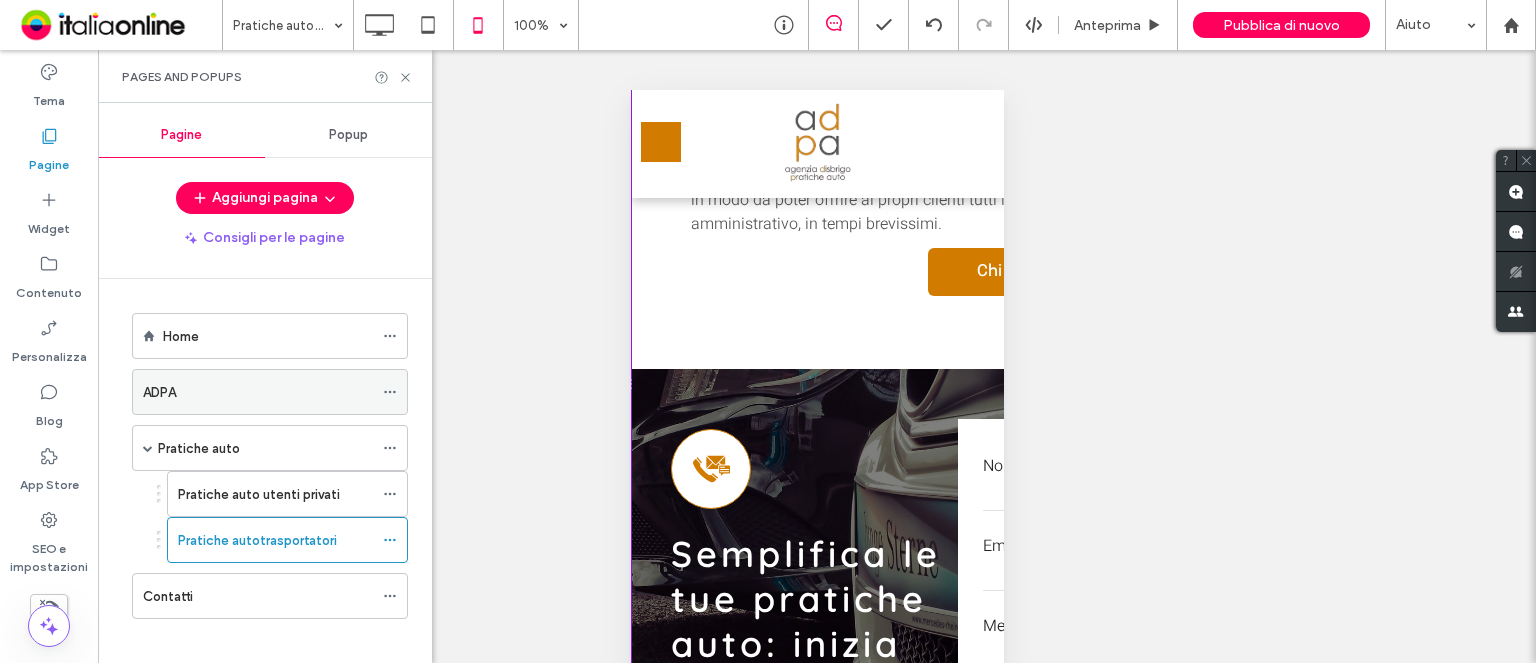 drag, startPoint x: 45, startPoint y: 93, endPoint x: 256, endPoint y: 385, distance: 360.25687 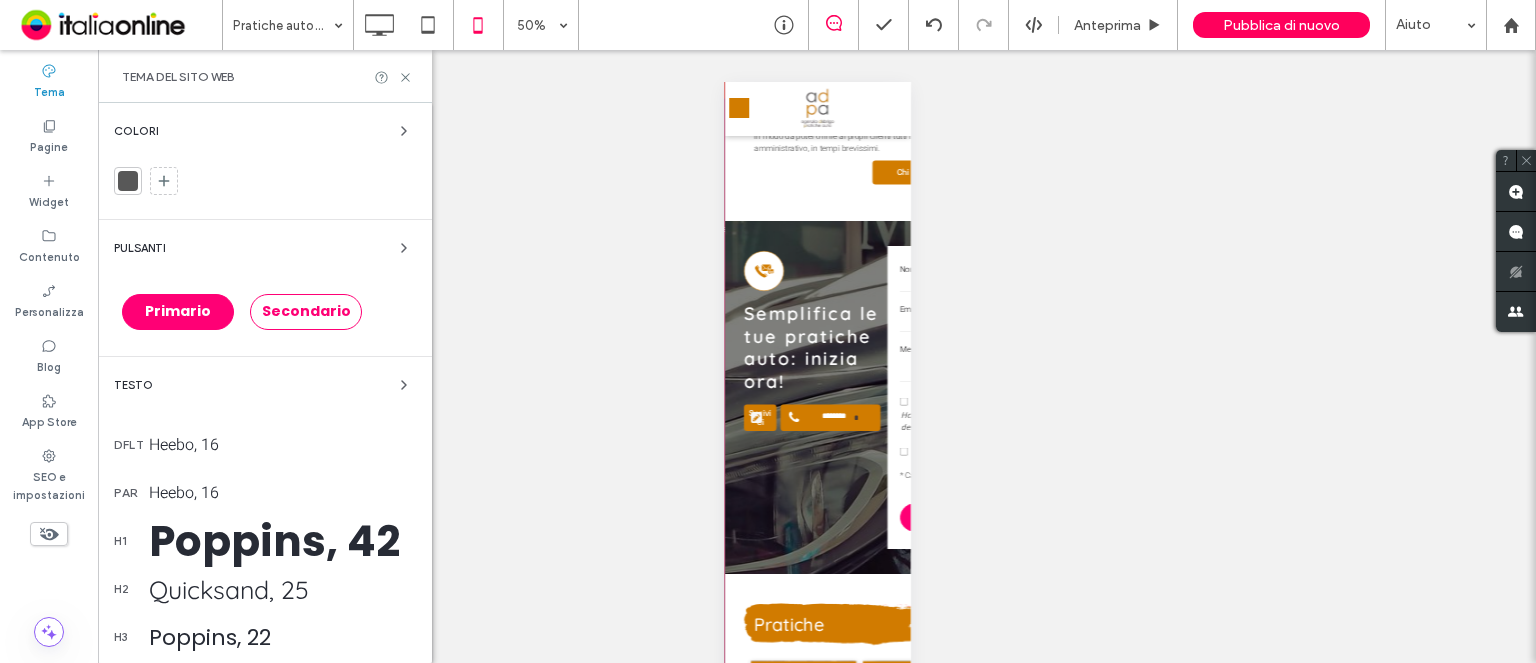 drag, startPoint x: 215, startPoint y: 441, endPoint x: 368, endPoint y: 407, distance: 156.73225 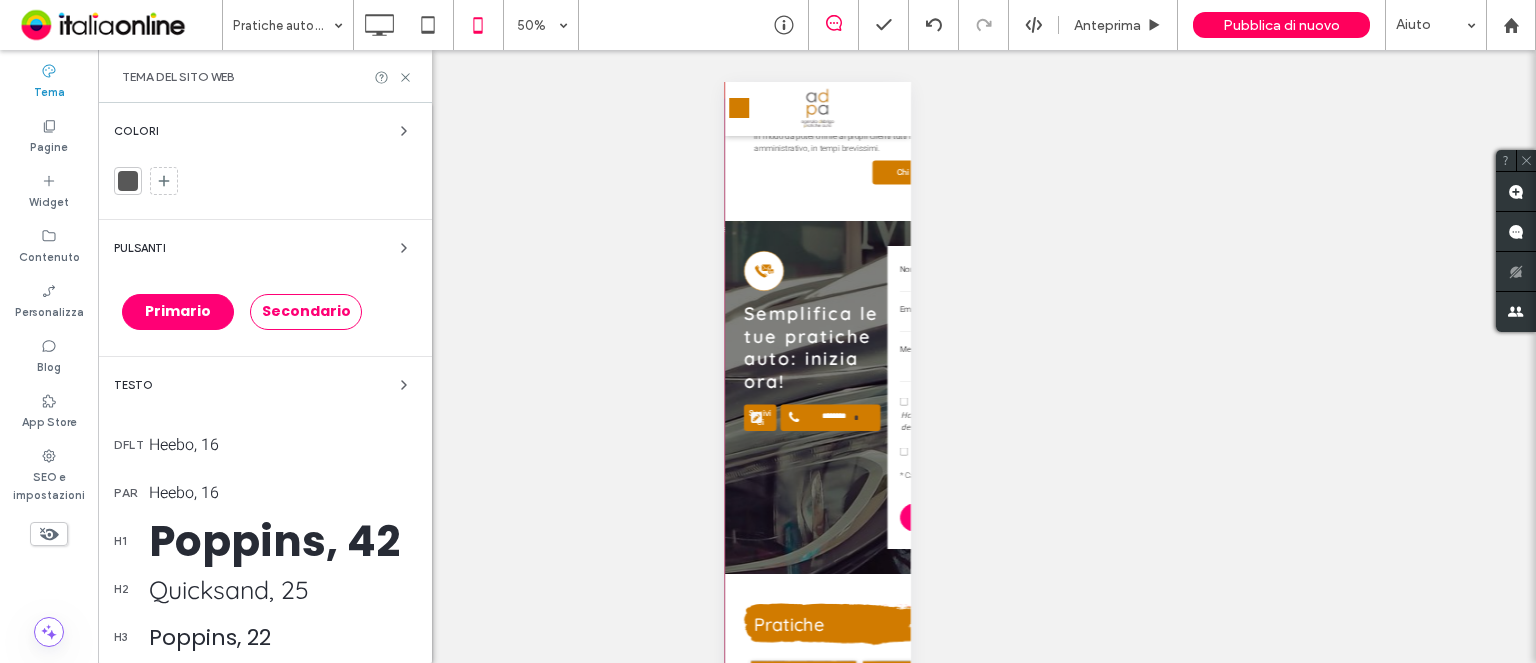 click on "Heebo, 16" at bounding box center [282, 445] 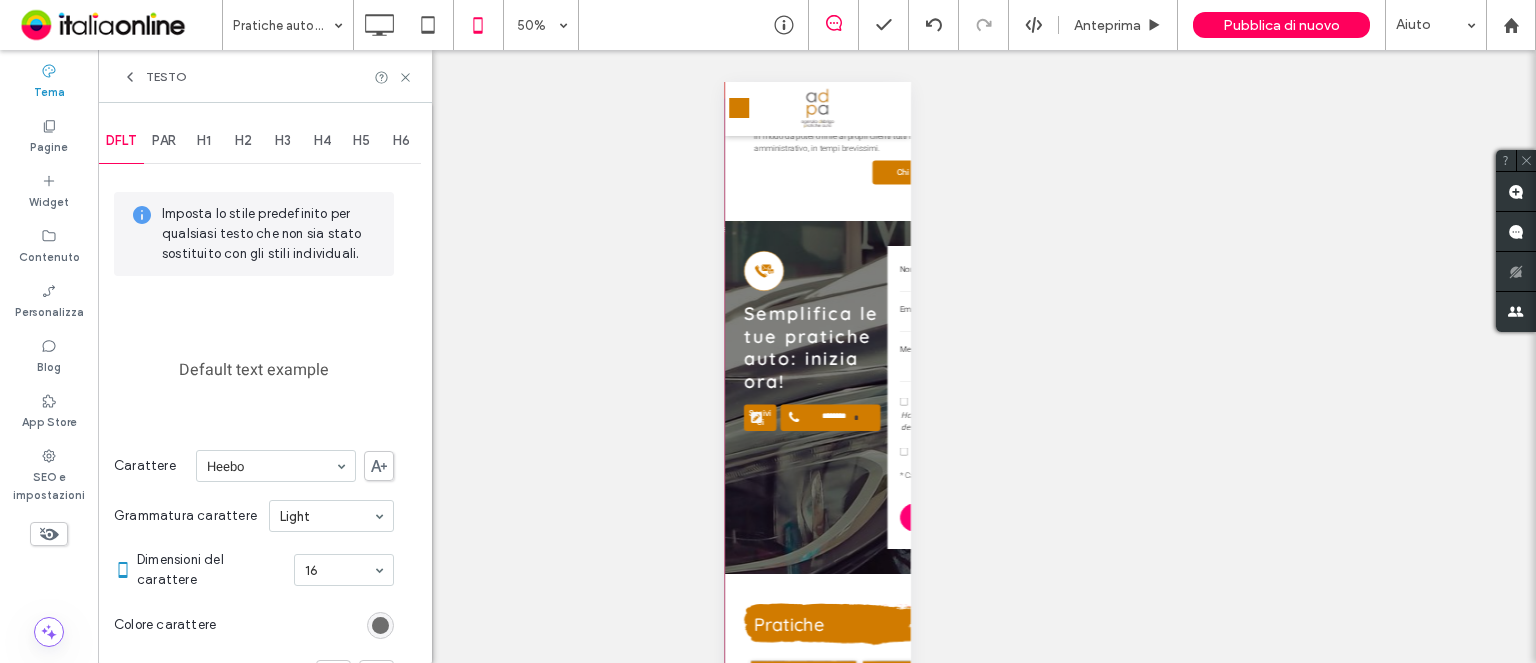 click at bounding box center (380, 625) 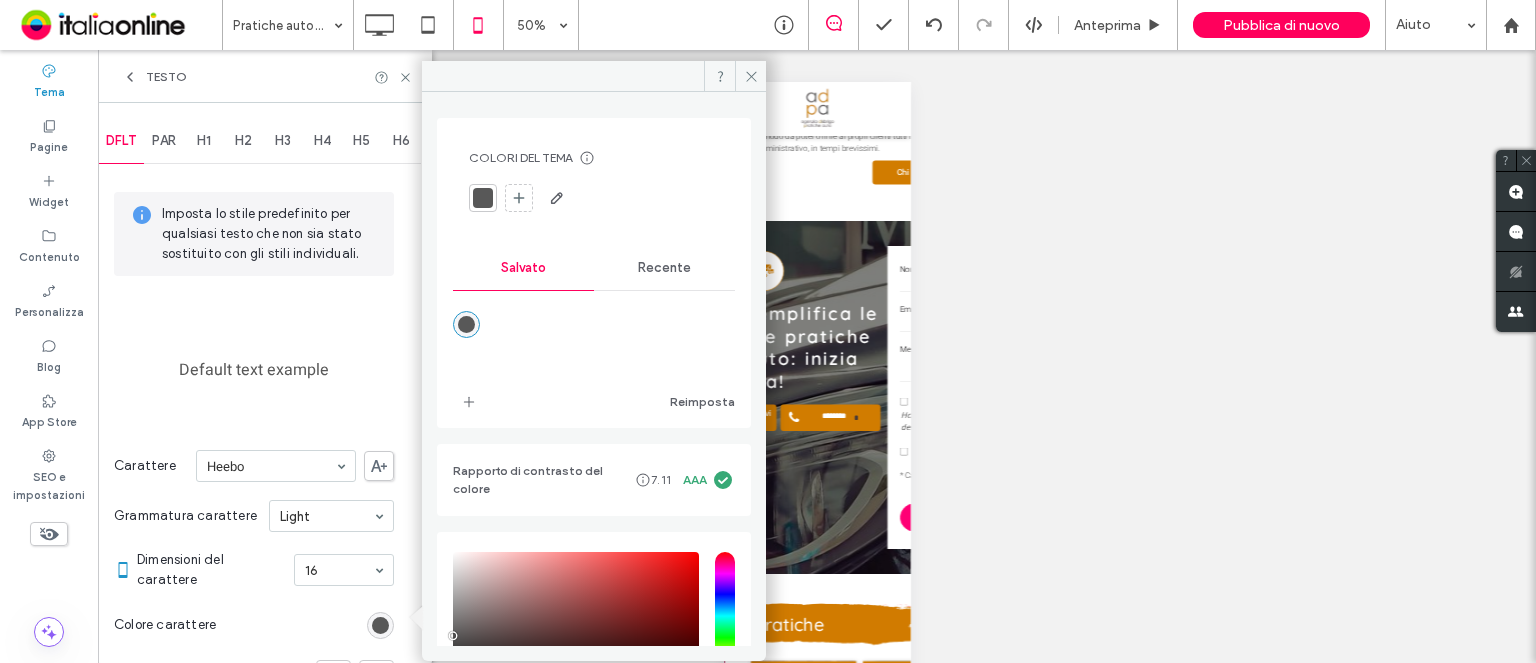 click on "Recente" at bounding box center (664, 268) 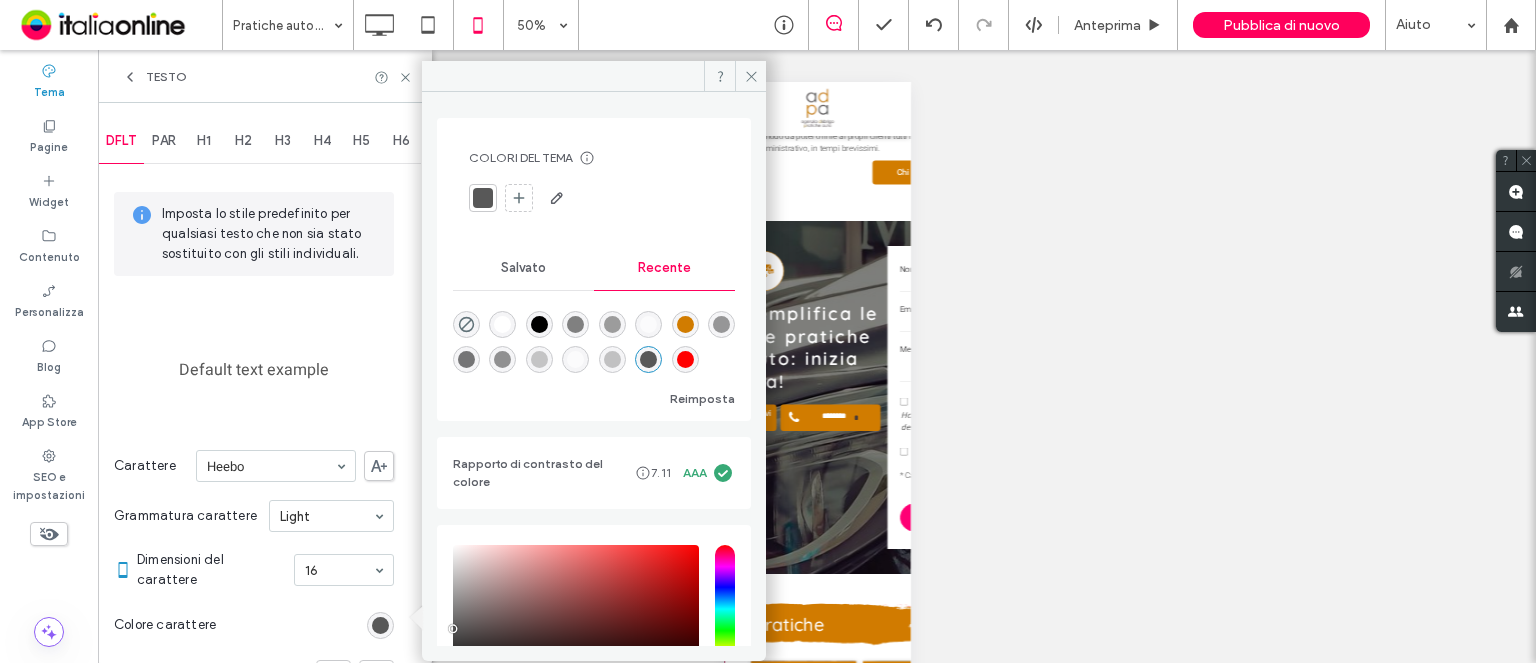drag, startPoint x: 540, startPoint y: 324, endPoint x: 472, endPoint y: 302, distance: 71.470276 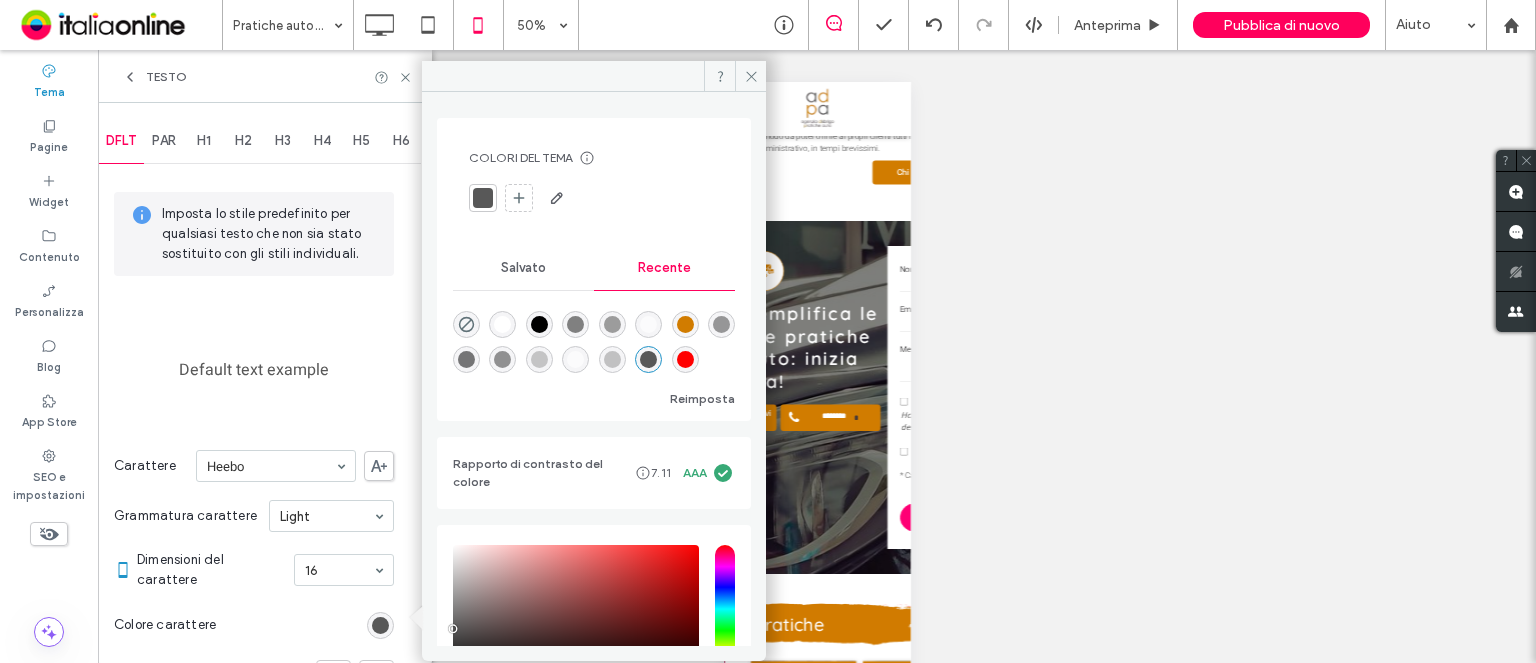 click at bounding box center (539, 324) 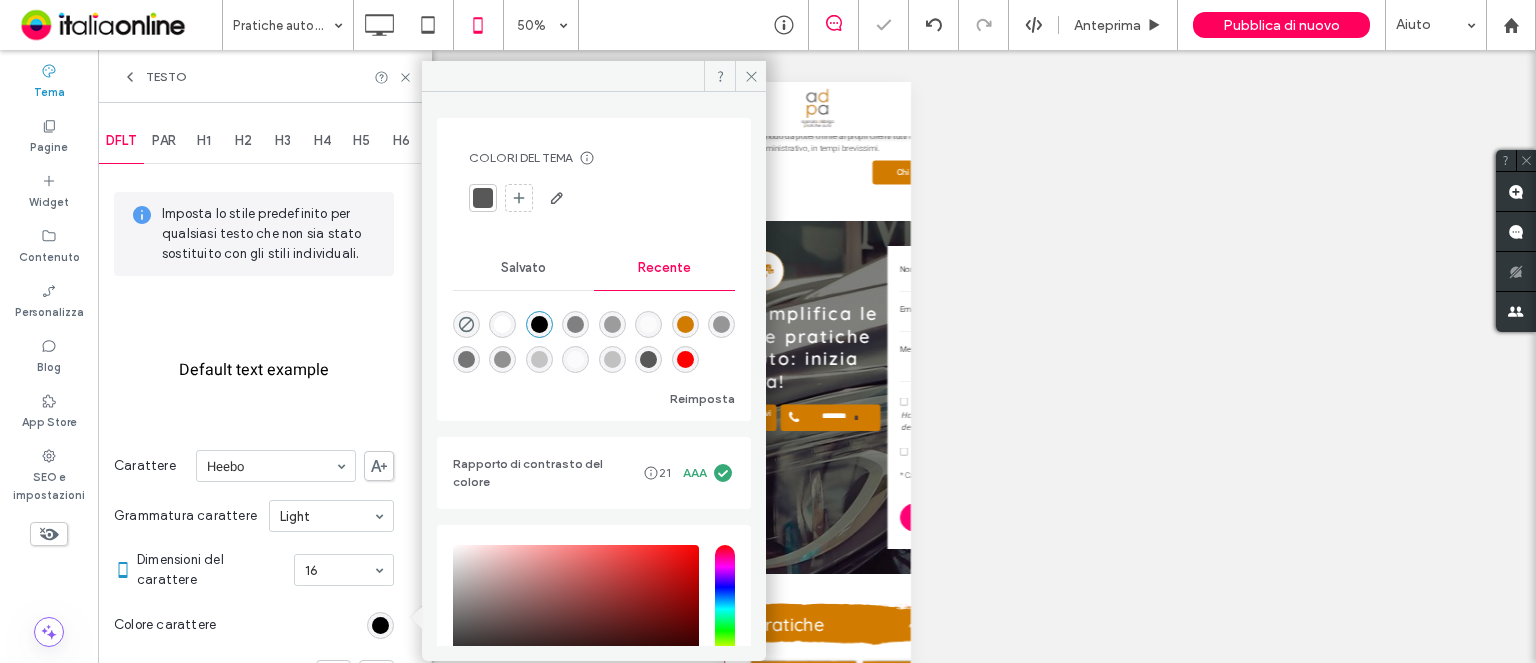 click on "PAR" at bounding box center [164, 141] 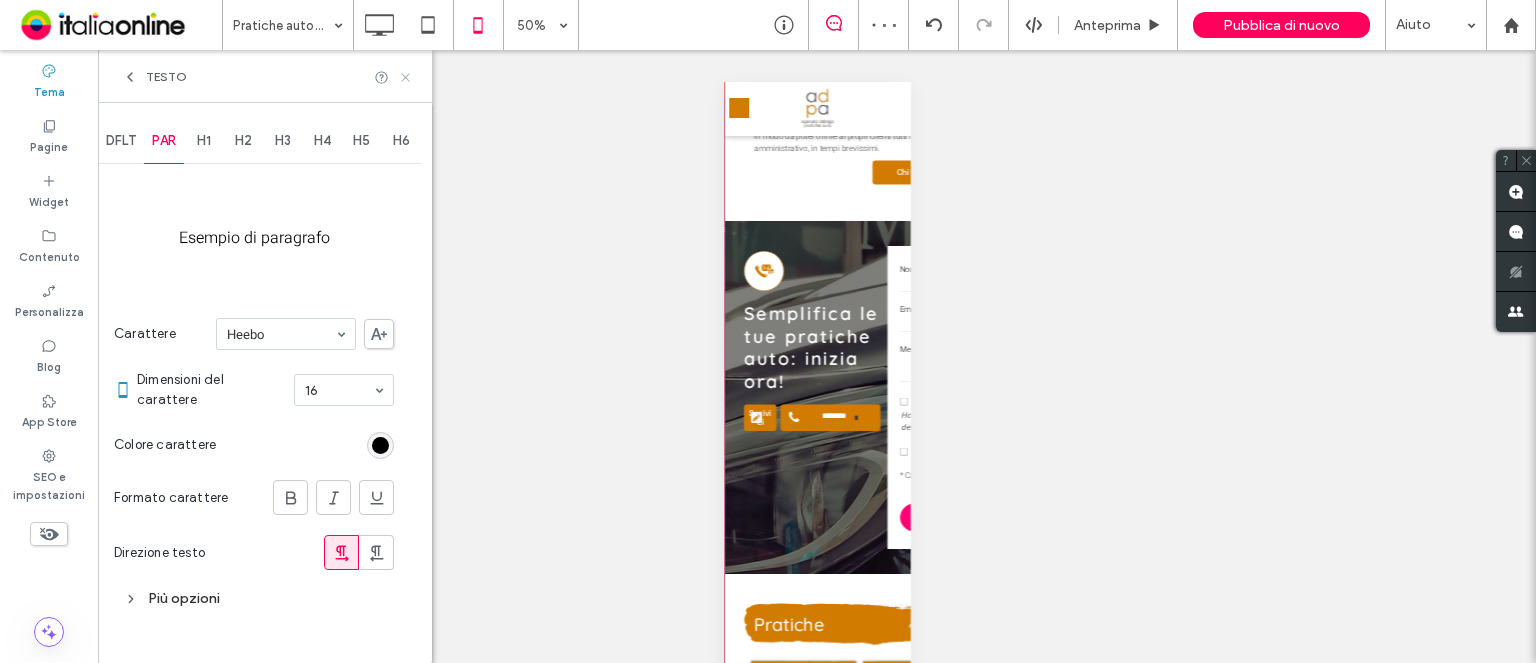 click 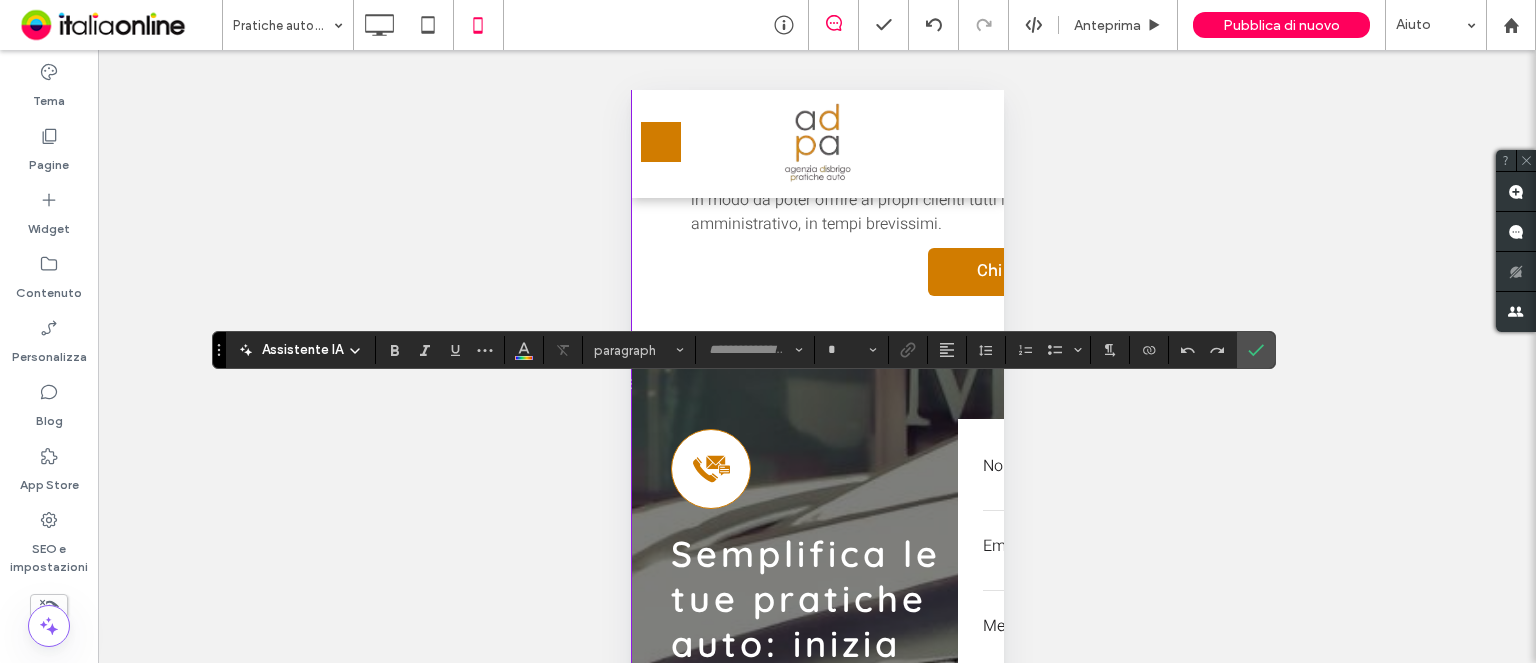 type on "**" 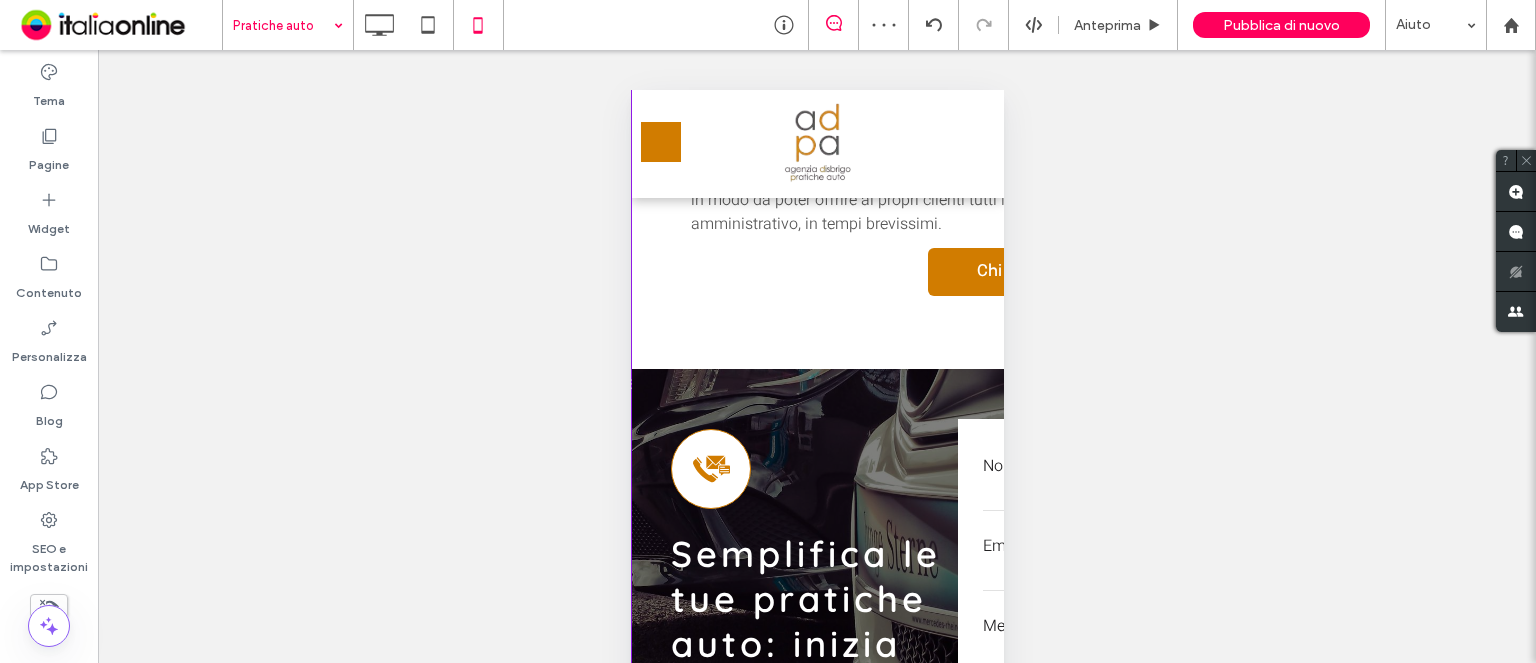 click at bounding box center (283, 25) 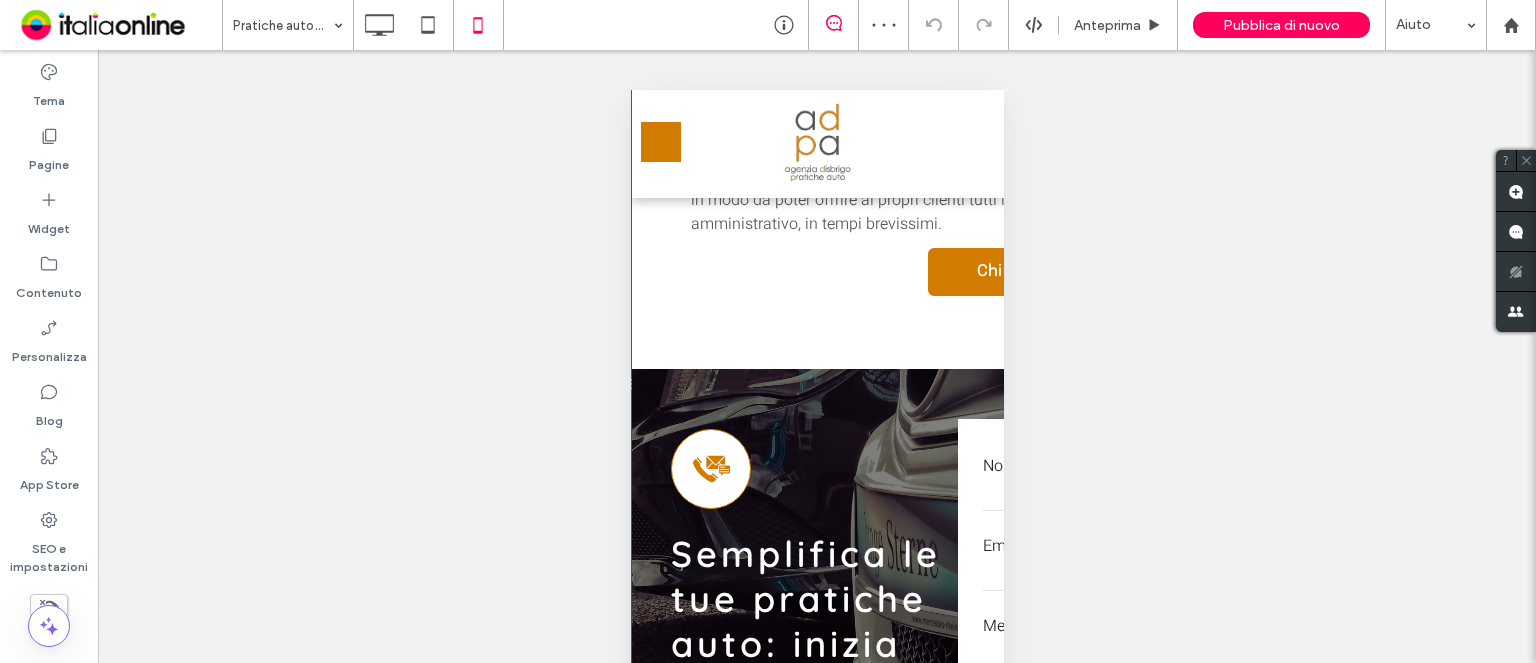 type on "*****" 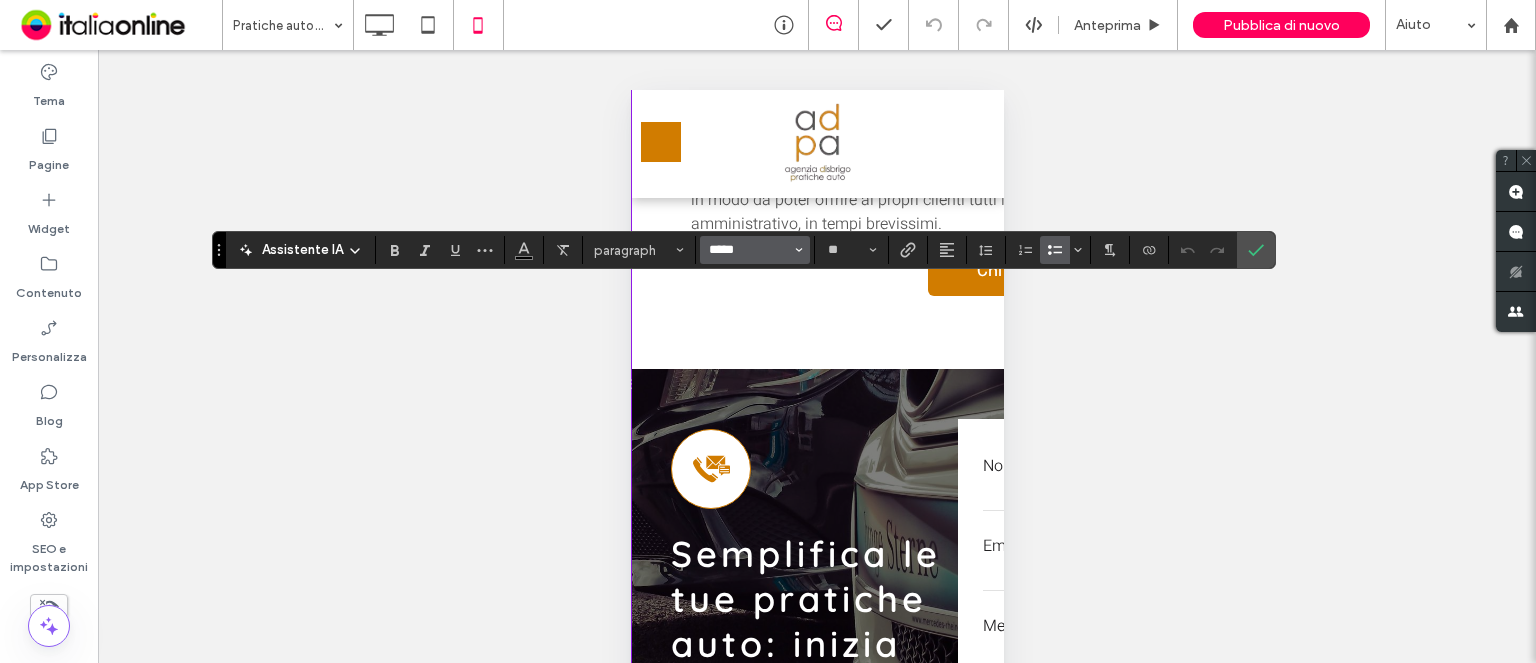 click on "*****" at bounding box center (749, 250) 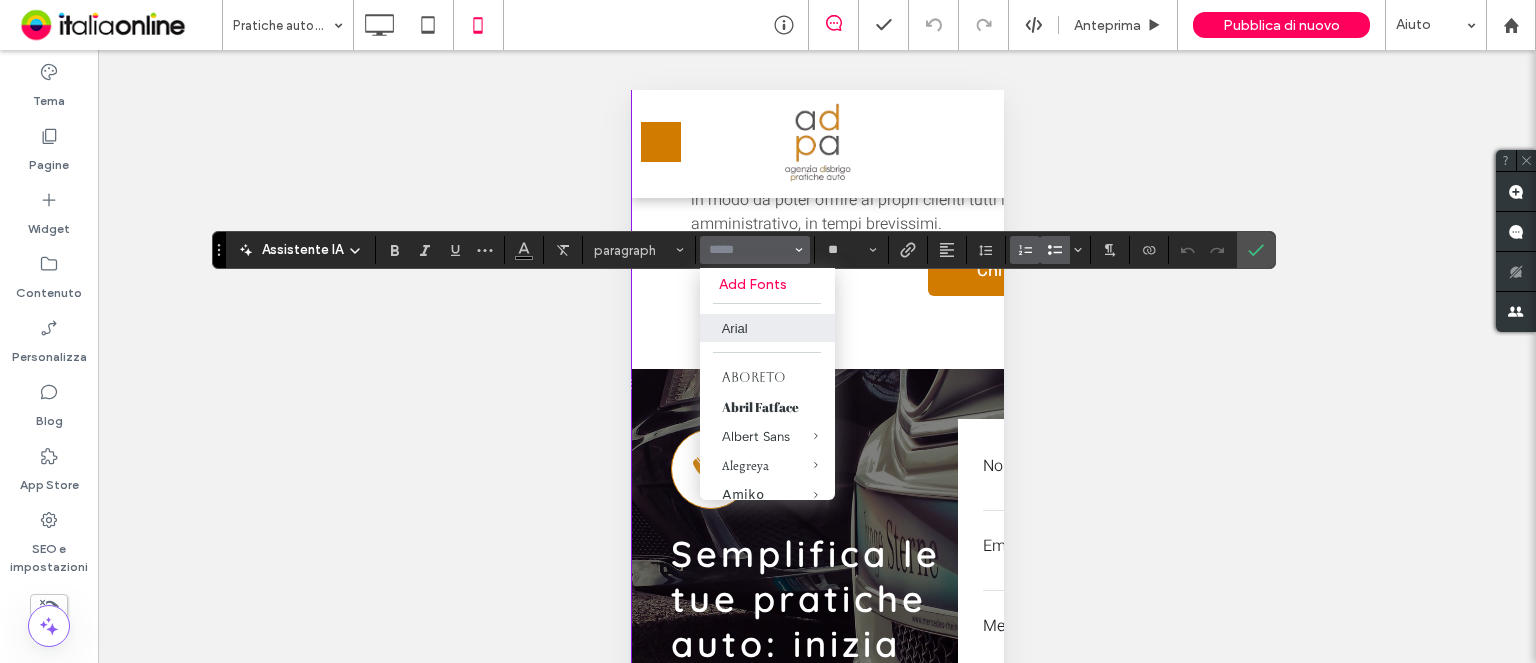 drag, startPoint x: 1248, startPoint y: 251, endPoint x: 1005, endPoint y: 259, distance: 243.13165 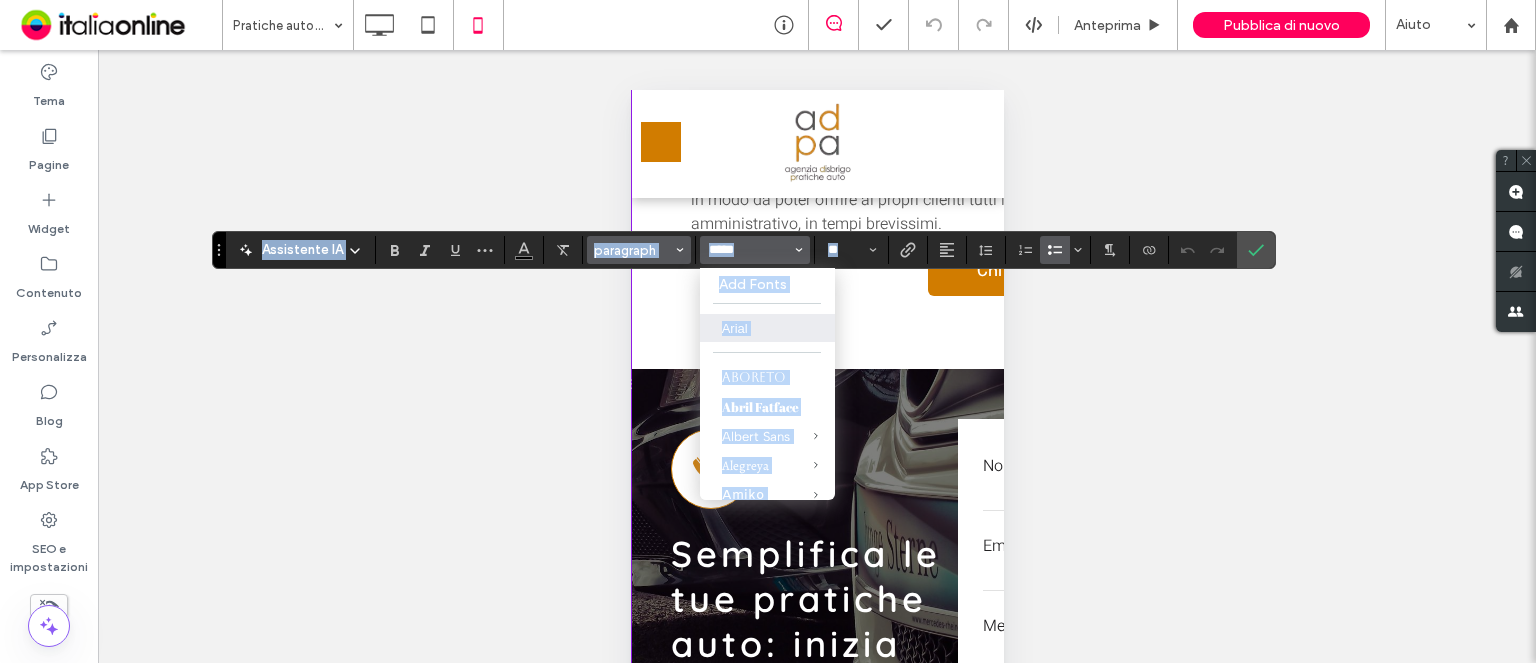 drag, startPoint x: 618, startPoint y: 255, endPoint x: 668, endPoint y: 262, distance: 50.48762 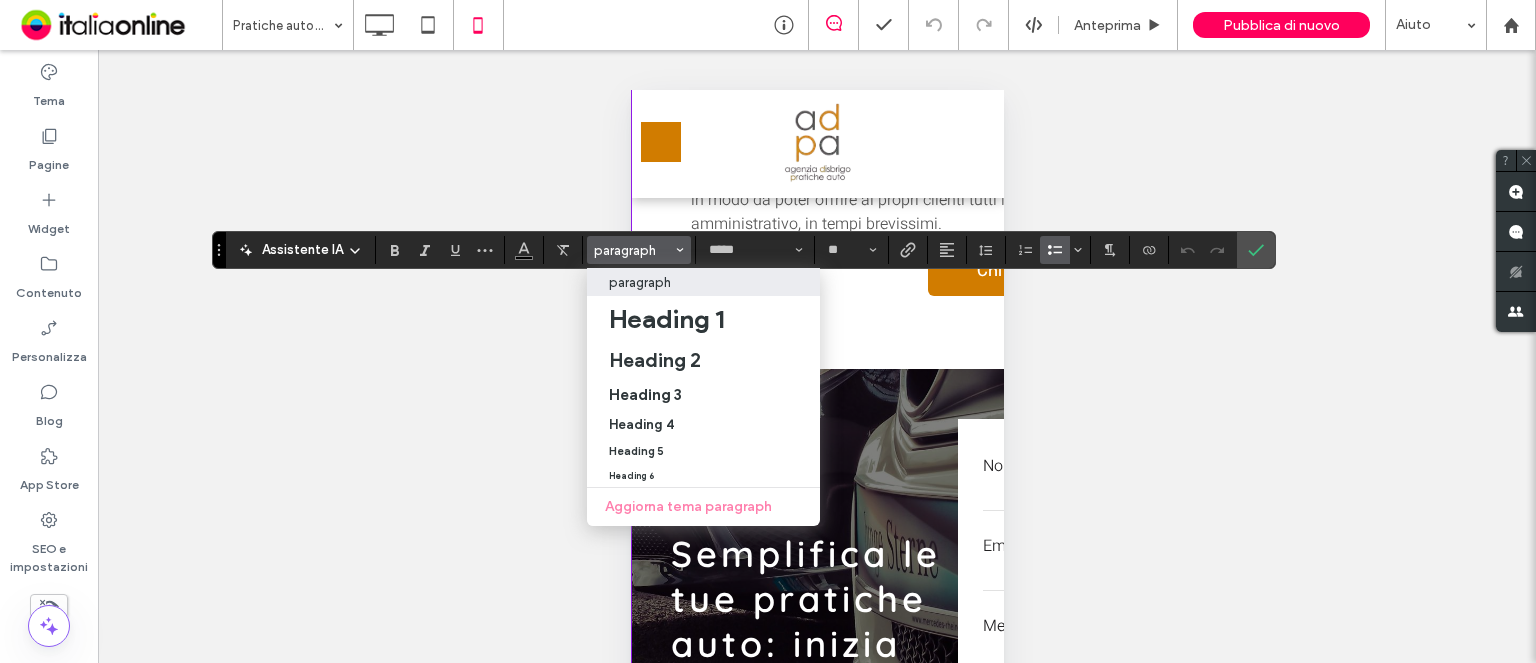 click on "paragraph" at bounding box center [703, 282] 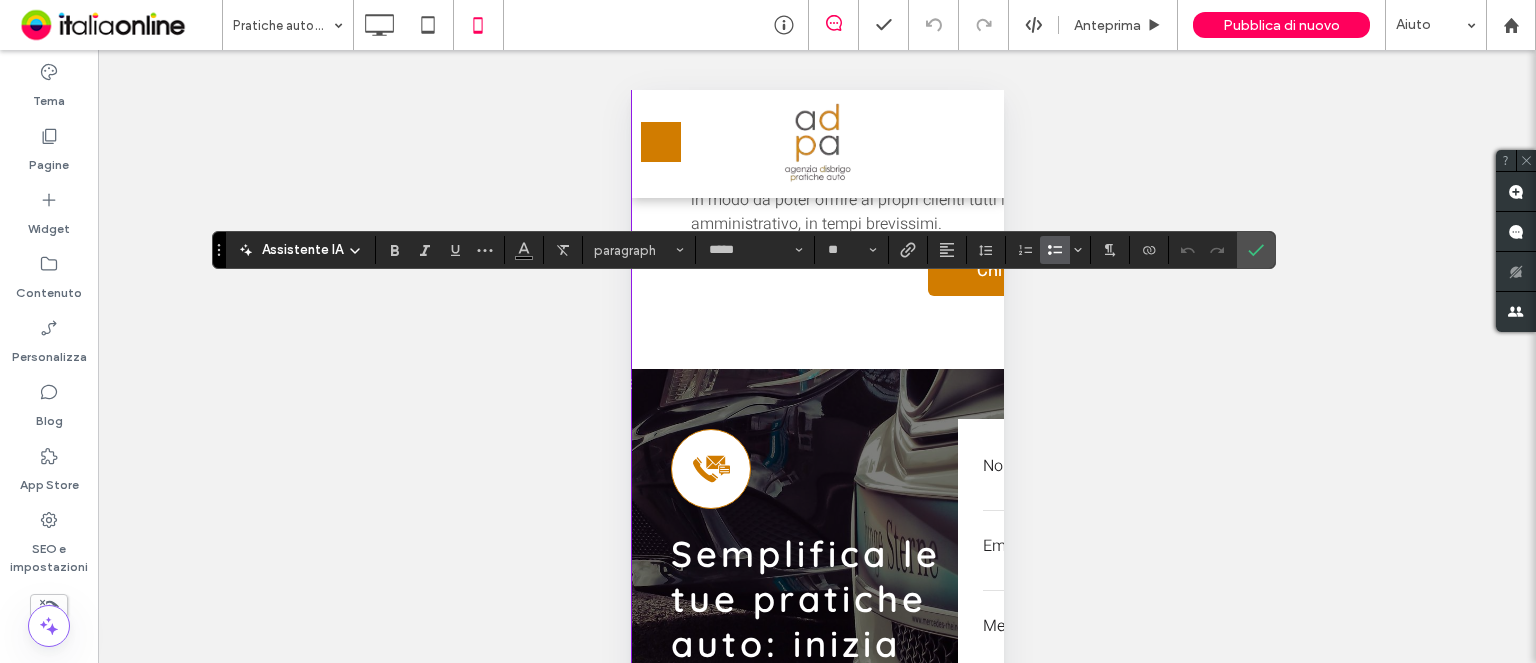 type on "*****" 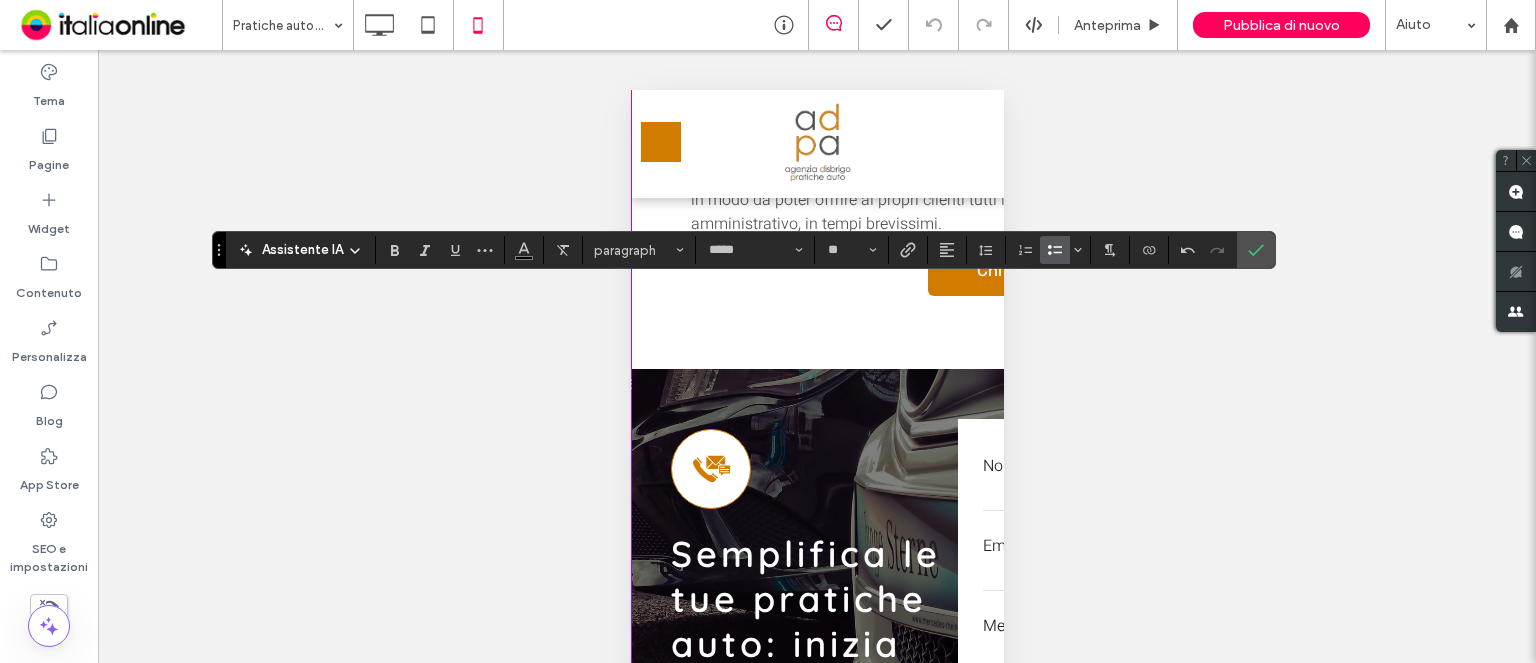 click 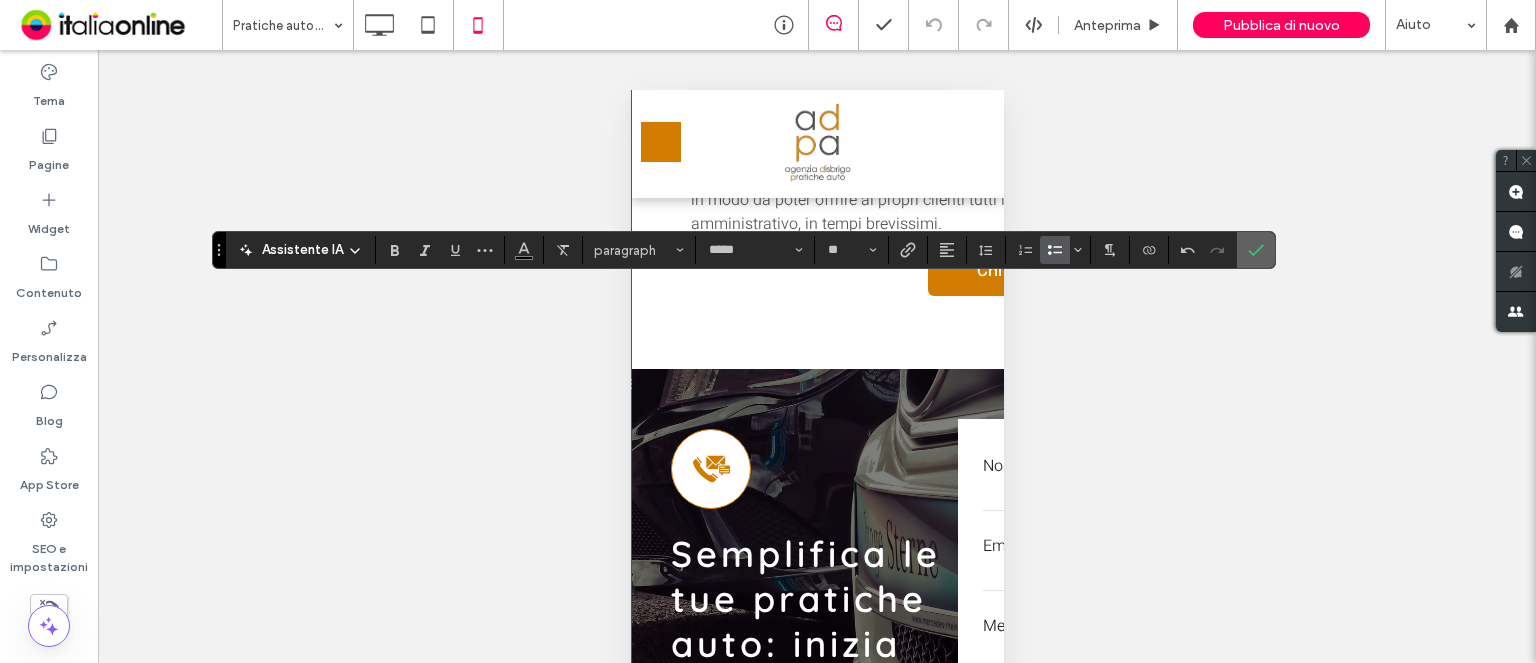 click at bounding box center [1256, 250] 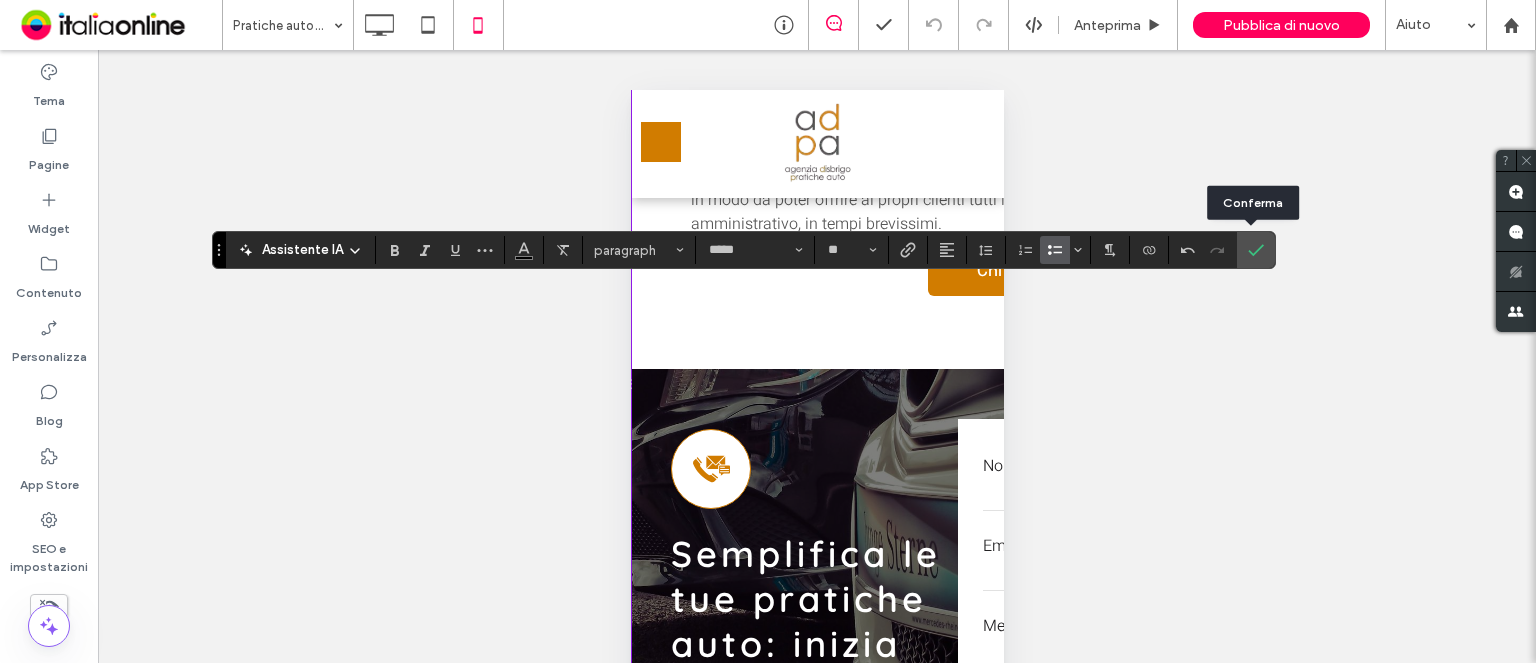 click 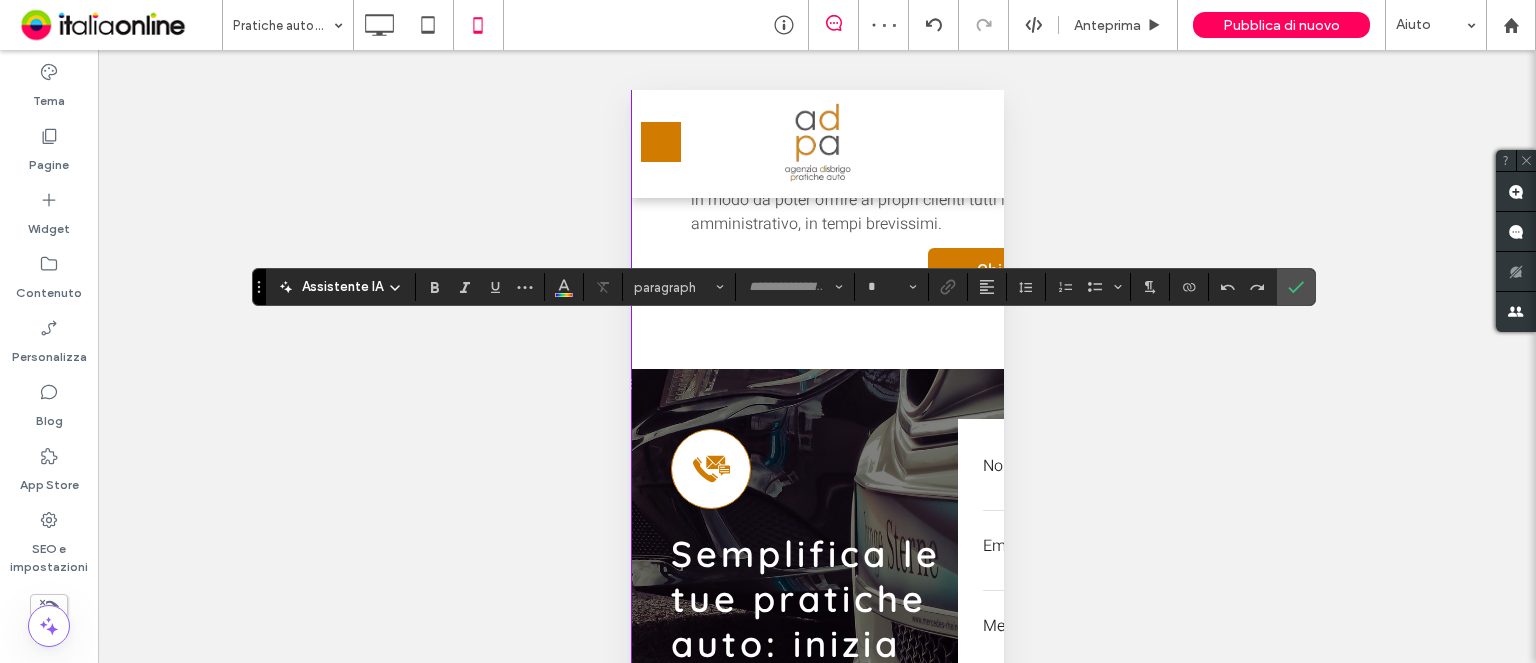 type on "*****" 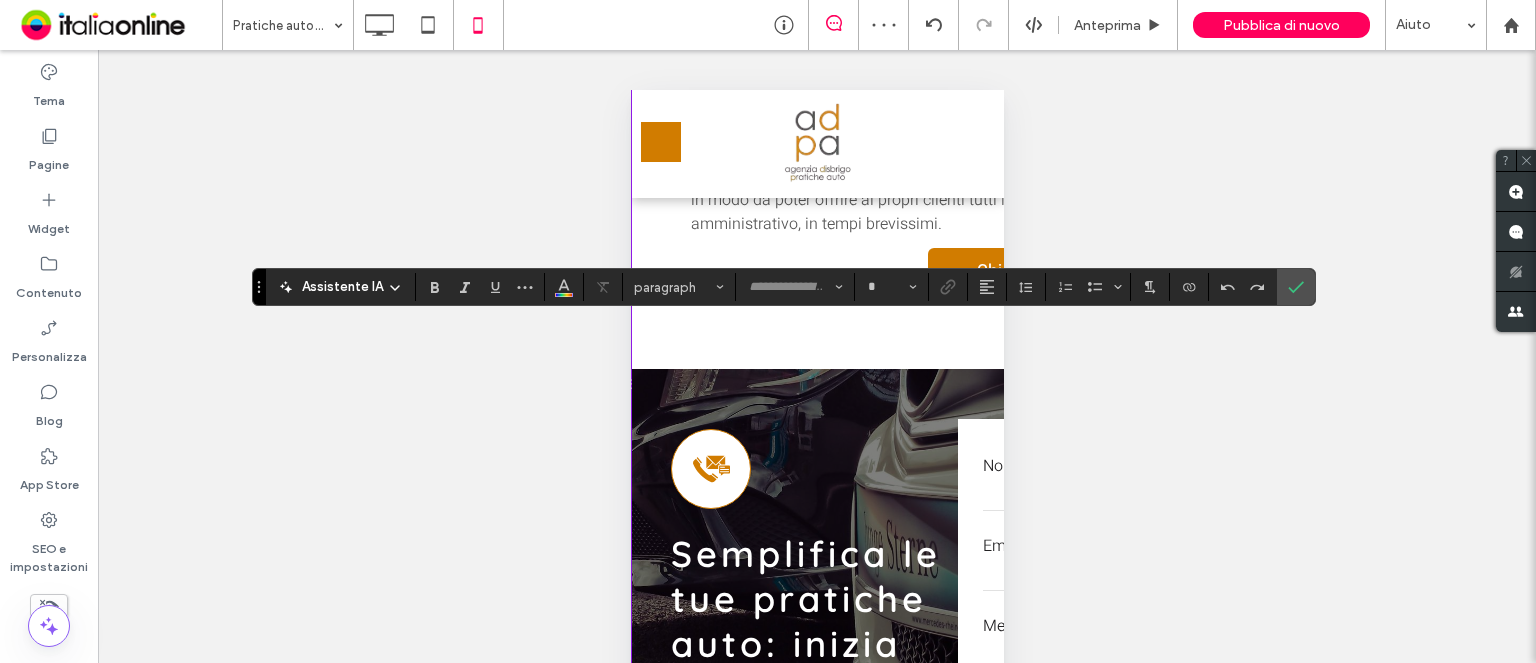 type on "**" 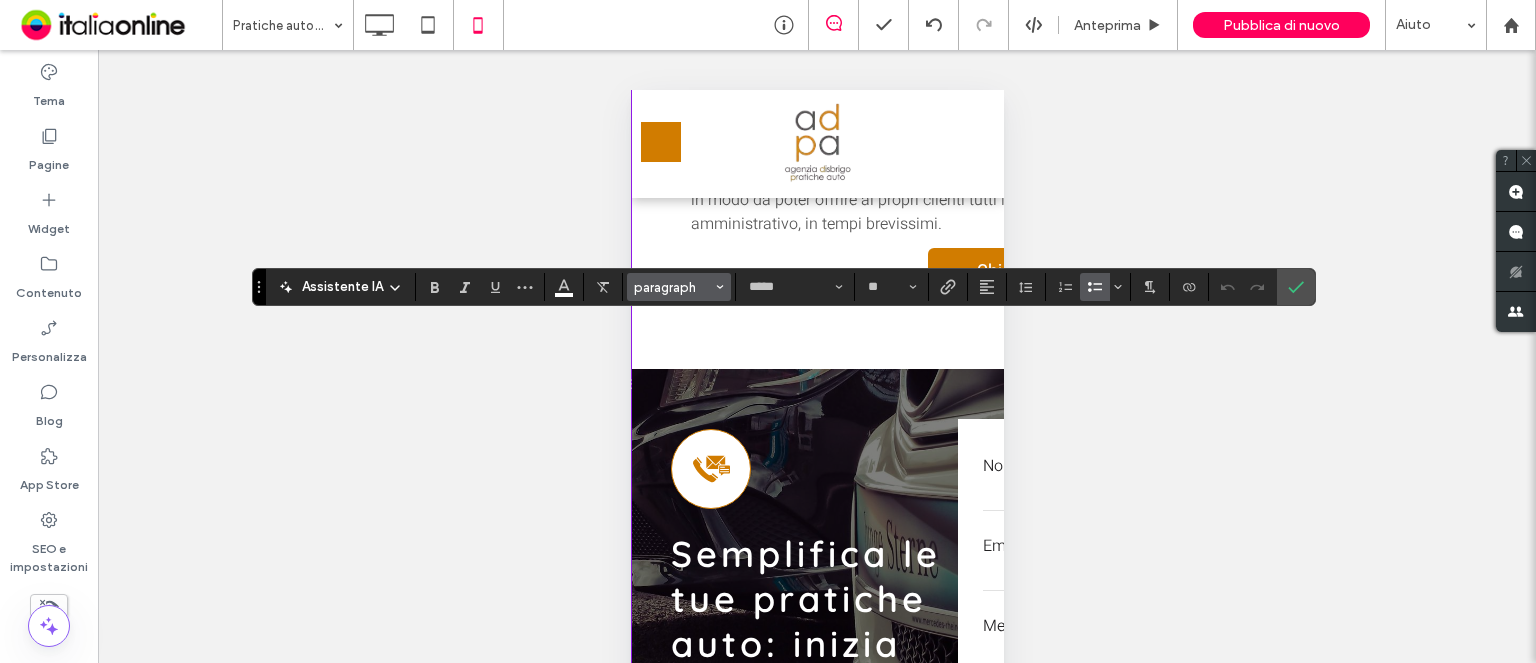 click on "paragraph" at bounding box center [673, 287] 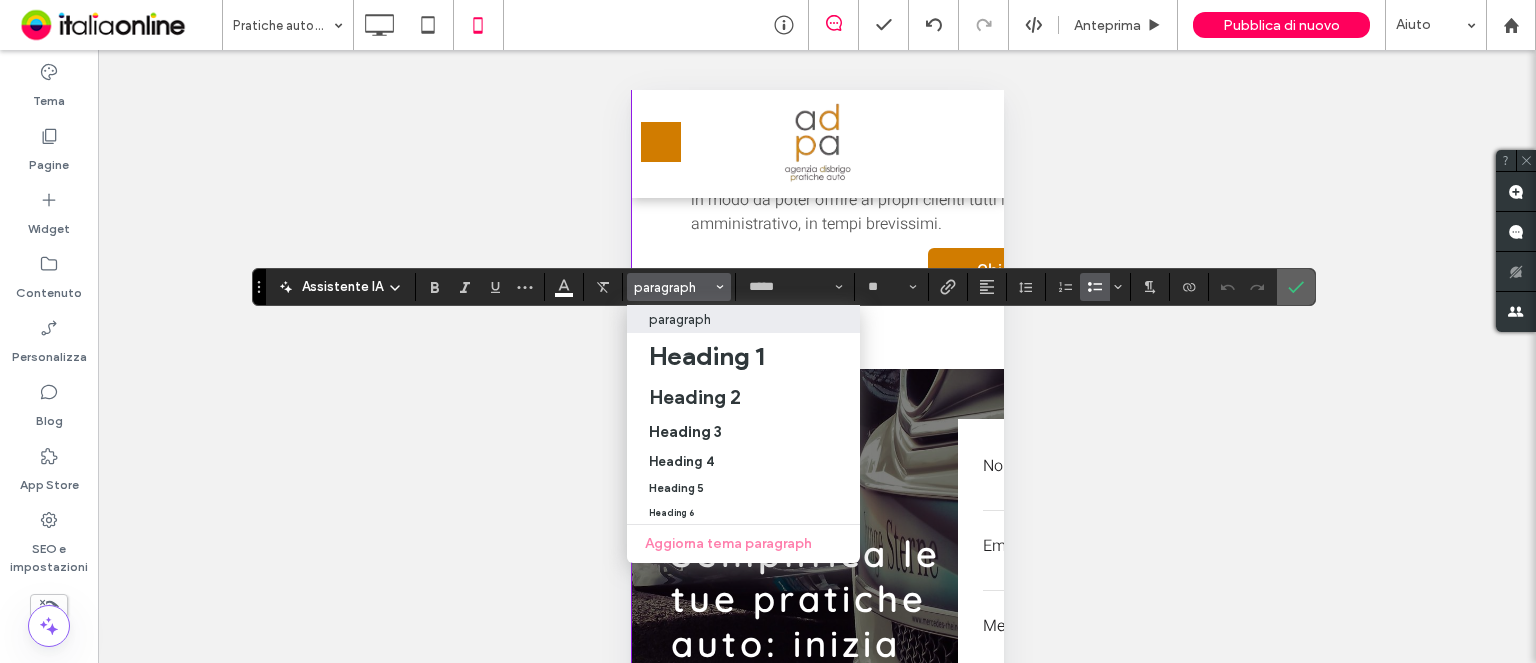 drag, startPoint x: 1306, startPoint y: 292, endPoint x: 1288, endPoint y: 289, distance: 18.248287 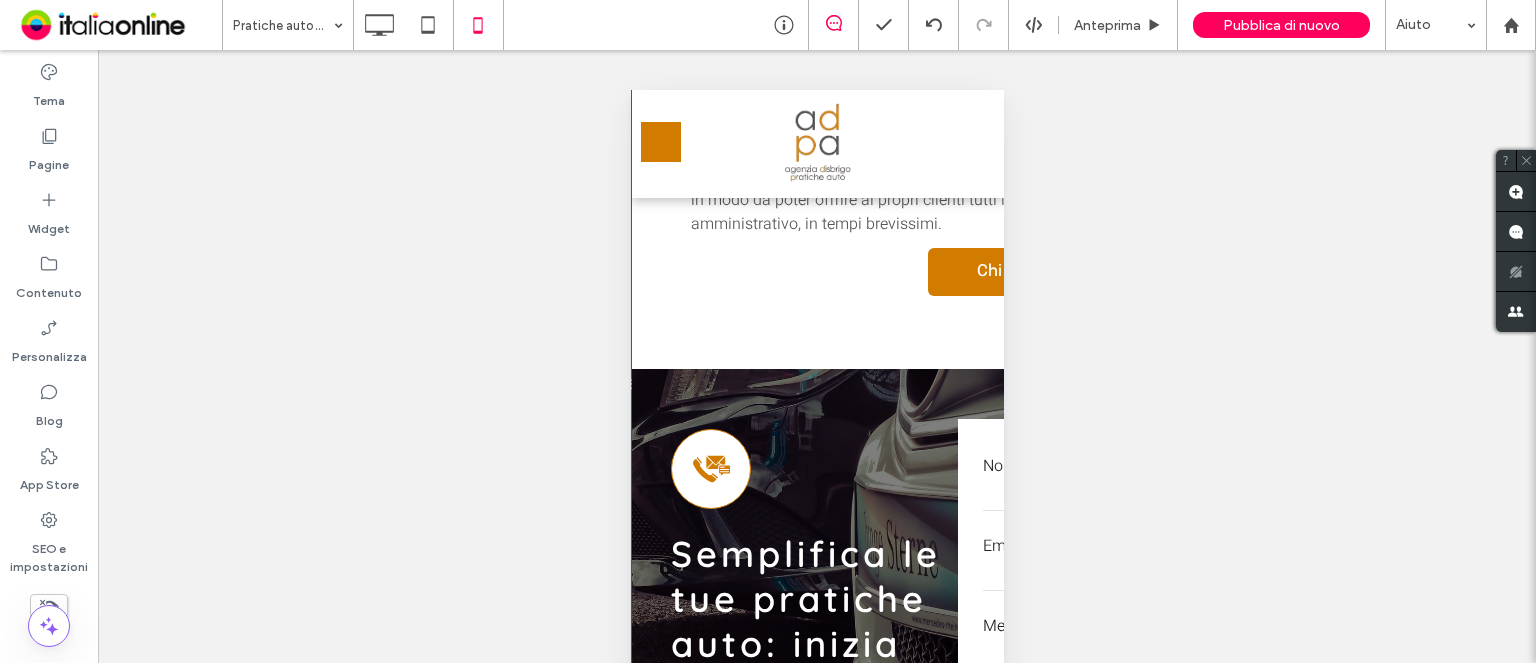 type on "*****" 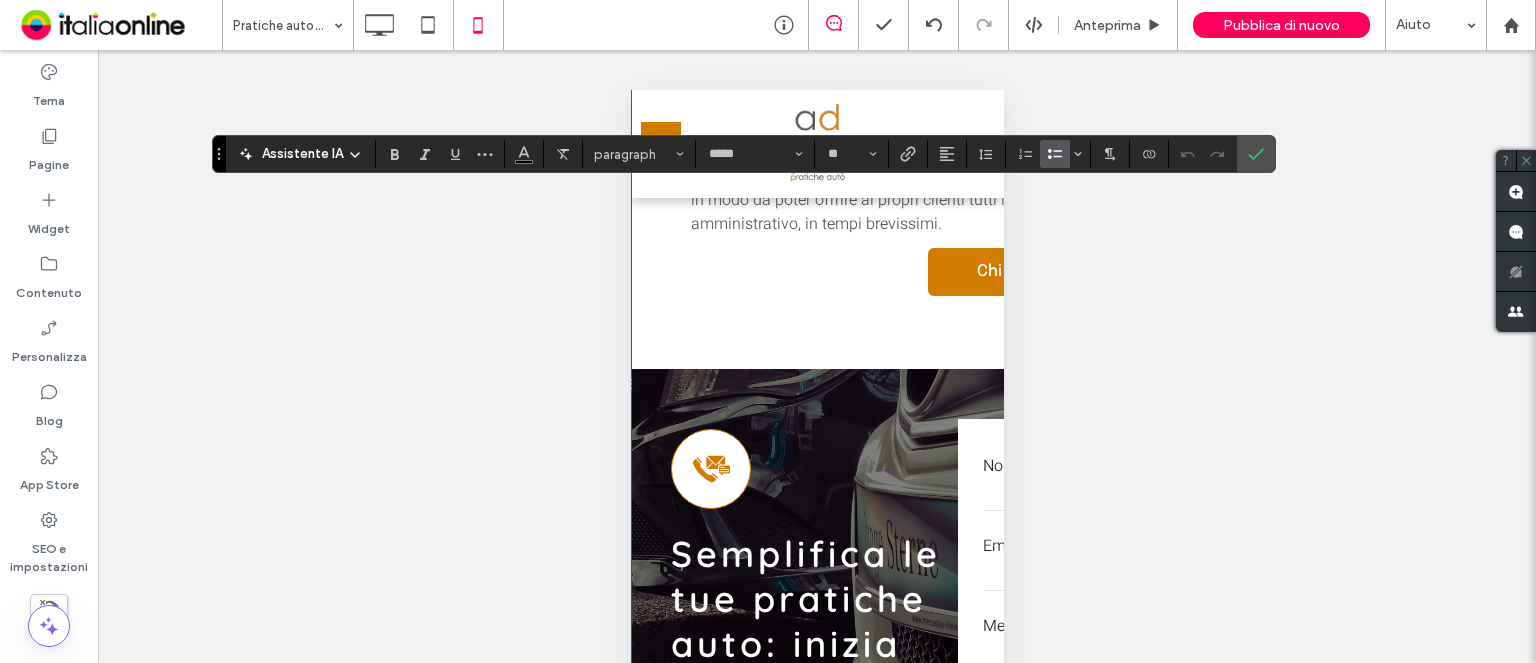 scroll, scrollTop: 89, scrollLeft: 0, axis: vertical 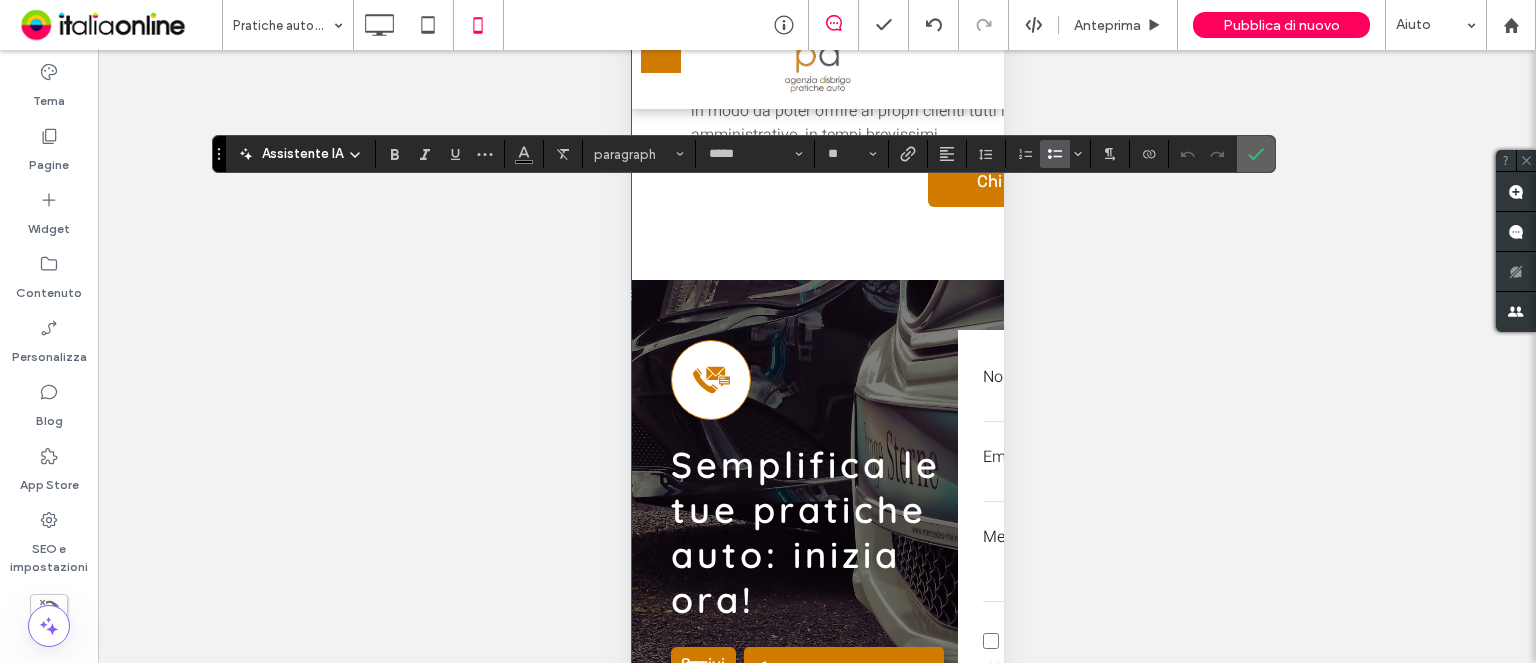 click 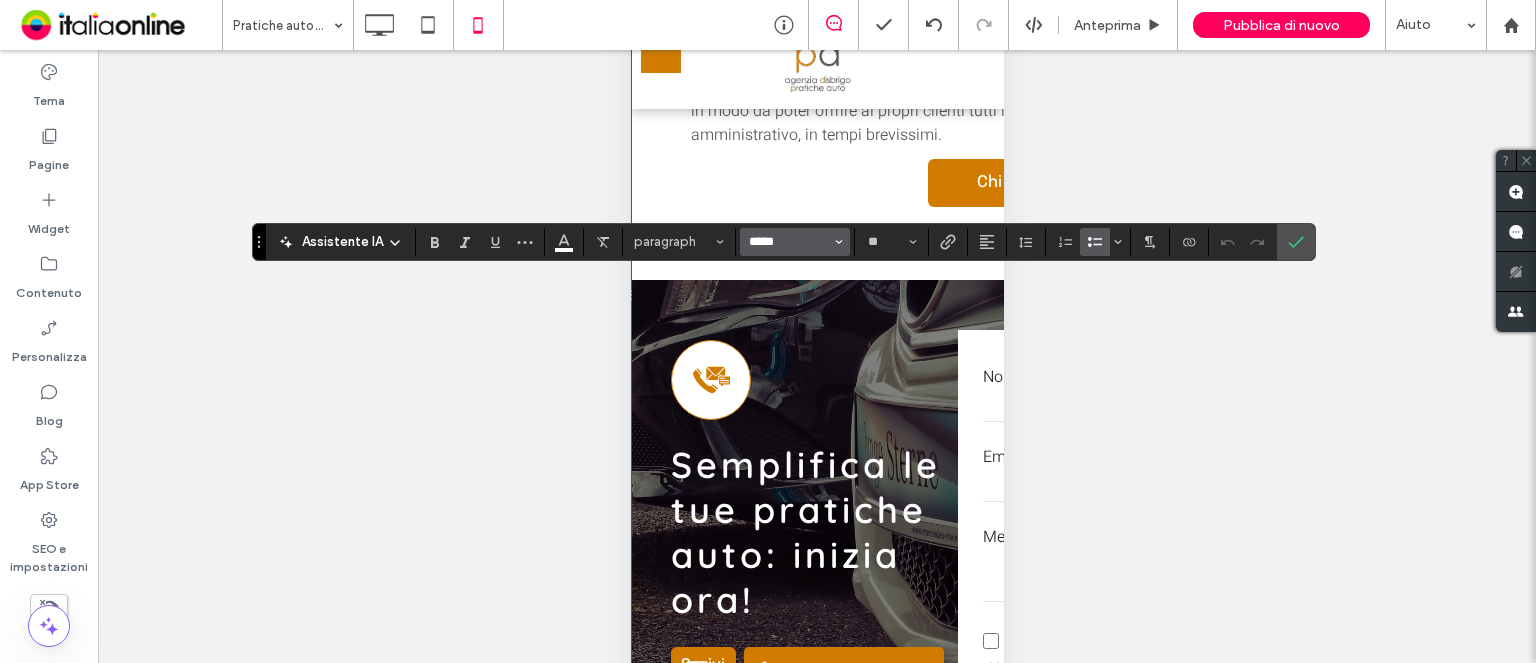 click on "*****" at bounding box center (789, 242) 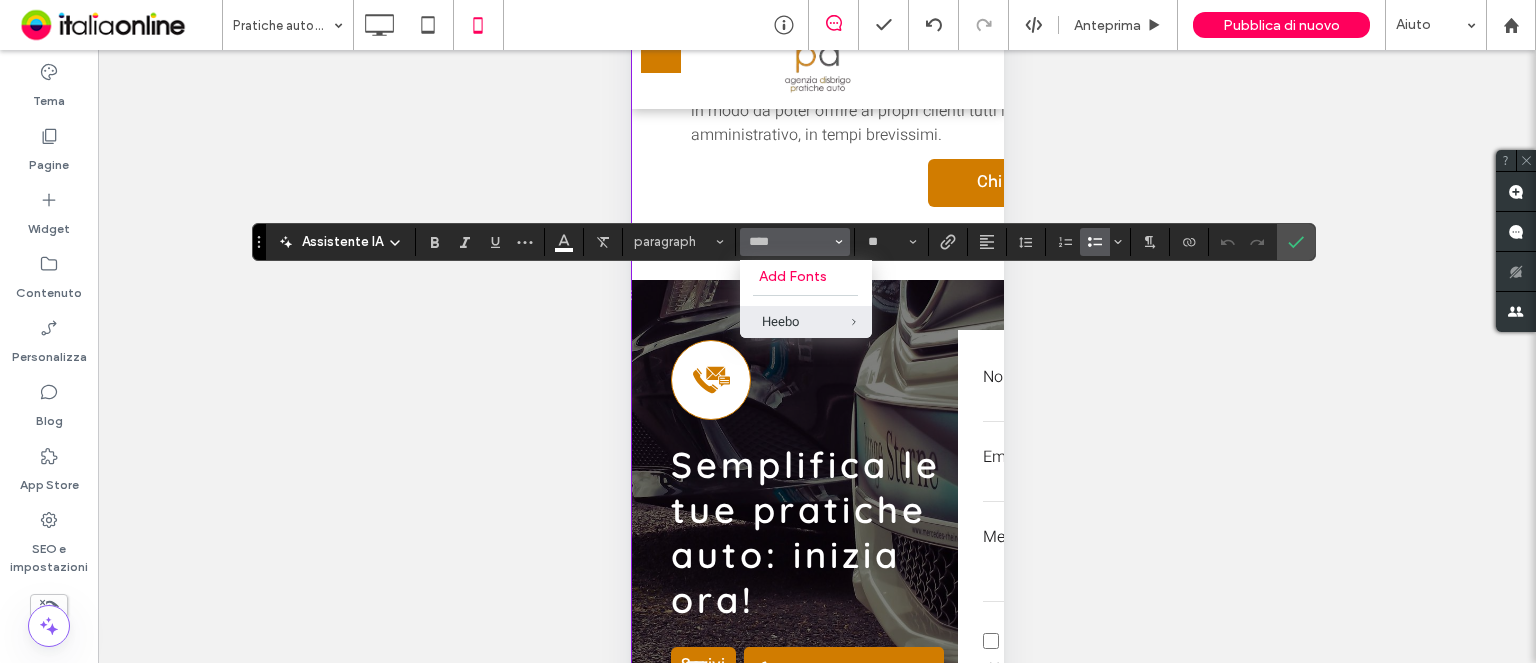 click on "Heebo" at bounding box center [806, 321] 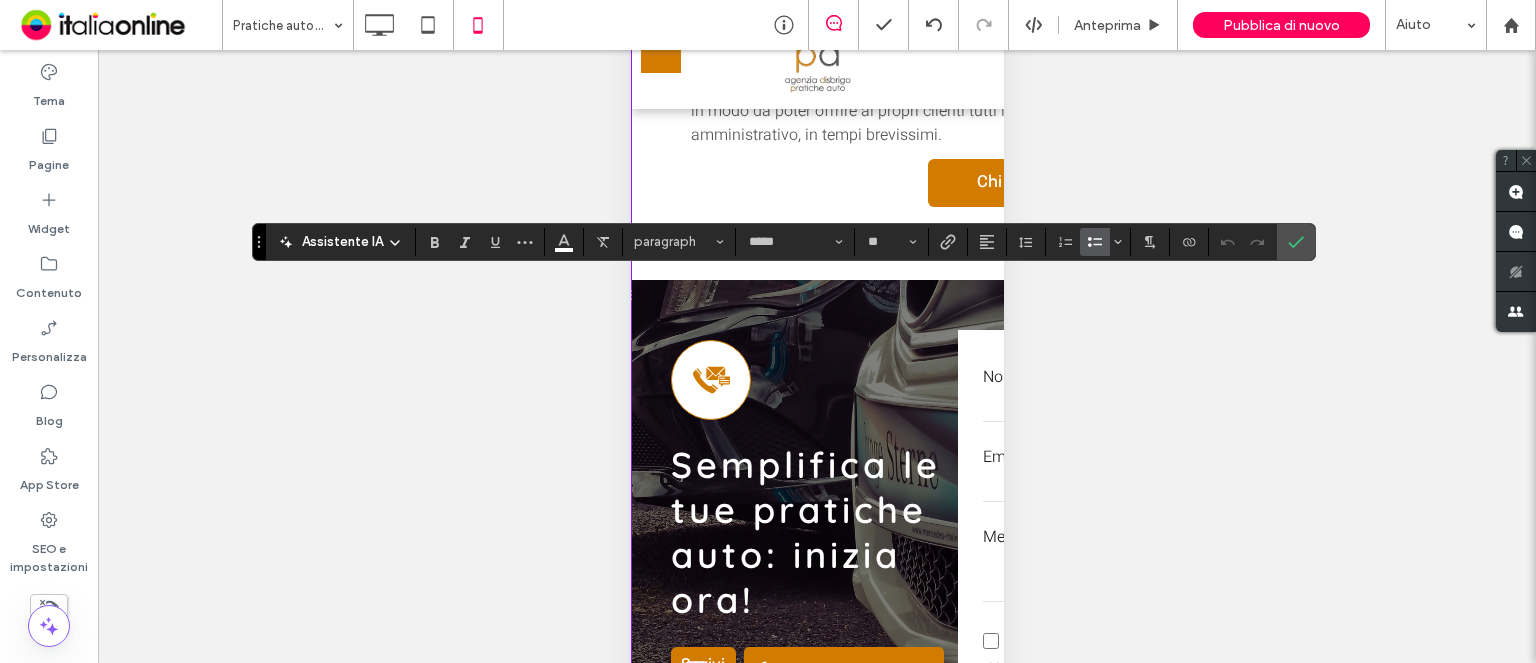 type on "*****" 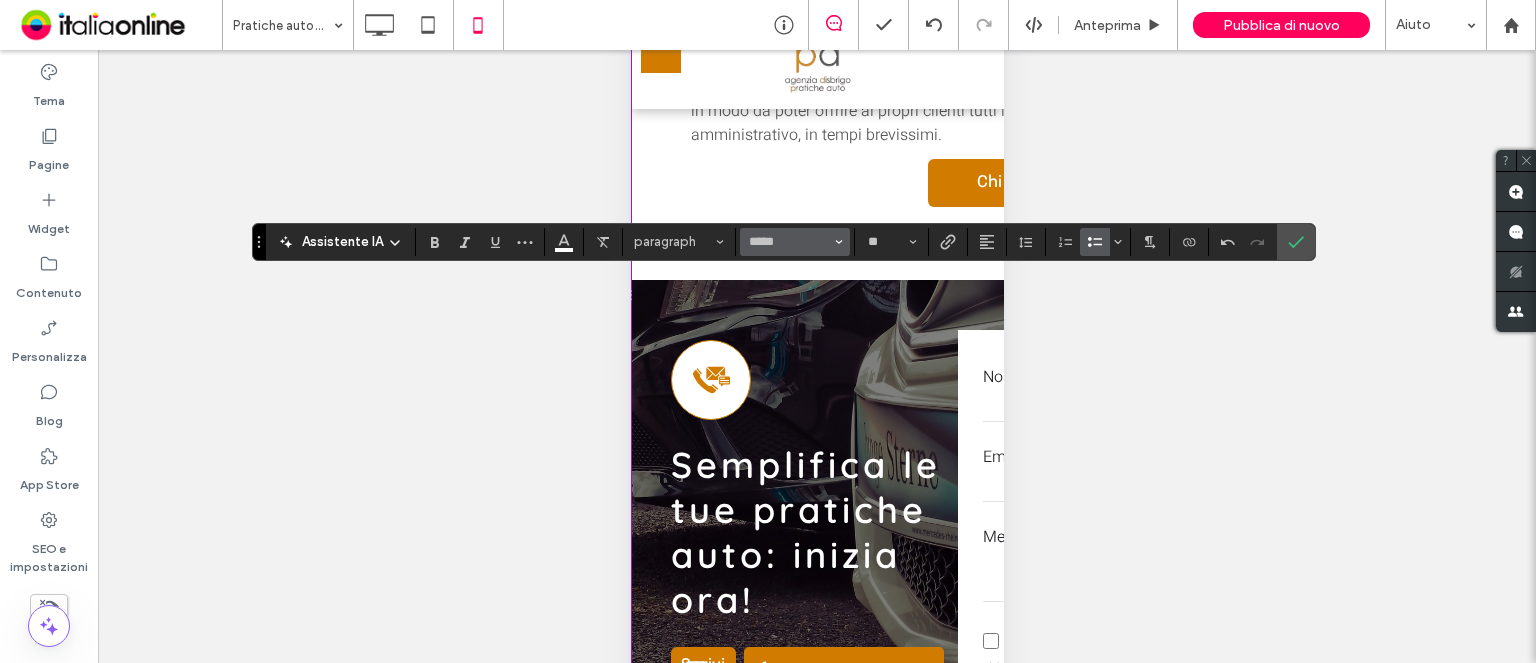 drag, startPoint x: 839, startPoint y: 231, endPoint x: 827, endPoint y: 234, distance: 12.369317 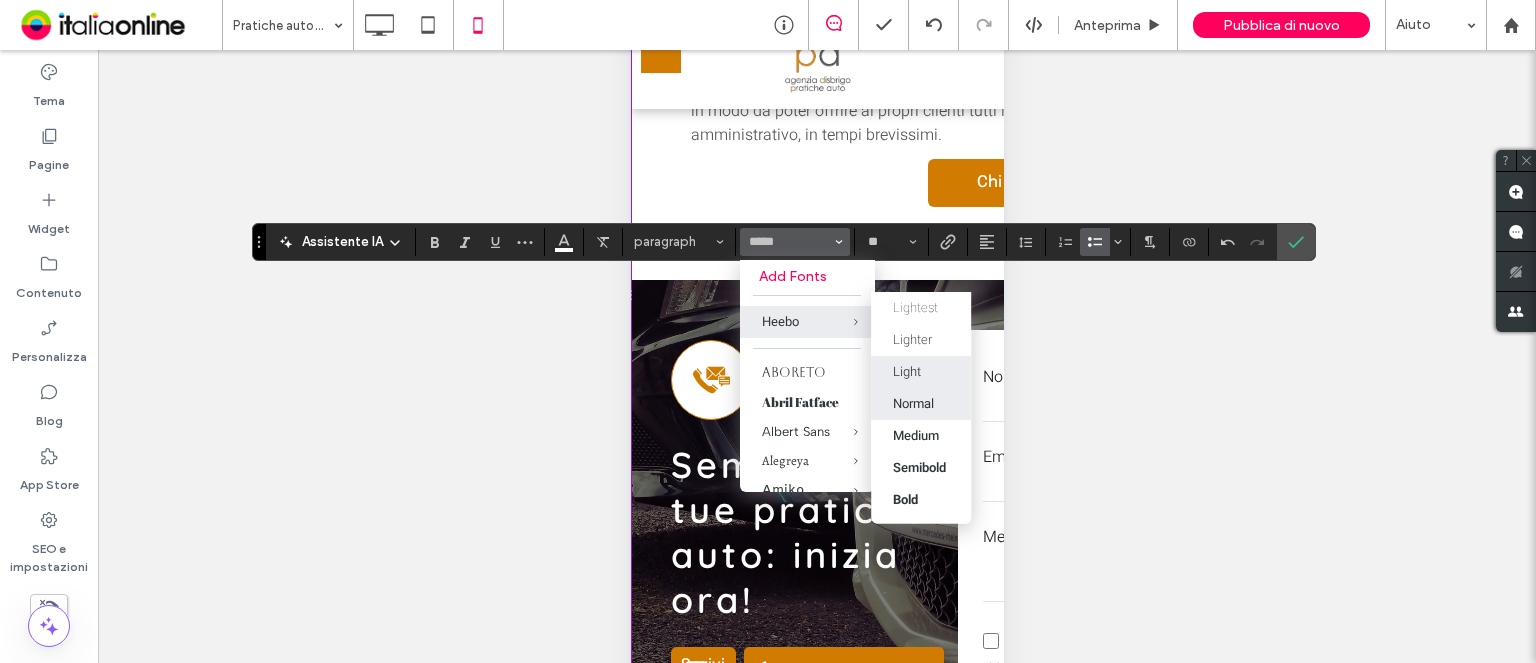 click on "Light" at bounding box center [907, 371] 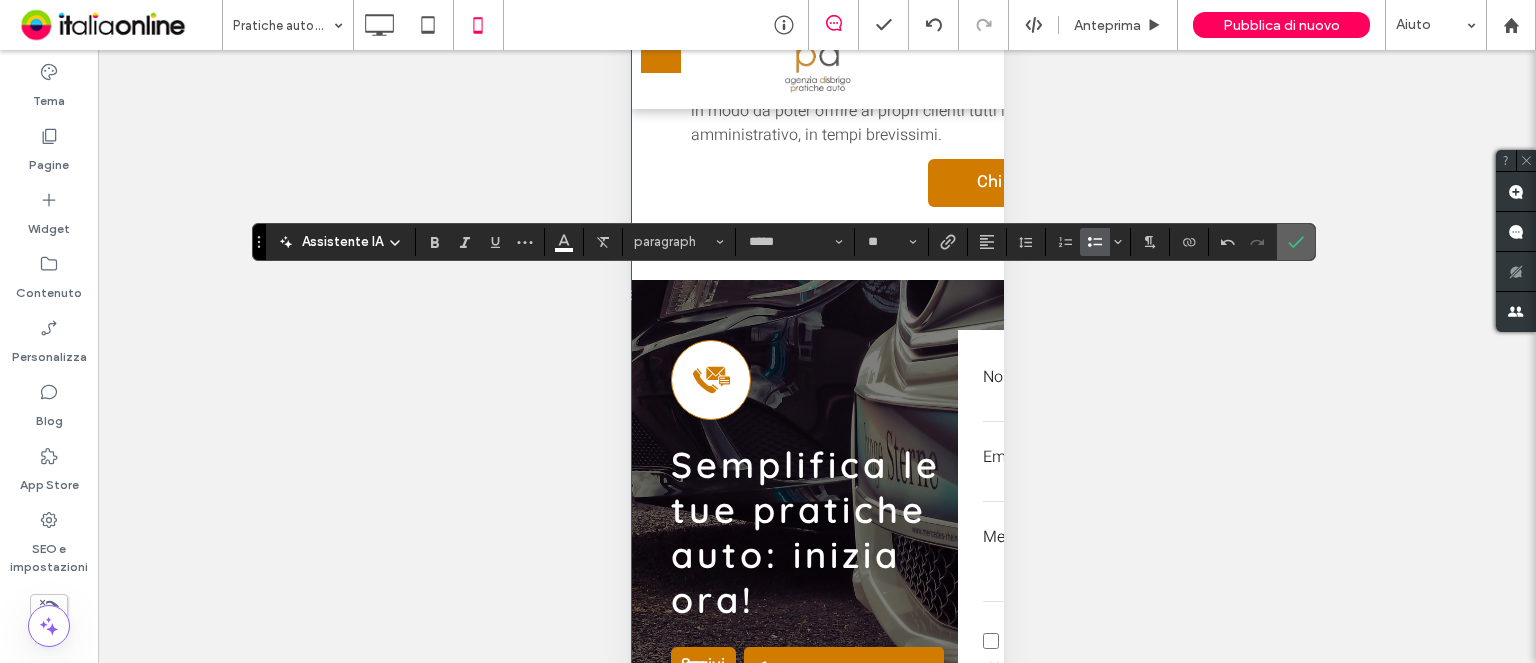 click 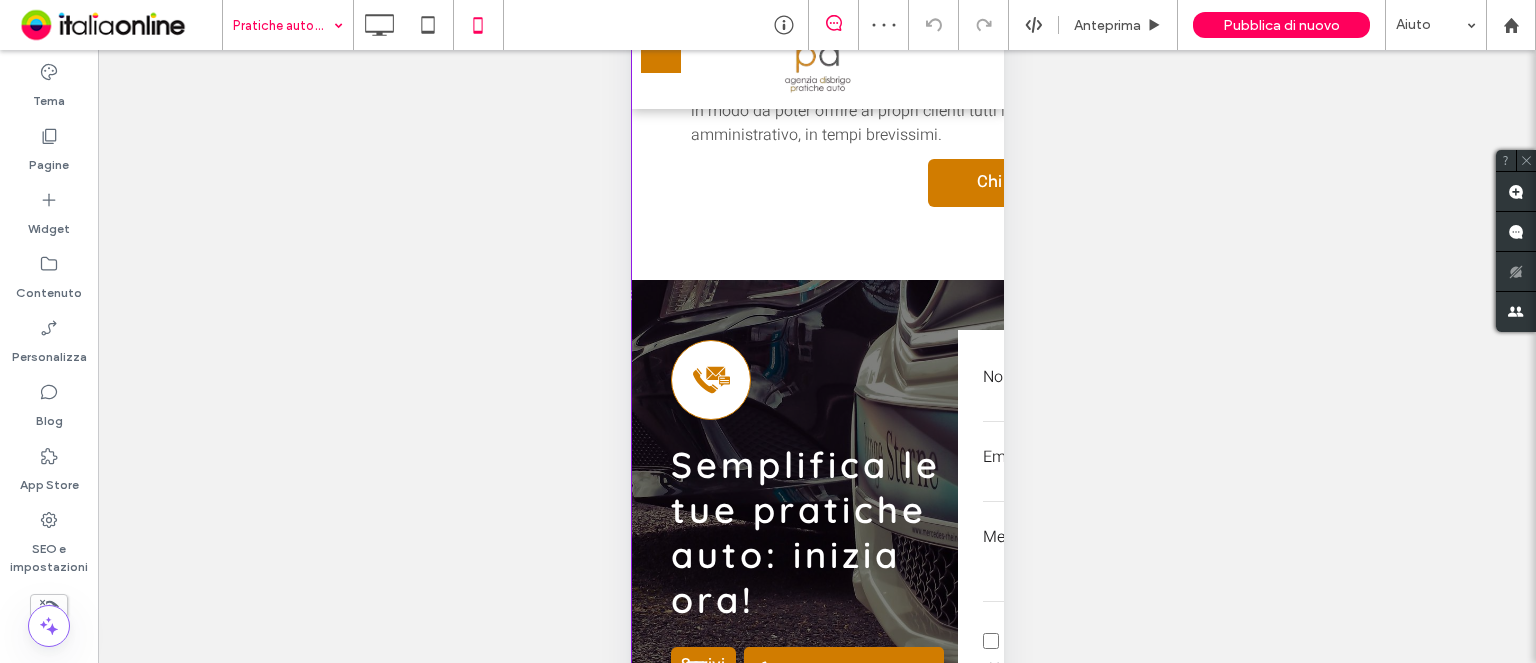 type on "**" 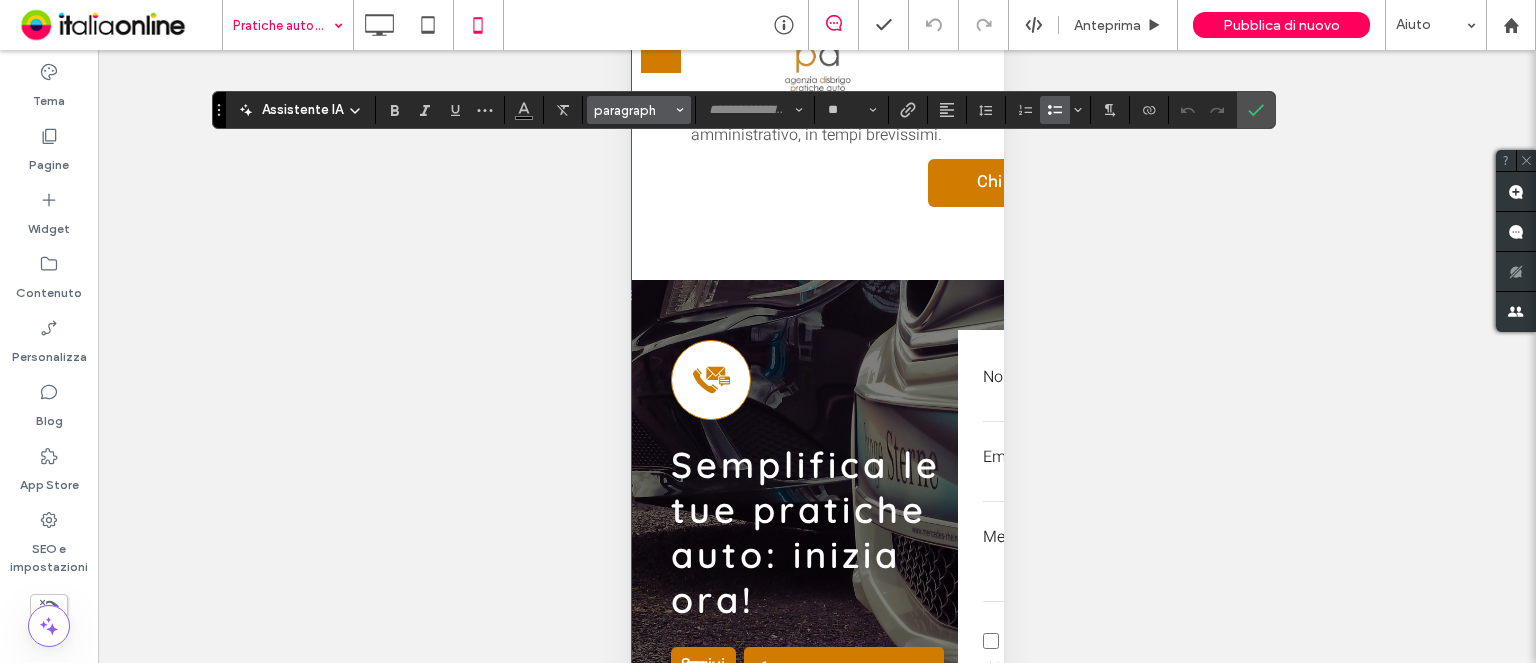 click on "paragraph" at bounding box center (633, 110) 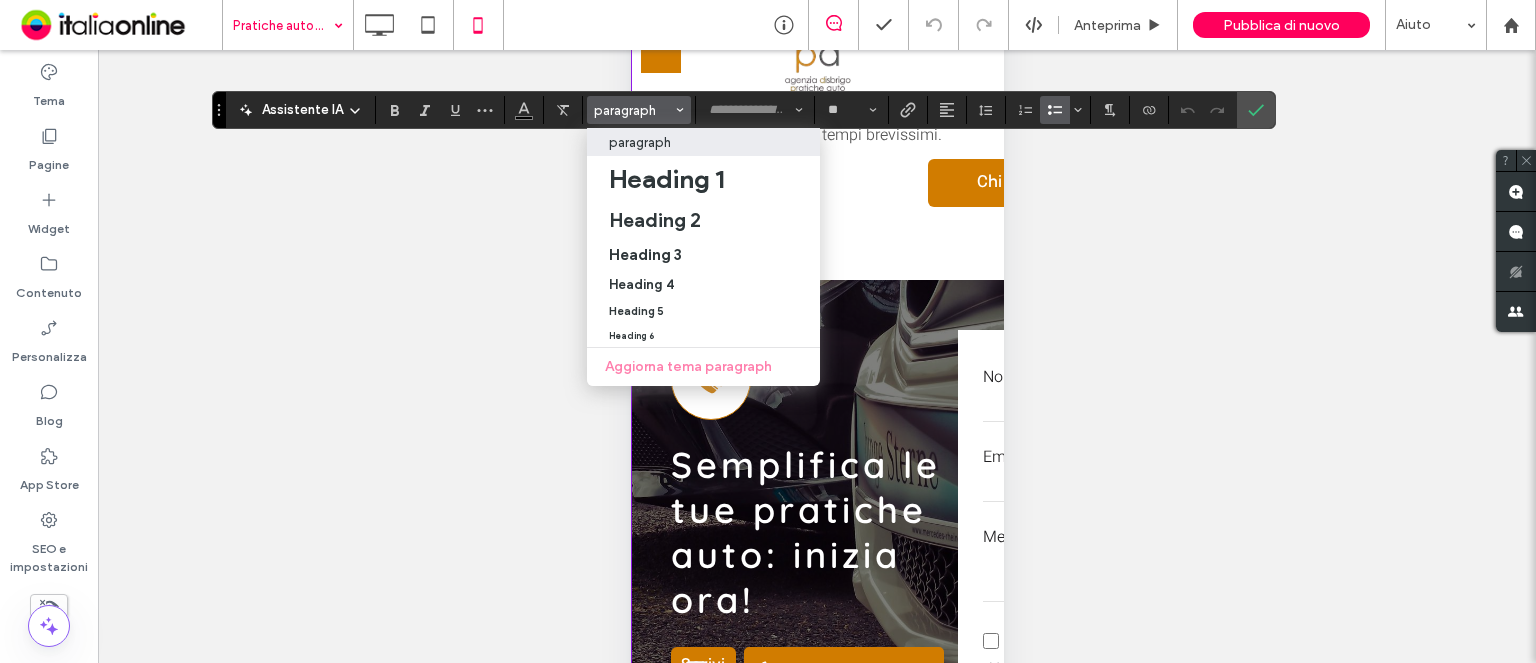 click on "paragraph" at bounding box center (640, 142) 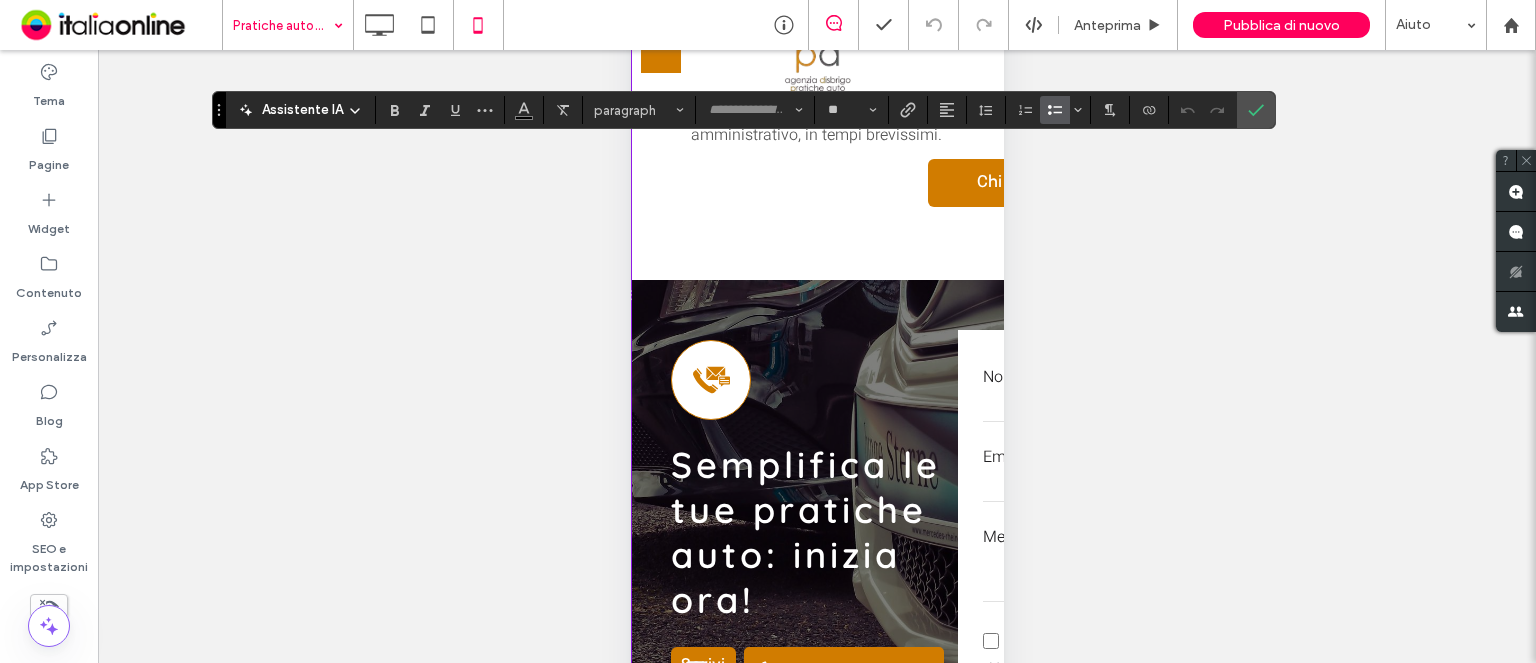 type on "*****" 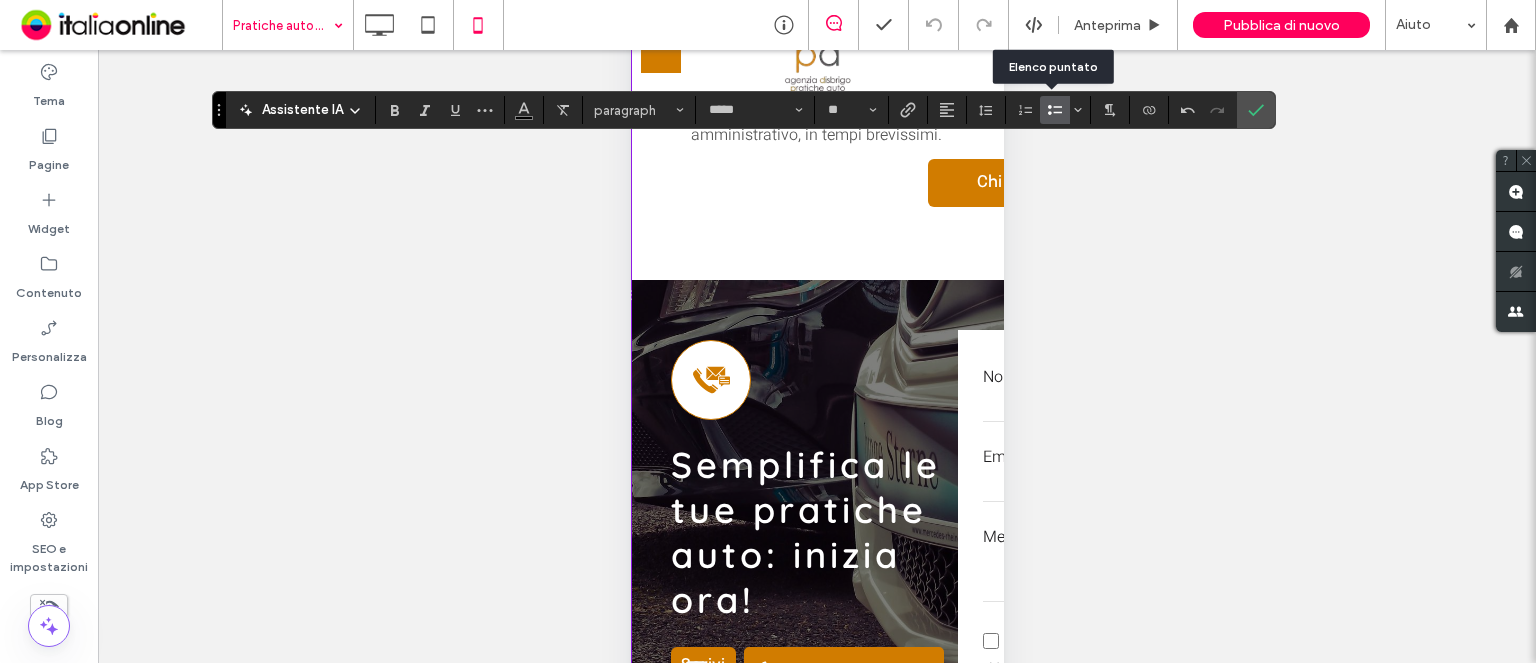 click 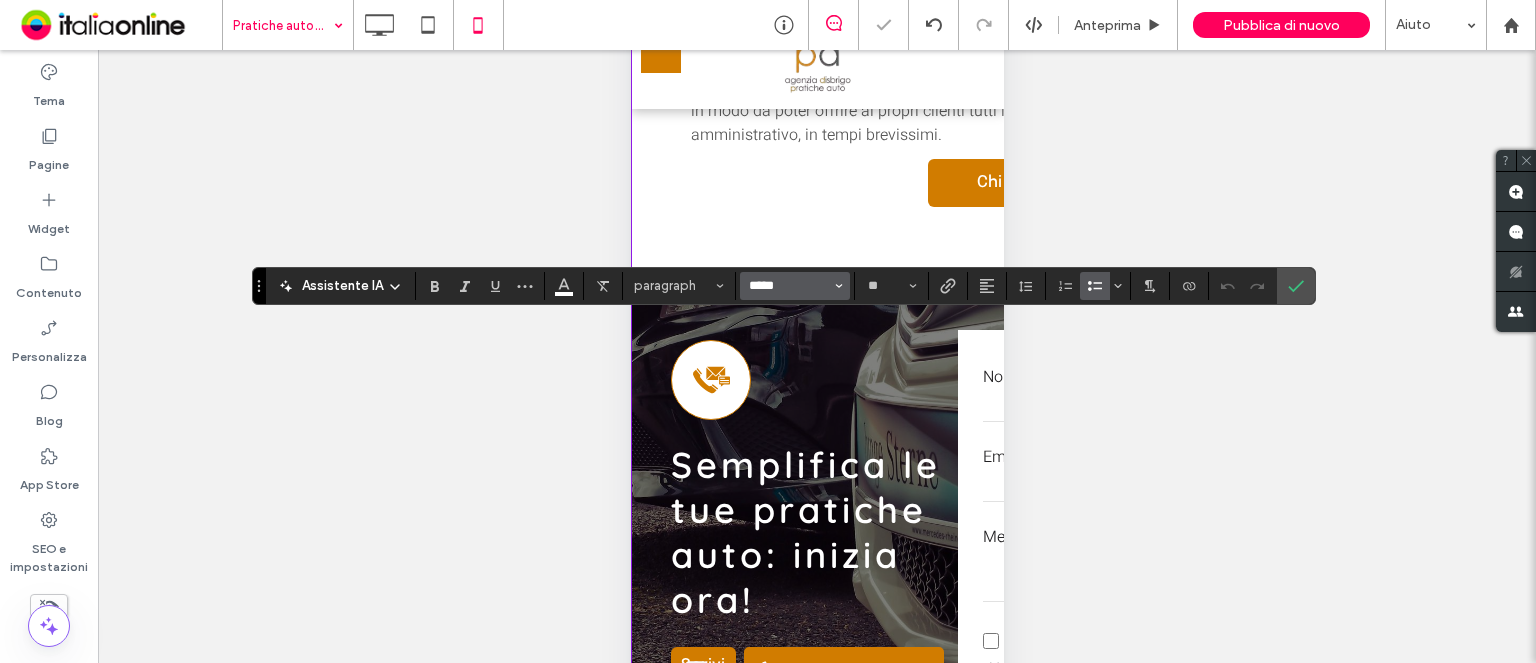 drag, startPoint x: 776, startPoint y: 283, endPoint x: 745, endPoint y: 286, distance: 31.144823 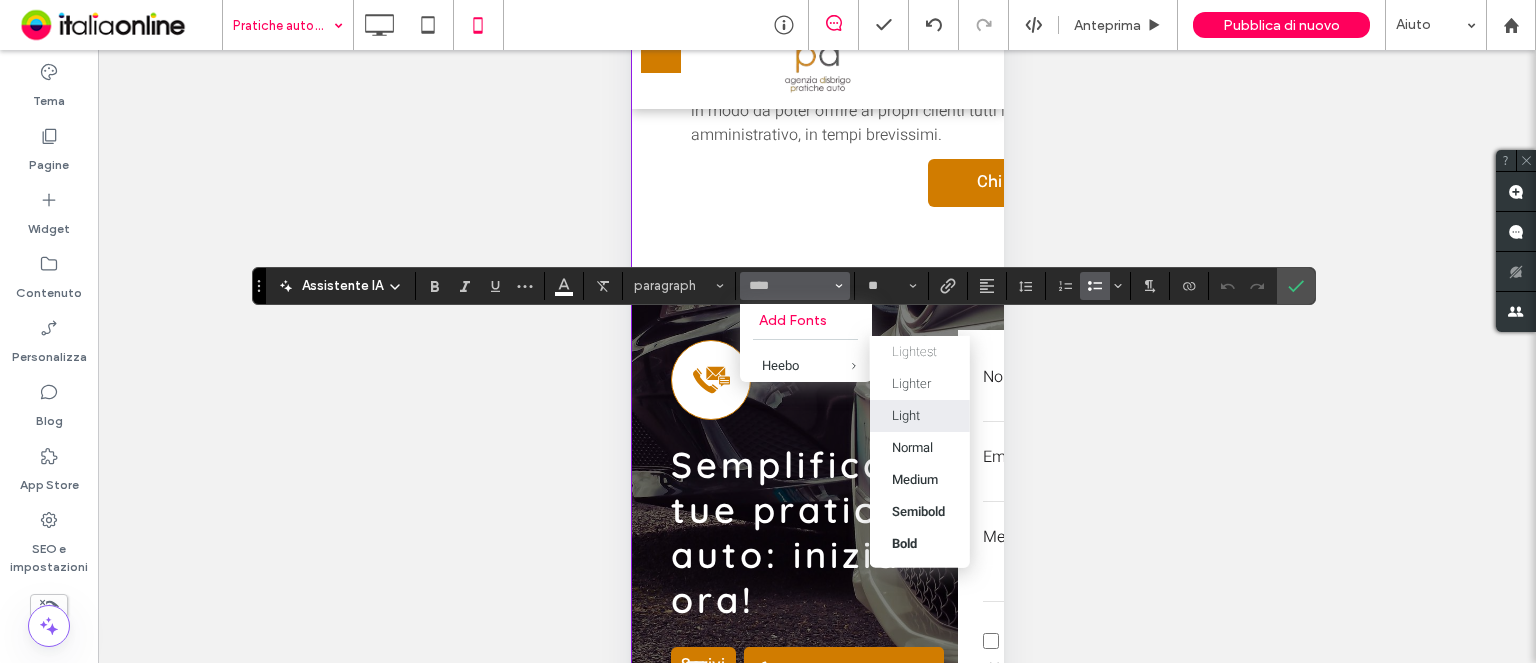click on "Light" at bounding box center (919, 415) 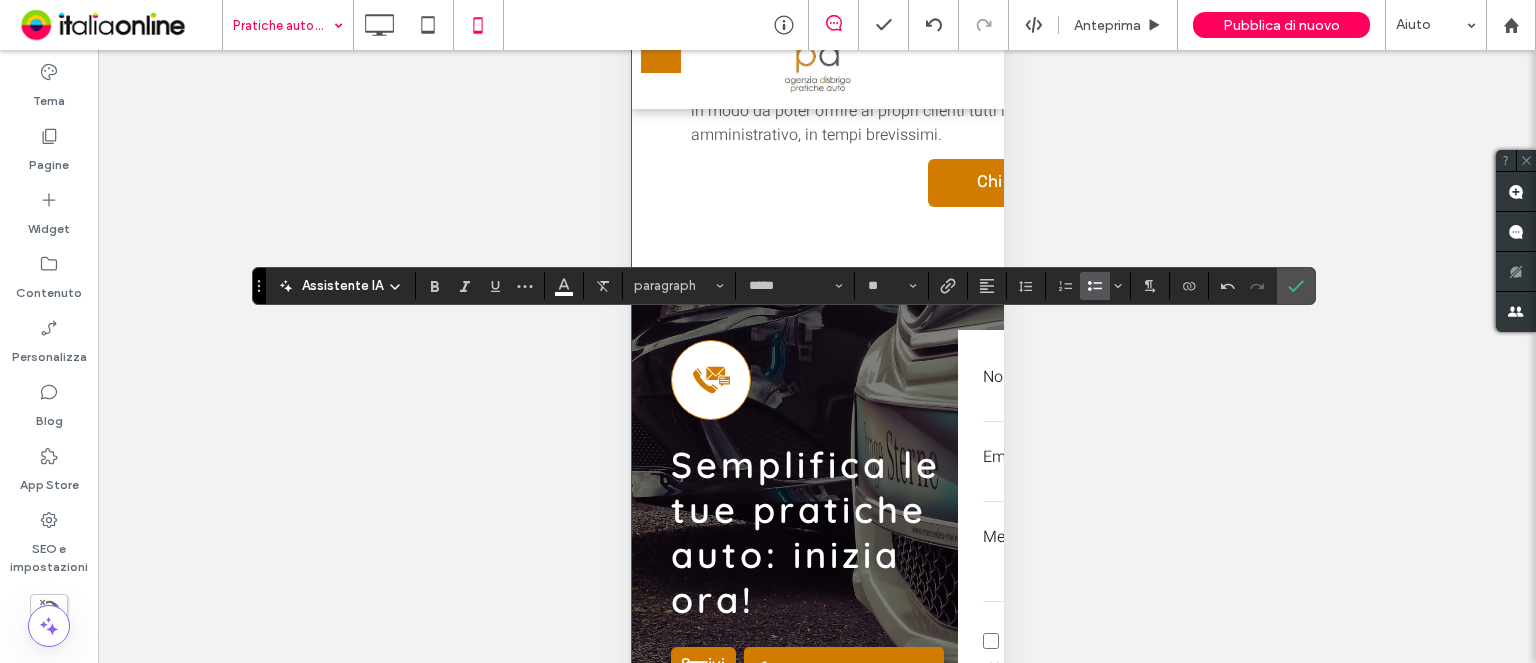 type on "*****" 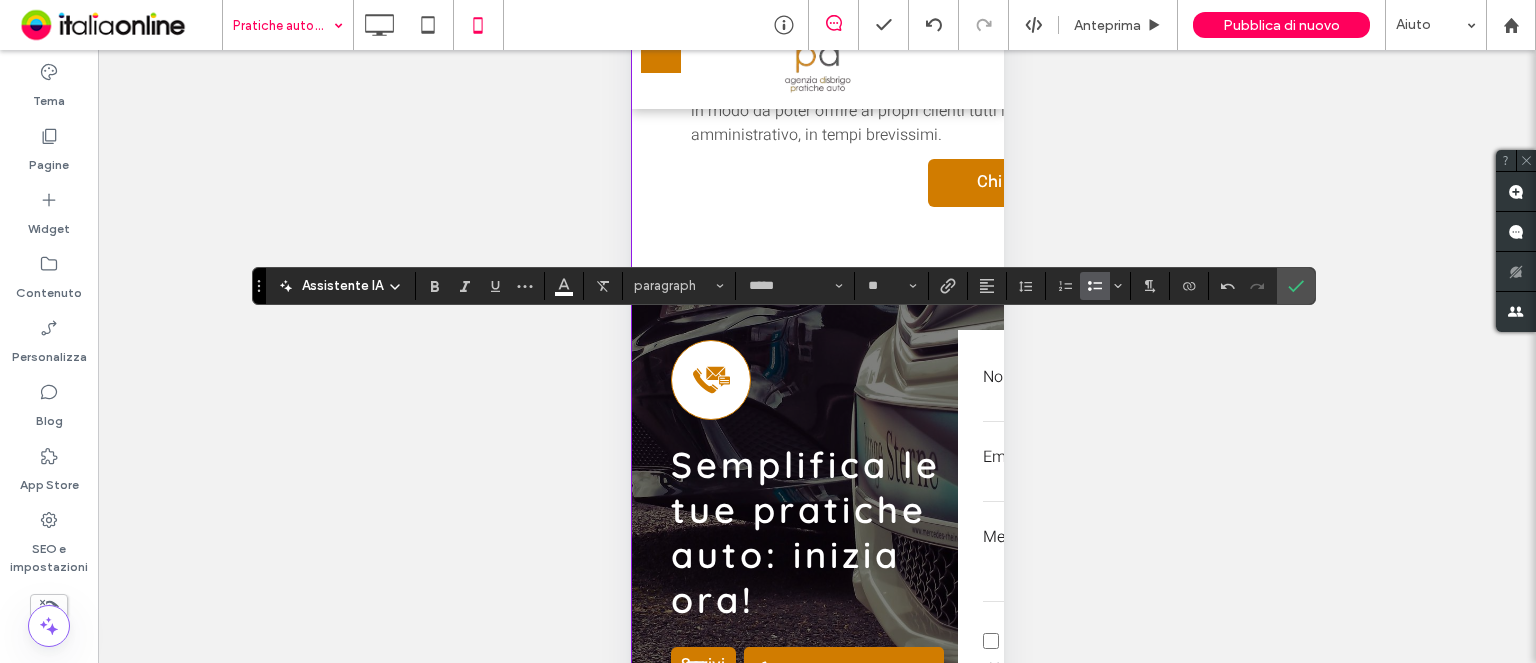 drag, startPoint x: 1297, startPoint y: 287, endPoint x: 1232, endPoint y: 288, distance: 65.00769 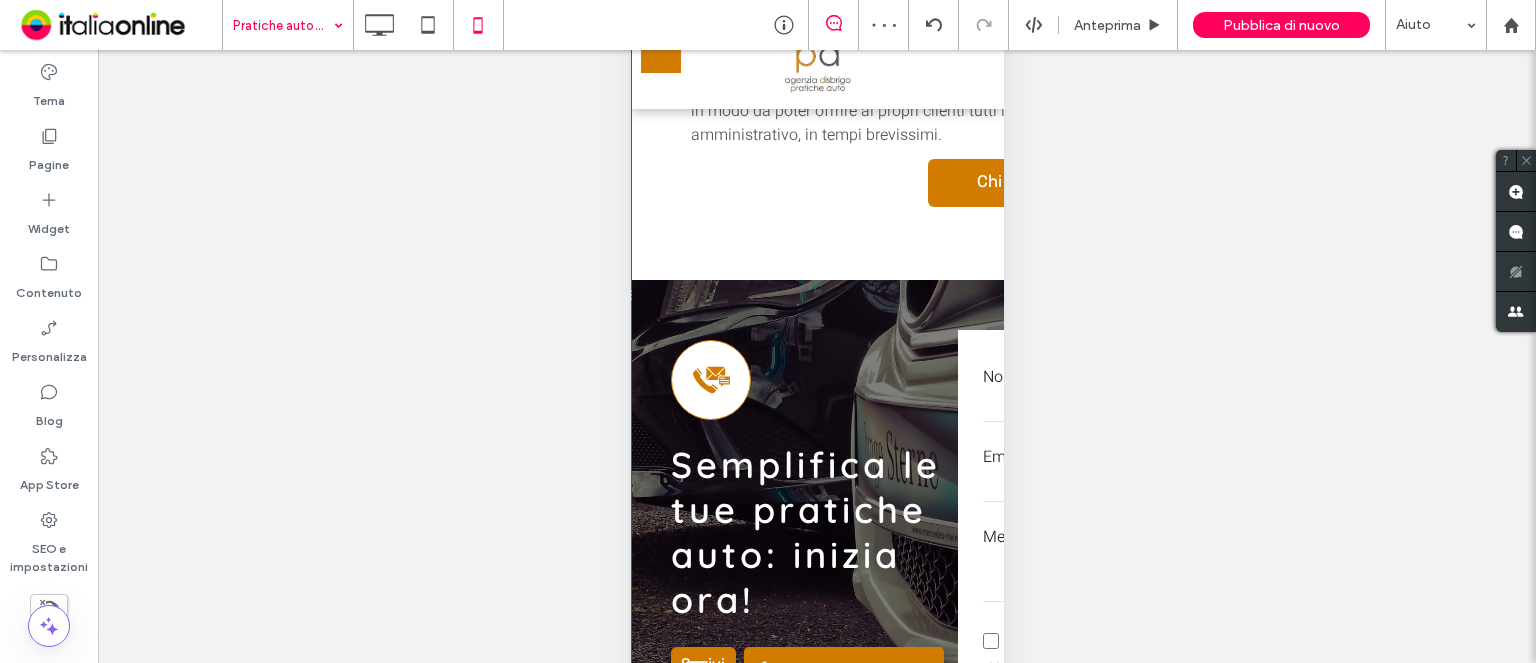 scroll, scrollTop: 0, scrollLeft: 0, axis: both 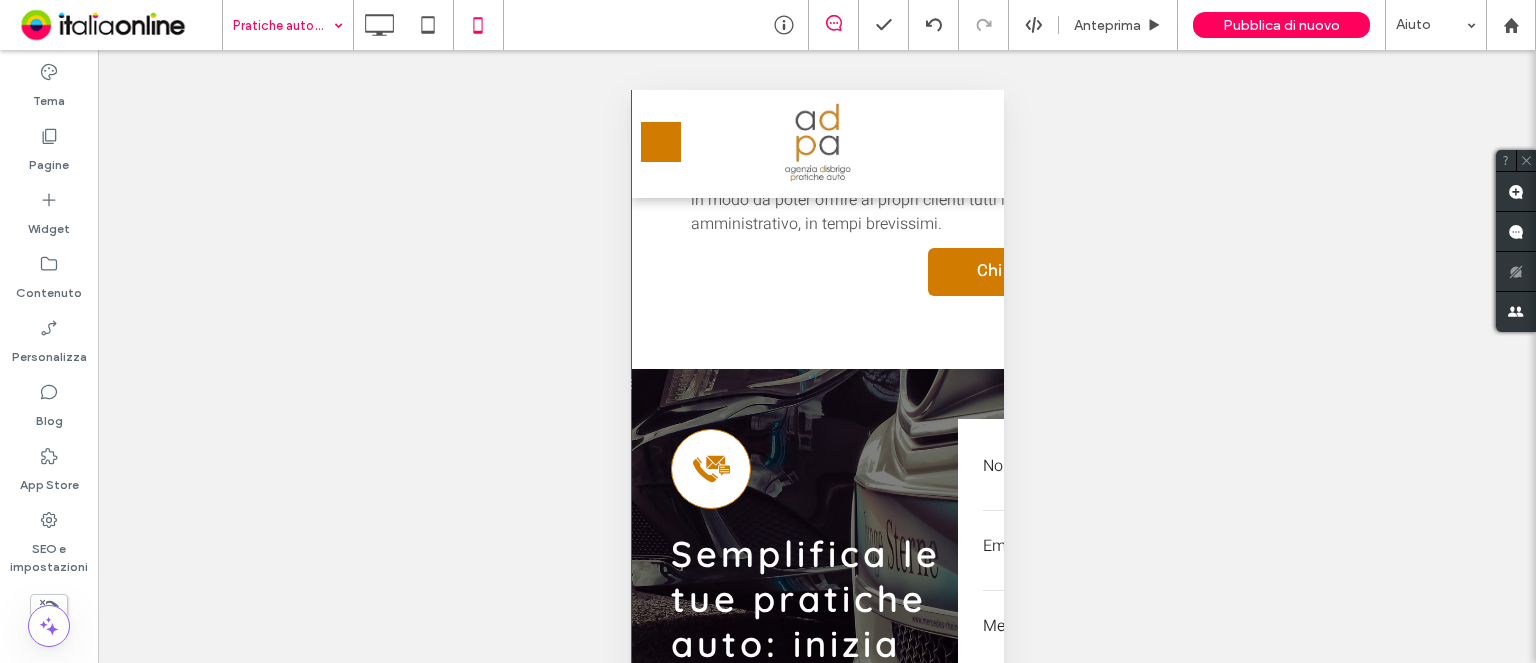 drag, startPoint x: 274, startPoint y: 31, endPoint x: 275, endPoint y: 41, distance: 10.049875 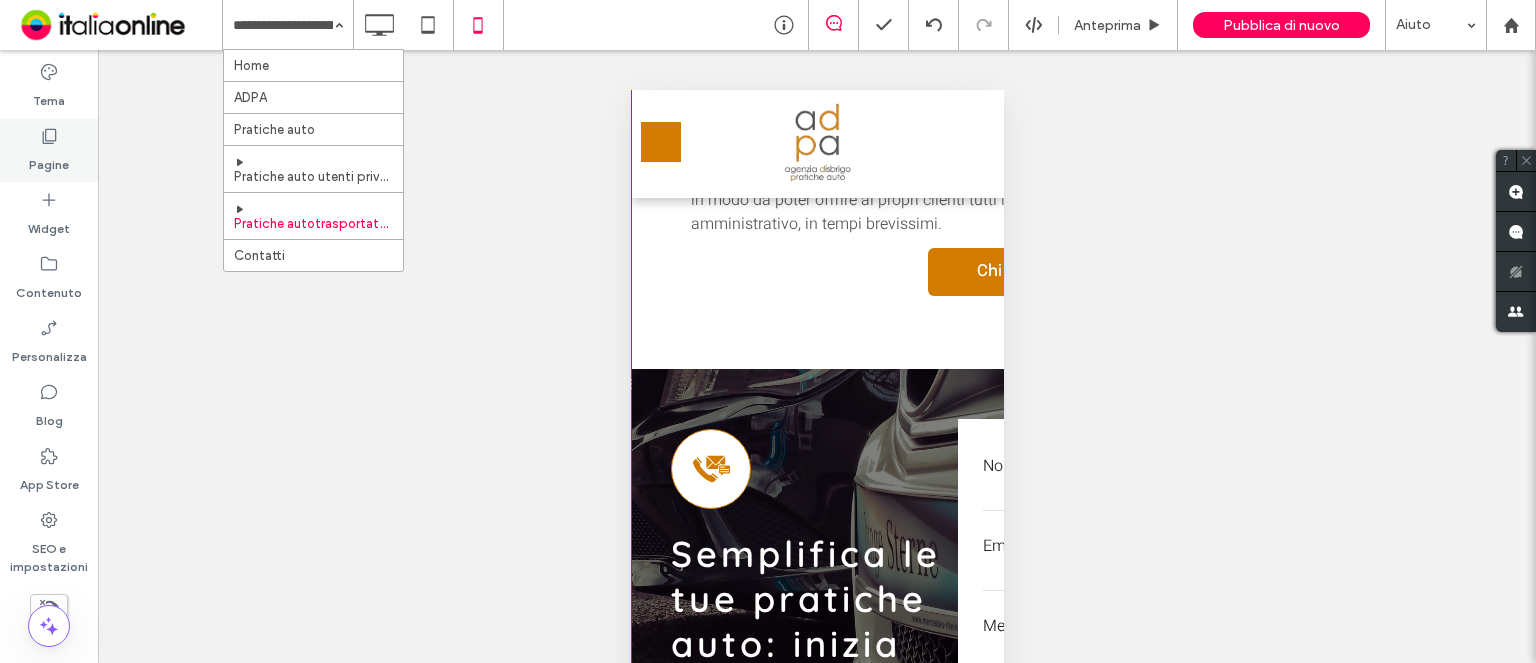 click 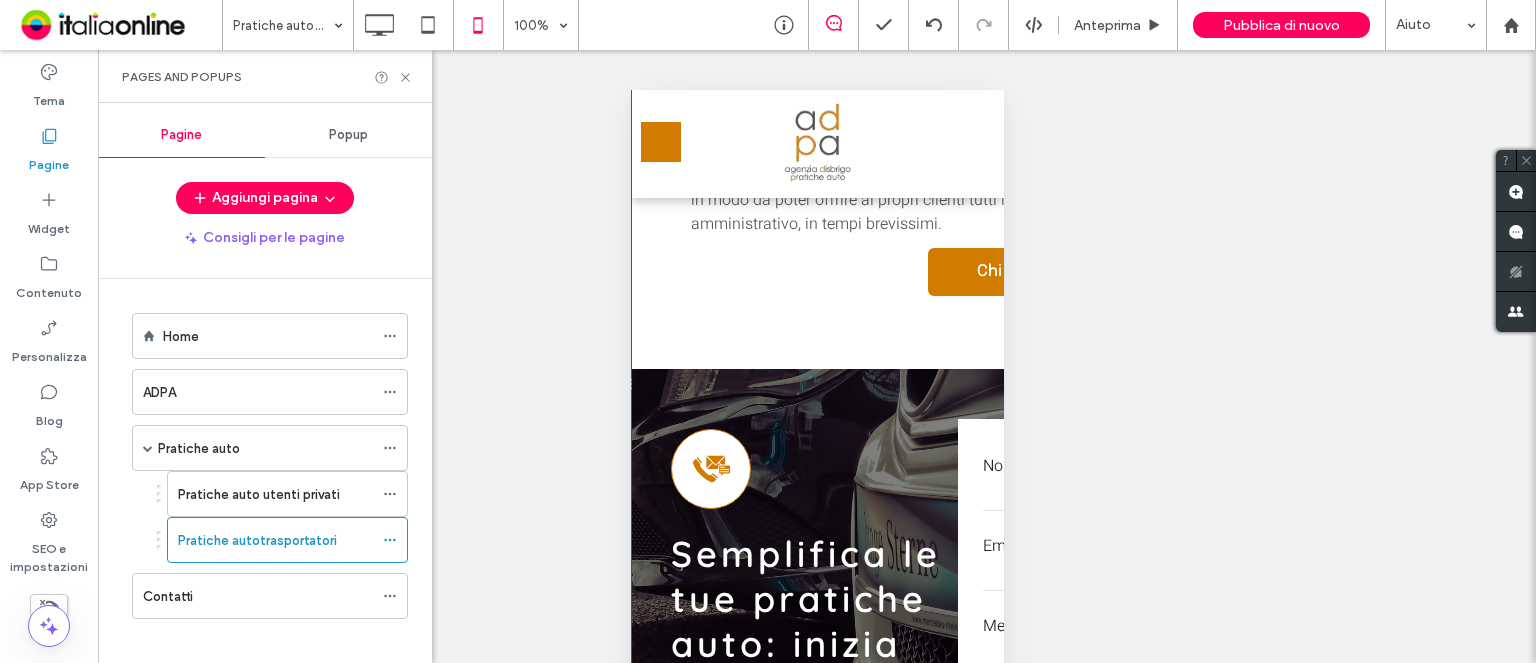 drag, startPoint x: 387, startPoint y: 535, endPoint x: 413, endPoint y: 147, distance: 388.87015 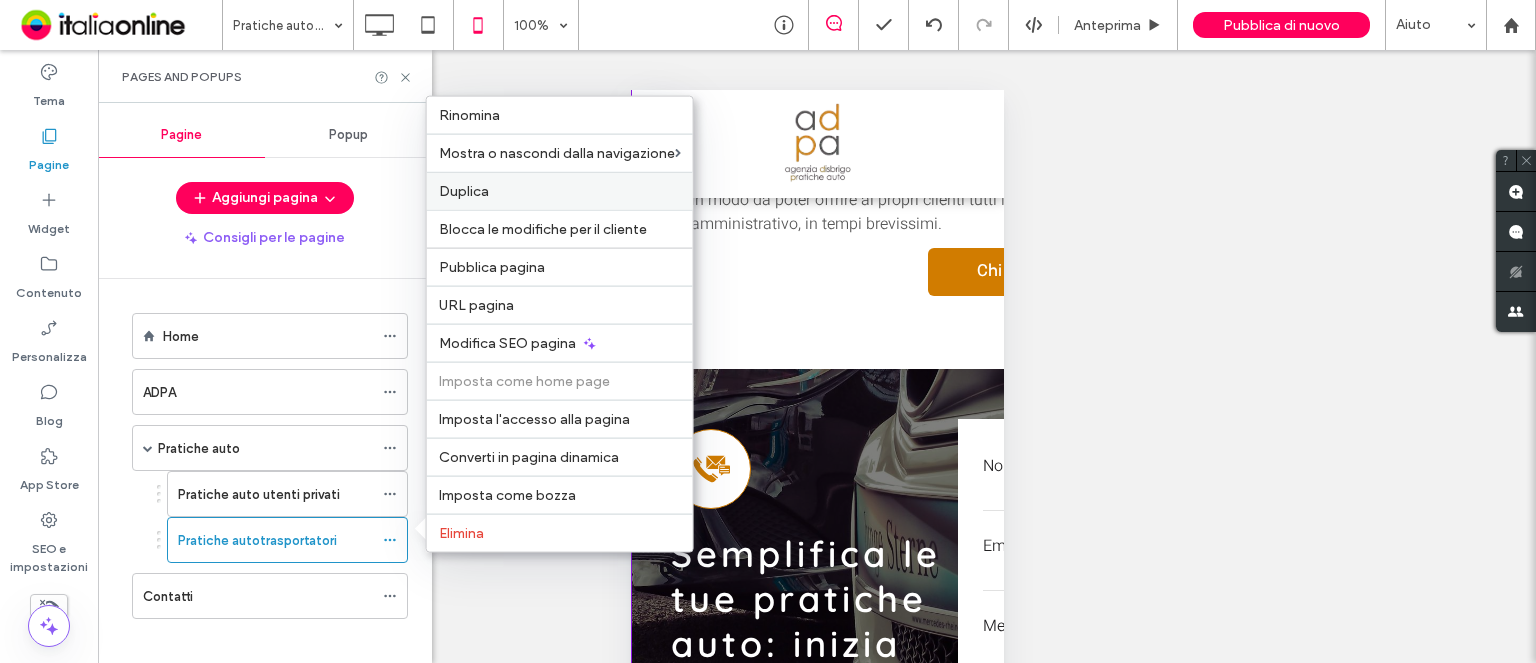 click on "Duplica" at bounding box center (560, 191) 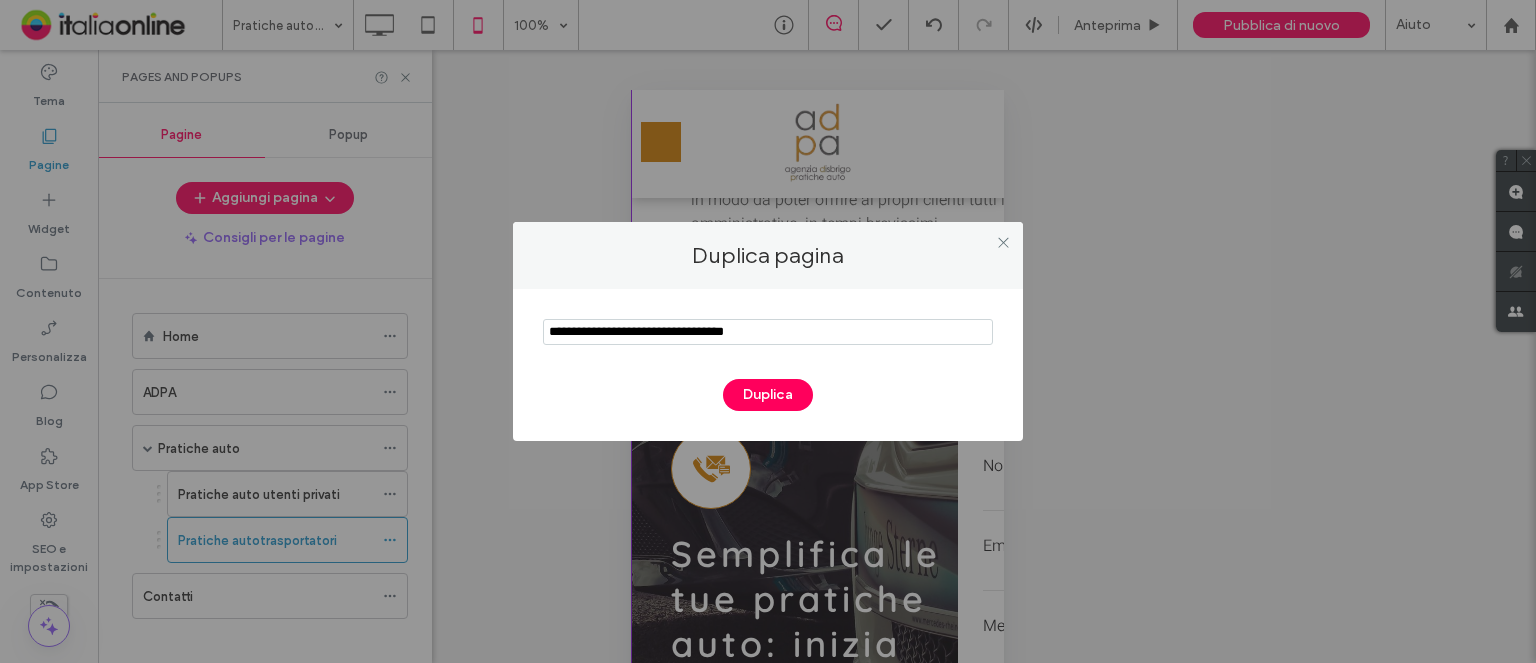drag, startPoint x: 808, startPoint y: 330, endPoint x: 469, endPoint y: 322, distance: 339.0944 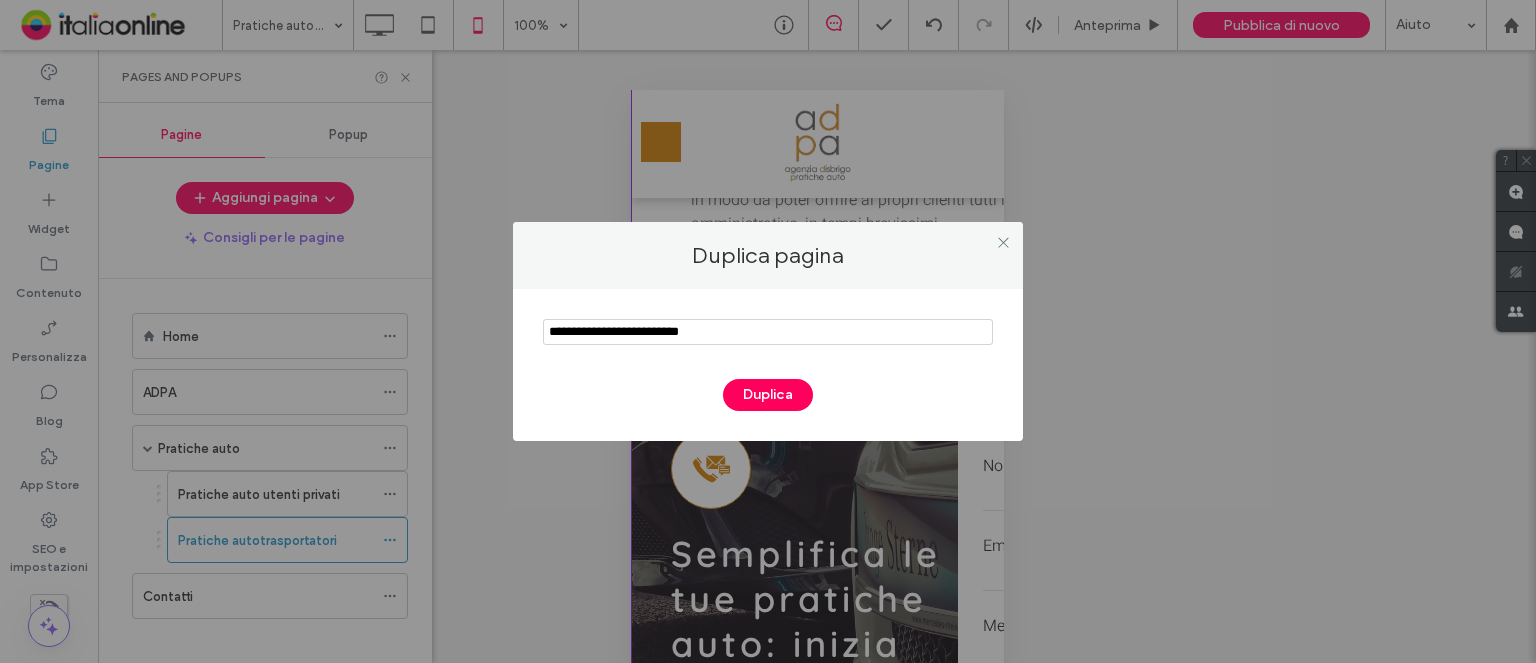 drag, startPoint x: 633, startPoint y: 337, endPoint x: 1020, endPoint y: 337, distance: 387 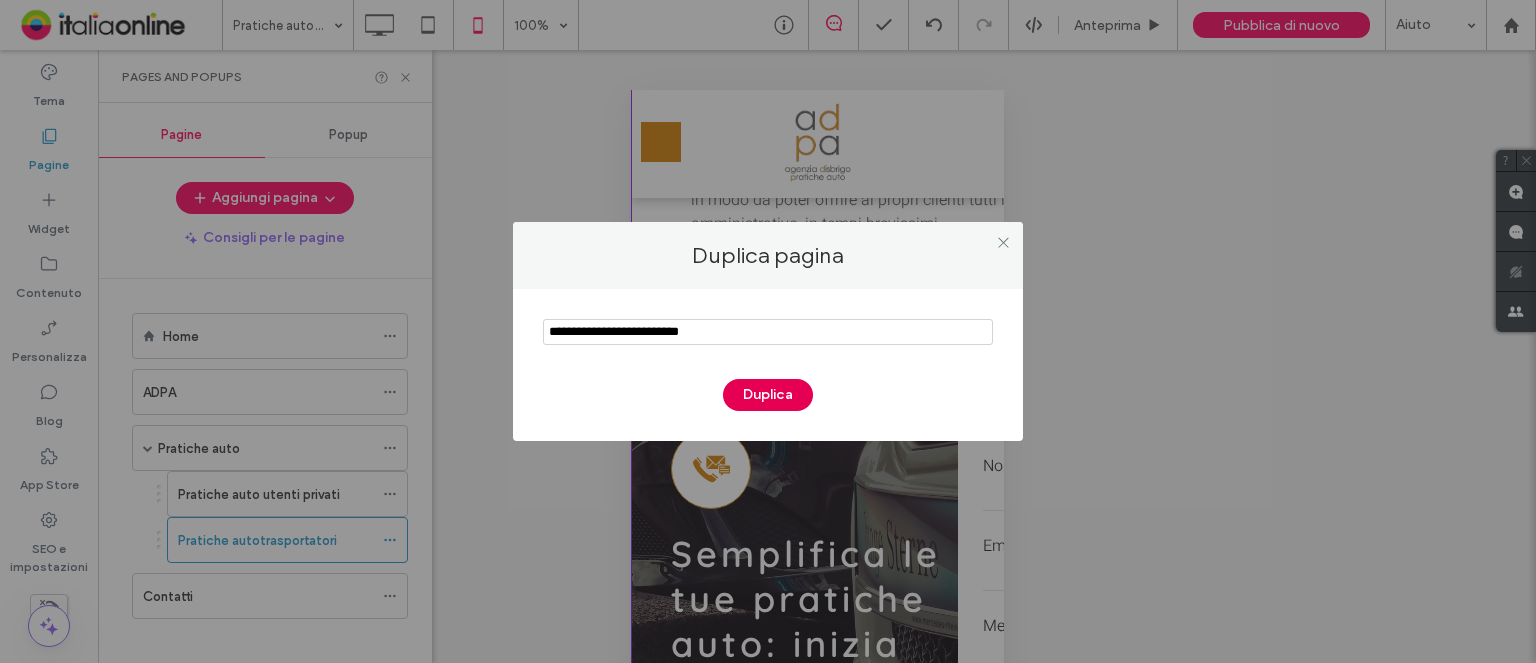 type on "**********" 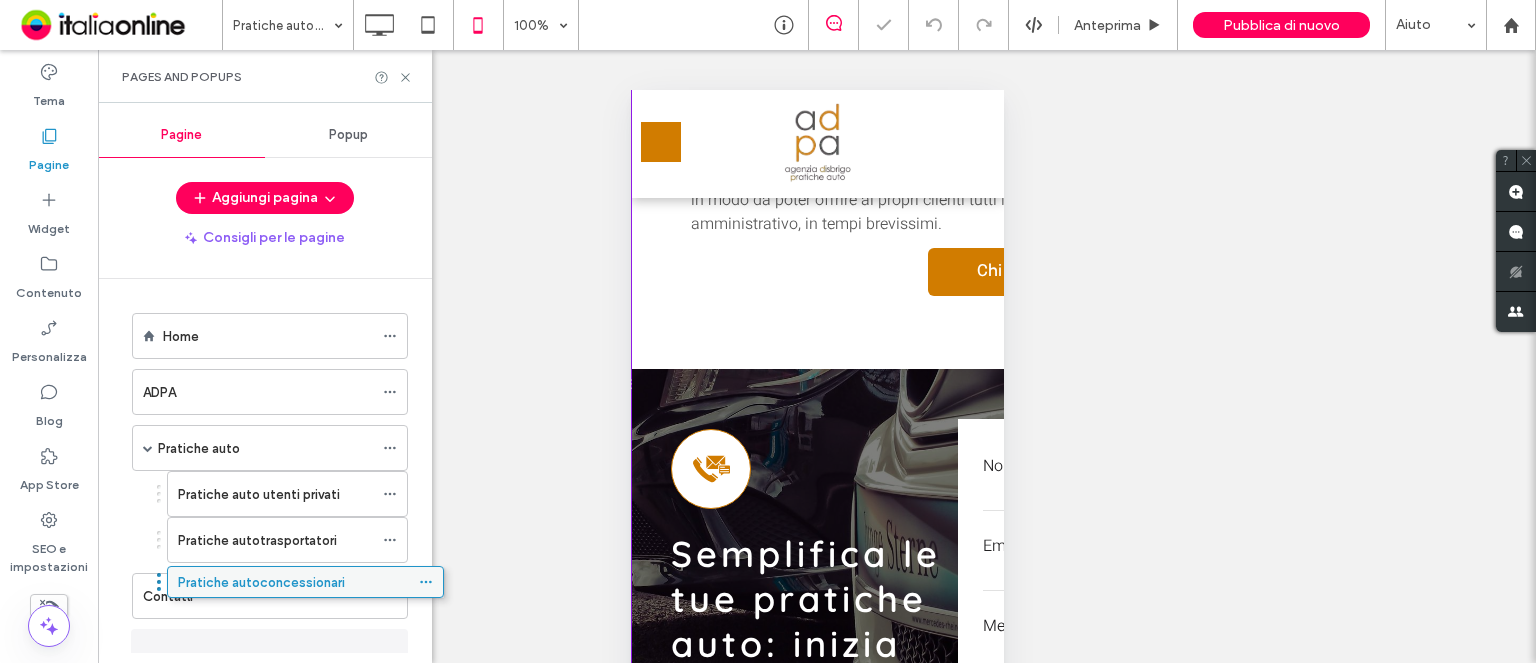 scroll, scrollTop: 40, scrollLeft: 0, axis: vertical 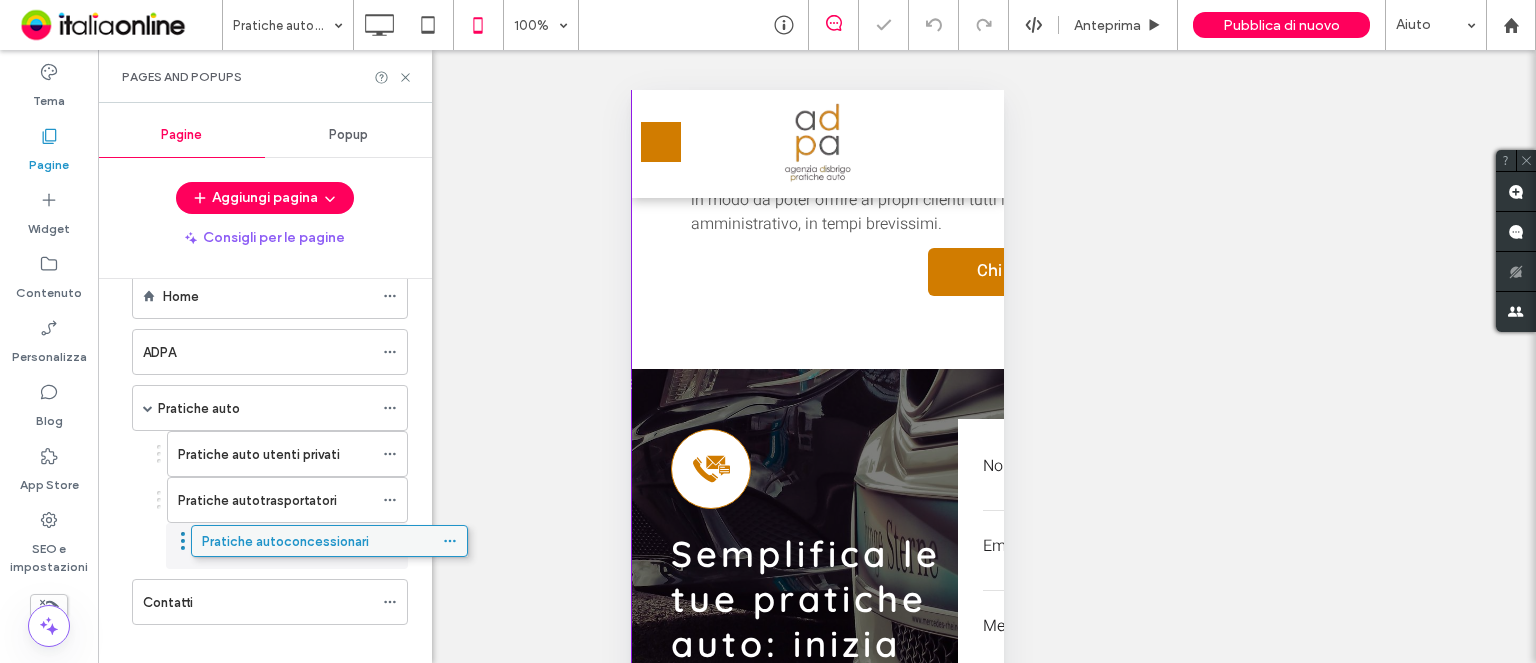 drag, startPoint x: 219, startPoint y: 649, endPoint x: 278, endPoint y: 547, distance: 117.83463 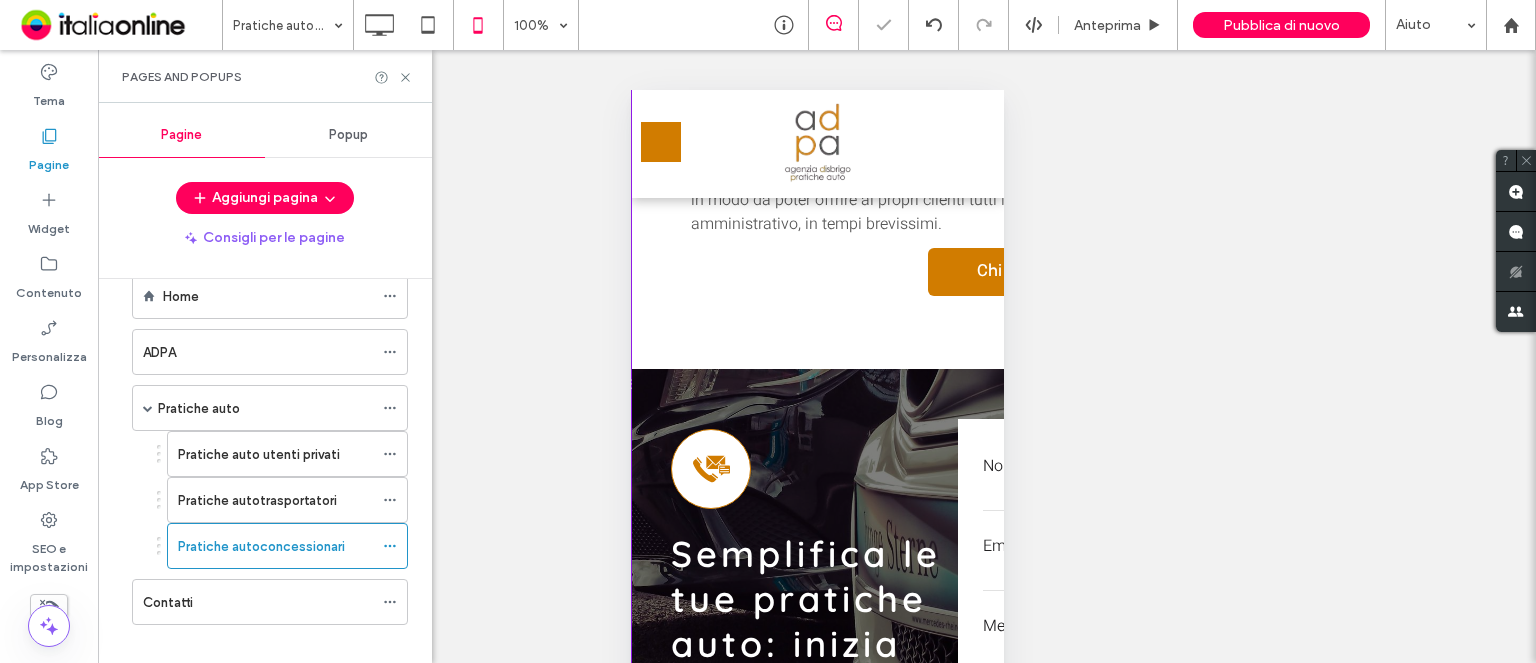 click on "Pratiche autoconcessionari" at bounding box center [261, 546] 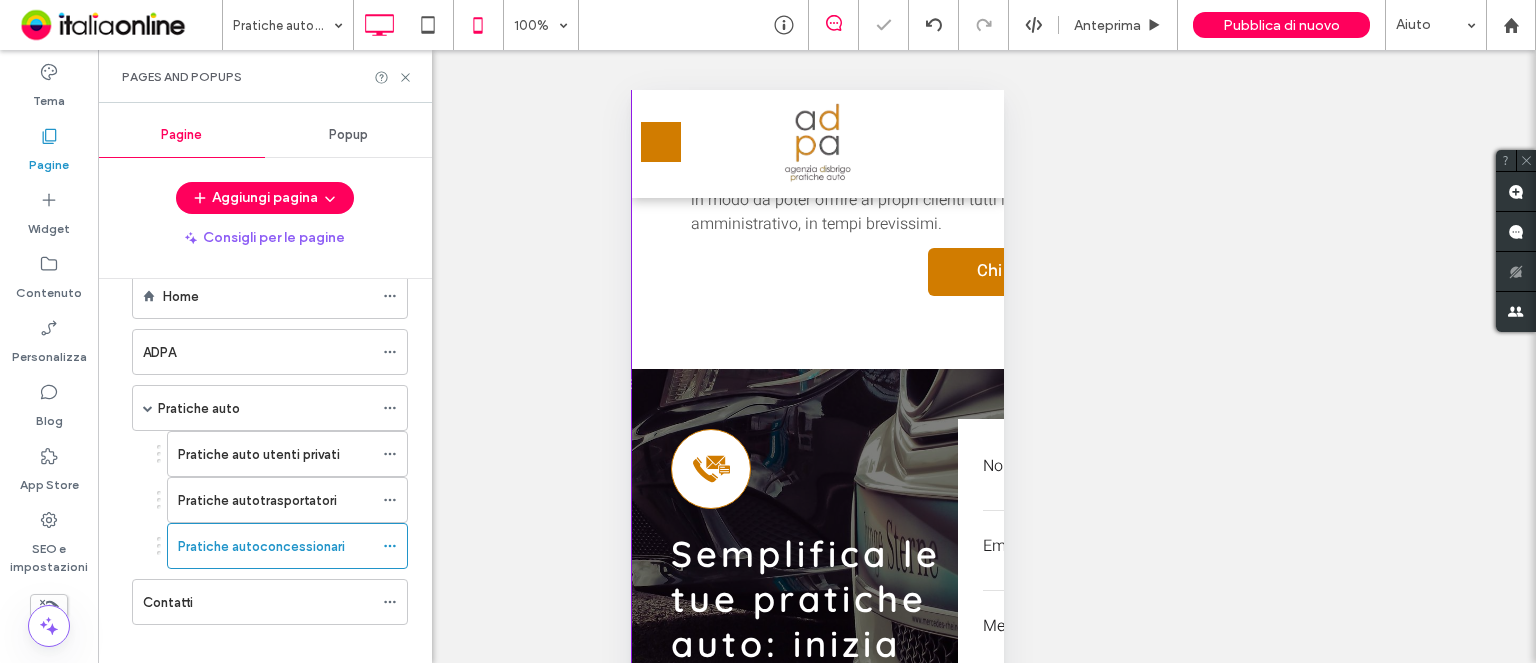 click 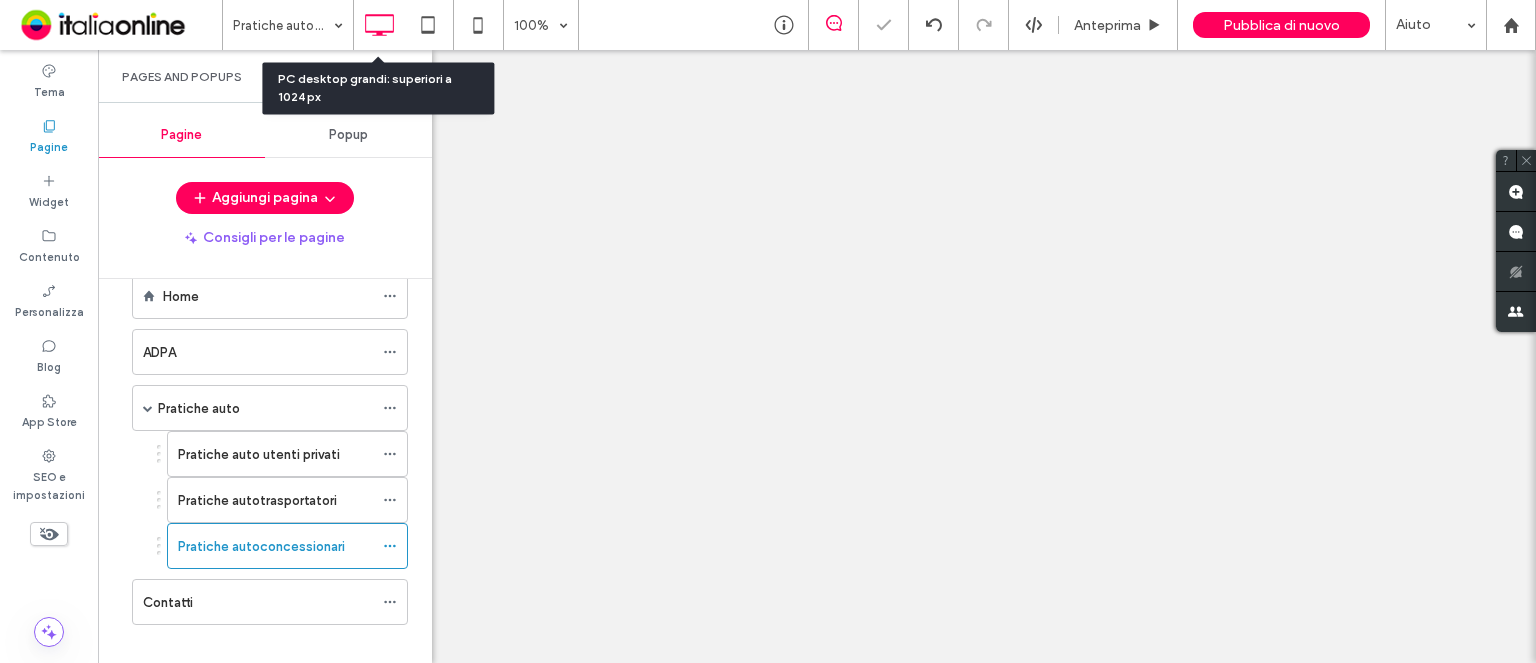 click on "Pratiche autoconcessionari 100% Anteprima Pubblica di nuovo Aiuto
Commenti sito Commenti sito Automatizza i nuovi commenti Informa immediatamente il tuo team quando qualcuno aggiunge o aggiorna un commento su un sito. Vedi gli esempi di Zap
Tema Pagine Widget Contenuto Personalizza Blog App Store SEO e impostazioni Pages and Popups Pagine Popup Aggiungi pagina Consigli per le pagine Home ADPA Pratiche auto Pratiche auto utenti privati Pratiche autotrasportatori Pratiche autoconcessionari Contatti
Mostrare? Sì" at bounding box center [768, 331] 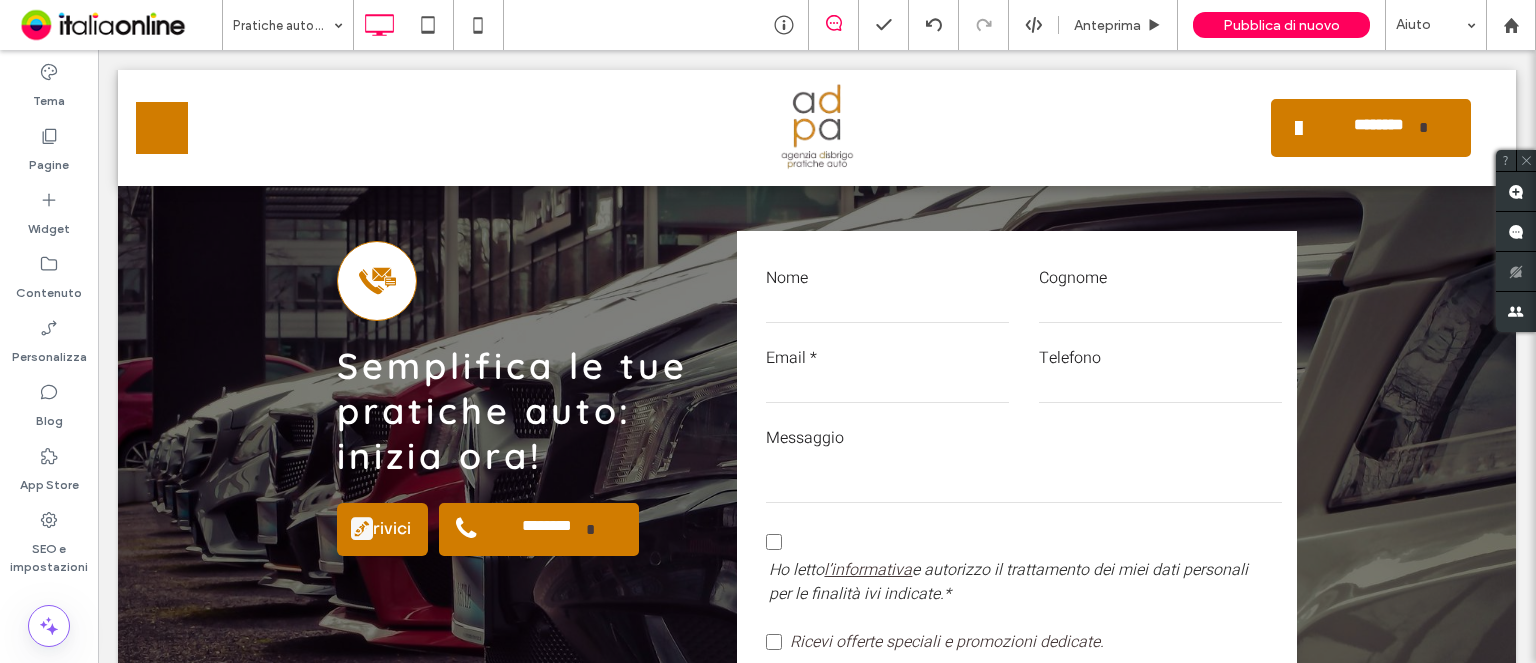 type on "*********" 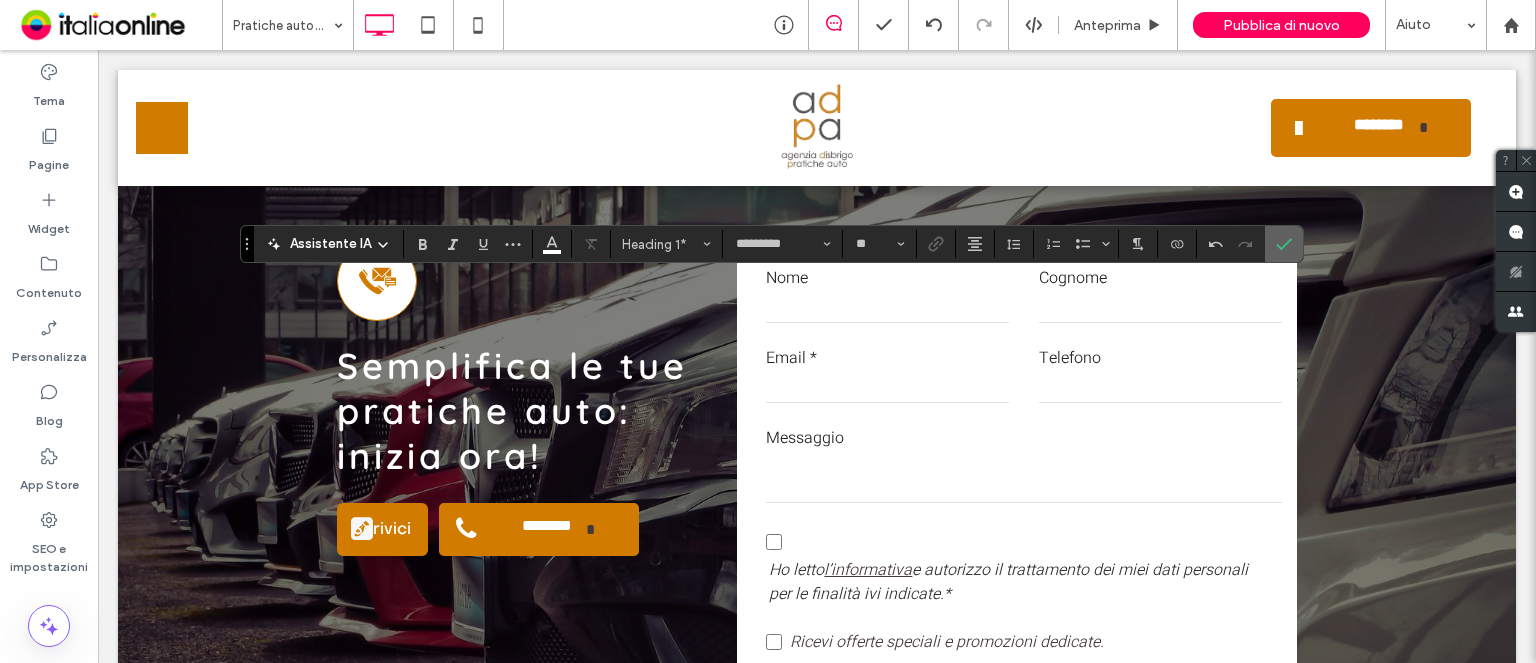 click 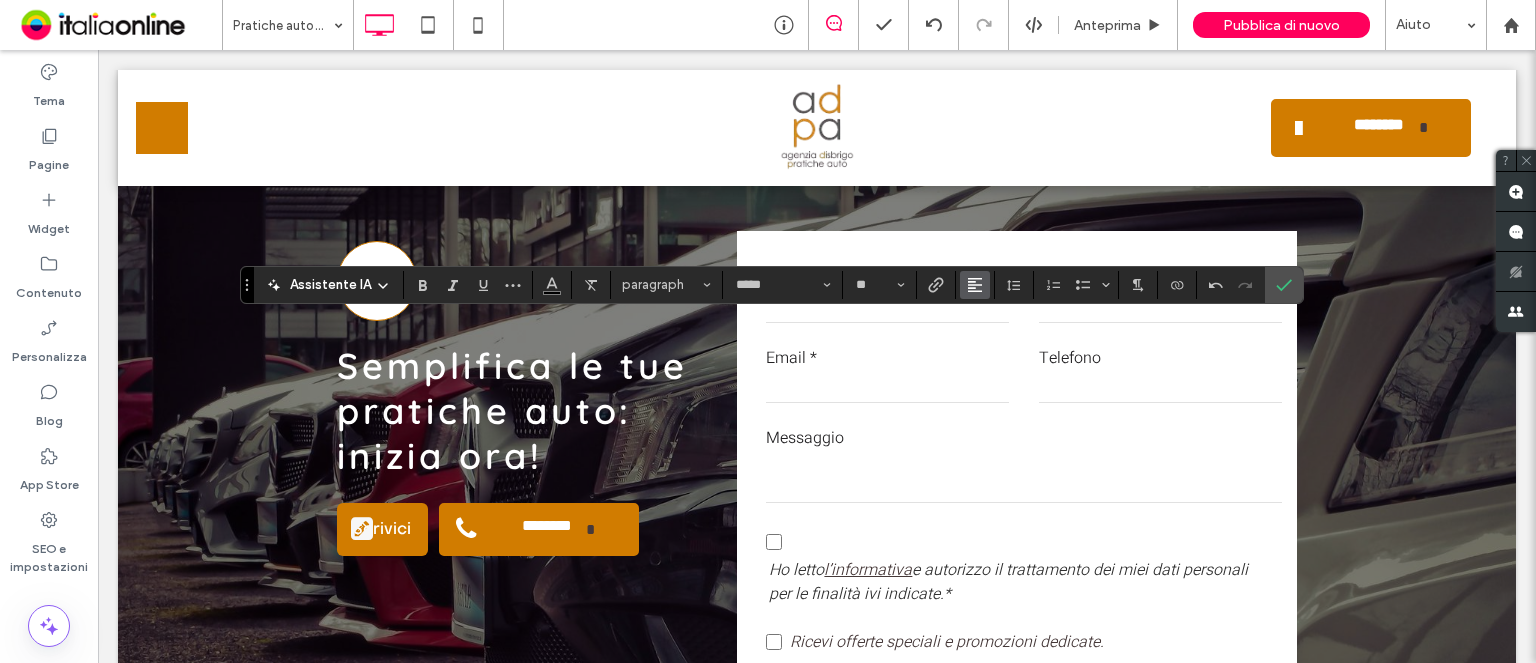 click 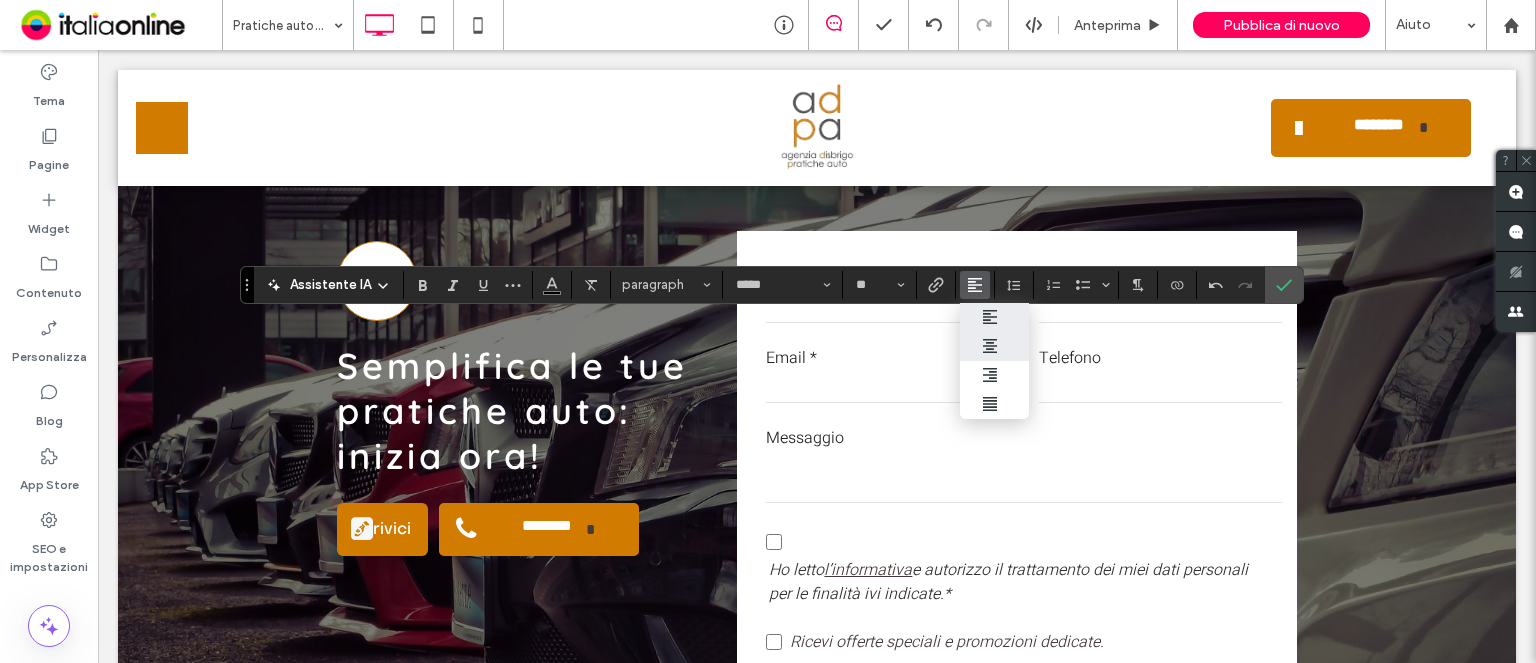 click at bounding box center [995, 346] 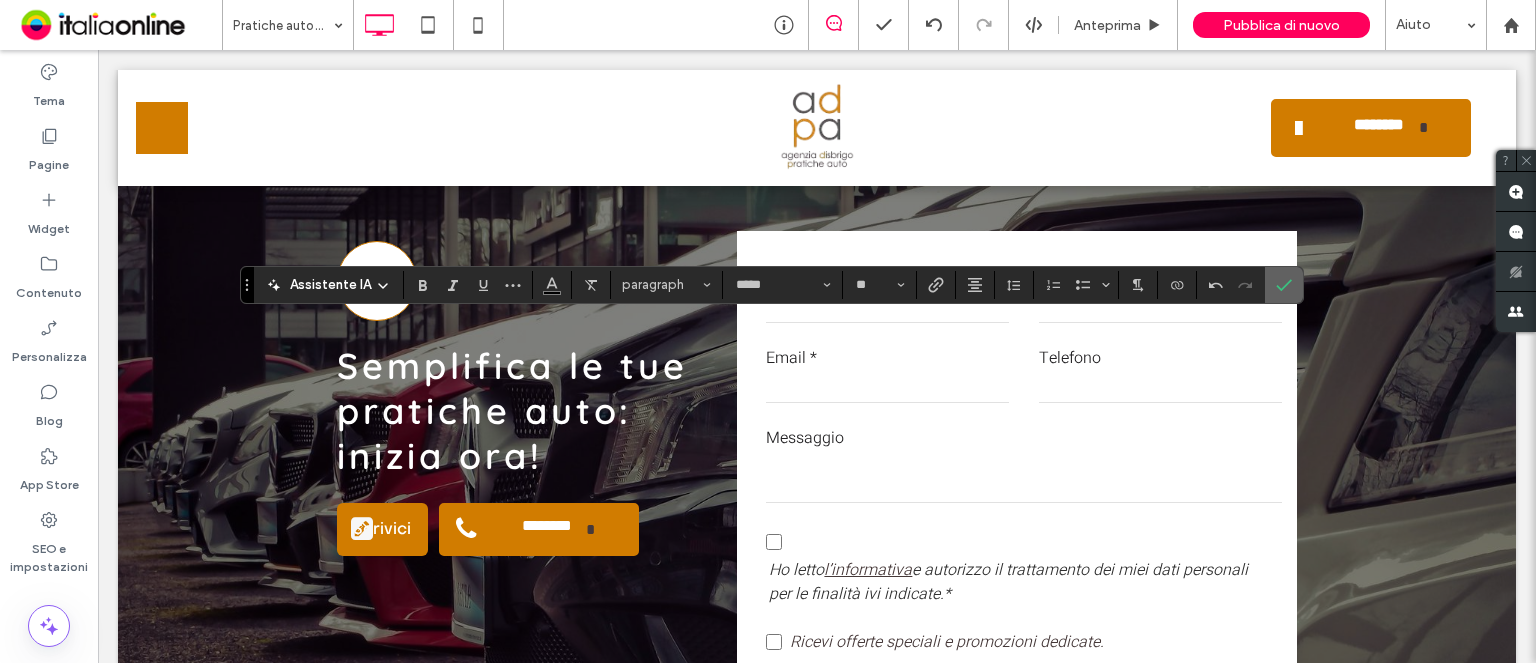 click at bounding box center (1284, 285) 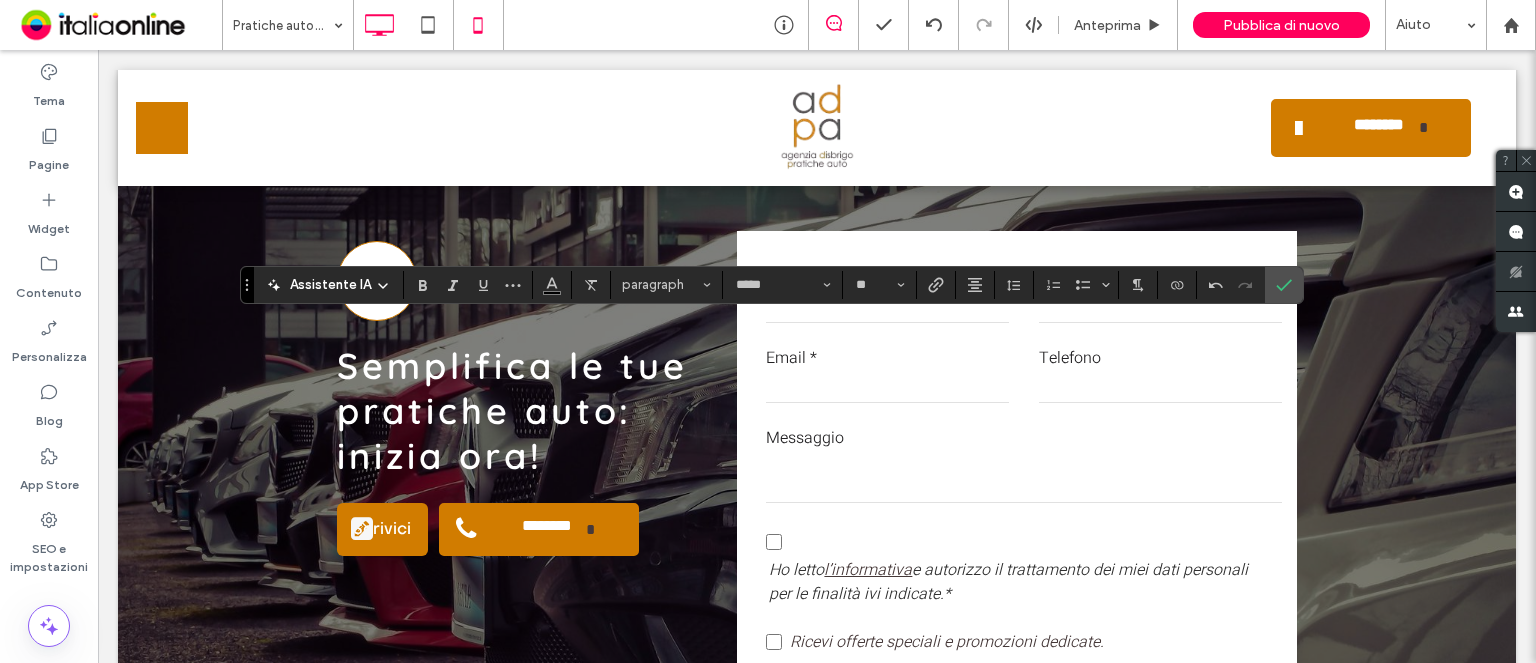 click 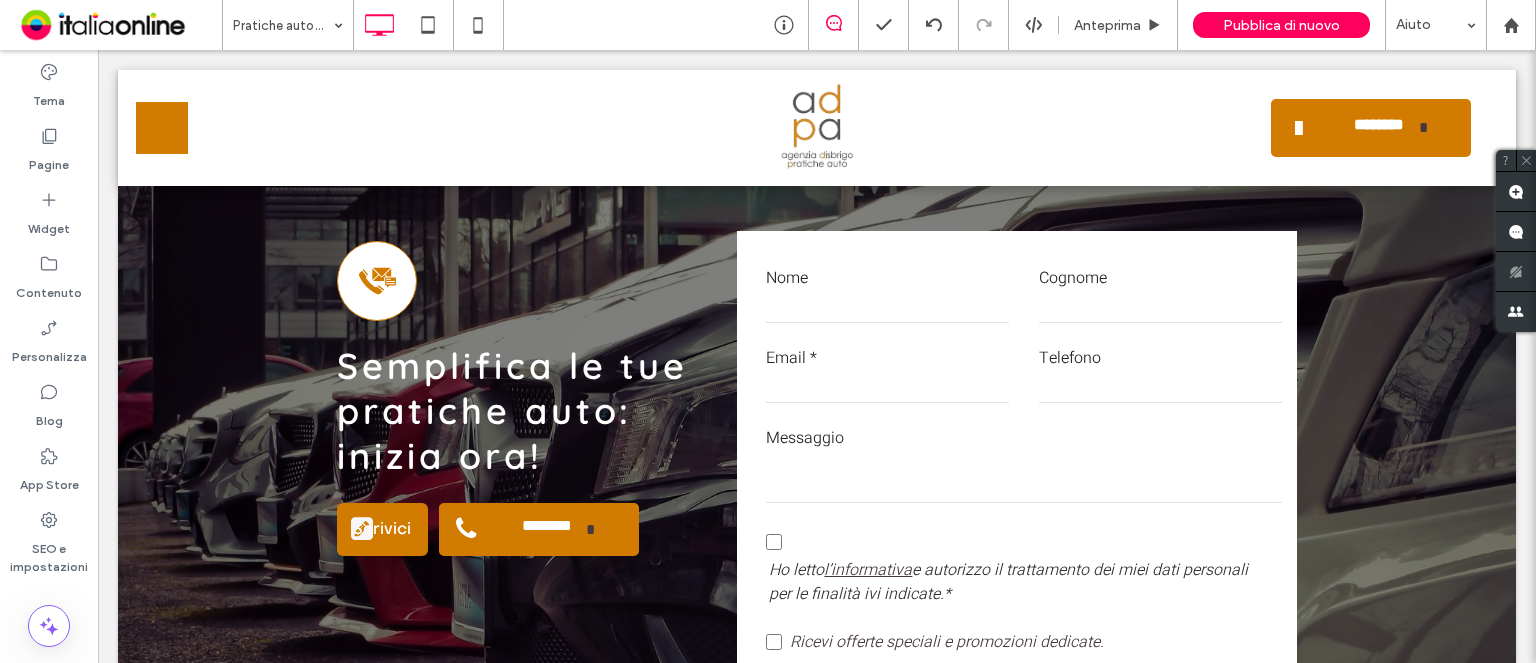 type on "*****" 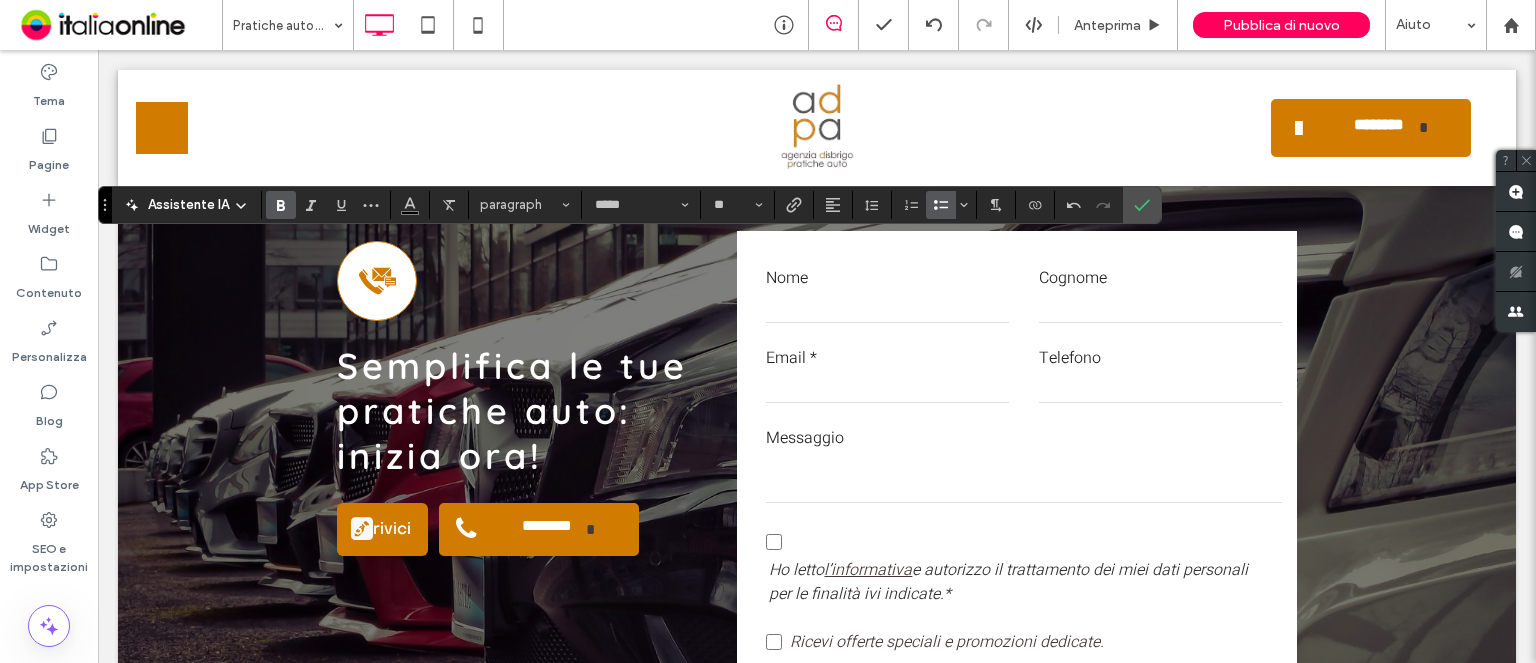 click 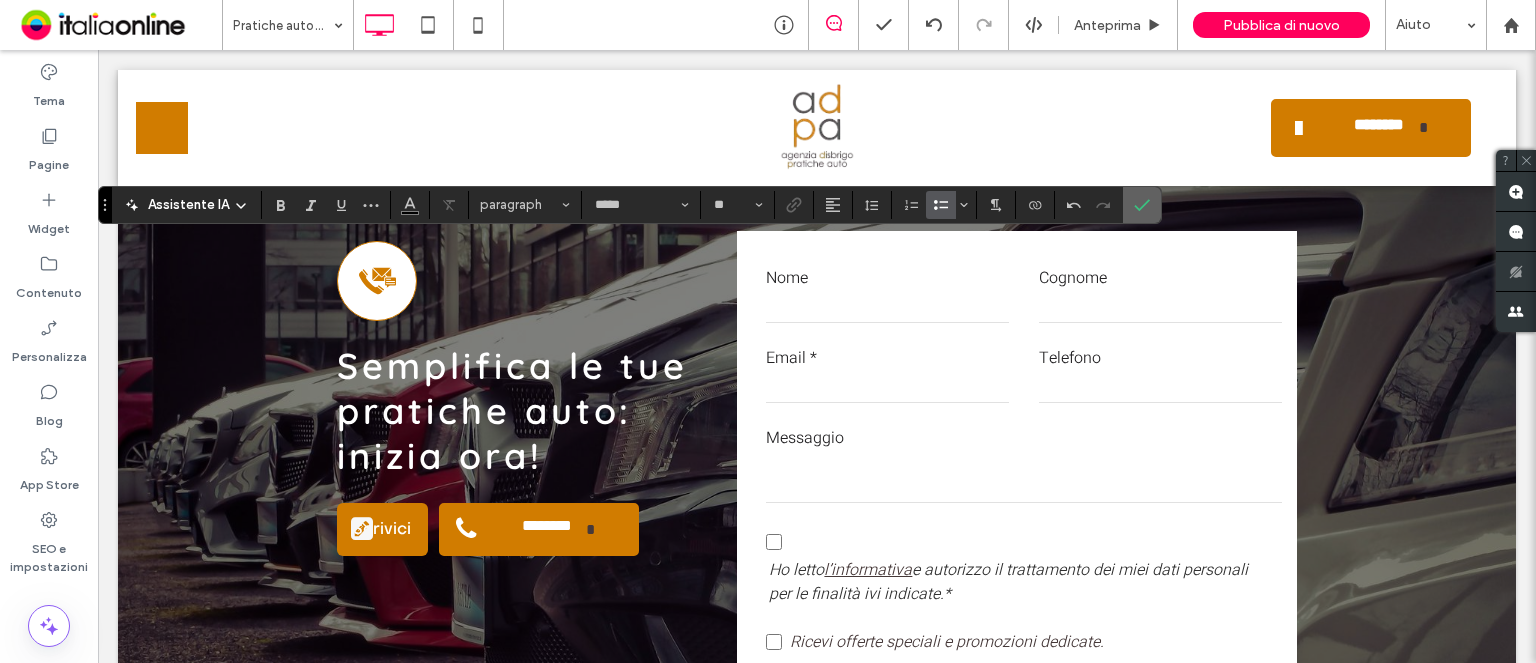 click at bounding box center [1142, 205] 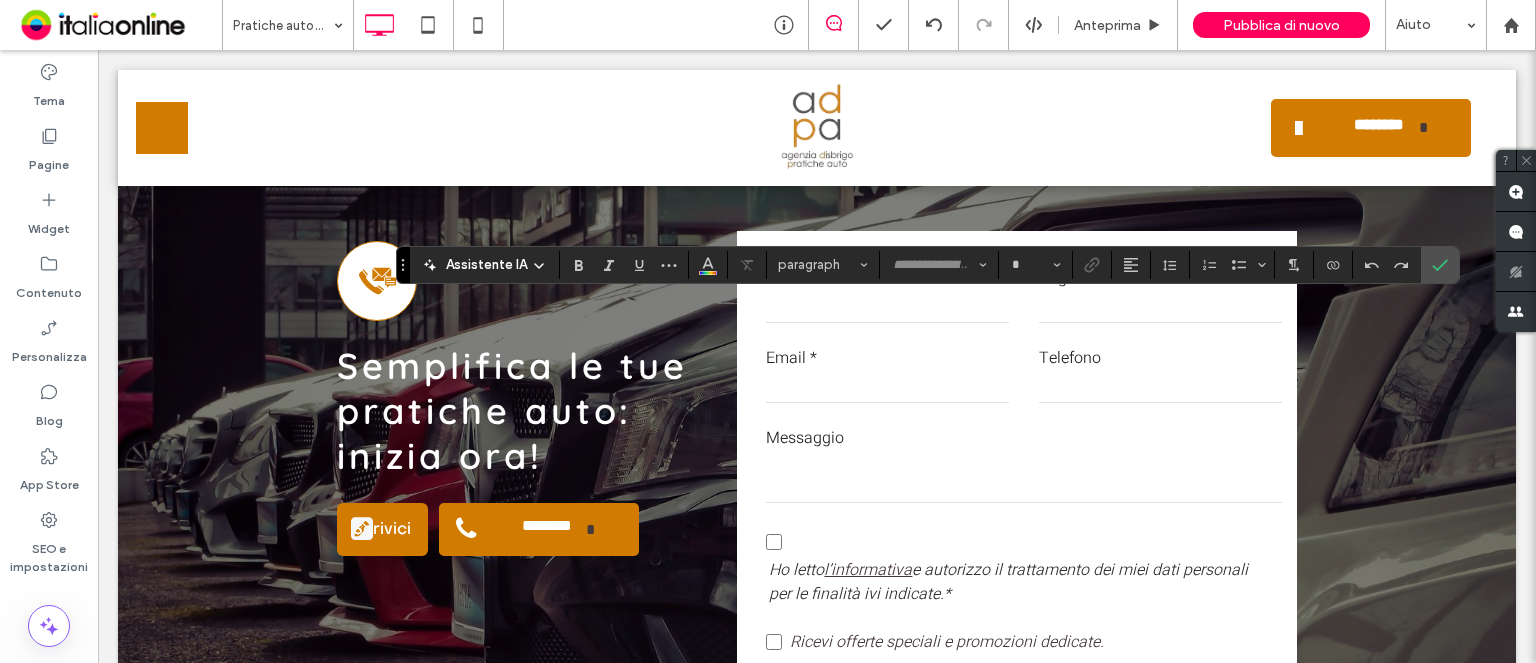 type on "*****" 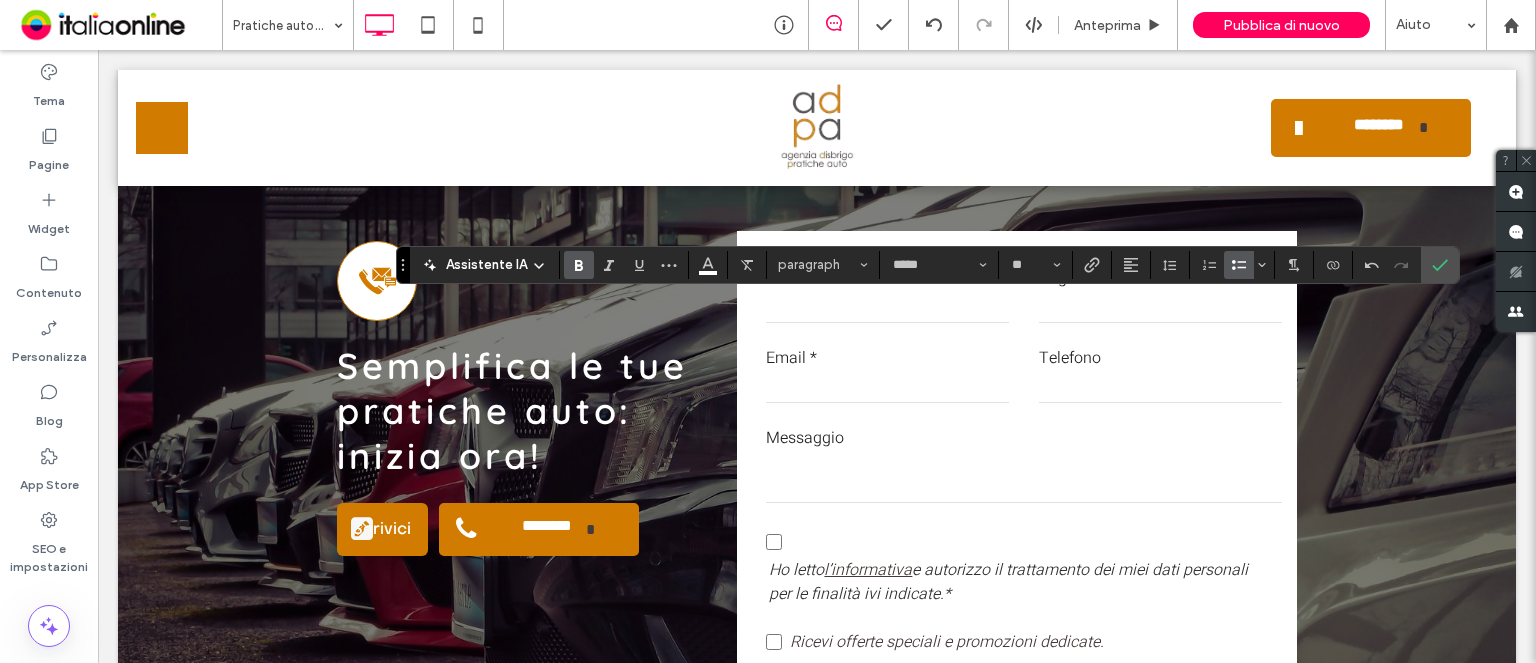 click 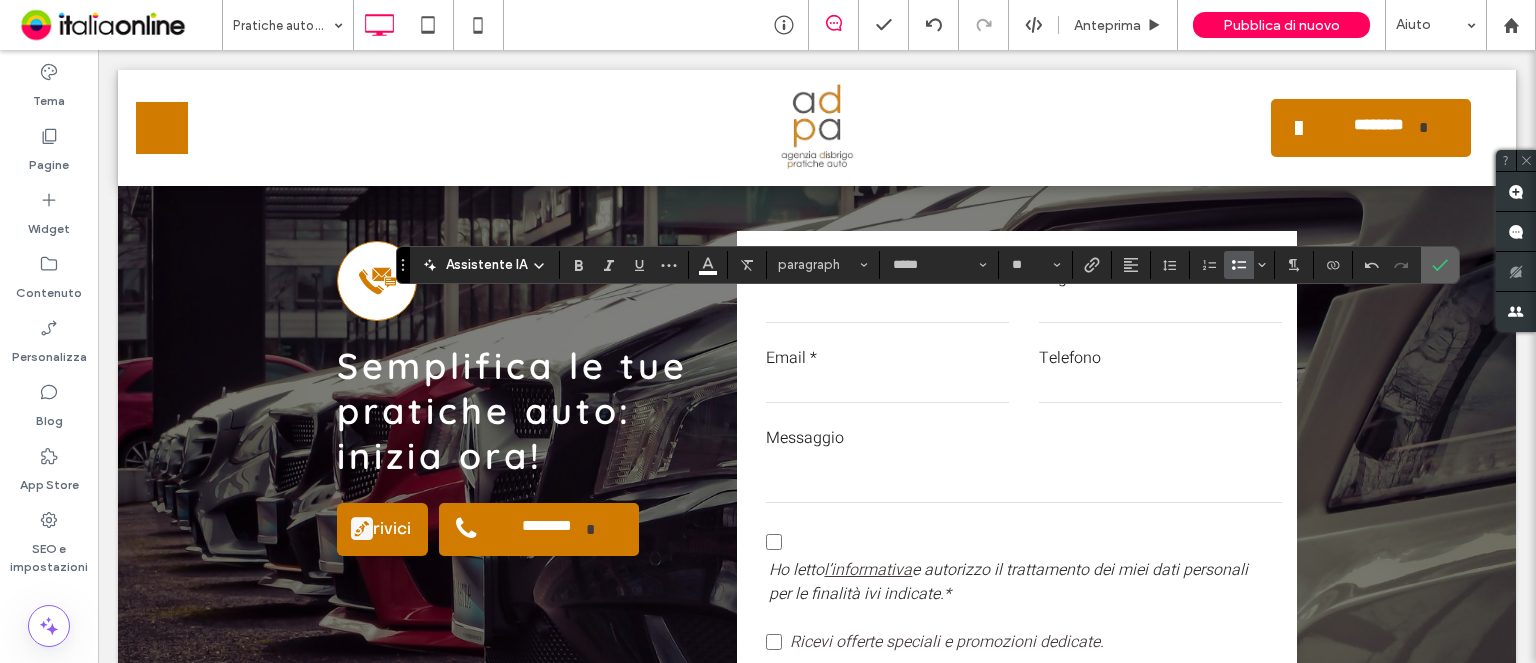 click 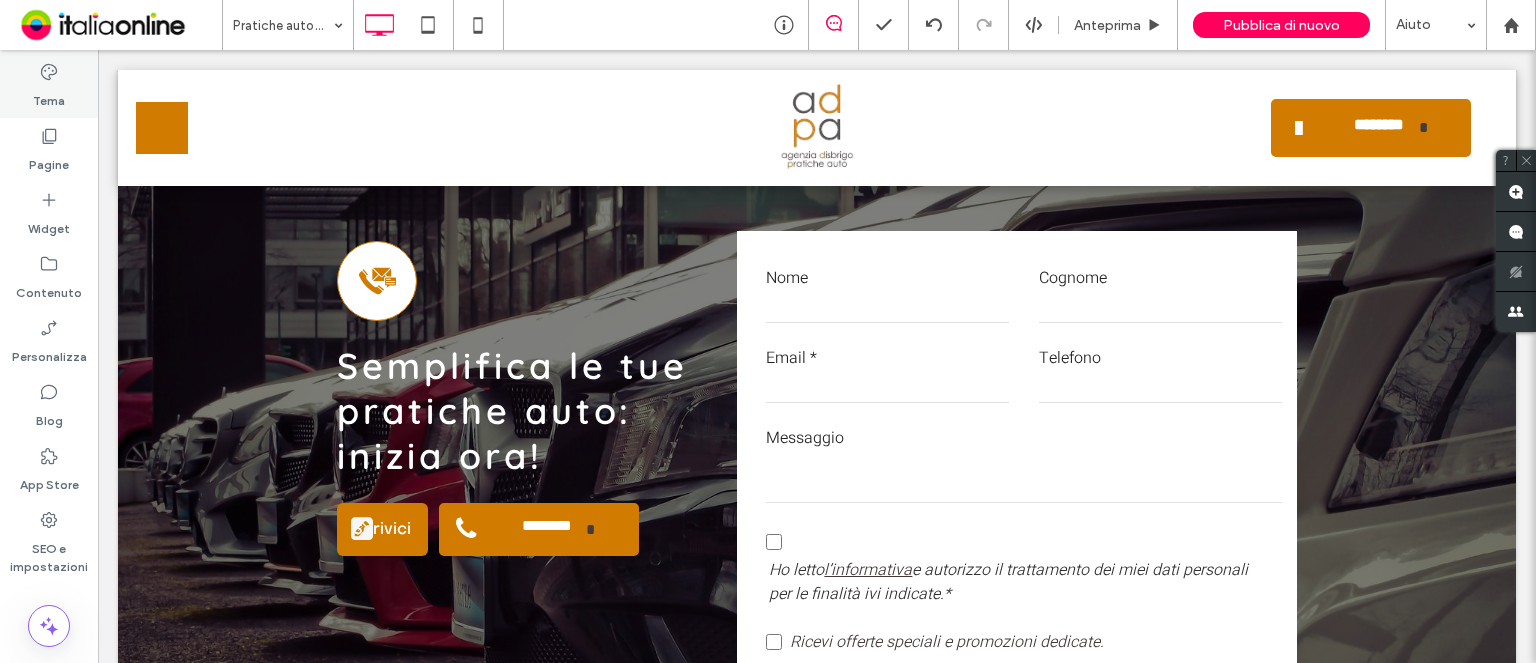 click on "Tema" at bounding box center [49, 86] 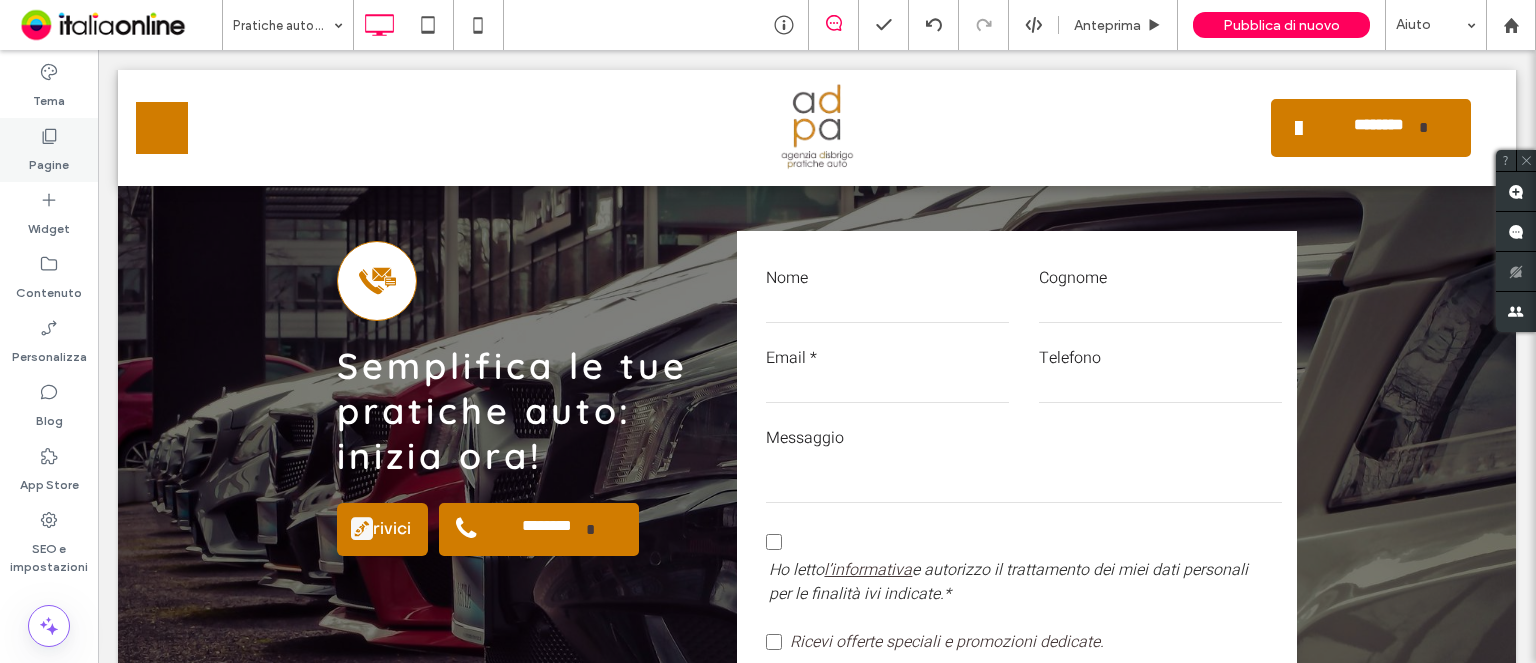 click on "Pagine" at bounding box center [49, 160] 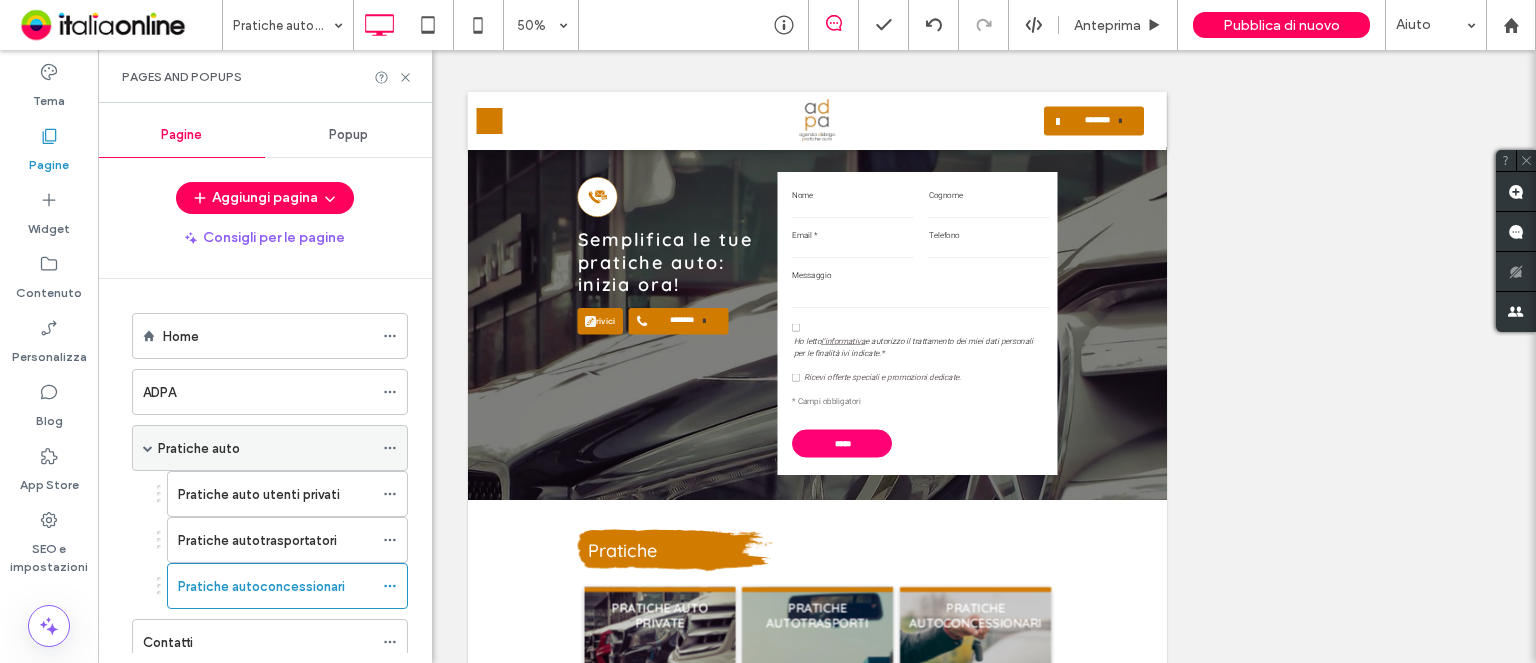 scroll, scrollTop: 58, scrollLeft: 0, axis: vertical 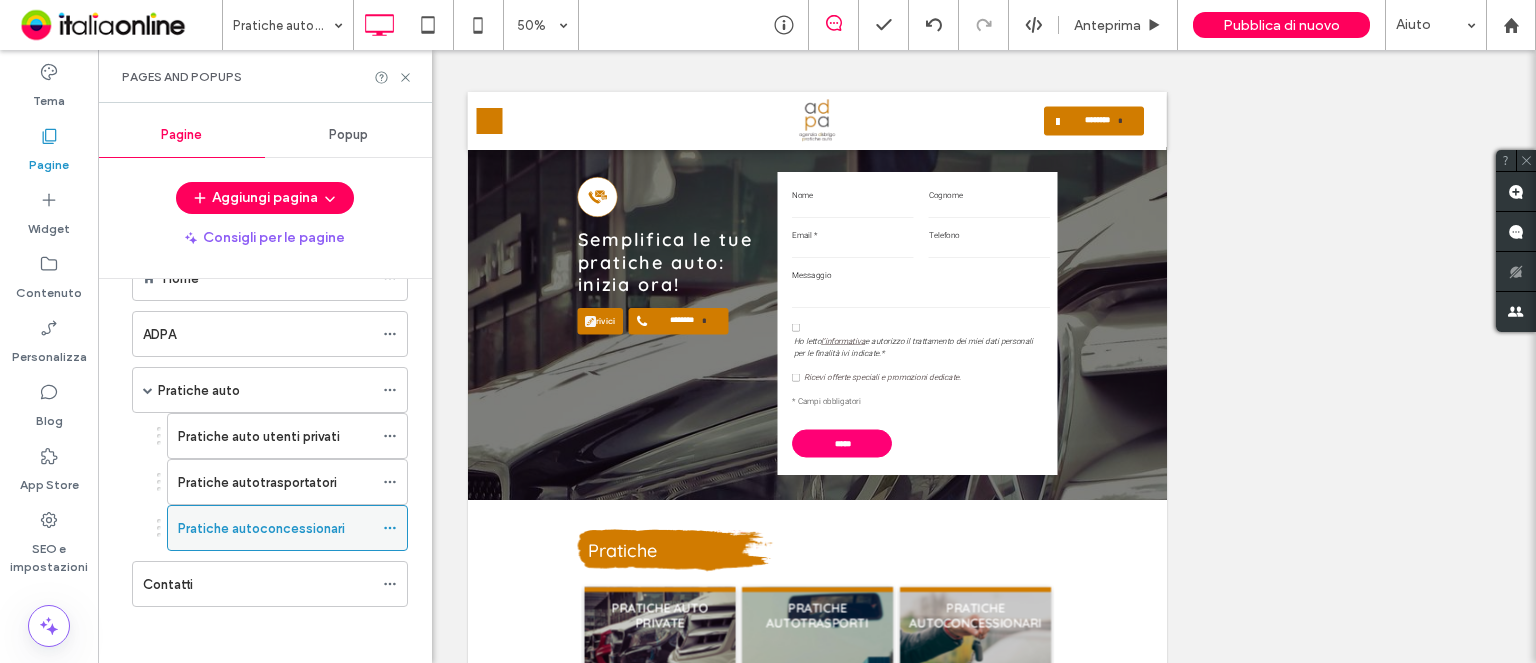 click 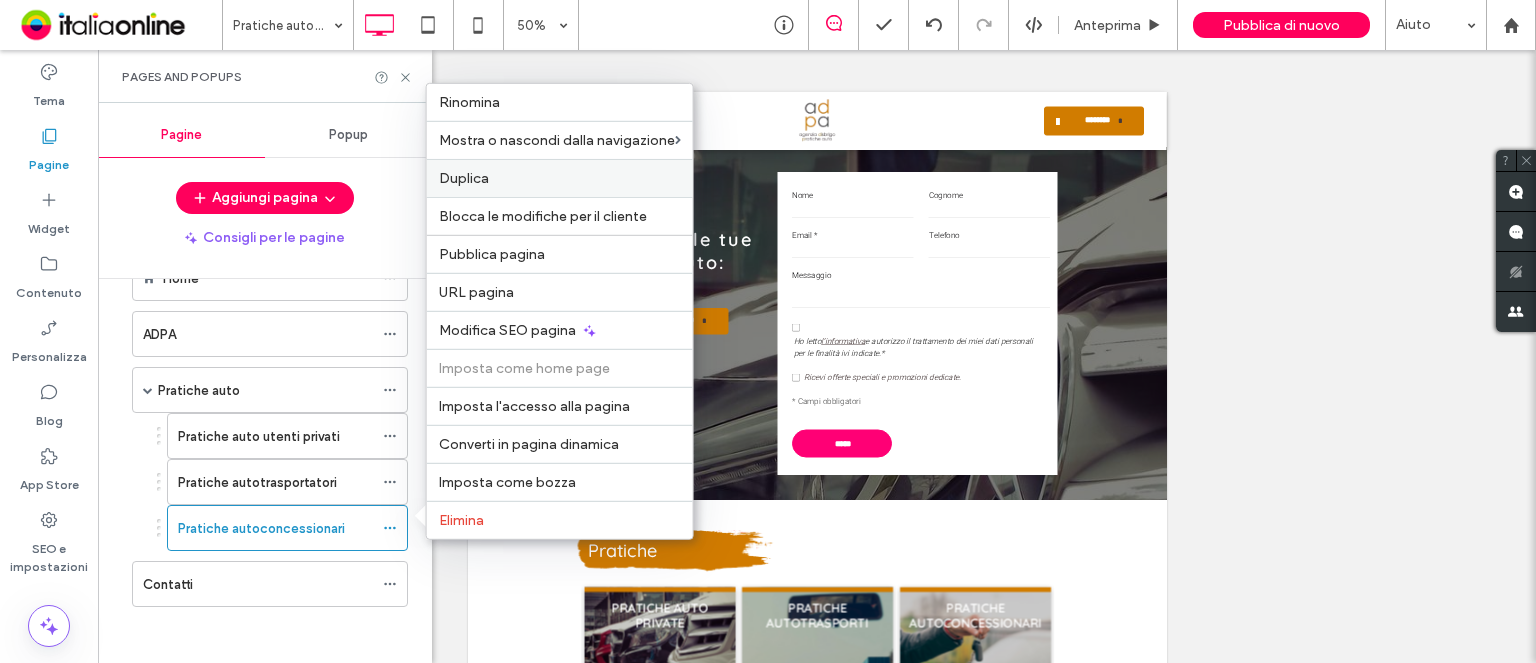 click on "Duplica" at bounding box center [464, 178] 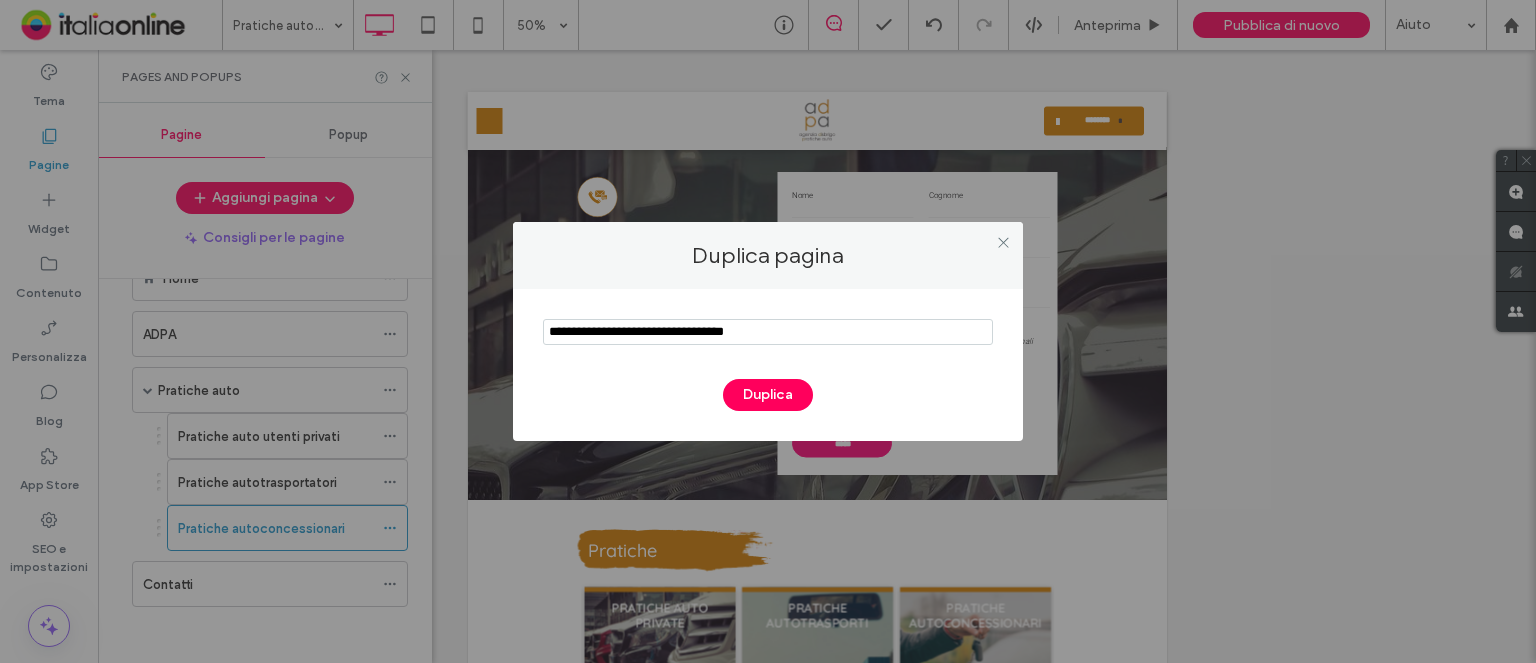 drag, startPoint x: 764, startPoint y: 323, endPoint x: 238, endPoint y: 275, distance: 528.18555 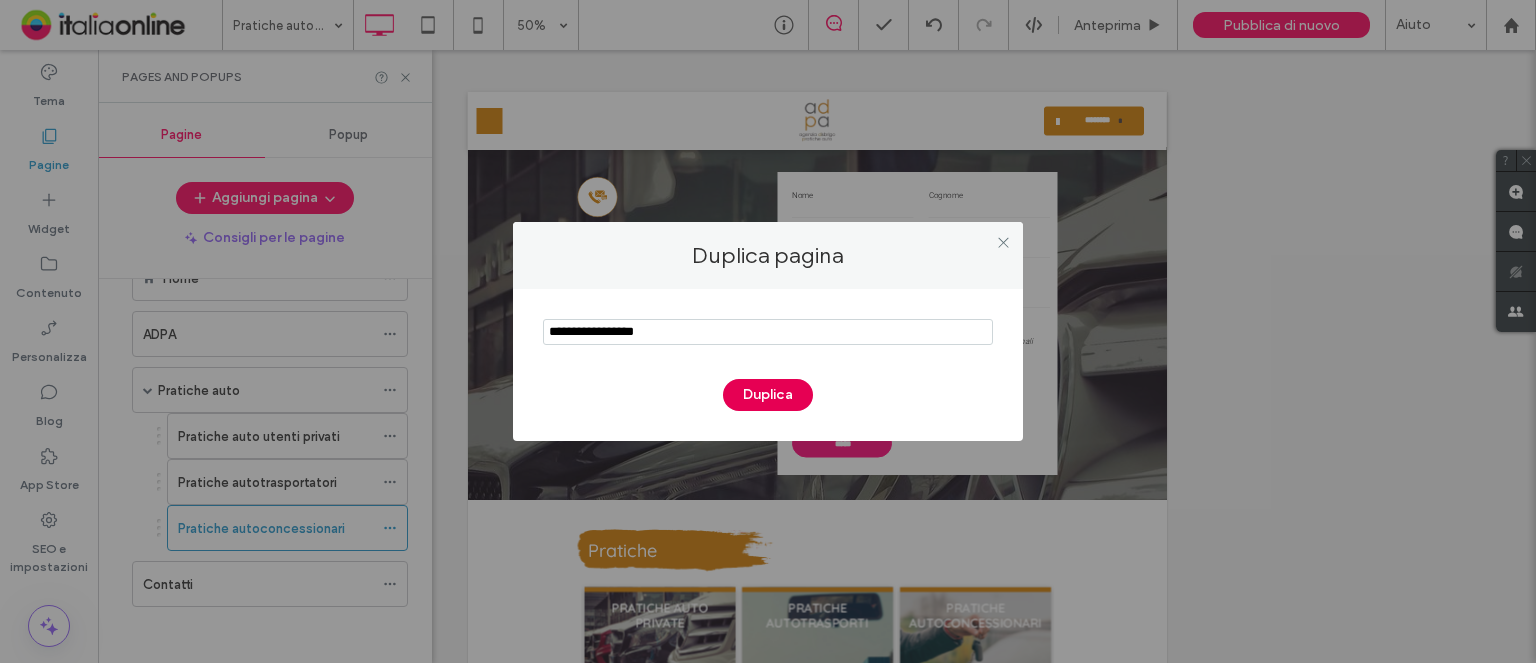 type on "**********" 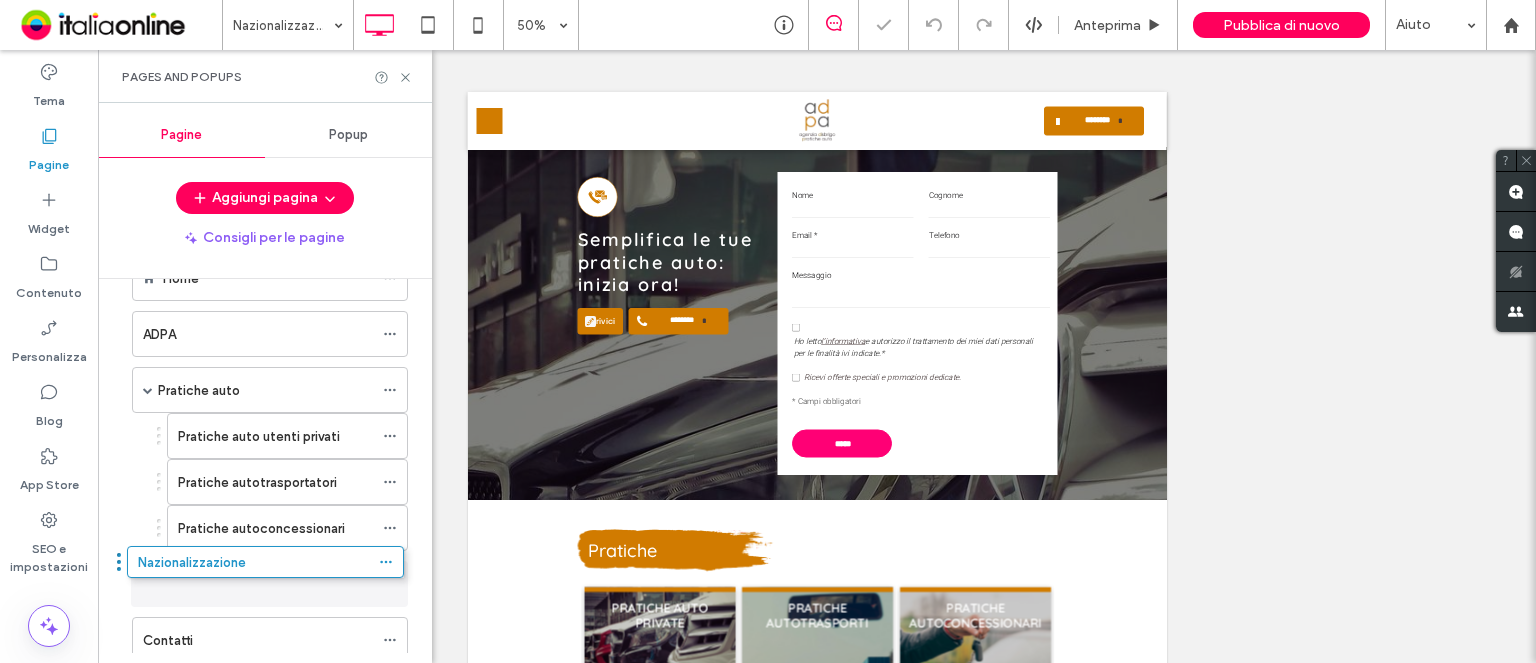 drag, startPoint x: 248, startPoint y: 623, endPoint x: 243, endPoint y: 556, distance: 67.18631 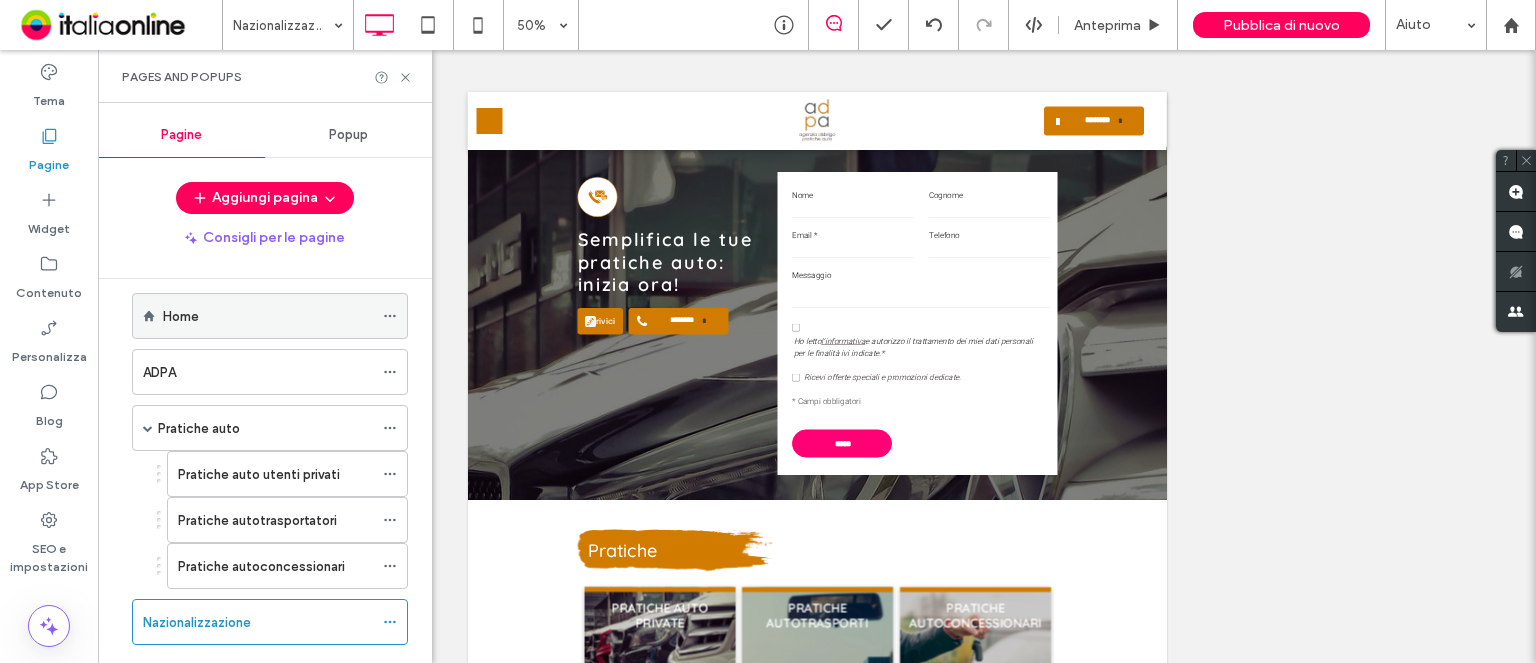 scroll, scrollTop: 0, scrollLeft: 0, axis: both 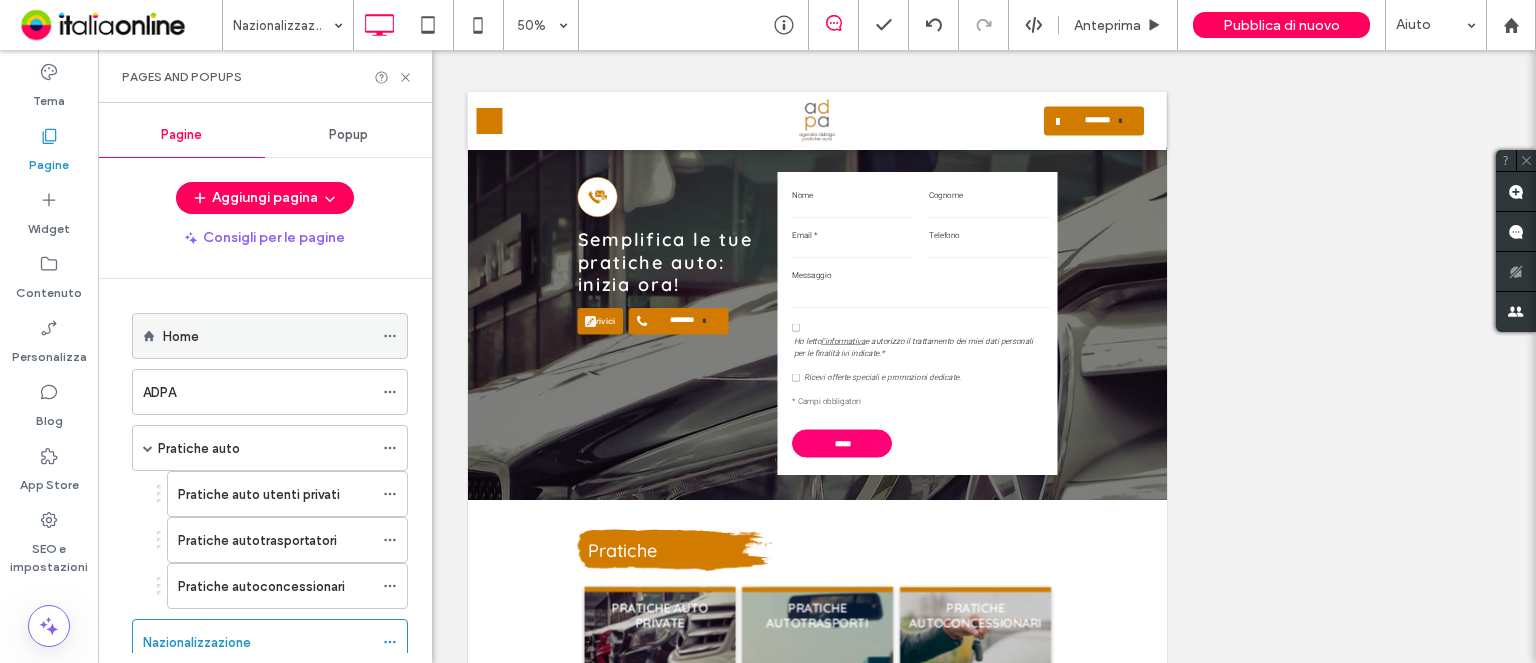 click on "Home" at bounding box center (268, 336) 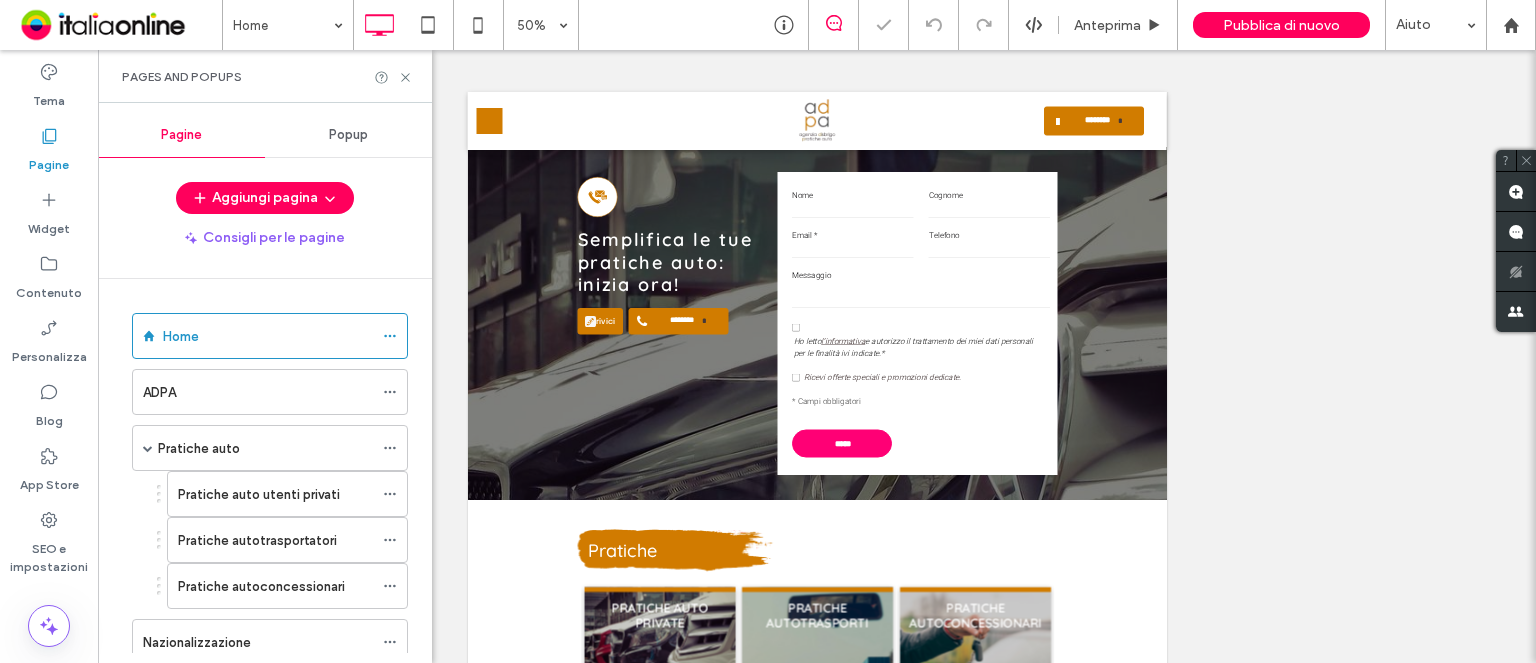 click on "Pages and Popups" at bounding box center (265, 76) 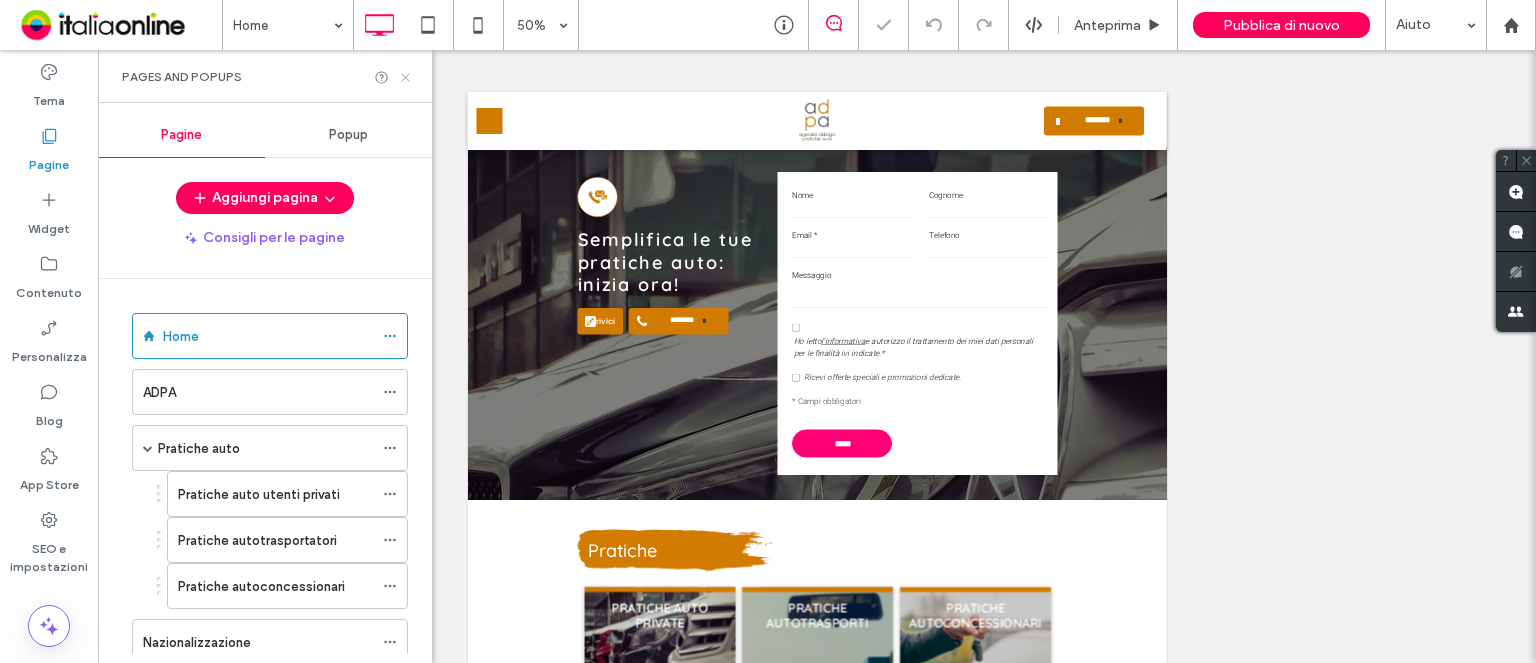 click 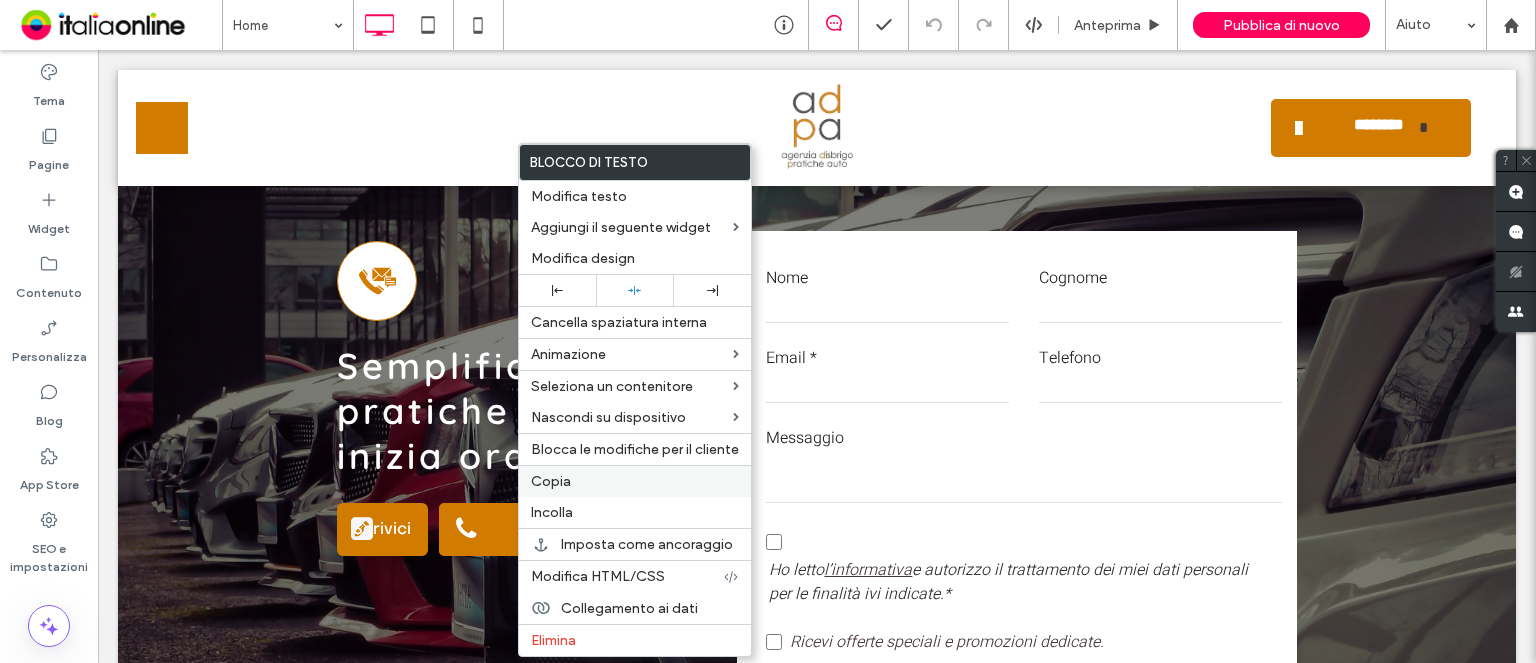 click on "Copia" at bounding box center [551, 481] 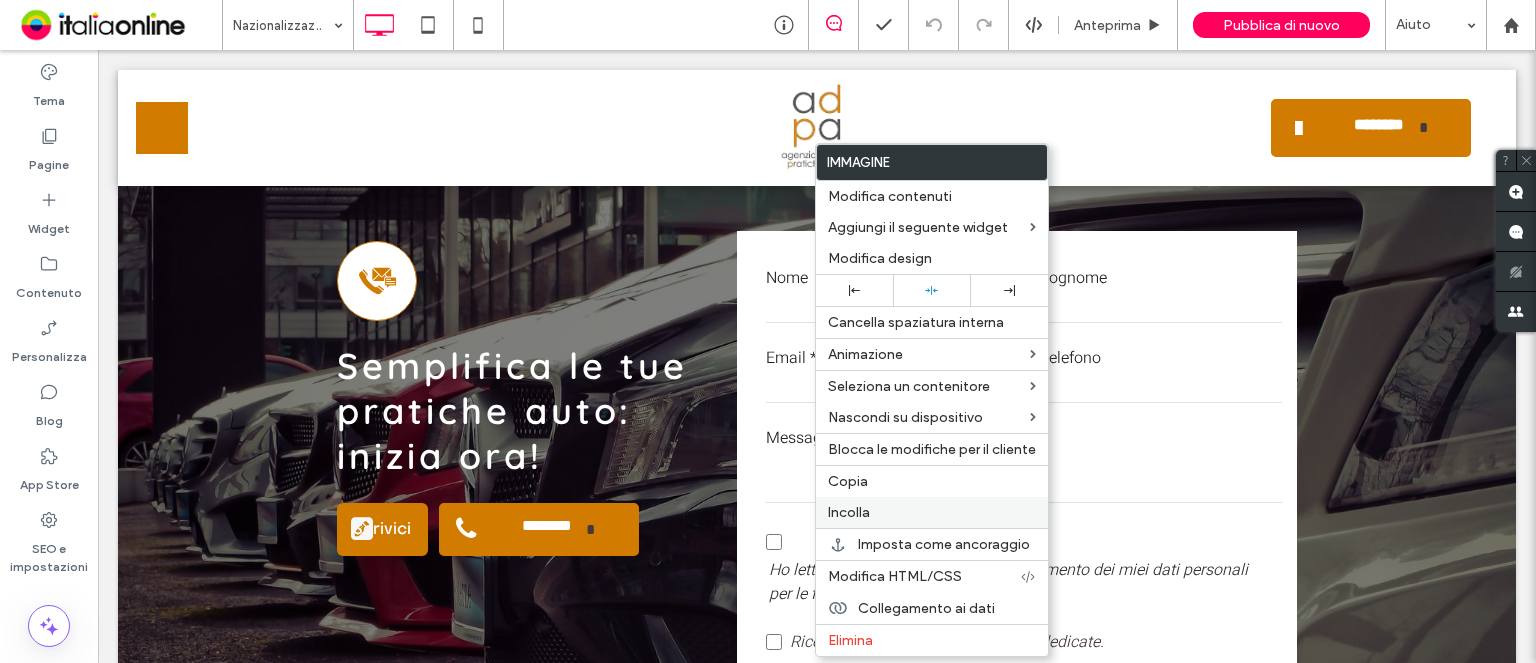 click on "Incolla" at bounding box center (849, 512) 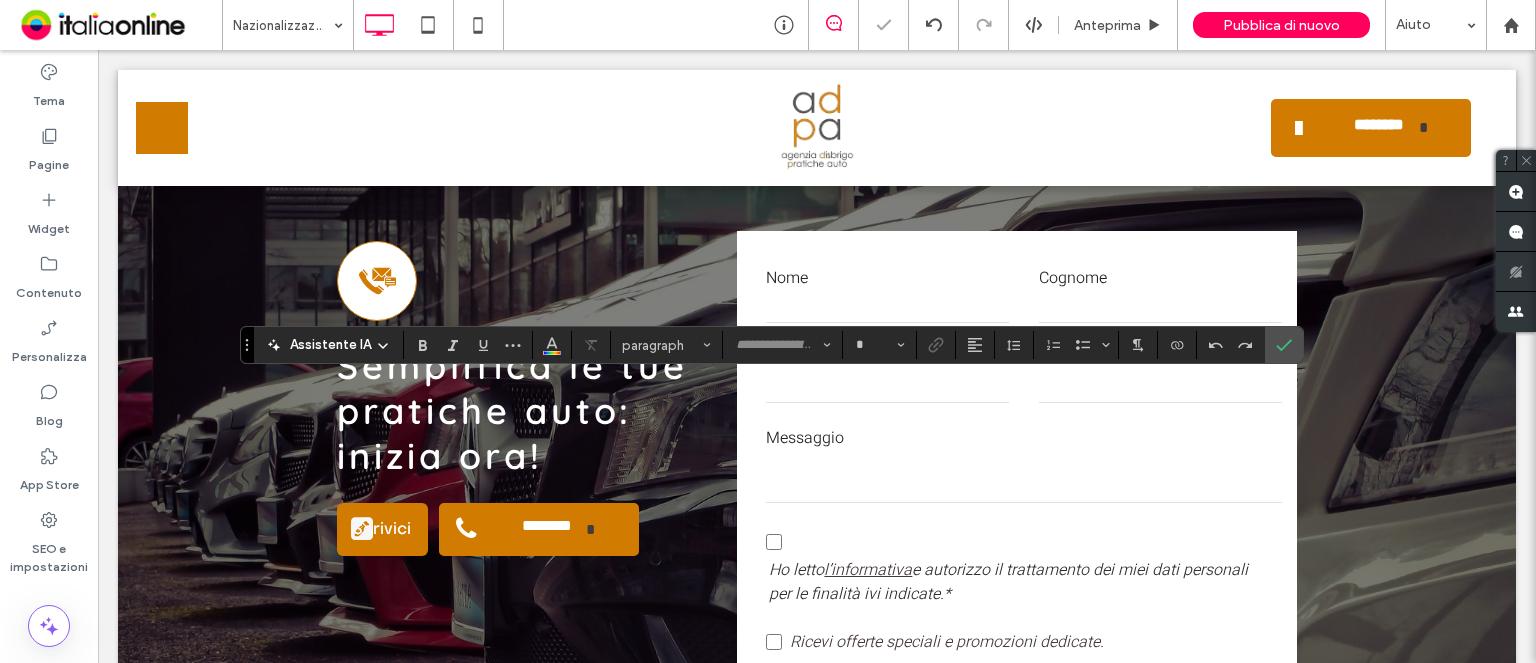 type on "*********" 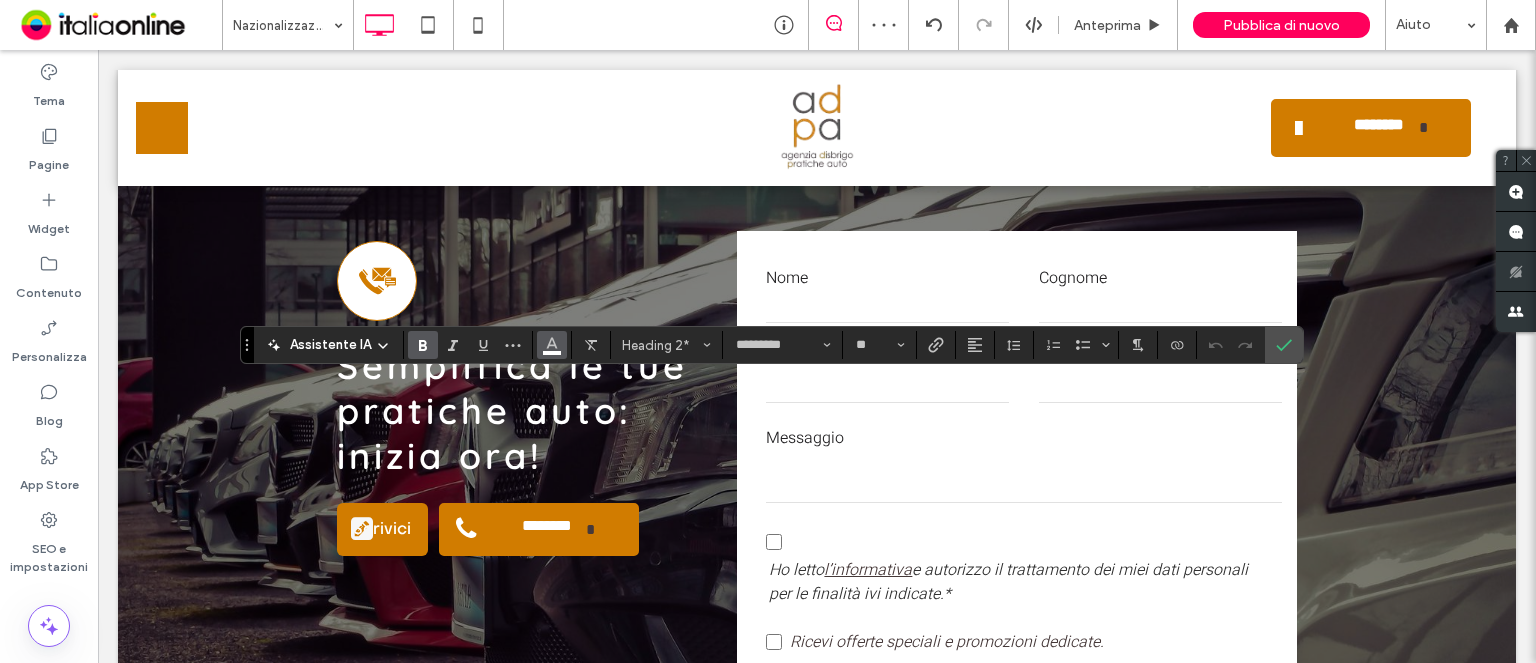 click at bounding box center [552, 345] 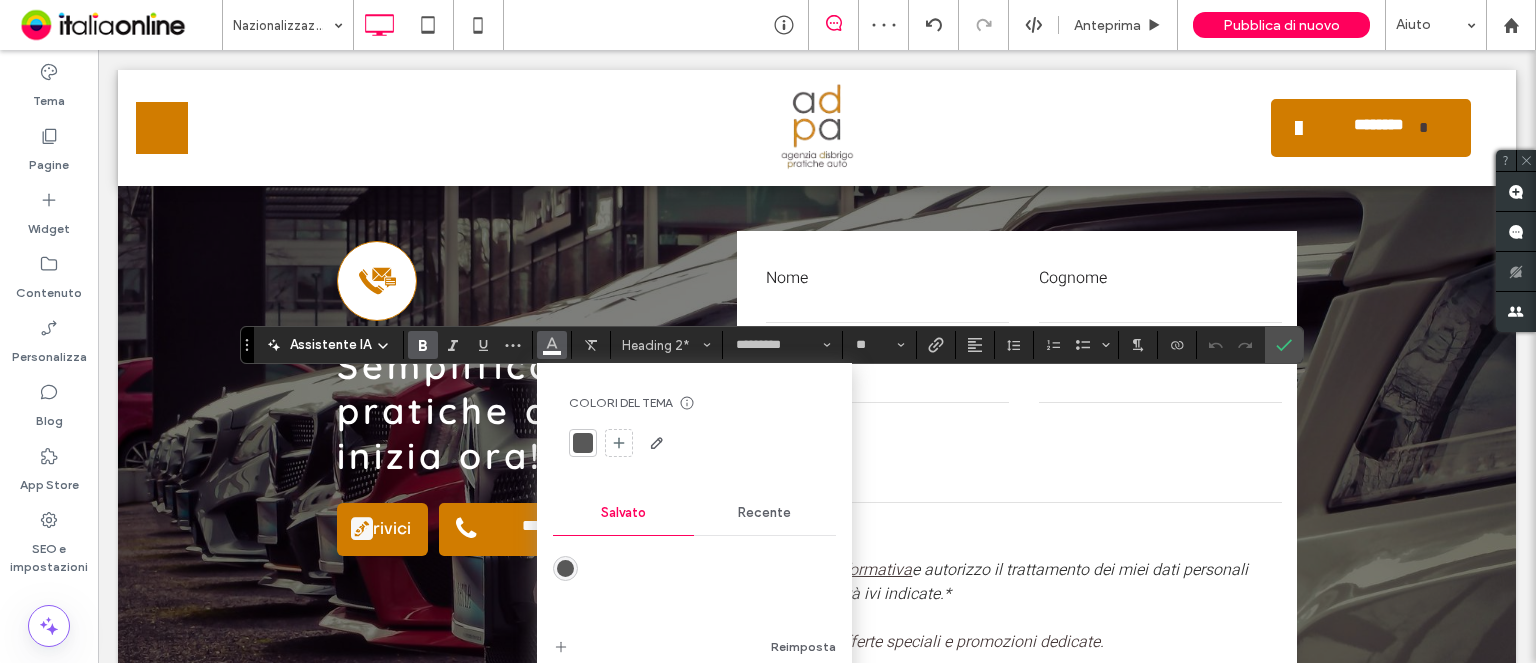 drag, startPoint x: 773, startPoint y: 521, endPoint x: 732, endPoint y: 527, distance: 41.4367 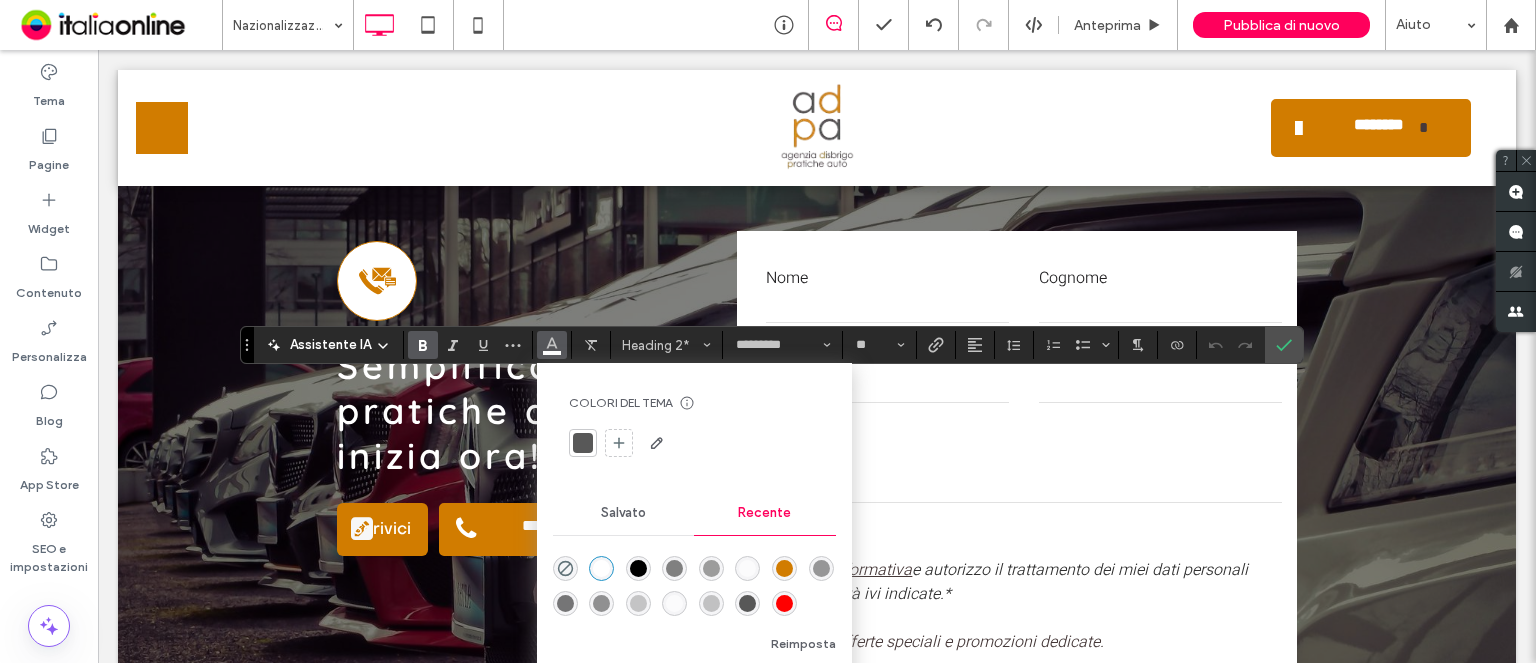 click at bounding box center [784, 568] 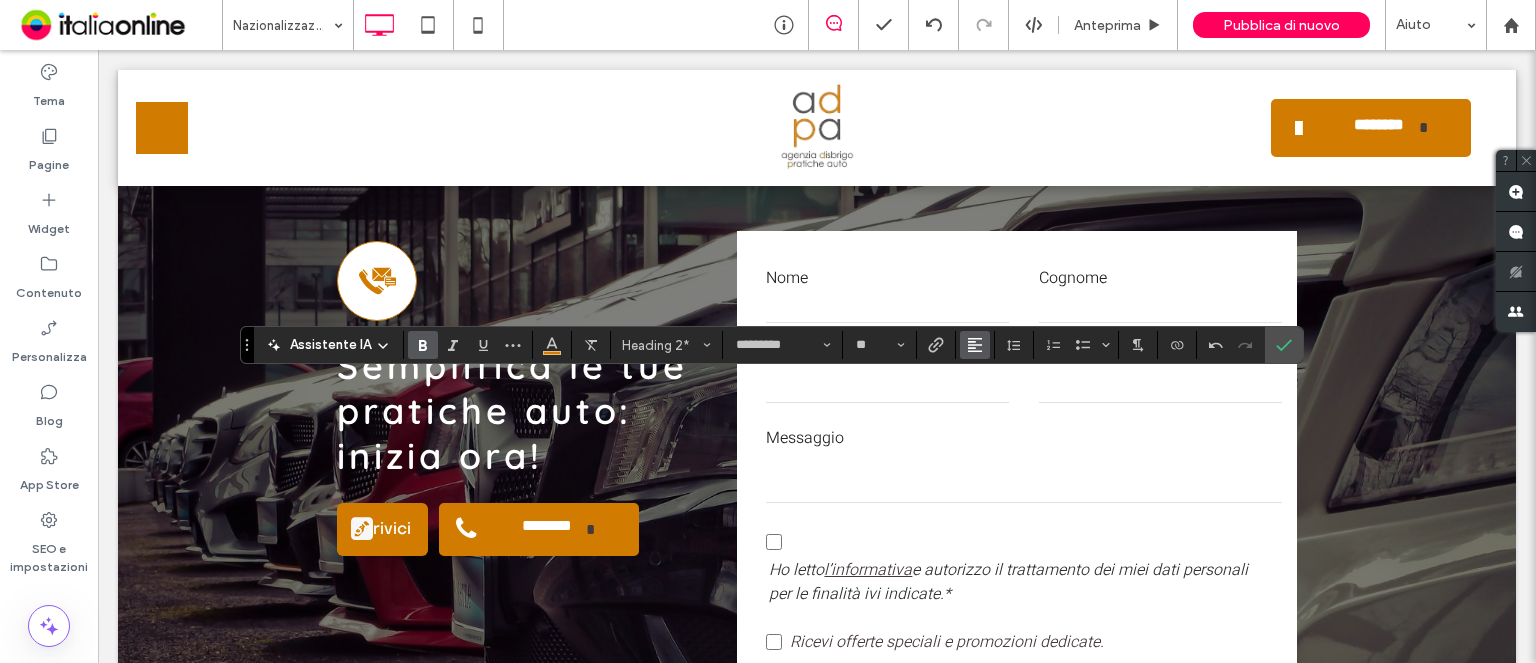 click 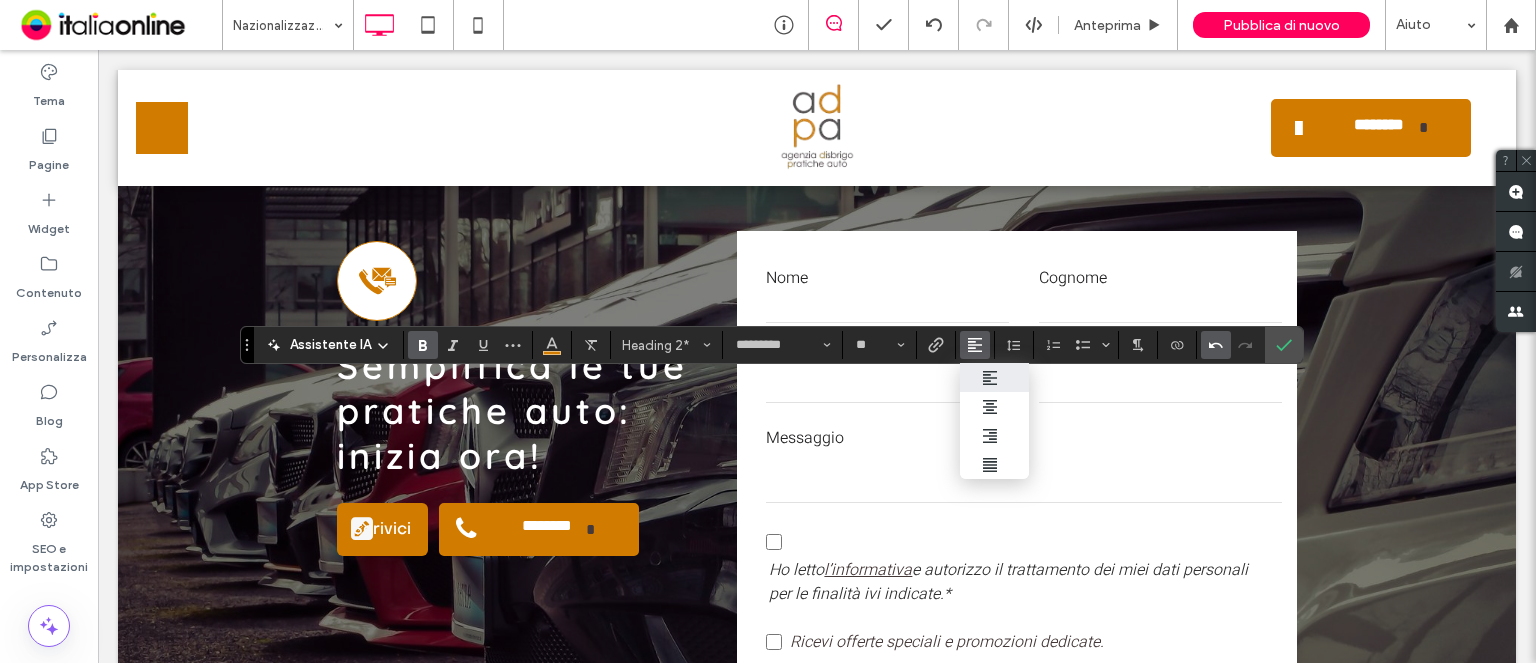drag, startPoint x: 987, startPoint y: 414, endPoint x: 1203, endPoint y: 350, distance: 225.28204 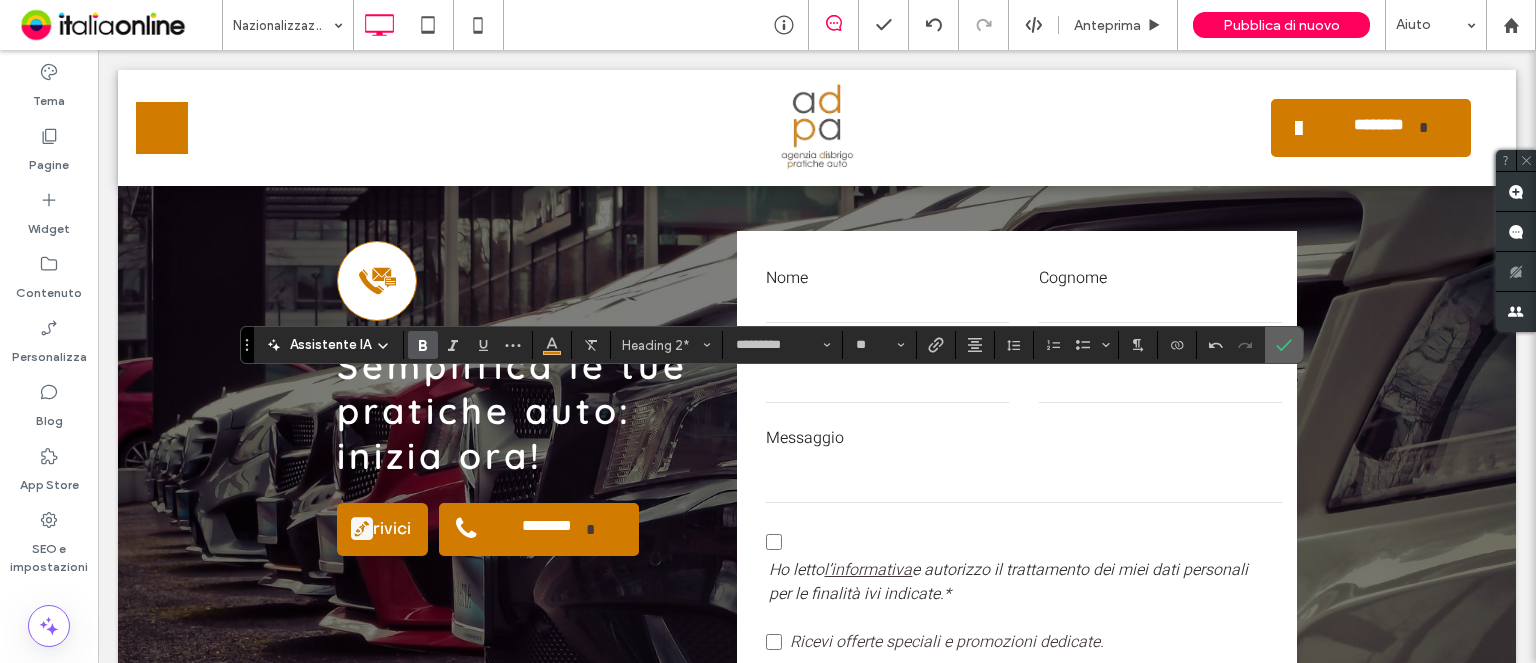 click 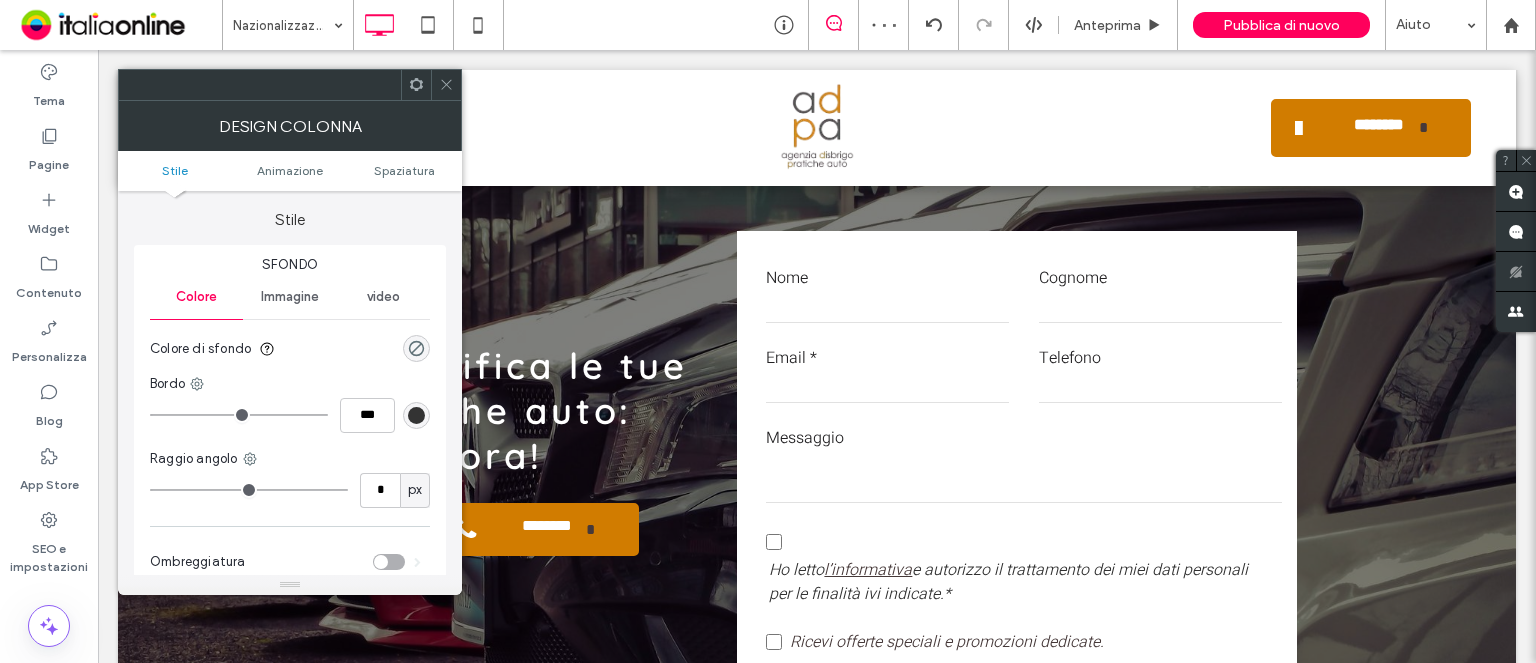 click 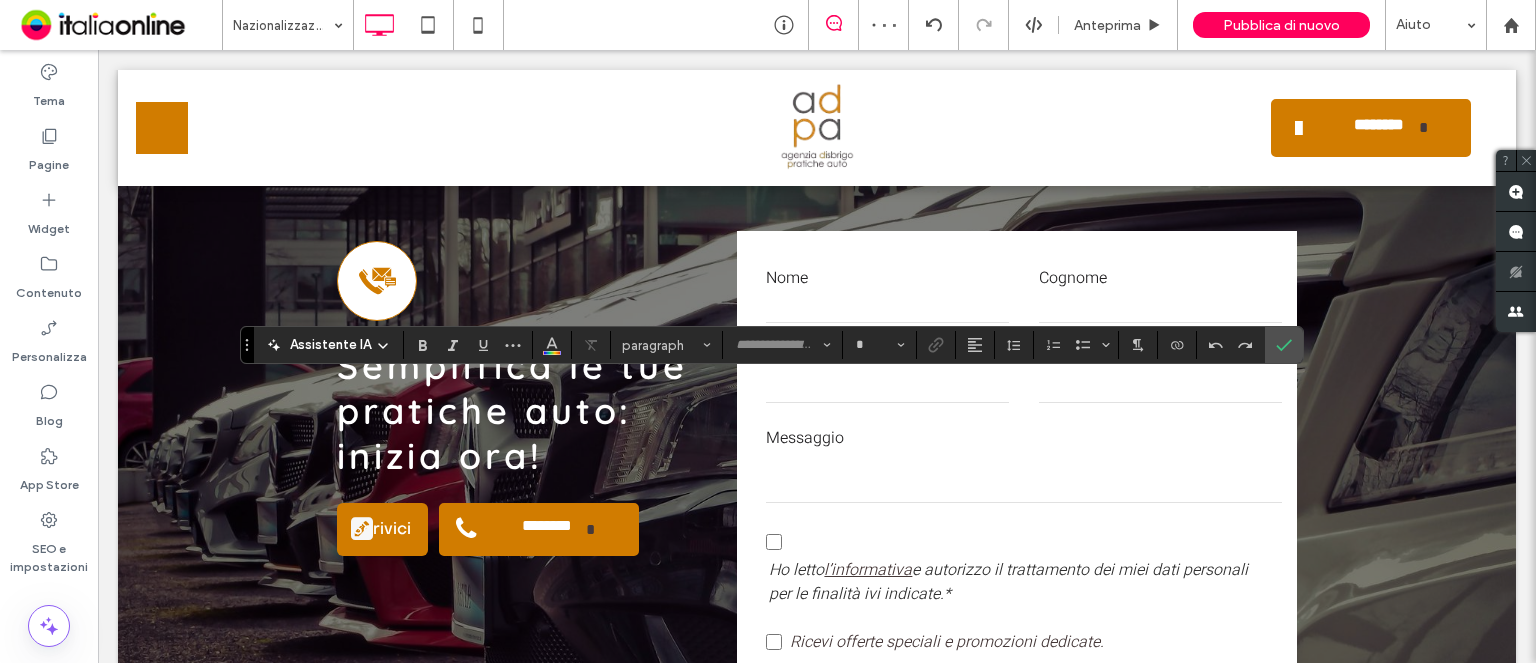 type on "*********" 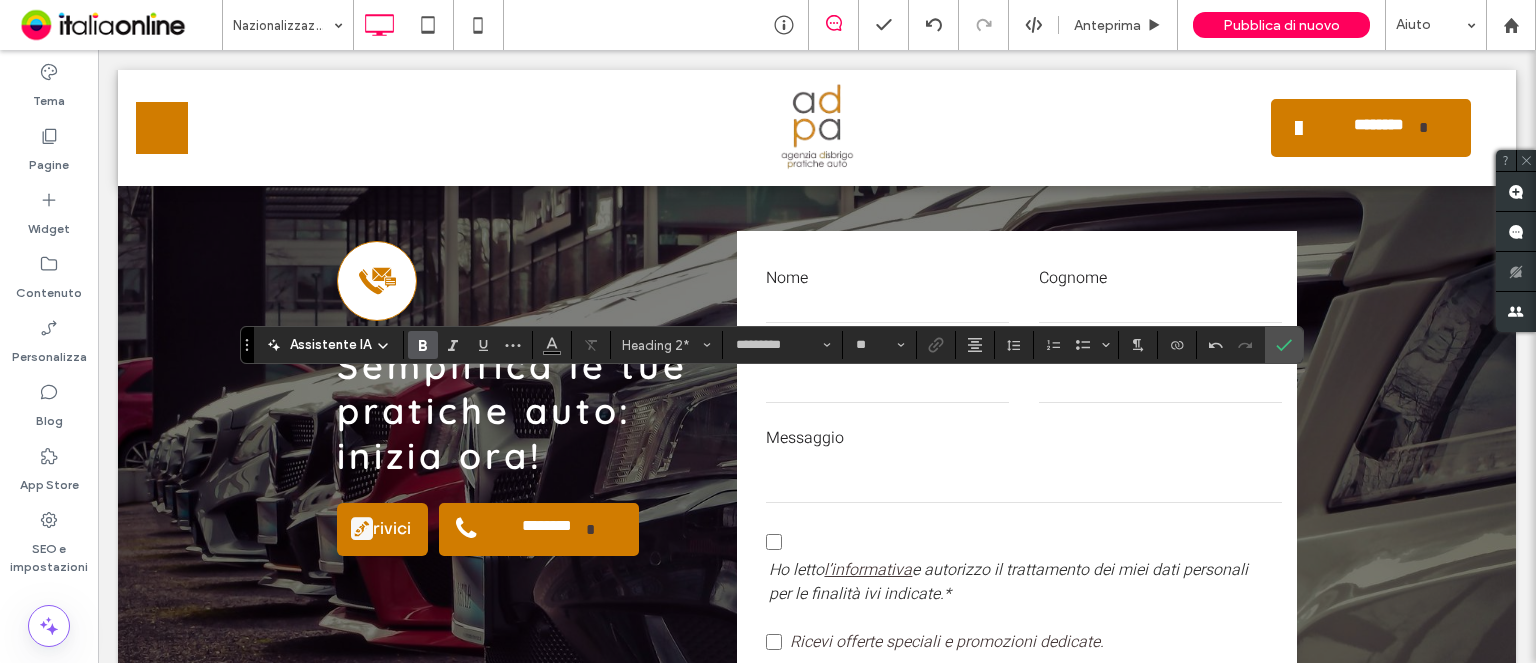 type on "**" 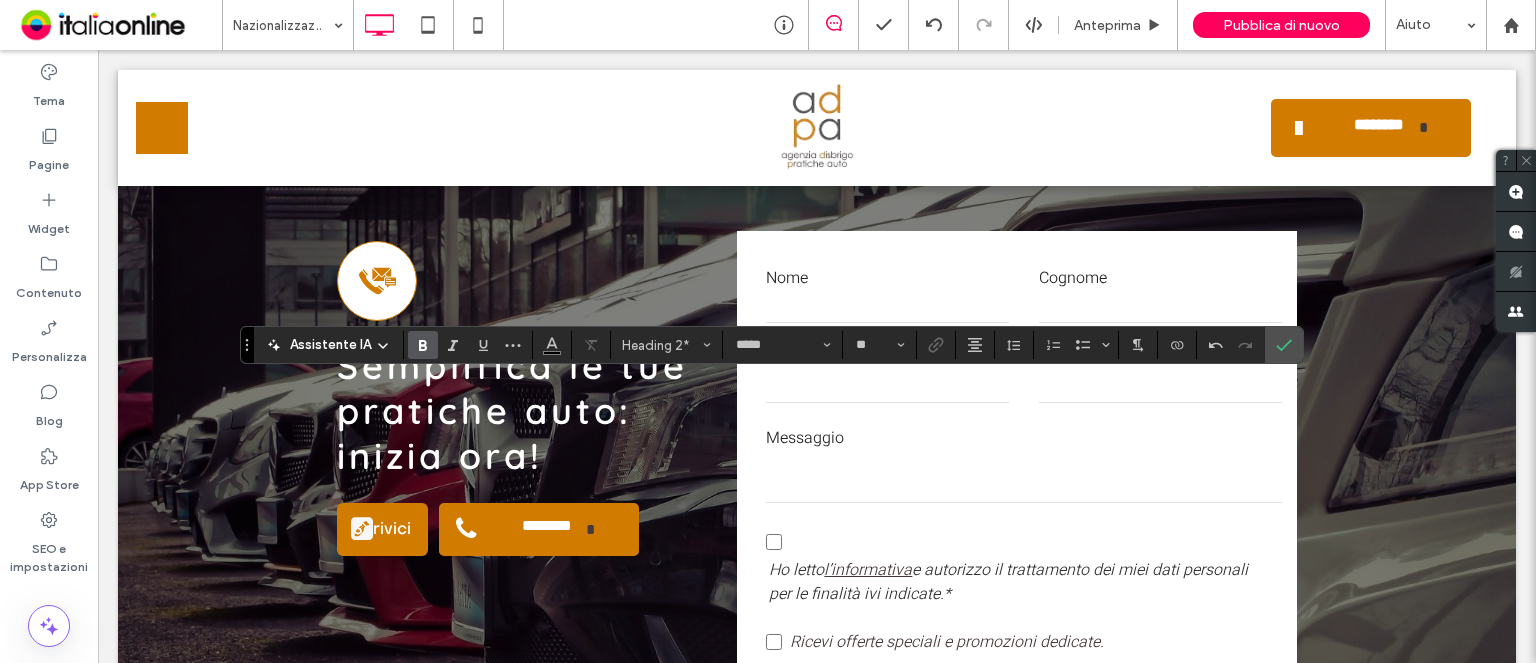 type on "*********" 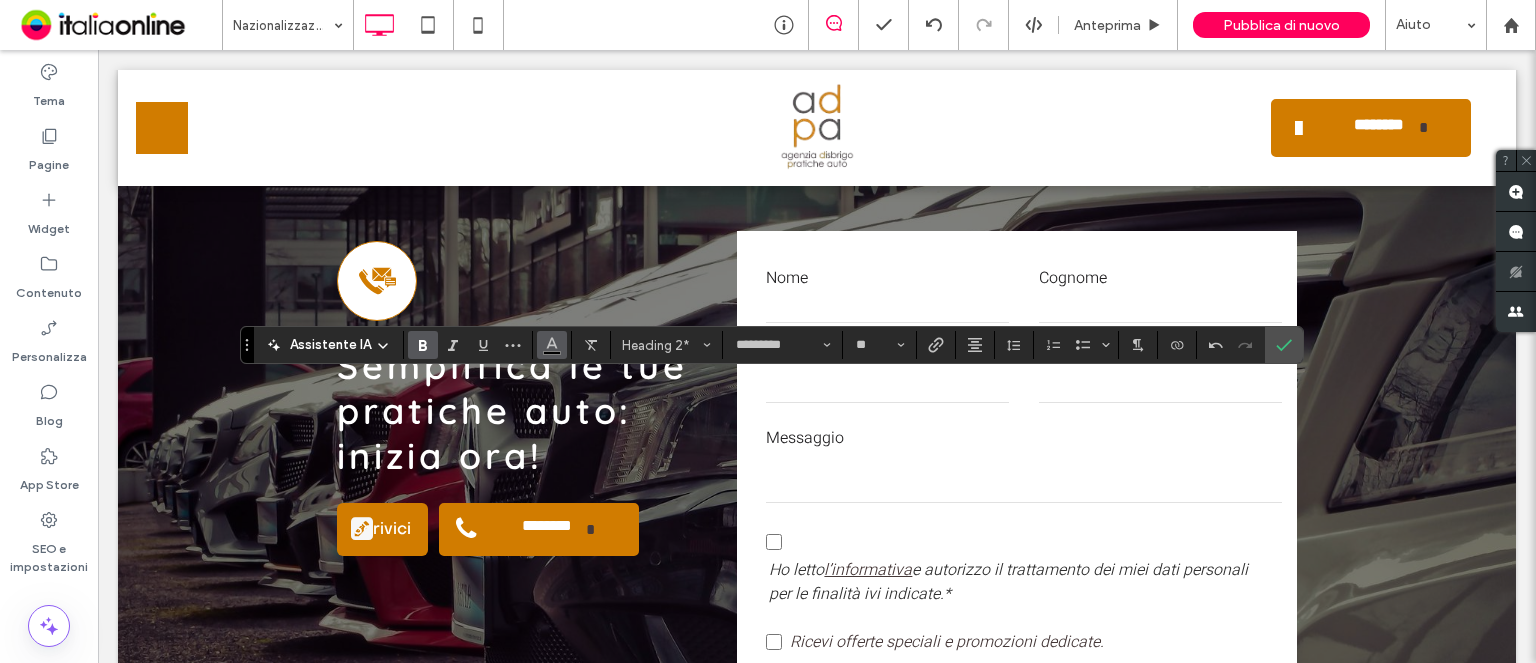 click 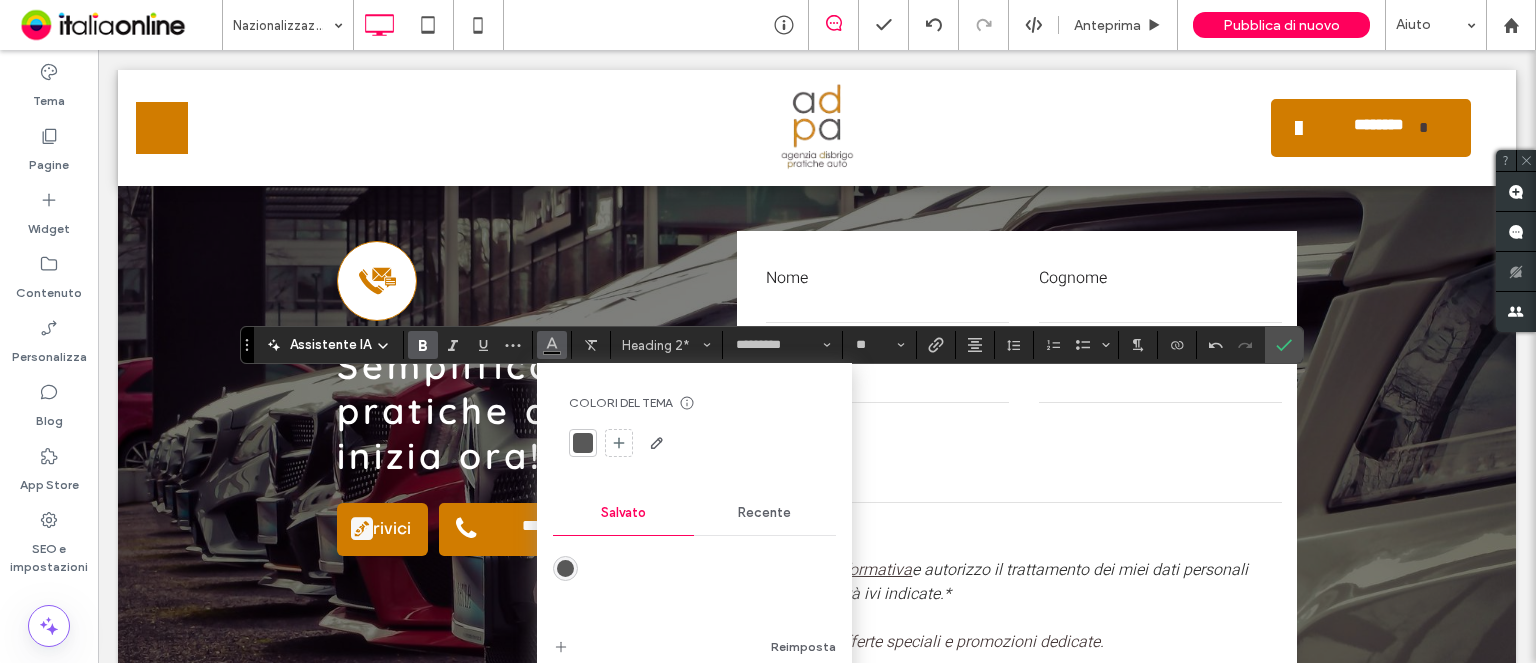 click on "Recente" at bounding box center [764, 513] 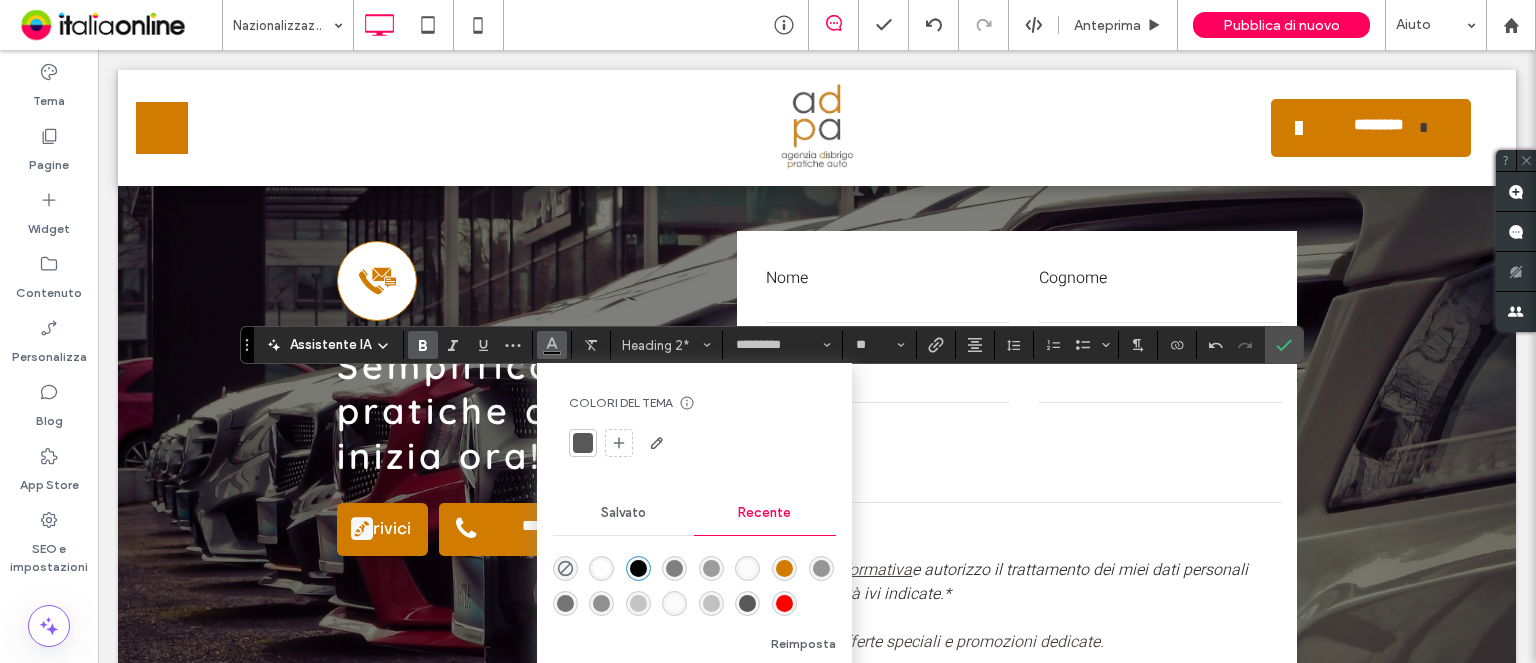 click at bounding box center [784, 568] 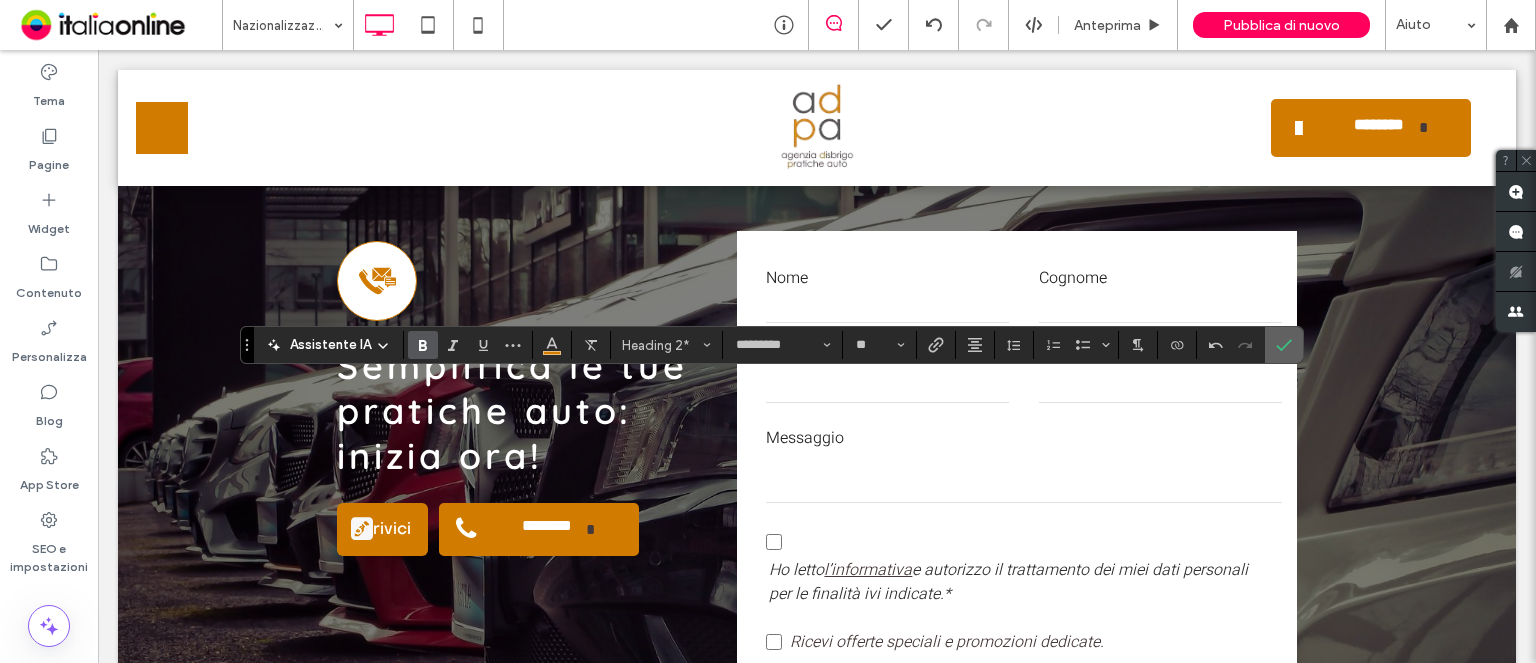 click 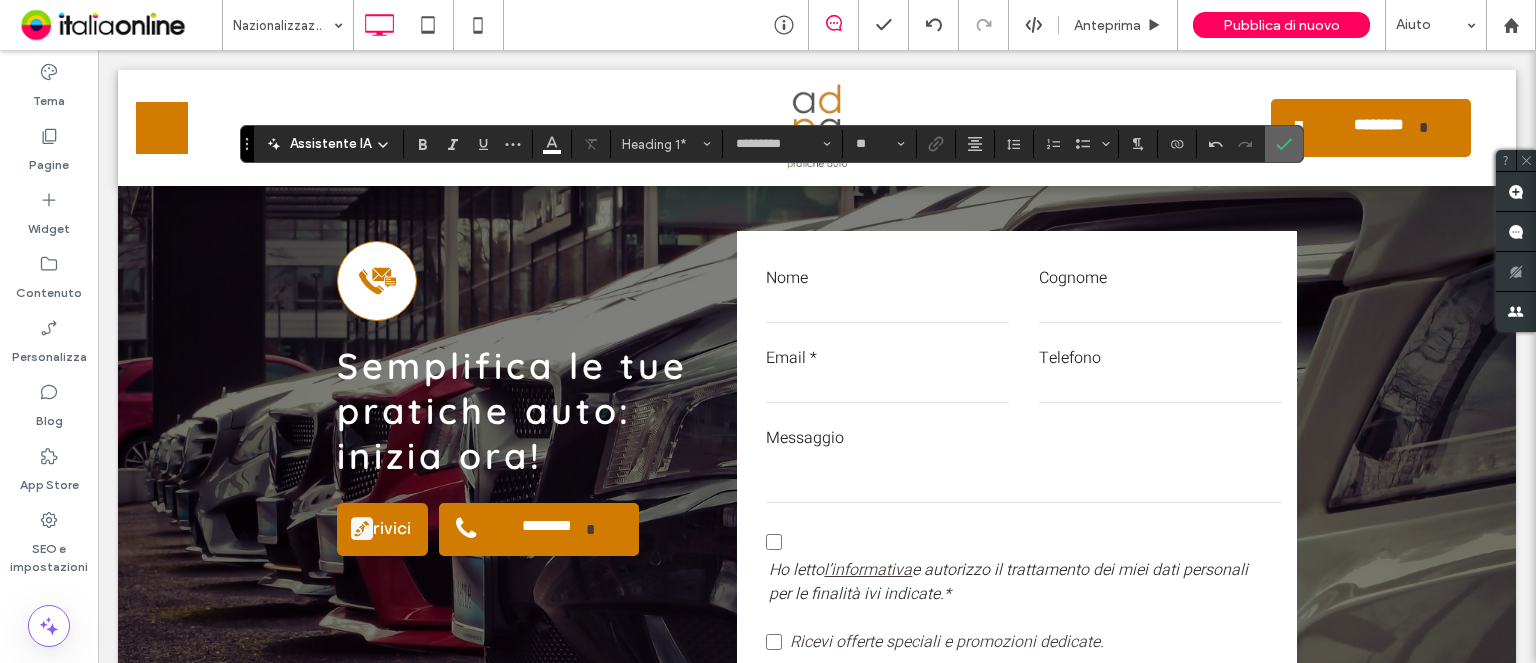 click at bounding box center [1284, 144] 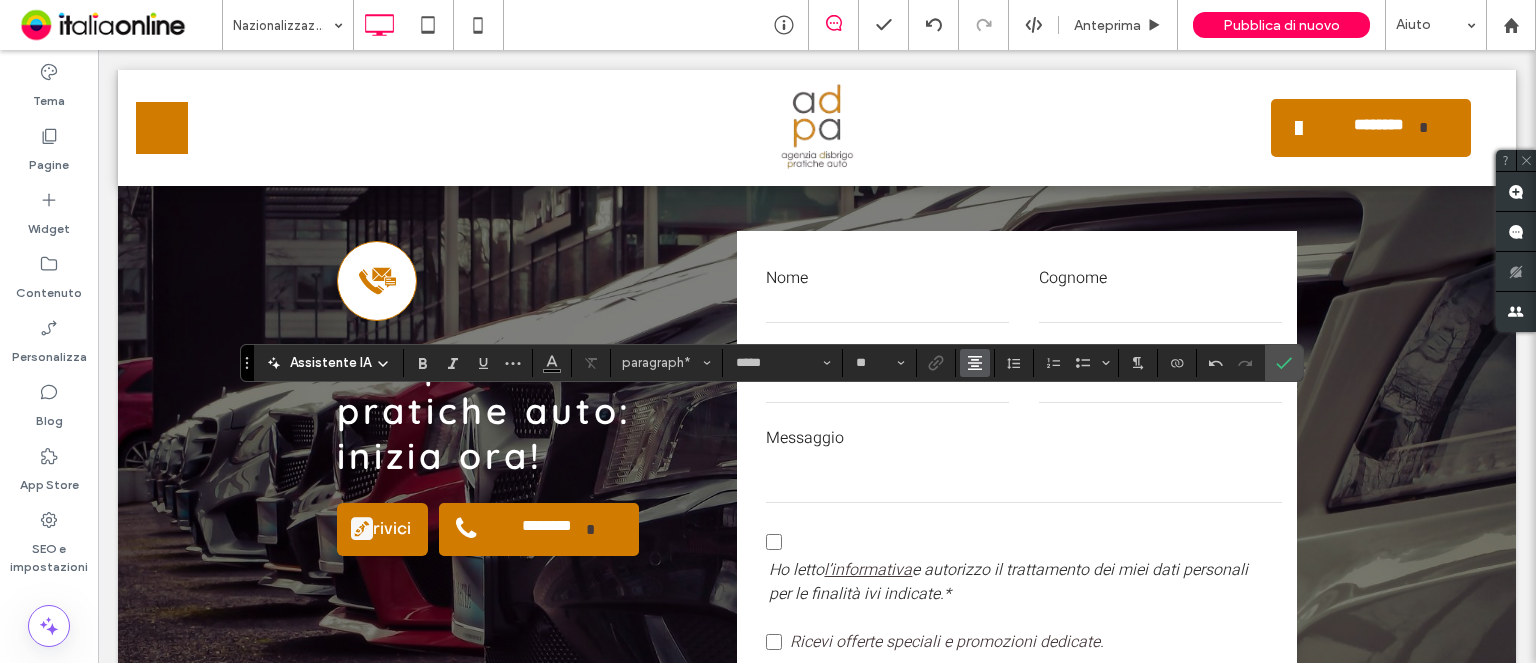 click at bounding box center (975, 363) 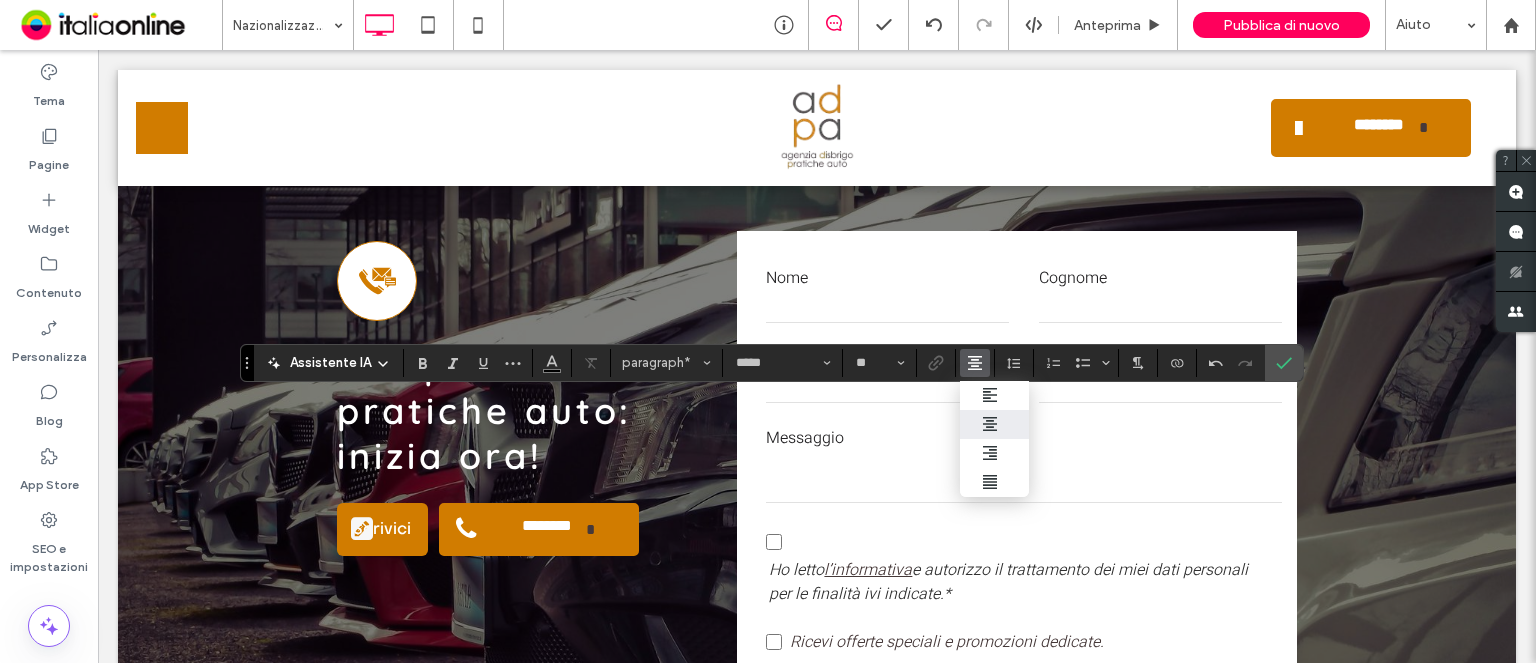 click at bounding box center [995, 424] 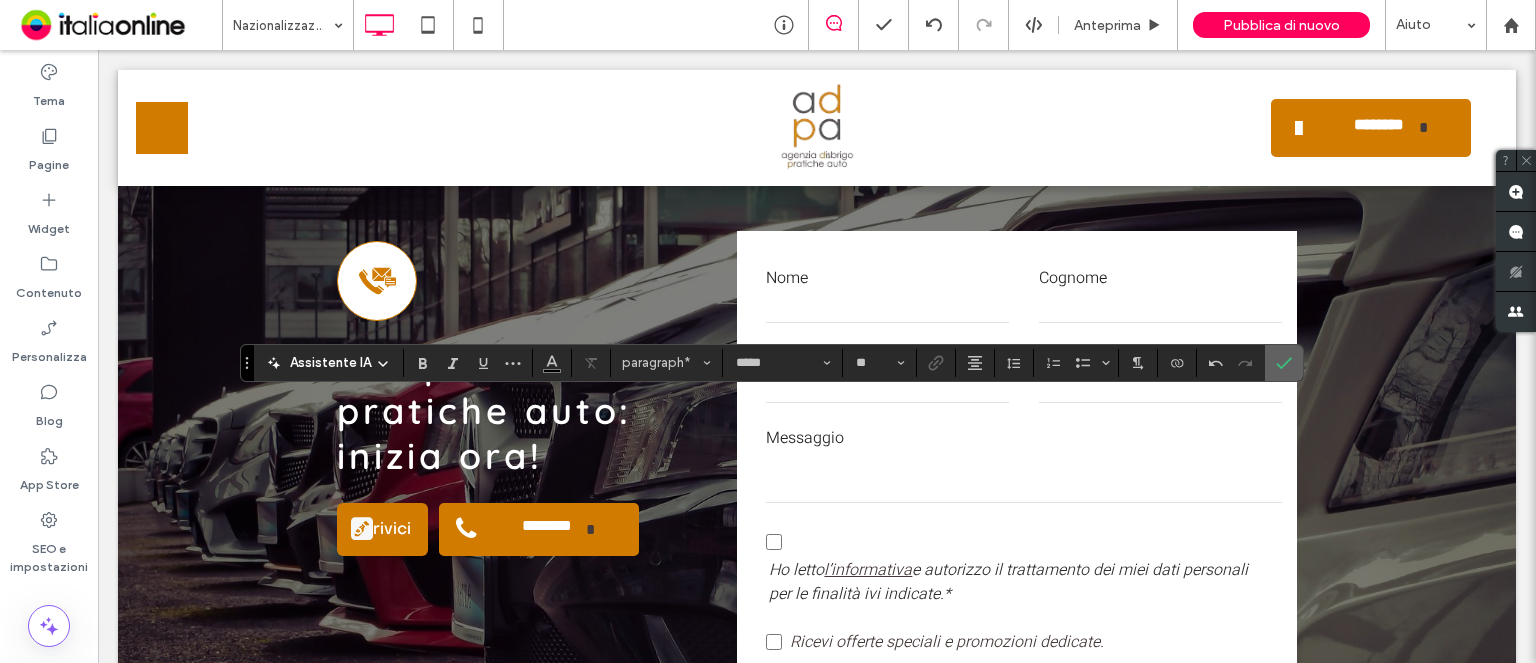 click 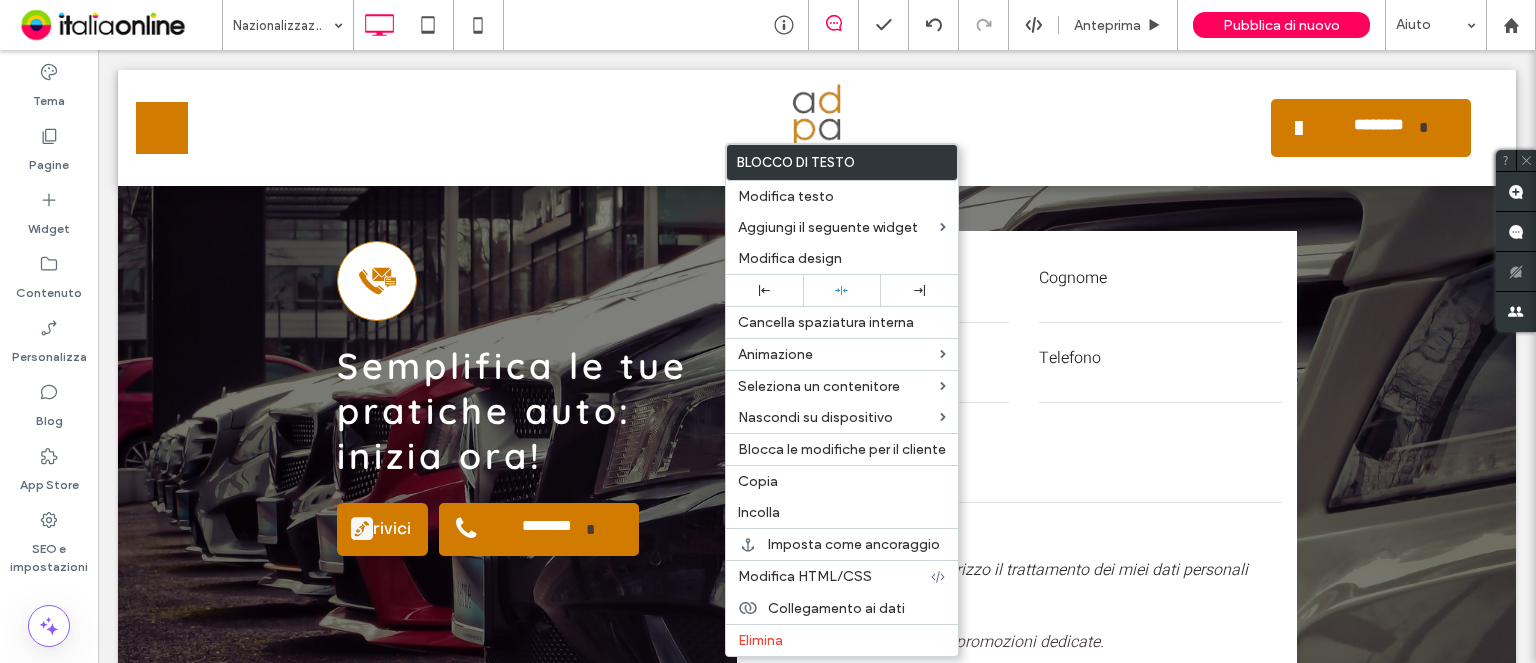 drag, startPoint x: 782, startPoint y: 482, endPoint x: 320, endPoint y: 577, distance: 471.6662 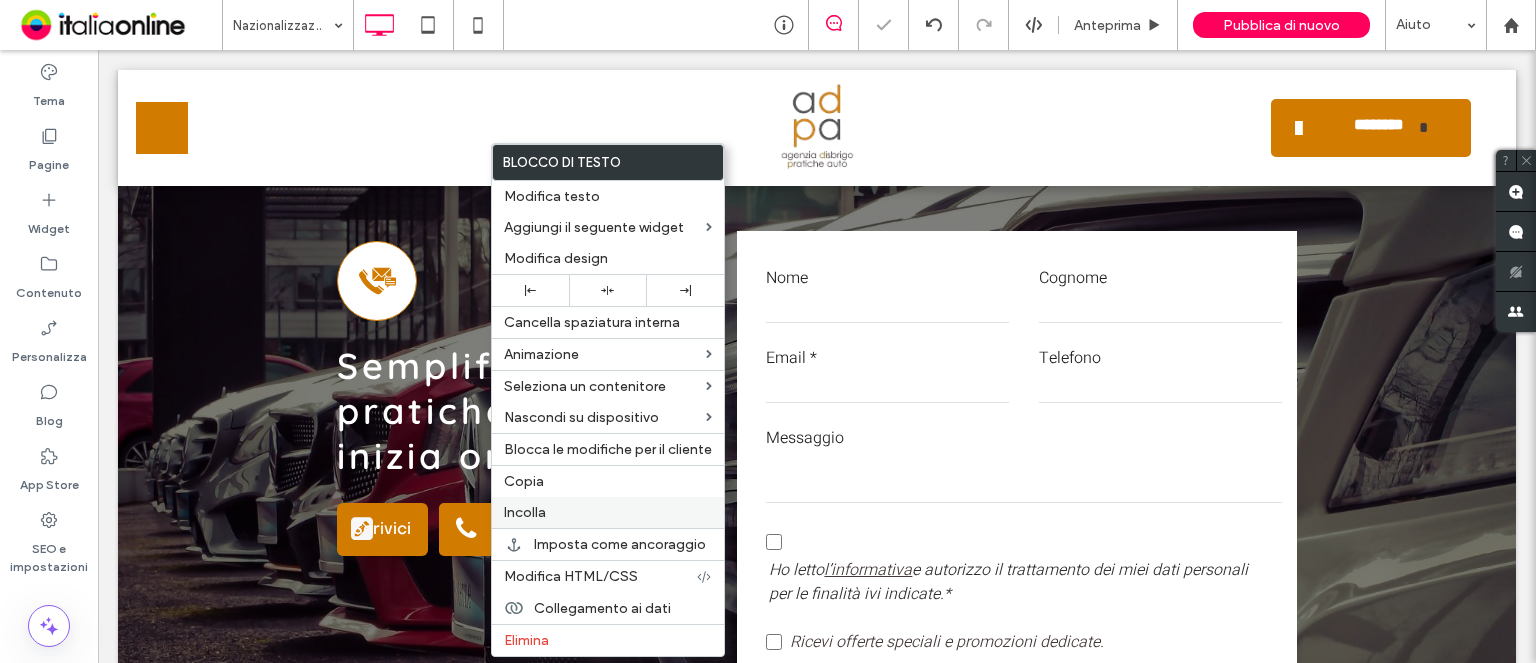 click on "Incolla" at bounding box center [525, 512] 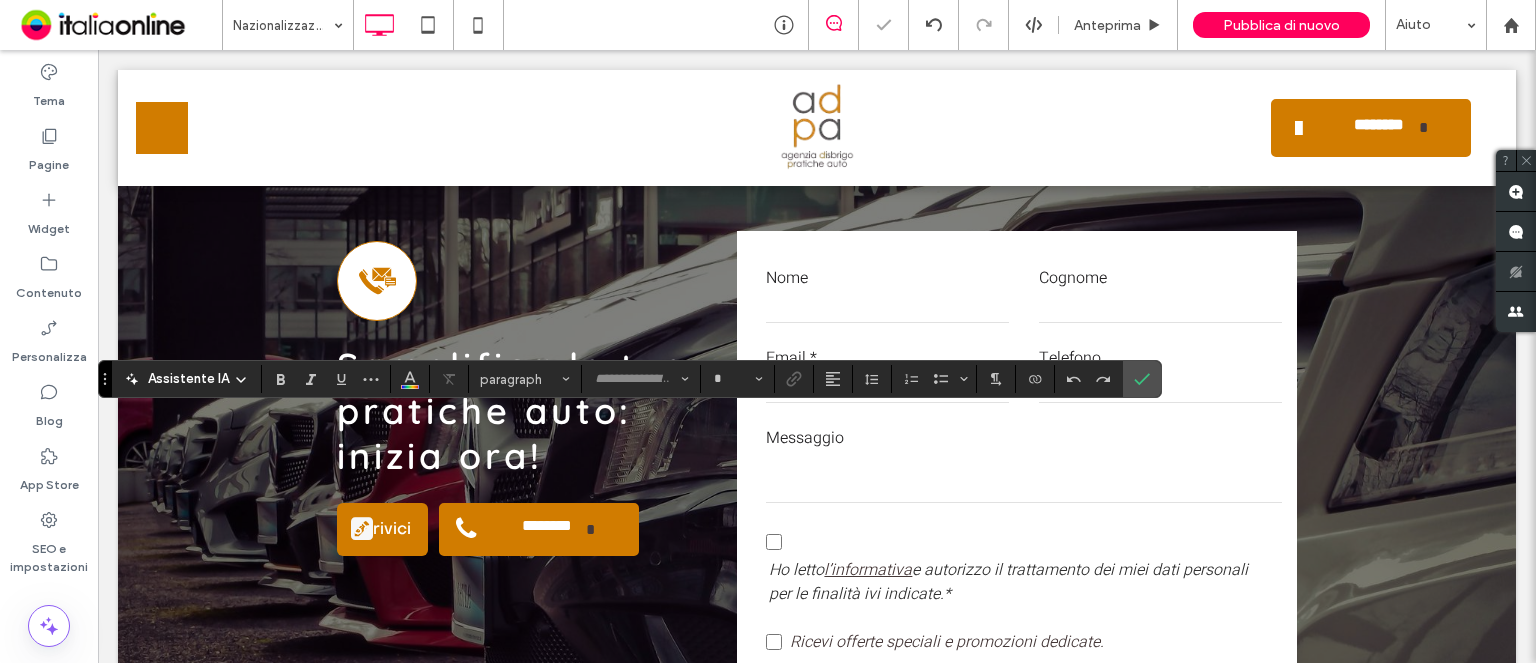 type on "*********" 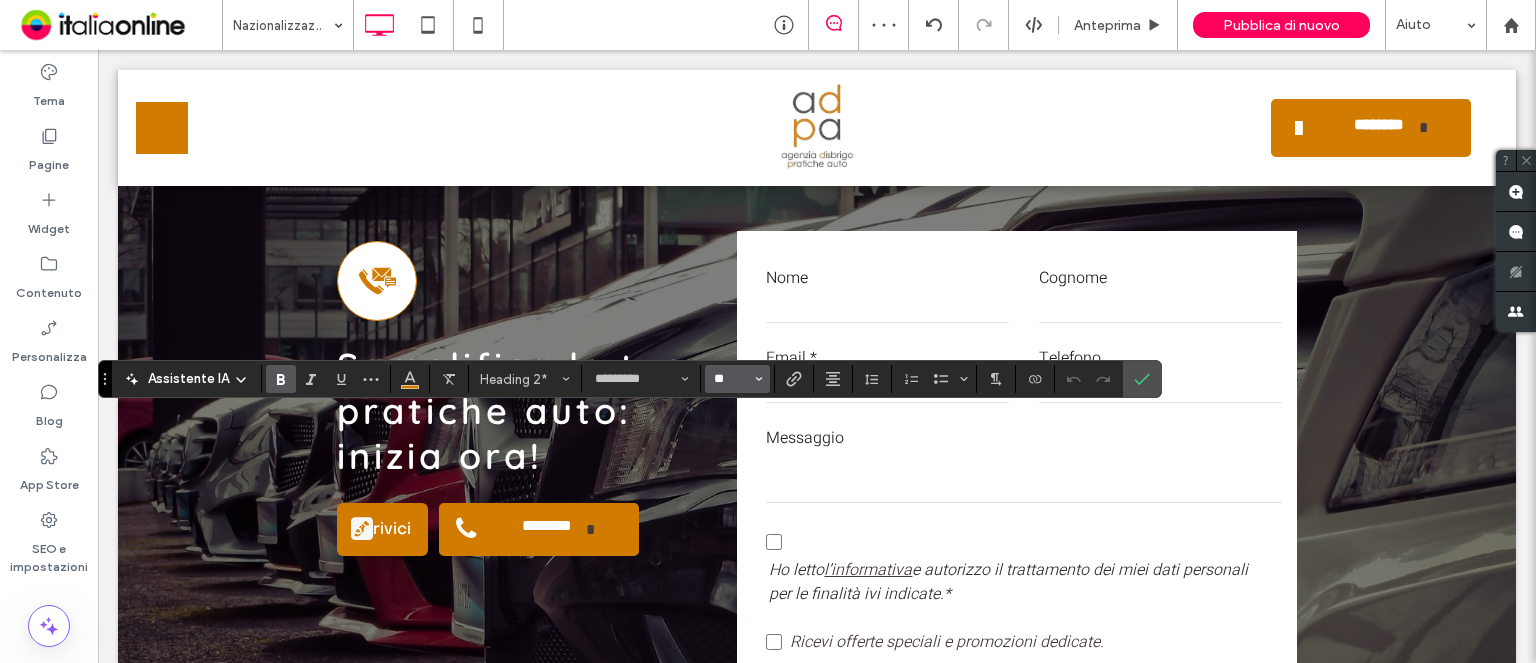 click on "**" at bounding box center [731, 379] 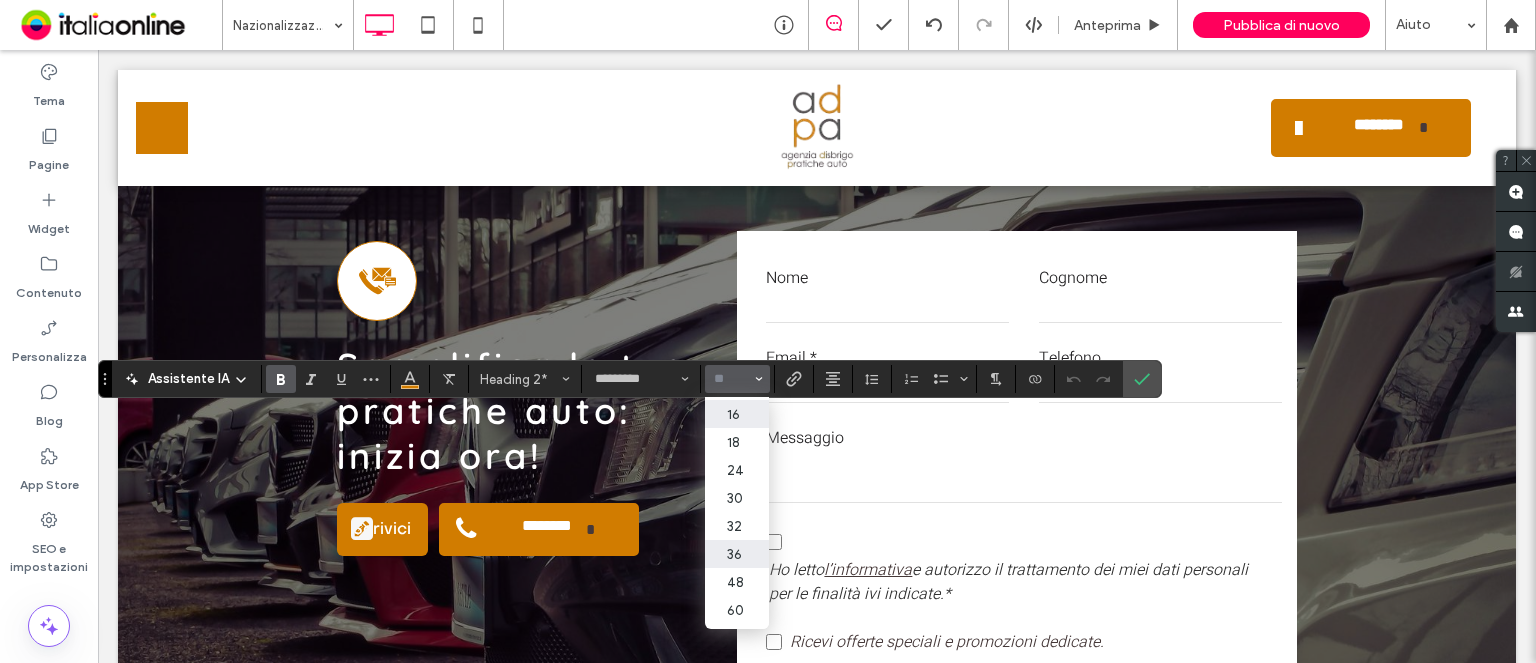 scroll, scrollTop: 200, scrollLeft: 0, axis: vertical 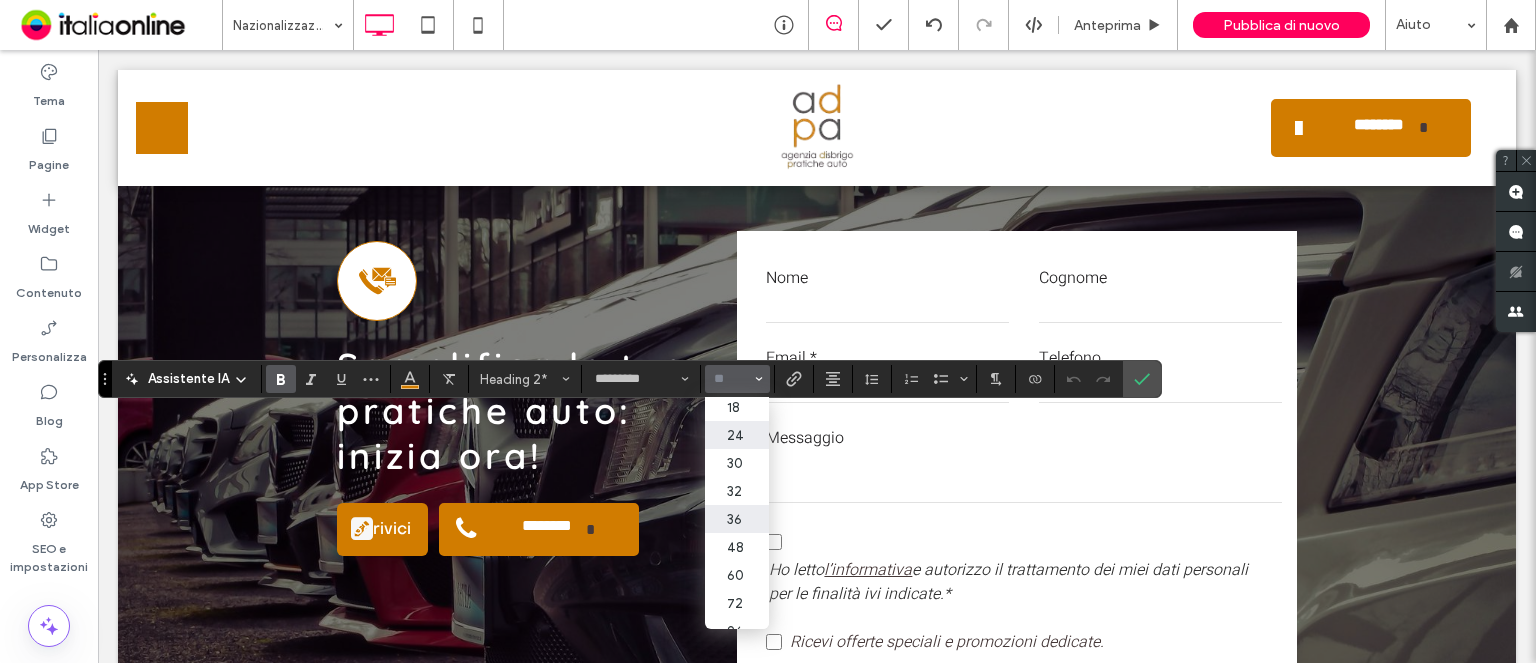 click on "24" at bounding box center (737, 435) 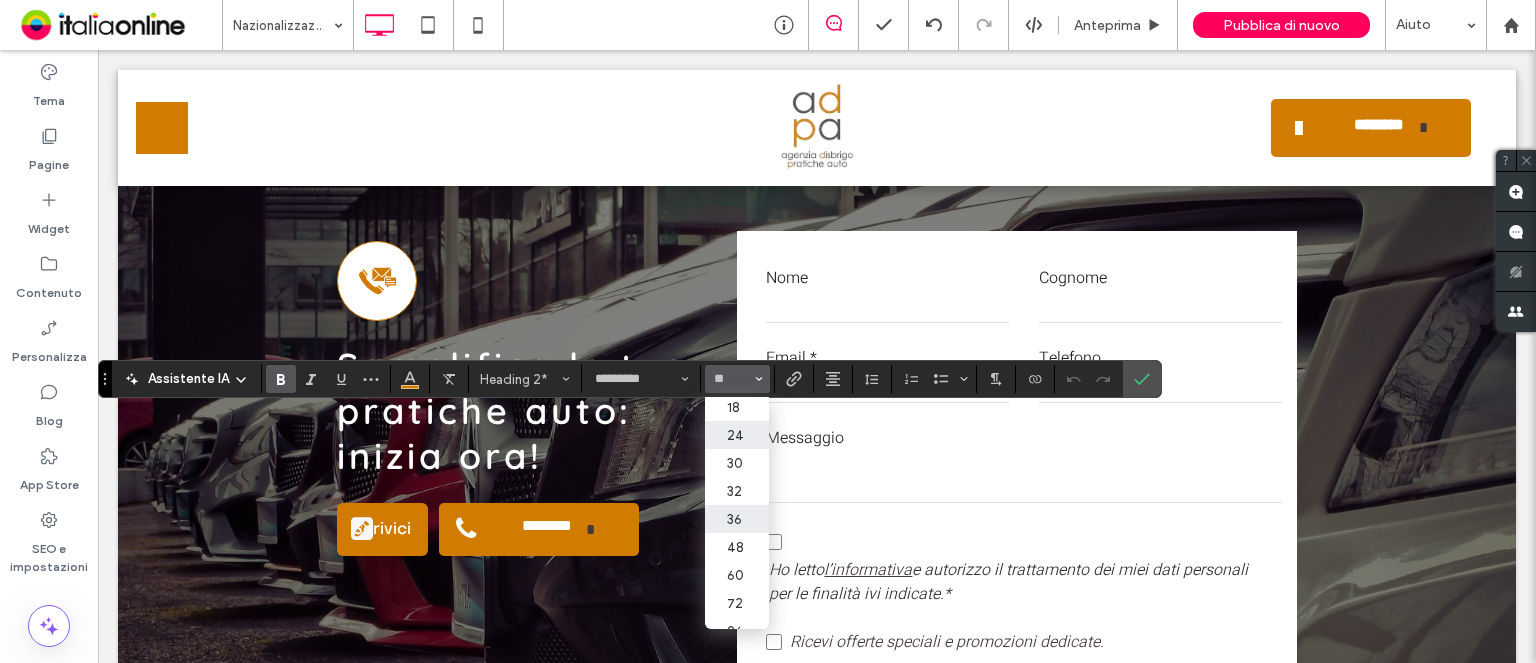 type on "**" 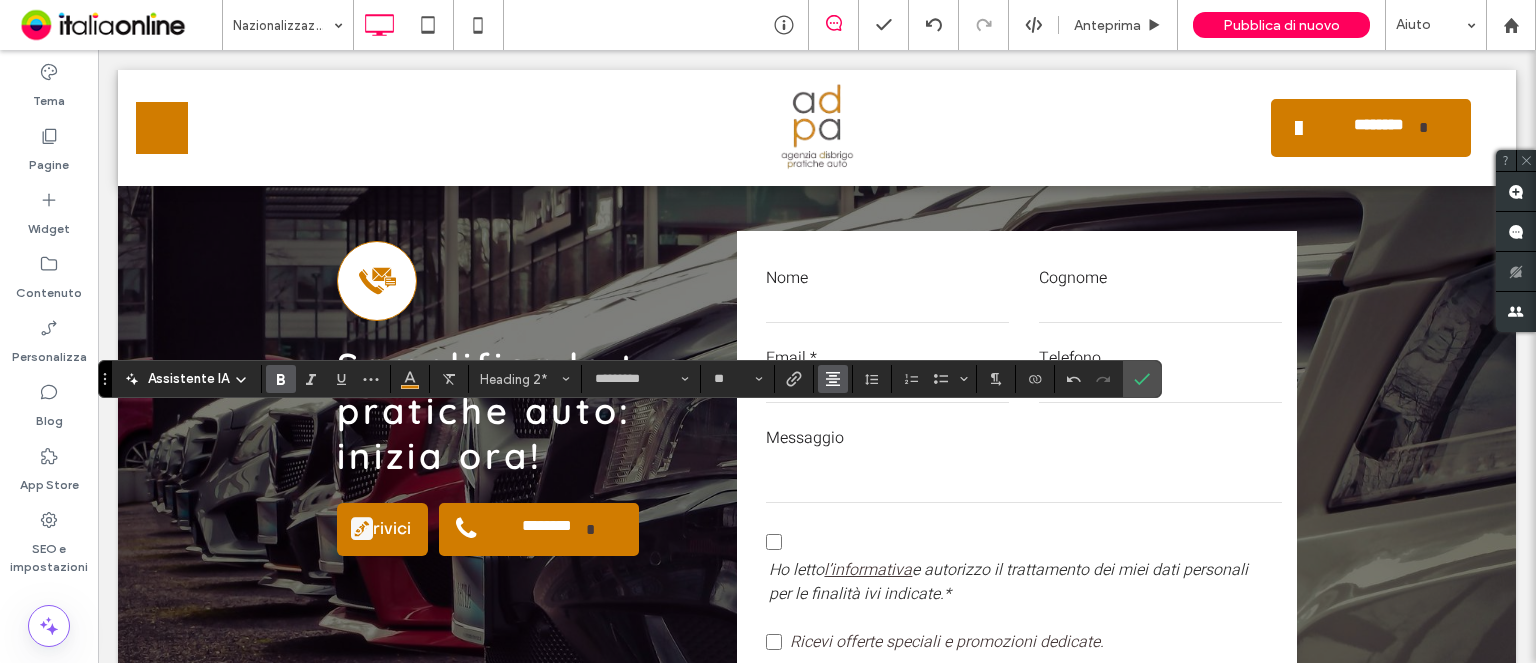 click 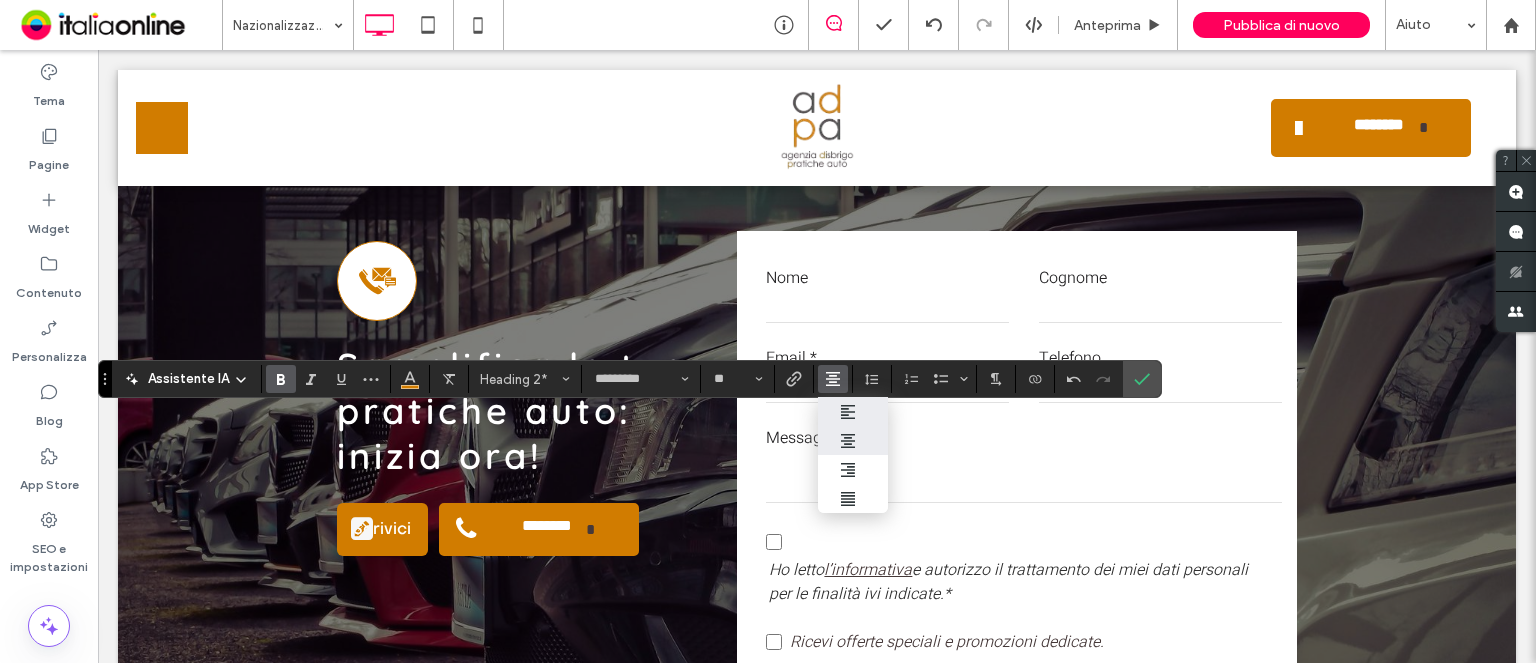 click at bounding box center [853, 411] 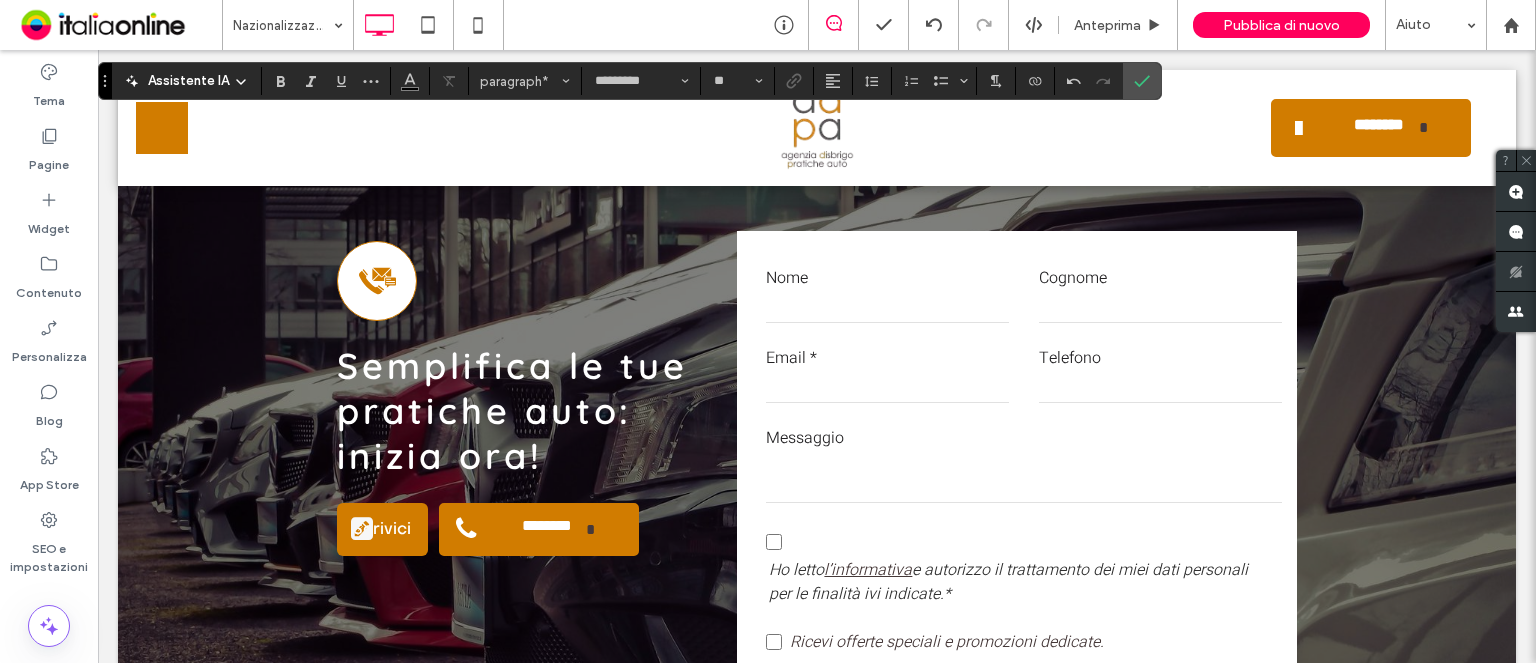 type on "*****" 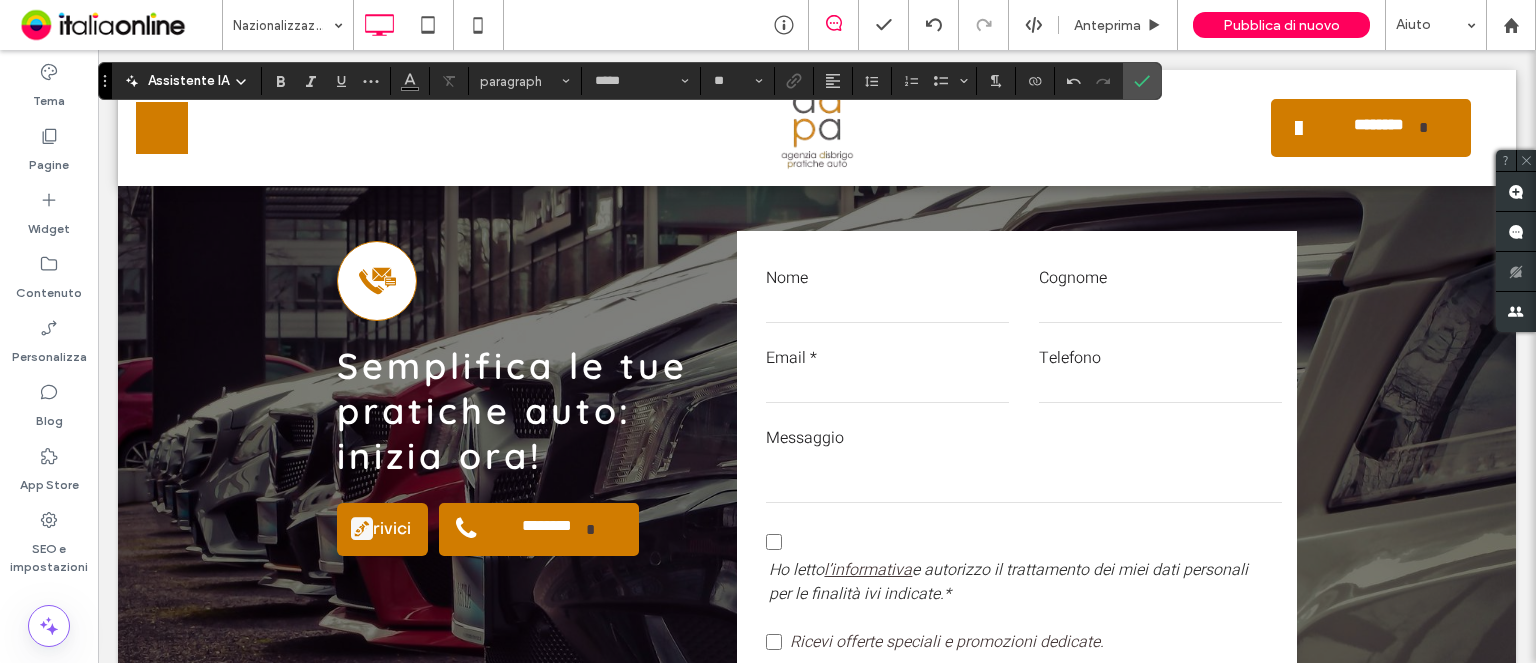 type on "*********" 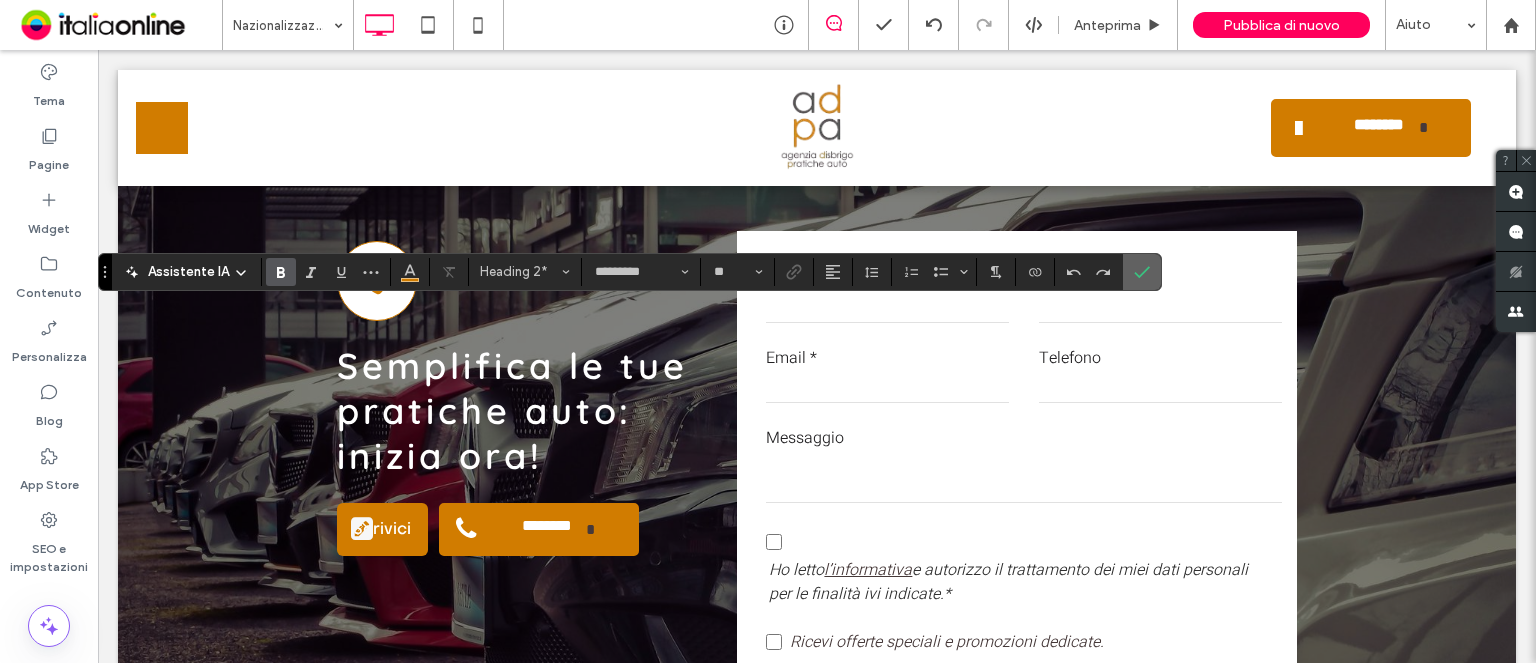 click 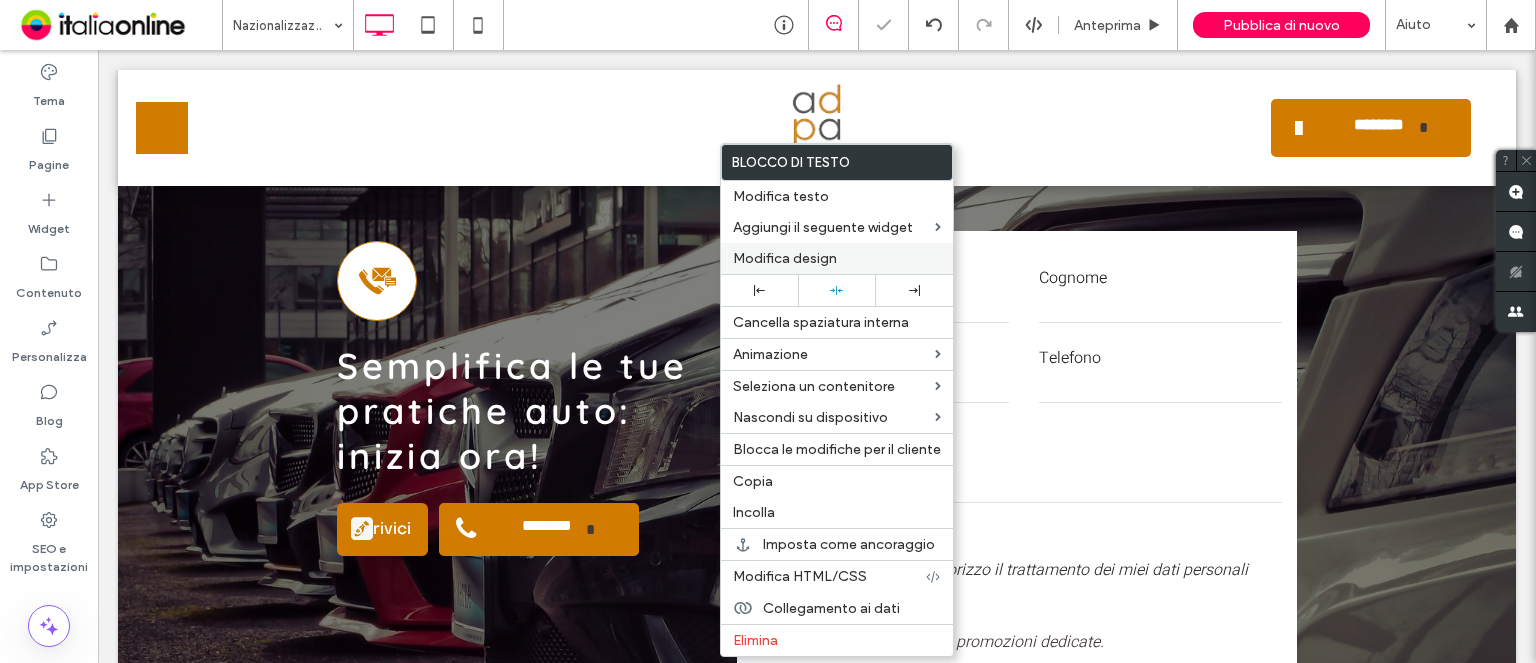 click on "Modifica design" at bounding box center (837, 258) 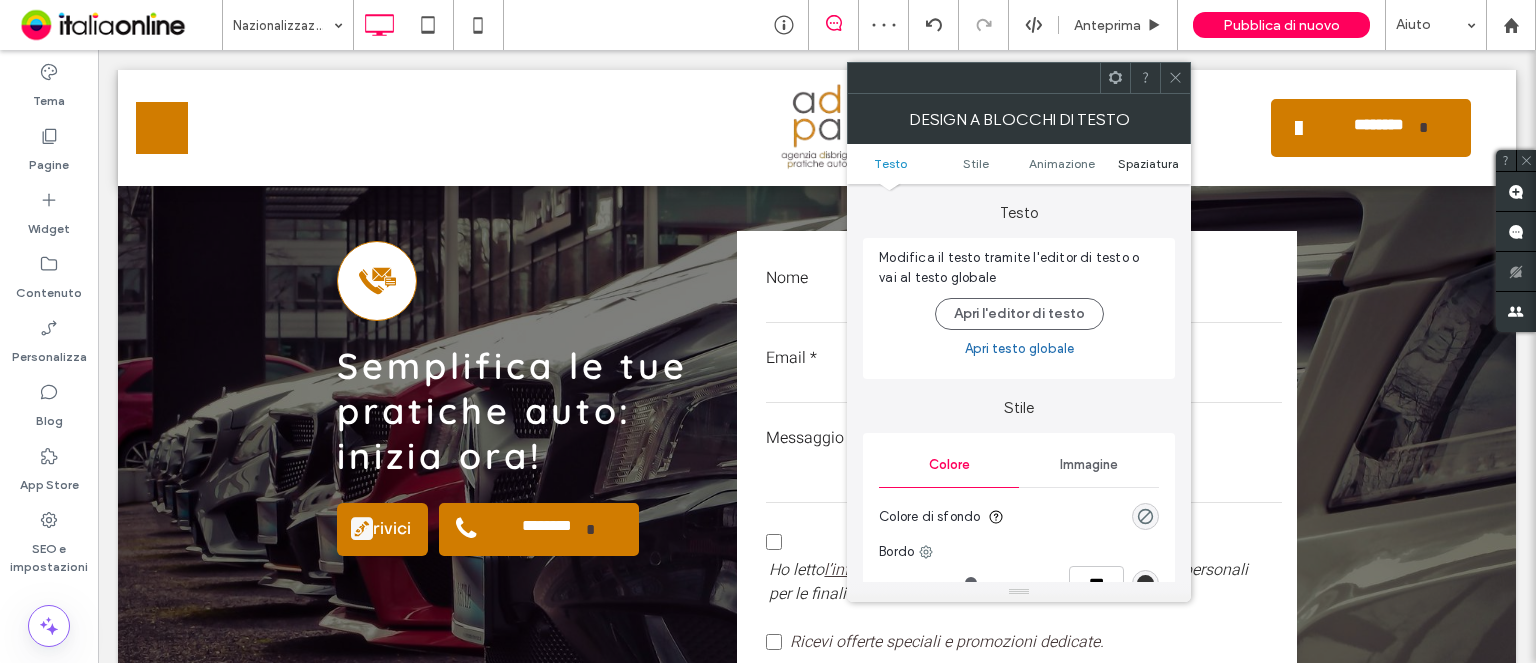 click on "Spaziatura" at bounding box center (1148, 163) 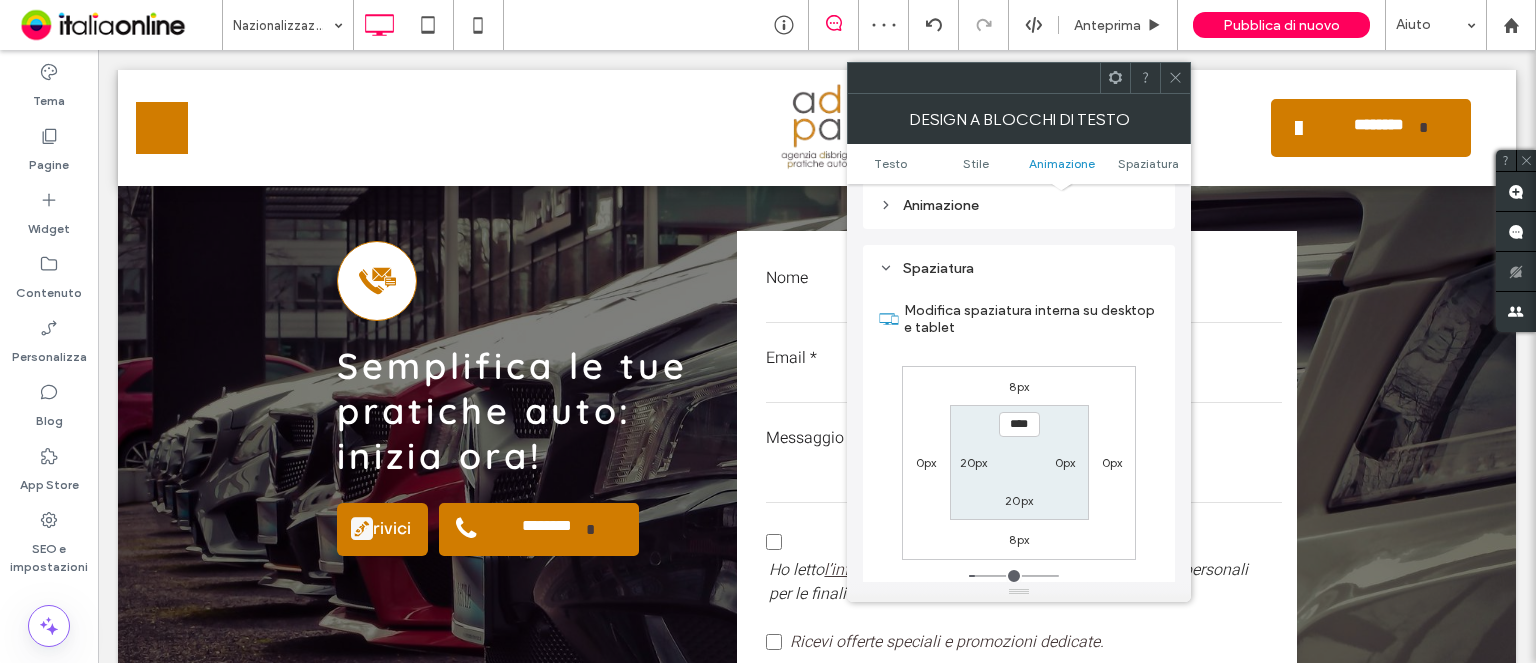 scroll, scrollTop: 572, scrollLeft: 0, axis: vertical 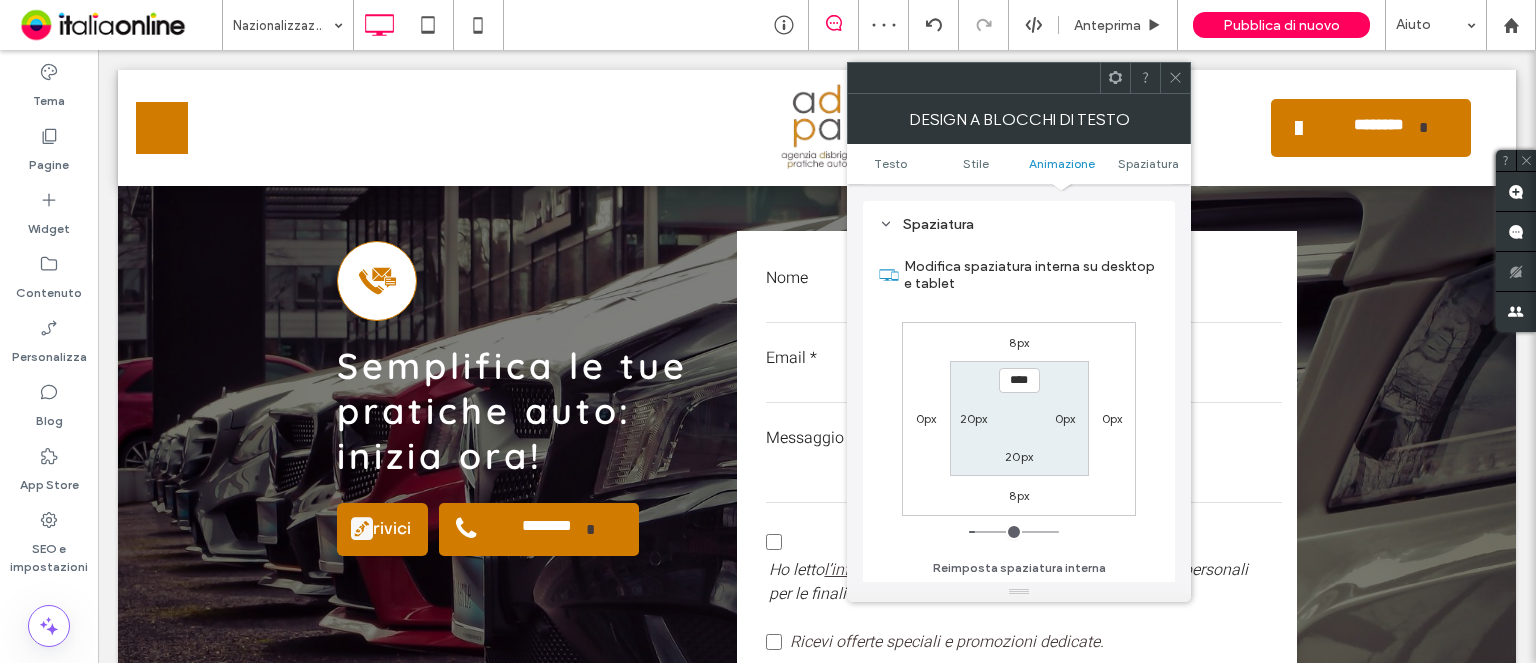 click on "0px" at bounding box center (1065, 418) 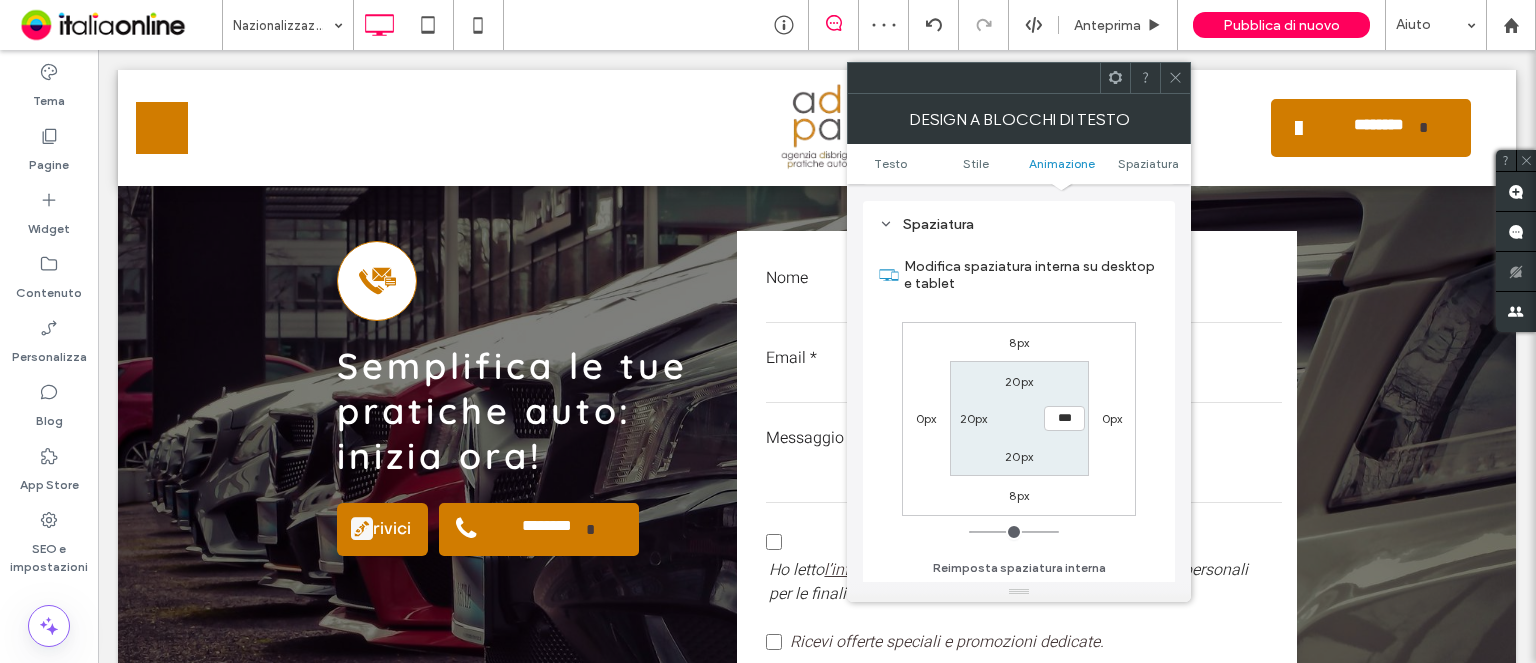 type on "*" 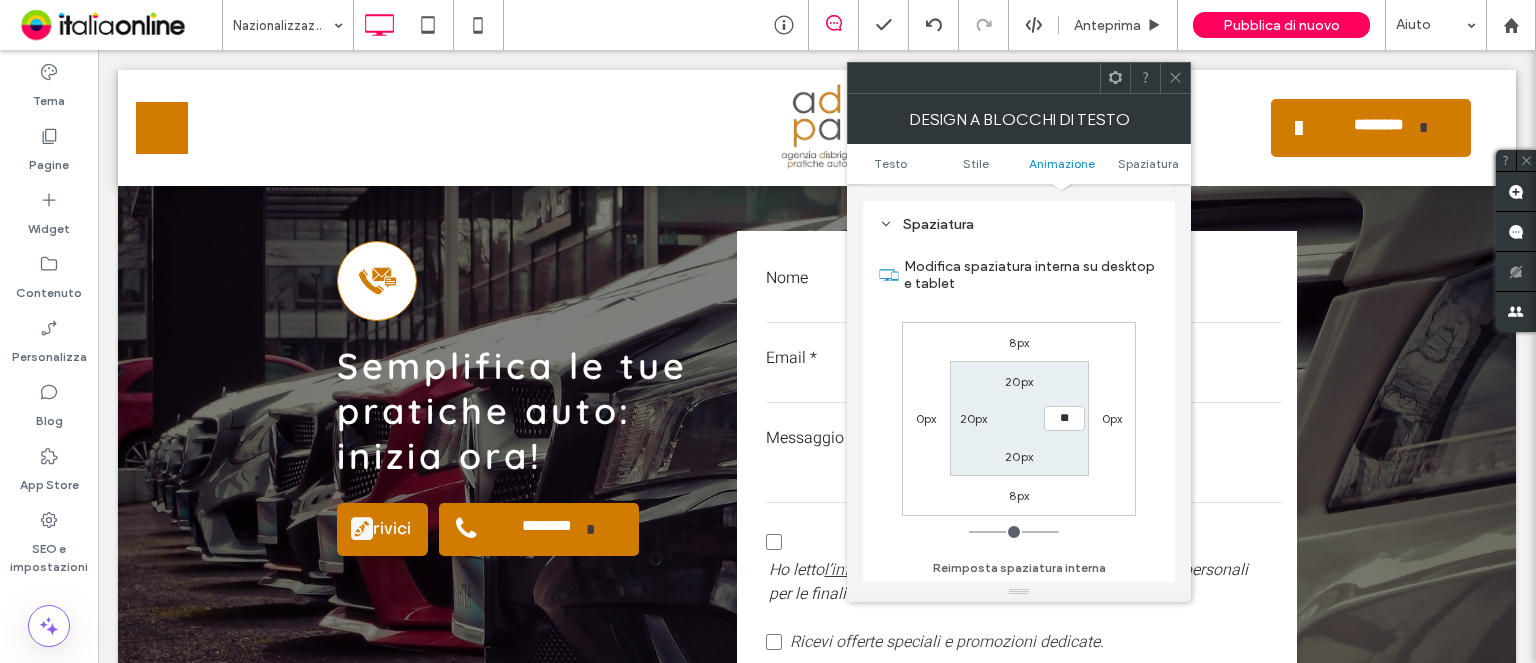 type on "**" 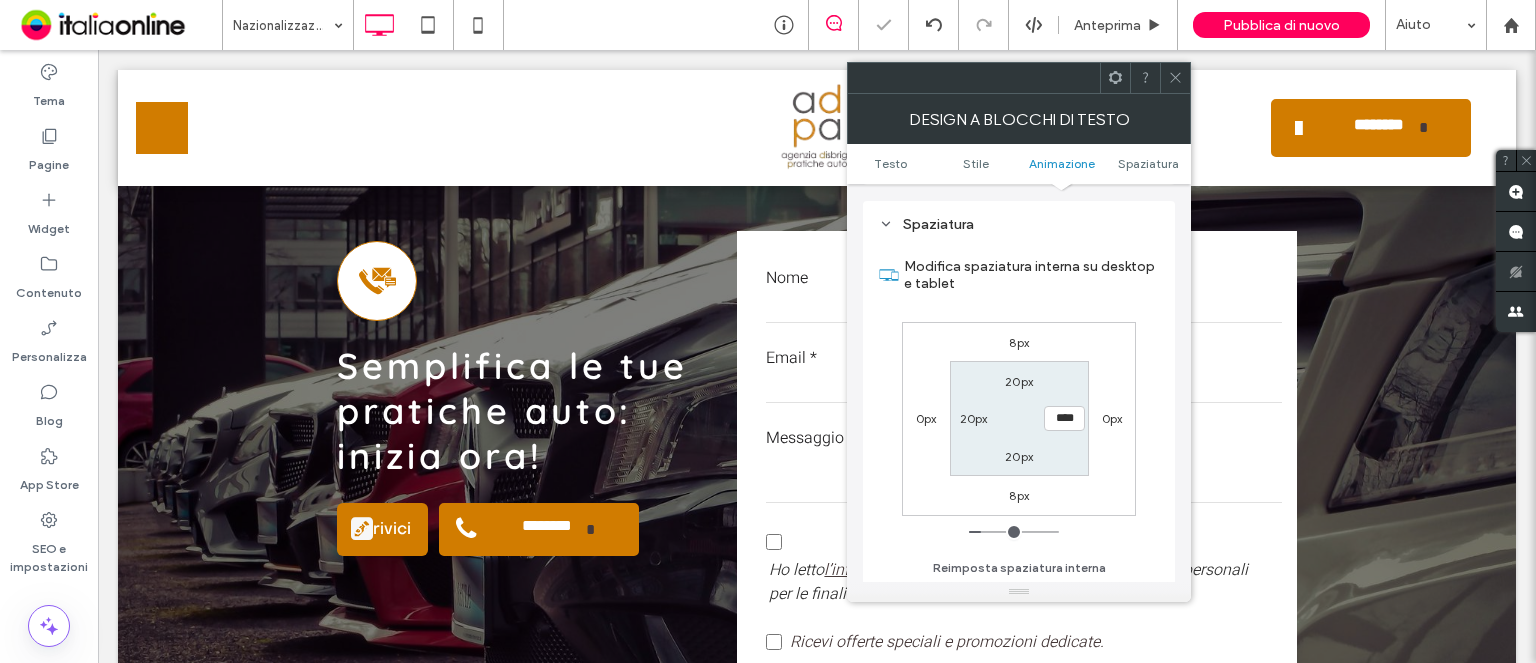 drag, startPoint x: 1172, startPoint y: 79, endPoint x: 1142, endPoint y: 66, distance: 32.695564 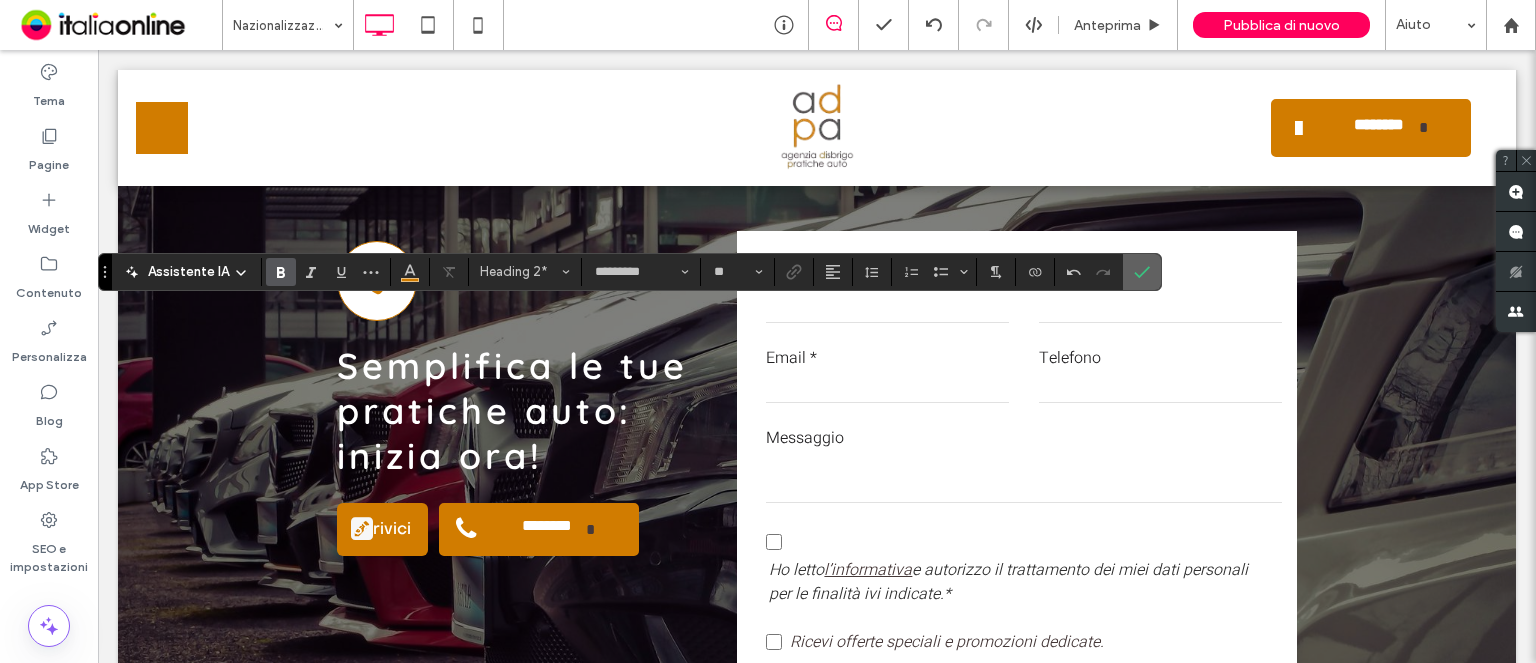 click 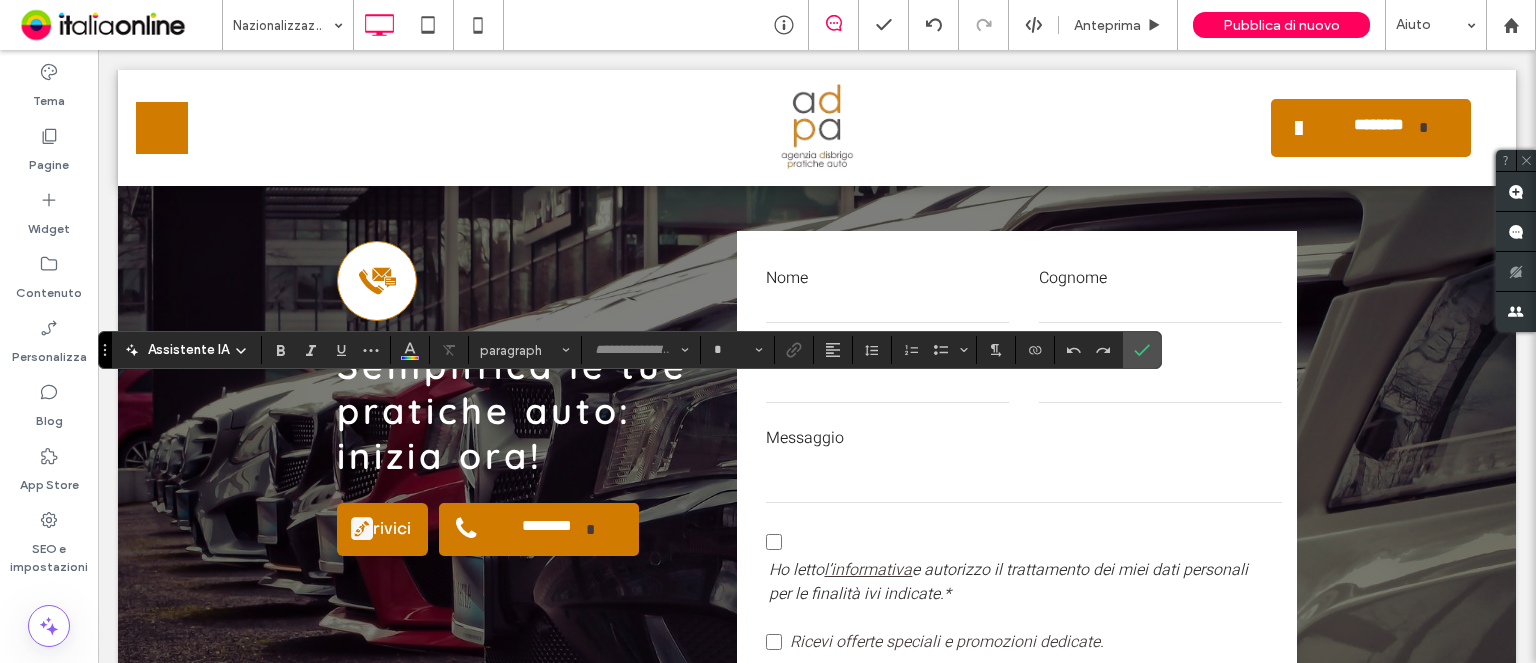 type on "*****" 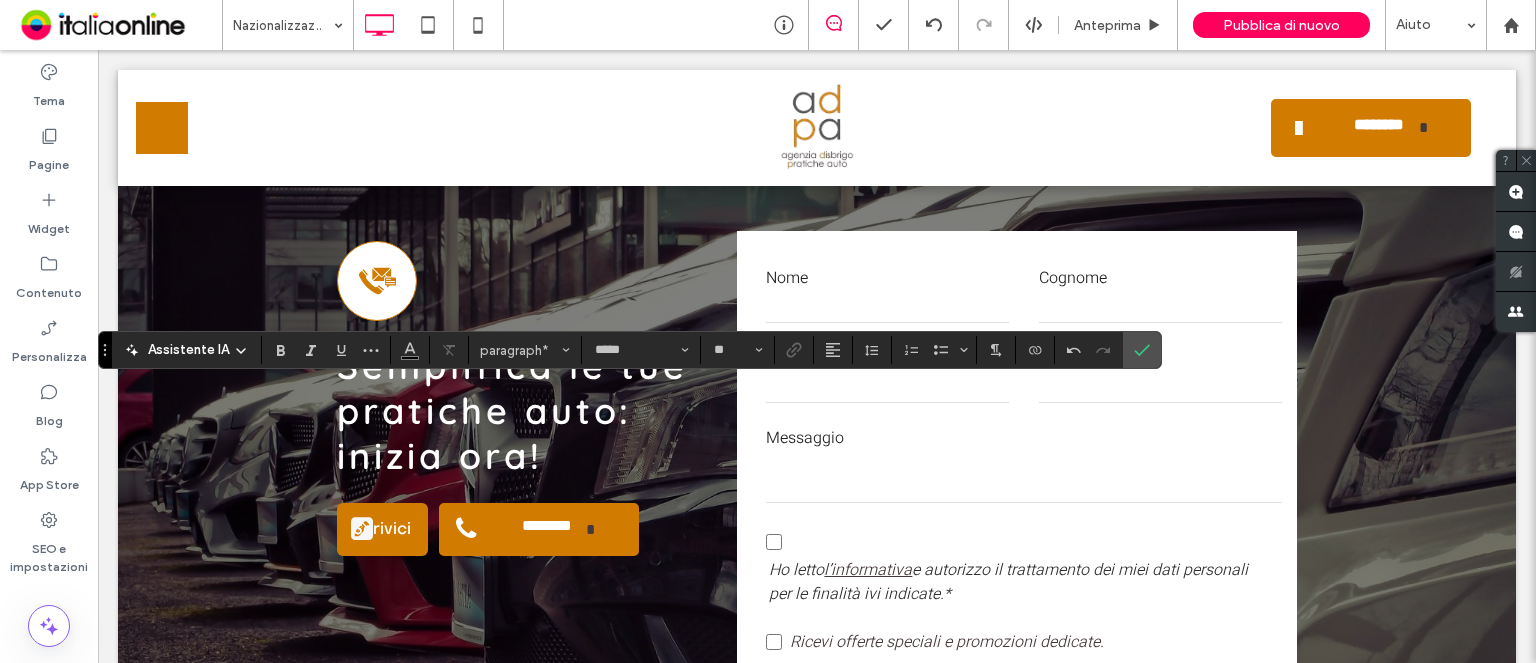 click on "Assistente IA paragraph* ***** **" at bounding box center (630, 350) 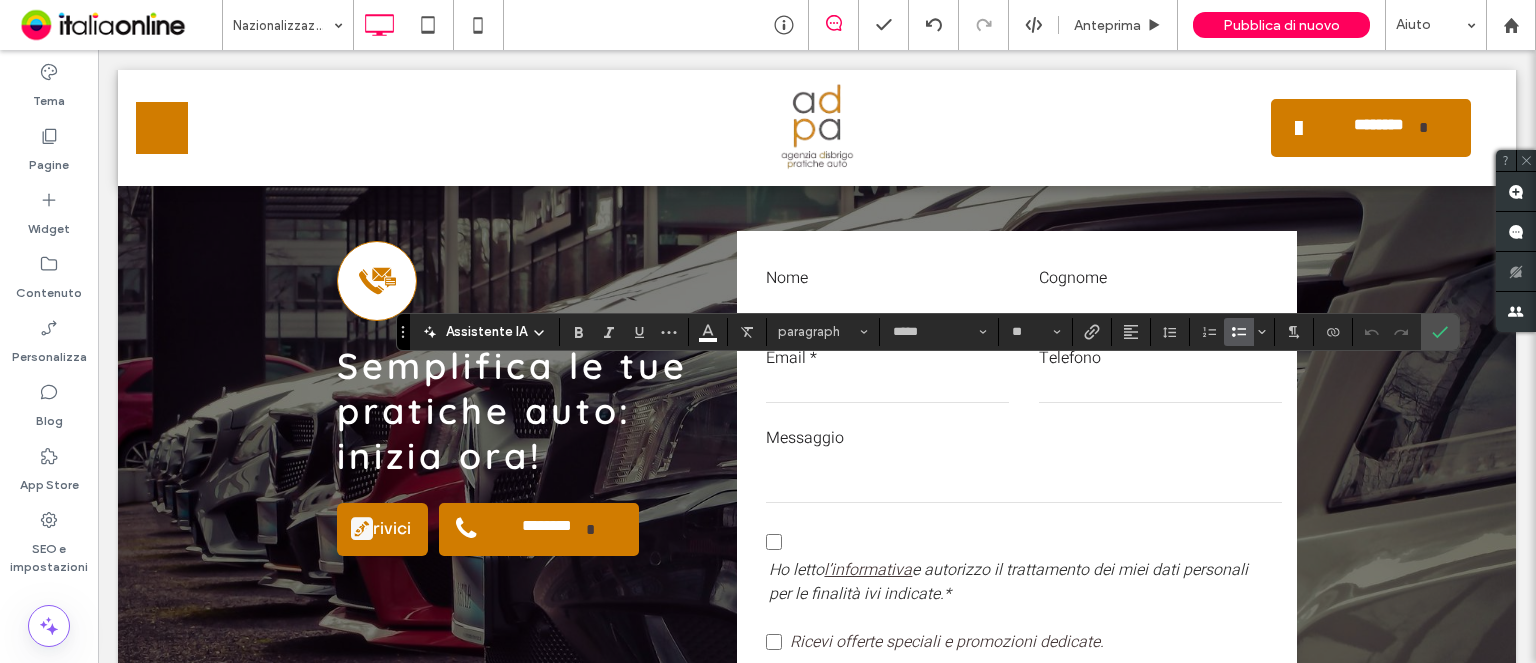 type on "*****" 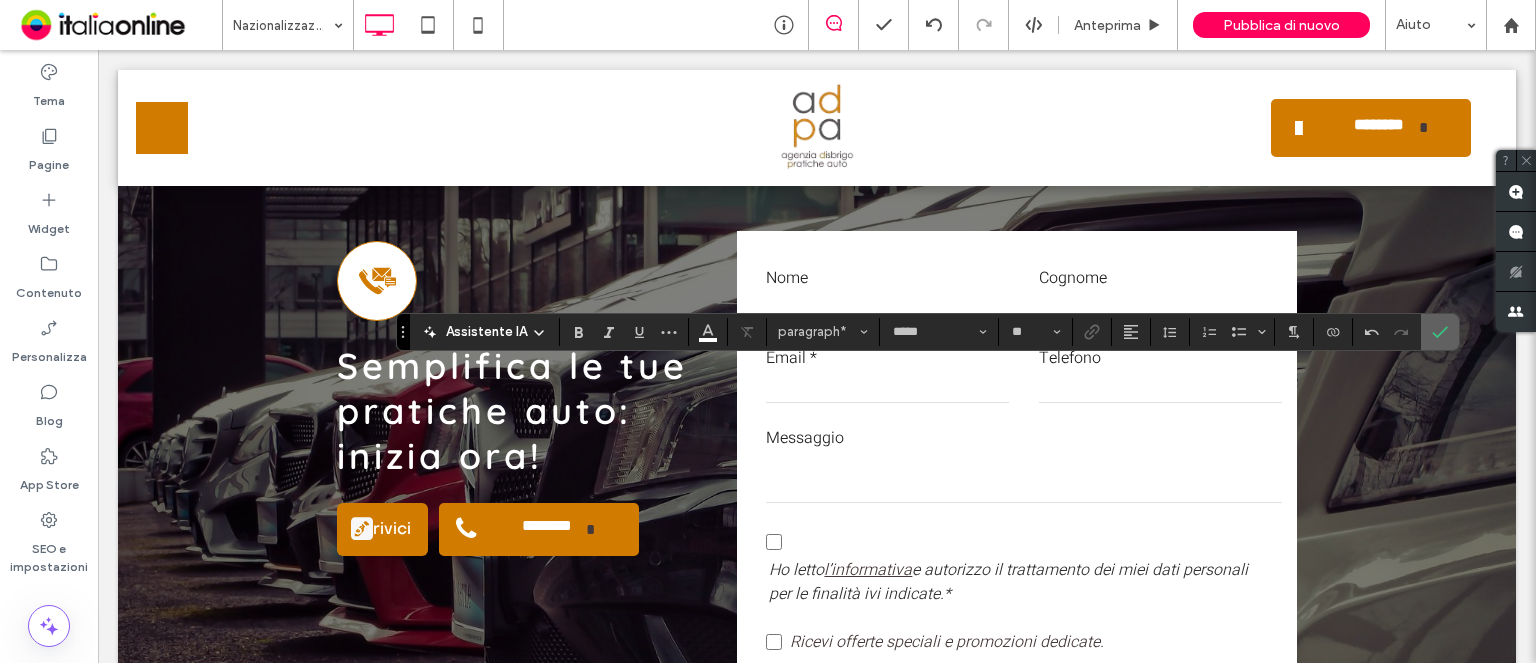 click 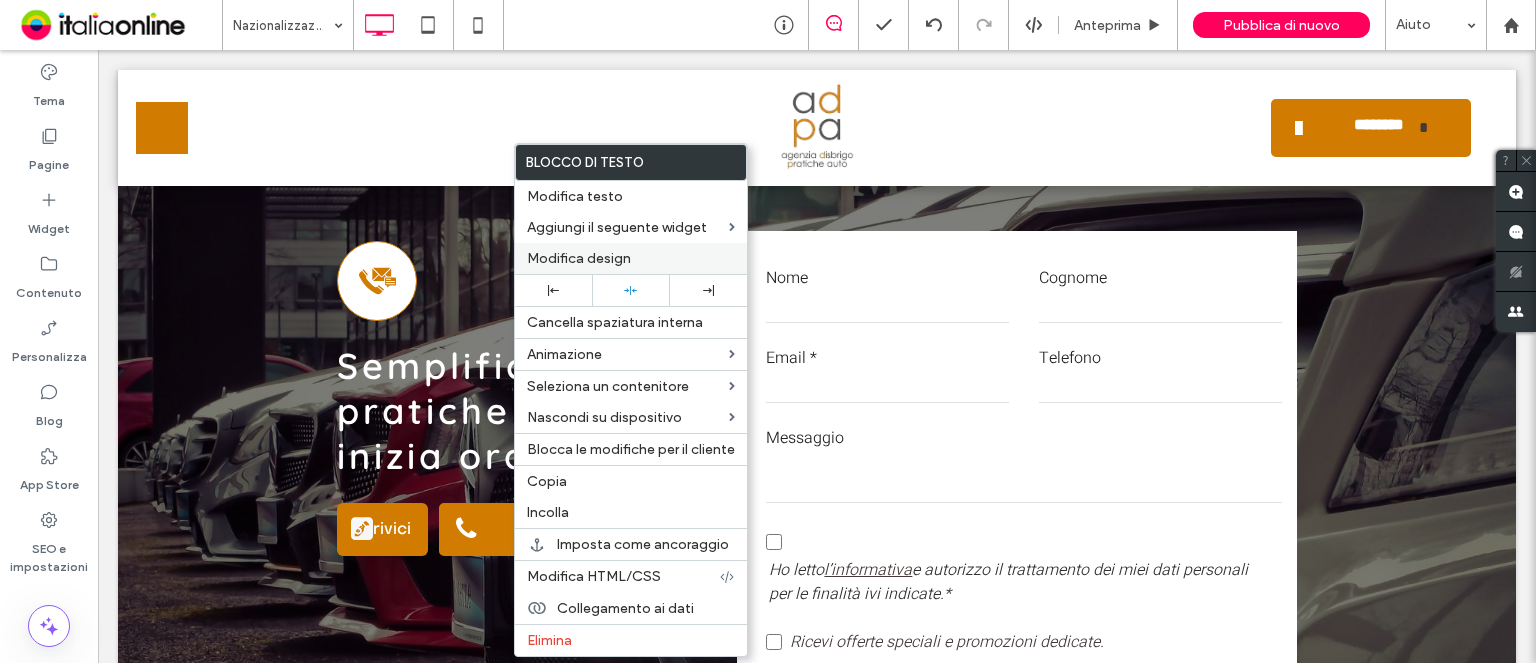 click on "Modifica design" at bounding box center [579, 258] 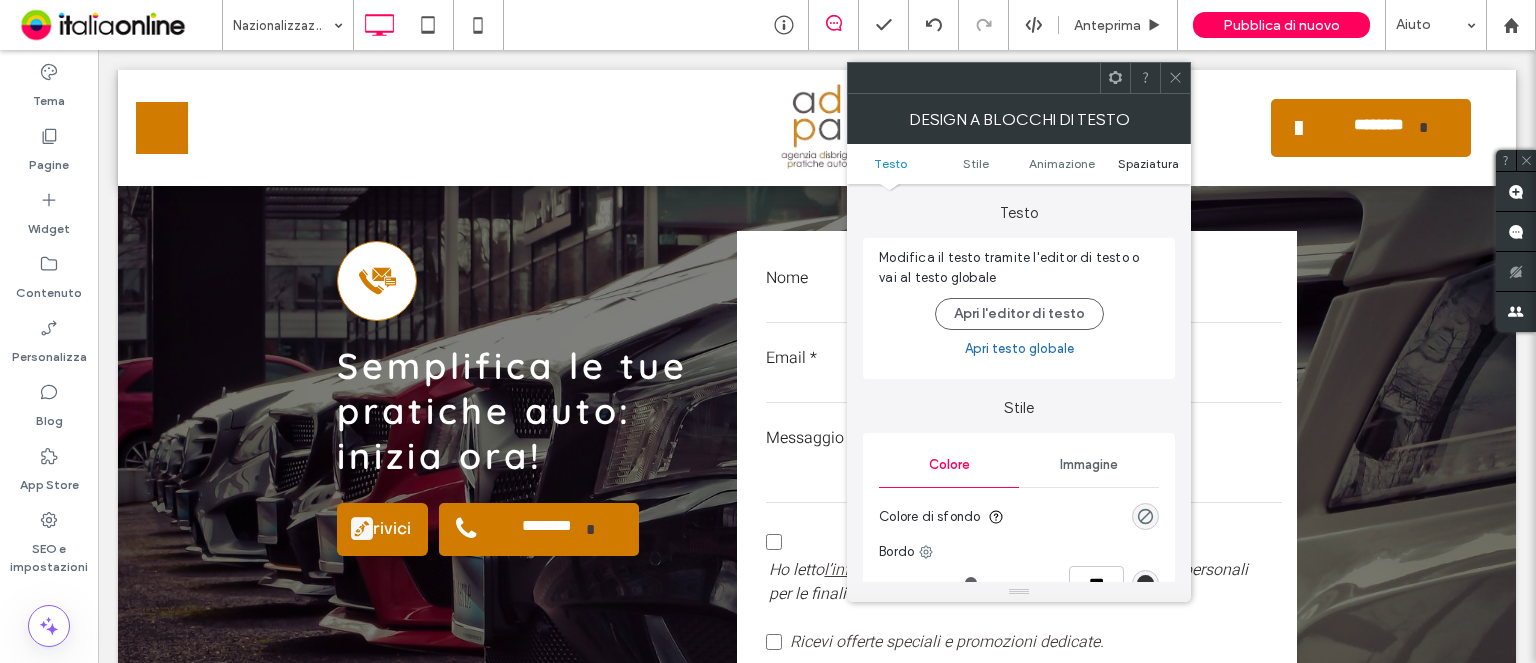 click on "Spaziatura" at bounding box center (1148, 163) 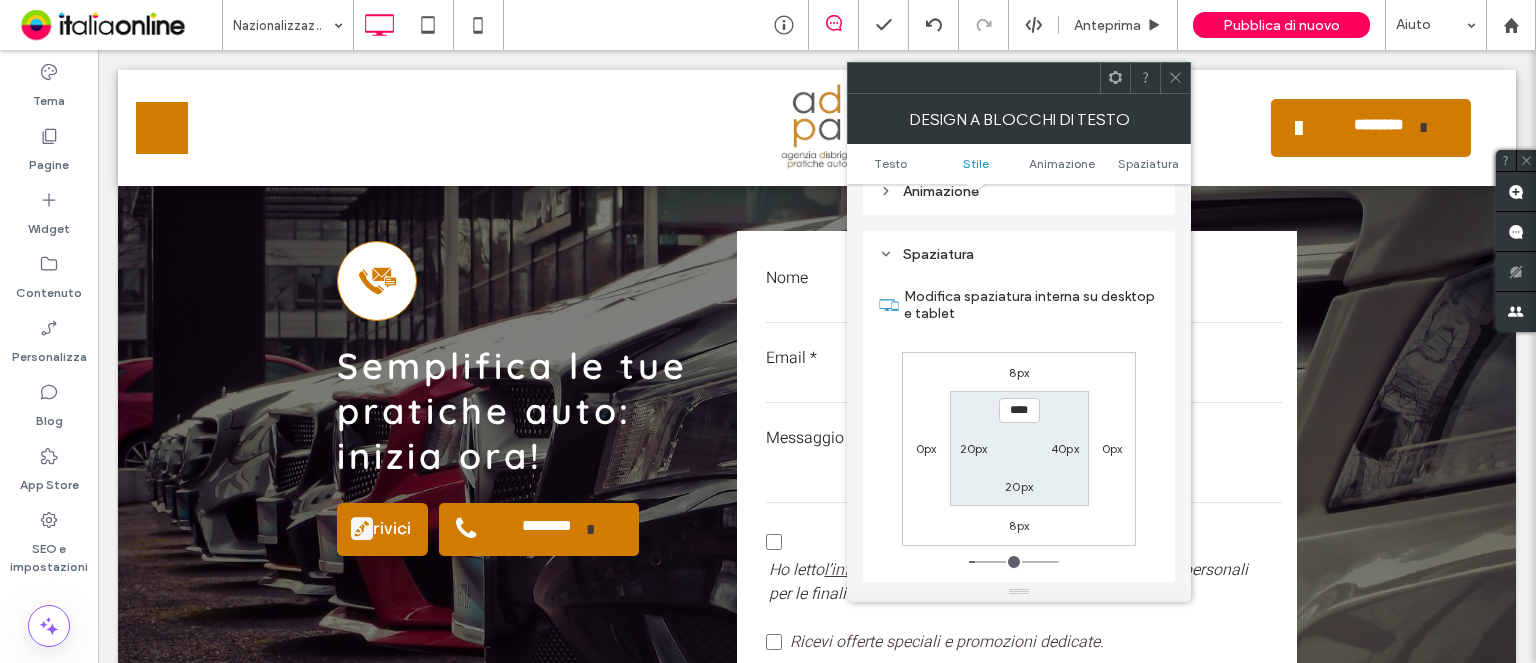 scroll, scrollTop: 572, scrollLeft: 0, axis: vertical 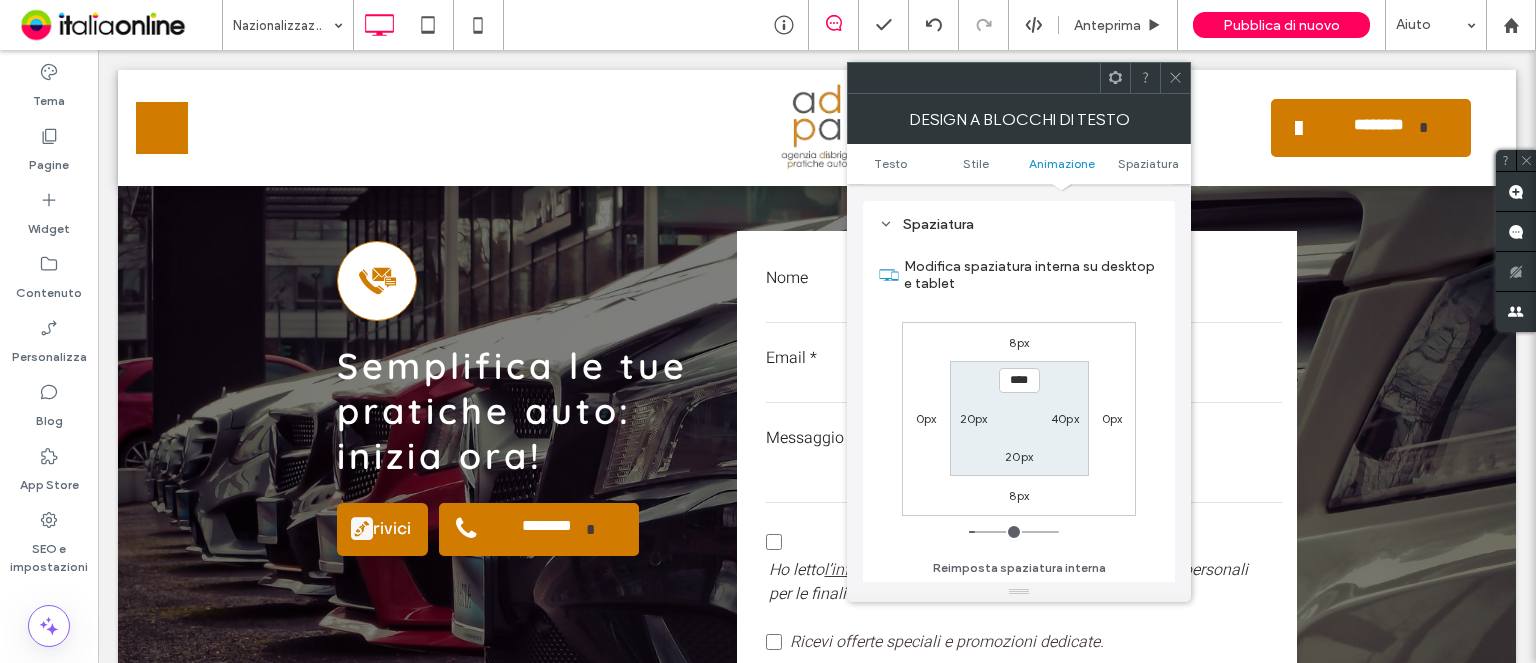 drag, startPoint x: 963, startPoint y: 414, endPoint x: 931, endPoint y: 419, distance: 32.38827 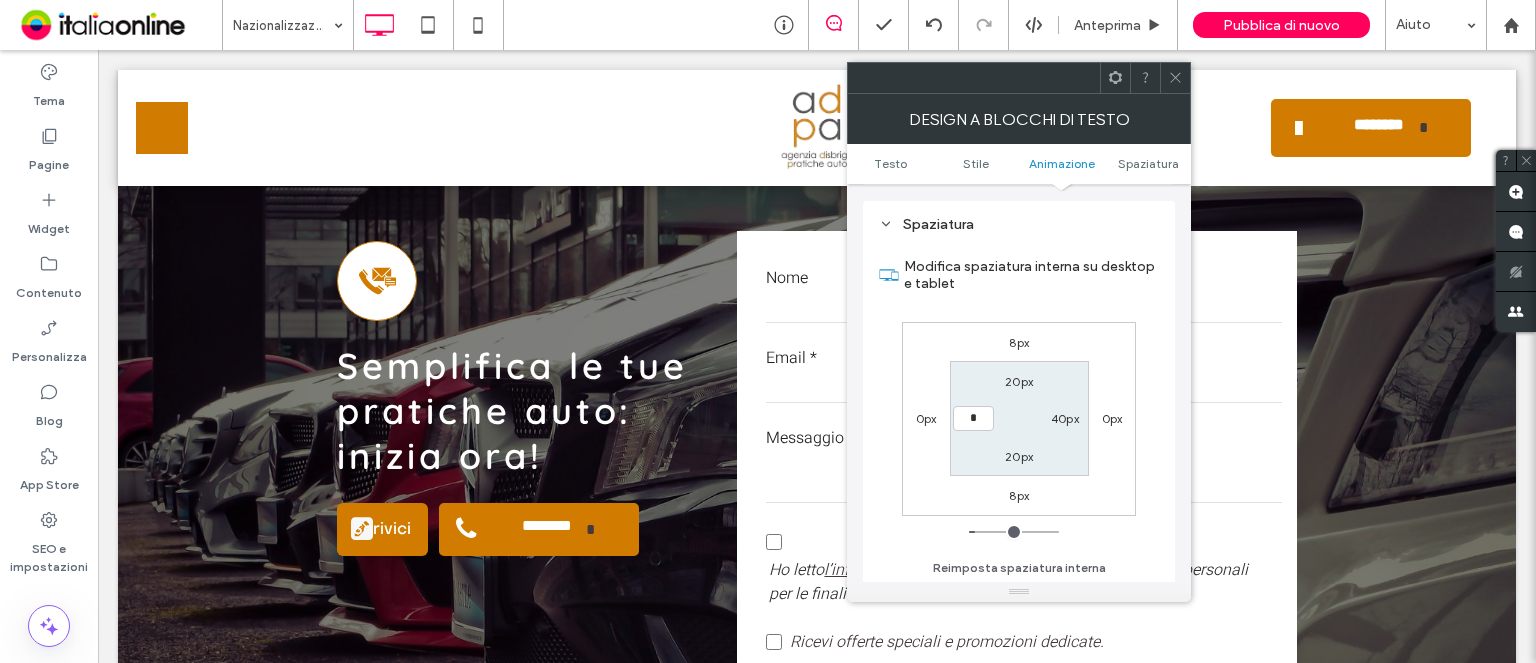type on "*" 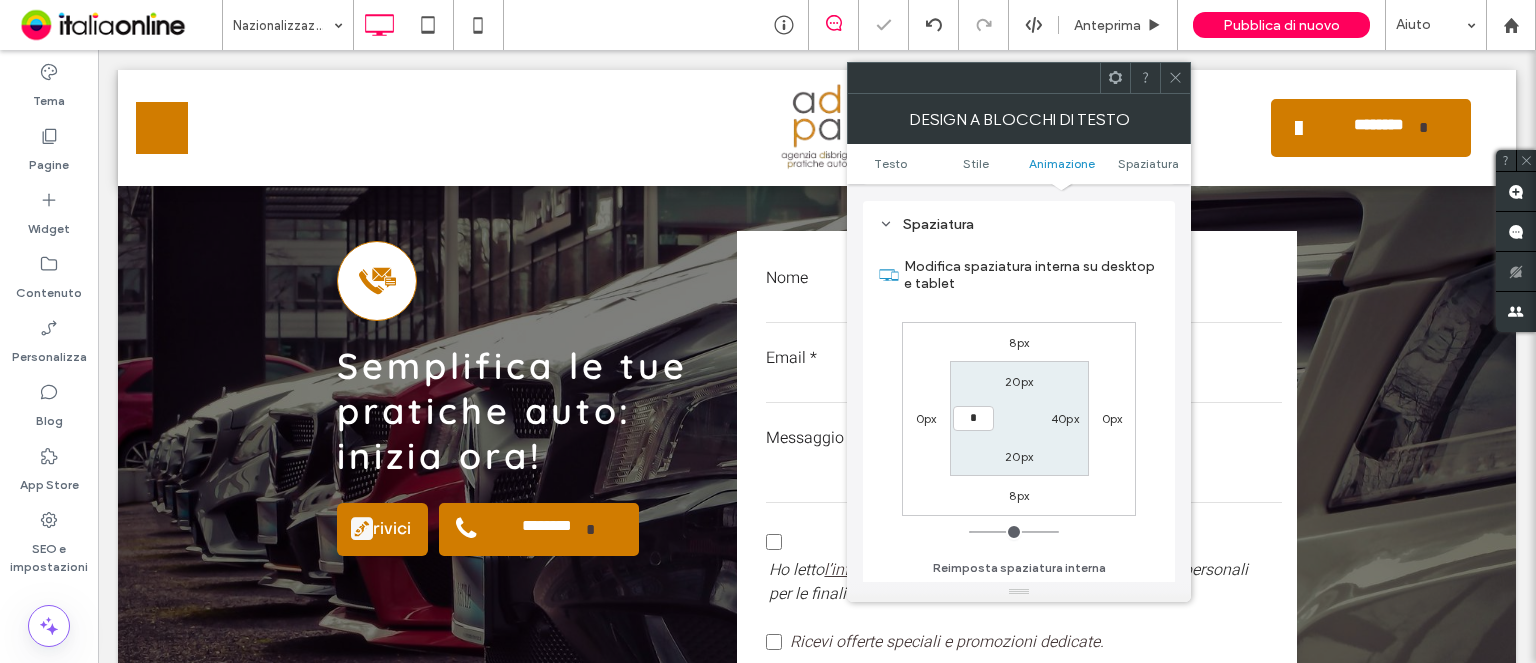 type on "*" 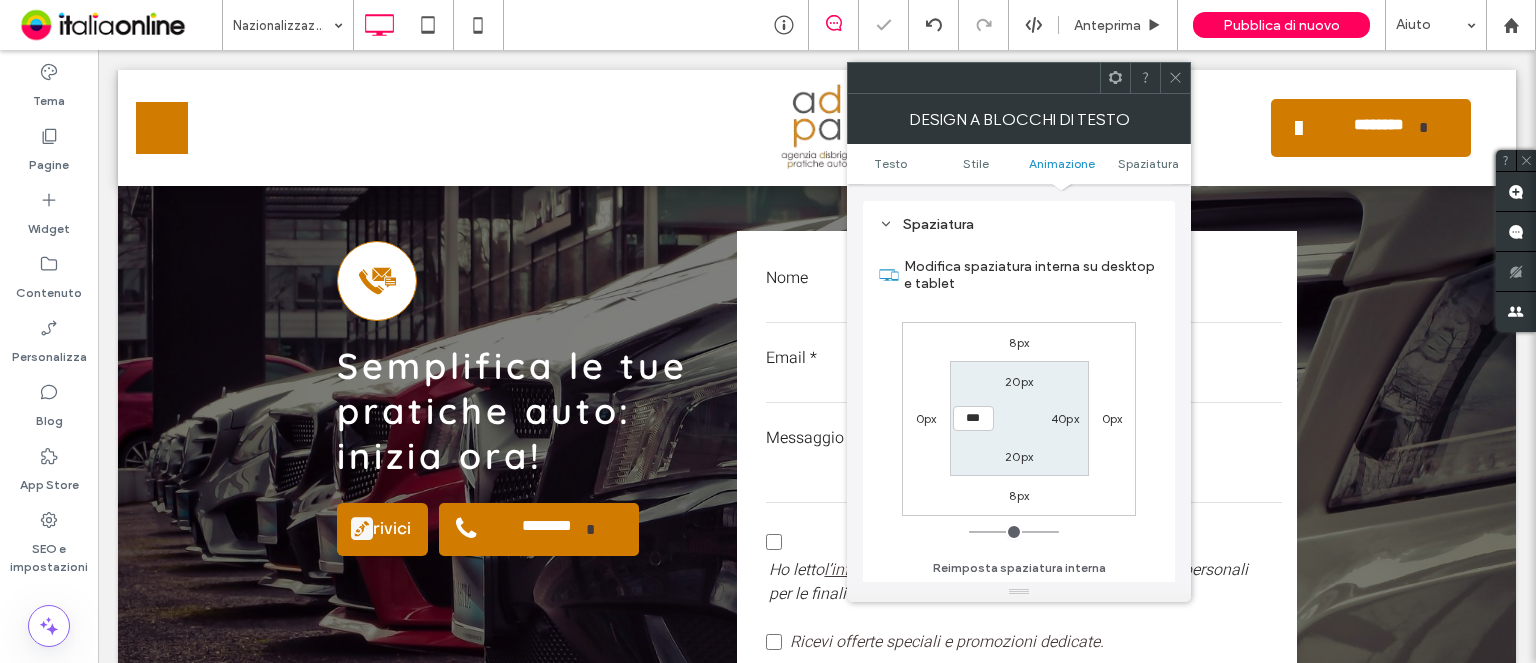 click at bounding box center [1175, 78] 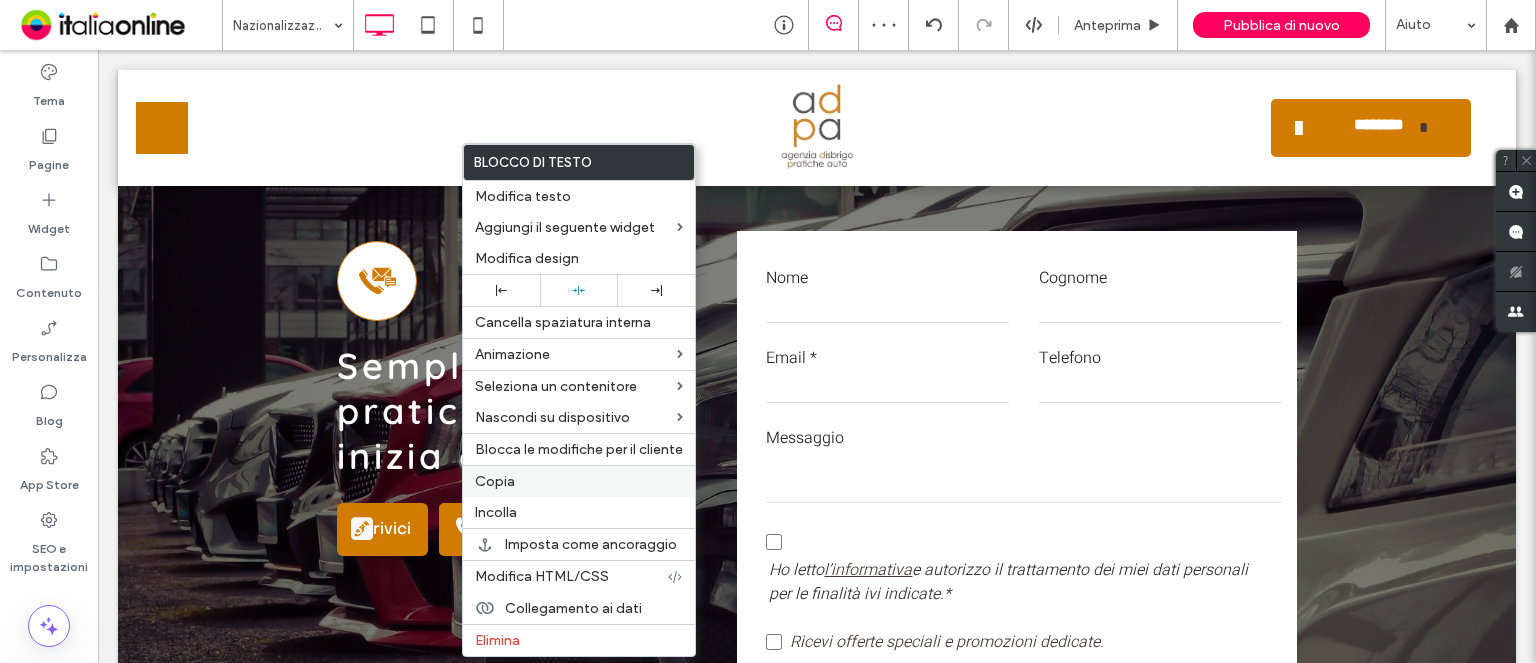 click on "Copia" at bounding box center (579, 481) 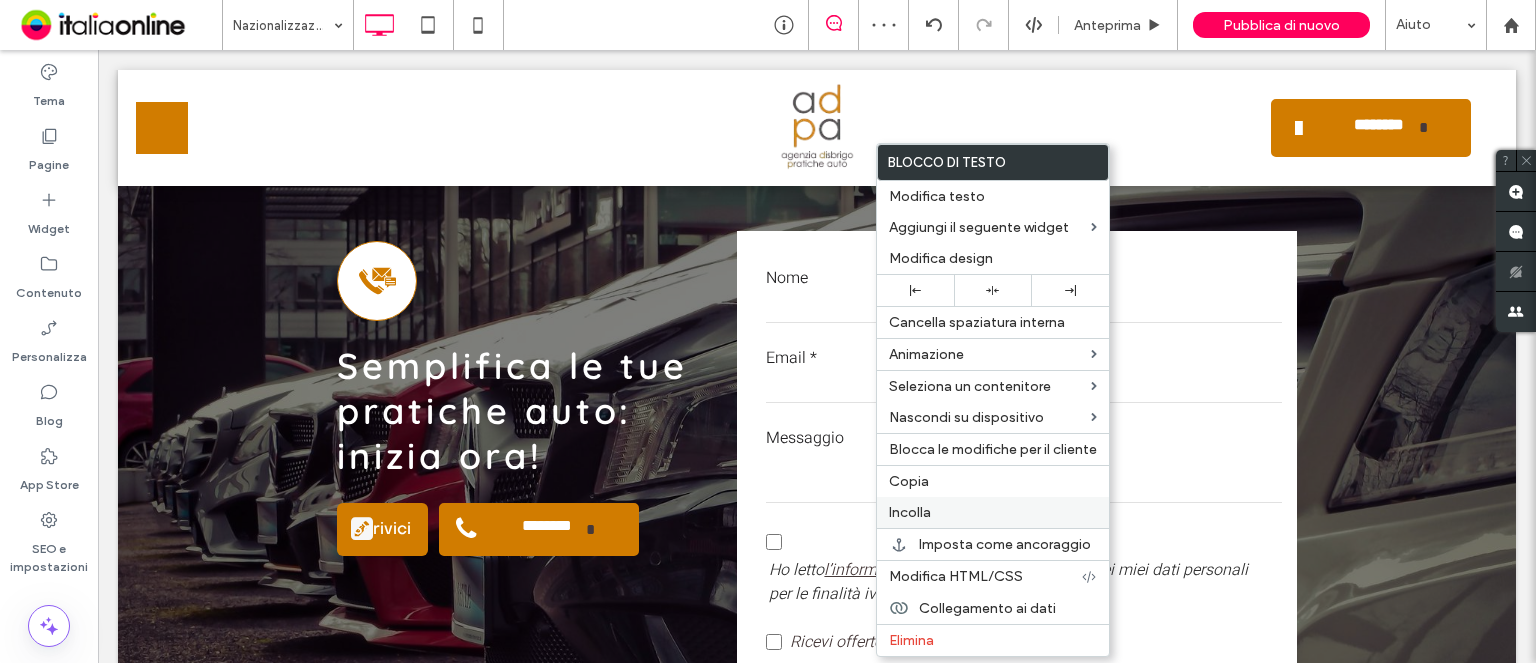 click on "Incolla" at bounding box center [993, 512] 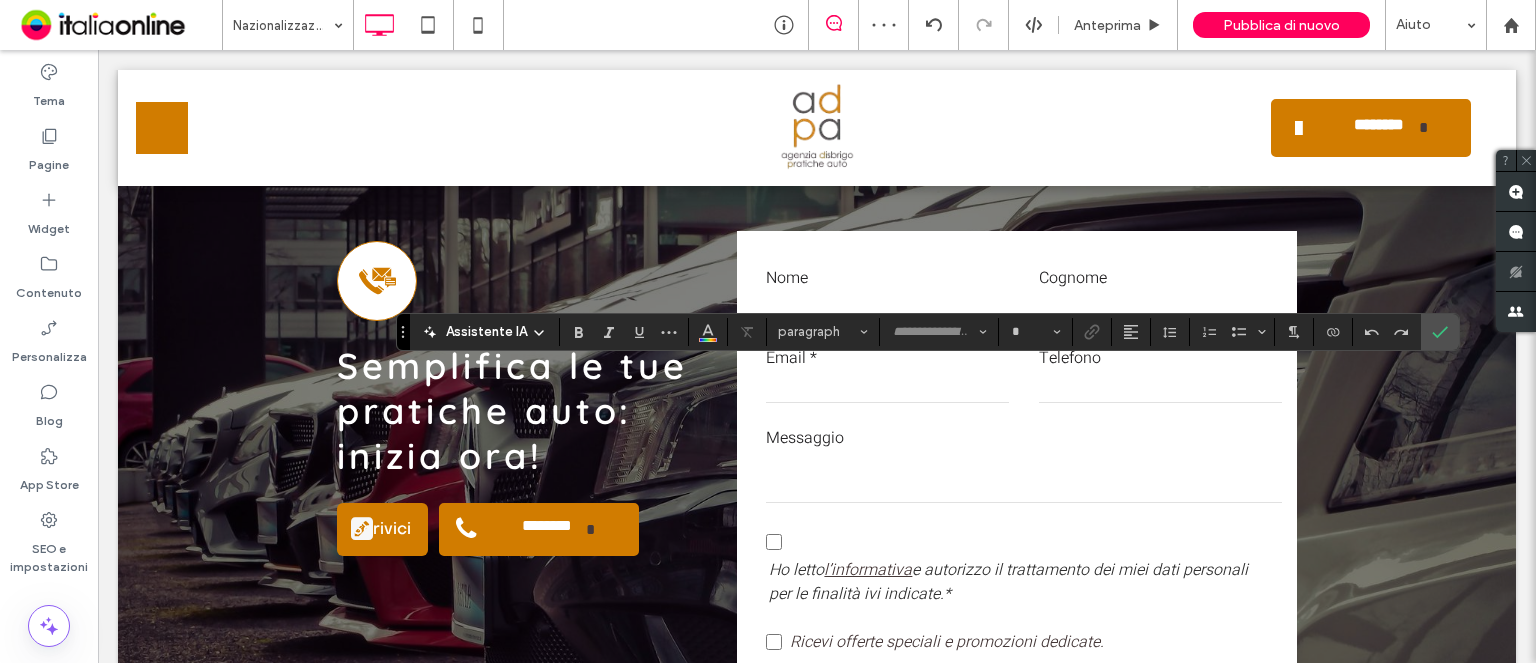 type on "*********" 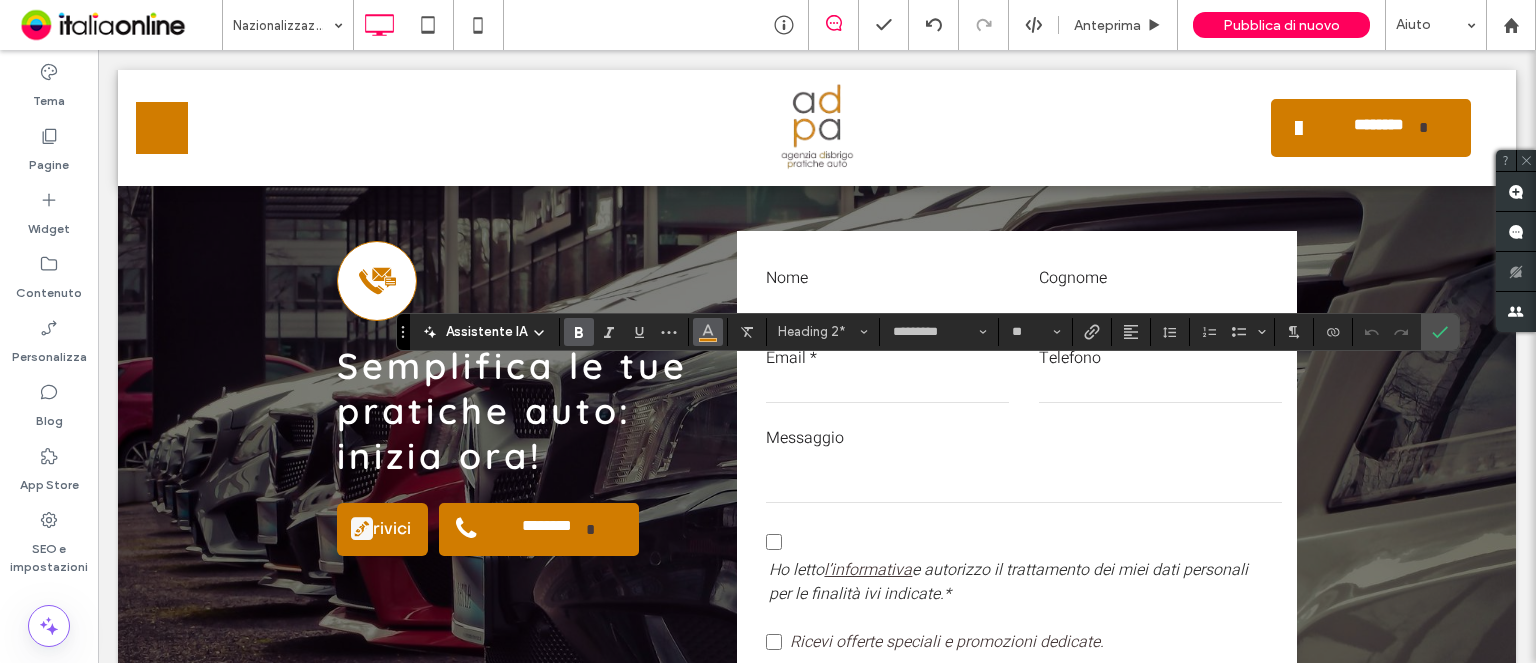 click 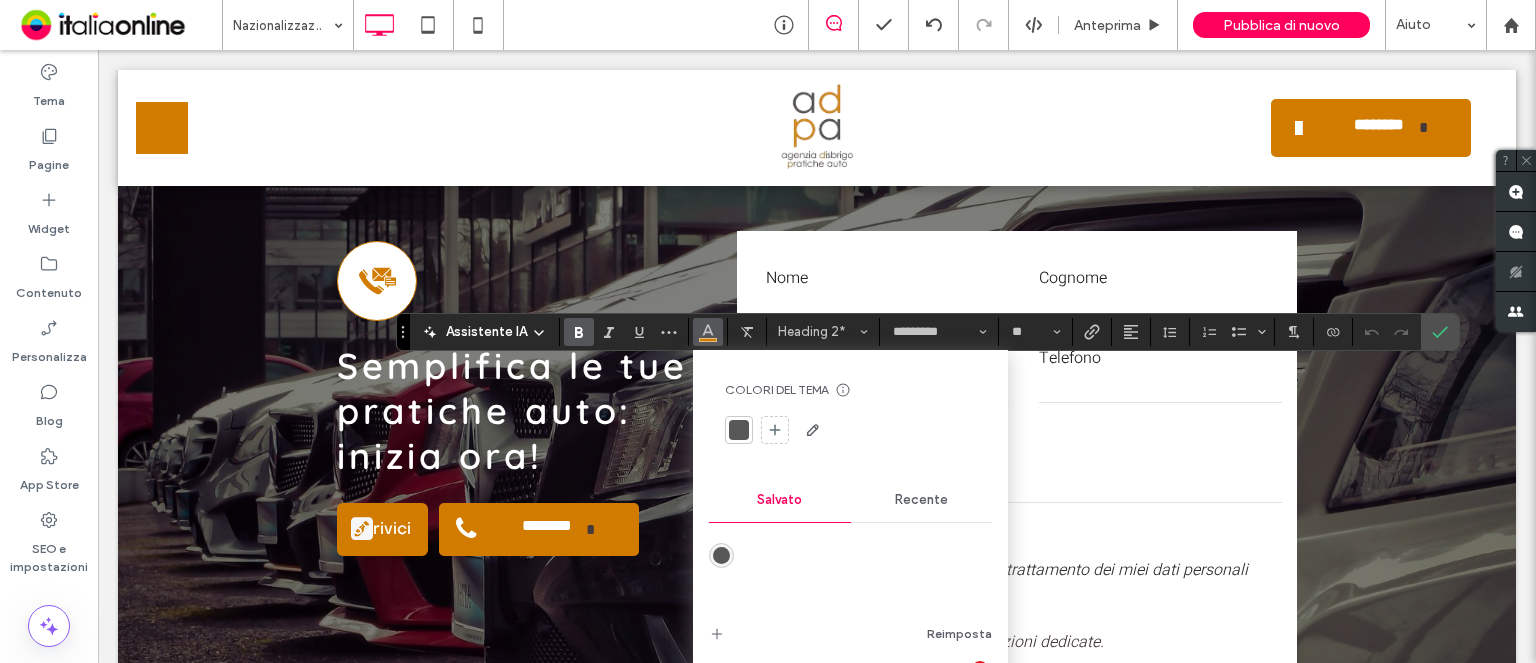 click on "Recente" at bounding box center (921, 500) 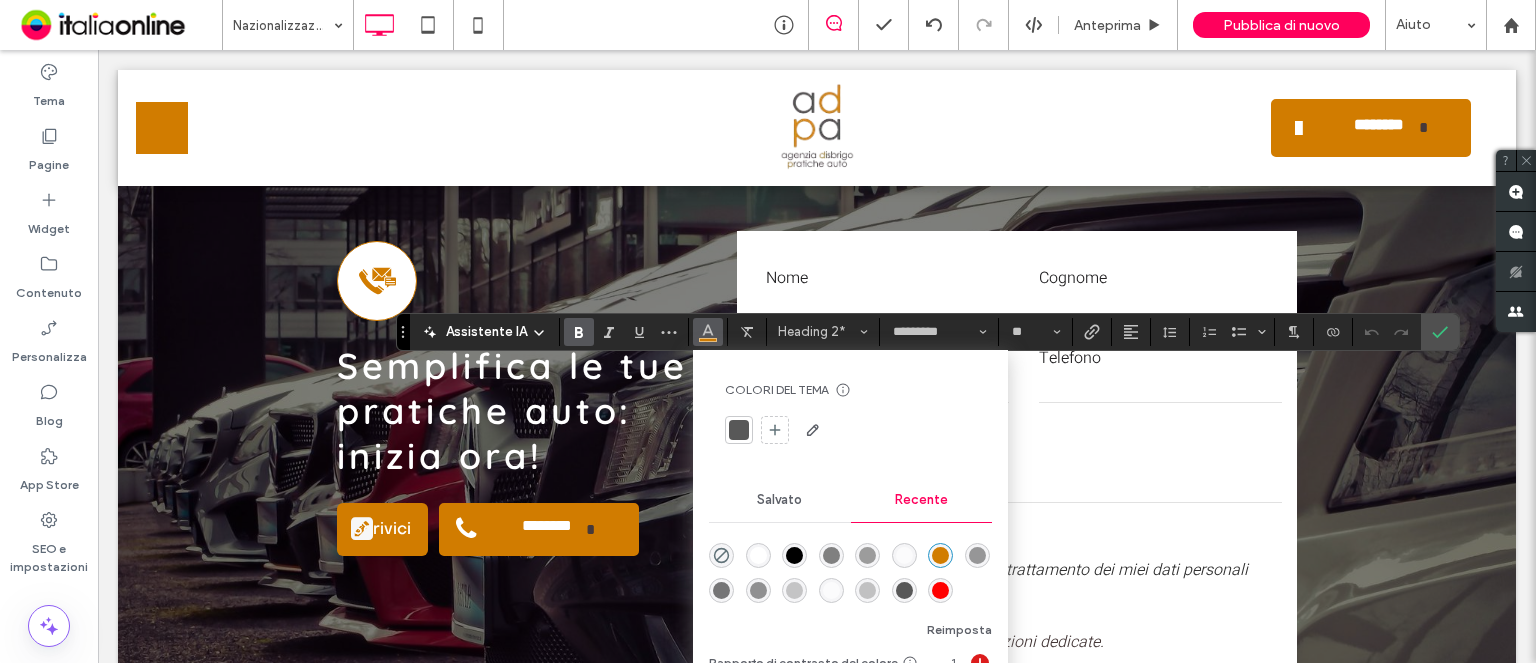 click at bounding box center [758, 555] 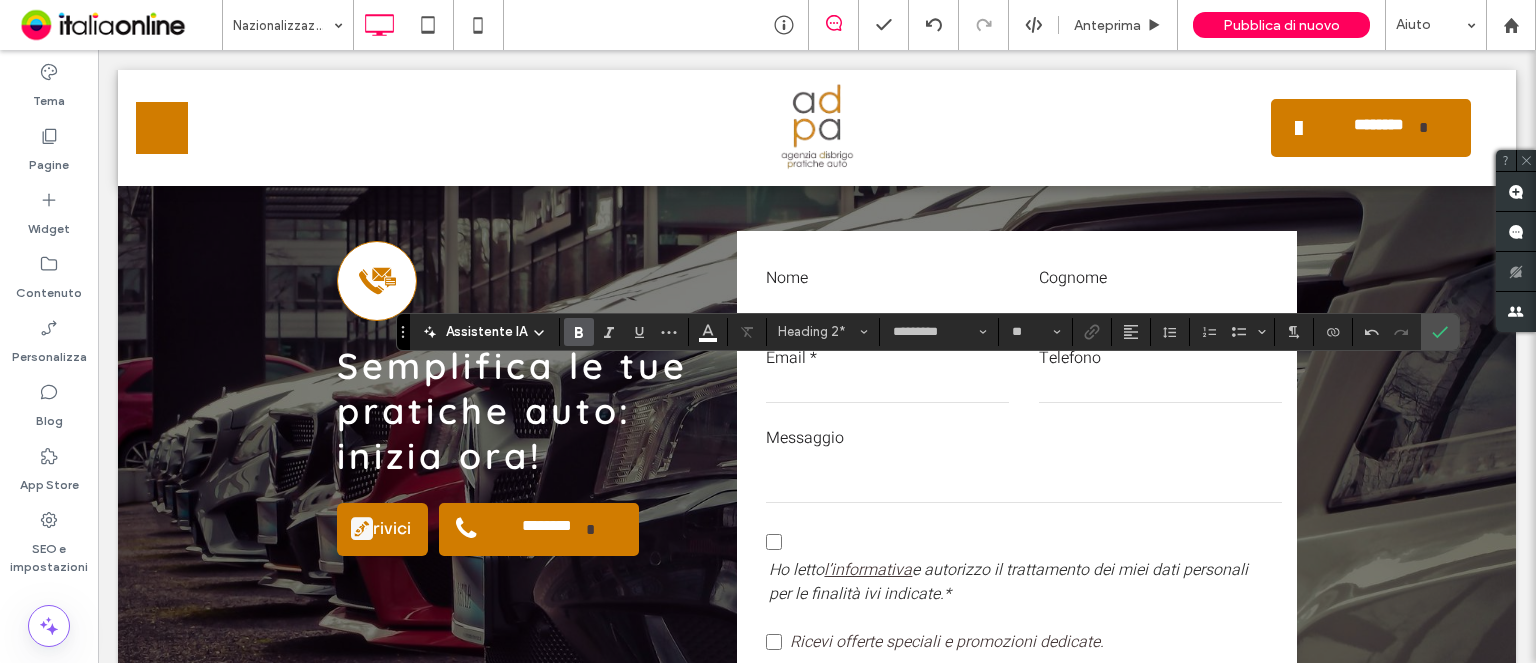 type on "*****" 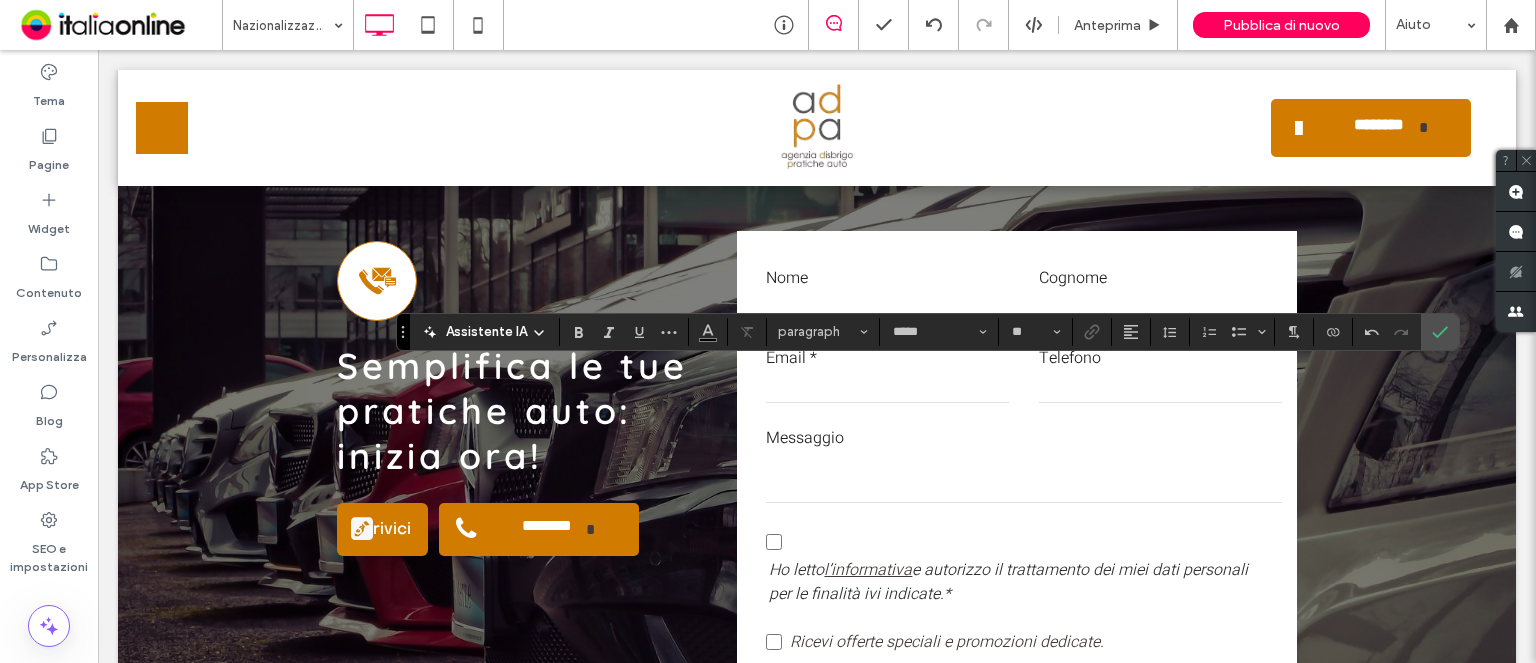 type on "*********" 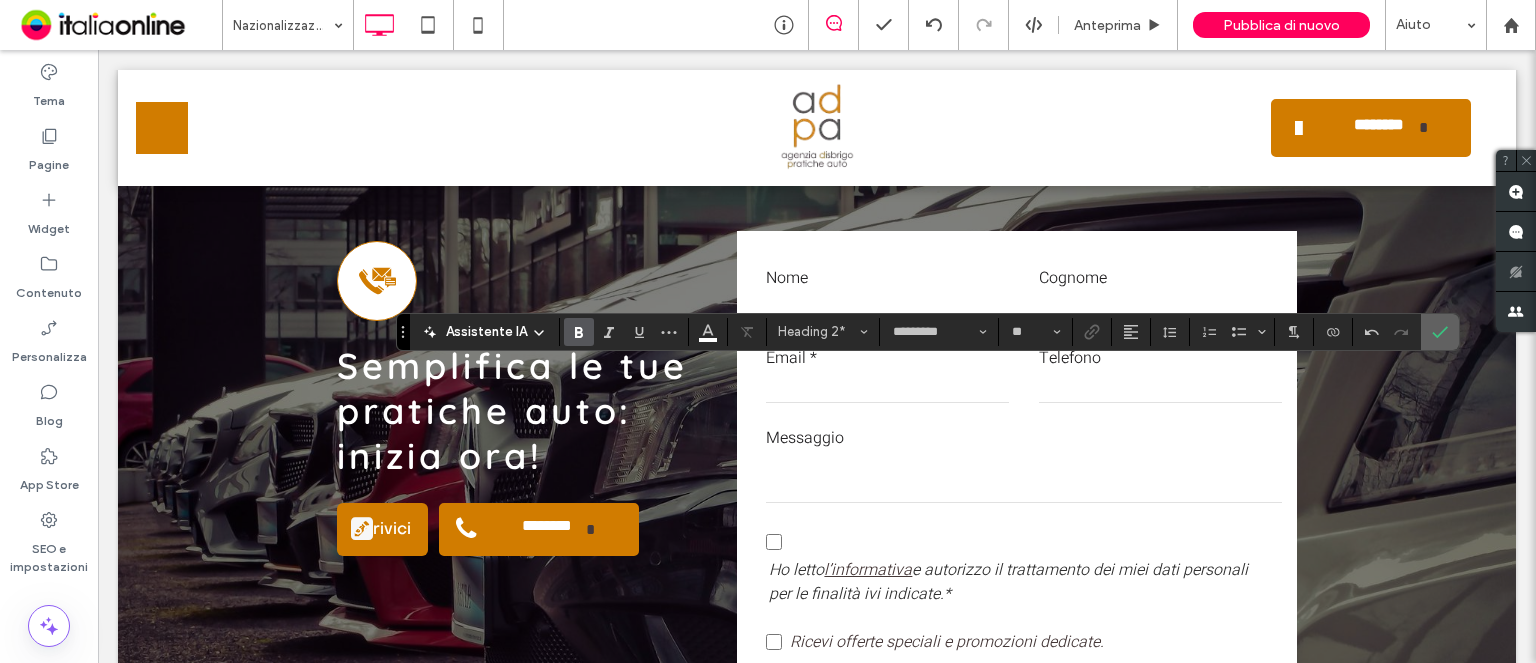 click 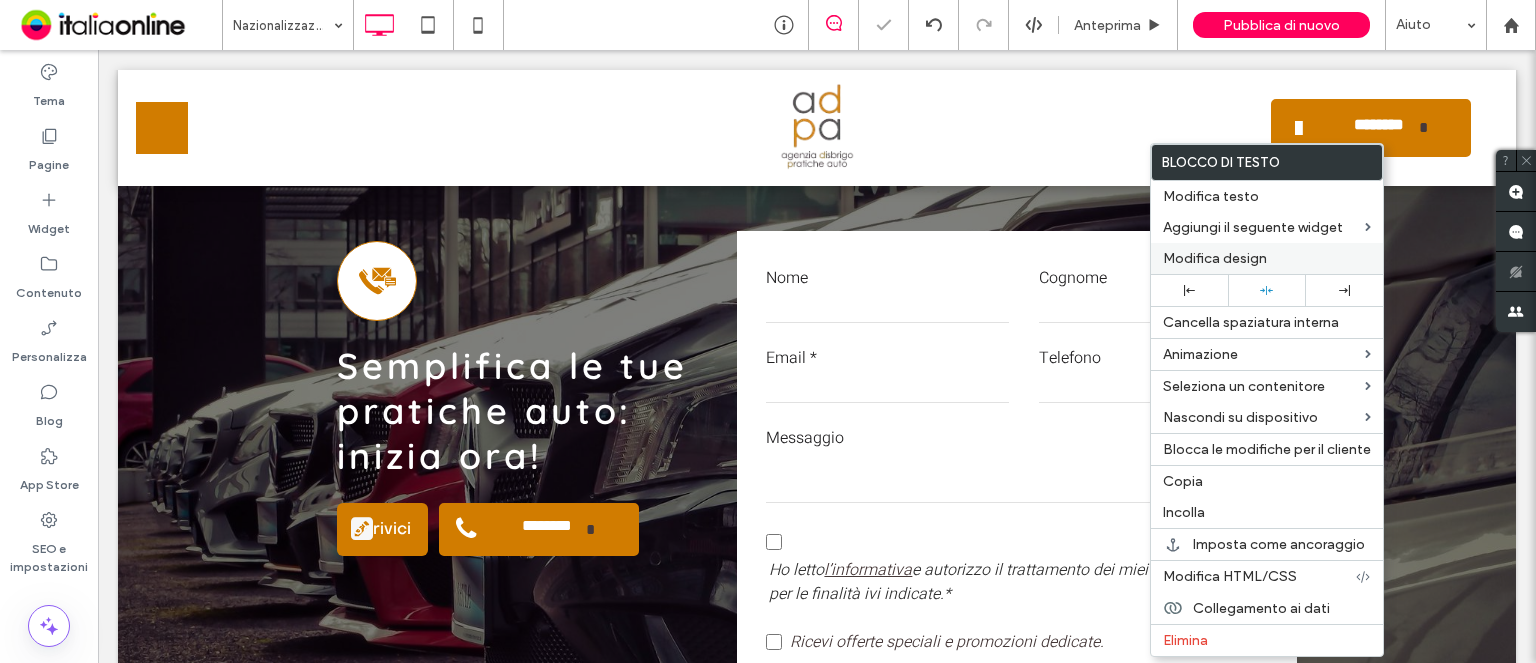 click on "Modifica design" at bounding box center [1215, 258] 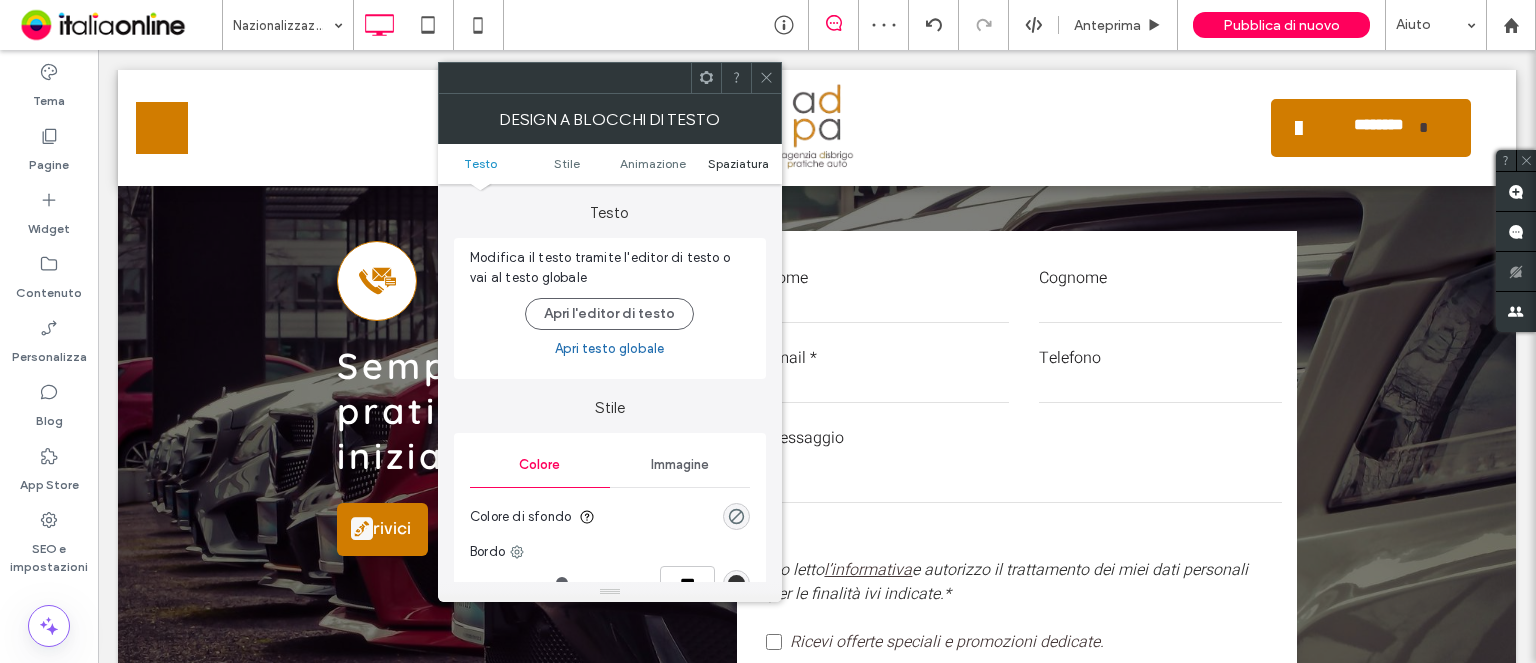 click on "Spaziatura" at bounding box center (738, 163) 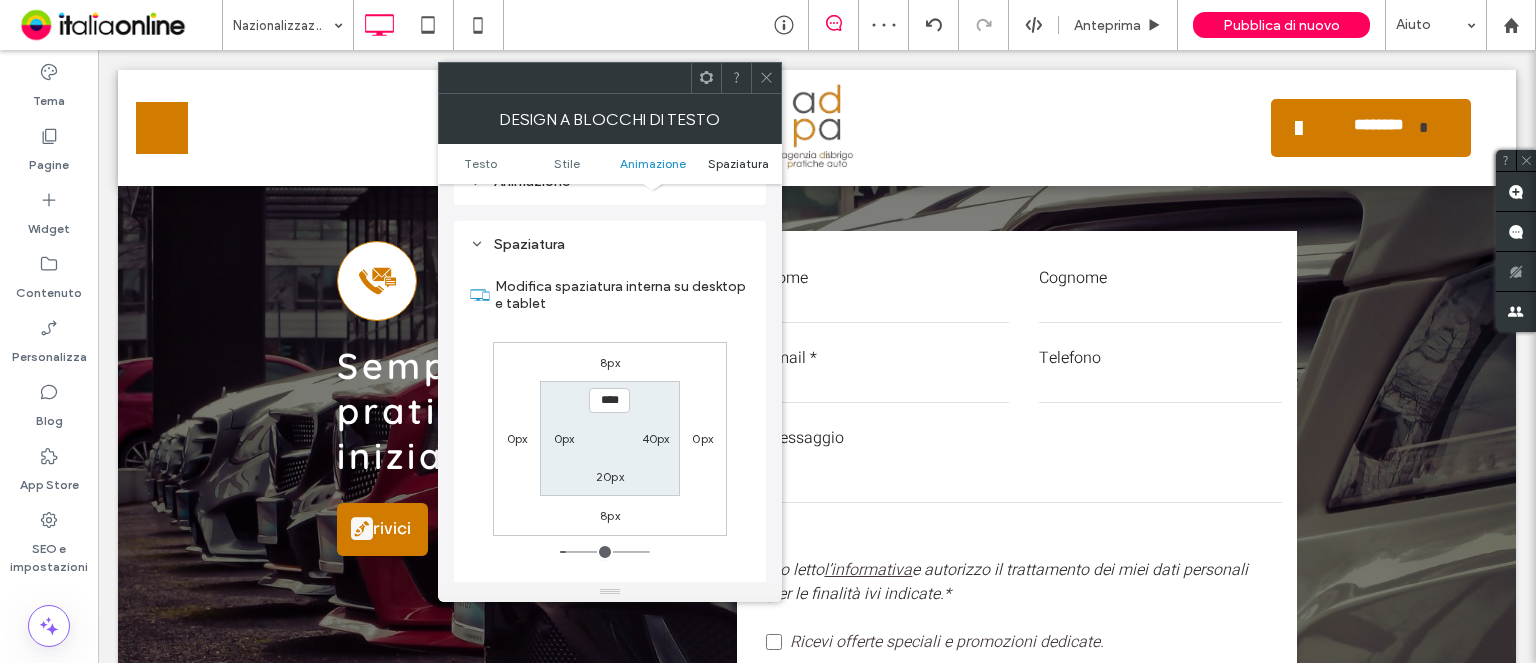 scroll, scrollTop: 572, scrollLeft: 0, axis: vertical 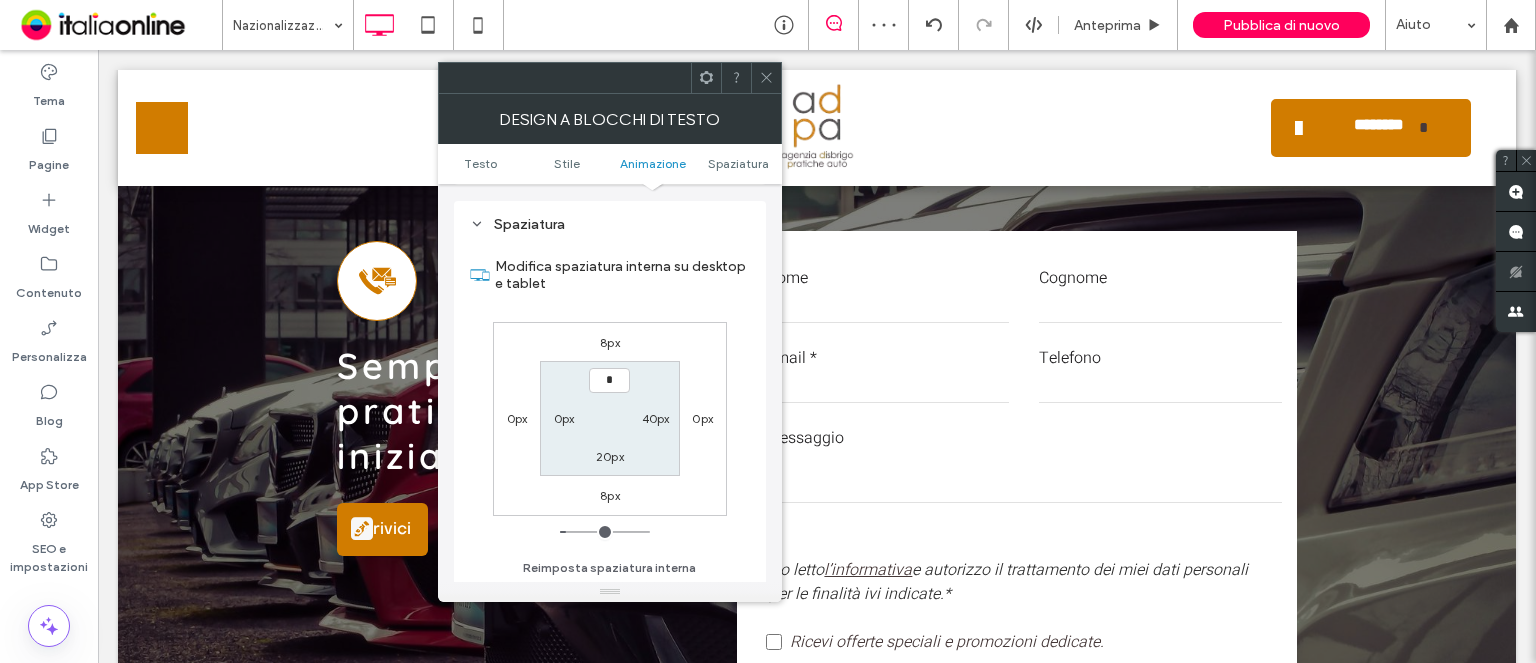 type on "***" 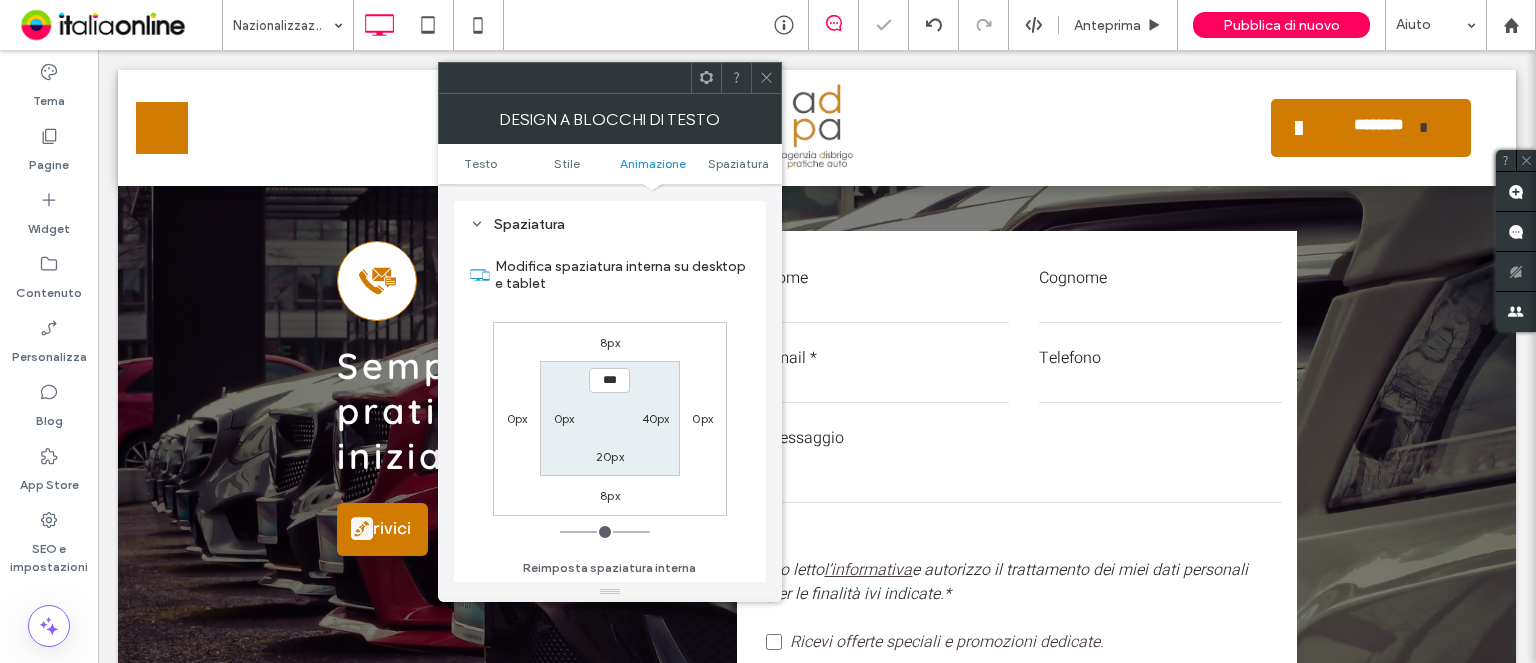 click on "20px" at bounding box center [610, 456] 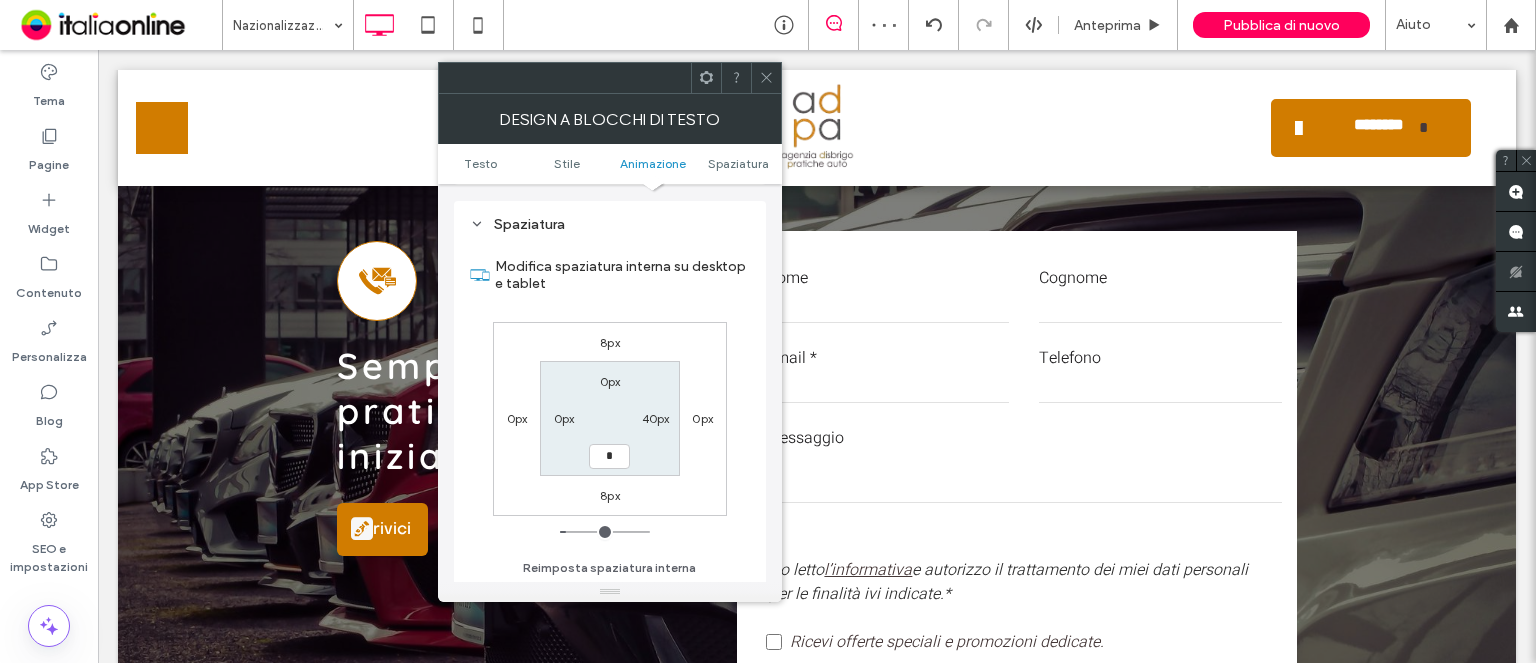 type on "*" 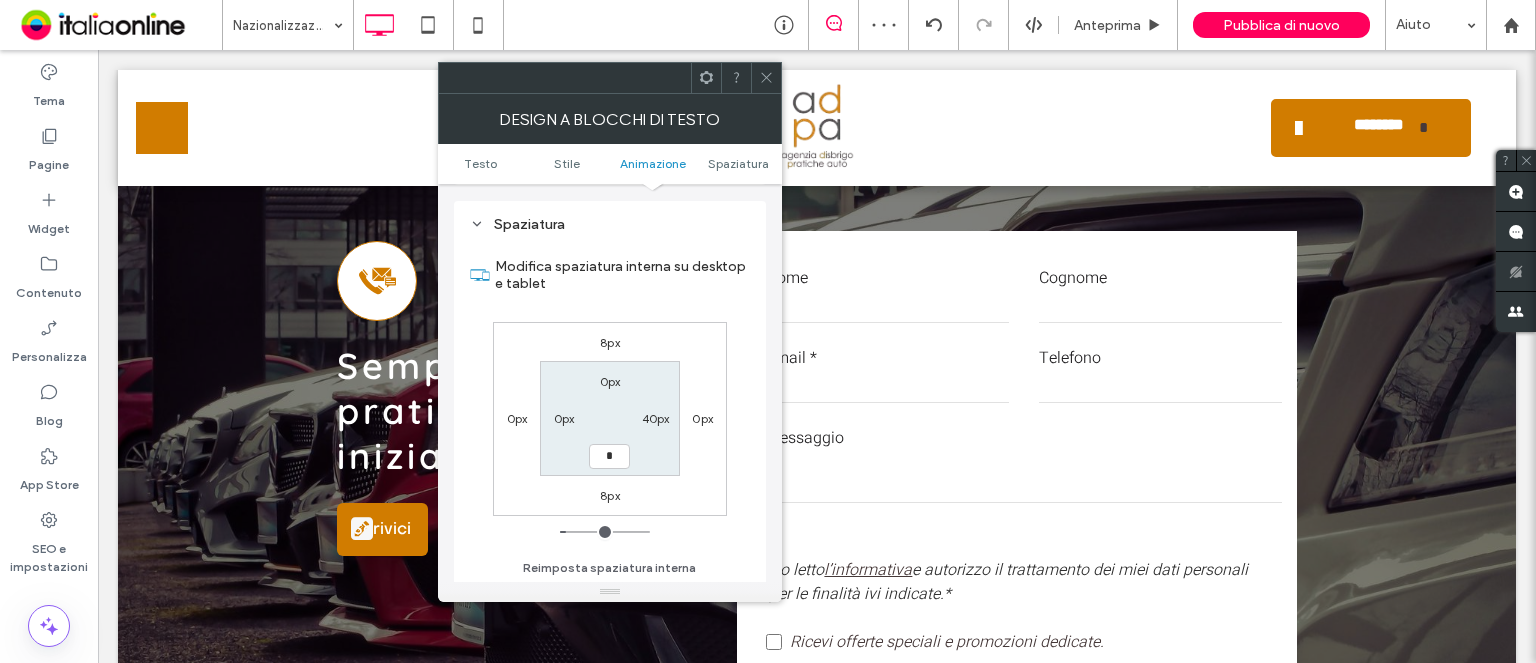 type on "*" 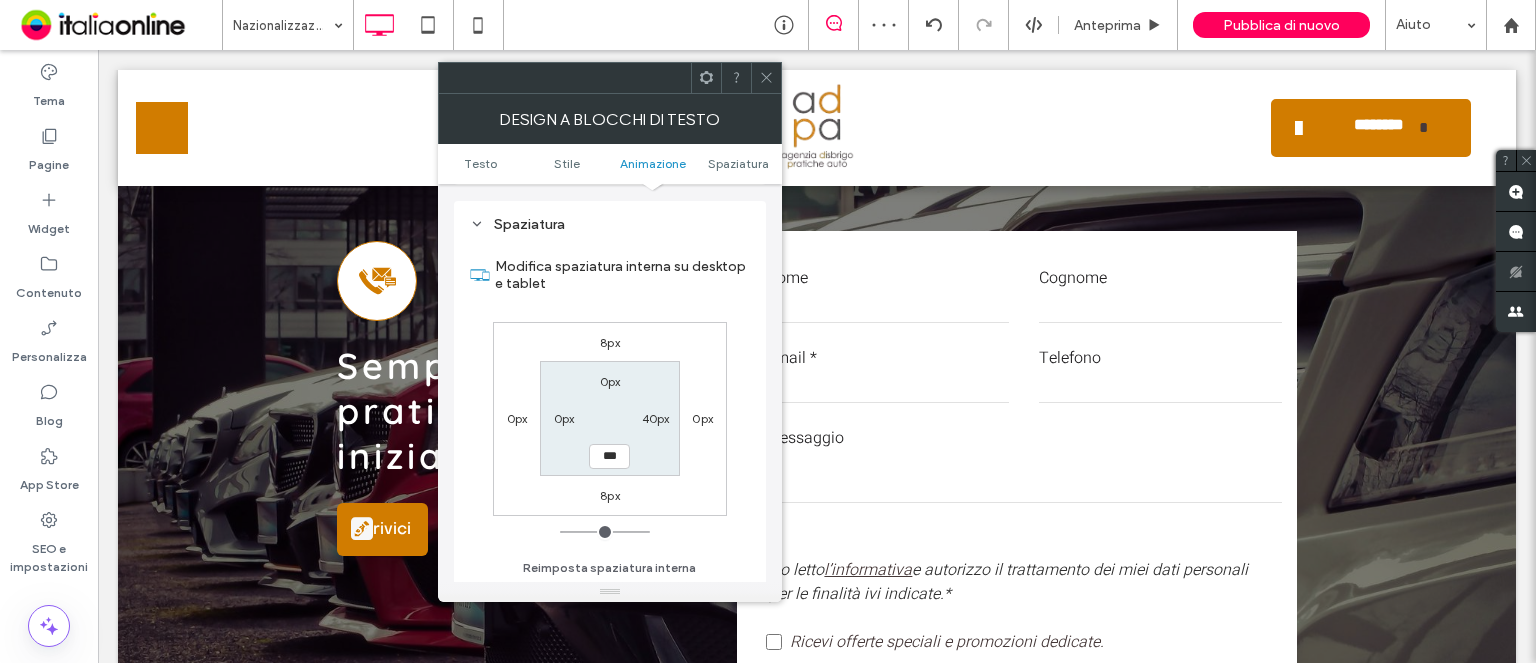 click 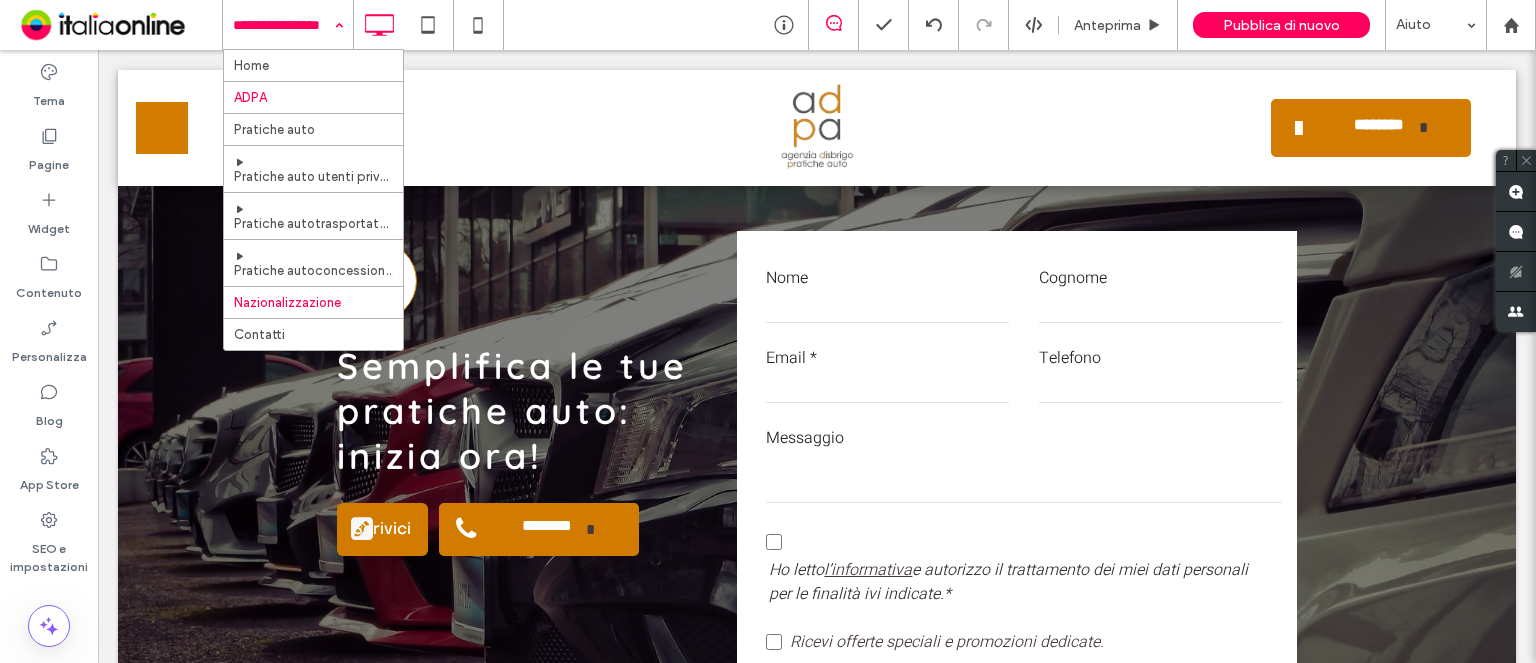 drag, startPoint x: 325, startPoint y: 95, endPoint x: 411, endPoint y: 41, distance: 101.54802 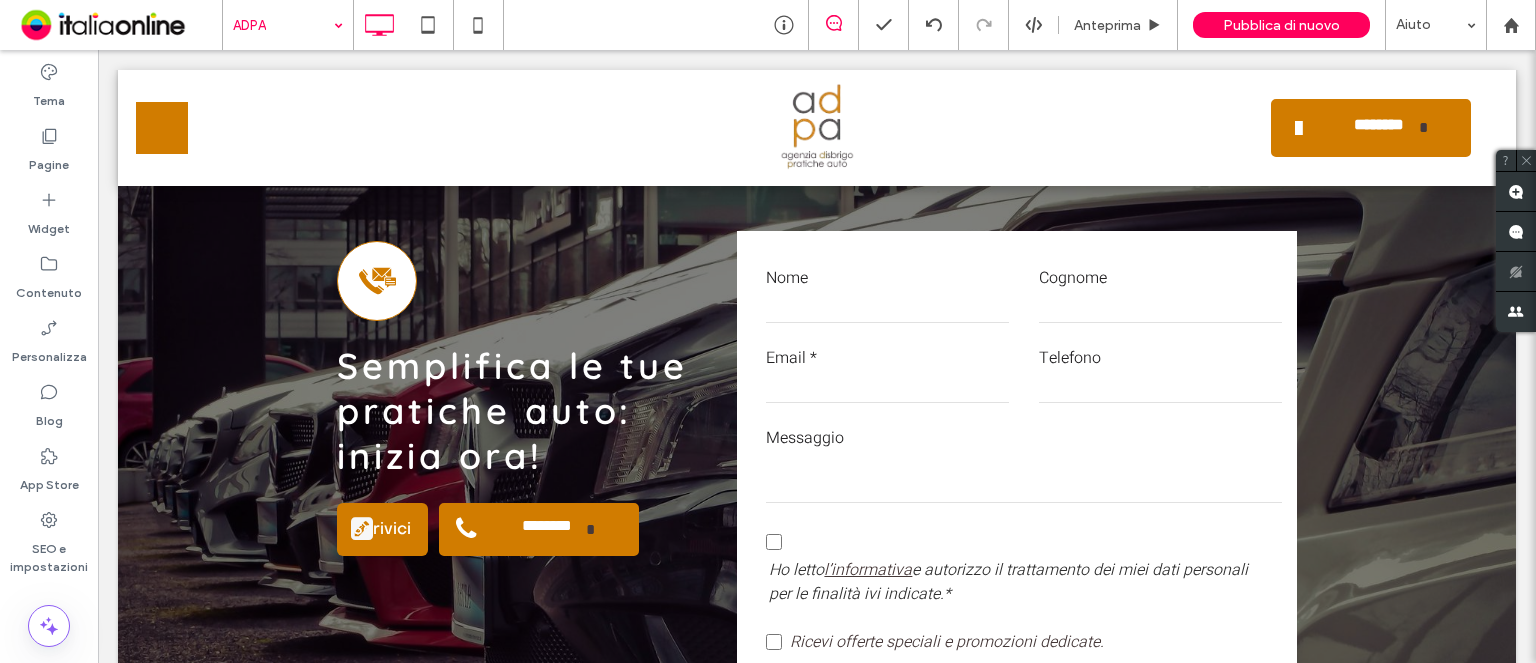 click at bounding box center [768, 331] 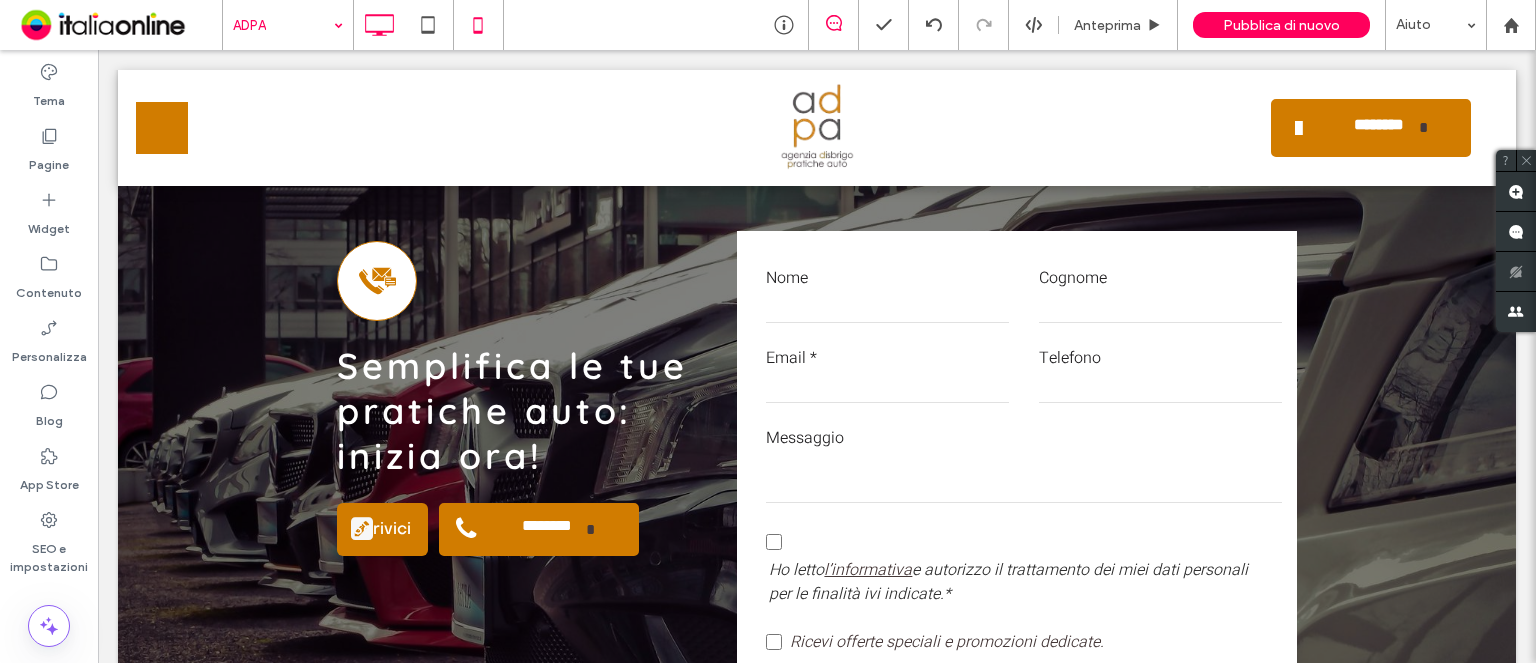 click 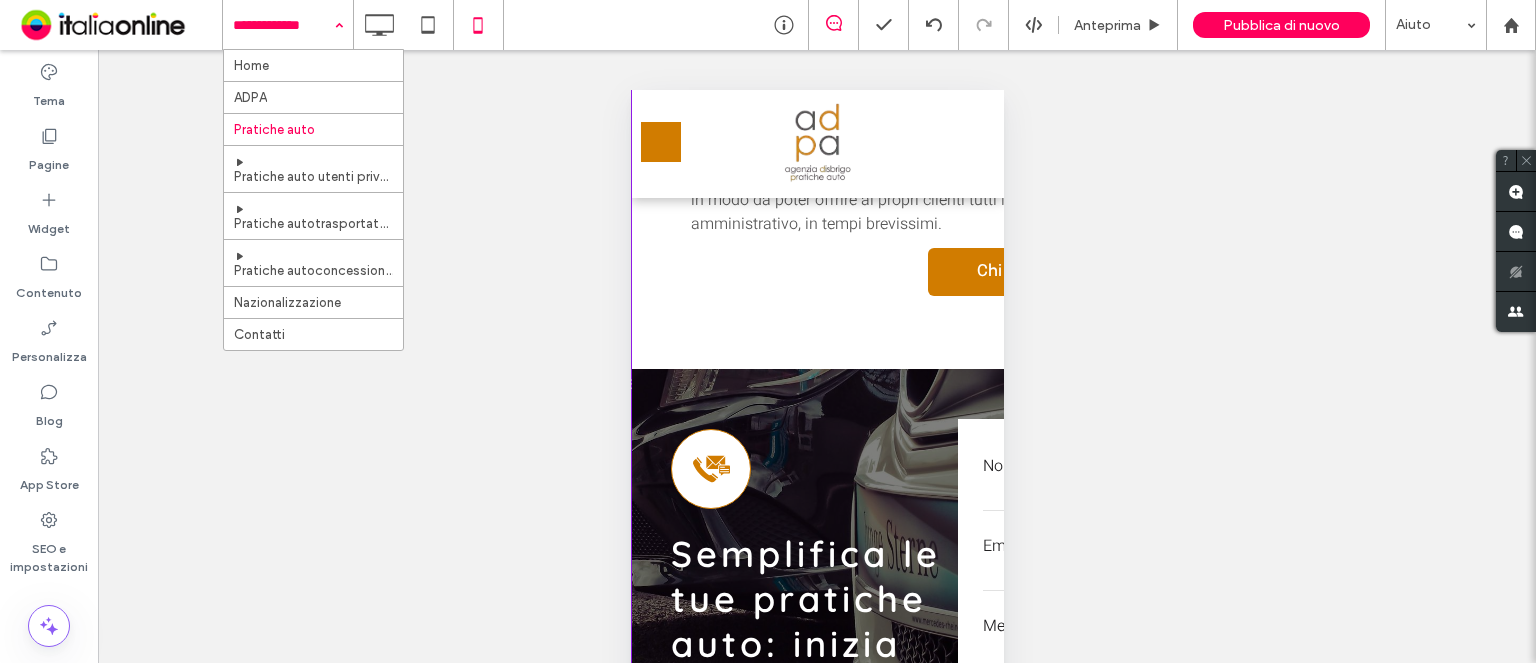 click at bounding box center (283, 25) 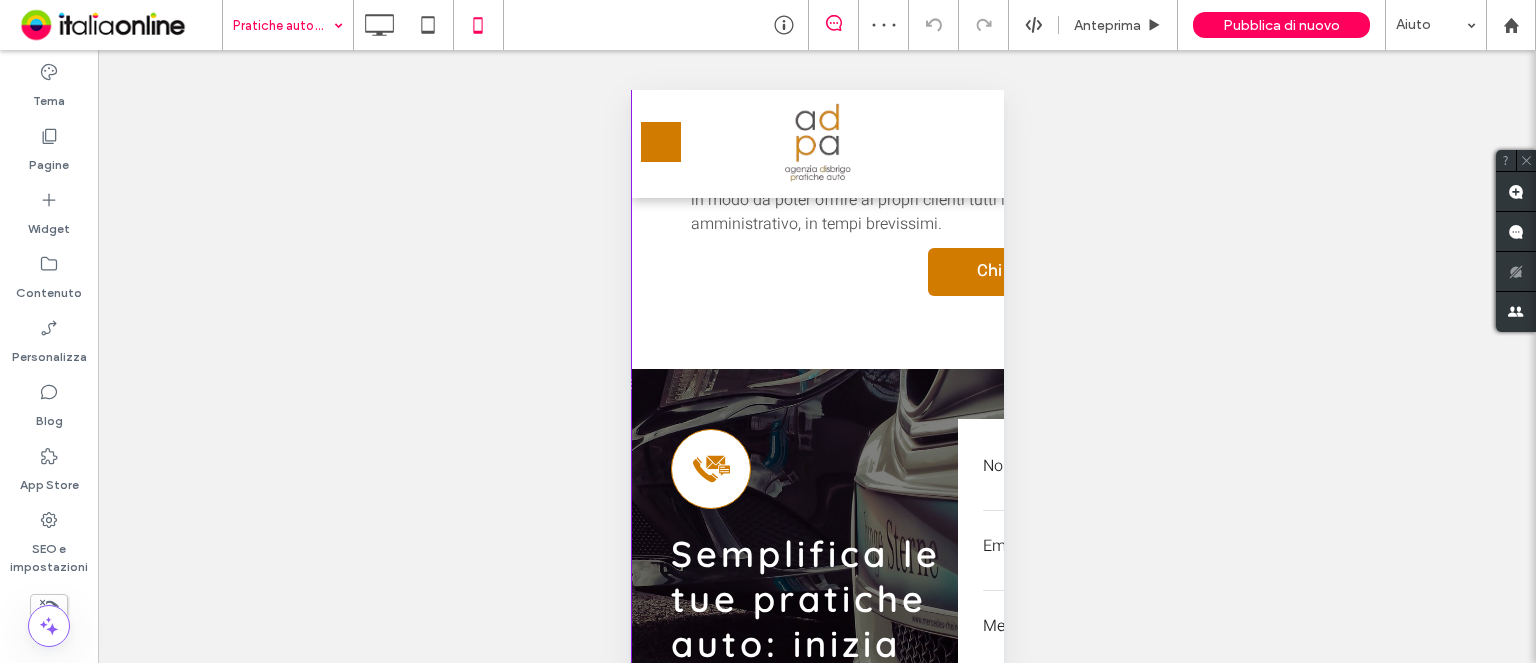 click at bounding box center (283, 25) 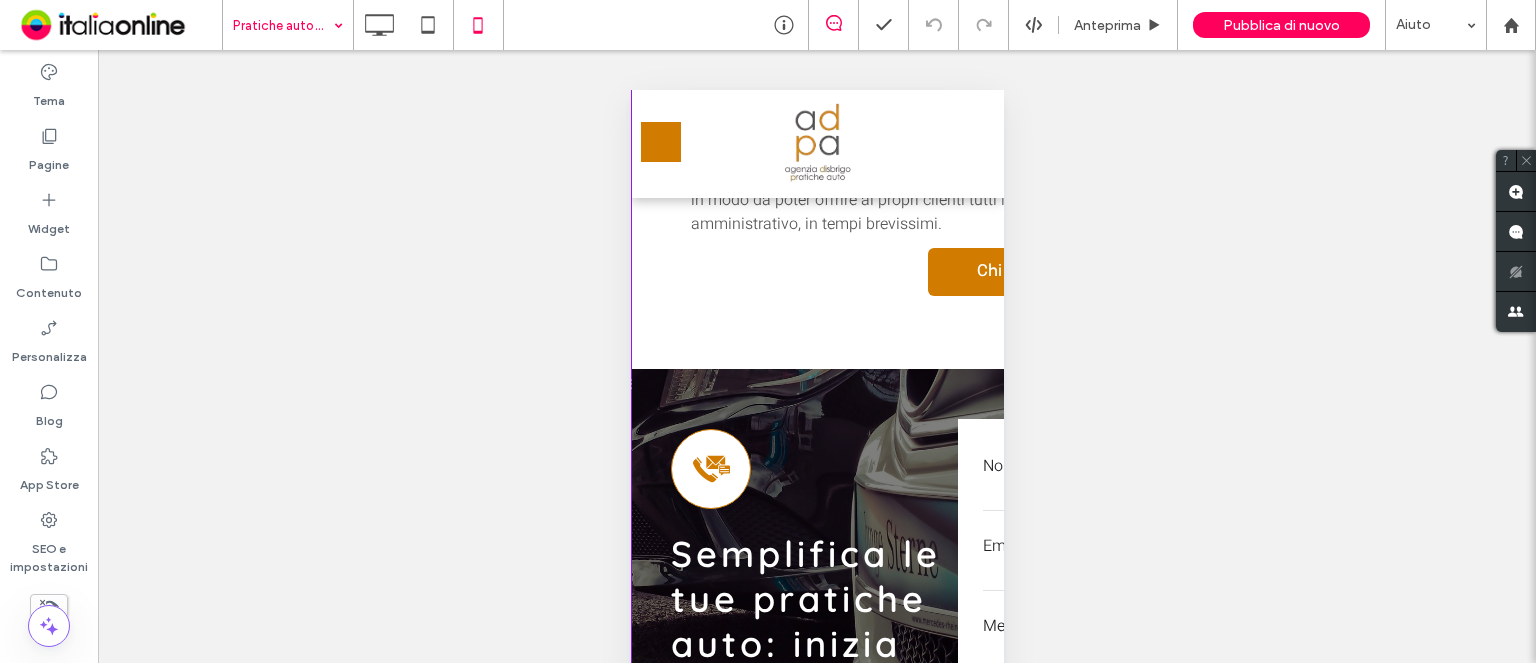 click at bounding box center (283, 25) 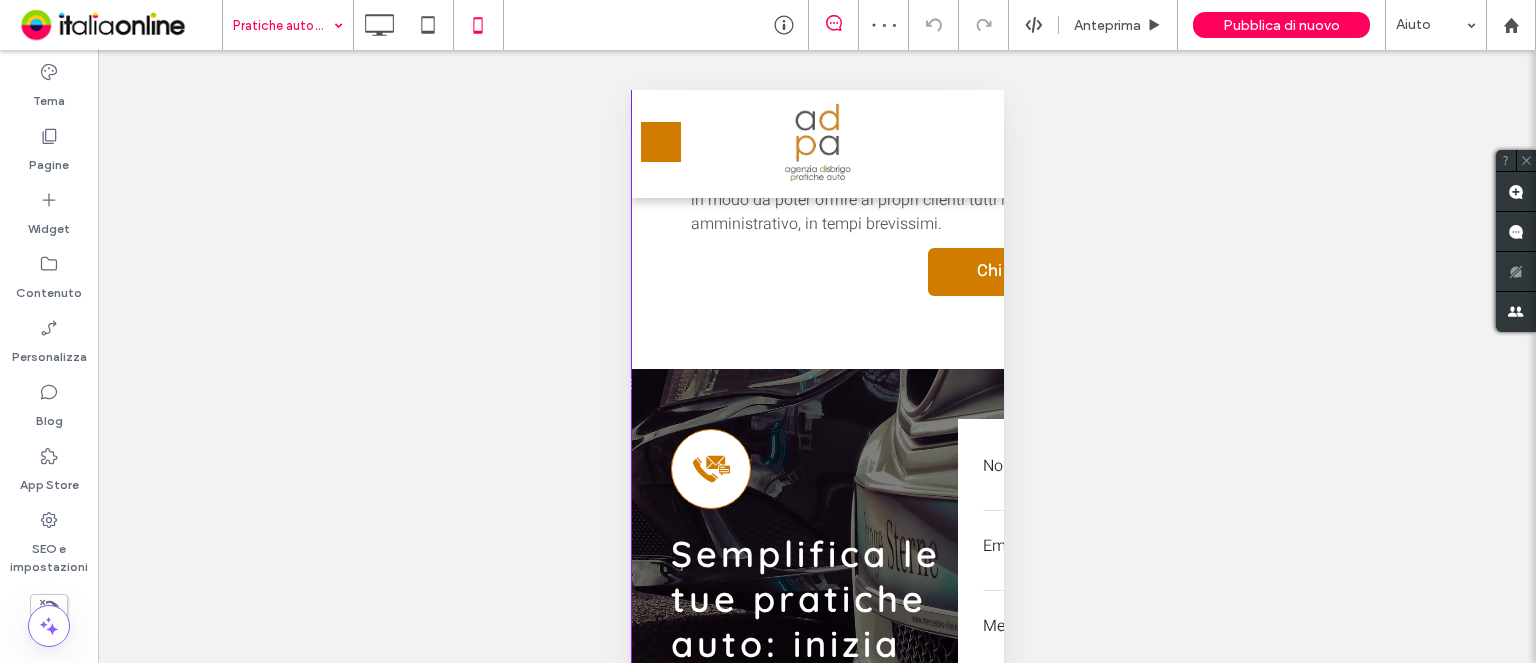 click at bounding box center [283, 25] 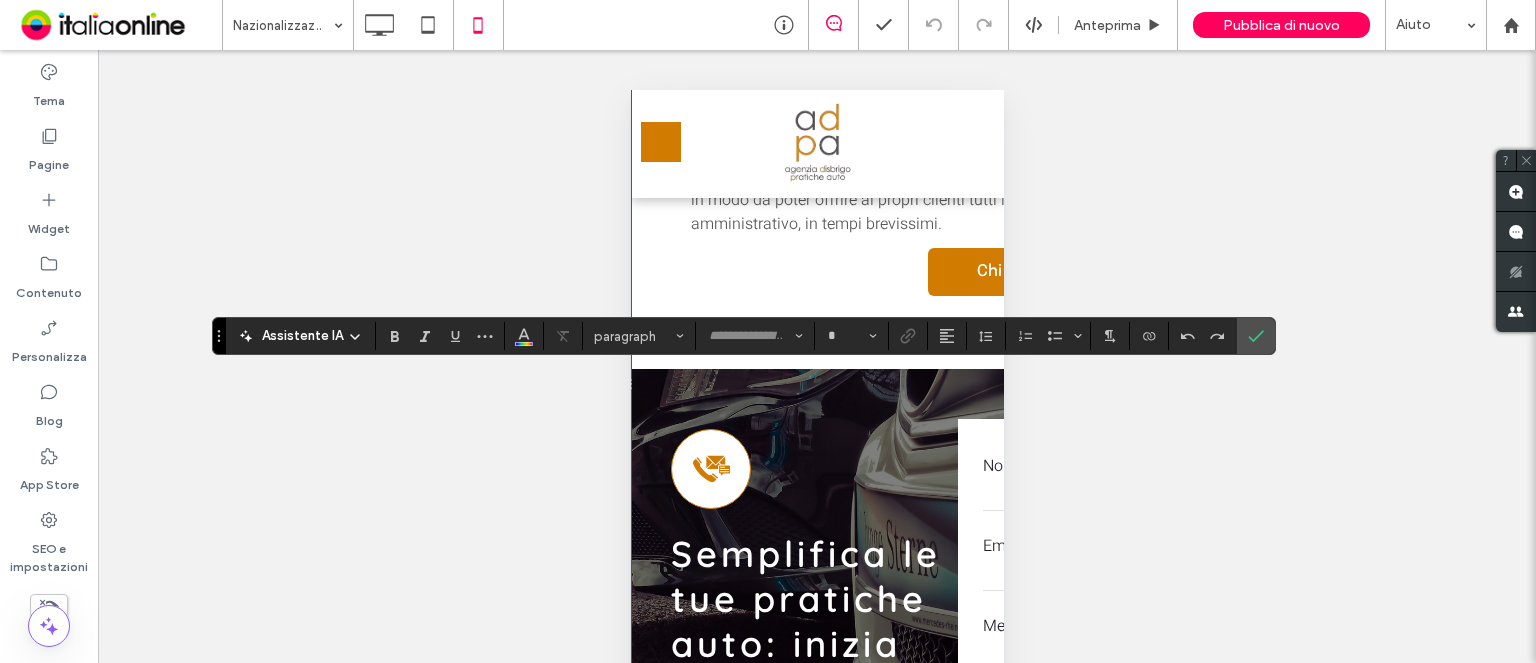 type on "*****" 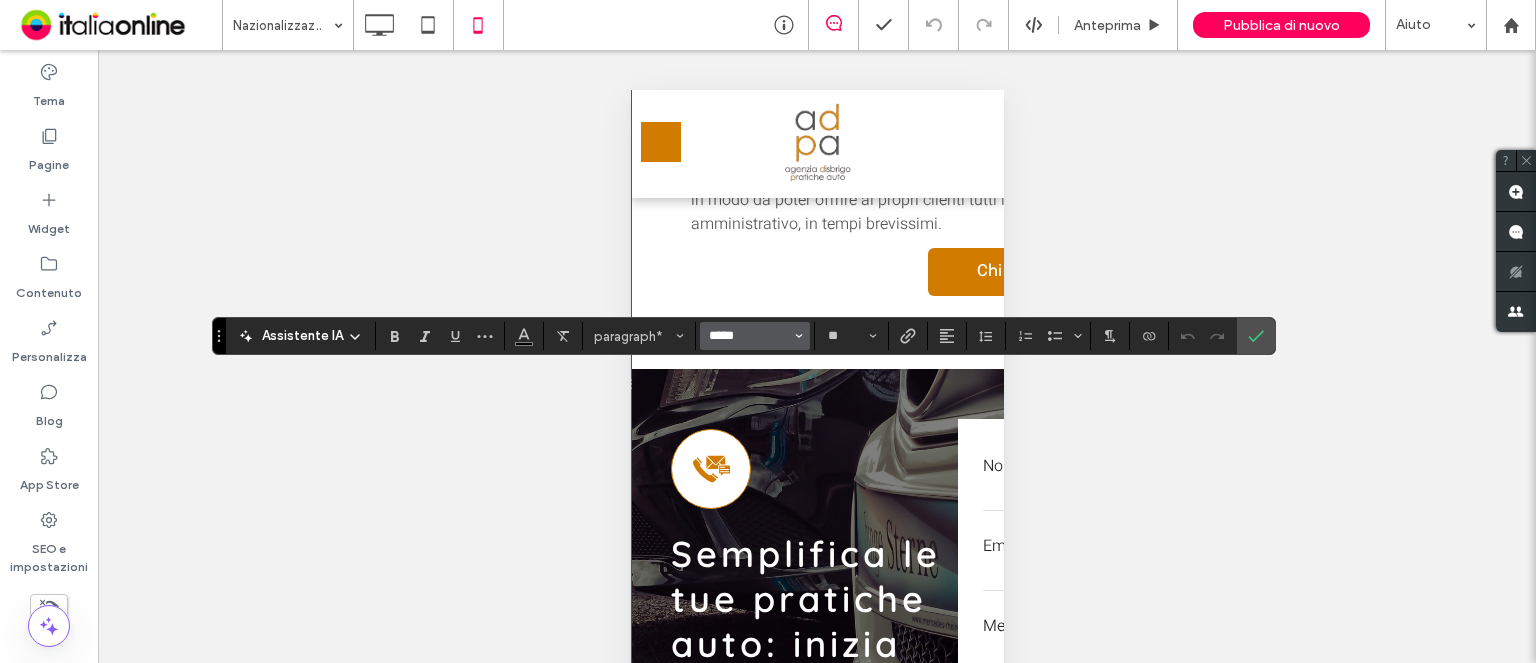 drag, startPoint x: 722, startPoint y: 342, endPoint x: 732, endPoint y: 337, distance: 11.18034 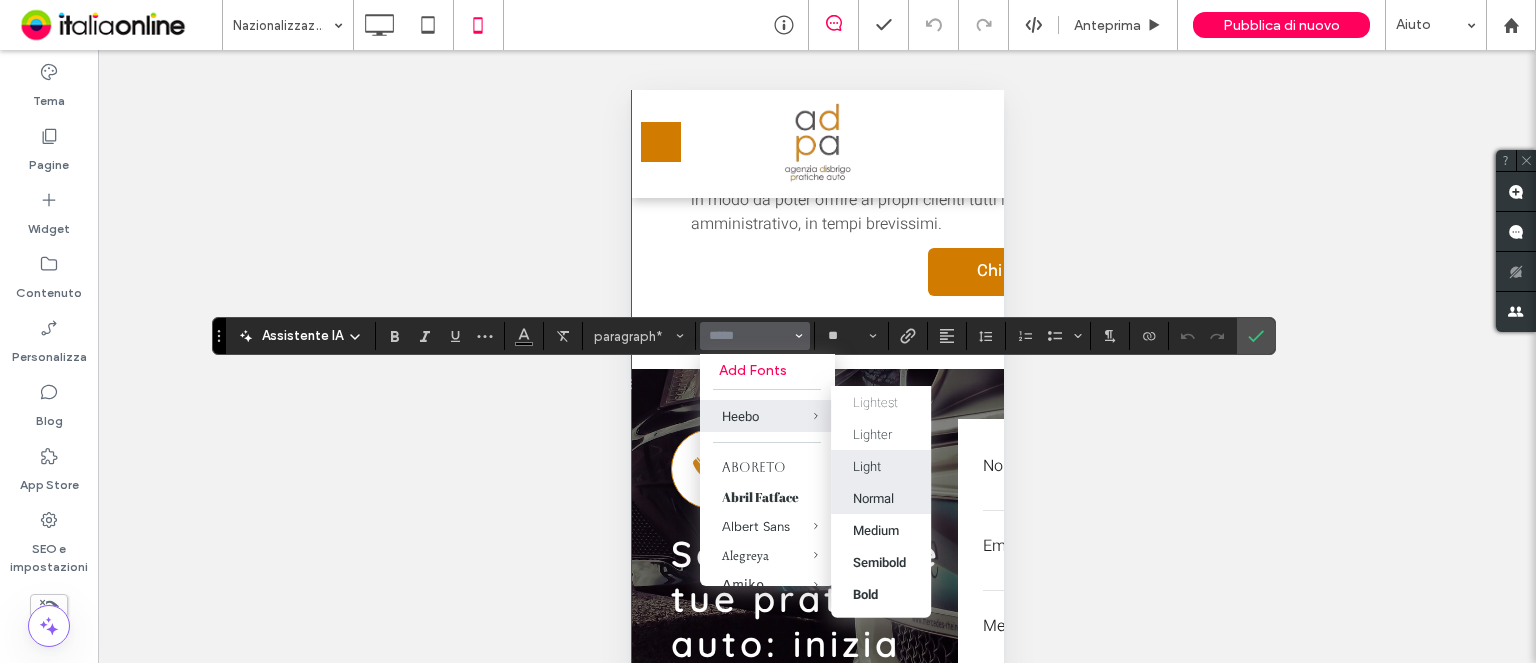 click on "Light" at bounding box center (867, 465) 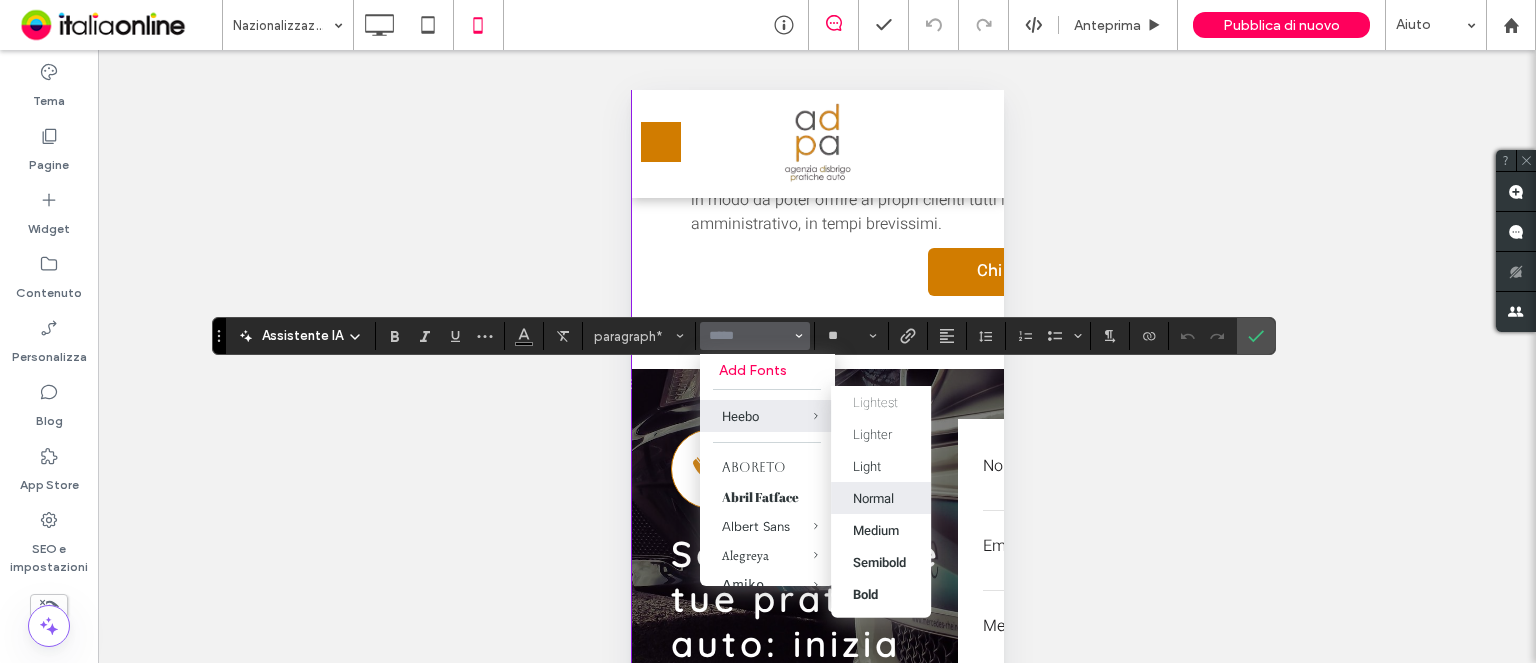 type on "*****" 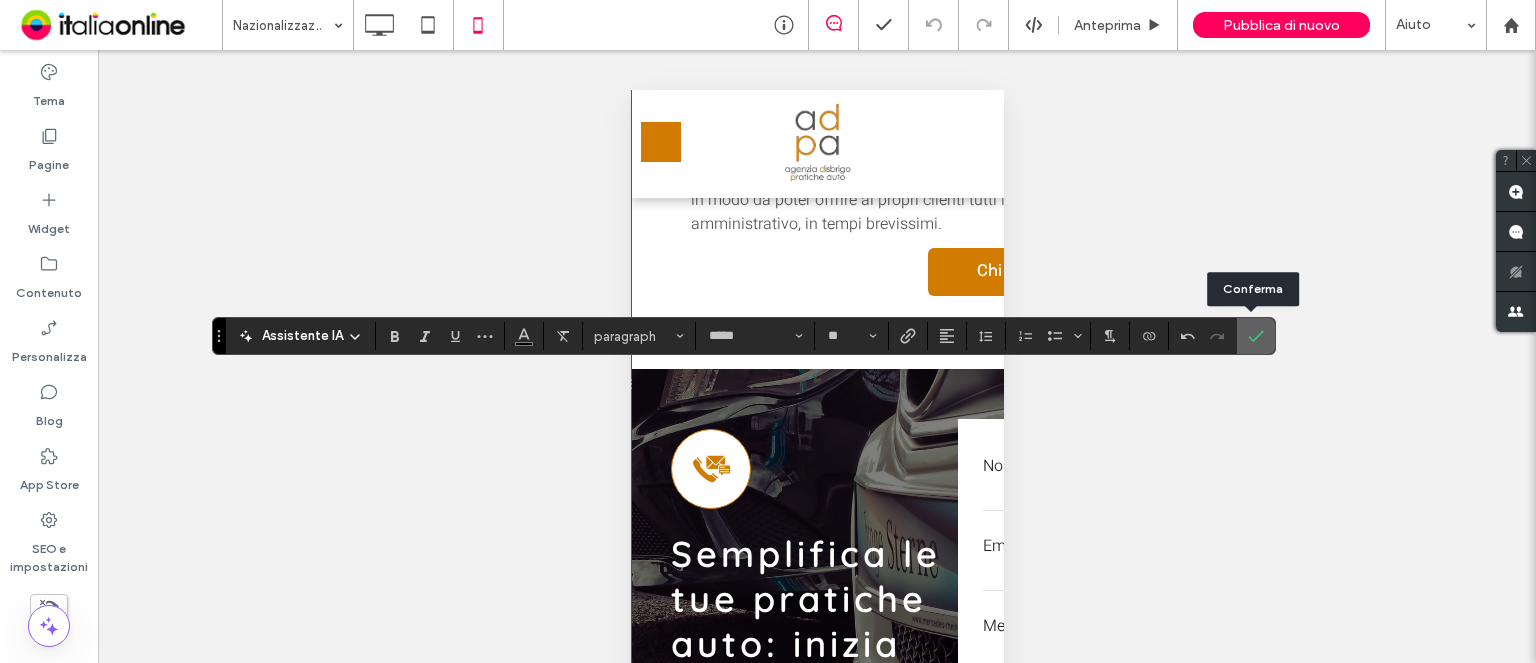 click 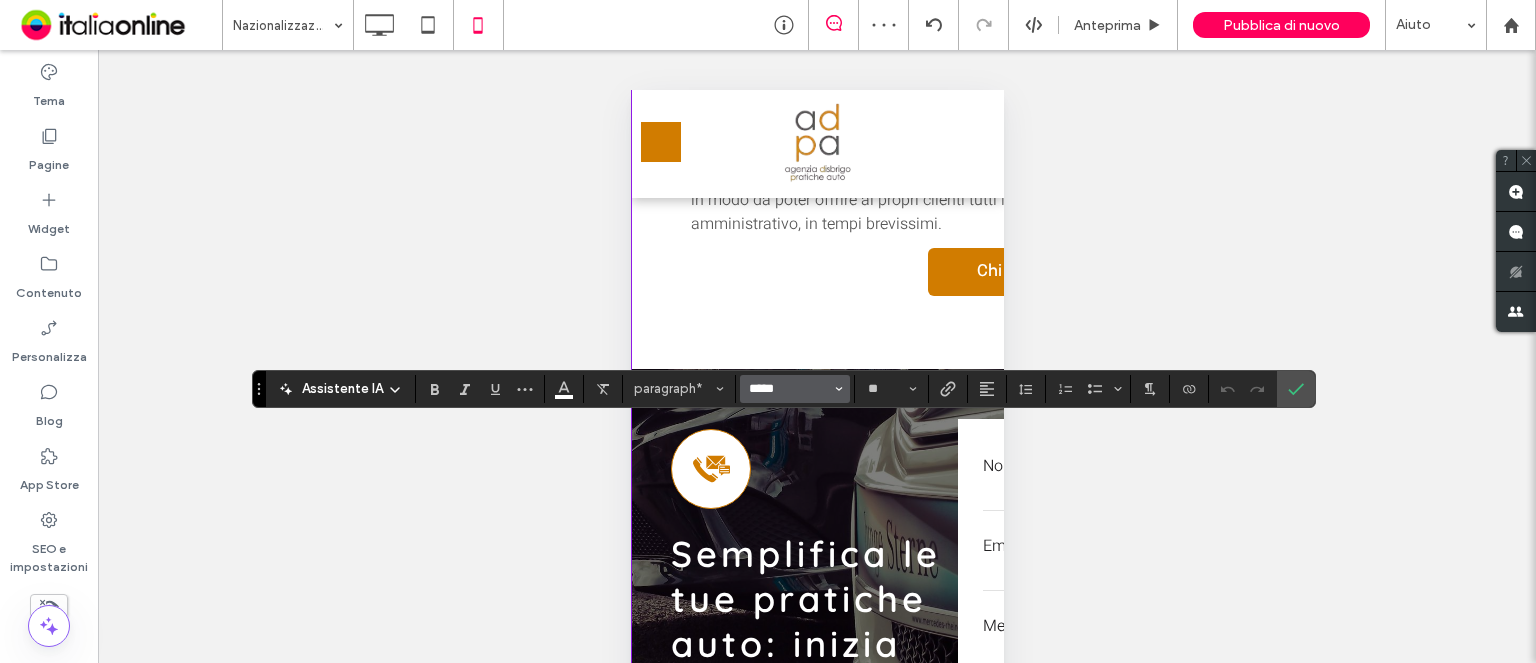 drag, startPoint x: 802, startPoint y: 391, endPoint x: 811, endPoint y: 396, distance: 10.29563 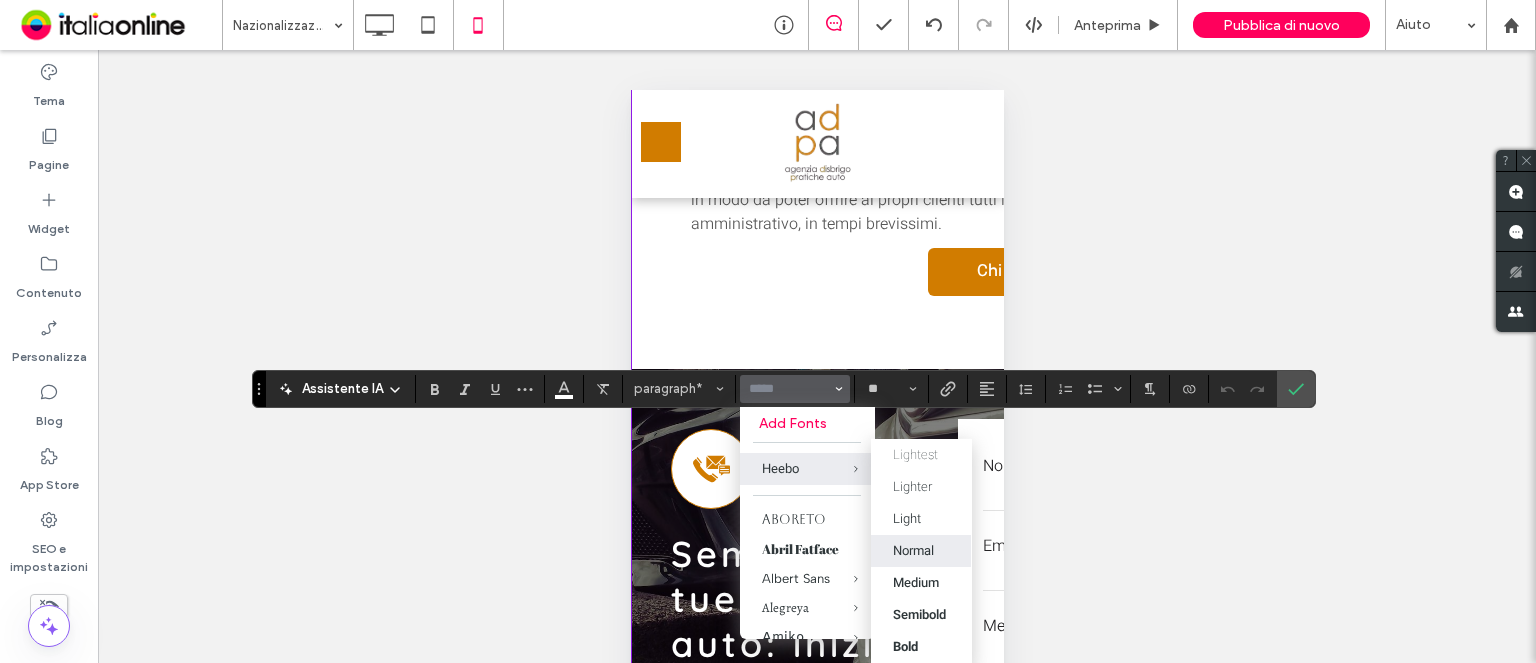 drag, startPoint x: 927, startPoint y: 514, endPoint x: 1217, endPoint y: 443, distance: 298.5649 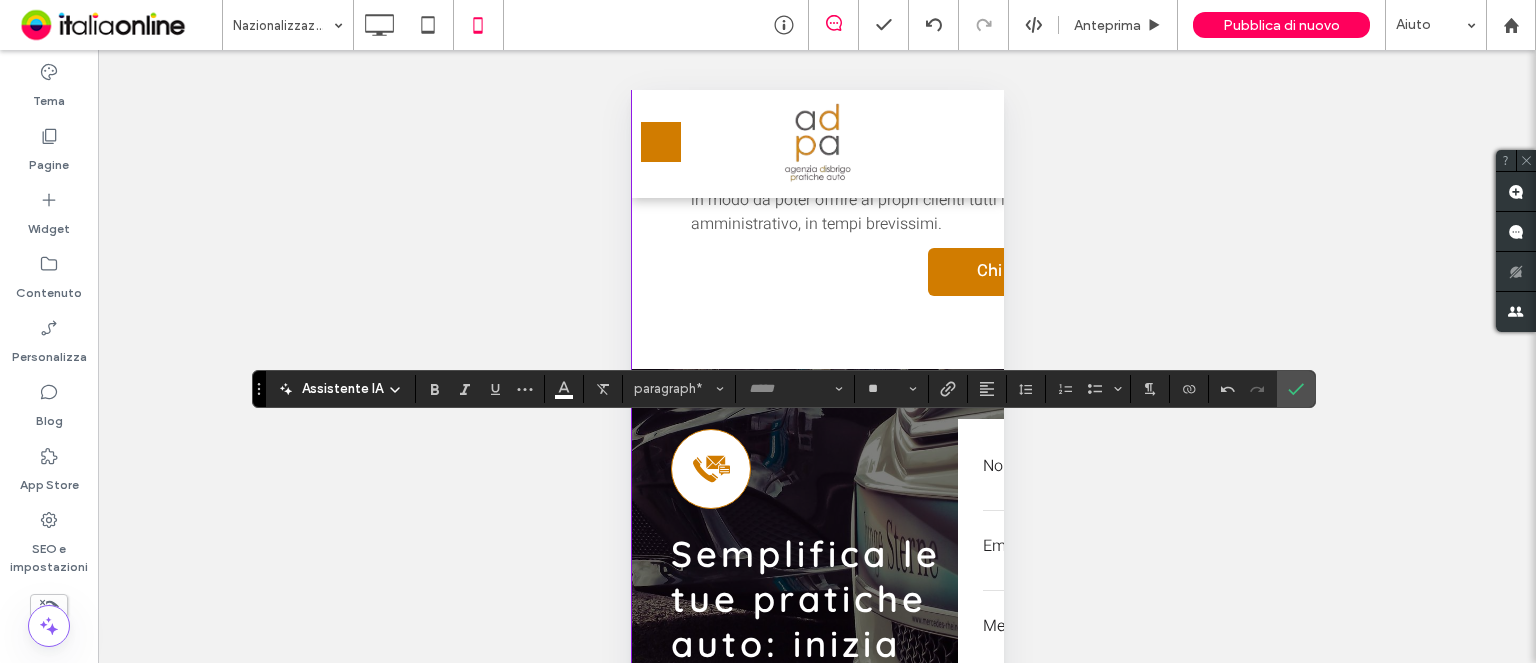 type on "*****" 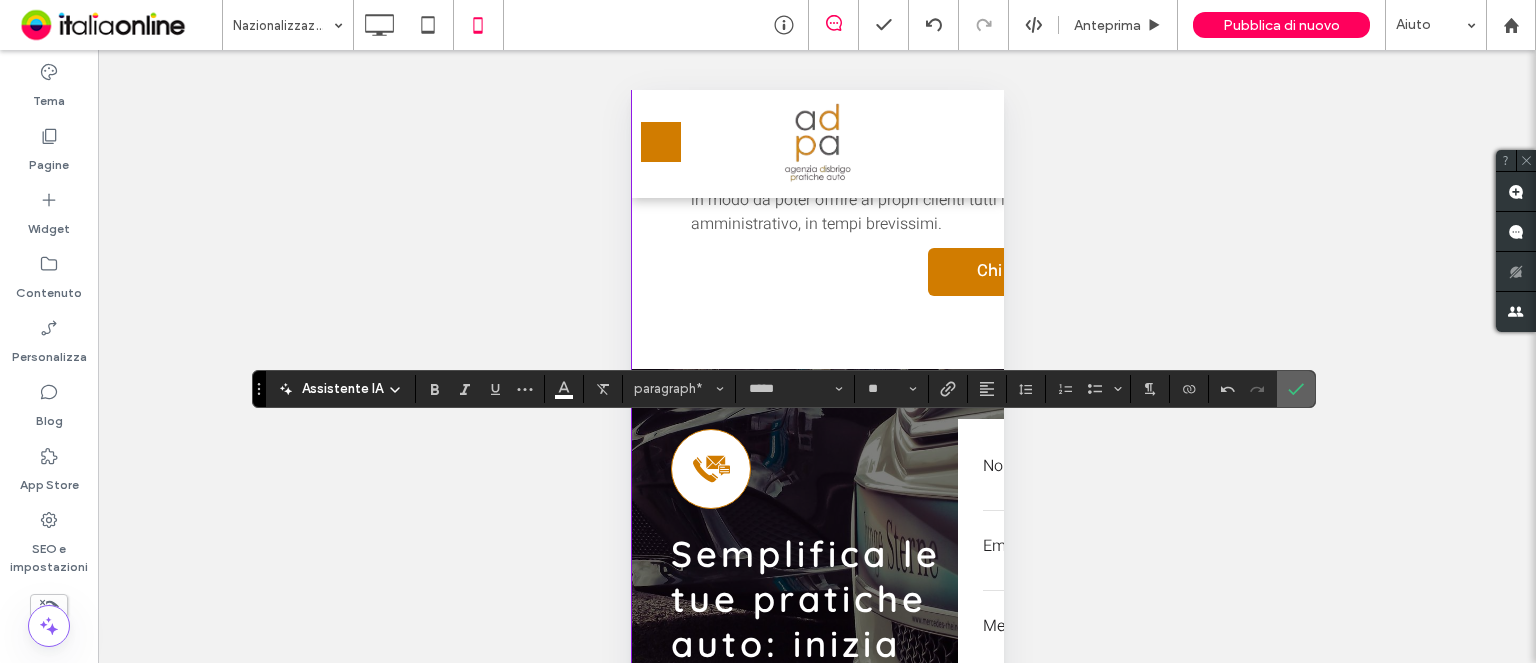 click 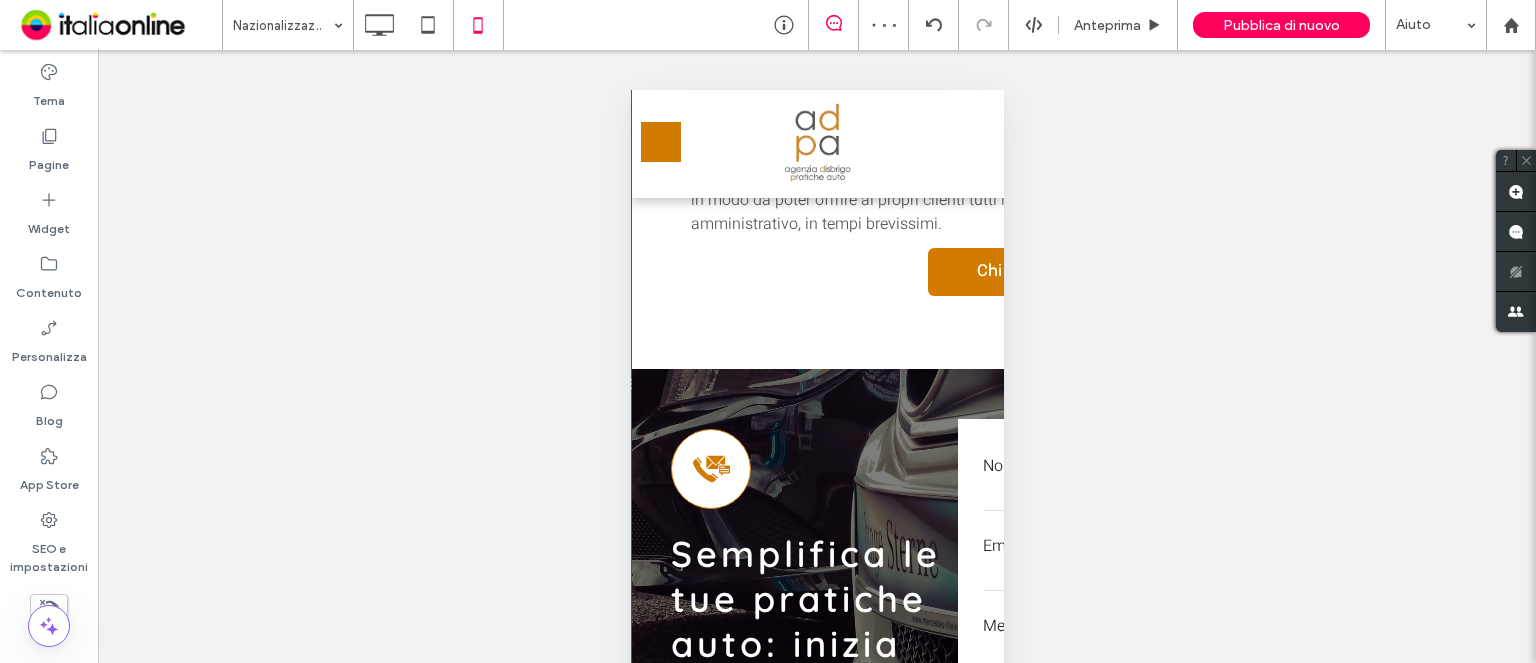 scroll, scrollTop: 163, scrollLeft: 0, axis: vertical 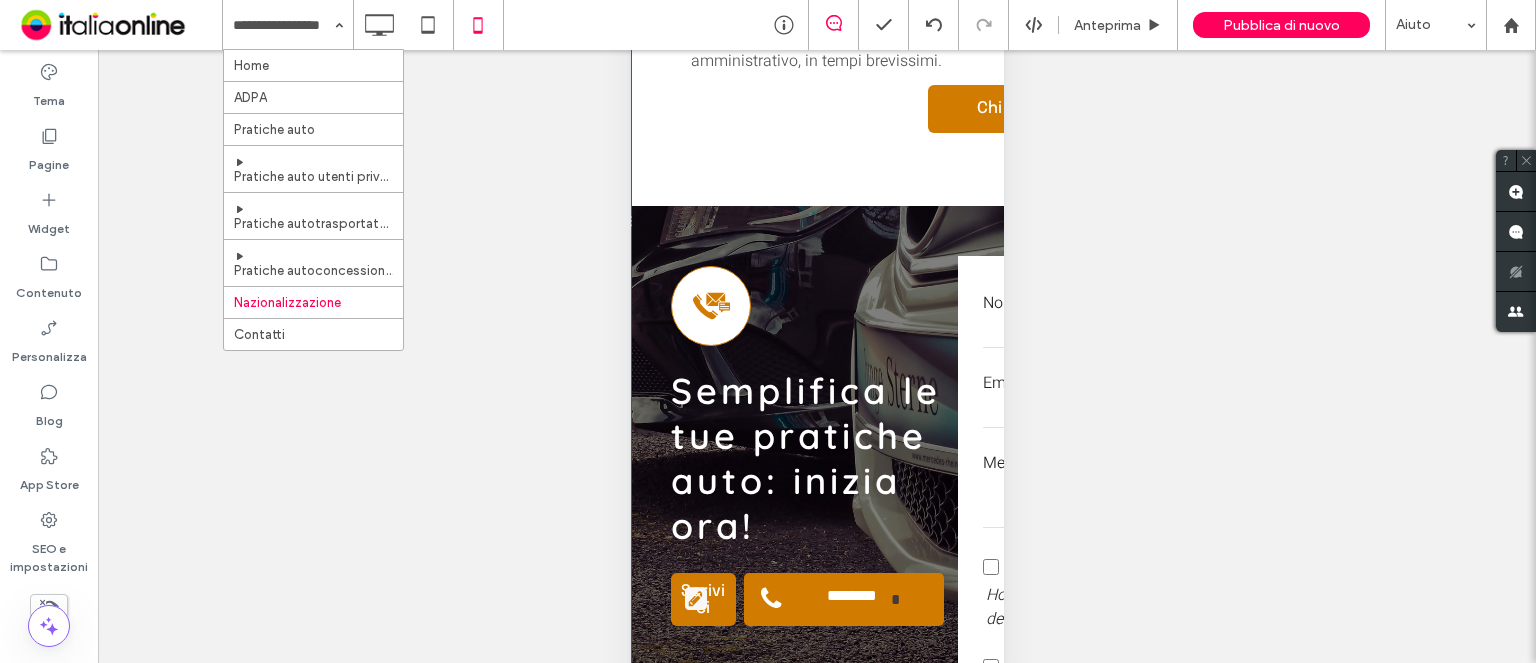 click on "Pagine" at bounding box center [49, 160] 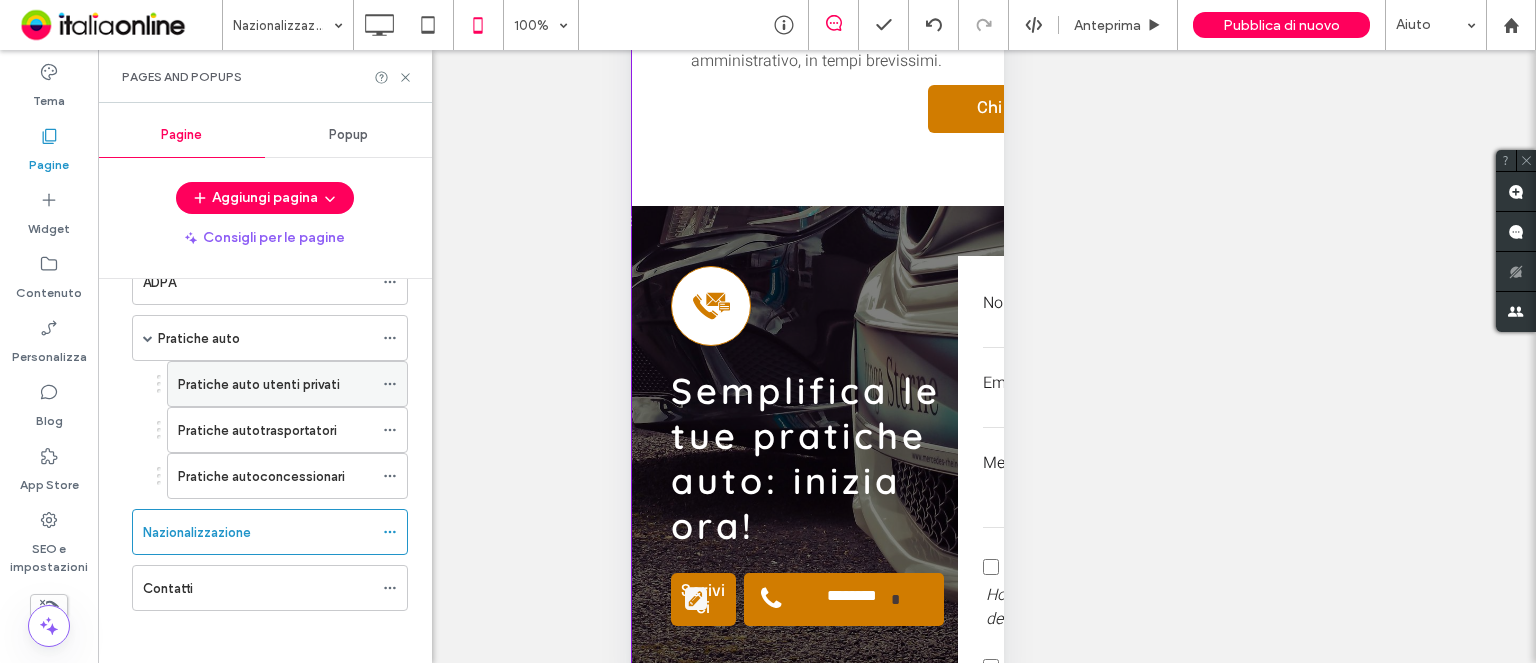 scroll, scrollTop: 113, scrollLeft: 0, axis: vertical 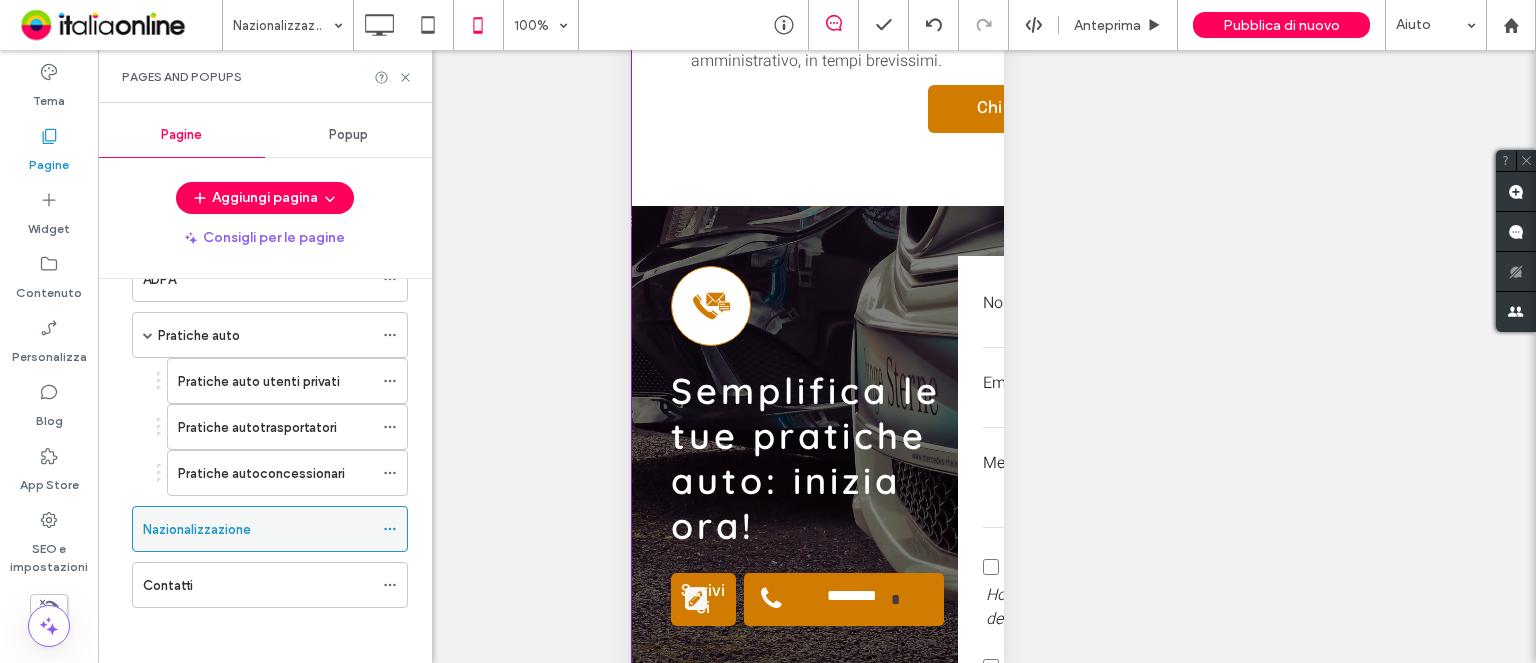 click 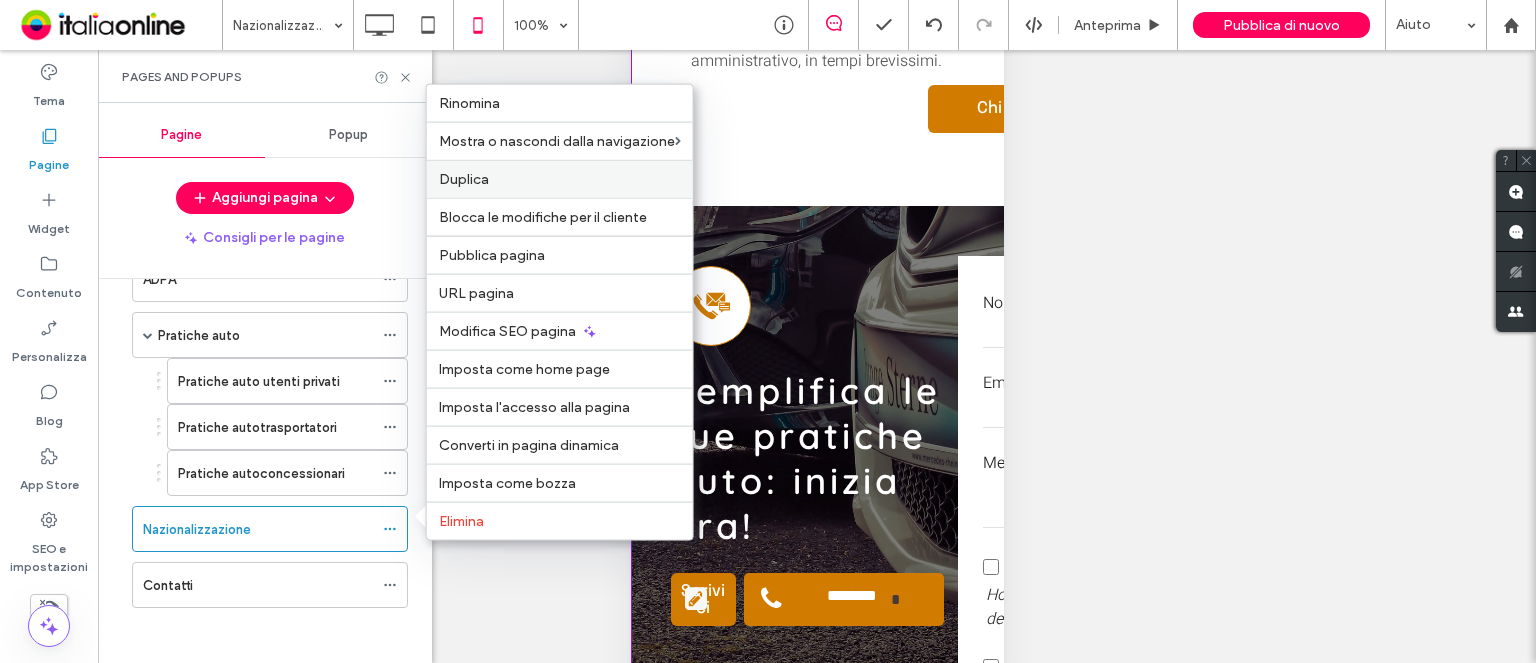 click on "Duplica" at bounding box center (464, 179) 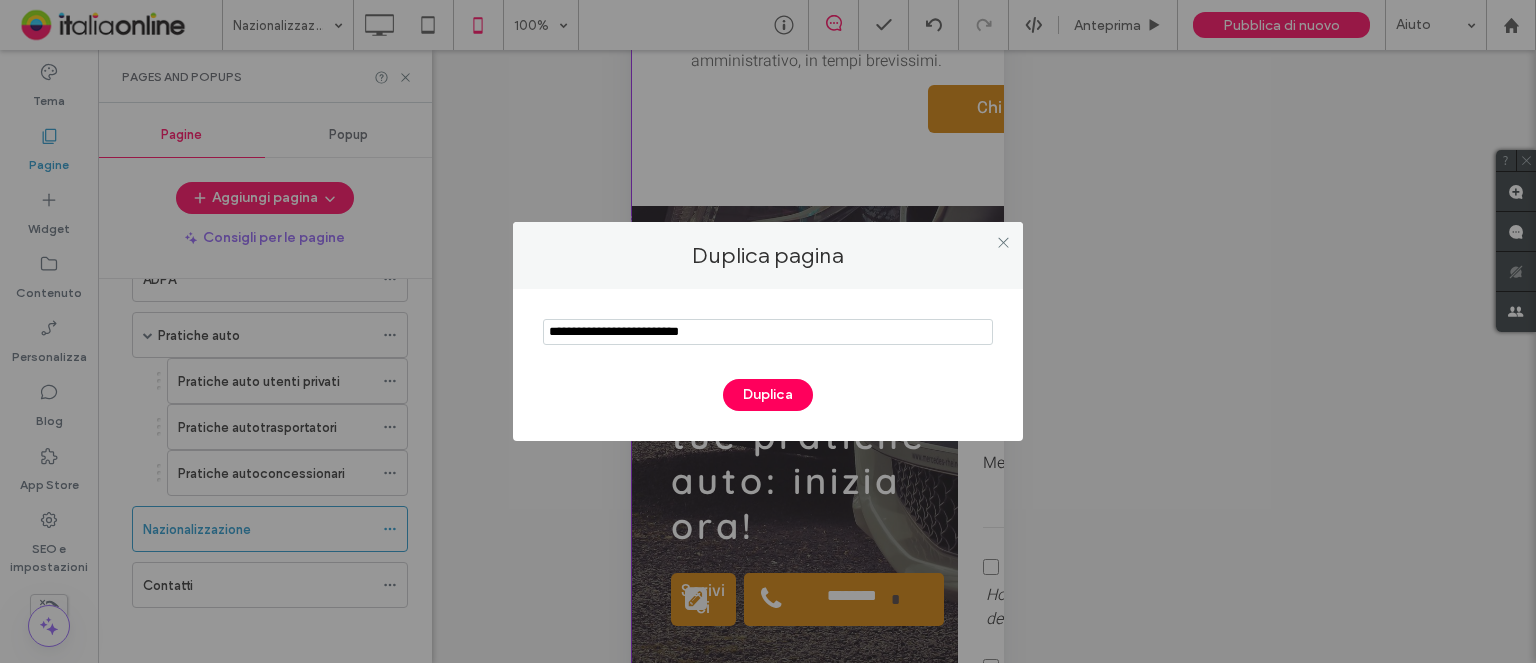 drag, startPoint x: 757, startPoint y: 334, endPoint x: 208, endPoint y: 315, distance: 549.3287 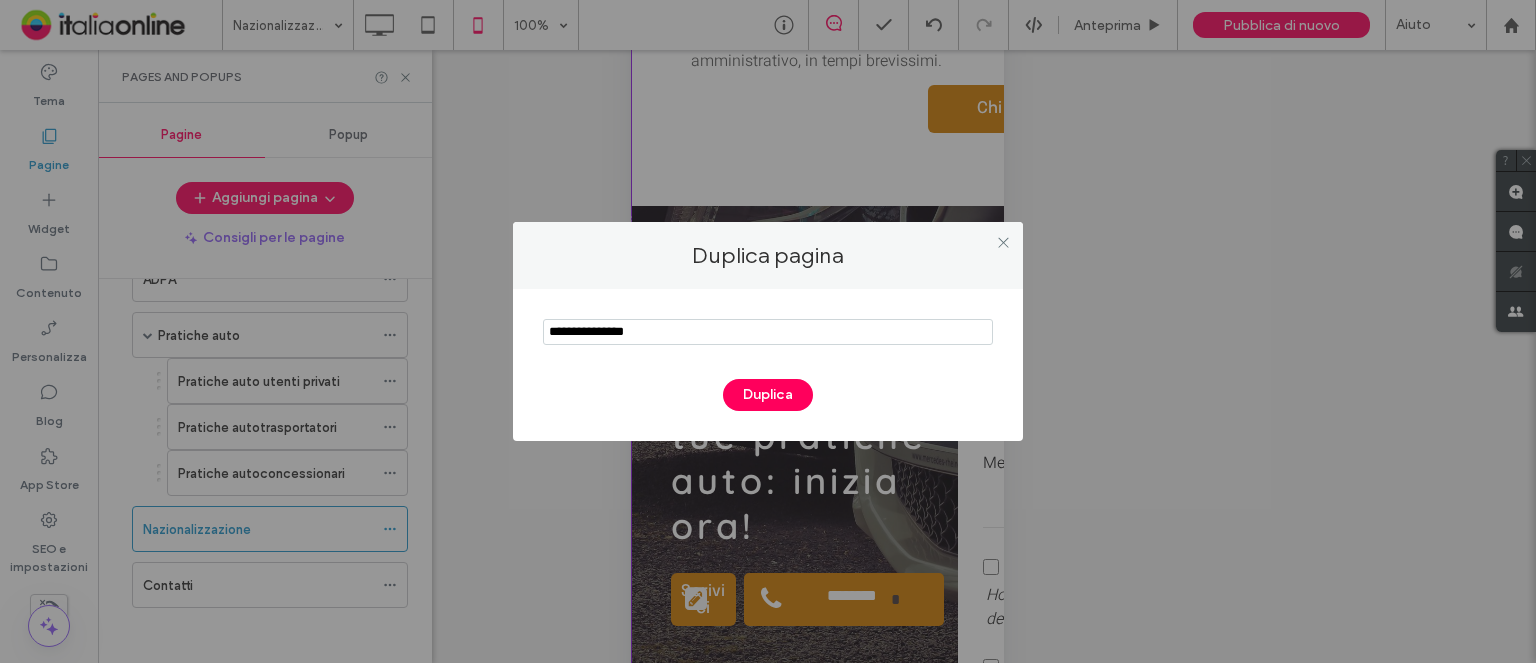 type on "**********" 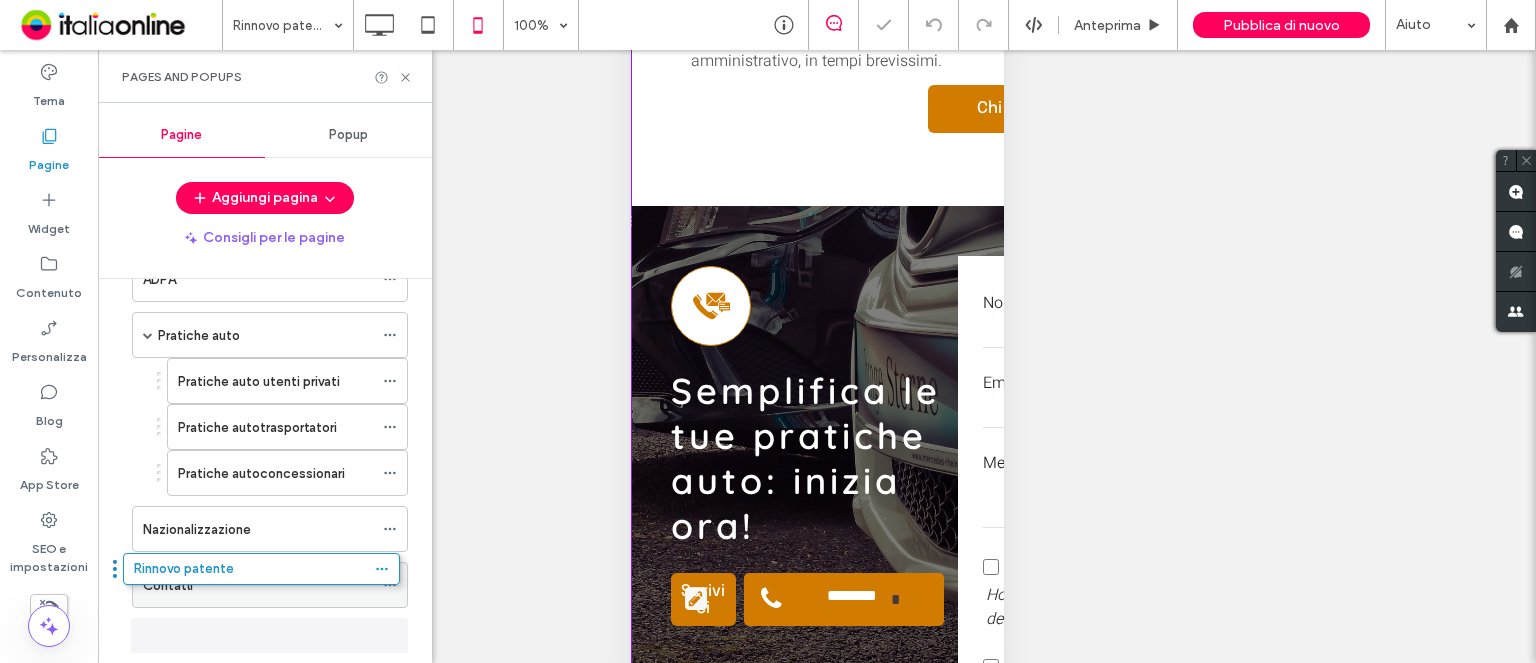scroll, scrollTop: 133, scrollLeft: 0, axis: vertical 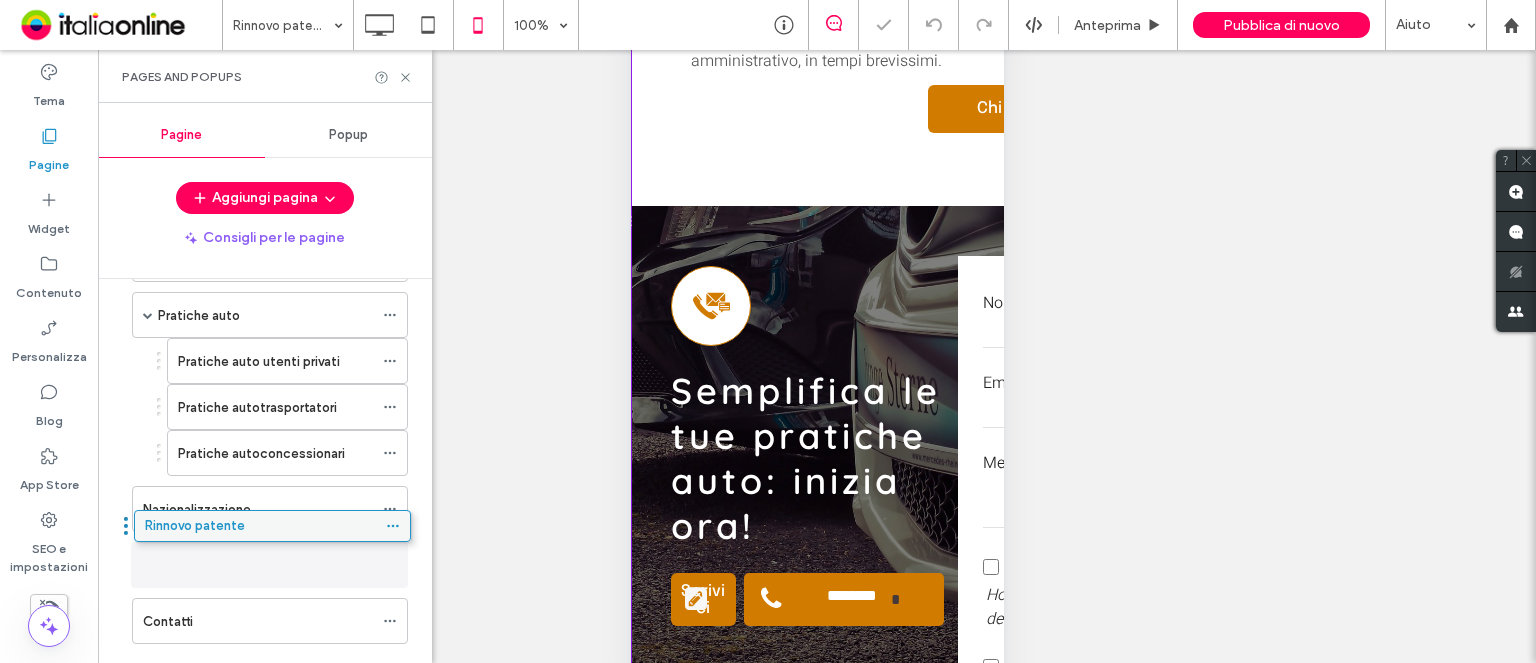 drag, startPoint x: 244, startPoint y: 643, endPoint x: 246, endPoint y: 539, distance: 104.019226 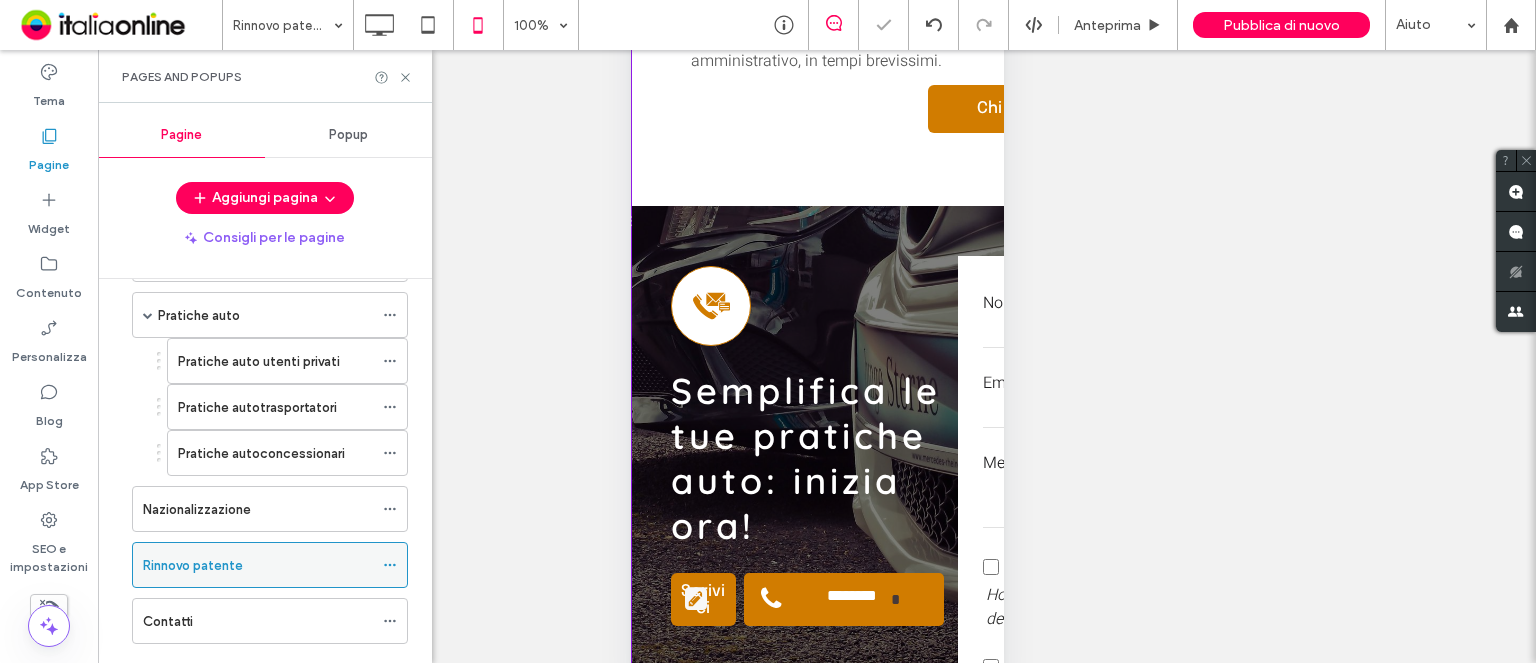 click on "Rinnovo patente" at bounding box center (258, 565) 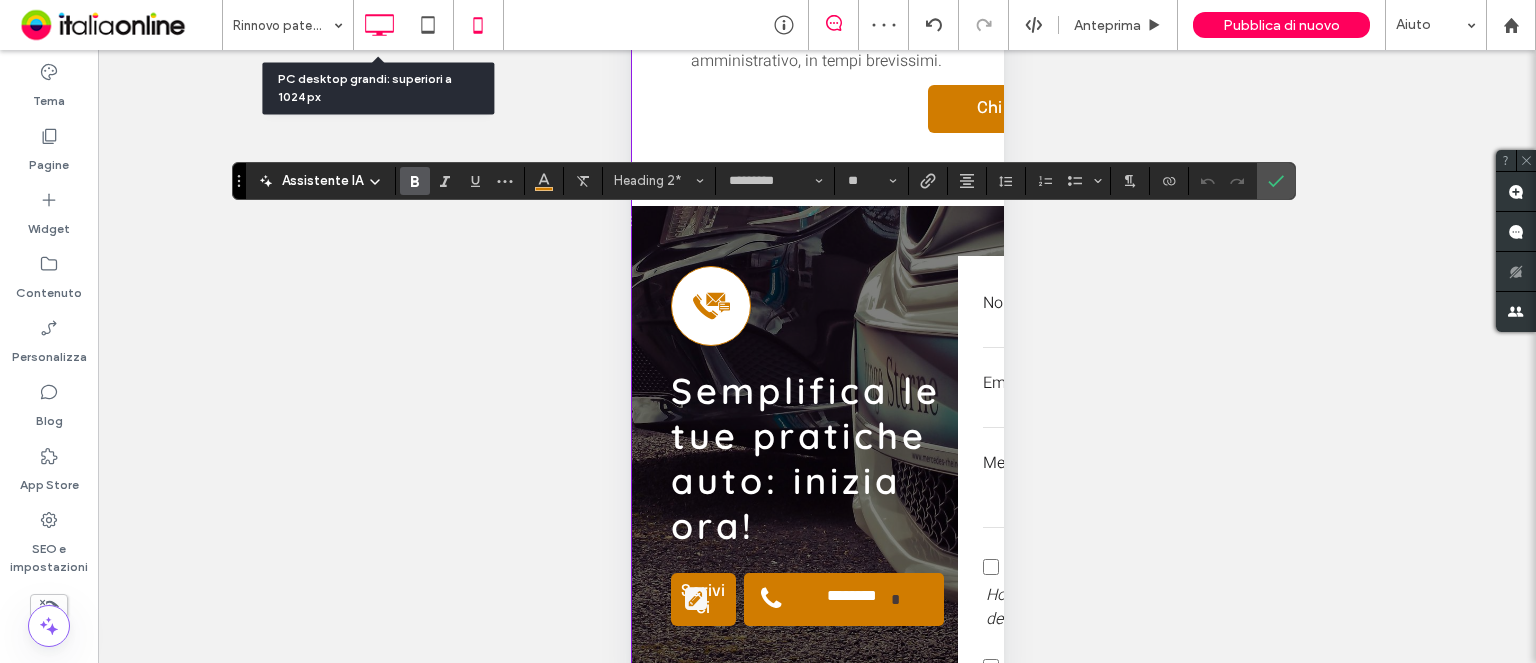 click 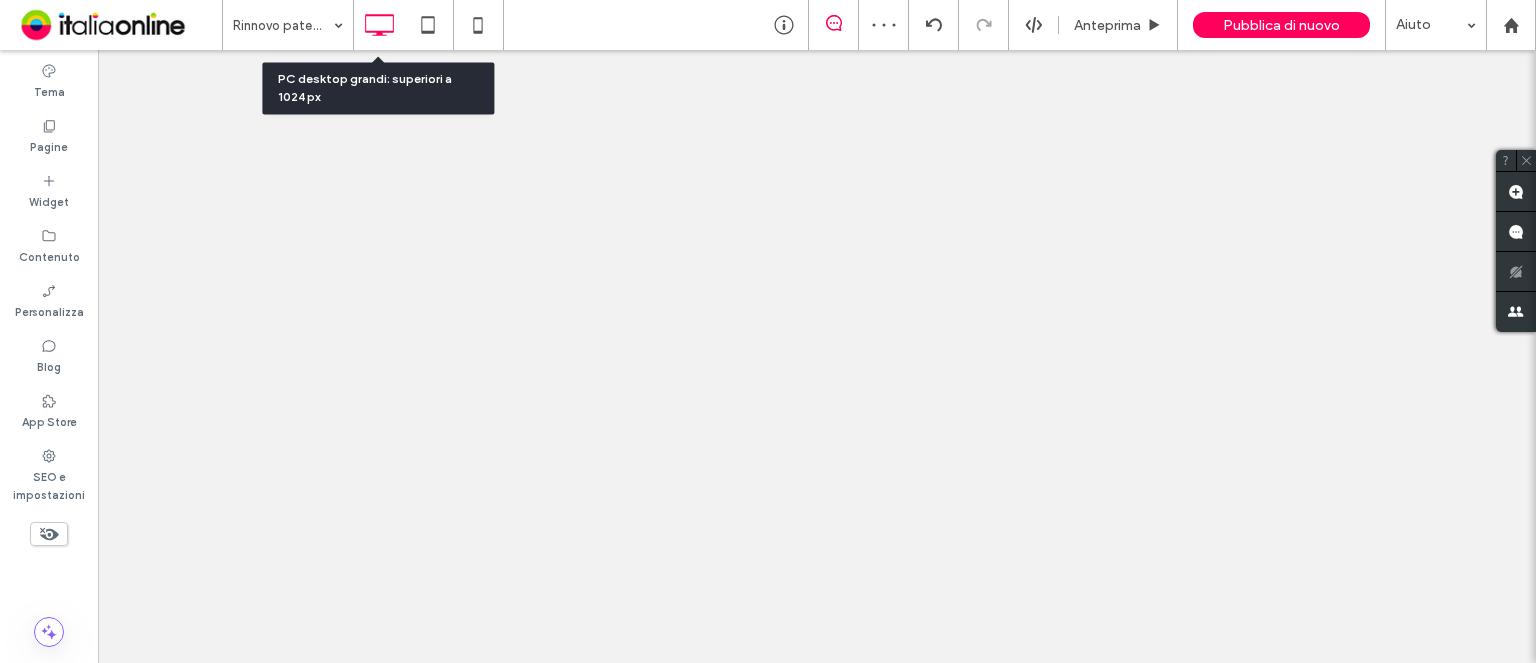 scroll, scrollTop: 0, scrollLeft: 0, axis: both 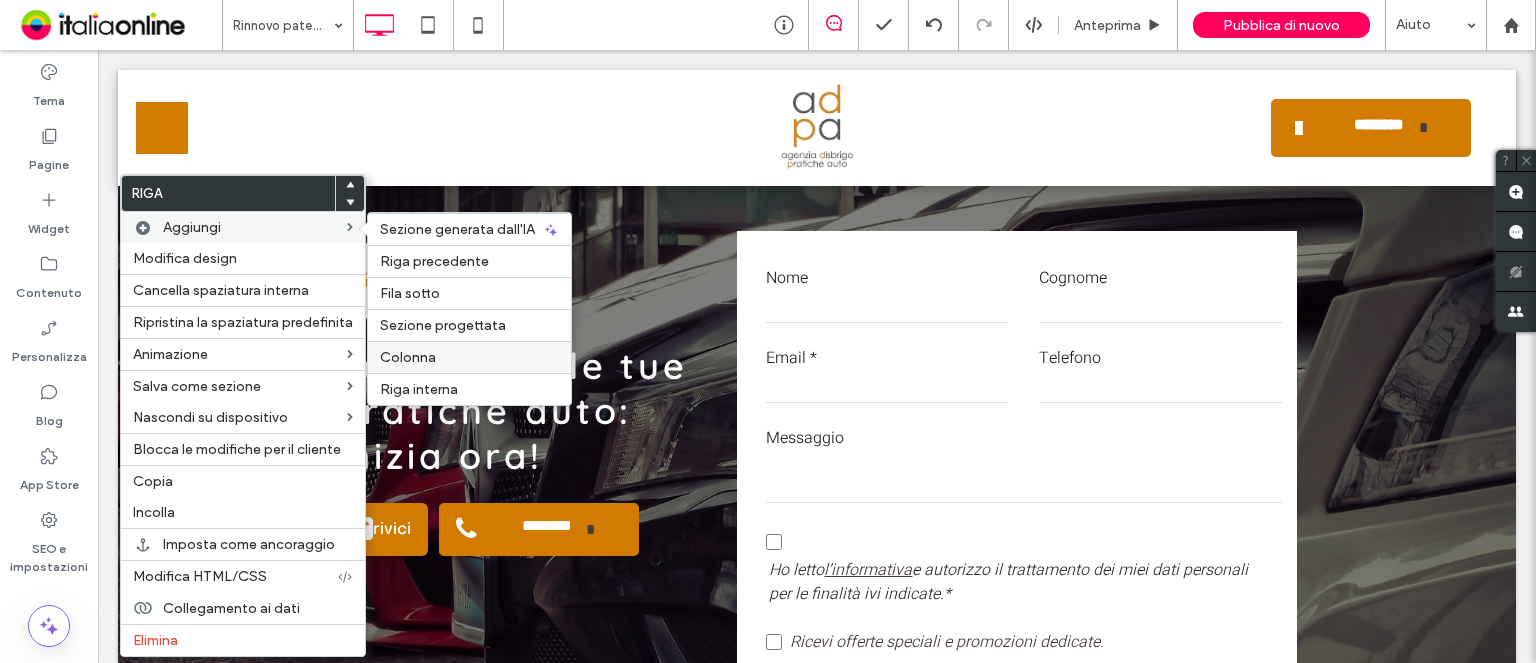 click on "Colonna" at bounding box center (408, 357) 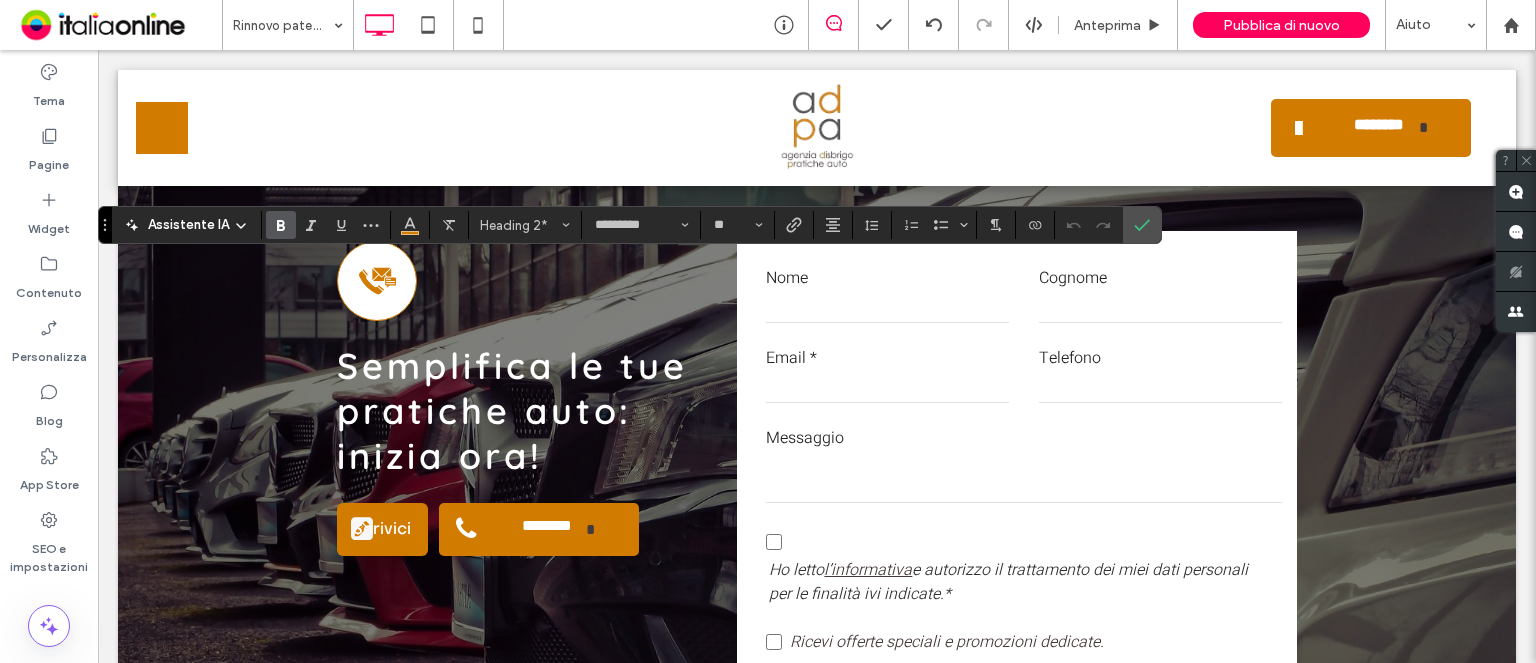 type on "*****" 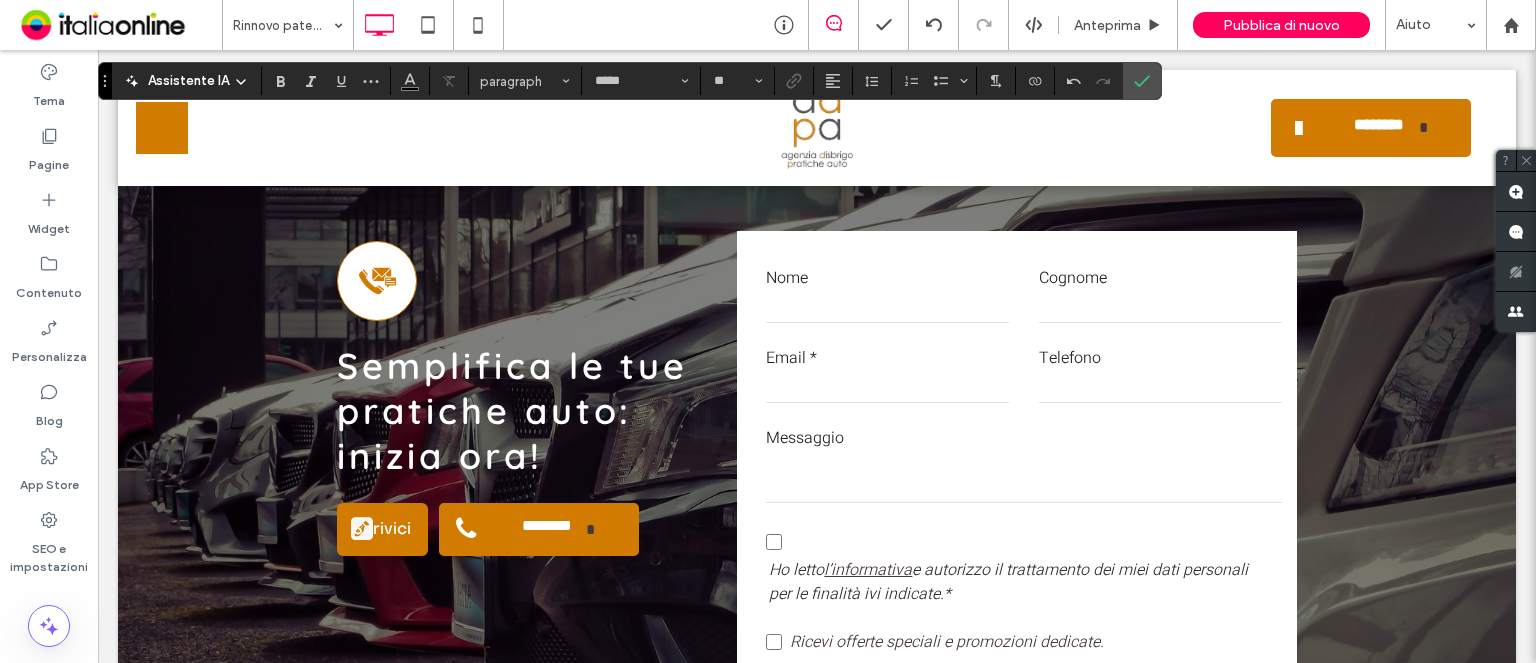type on "*******" 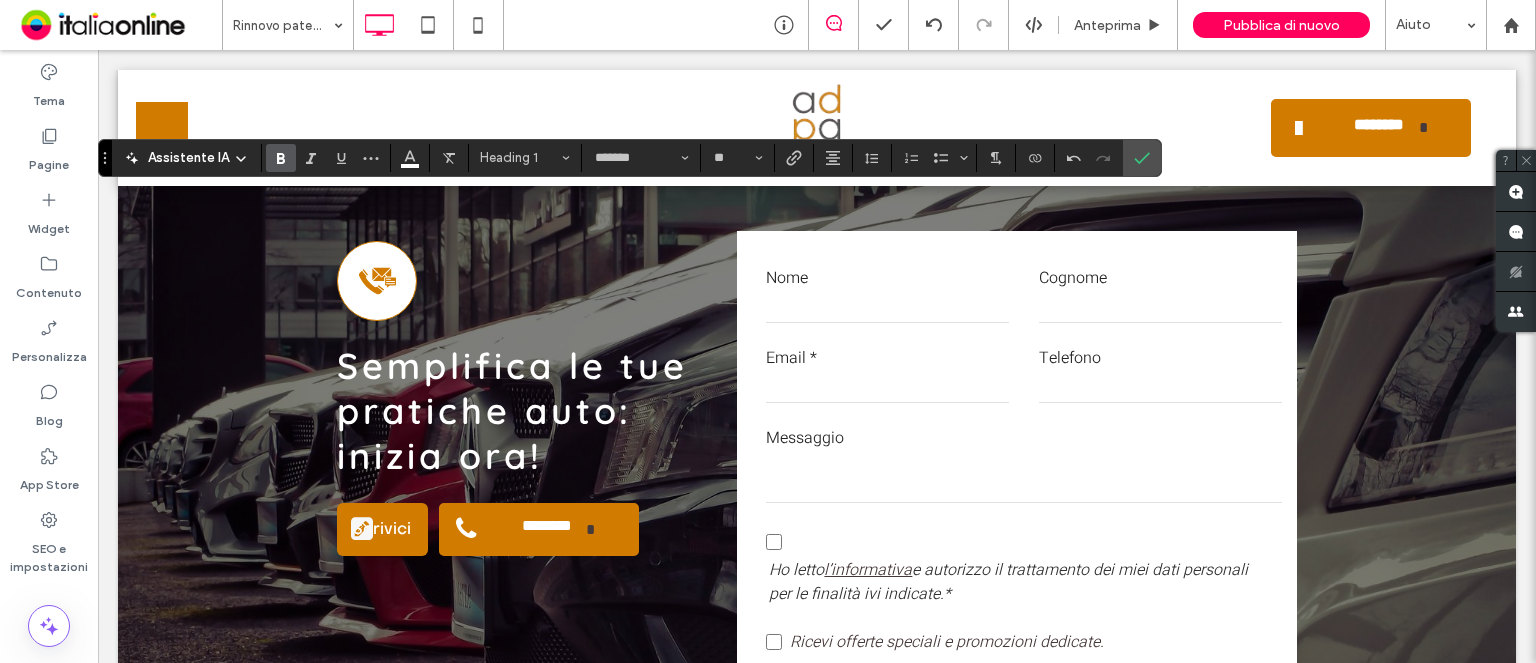 click on "Heading 1" at bounding box center (519, 157) 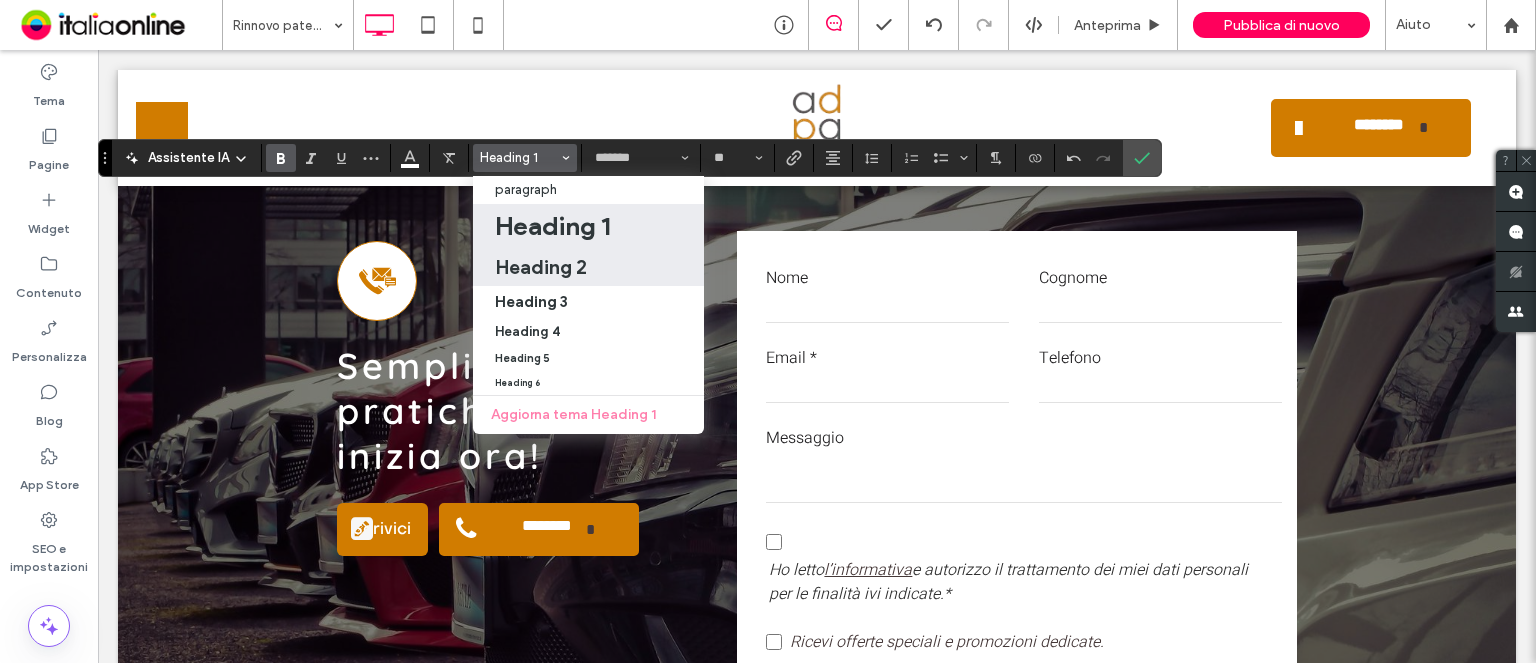 click on "Heading 2" at bounding box center (541, 267) 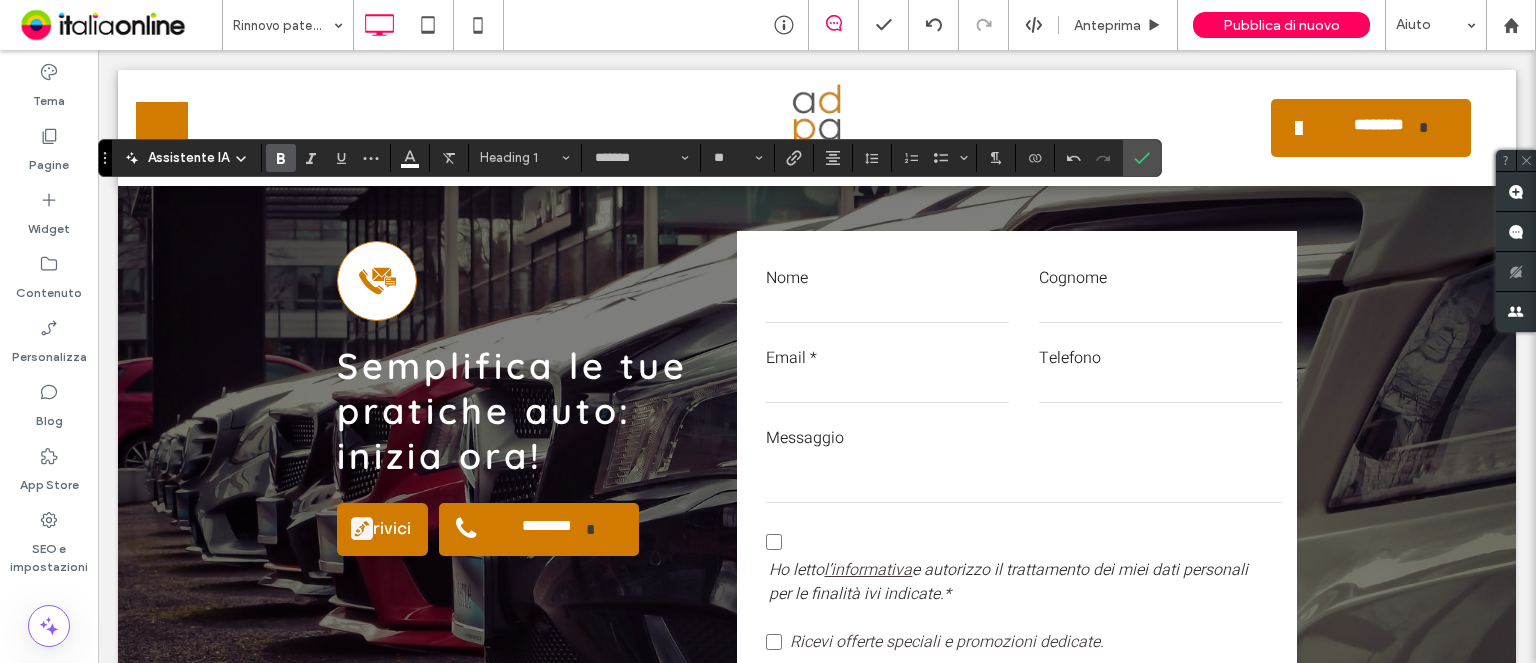 type on "*********" 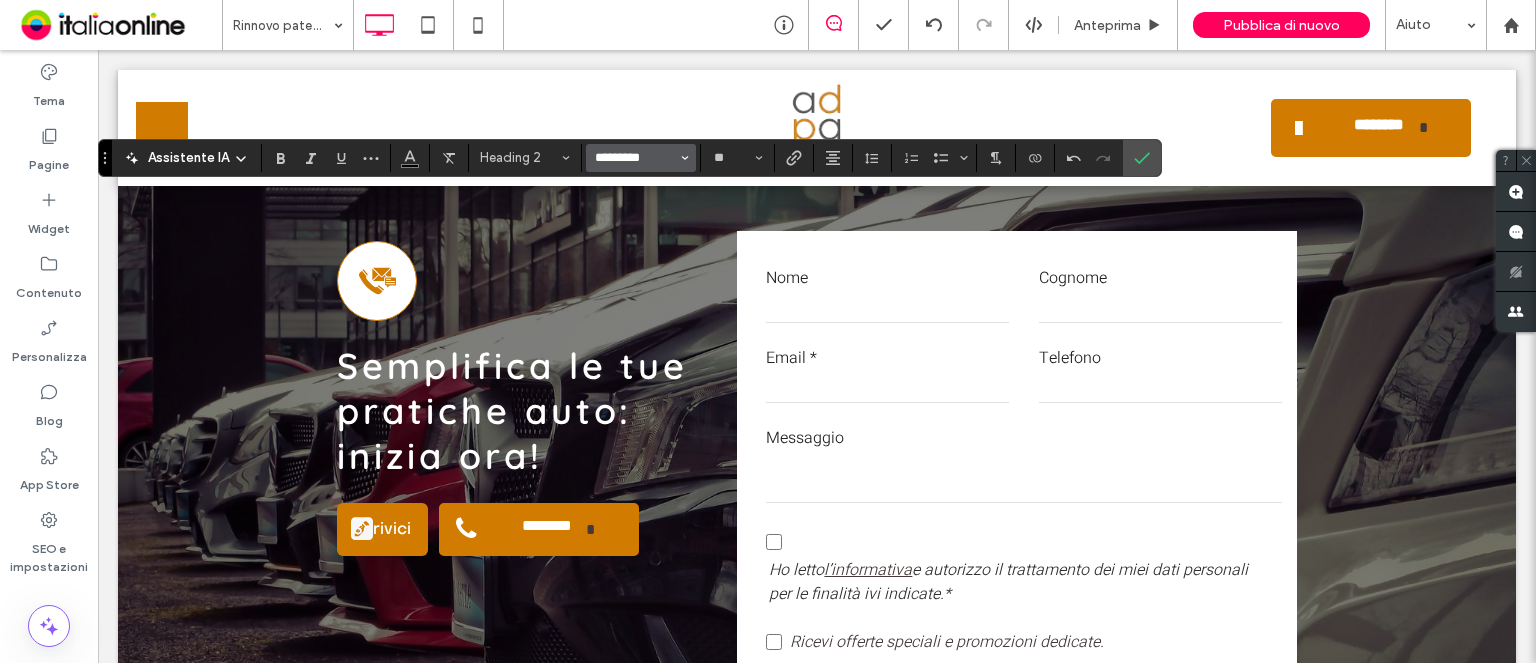 click on "*********" at bounding box center [635, 158] 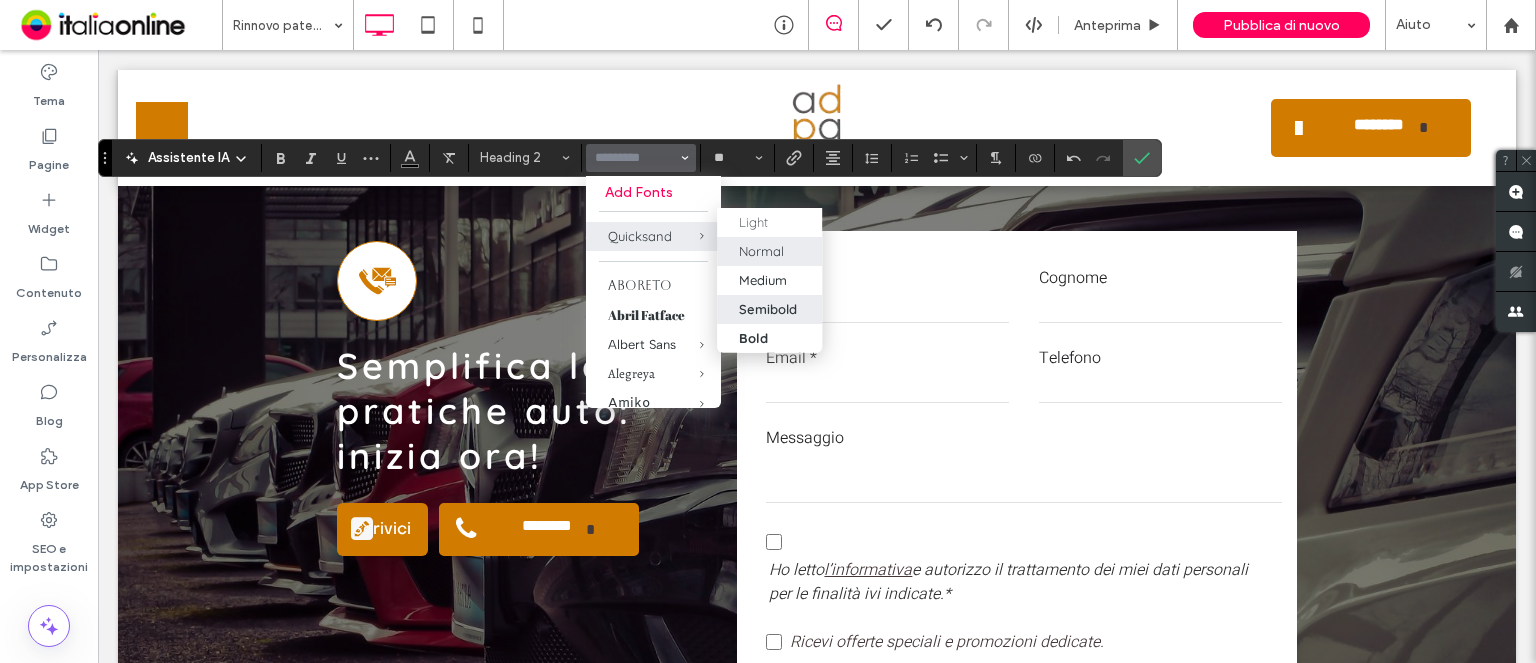 click on "Semibold" at bounding box center [769, 309] 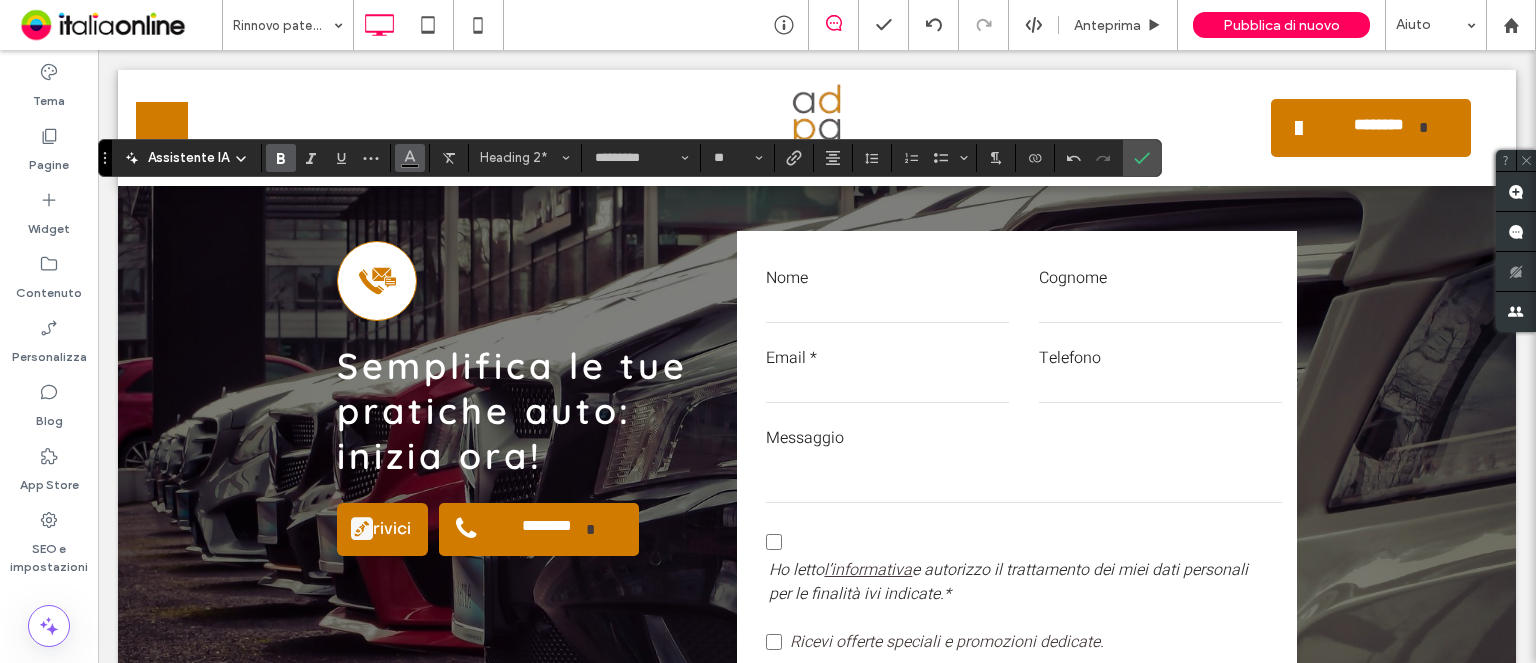 click 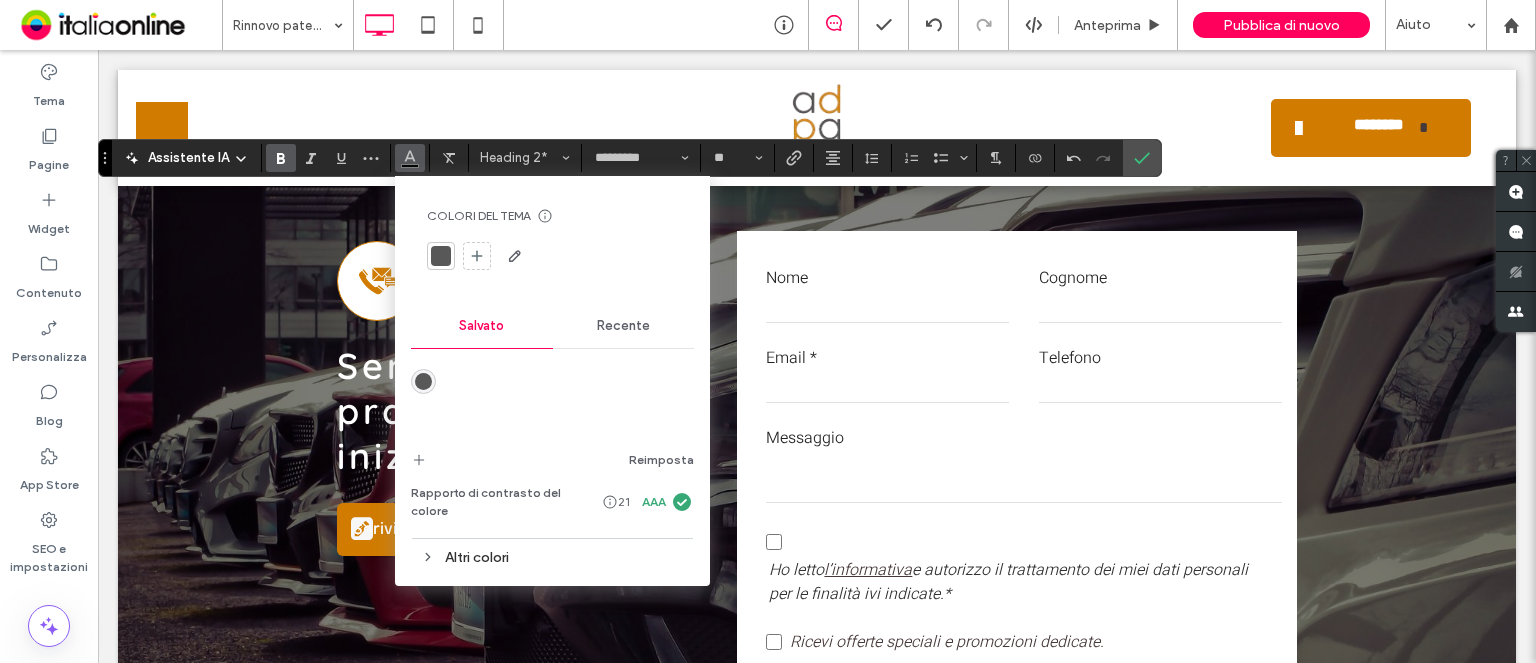 click on "Recente" at bounding box center [623, 326] 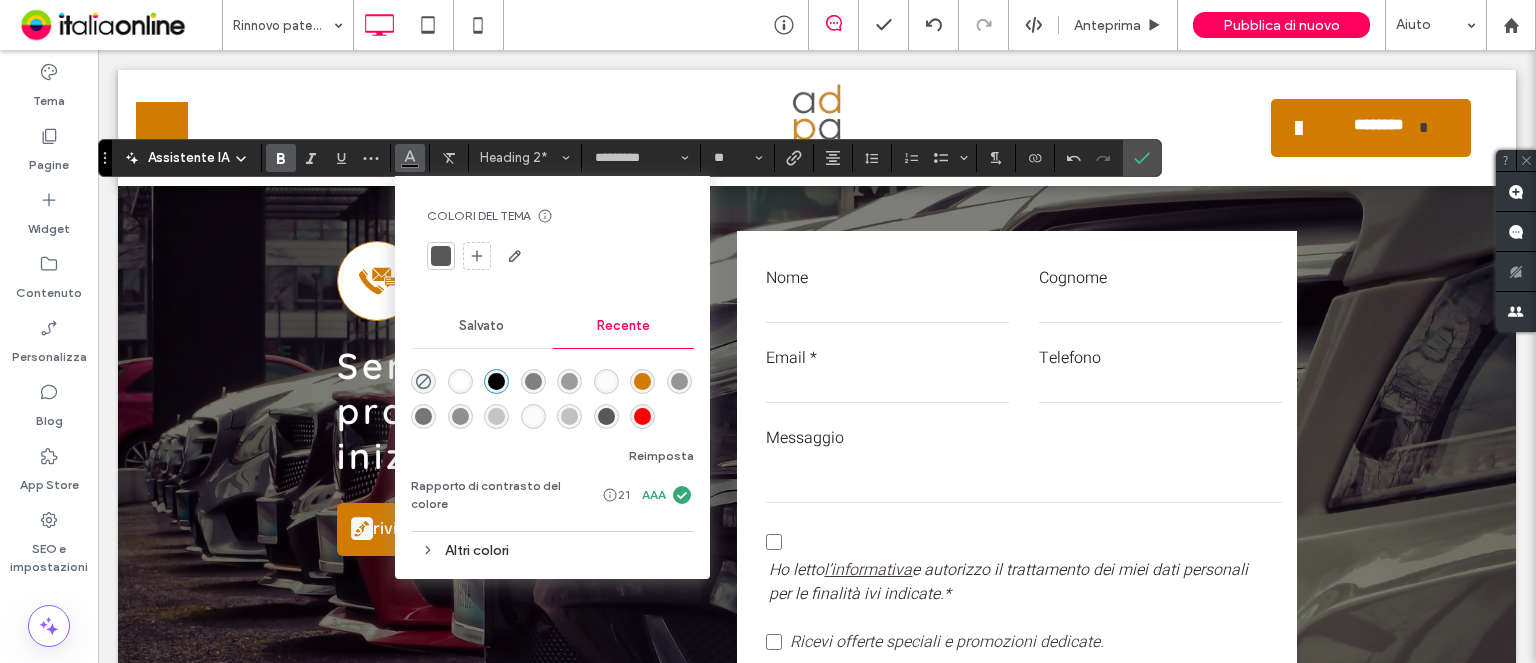 click at bounding box center (642, 381) 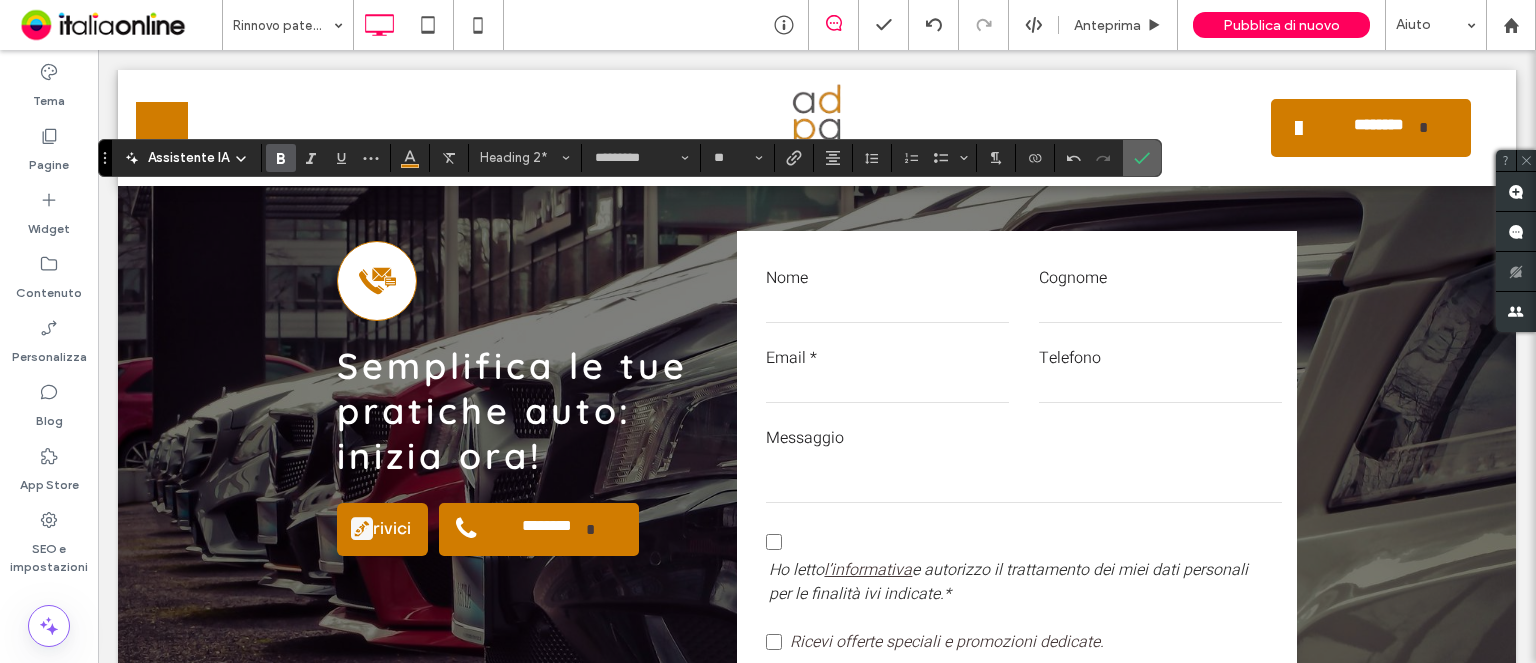 click 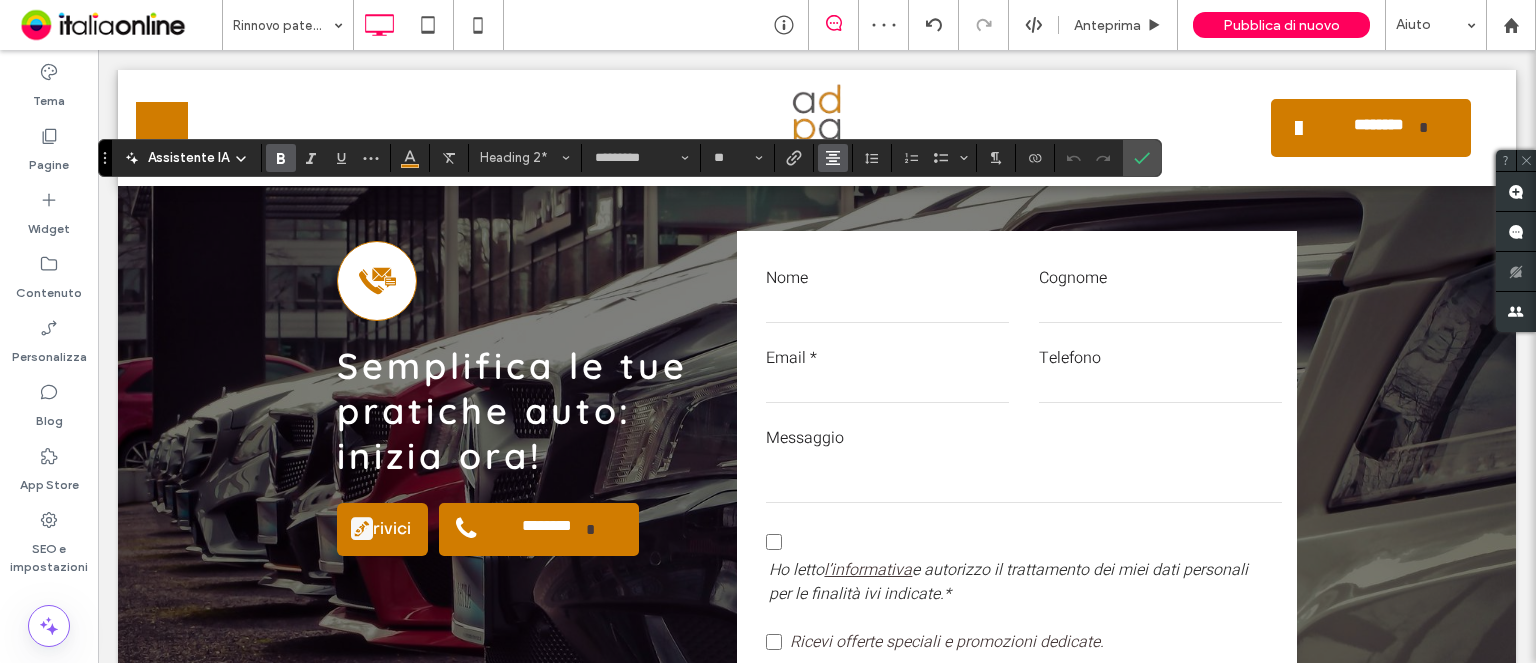 click 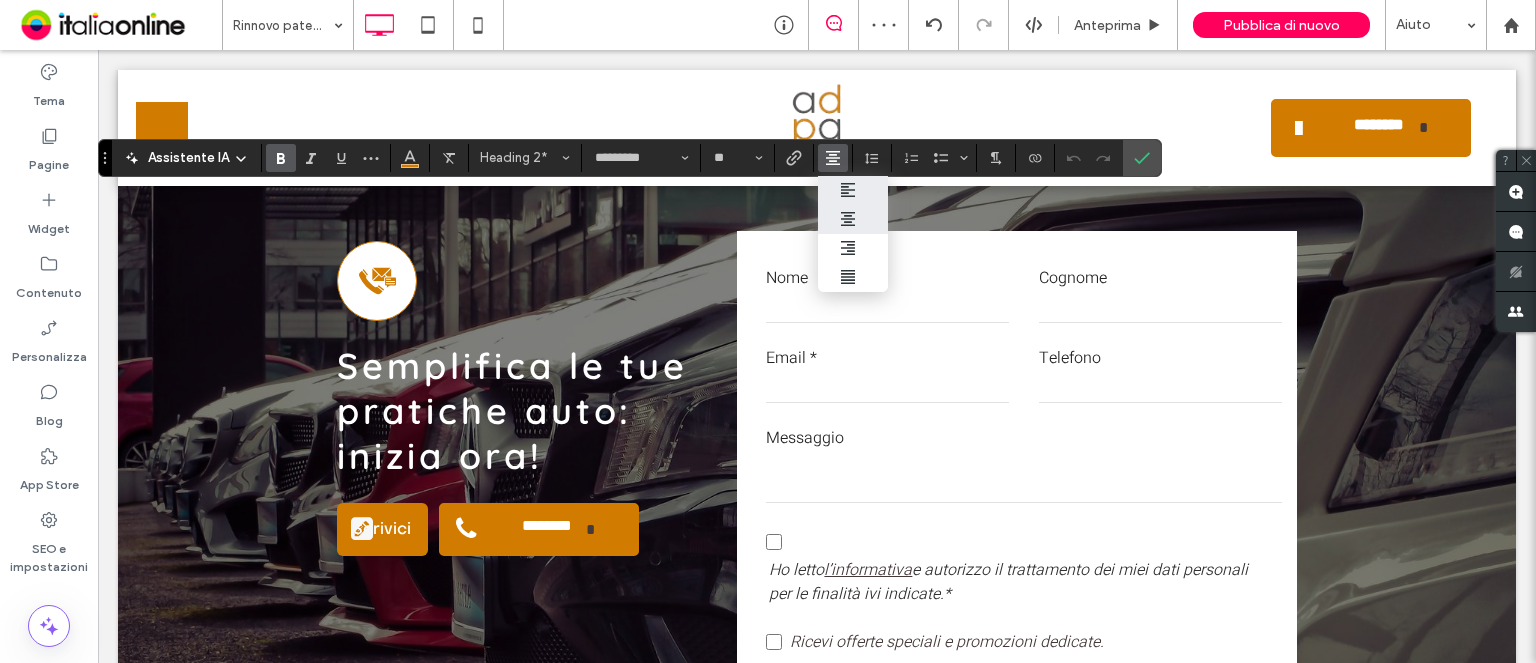 drag, startPoint x: 828, startPoint y: 171, endPoint x: 828, endPoint y: 185, distance: 14 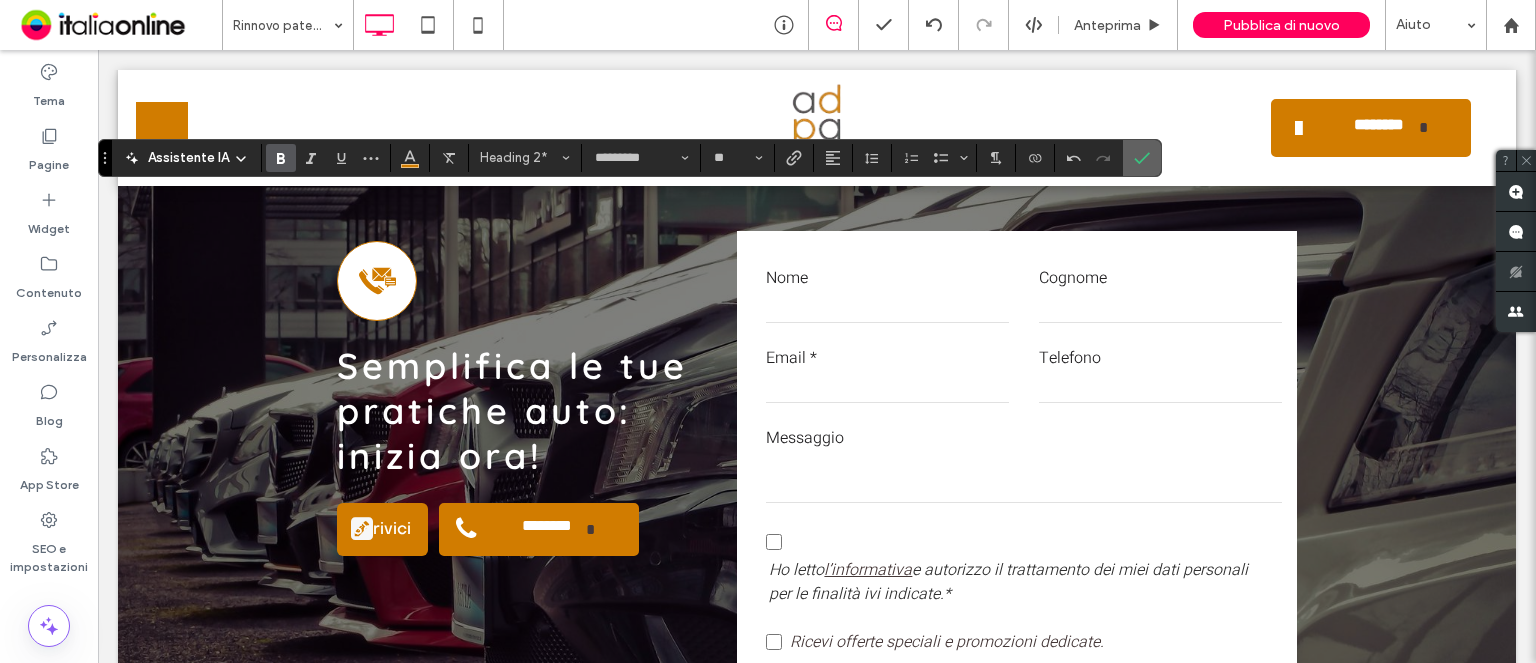 click 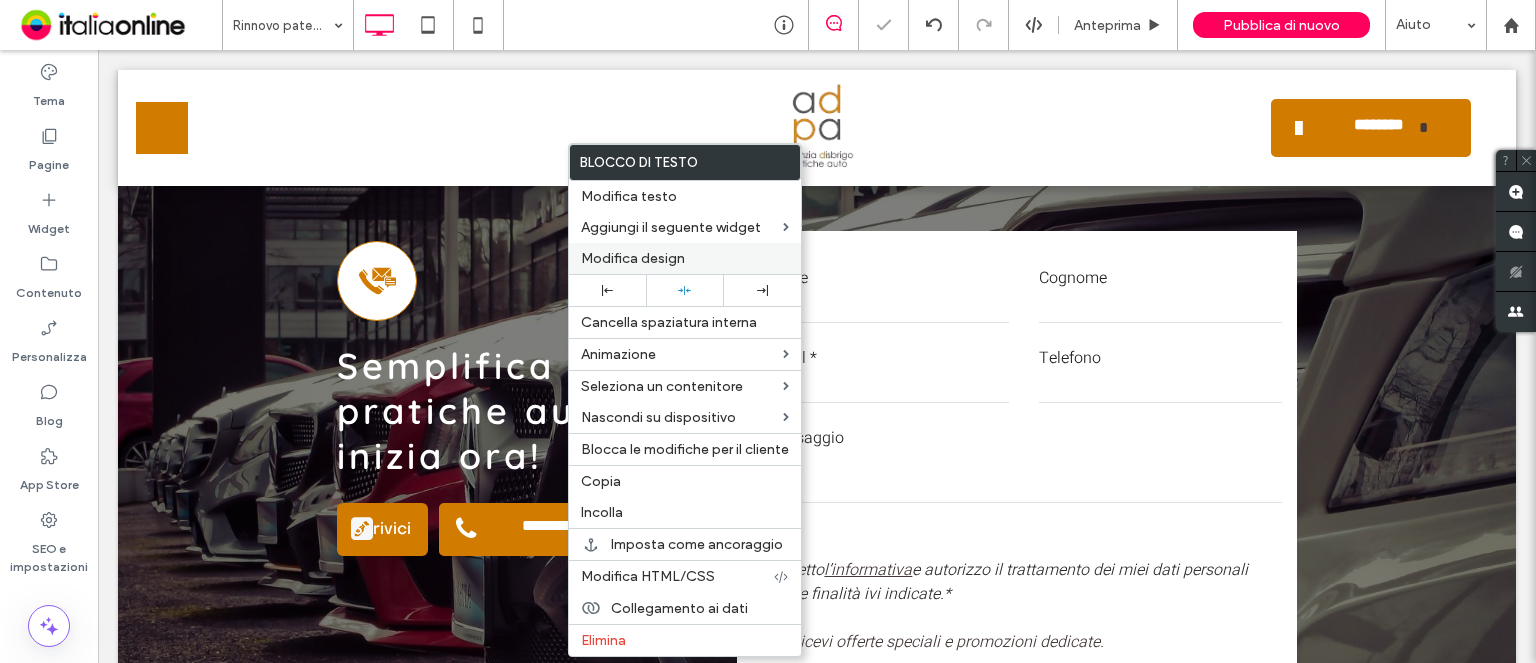 click on "Modifica design" at bounding box center [685, 258] 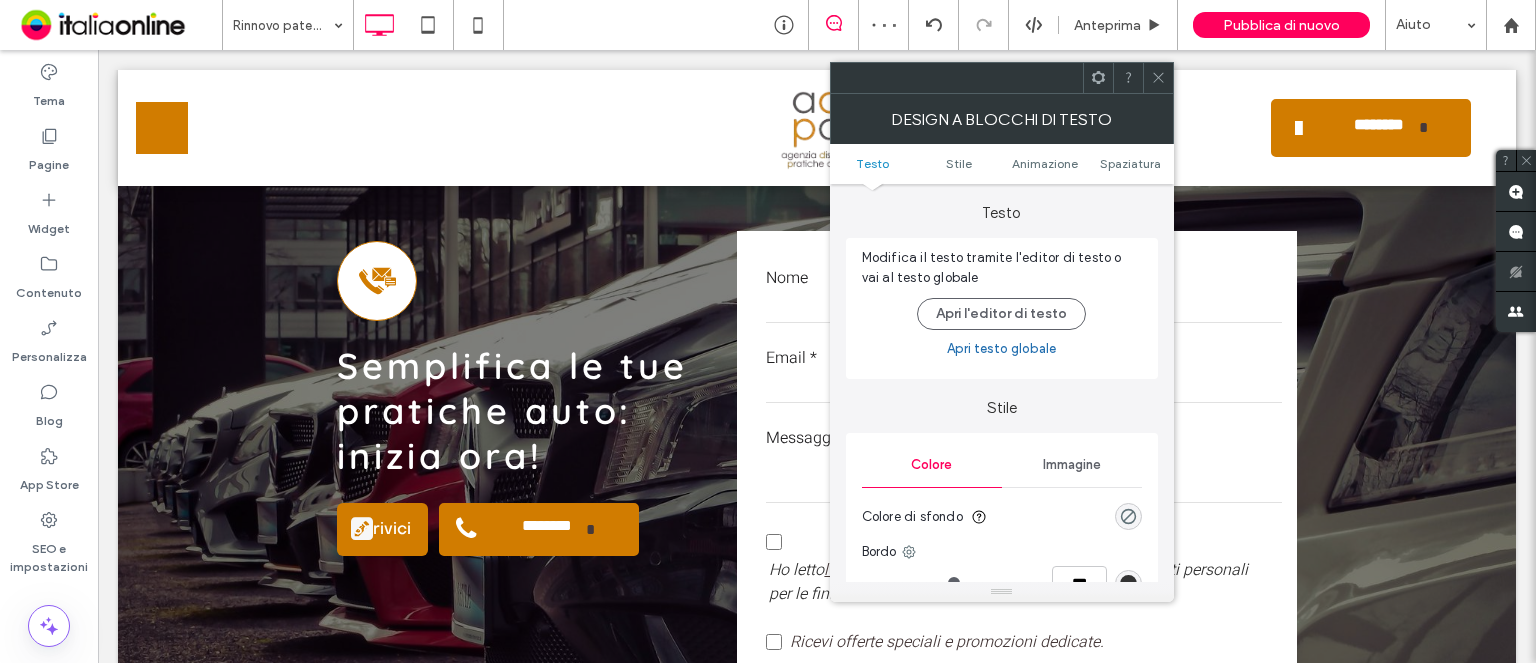 click on "Testo Stile Animazione Spaziatura" at bounding box center [1002, 164] 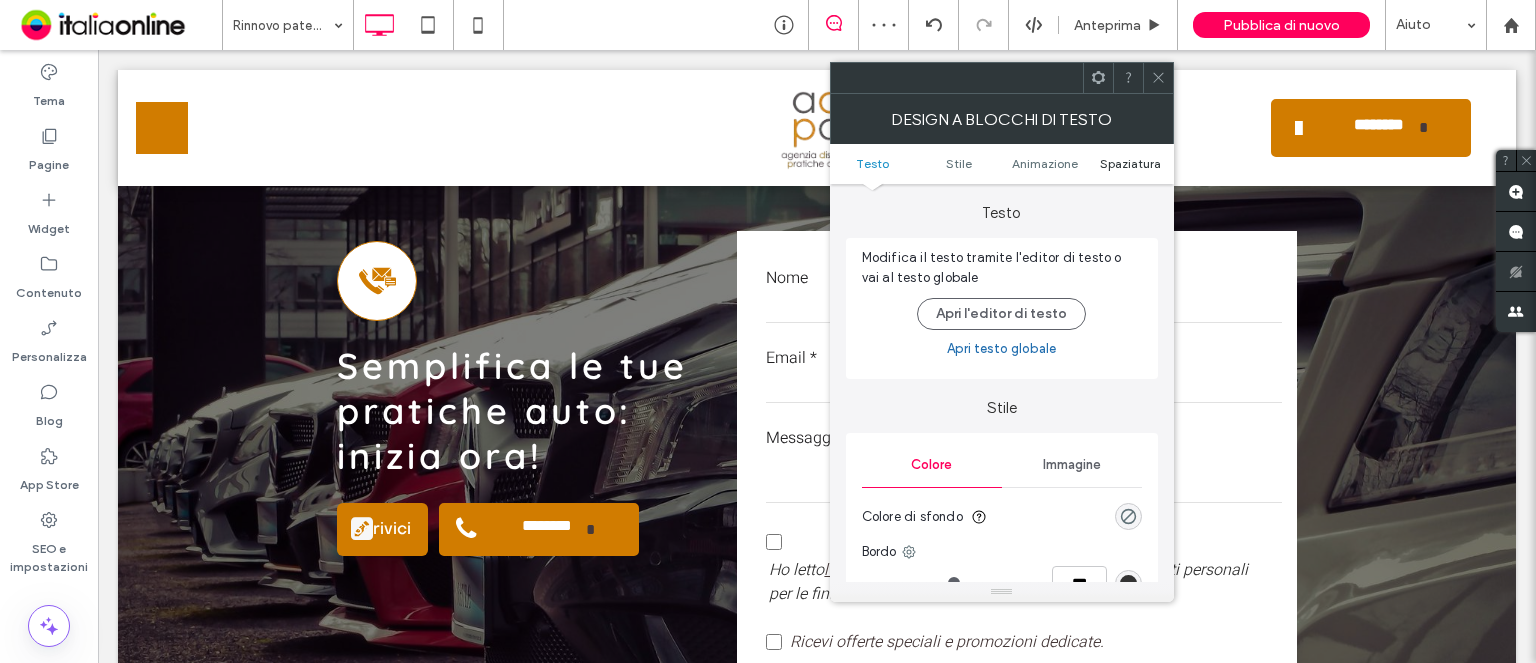 click on "Spaziatura" at bounding box center [1130, 163] 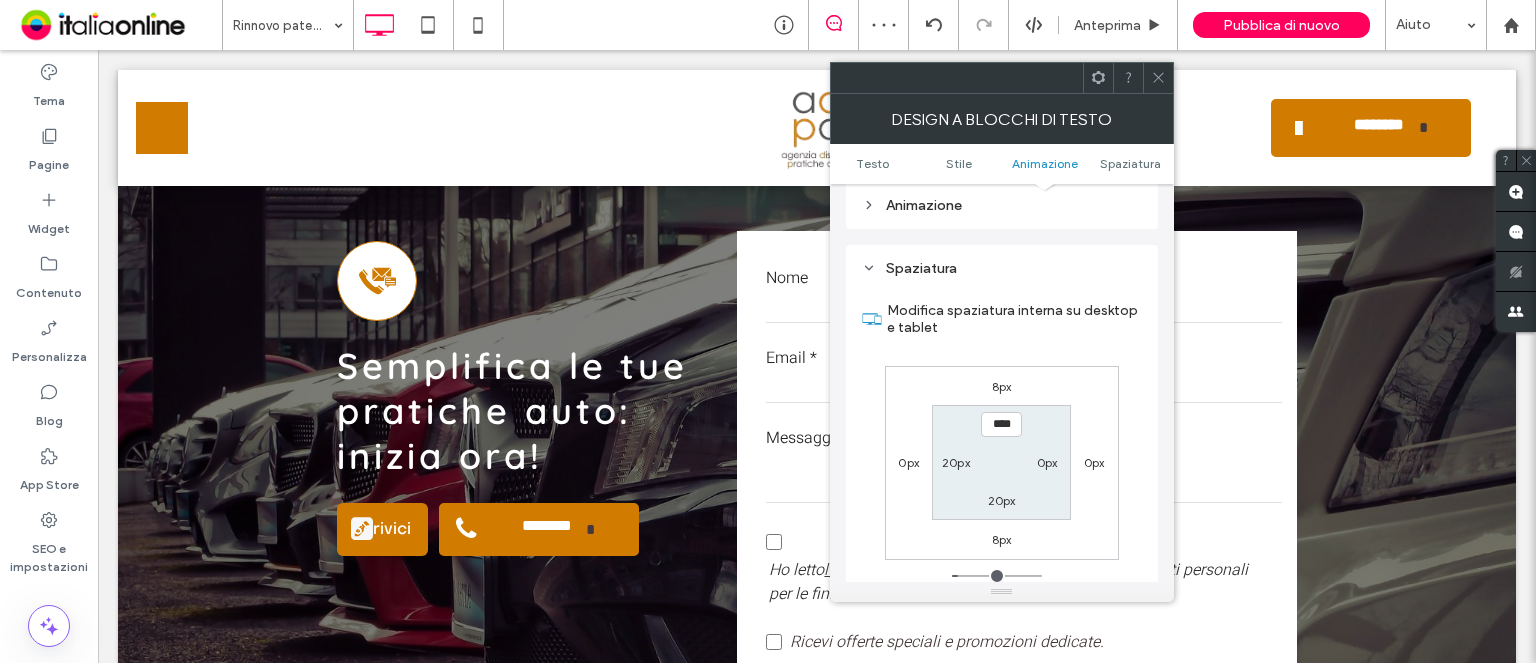 scroll, scrollTop: 572, scrollLeft: 0, axis: vertical 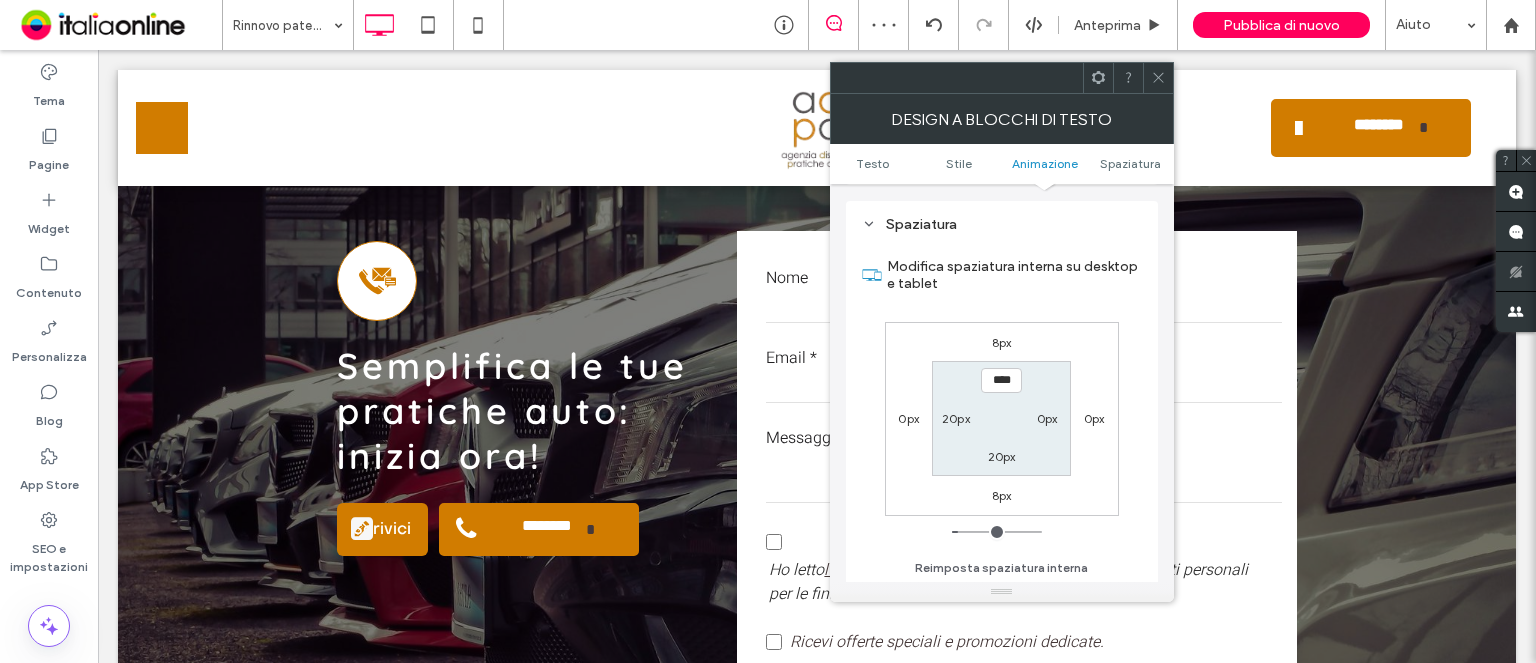 click on "20px" at bounding box center [956, 418] 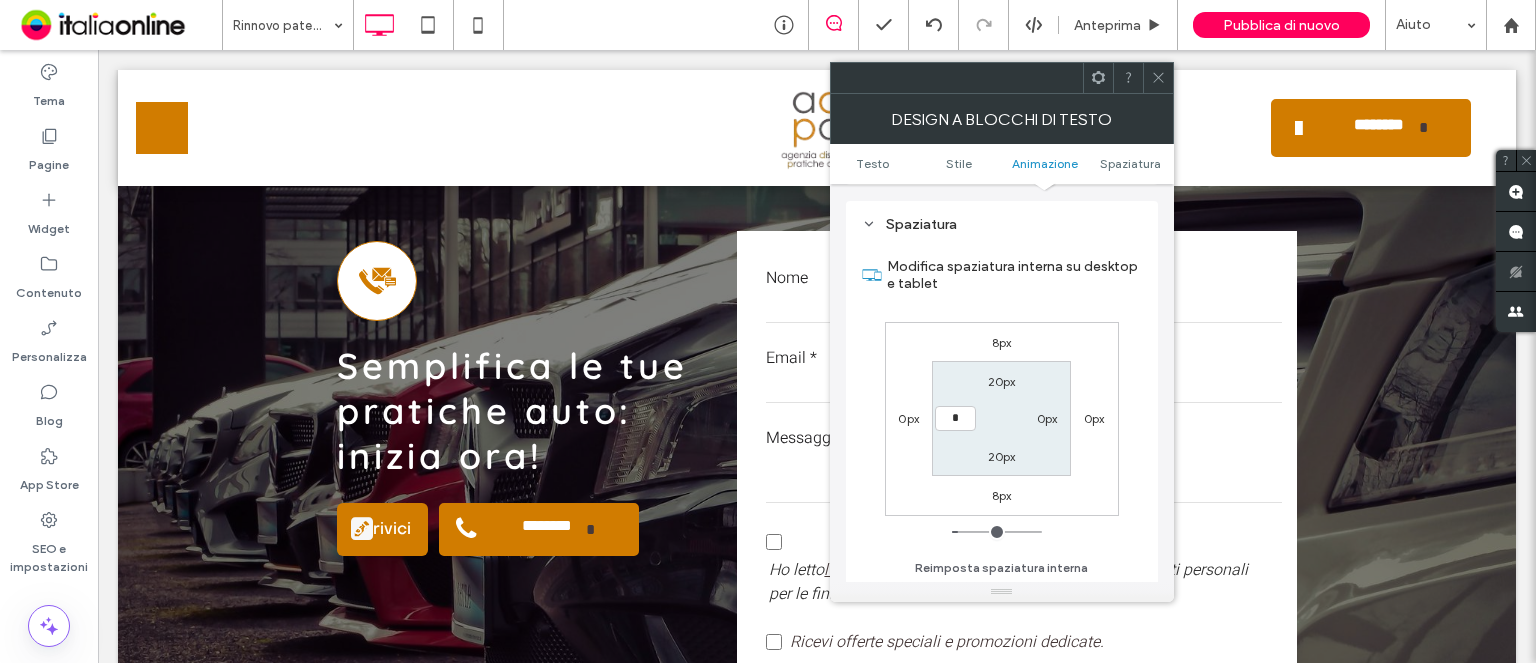 type on "*" 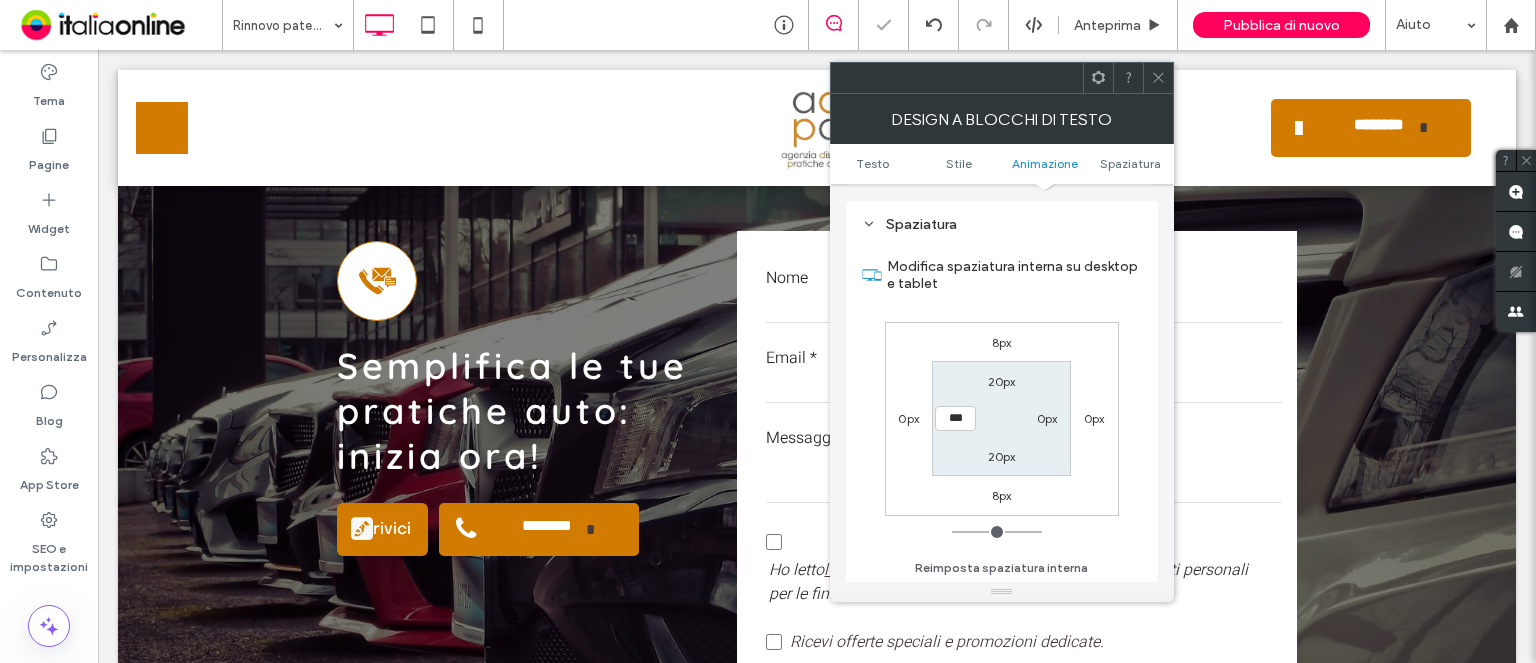 click 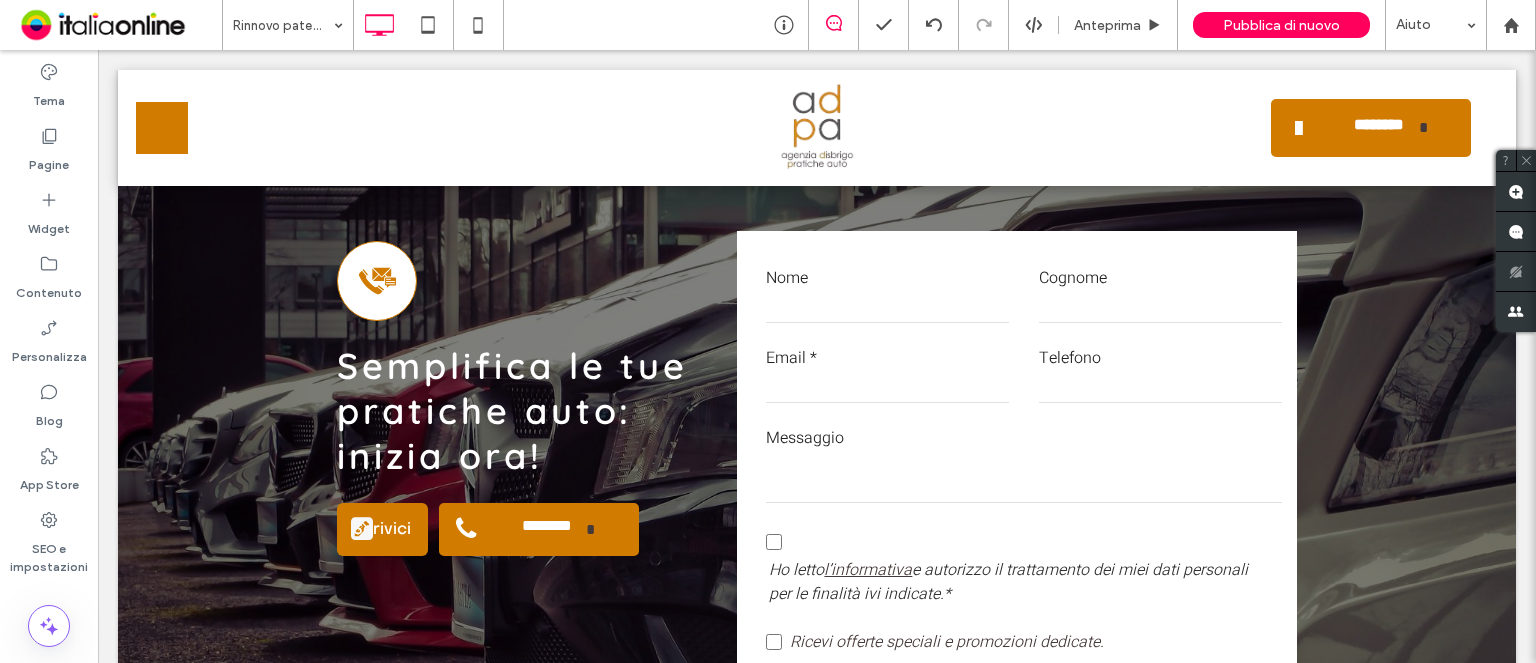 type on "*****" 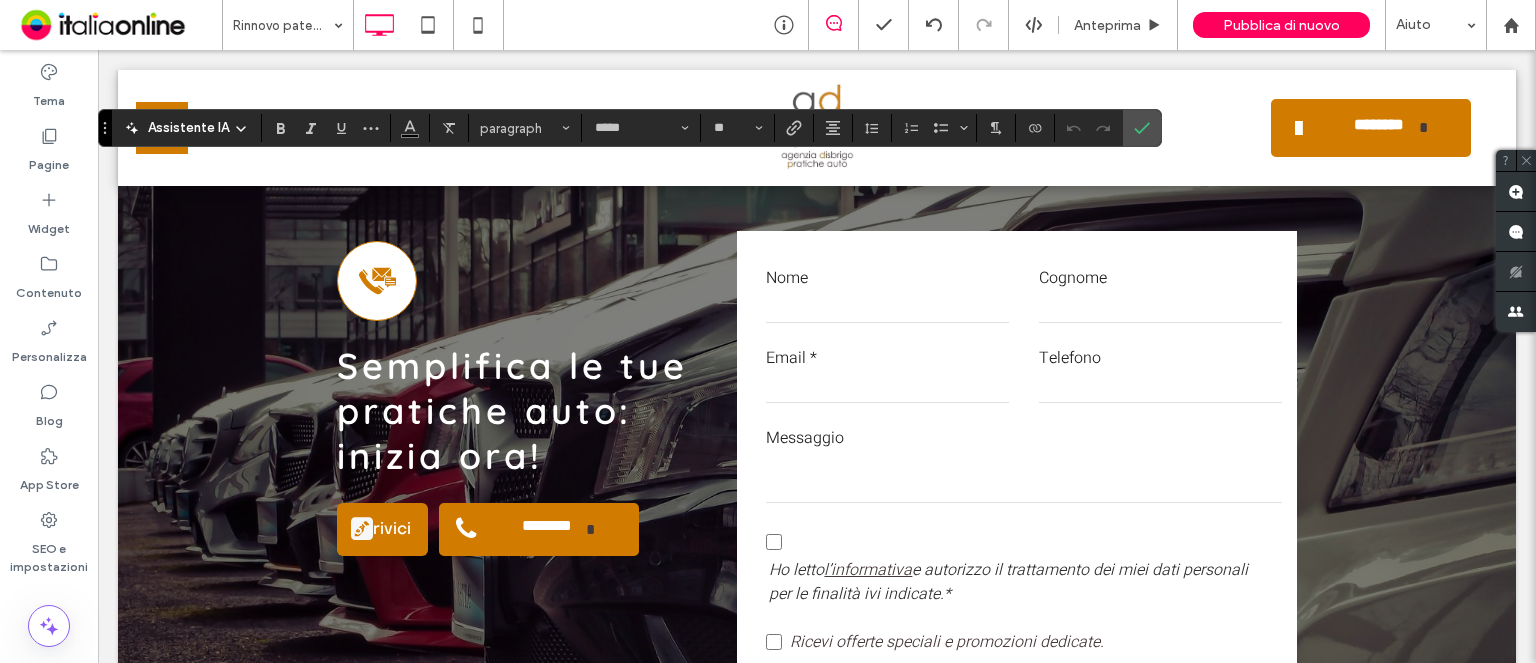 scroll, scrollTop: 0, scrollLeft: 0, axis: both 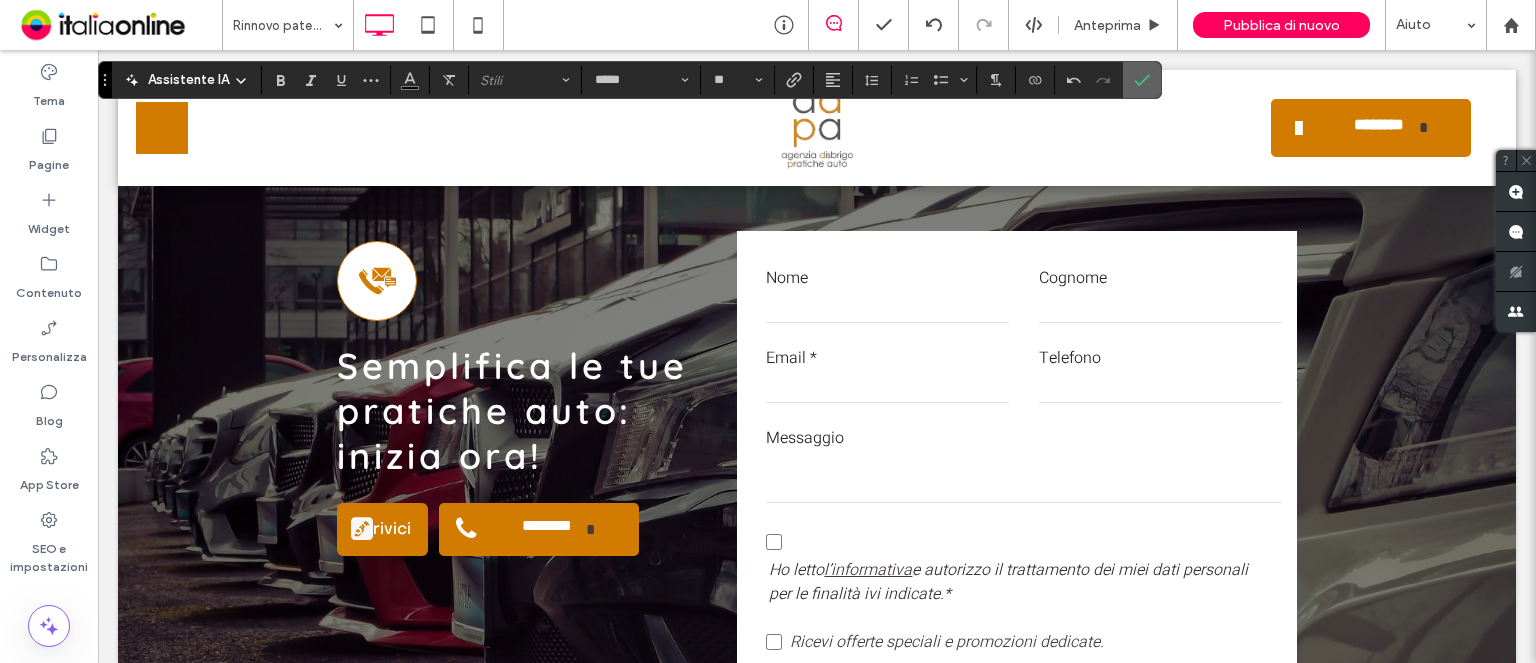click at bounding box center (1142, 80) 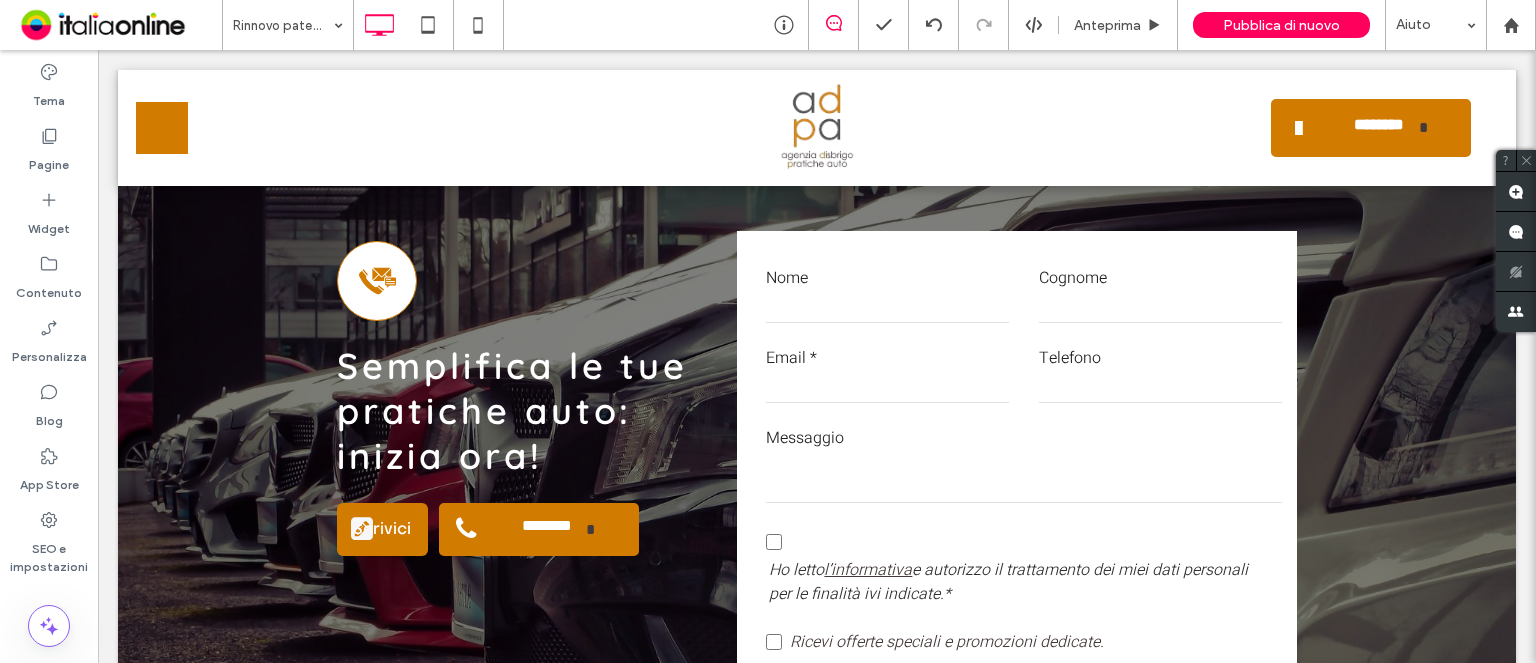 scroll, scrollTop: 0, scrollLeft: 0, axis: both 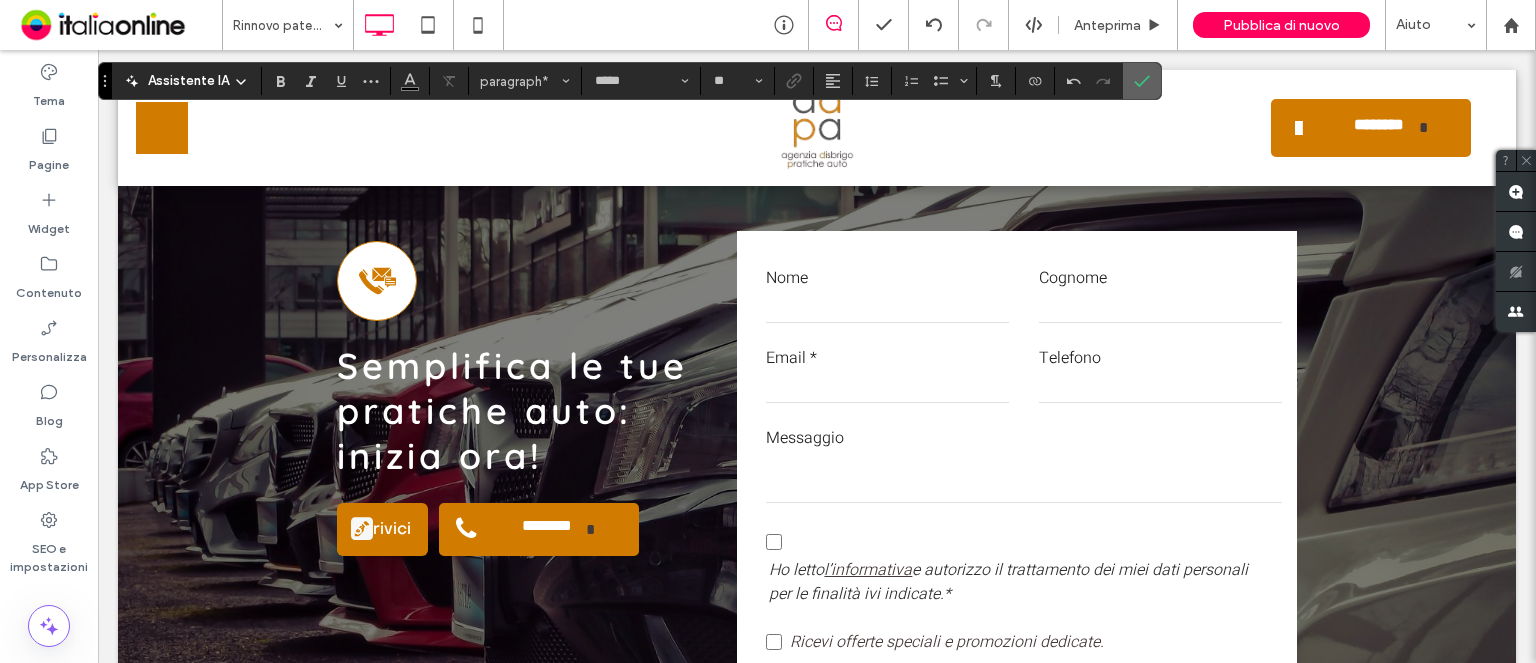 click at bounding box center [1142, 81] 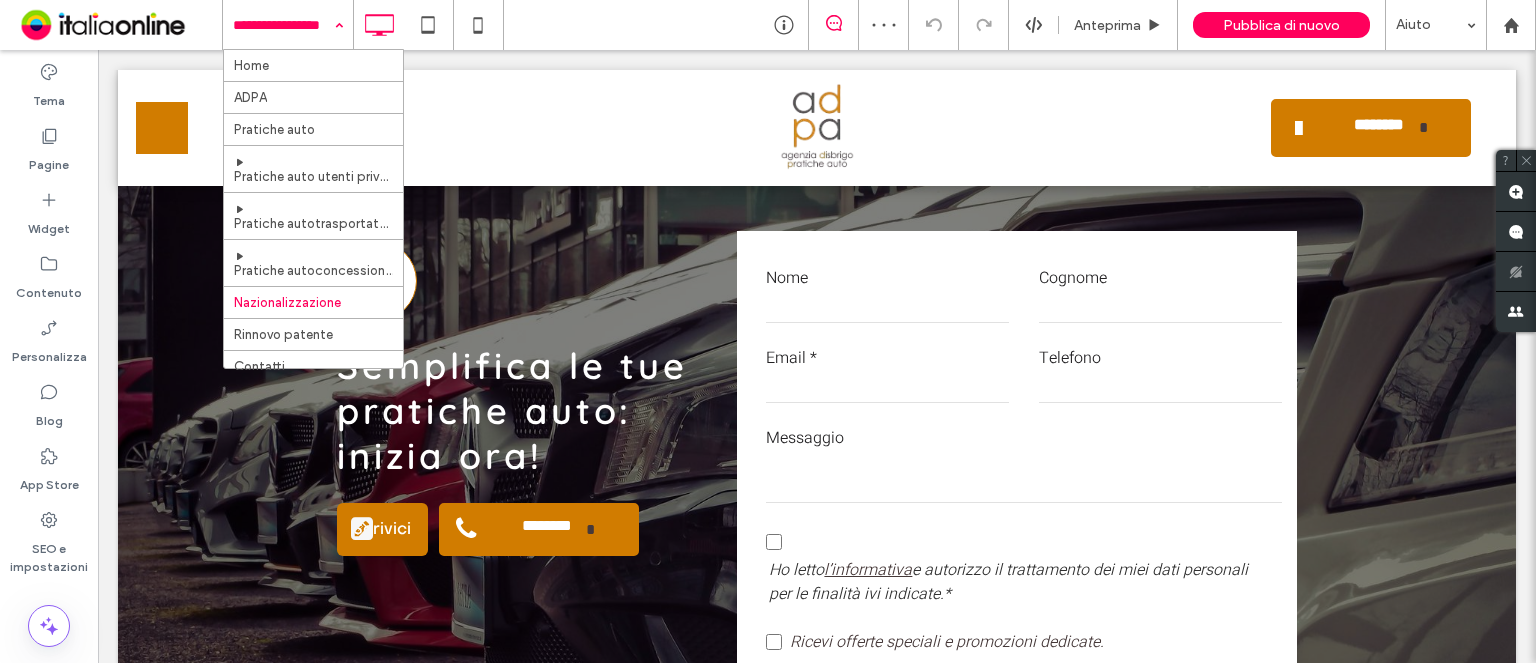 click at bounding box center (283, 25) 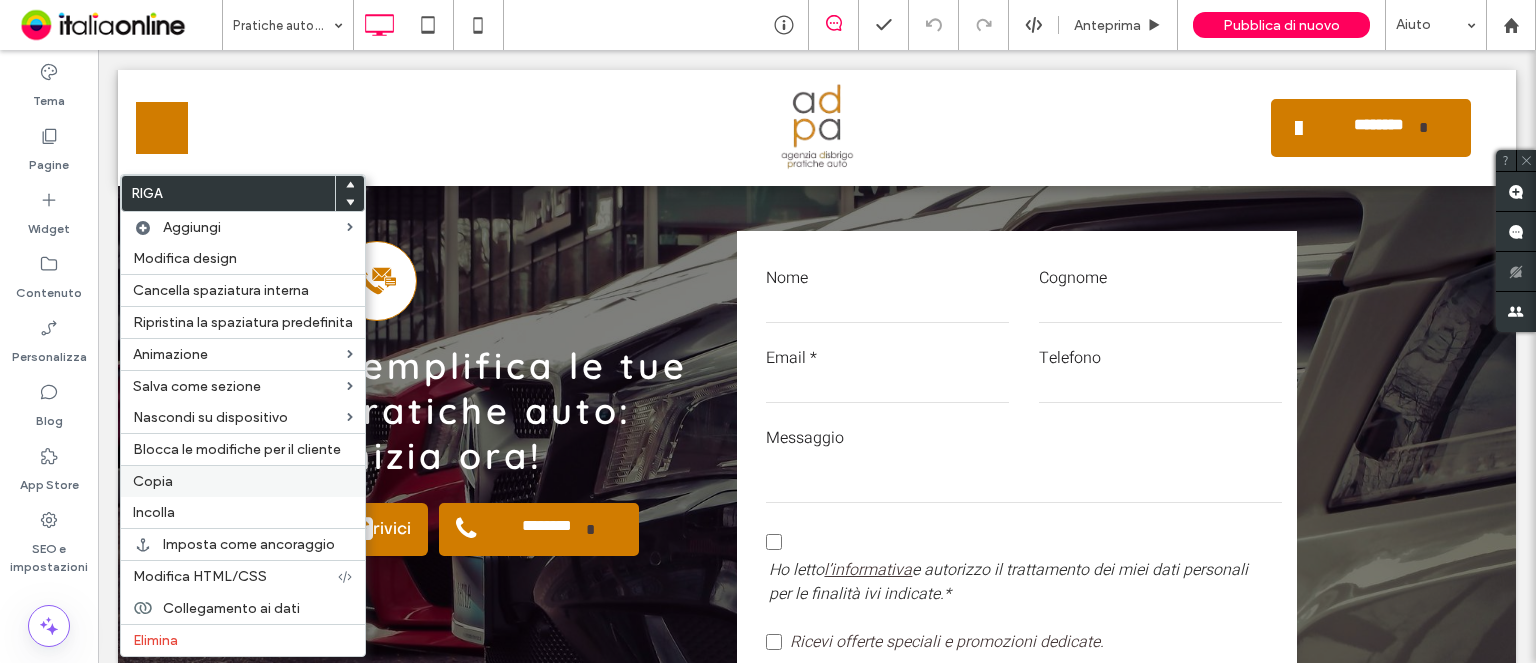 drag, startPoint x: 164, startPoint y: 487, endPoint x: 226, endPoint y: 147, distance: 345.60672 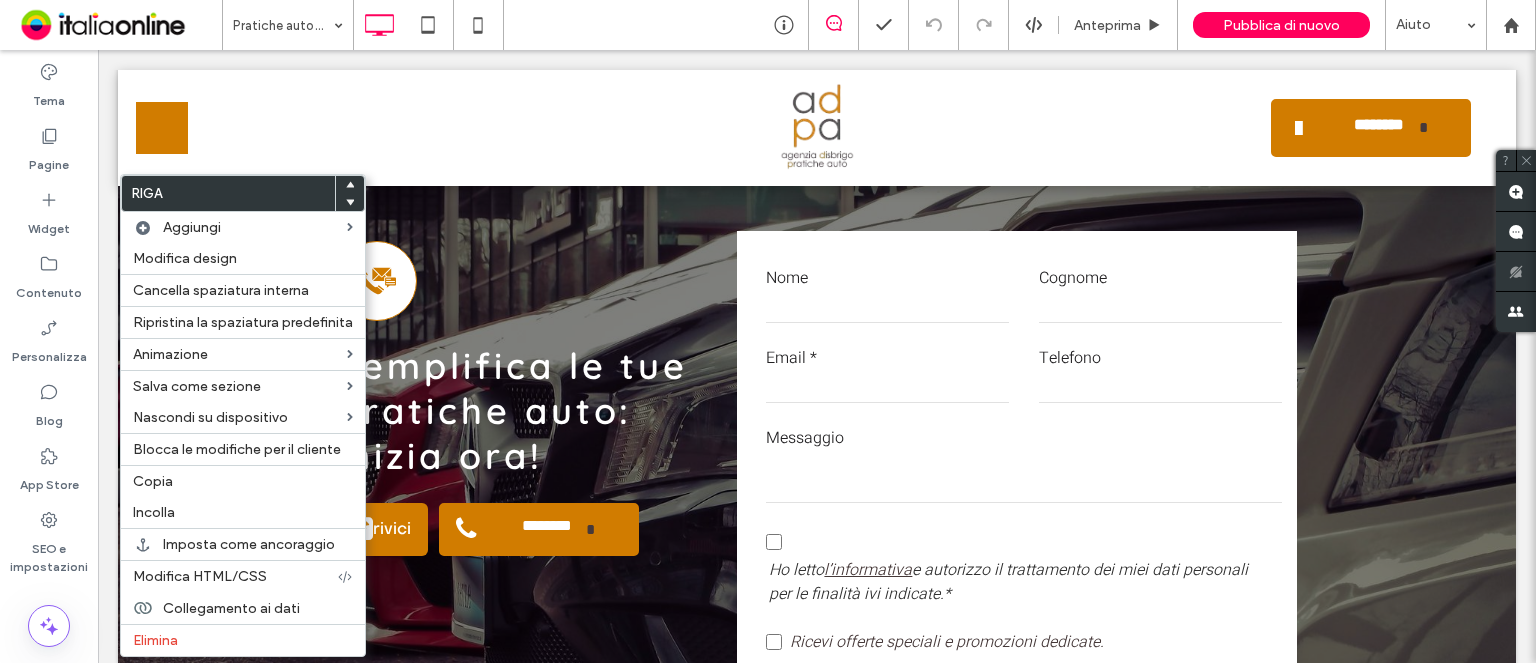click on "Copia" at bounding box center (153, 481) 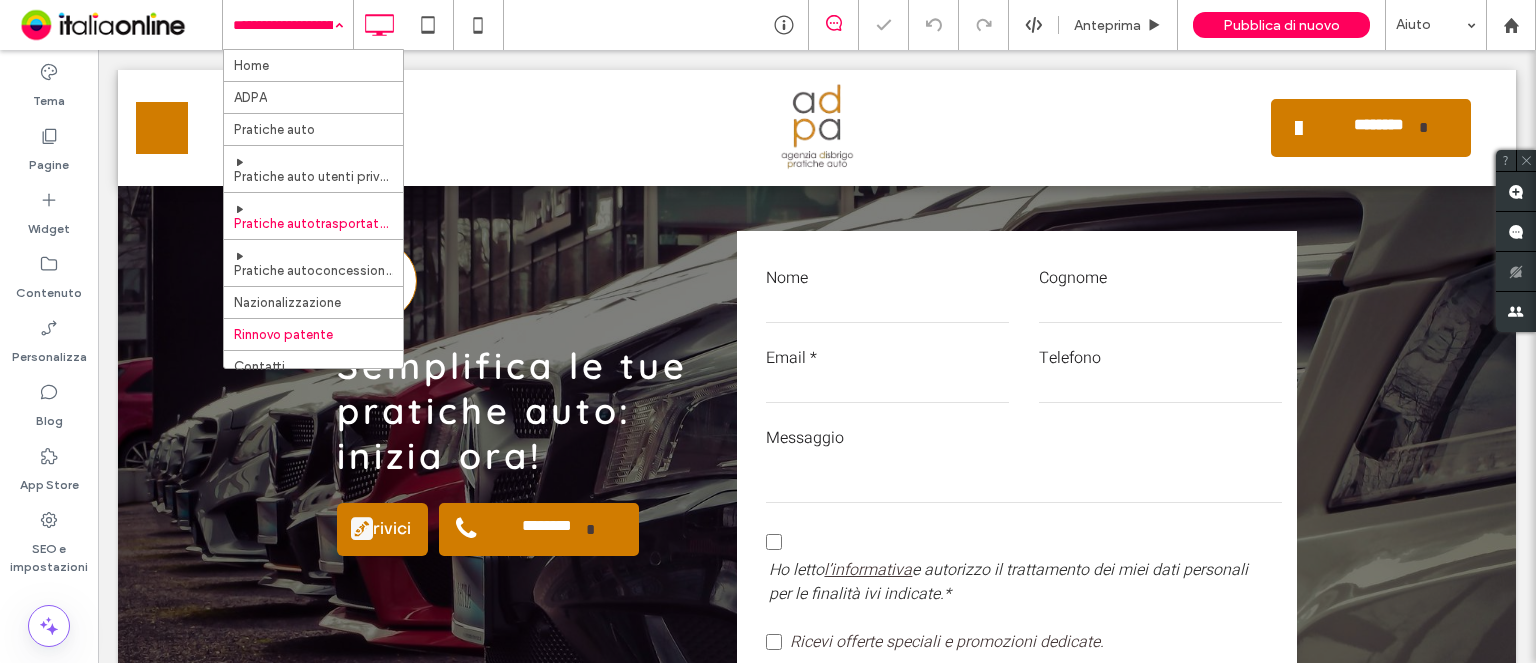 scroll, scrollTop: 22, scrollLeft: 0, axis: vertical 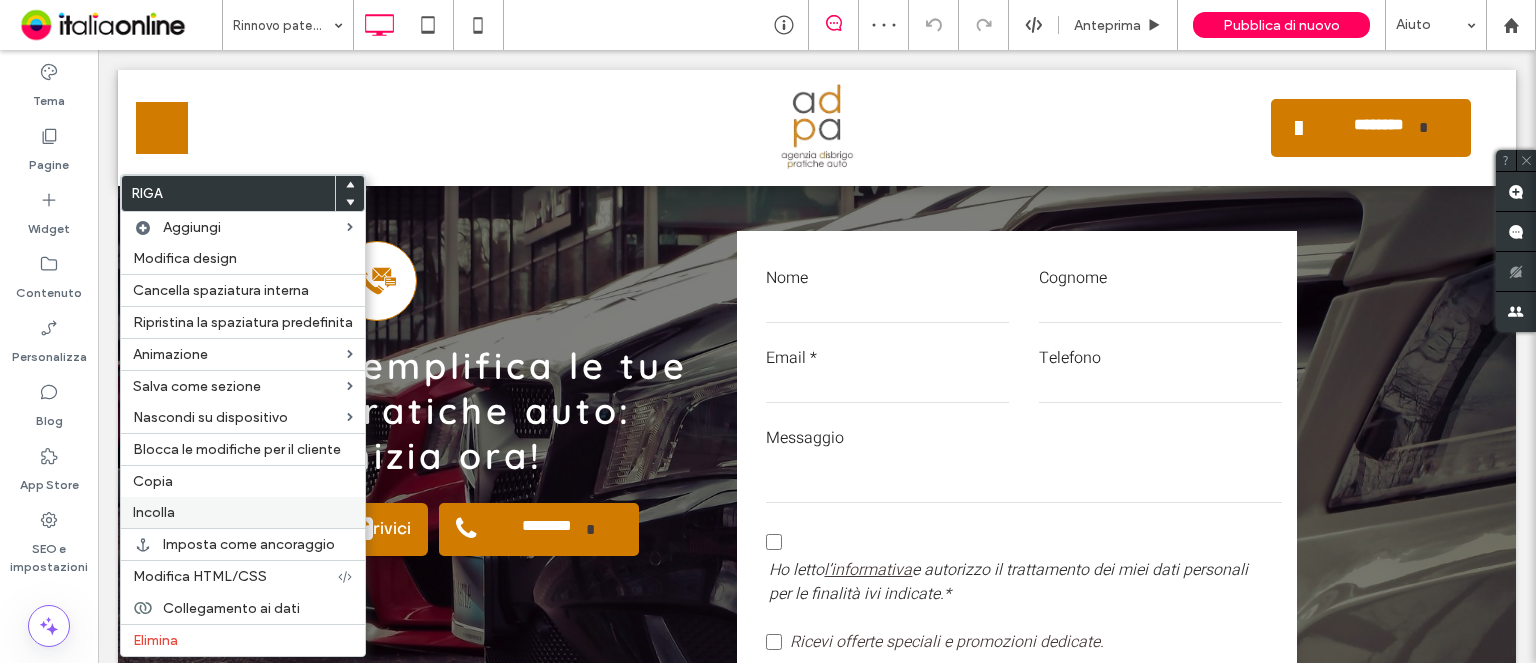 click on "Incolla" at bounding box center [243, 512] 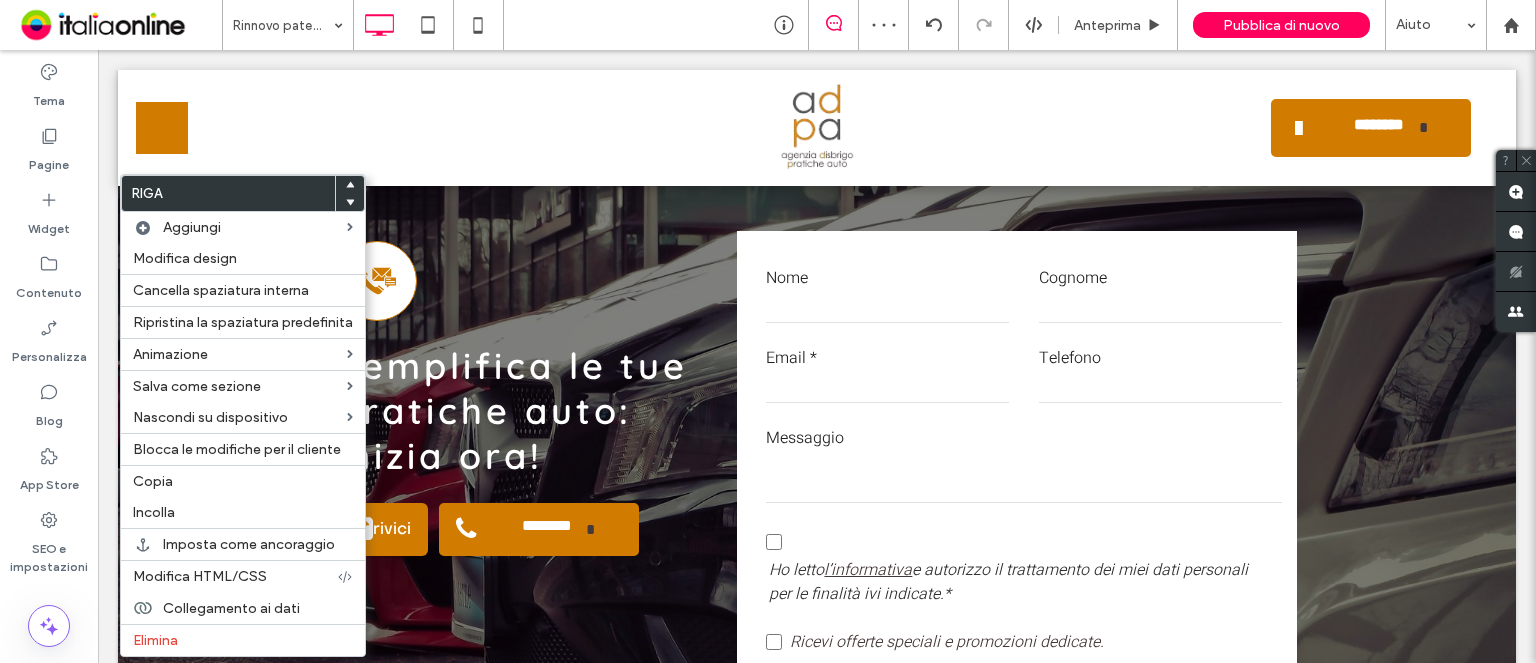 drag, startPoint x: 224, startPoint y: 630, endPoint x: 731, endPoint y: 412, distance: 551.88135 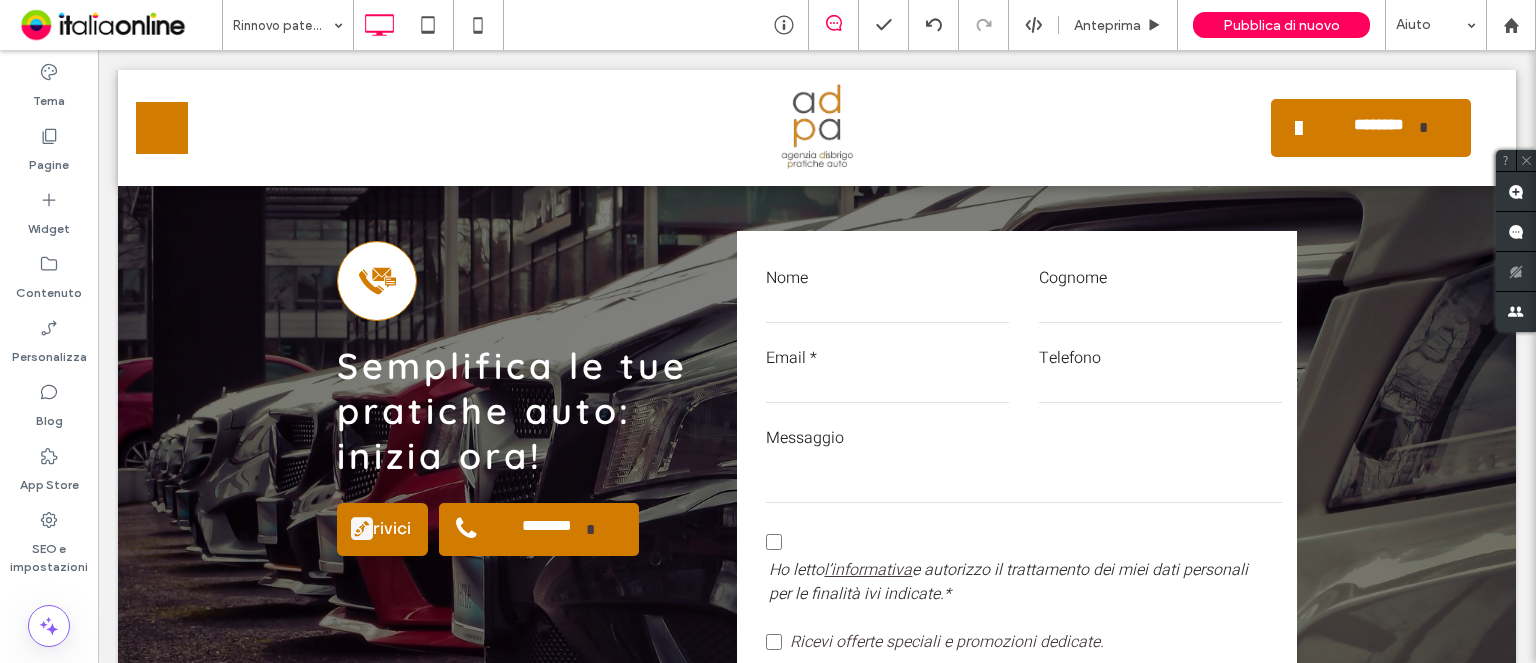 type on "*****" 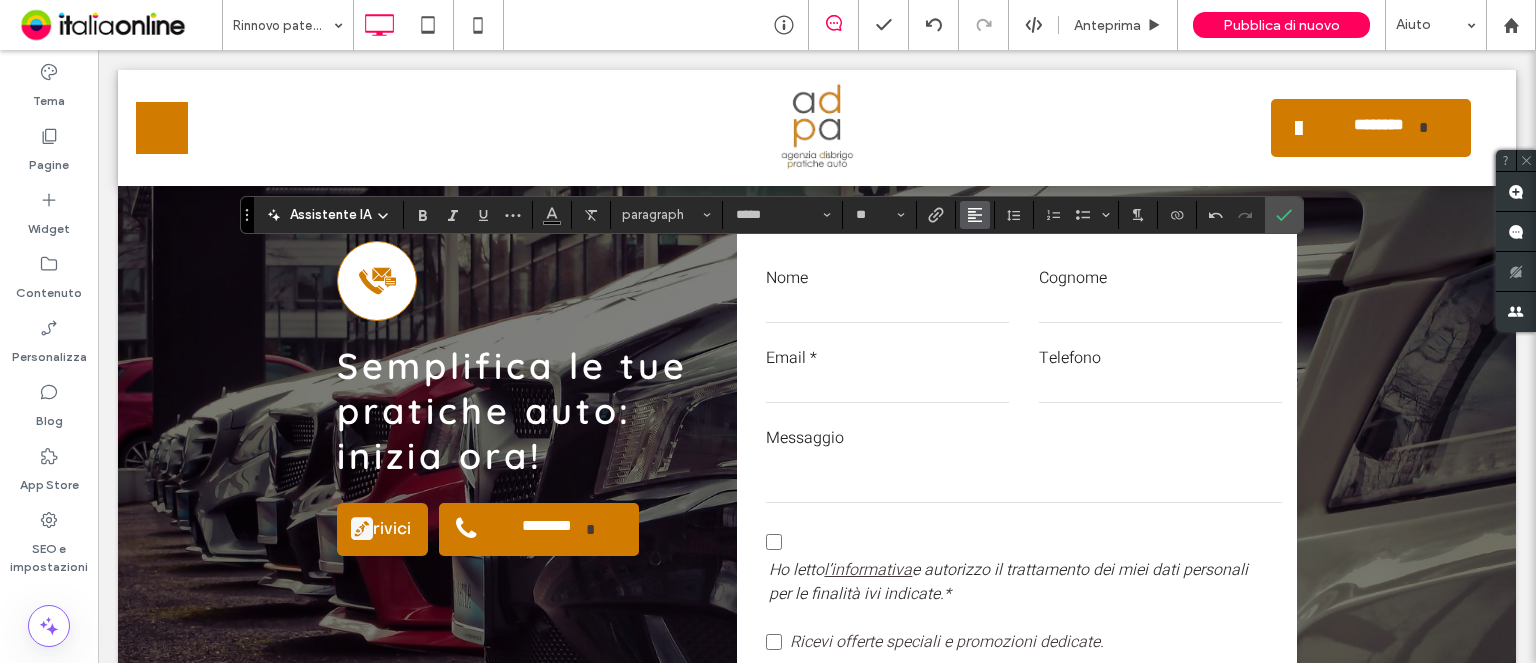 click 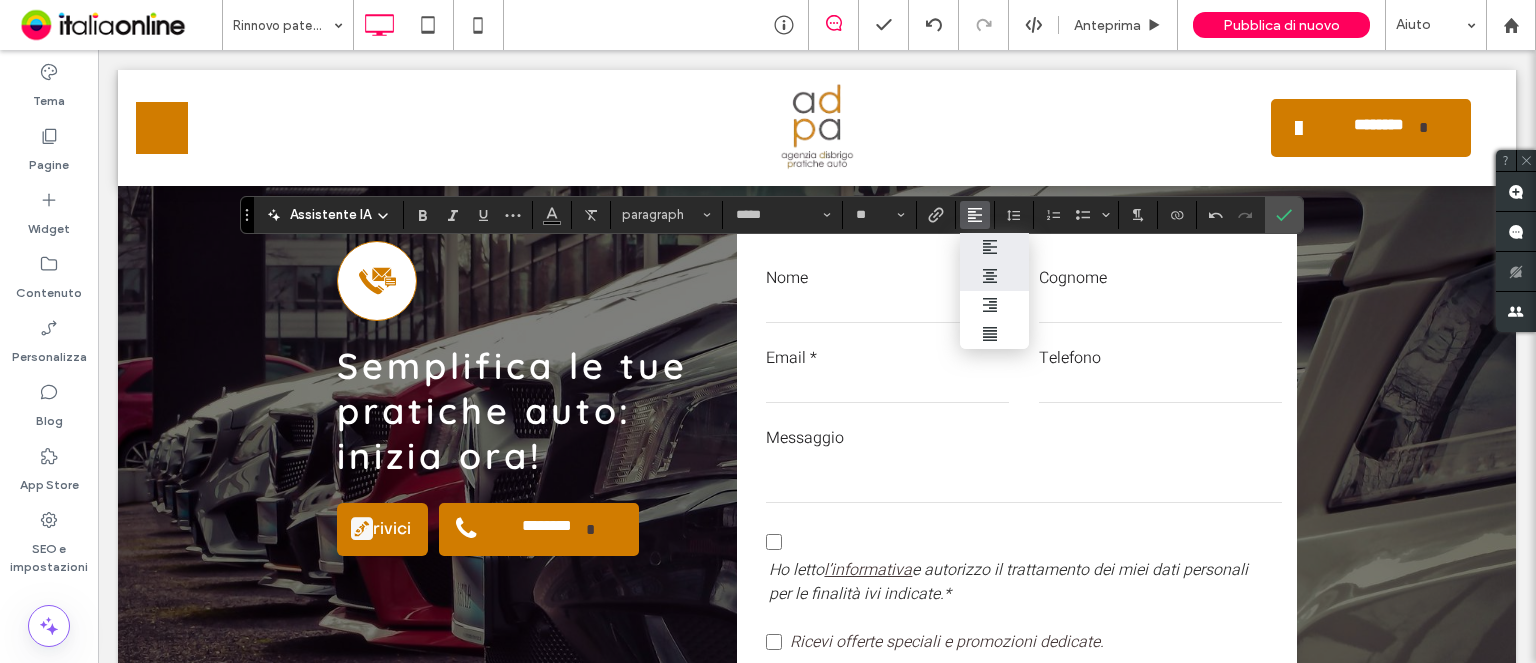 click 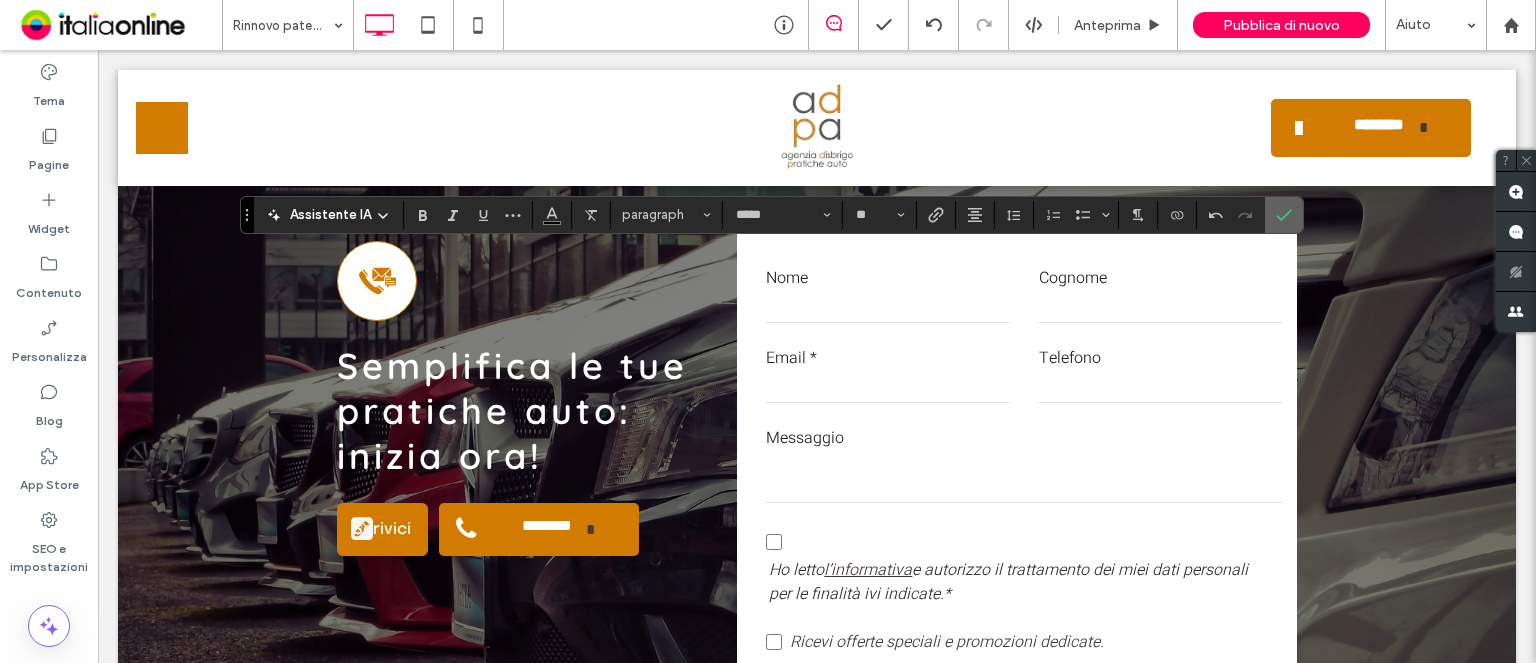 click 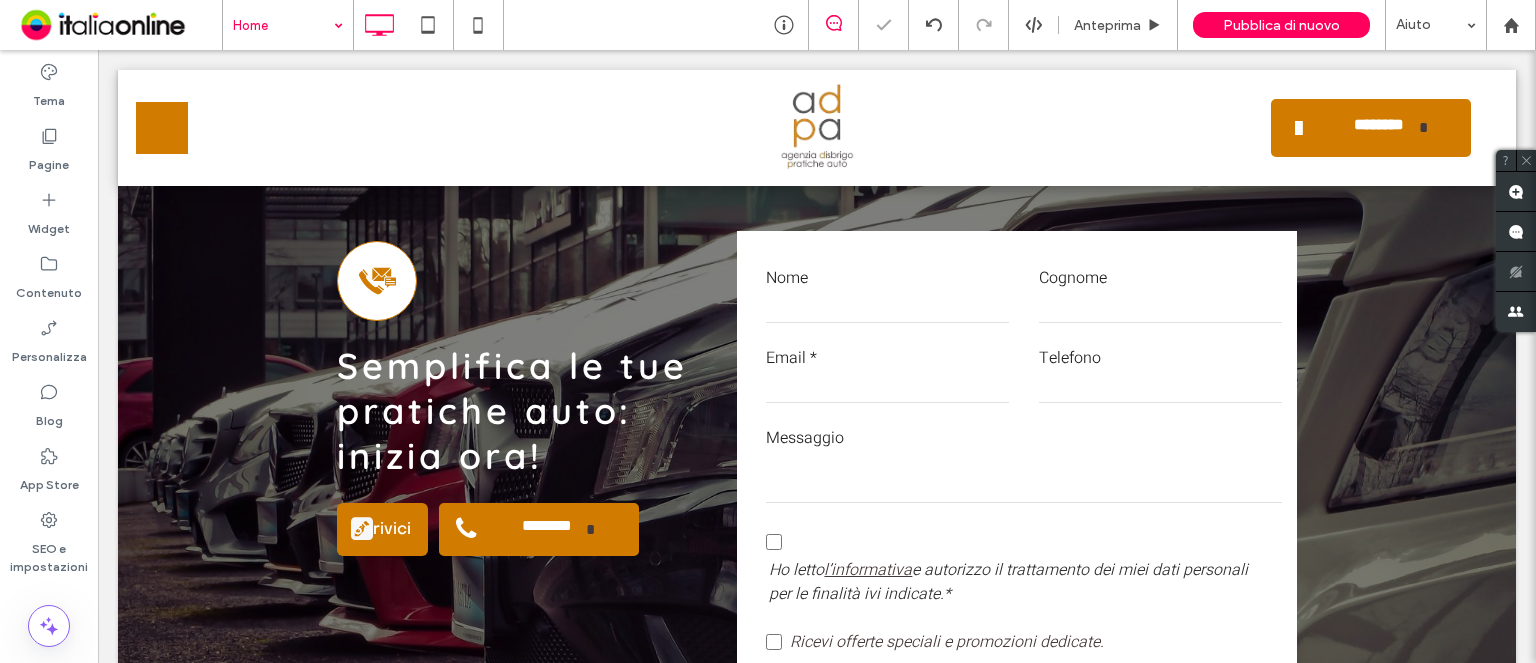 drag, startPoint x: 276, startPoint y: 65, endPoint x: 1228, endPoint y: 139, distance: 954.8717 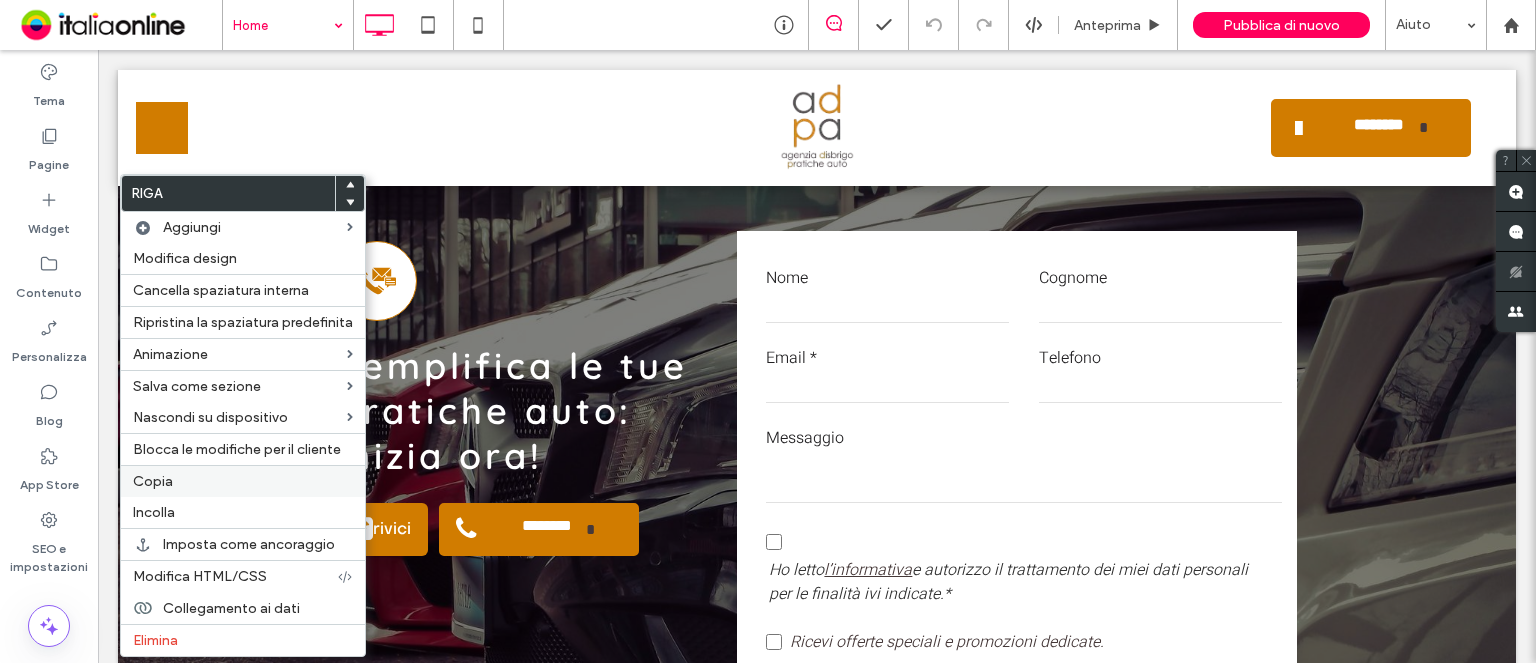 drag, startPoint x: 187, startPoint y: 479, endPoint x: 532, endPoint y: 249, distance: 414.6384 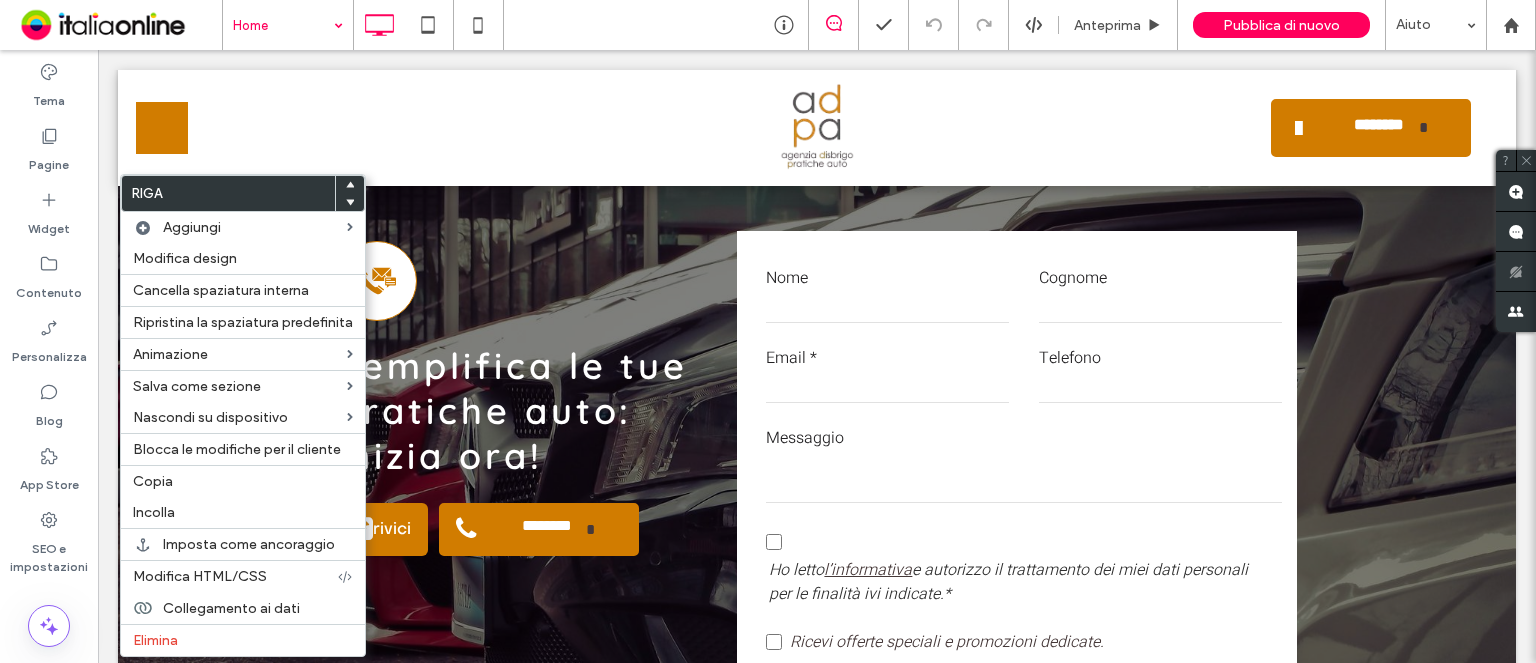 click on "Copia" at bounding box center (243, 481) 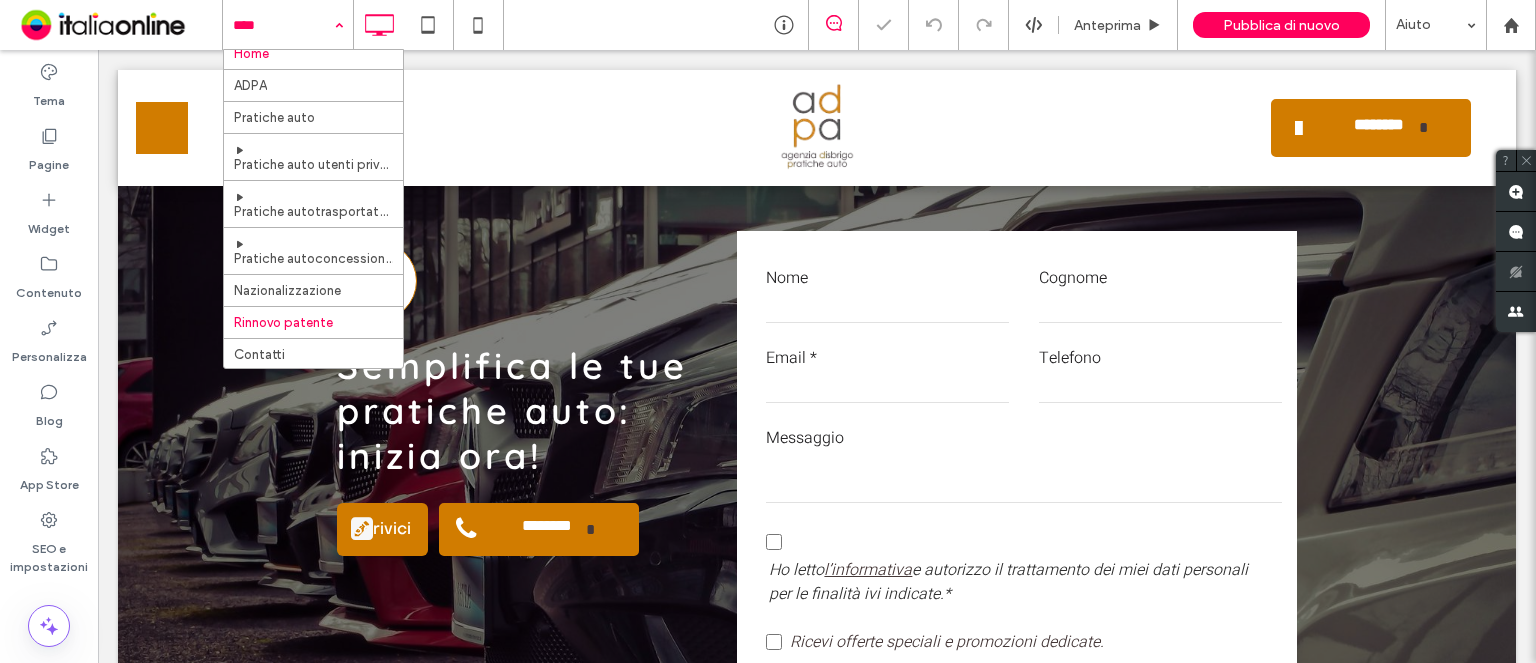 scroll, scrollTop: 22, scrollLeft: 0, axis: vertical 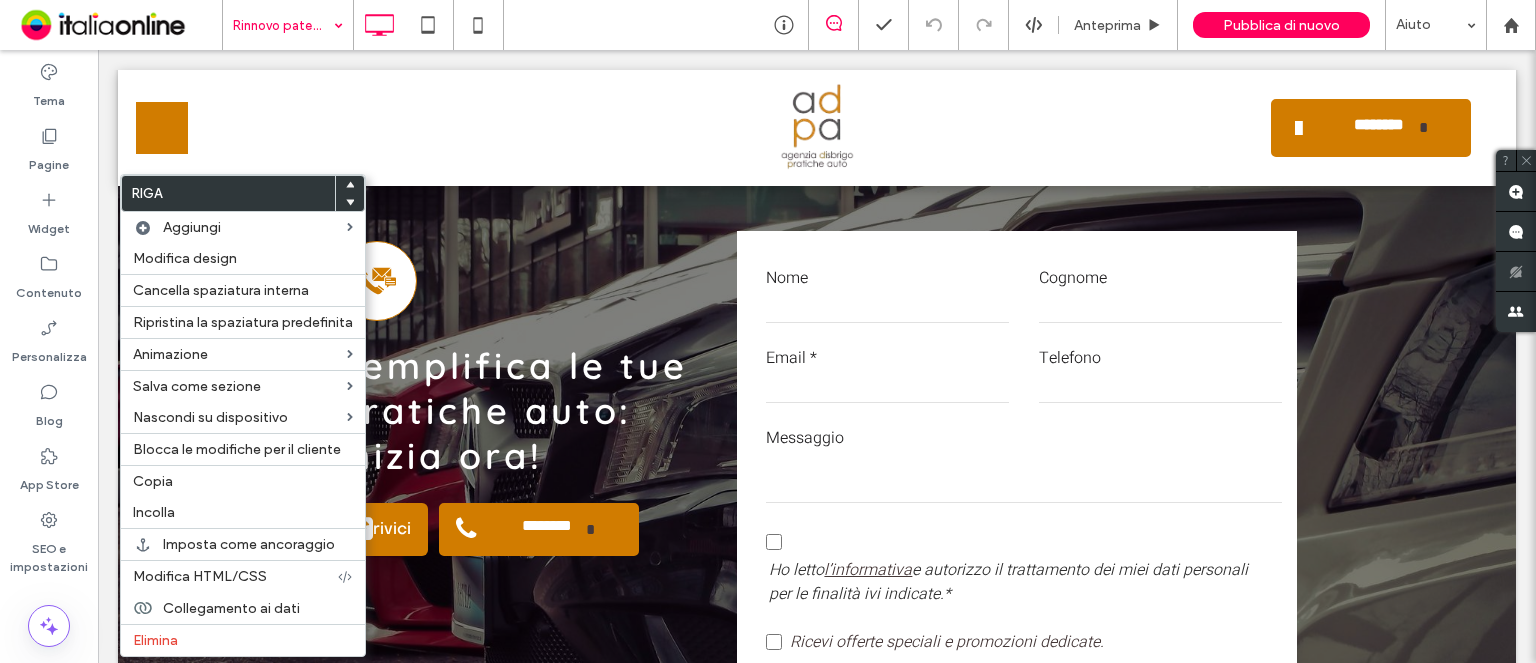 click on "Incolla" at bounding box center [243, 512] 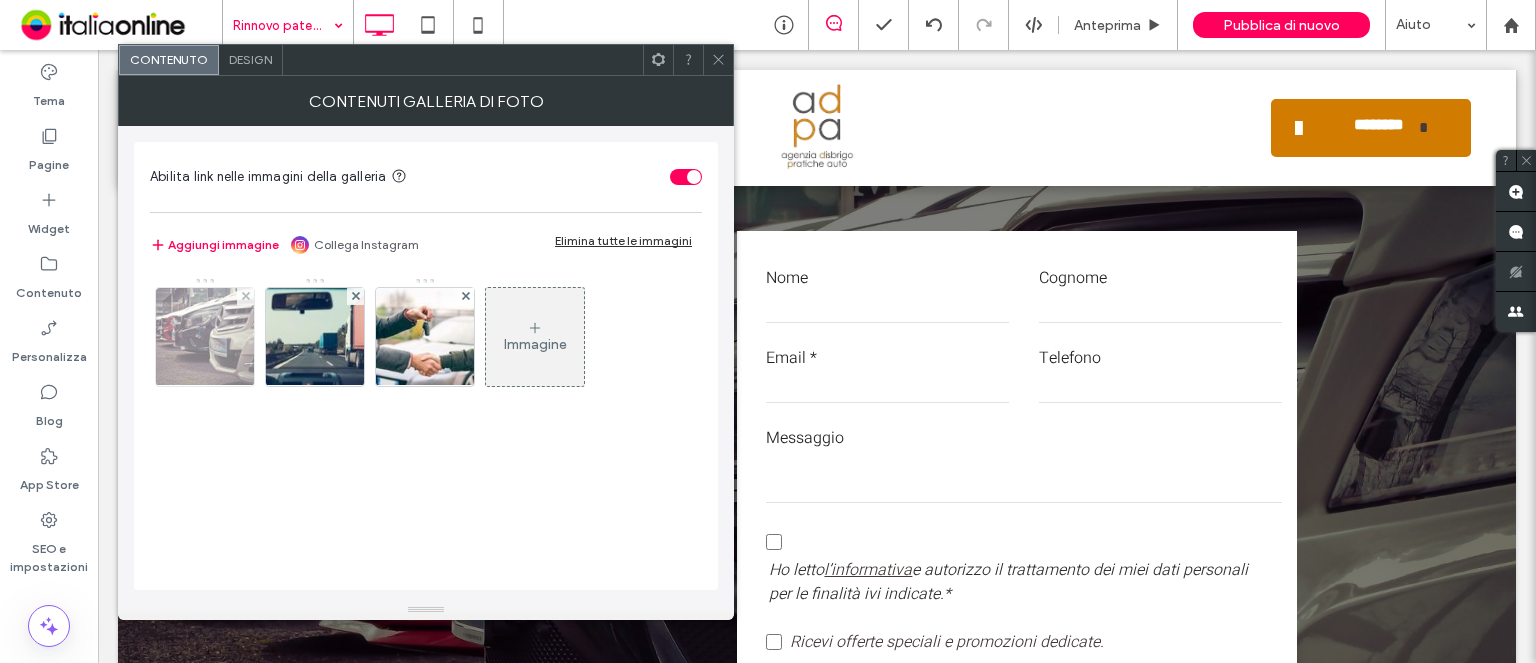 click at bounding box center (205, 337) 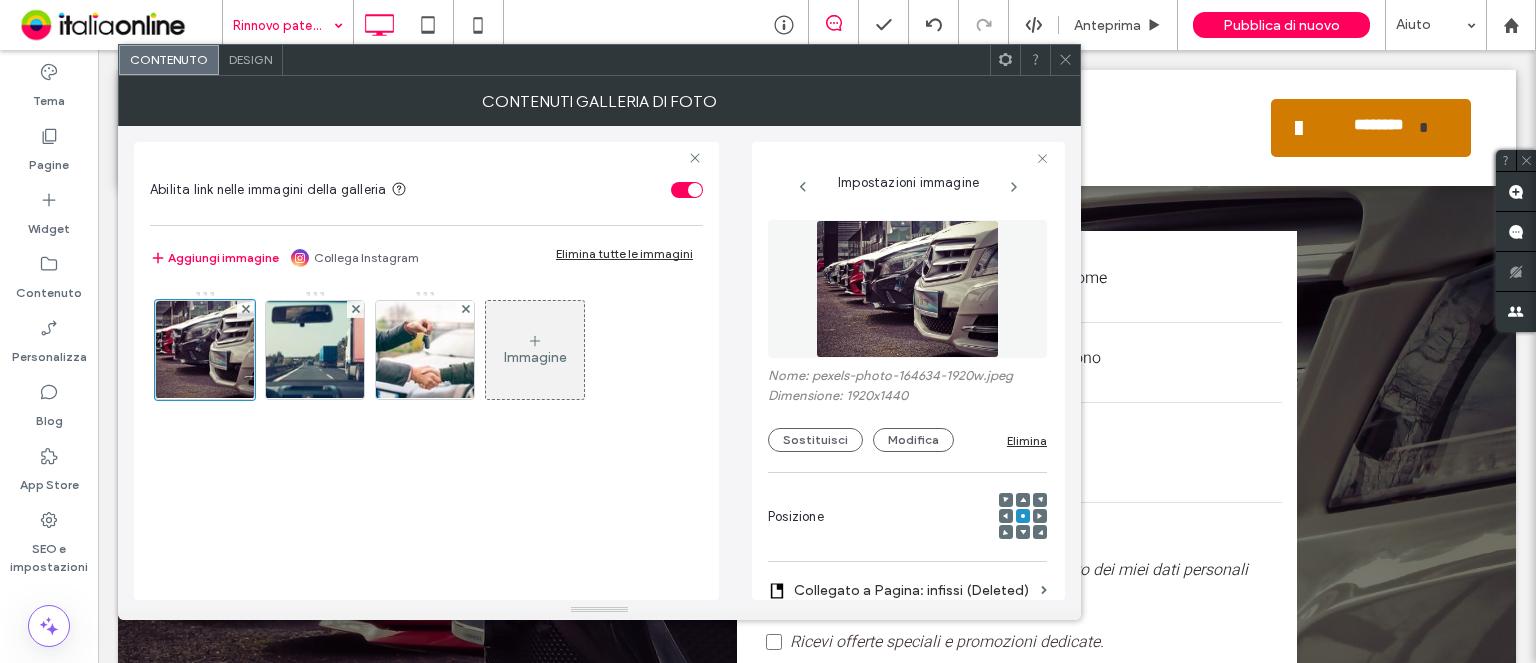 scroll, scrollTop: 0, scrollLeft: 5, axis: horizontal 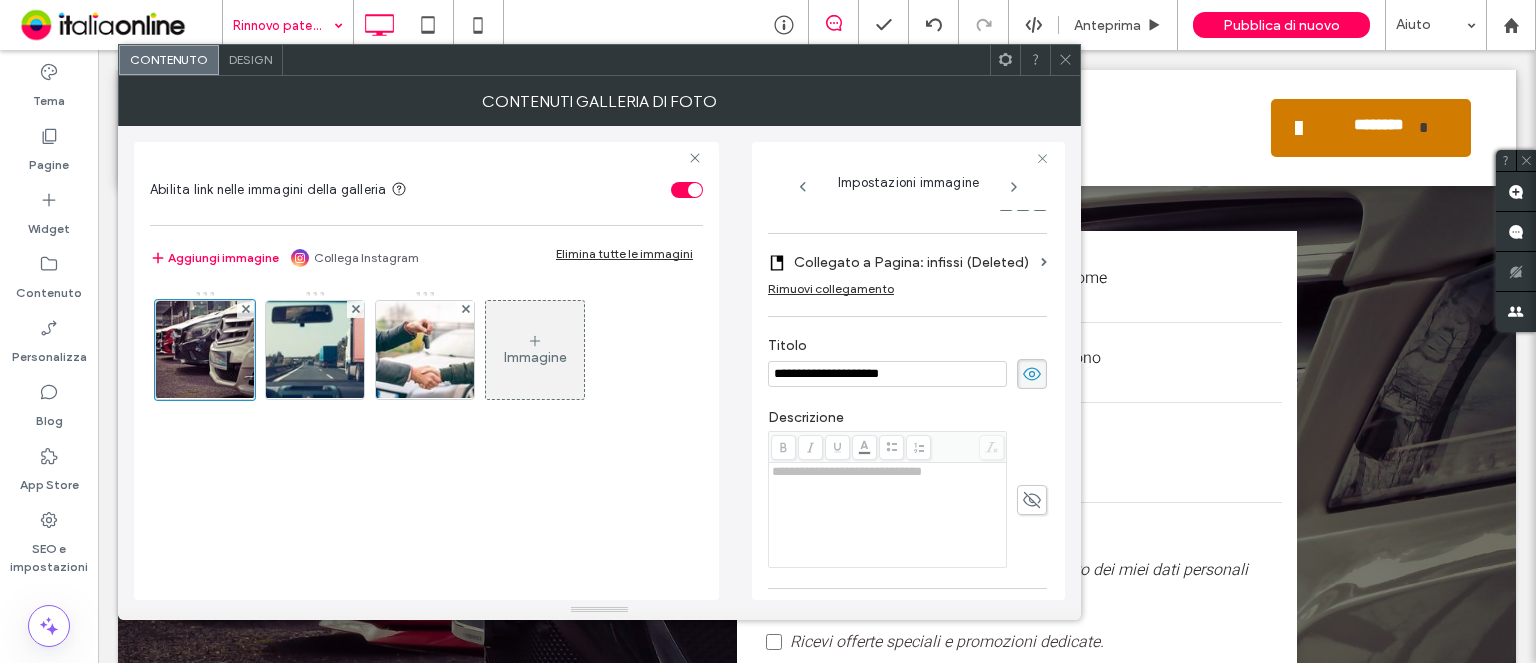 drag, startPoint x: 935, startPoint y: 227, endPoint x: 649, endPoint y: 211, distance: 286.4472 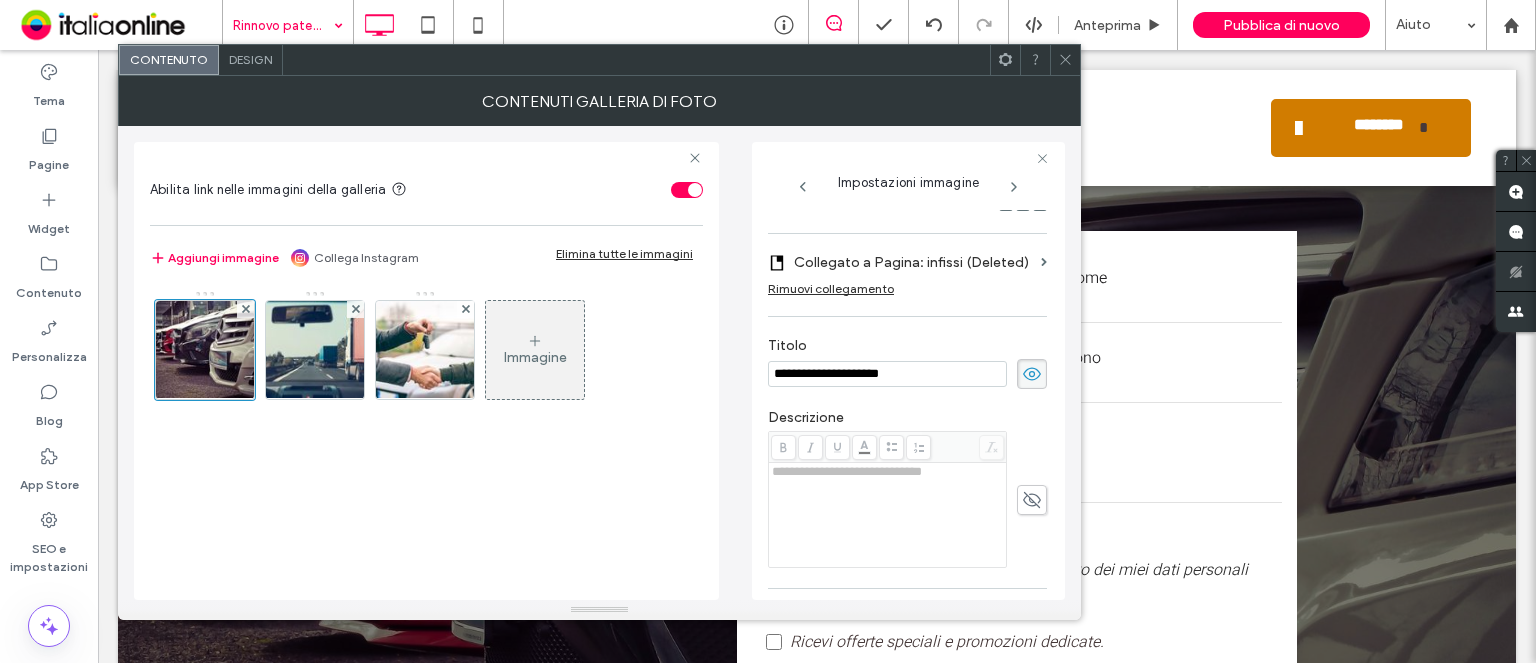 click on "**********" at bounding box center (599, 363) 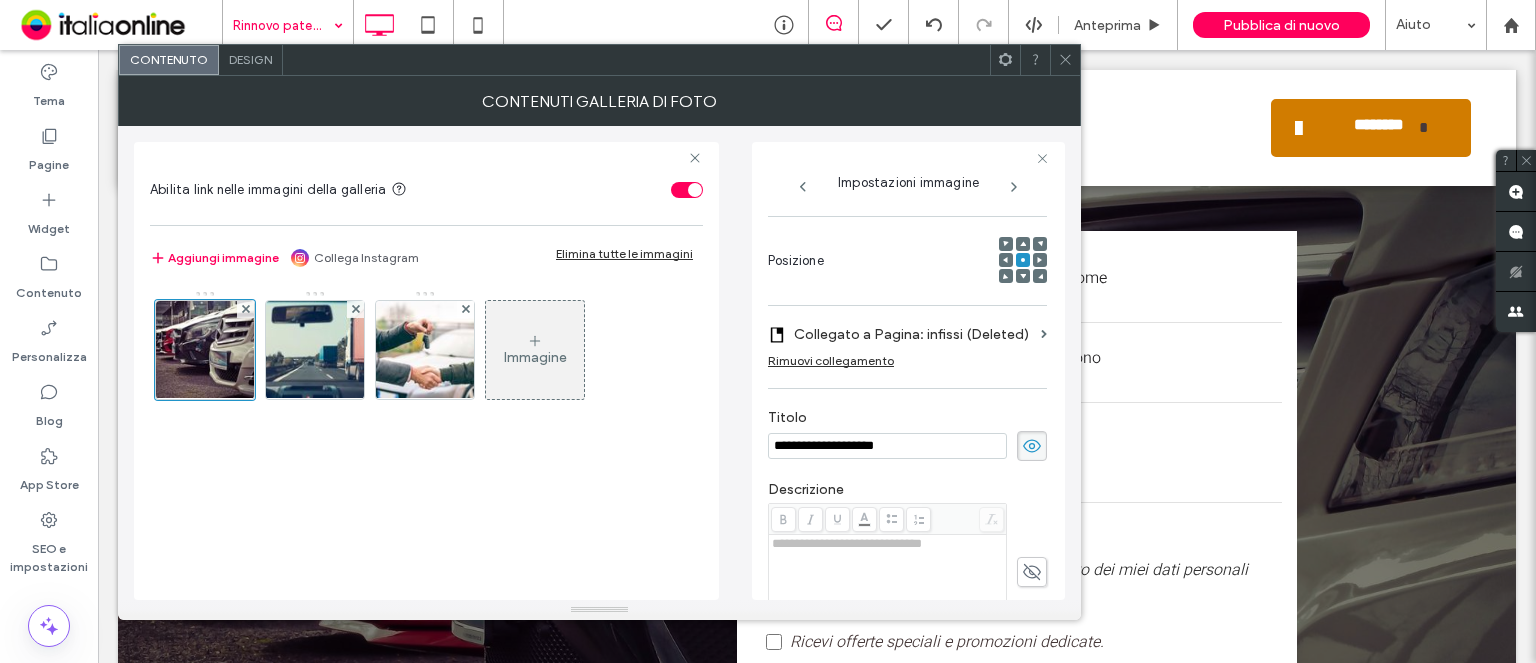 drag, startPoint x: 740, startPoint y: 438, endPoint x: 697, endPoint y: 437, distance: 43.011627 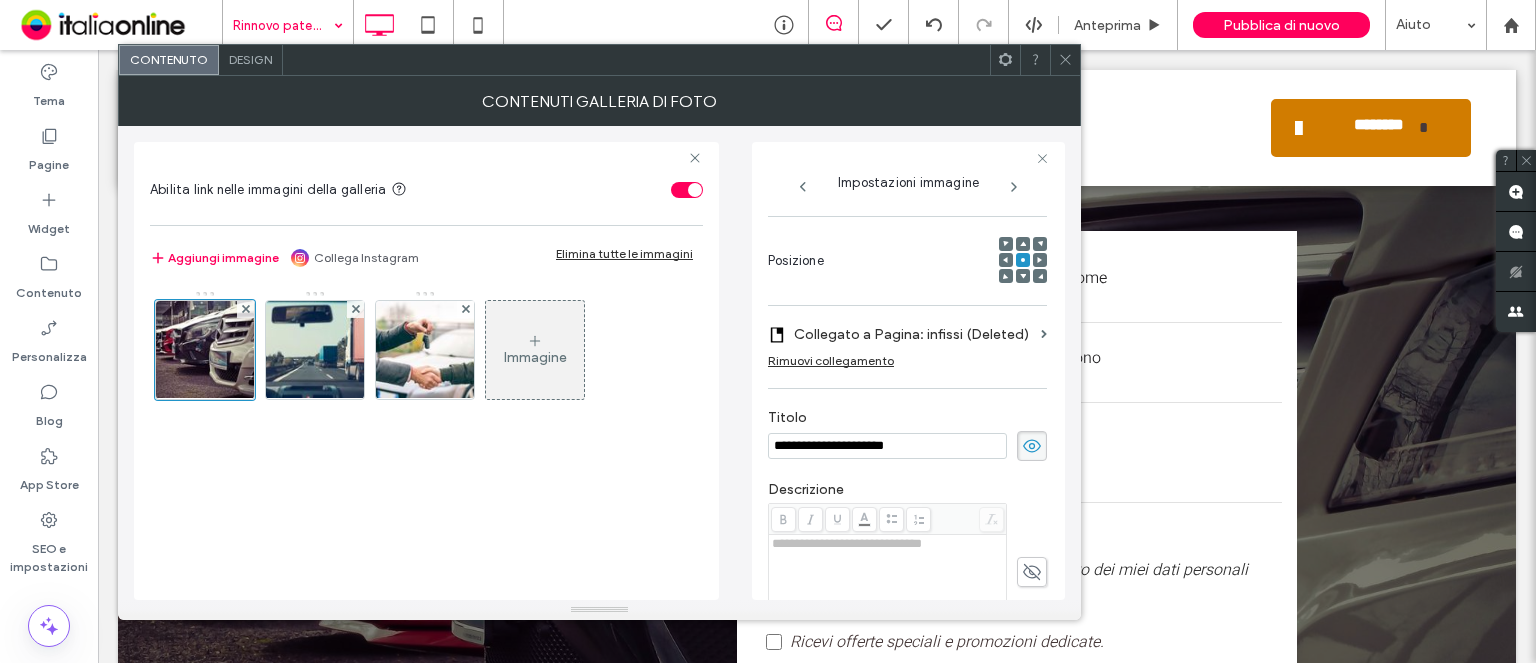 type on "**********" 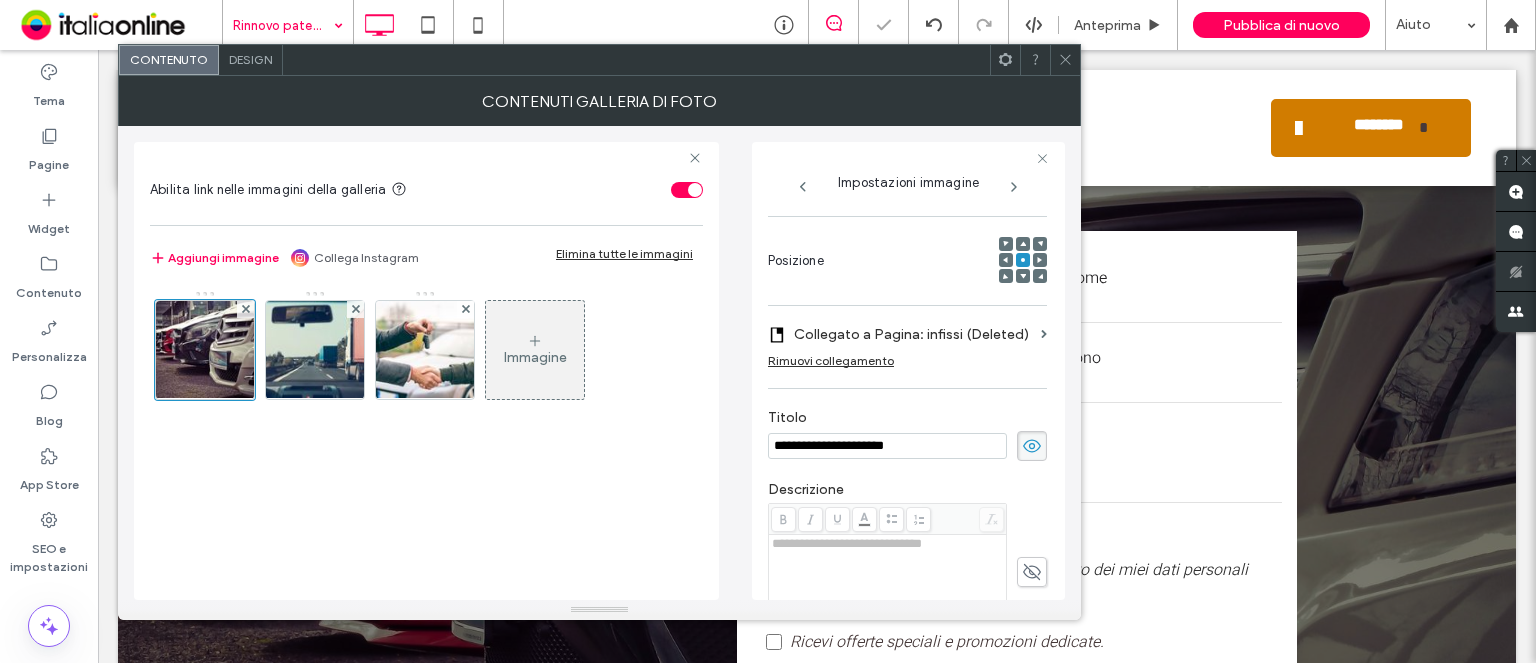 click at bounding box center [695, 190] 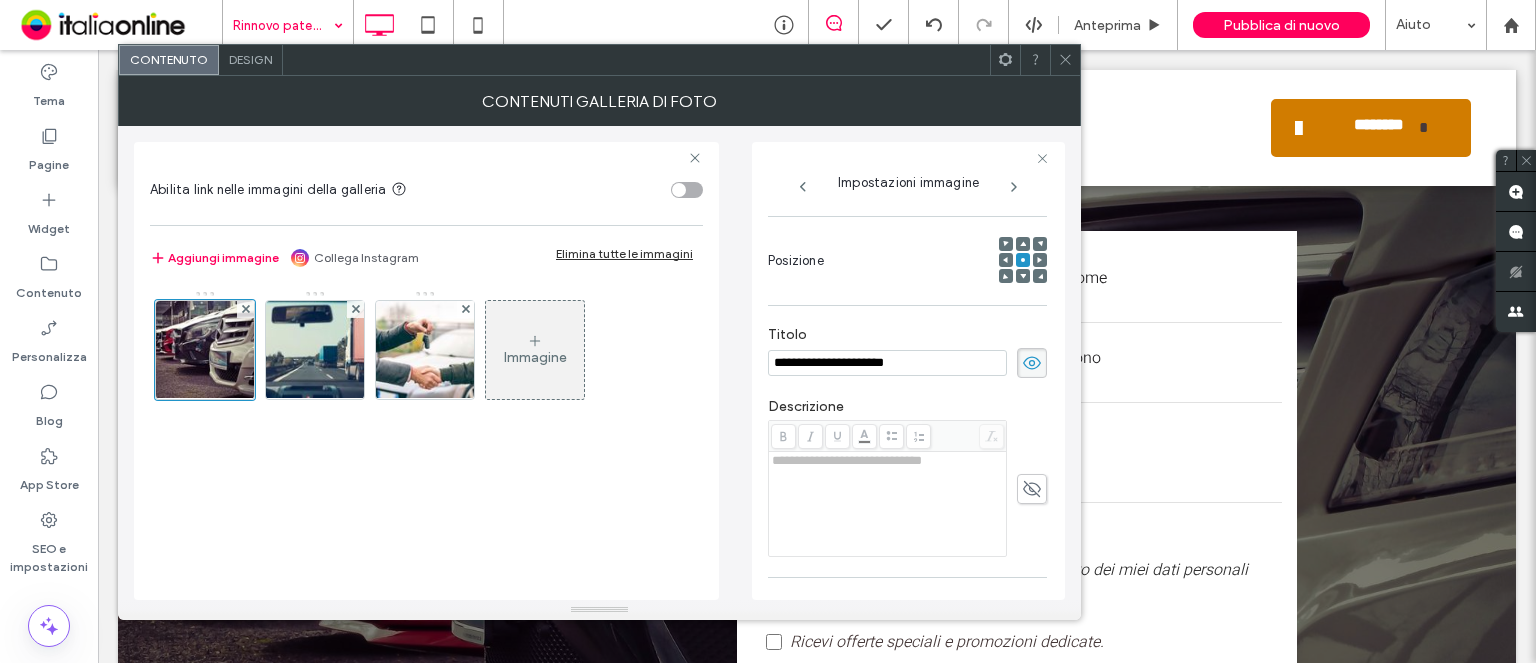 drag, startPoint x: 892, startPoint y: 352, endPoint x: 760, endPoint y: 350, distance: 132.01515 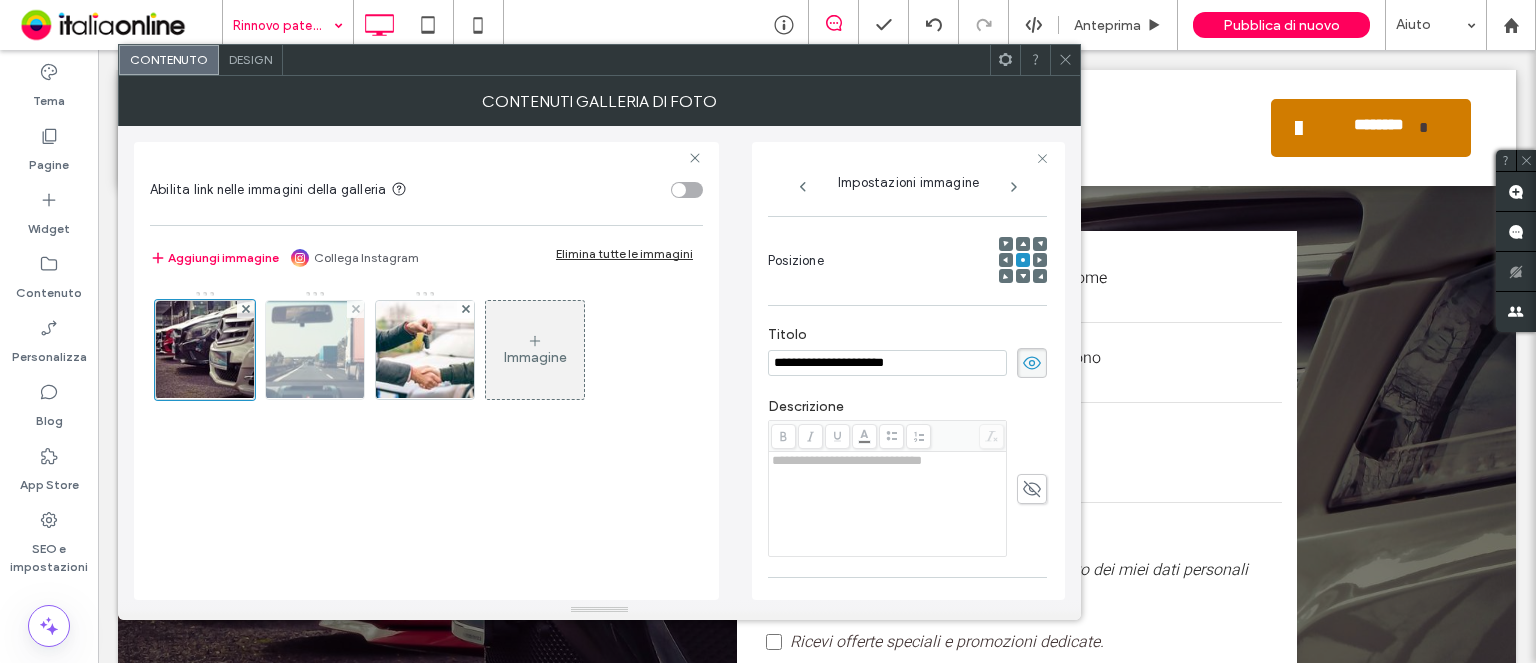 click at bounding box center [315, 350] 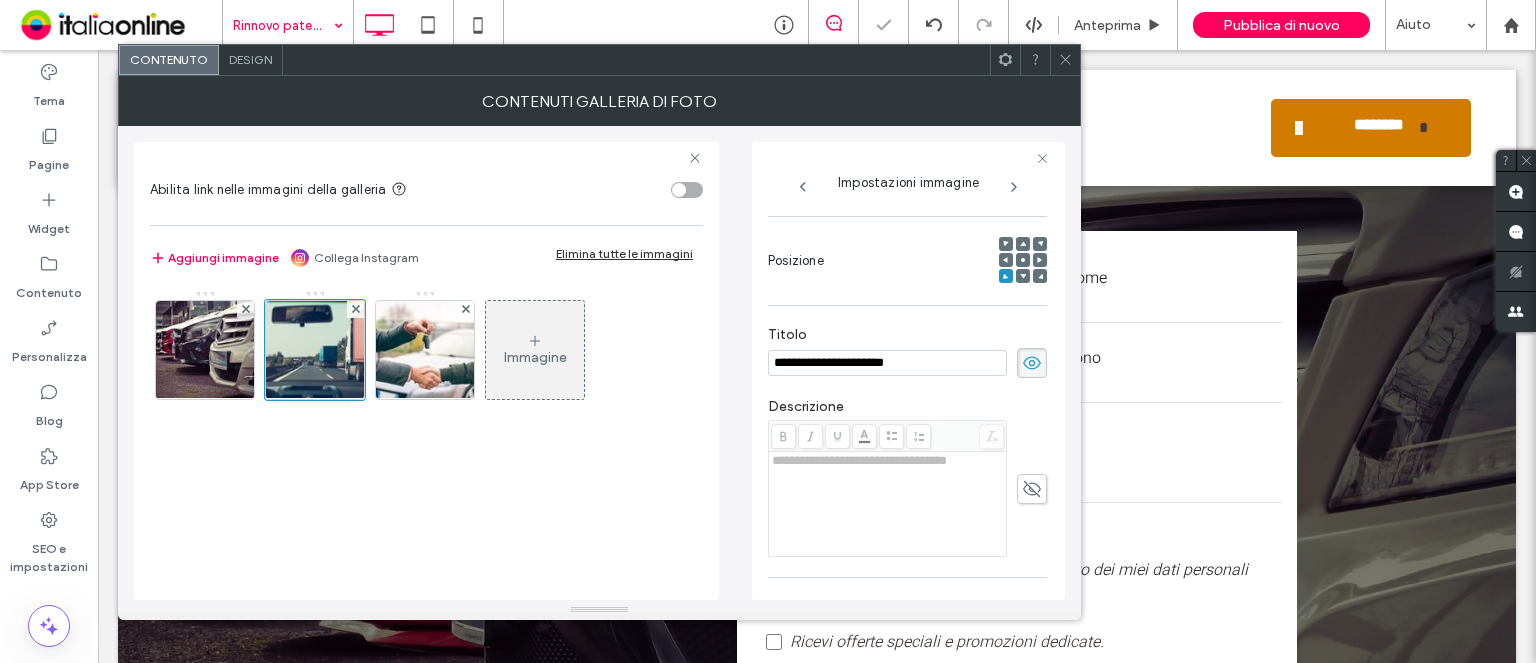 drag, startPoint x: 952, startPoint y: 363, endPoint x: 684, endPoint y: 355, distance: 268.1194 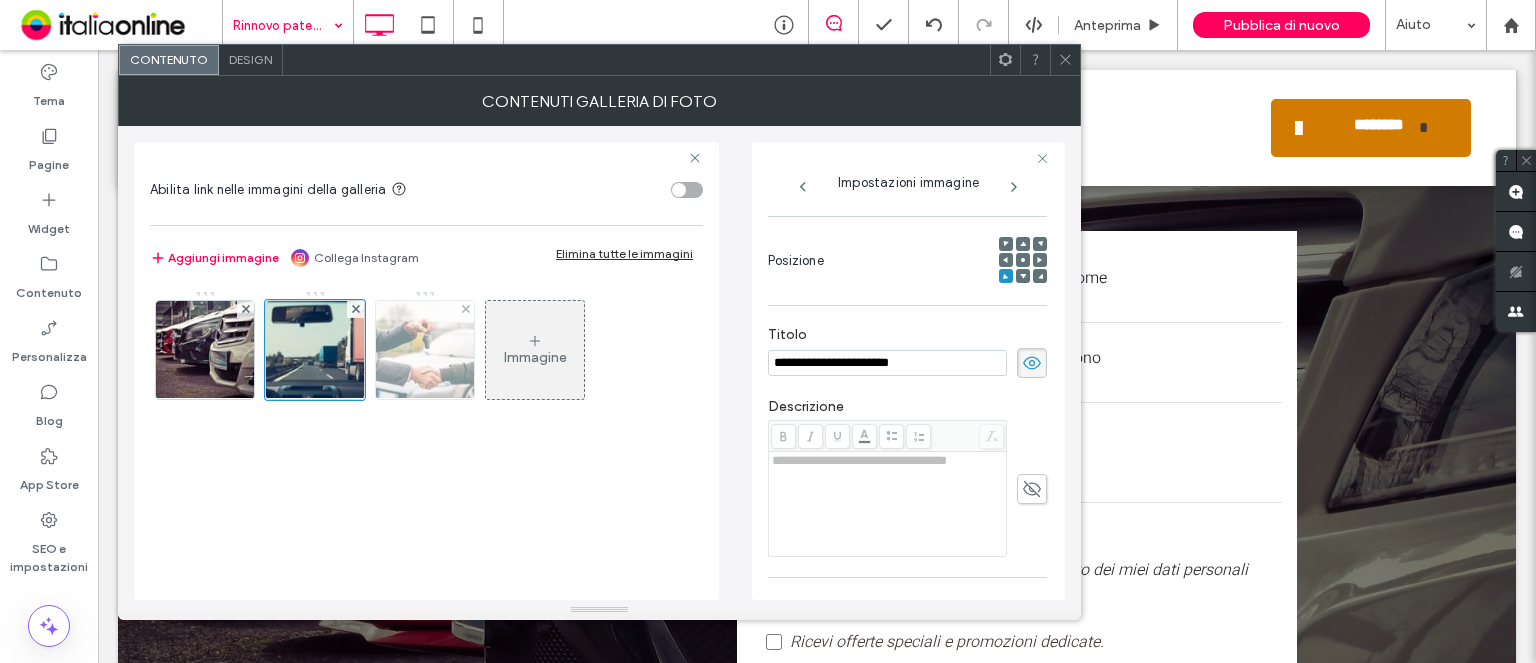 type on "**********" 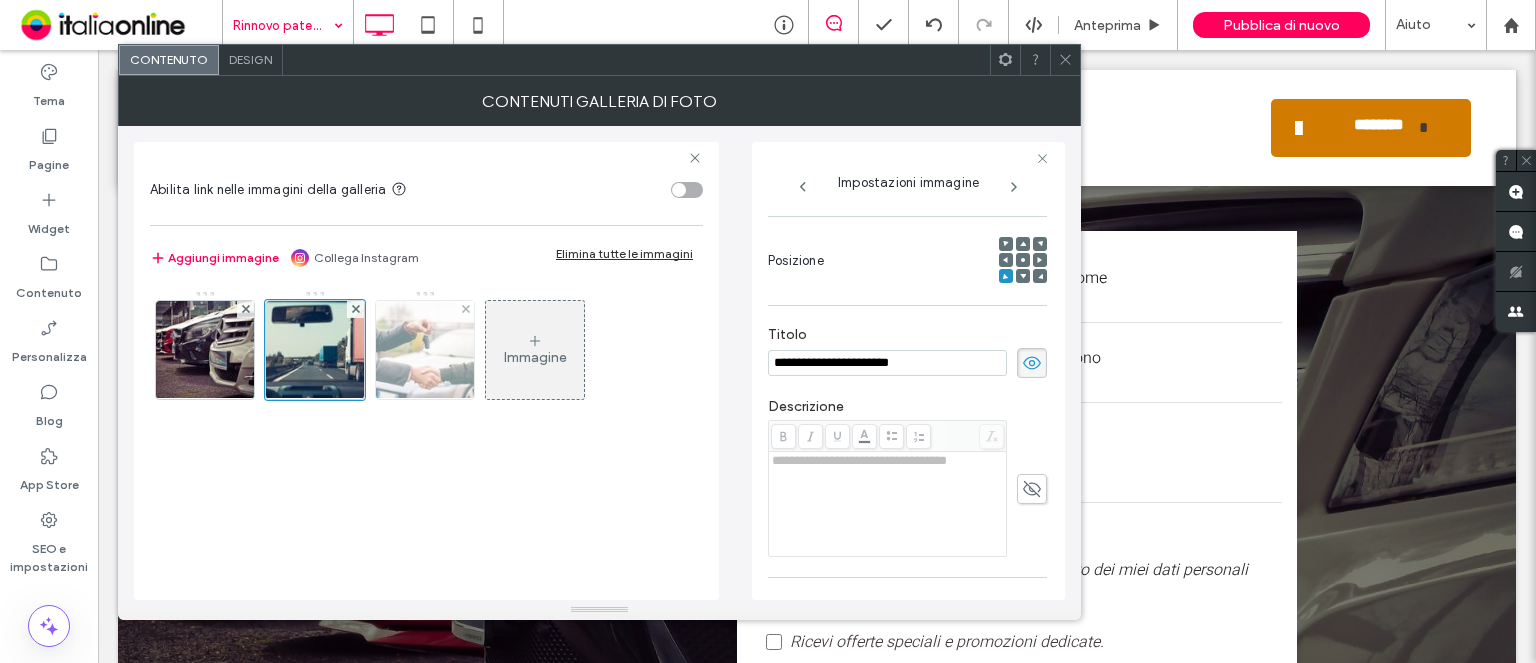 click at bounding box center [425, 350] 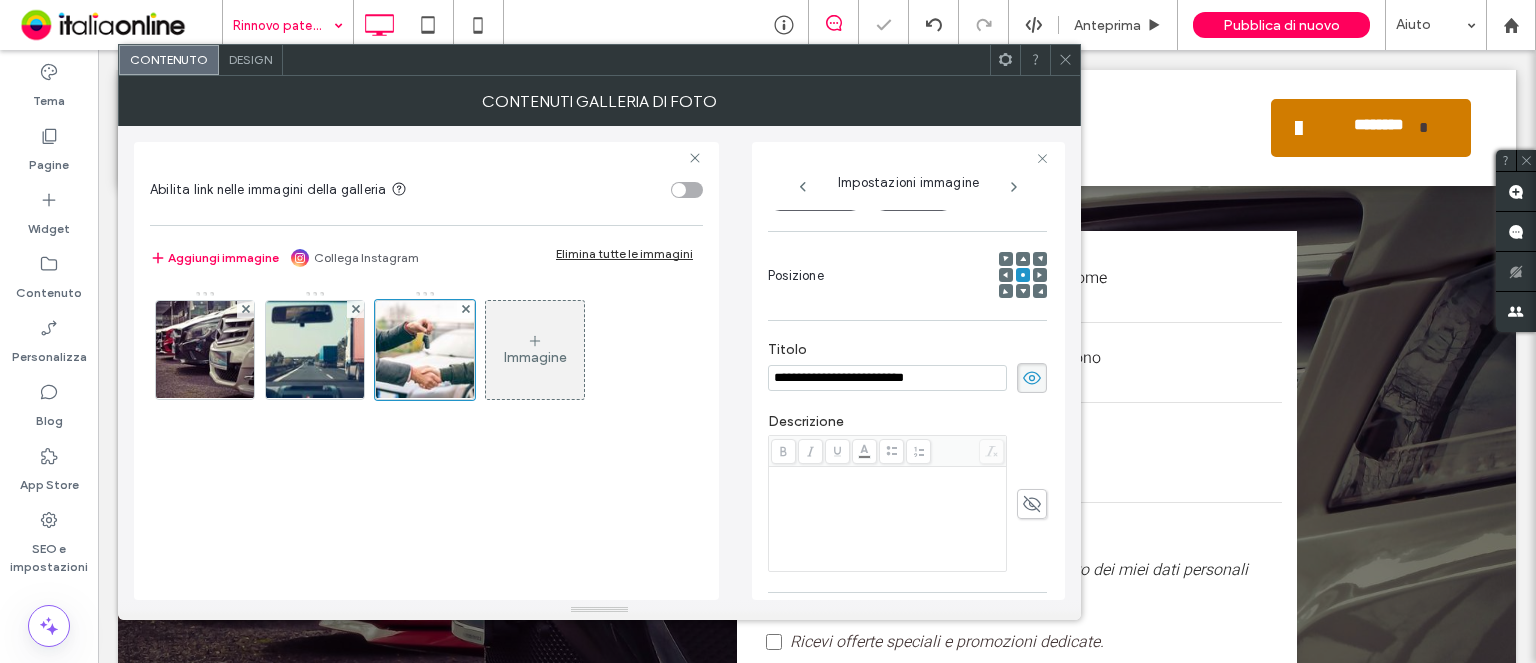 scroll, scrollTop: 272, scrollLeft: 0, axis: vertical 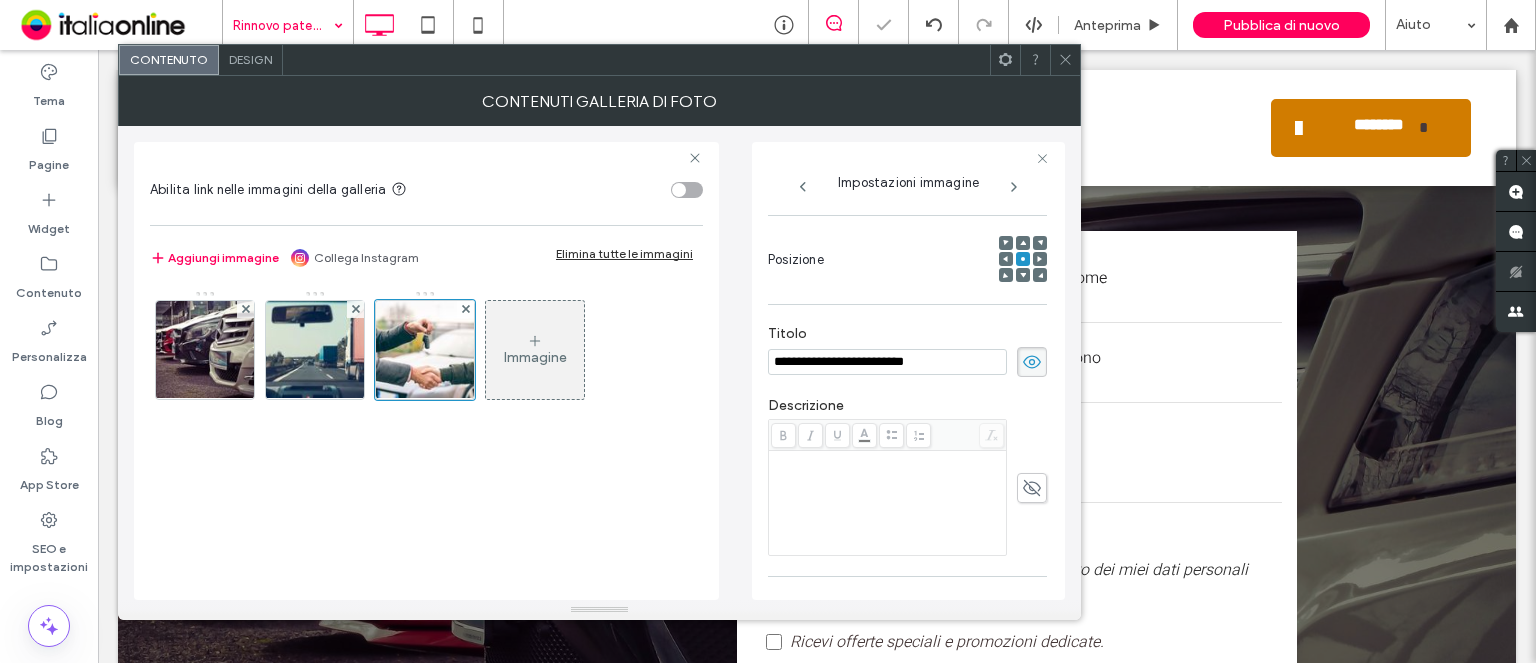 drag, startPoint x: 988, startPoint y: 364, endPoint x: 498, endPoint y: 333, distance: 490.97964 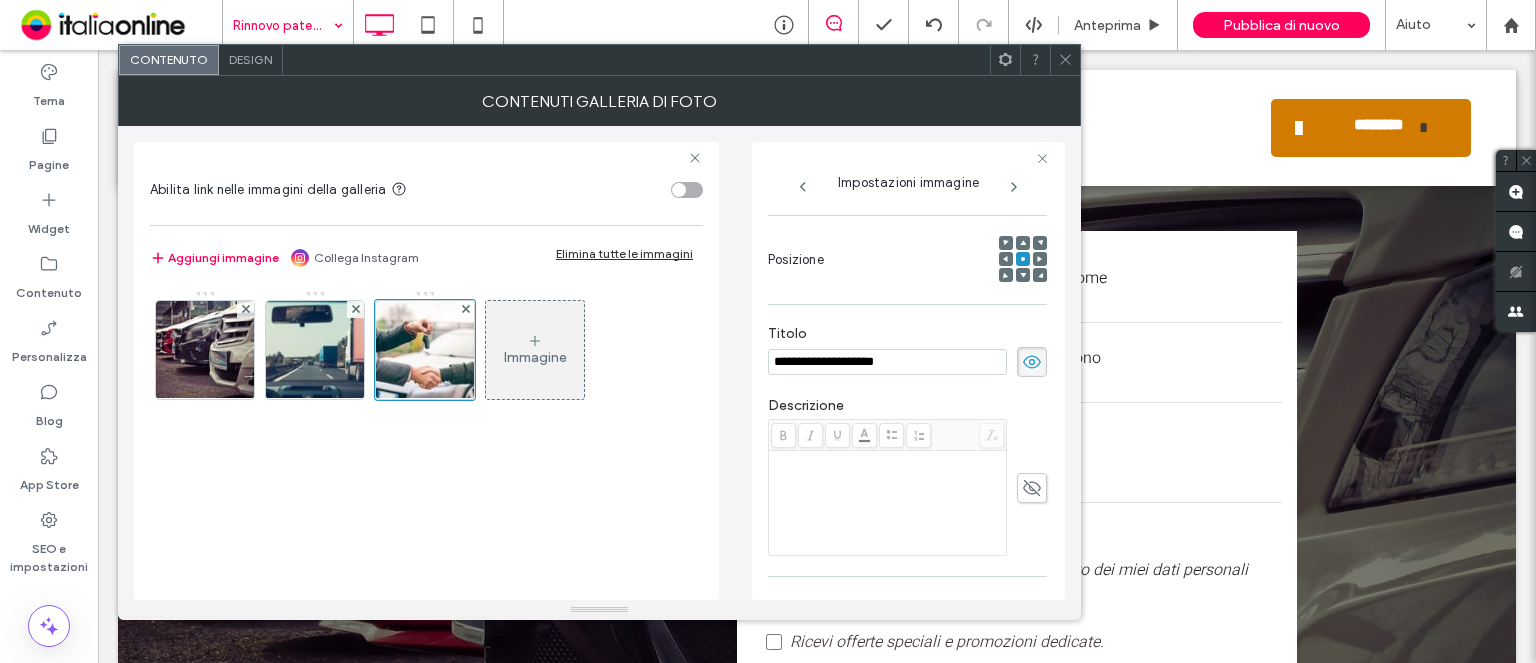 type on "**********" 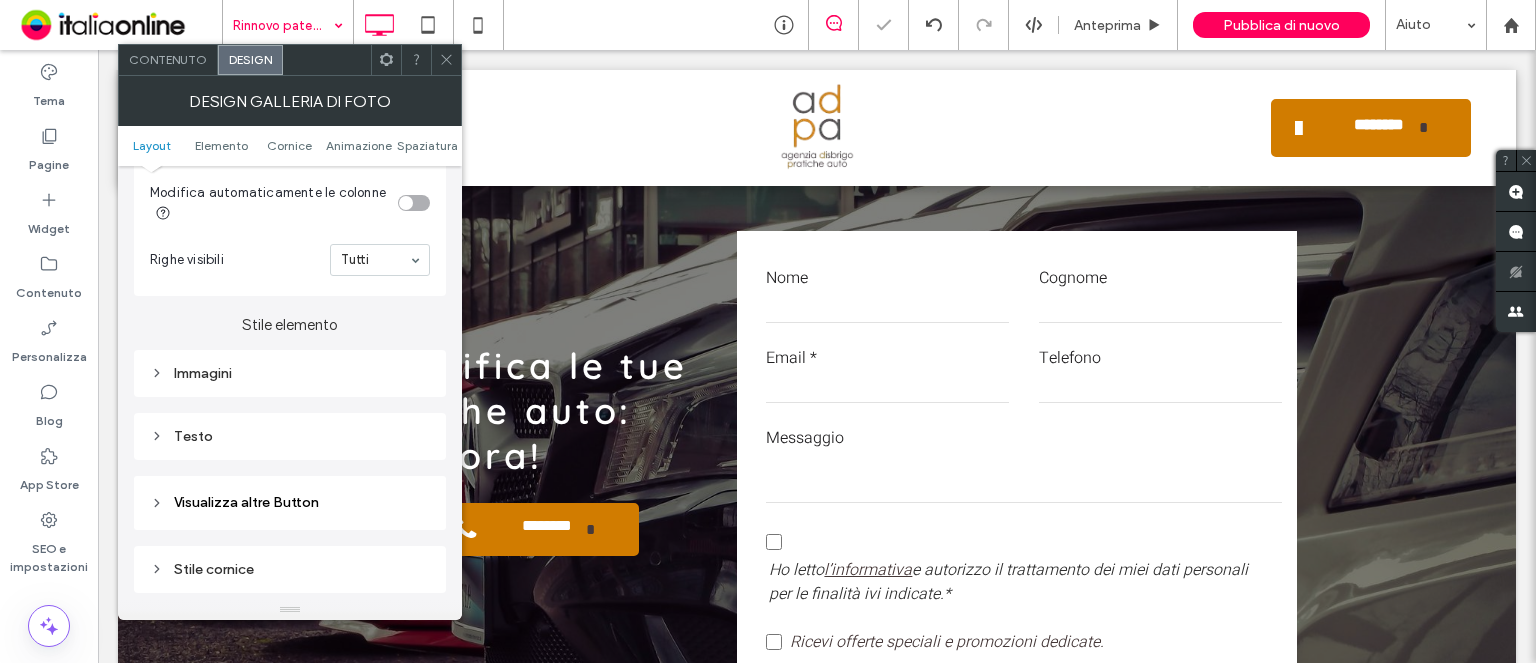 scroll, scrollTop: 700, scrollLeft: 0, axis: vertical 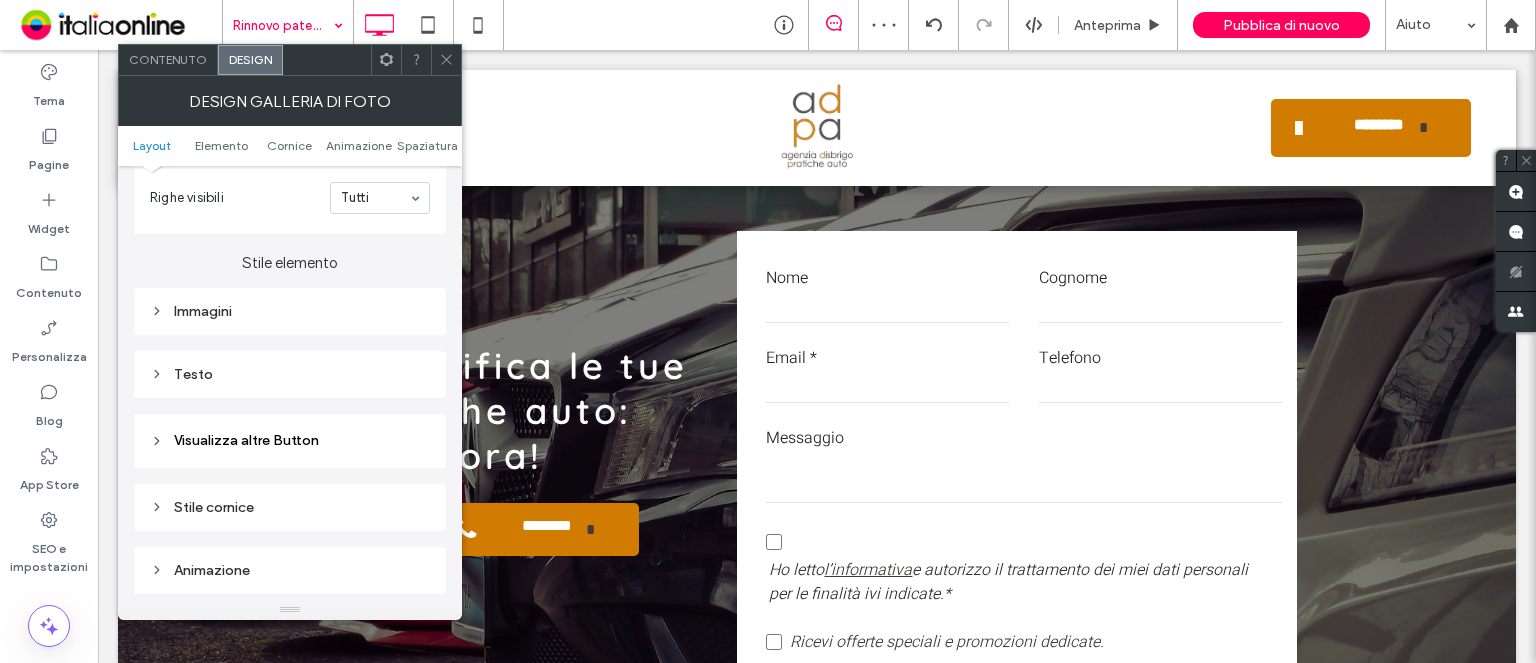 click on "Immagini" at bounding box center [290, 311] 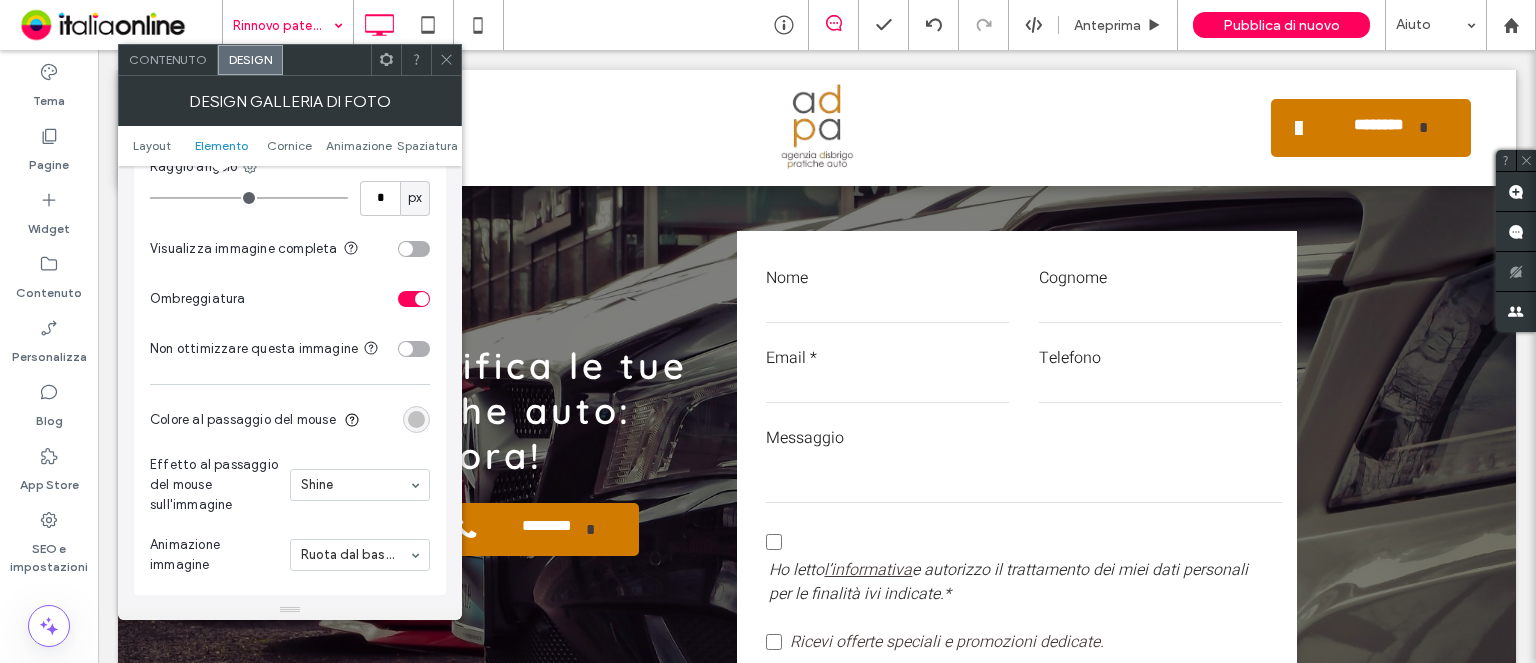scroll, scrollTop: 1000, scrollLeft: 0, axis: vertical 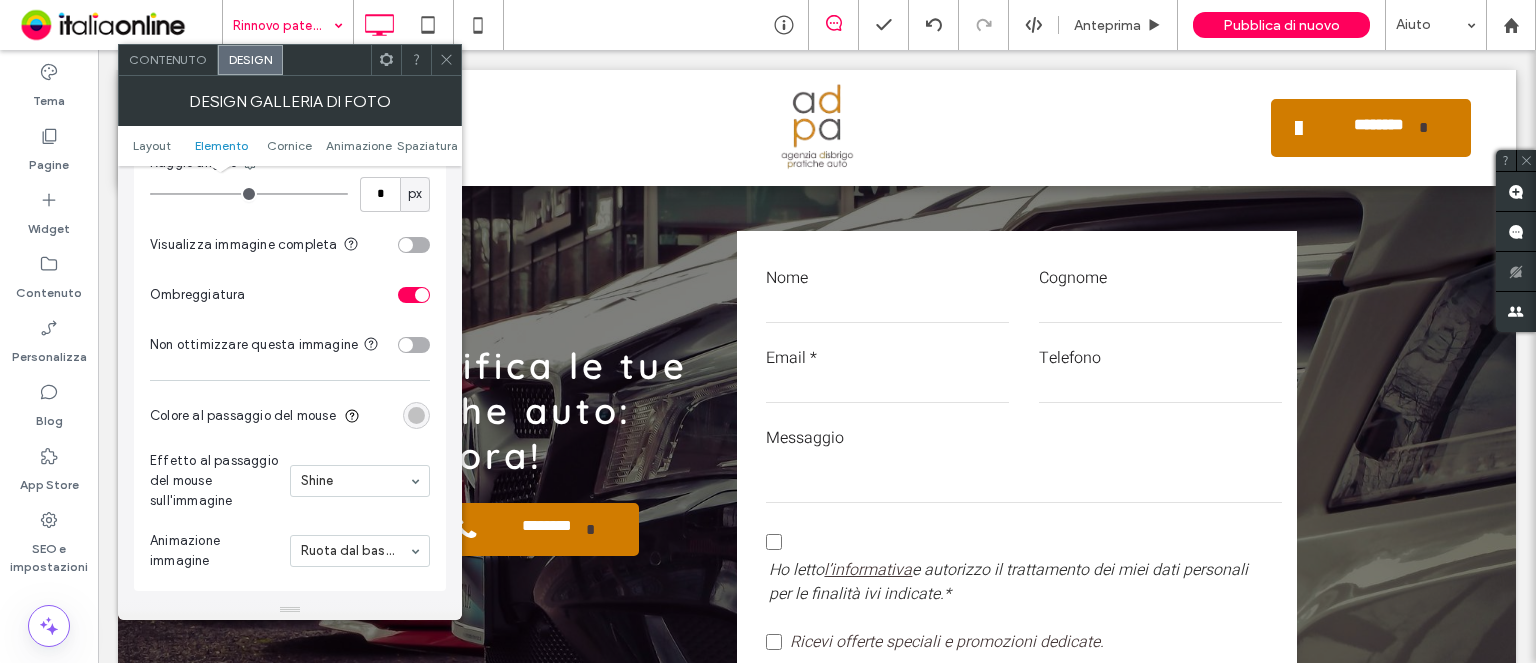 click at bounding box center [416, 415] 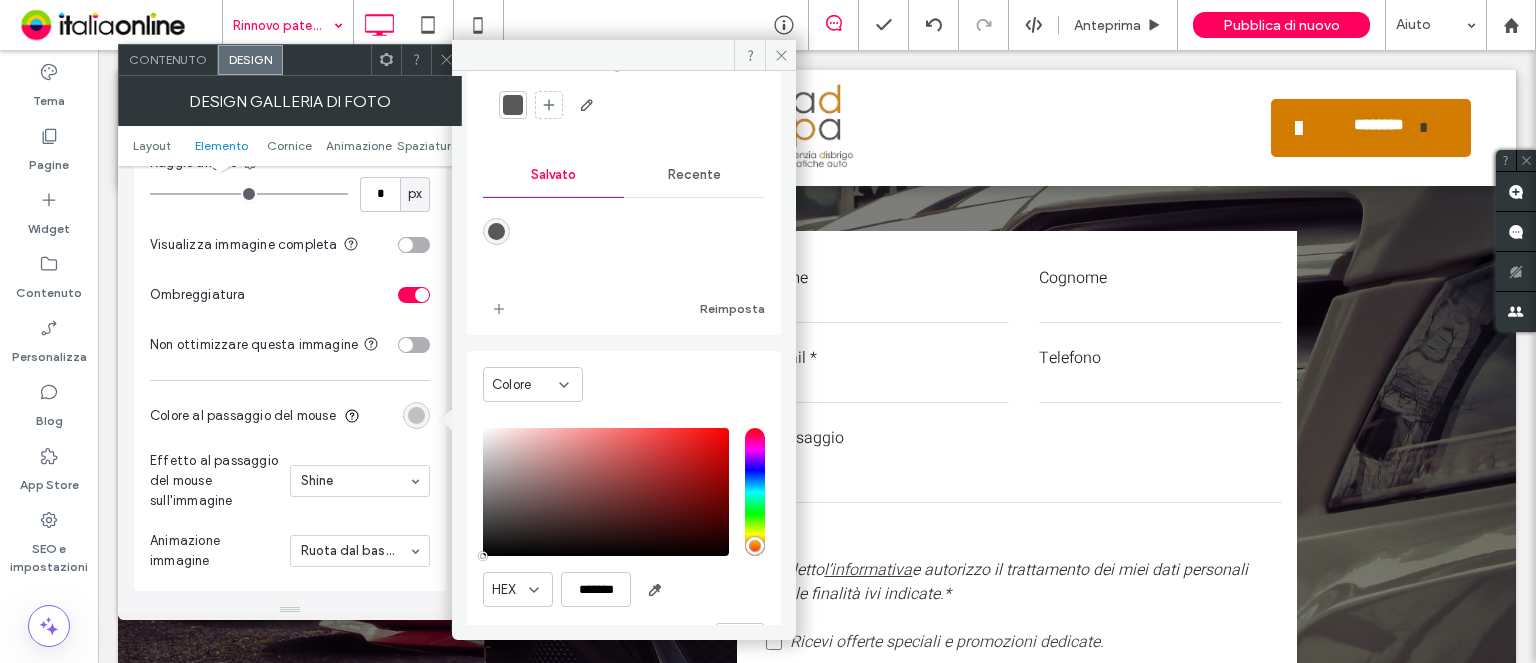 scroll, scrollTop: 129, scrollLeft: 0, axis: vertical 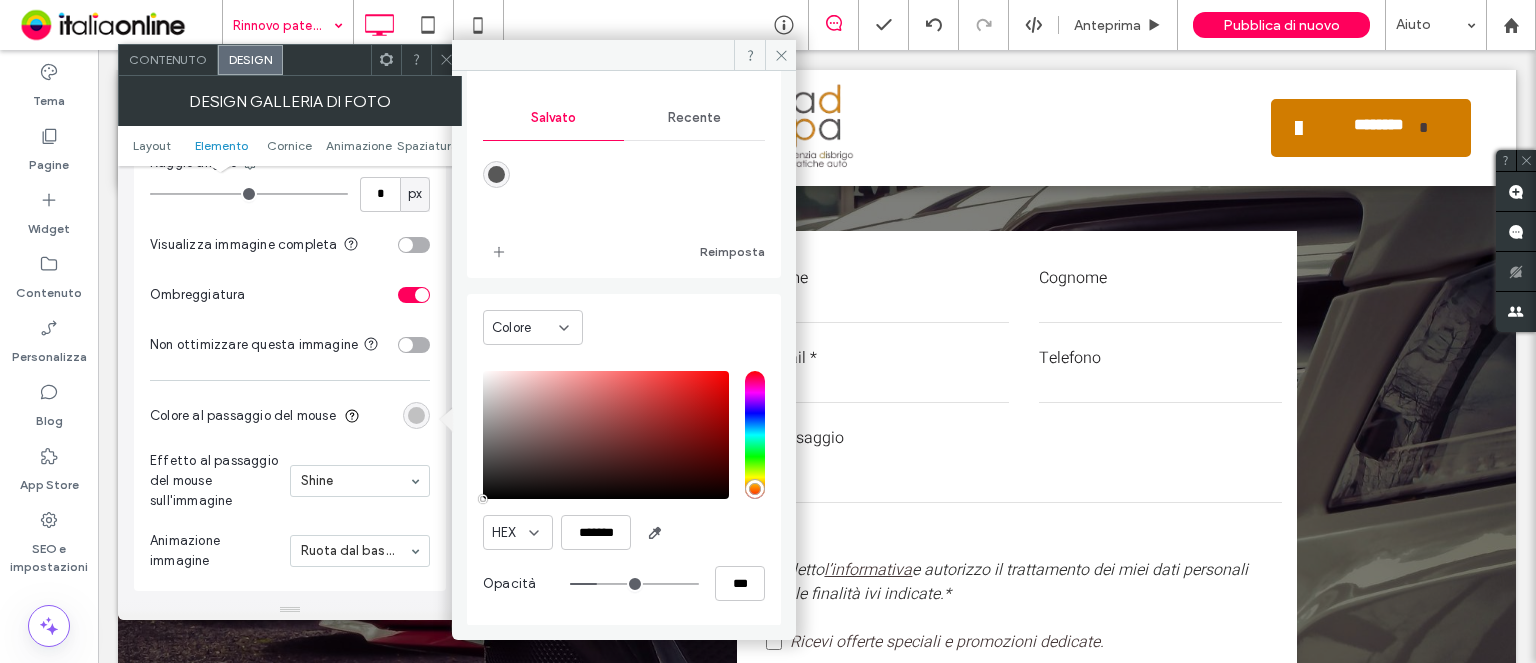 type on "**" 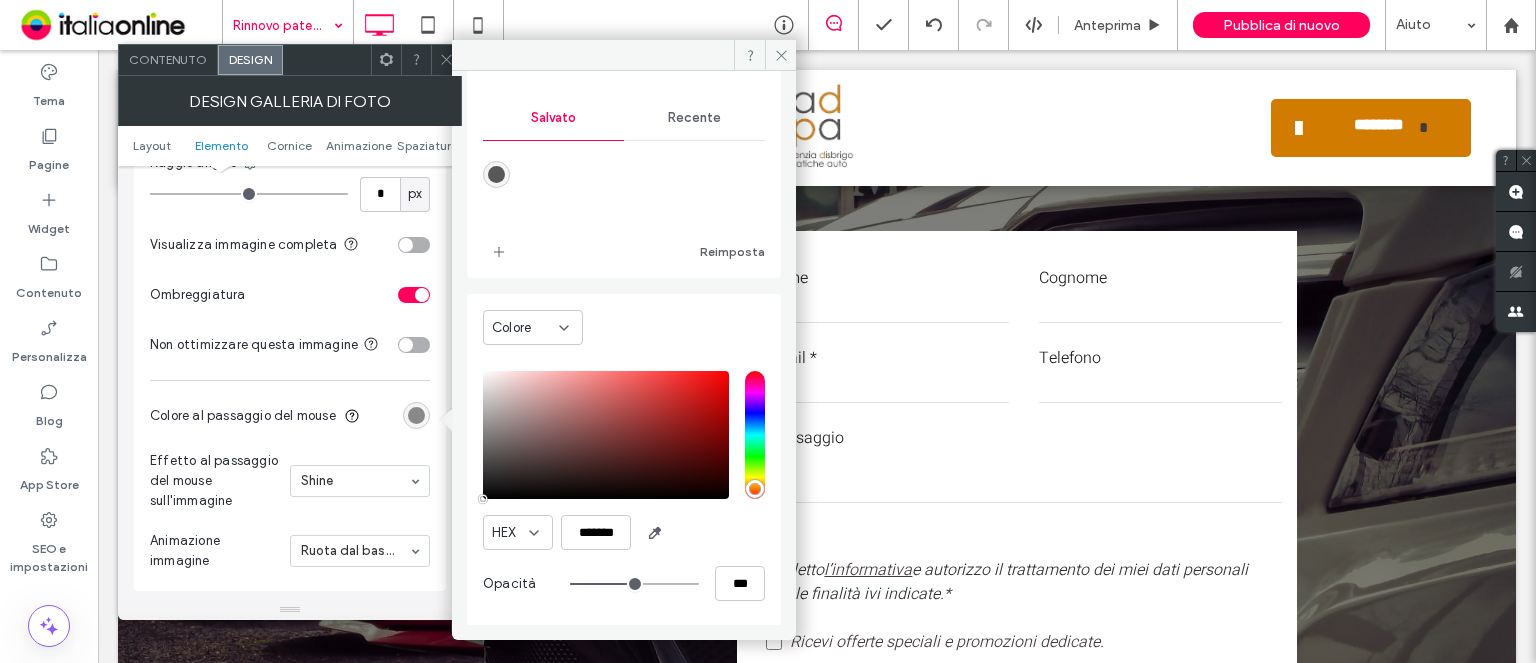 drag, startPoint x: 592, startPoint y: 586, endPoint x: 616, endPoint y: 586, distance: 24 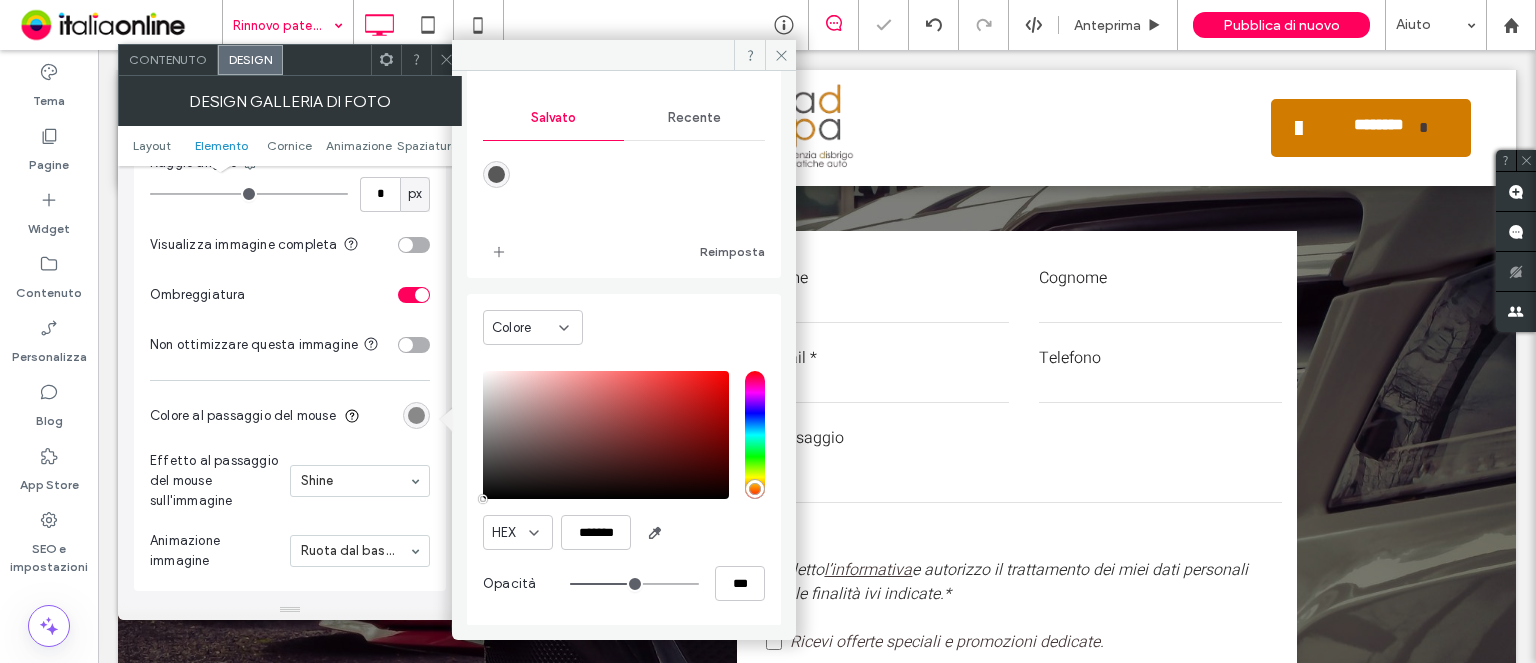 type on "**" 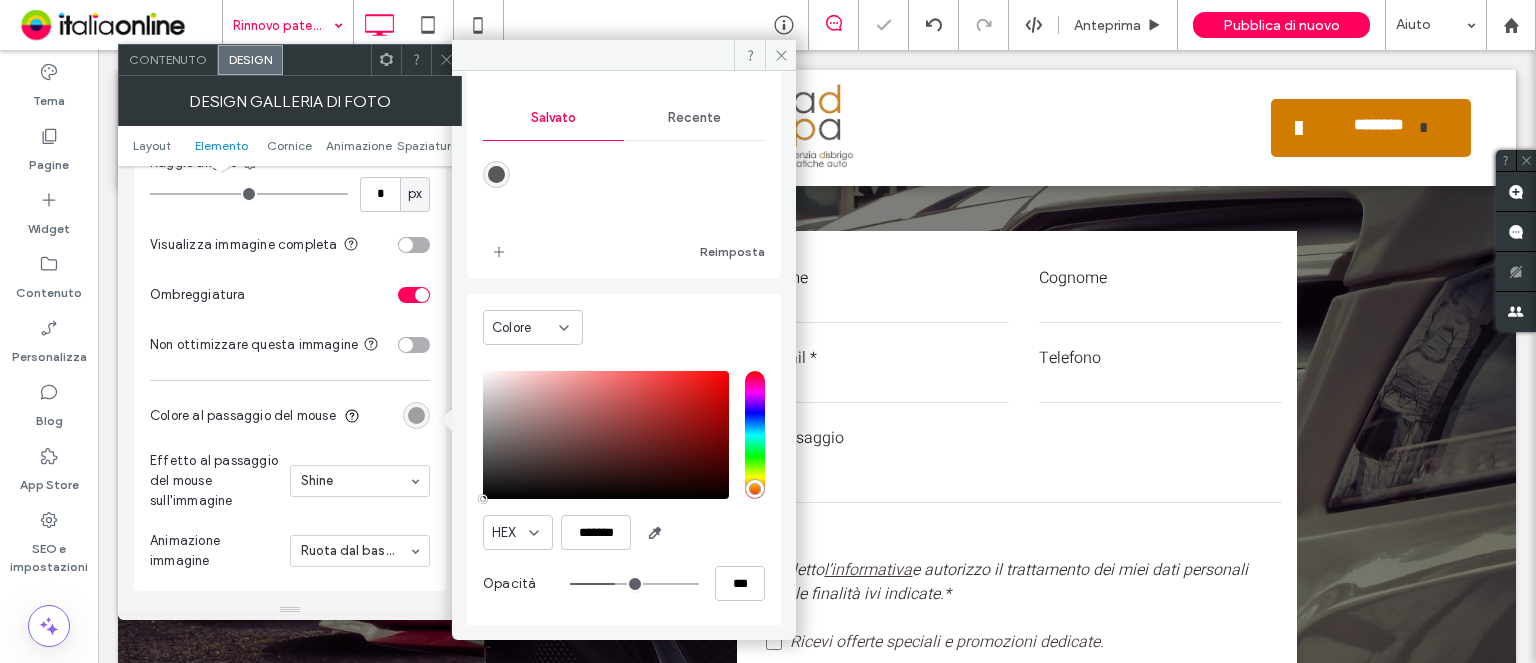 click at bounding box center (634, 584) 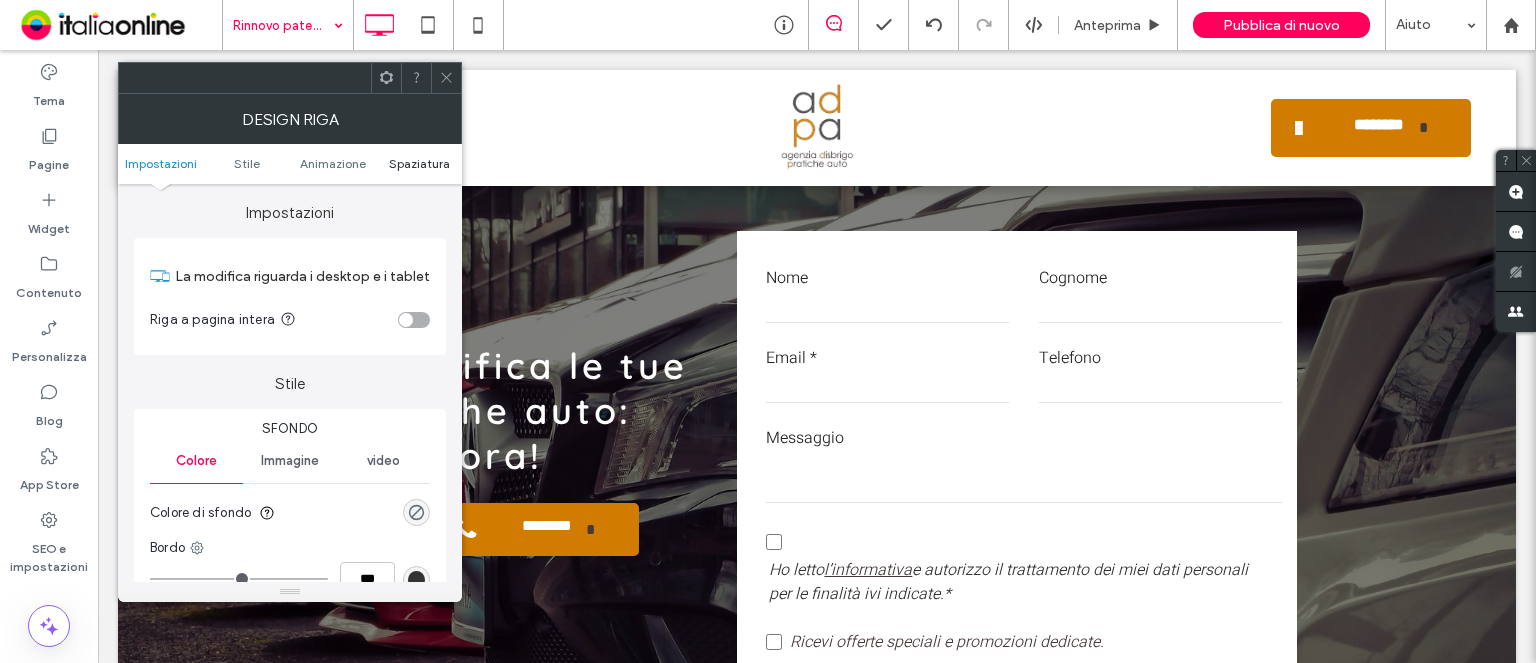 click on "Spaziatura" at bounding box center [419, 163] 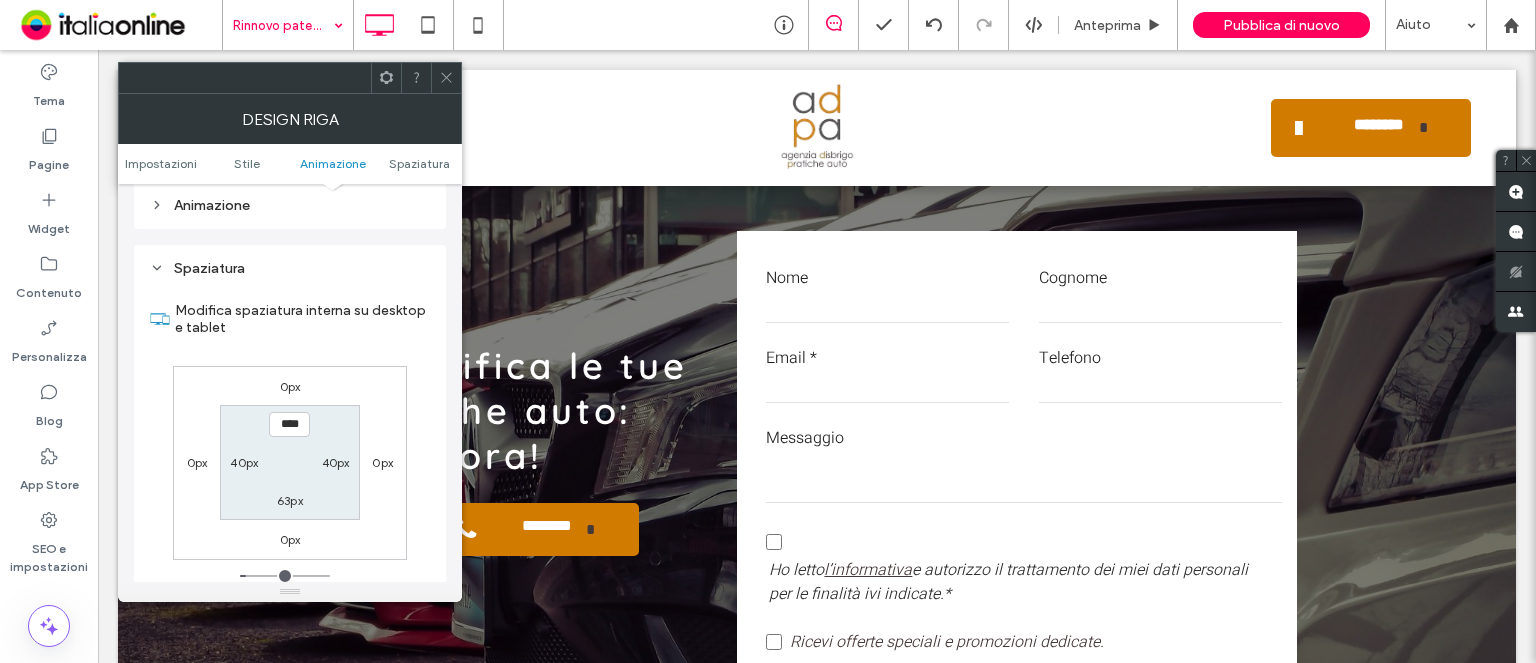 scroll, scrollTop: 564, scrollLeft: 0, axis: vertical 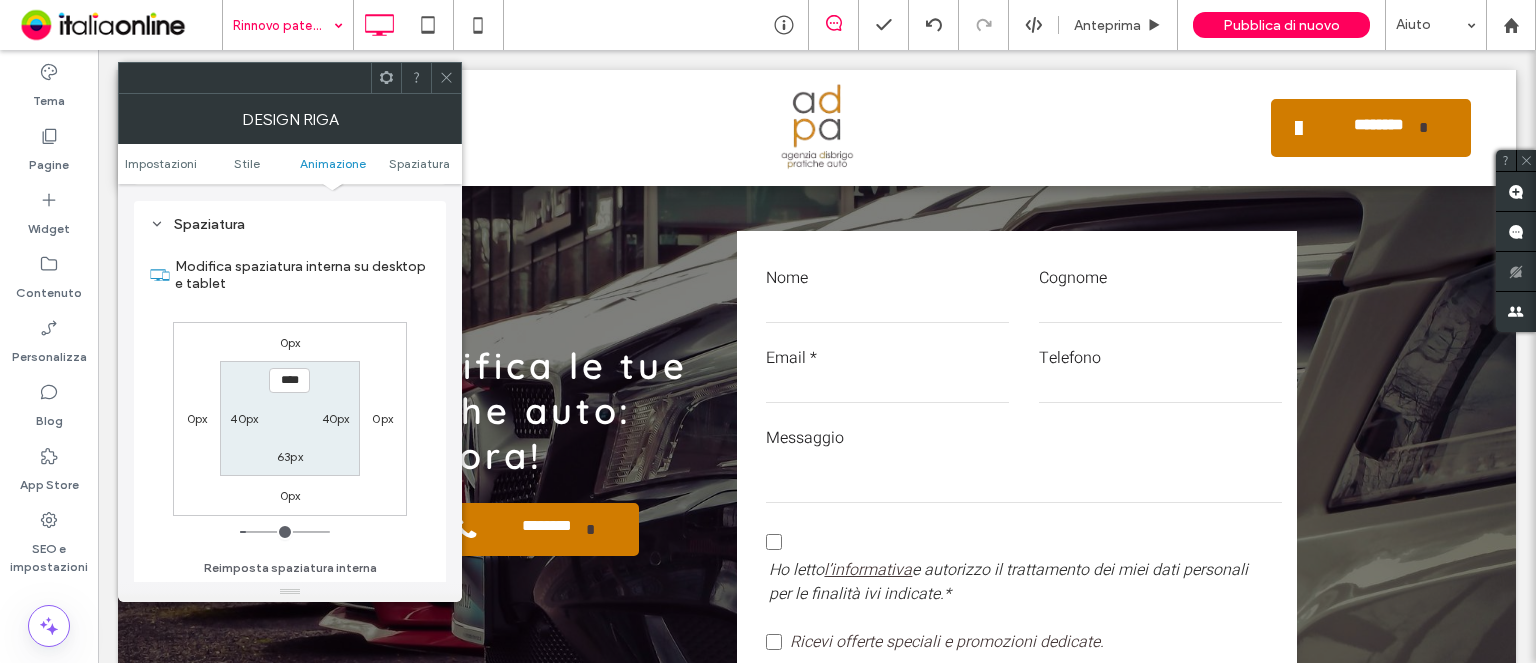drag, startPoint x: 288, startPoint y: 447, endPoint x: 288, endPoint y: 458, distance: 11 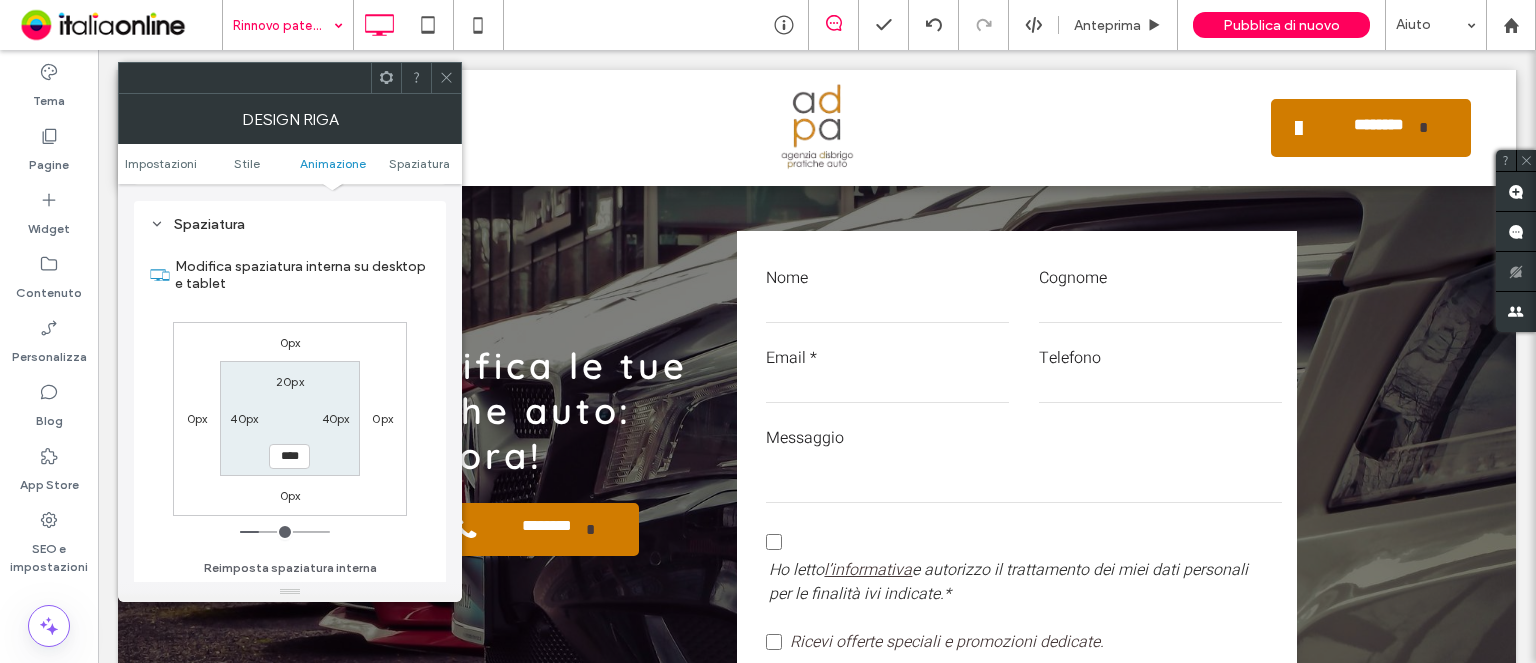 type on "**" 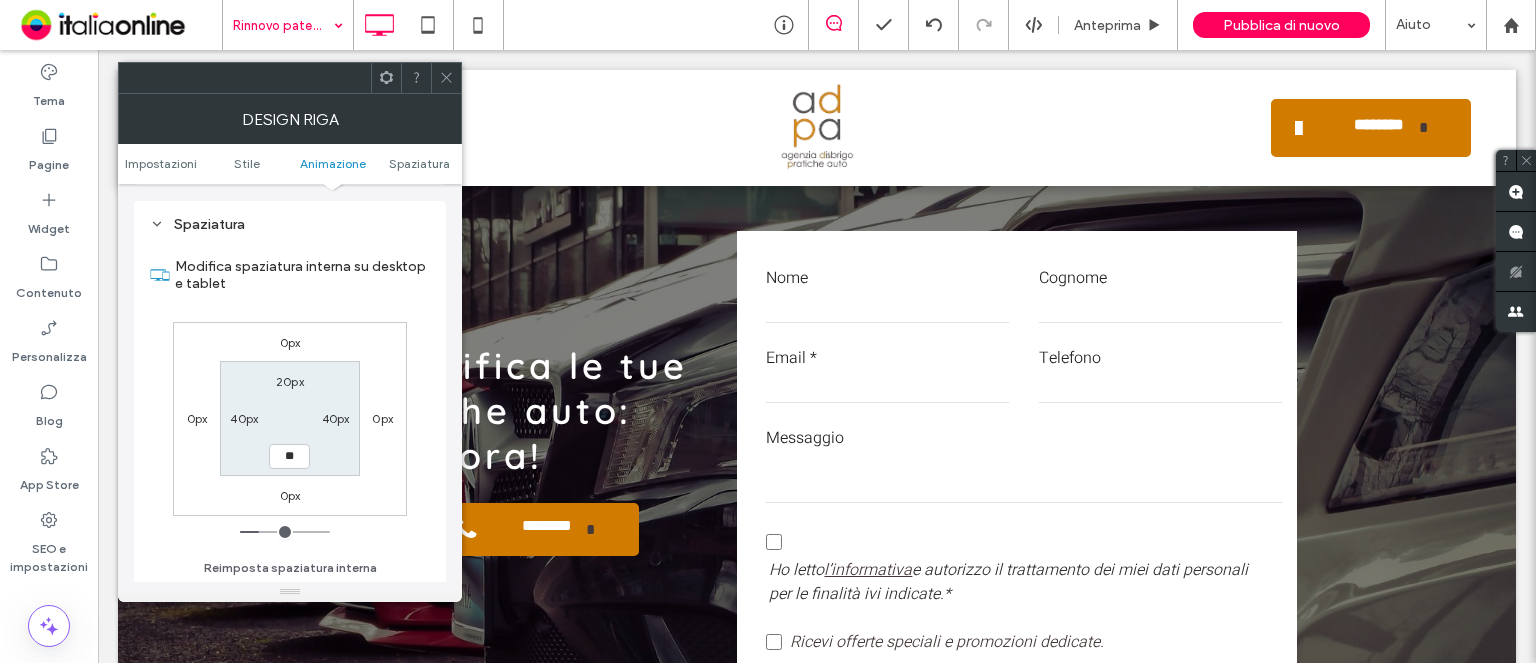 type on "**" 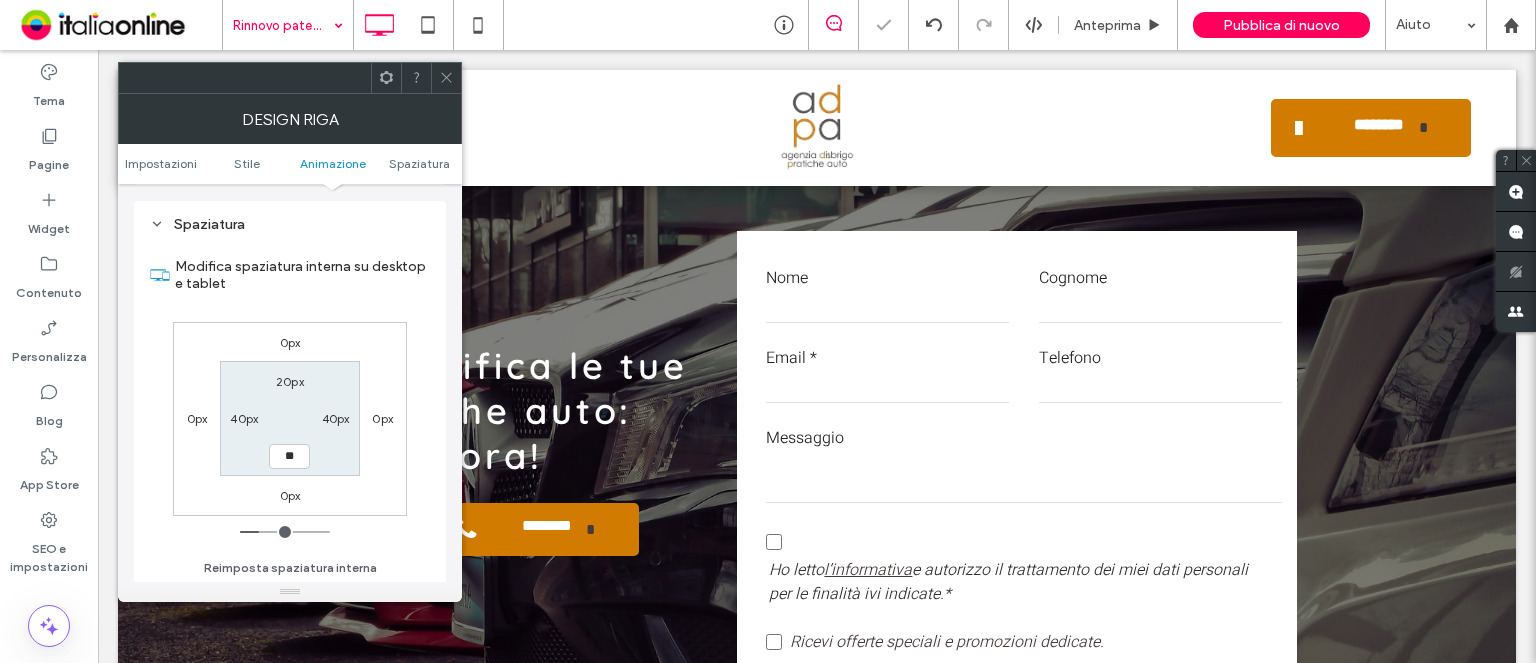 type on "**" 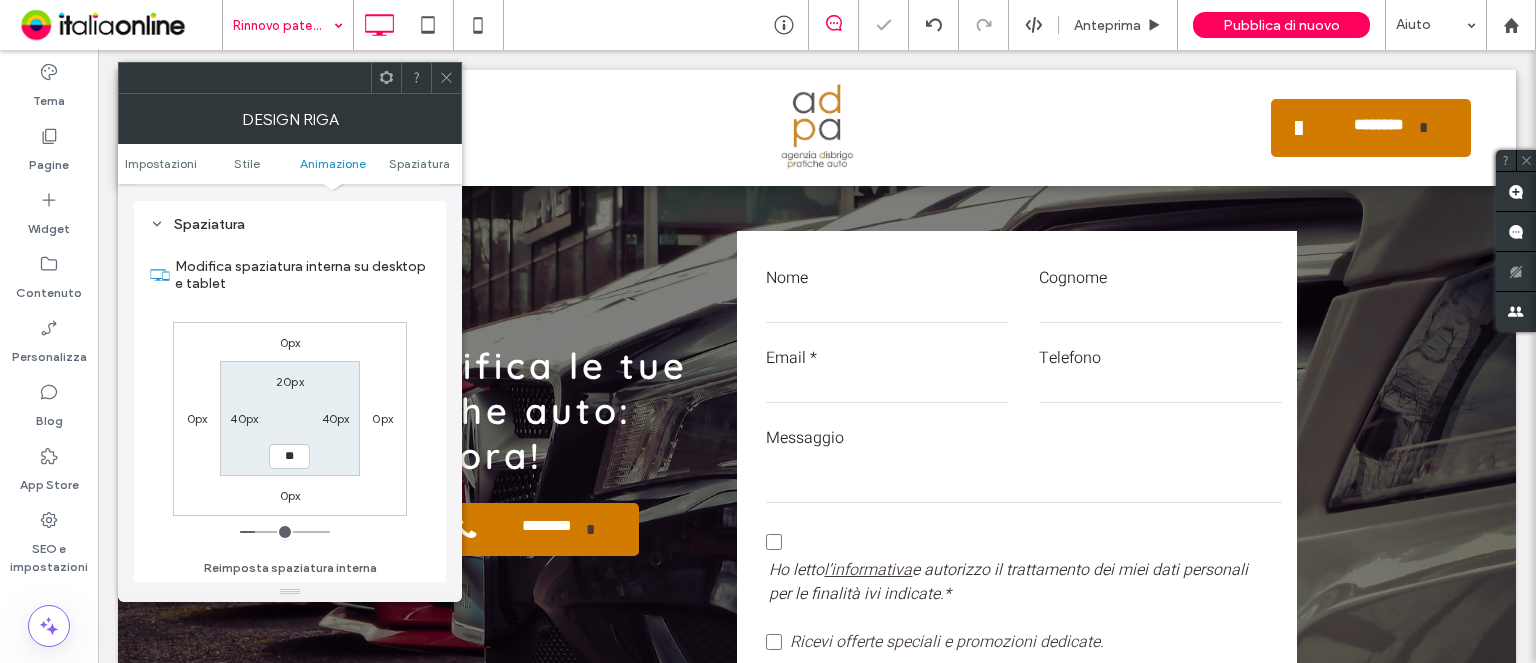 type on "*" 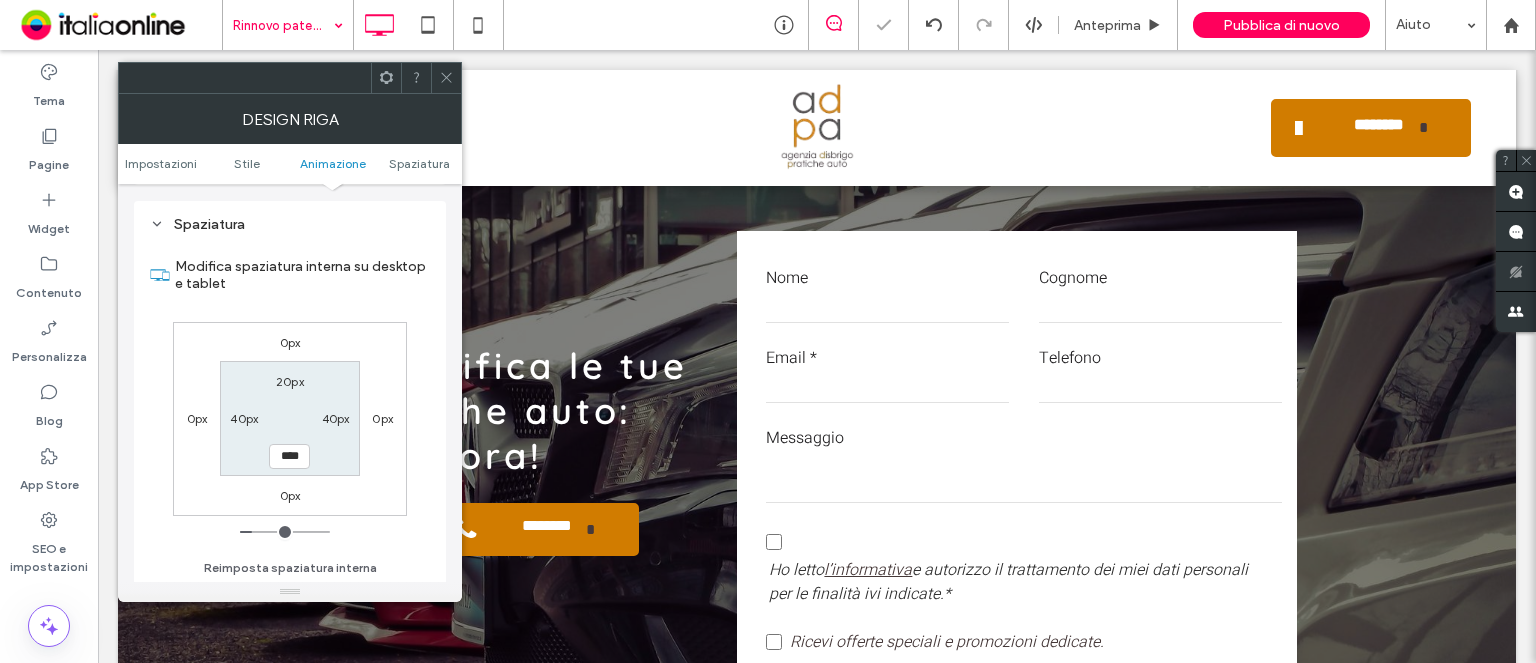 click 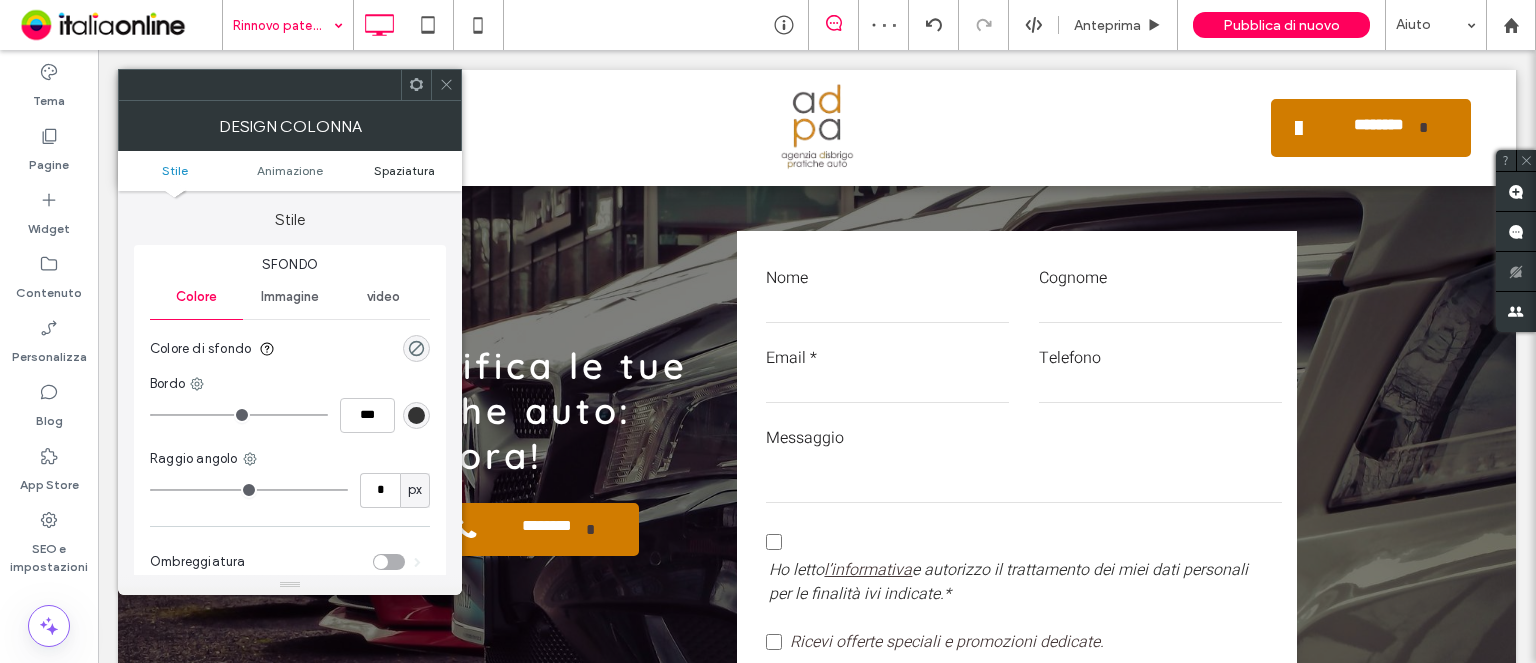 click on "Spaziatura" at bounding box center [404, 170] 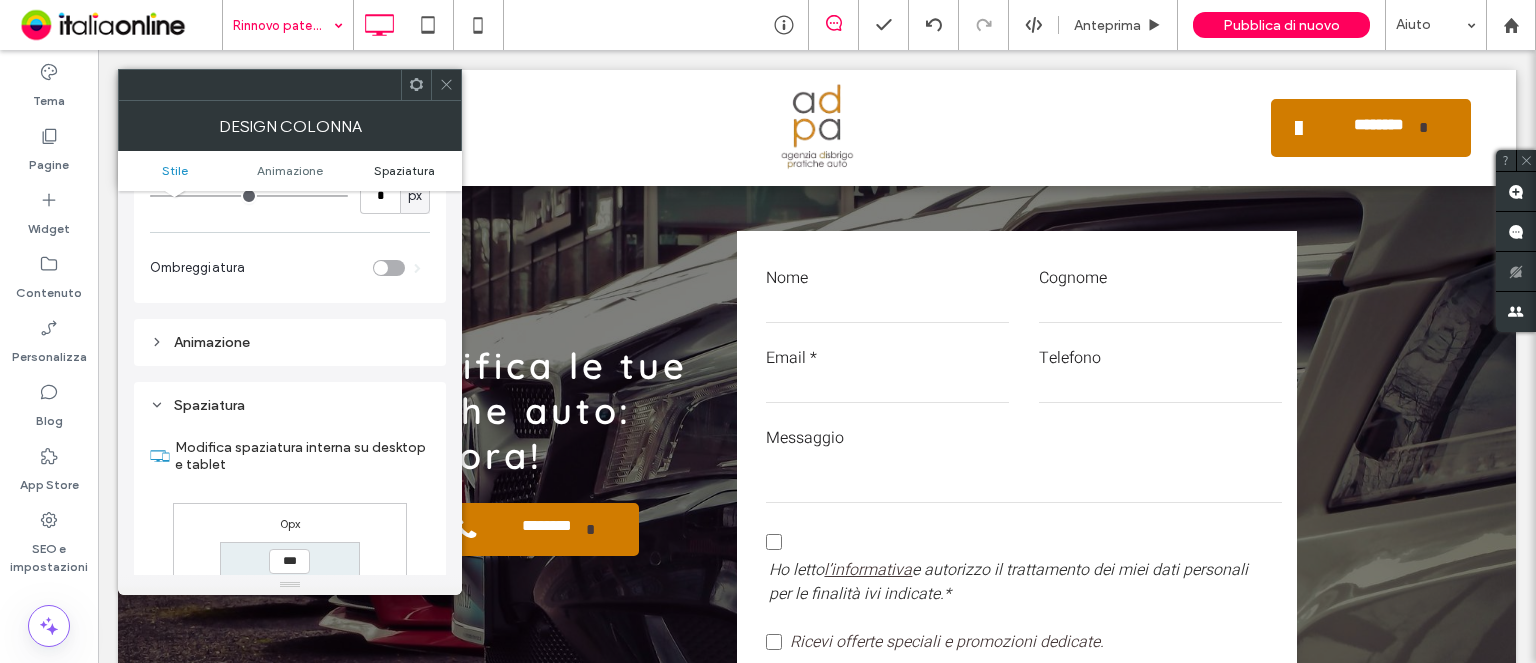 scroll, scrollTop: 468, scrollLeft: 0, axis: vertical 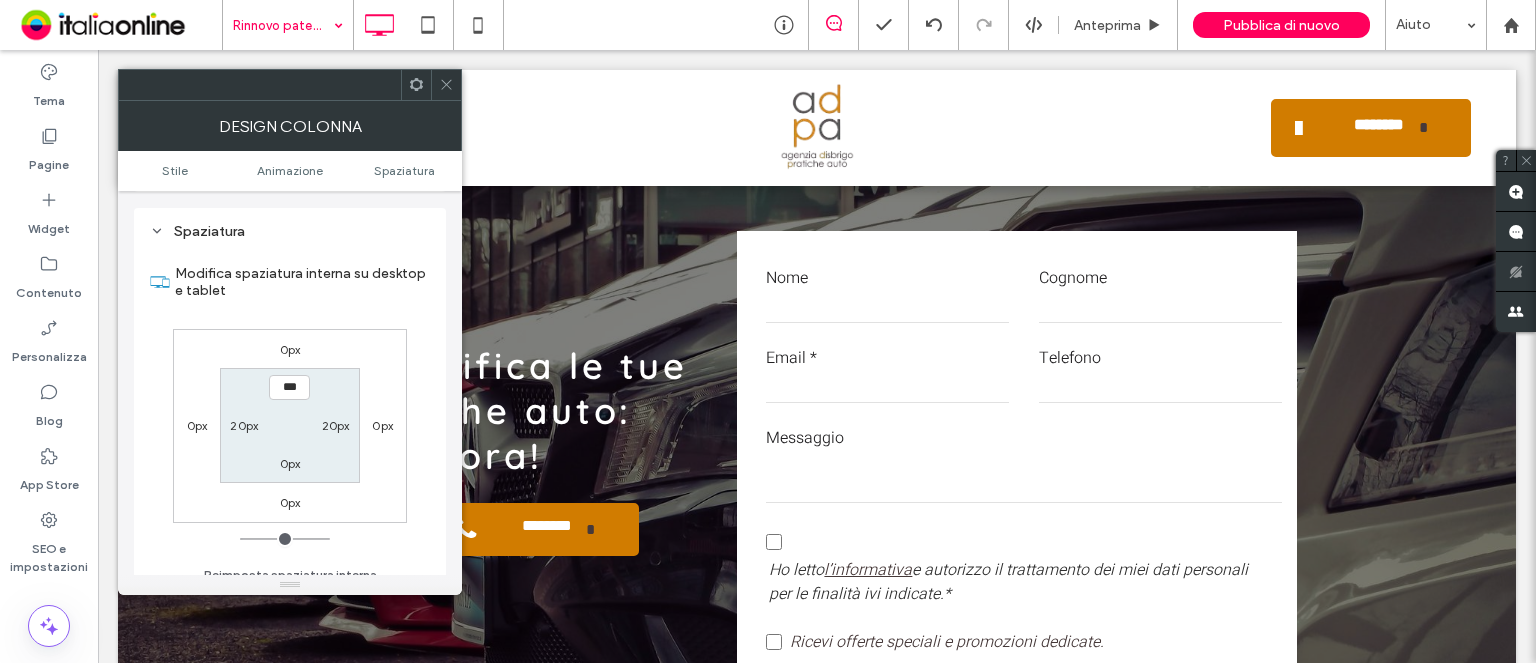 drag, startPoint x: 438, startPoint y: 81, endPoint x: 452, endPoint y: 91, distance: 17.20465 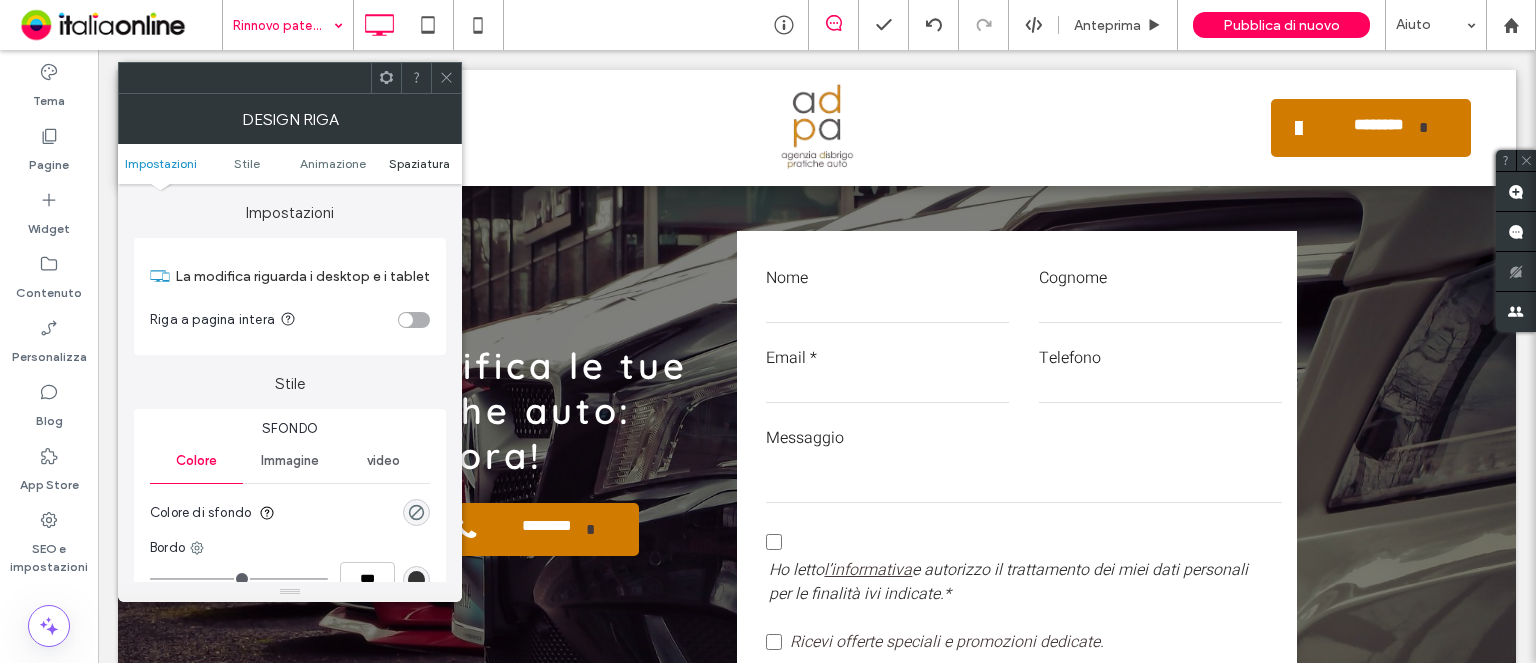 click on "Spaziatura" at bounding box center (419, 163) 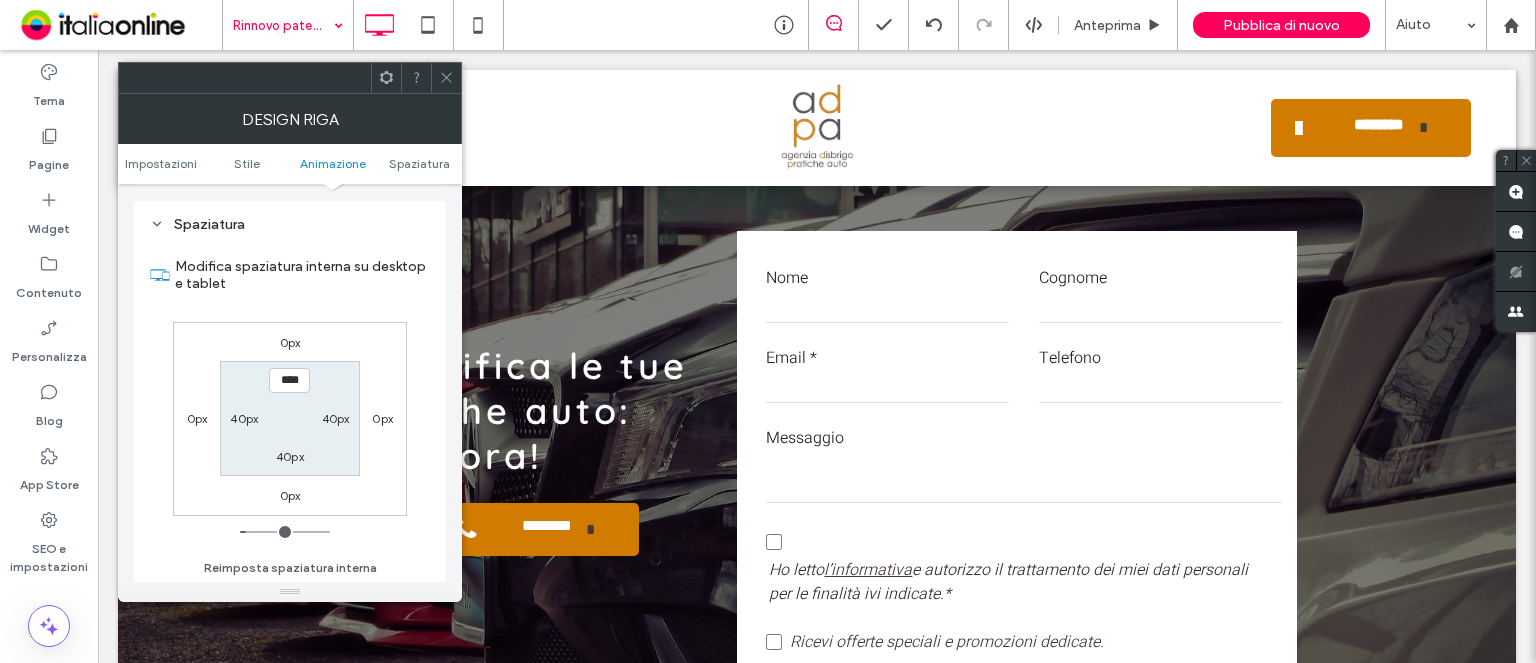 scroll, scrollTop: 564, scrollLeft: 0, axis: vertical 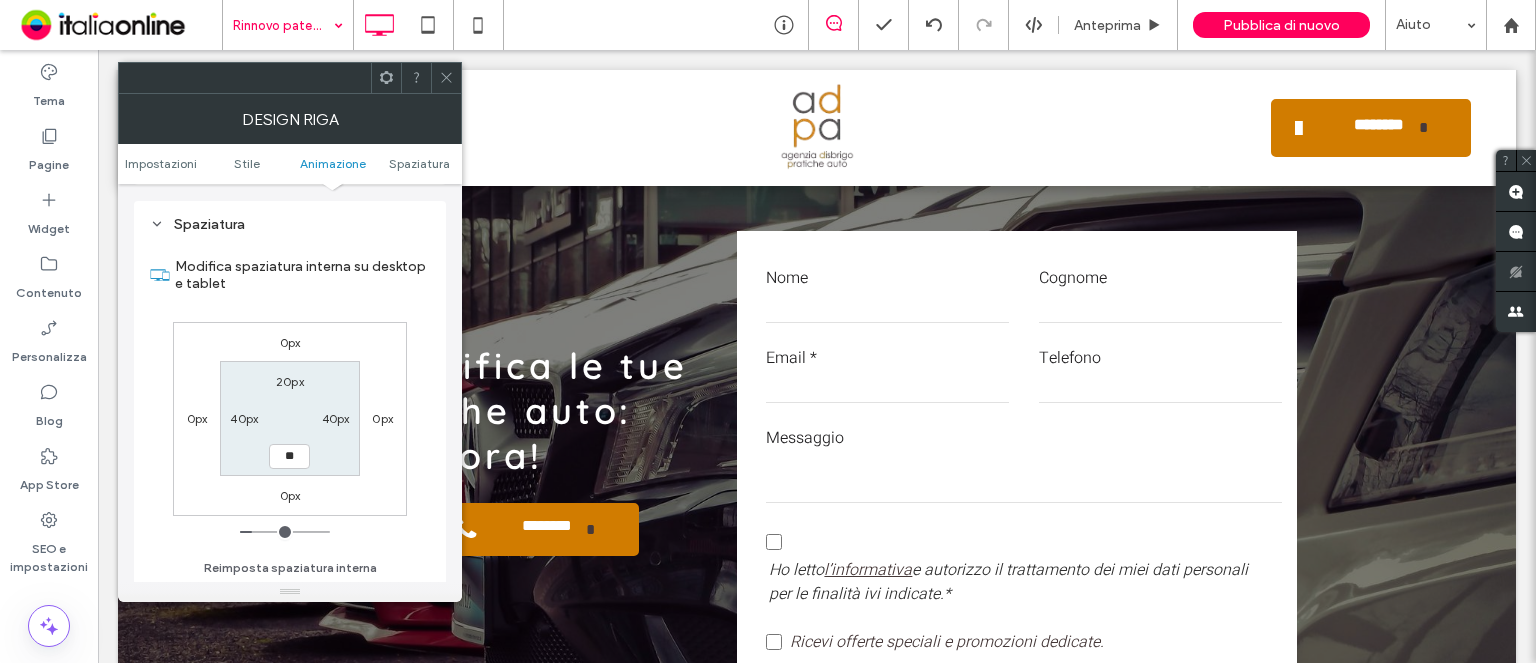 type on "**" 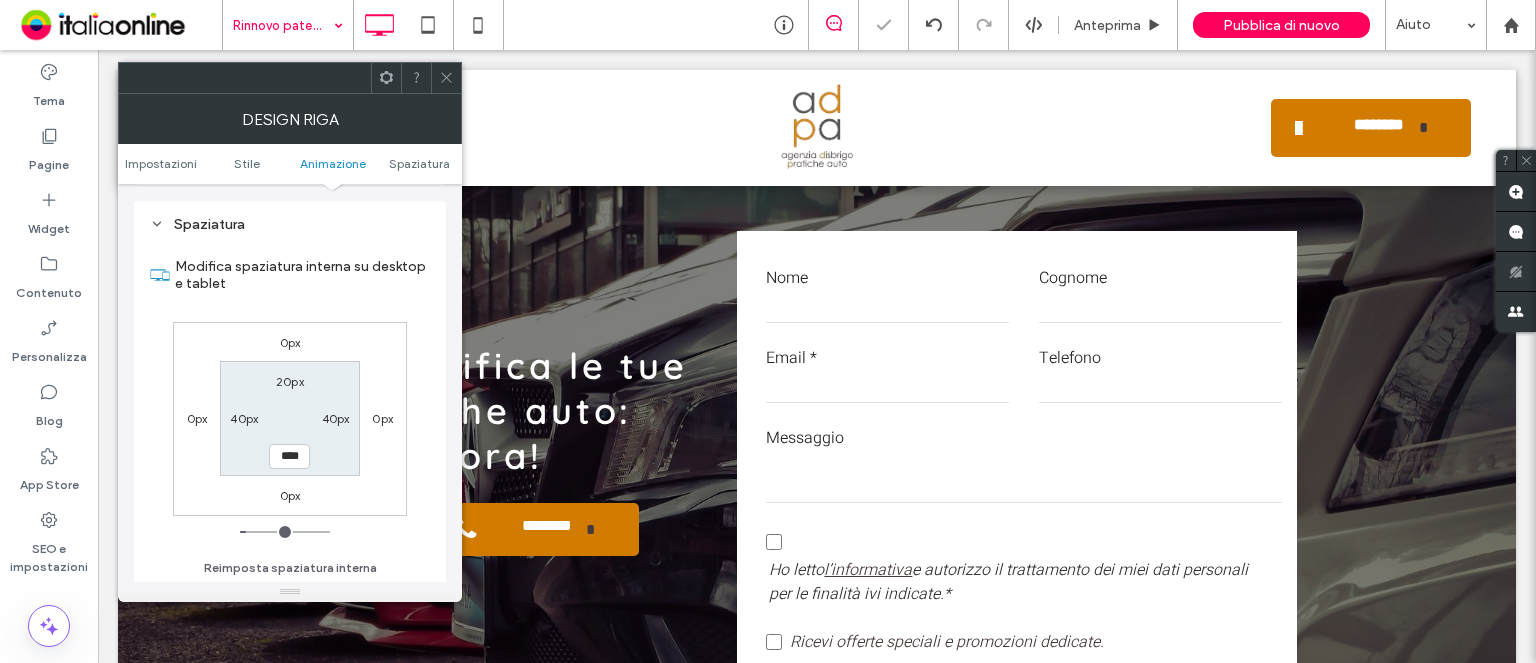 click 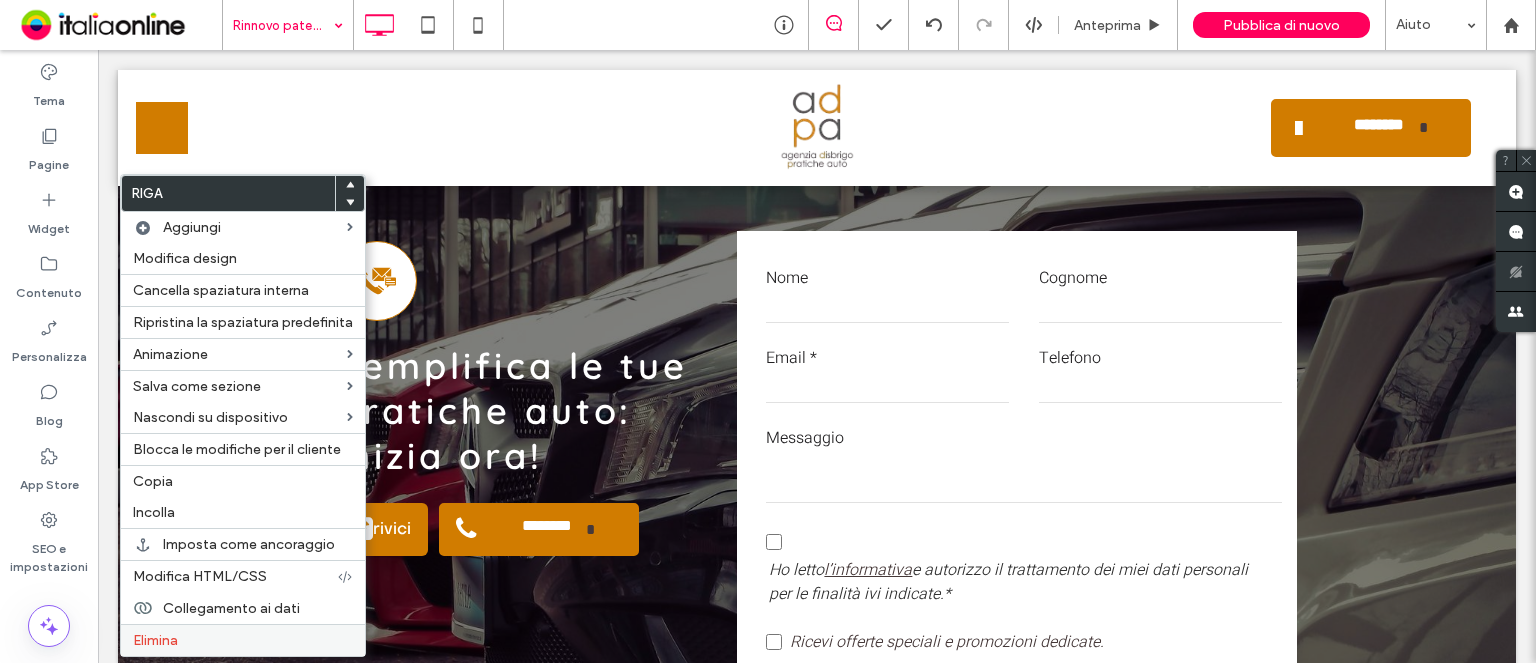 click on "Elimina" at bounding box center [243, 640] 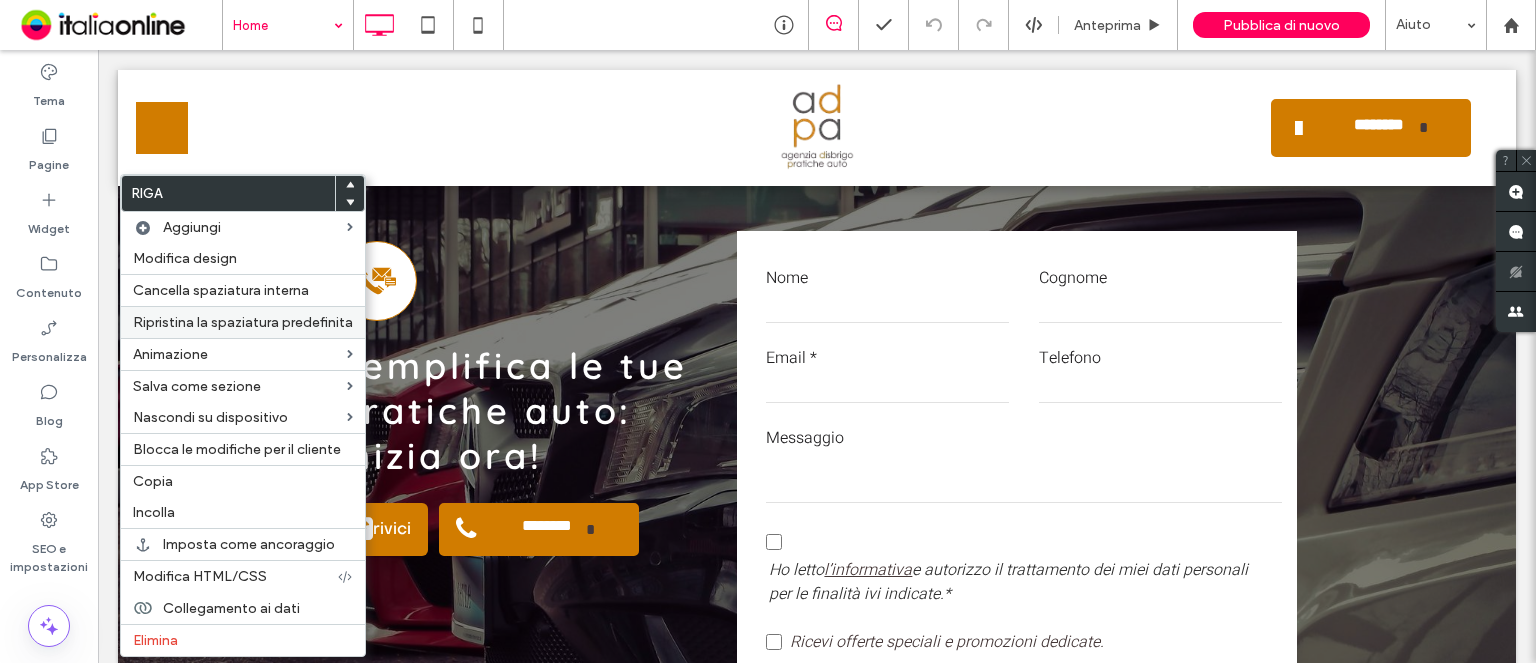 drag, startPoint x: 180, startPoint y: 473, endPoint x: 236, endPoint y: 316, distance: 166.68834 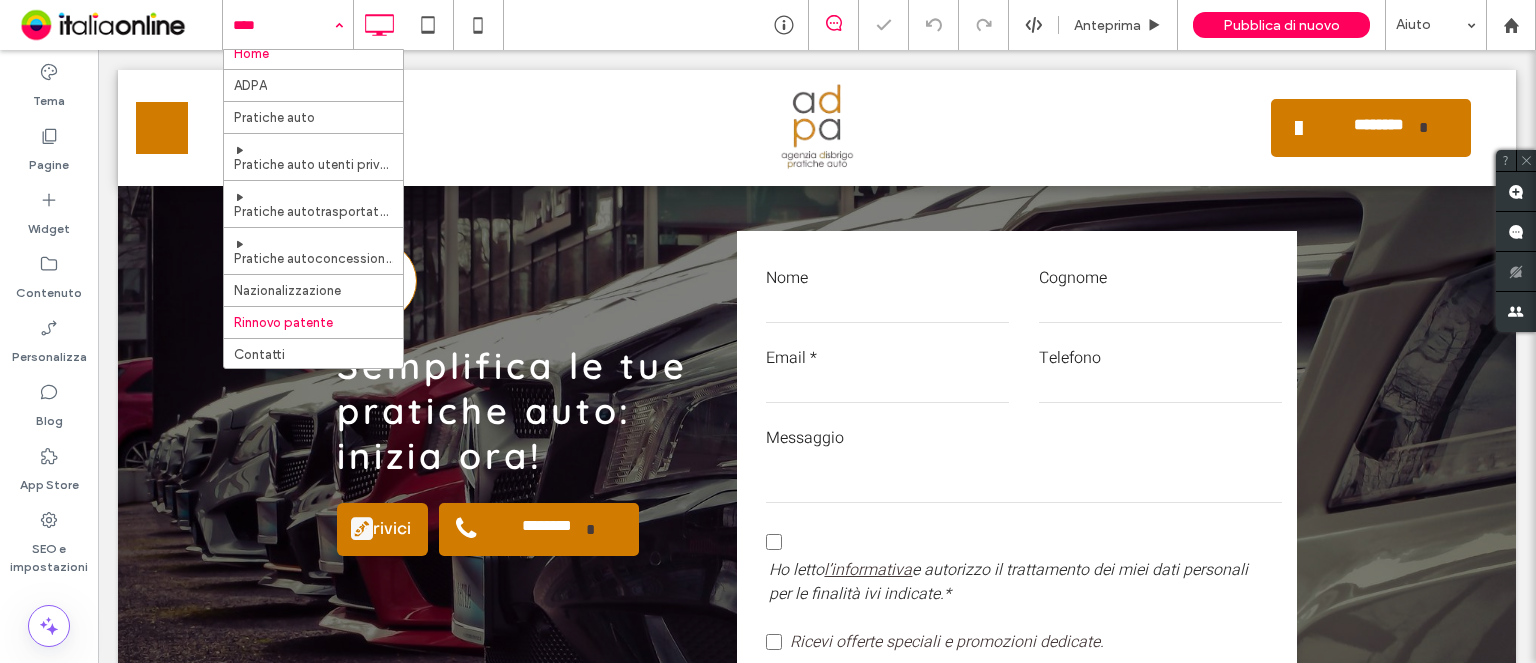 scroll, scrollTop: 22, scrollLeft: 0, axis: vertical 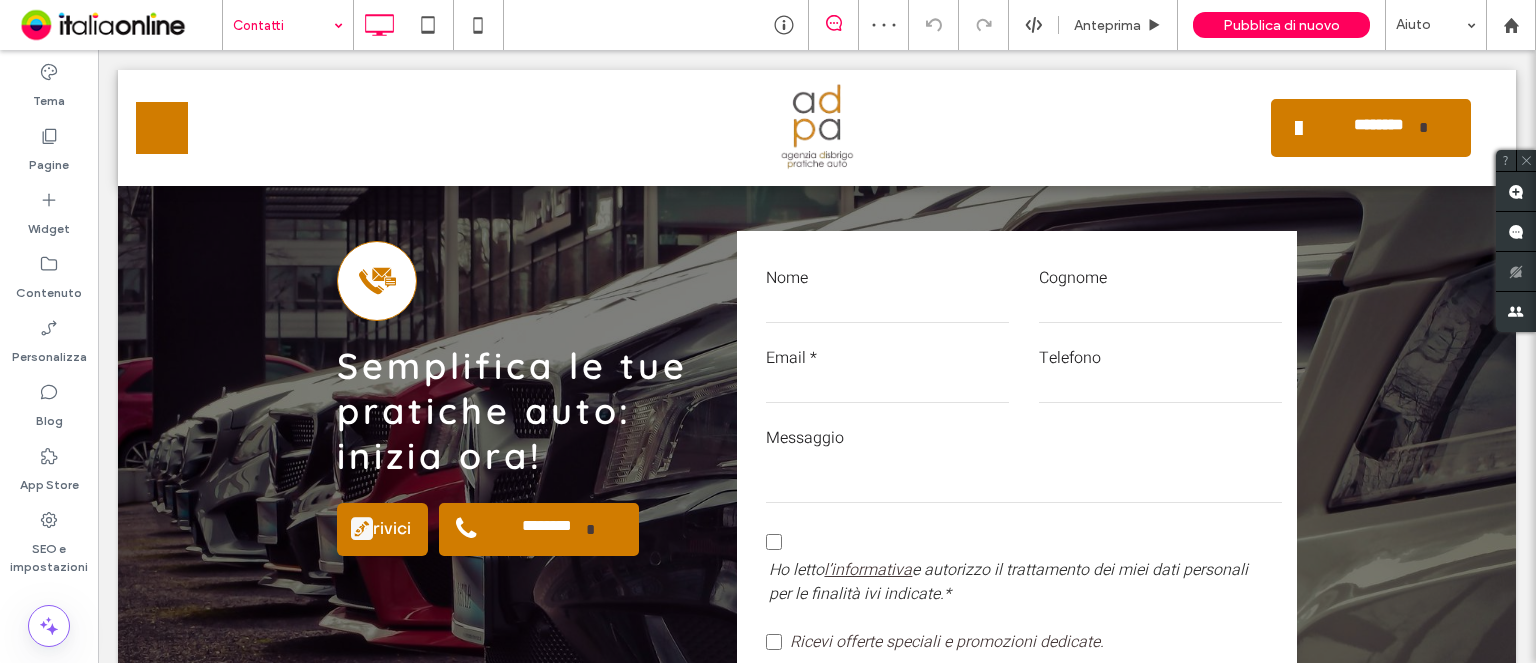 click at bounding box center [283, 25] 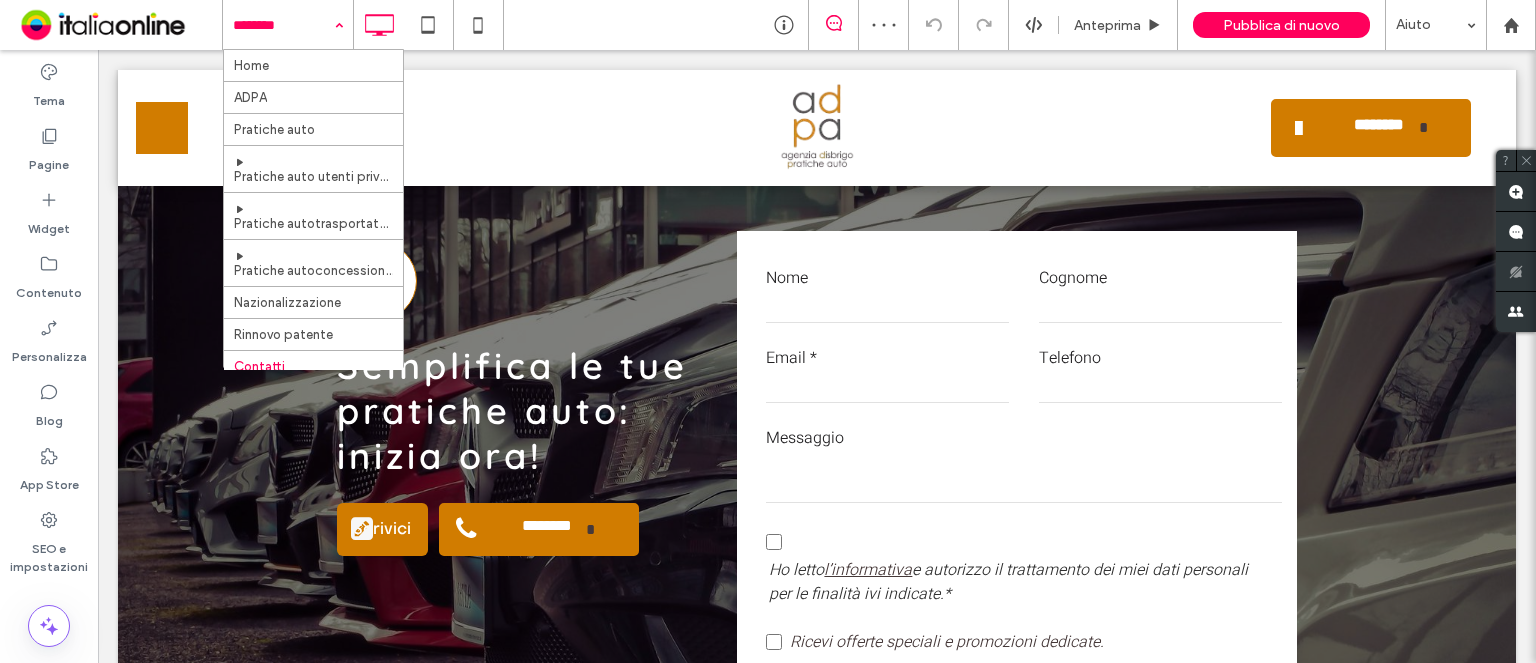 click at bounding box center (283, 25) 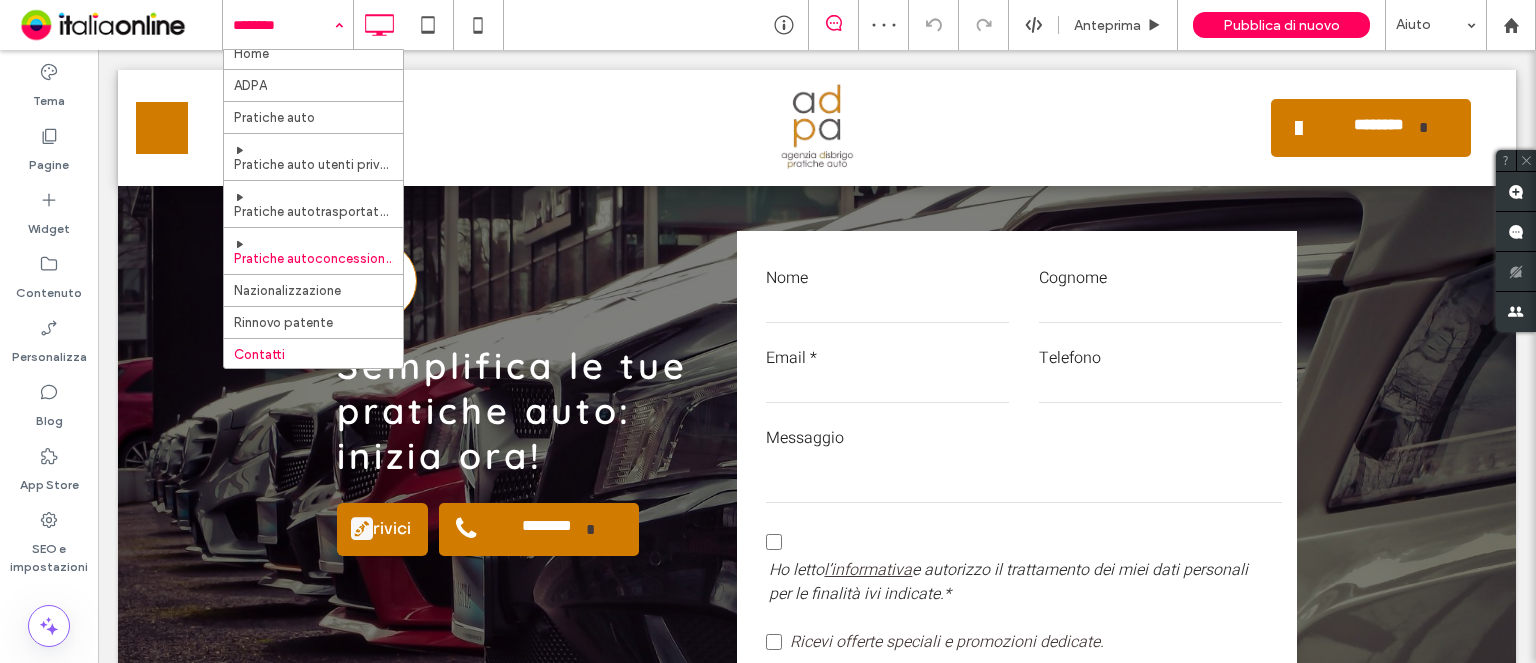 scroll, scrollTop: 22, scrollLeft: 0, axis: vertical 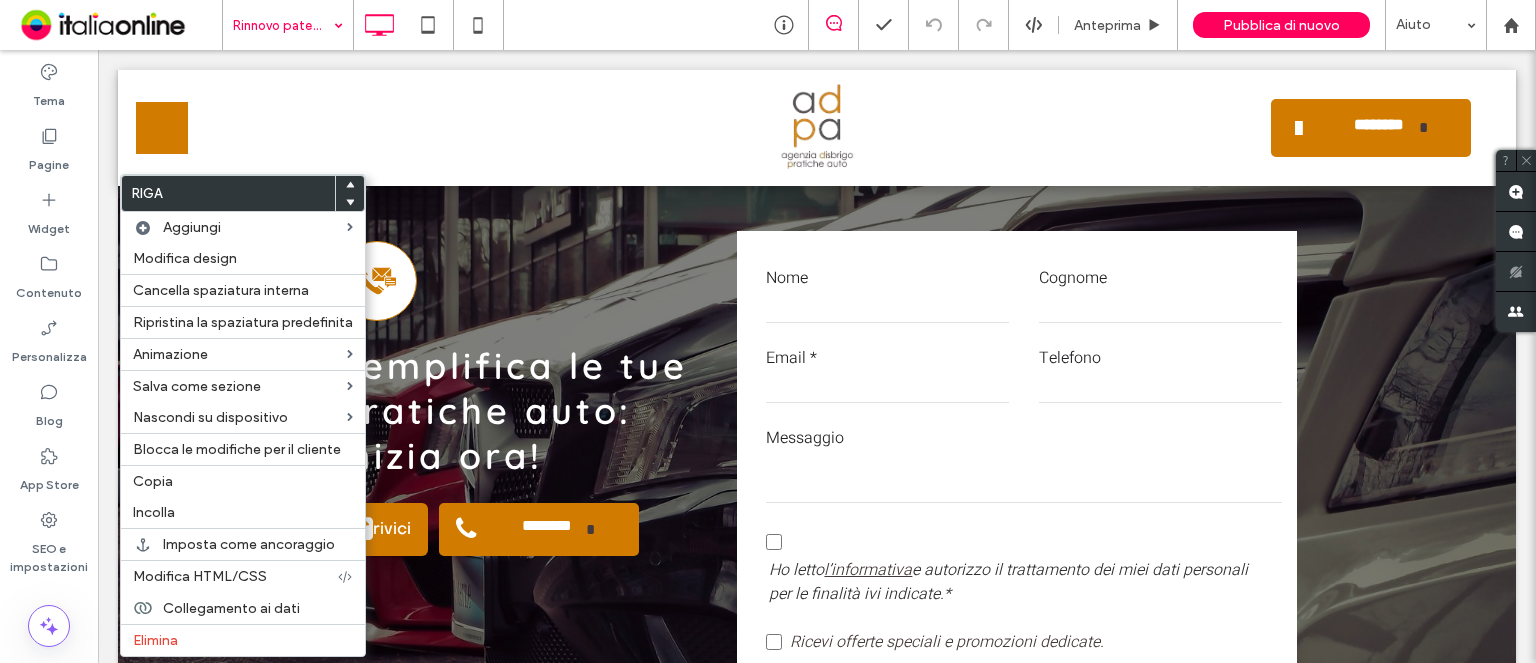 drag, startPoint x: 237, startPoint y: 512, endPoint x: 378, endPoint y: 492, distance: 142.41138 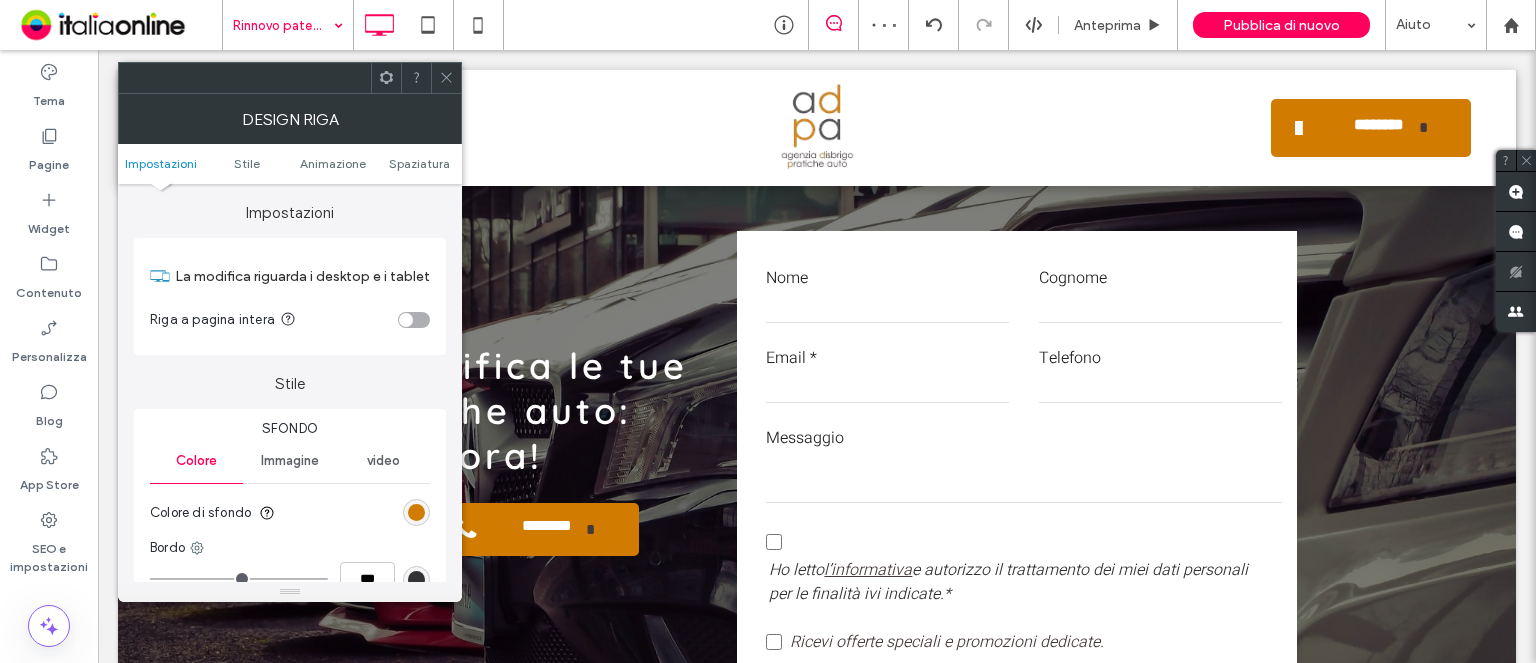 drag, startPoint x: 409, startPoint y: 506, endPoint x: 438, endPoint y: 455, distance: 58.66856 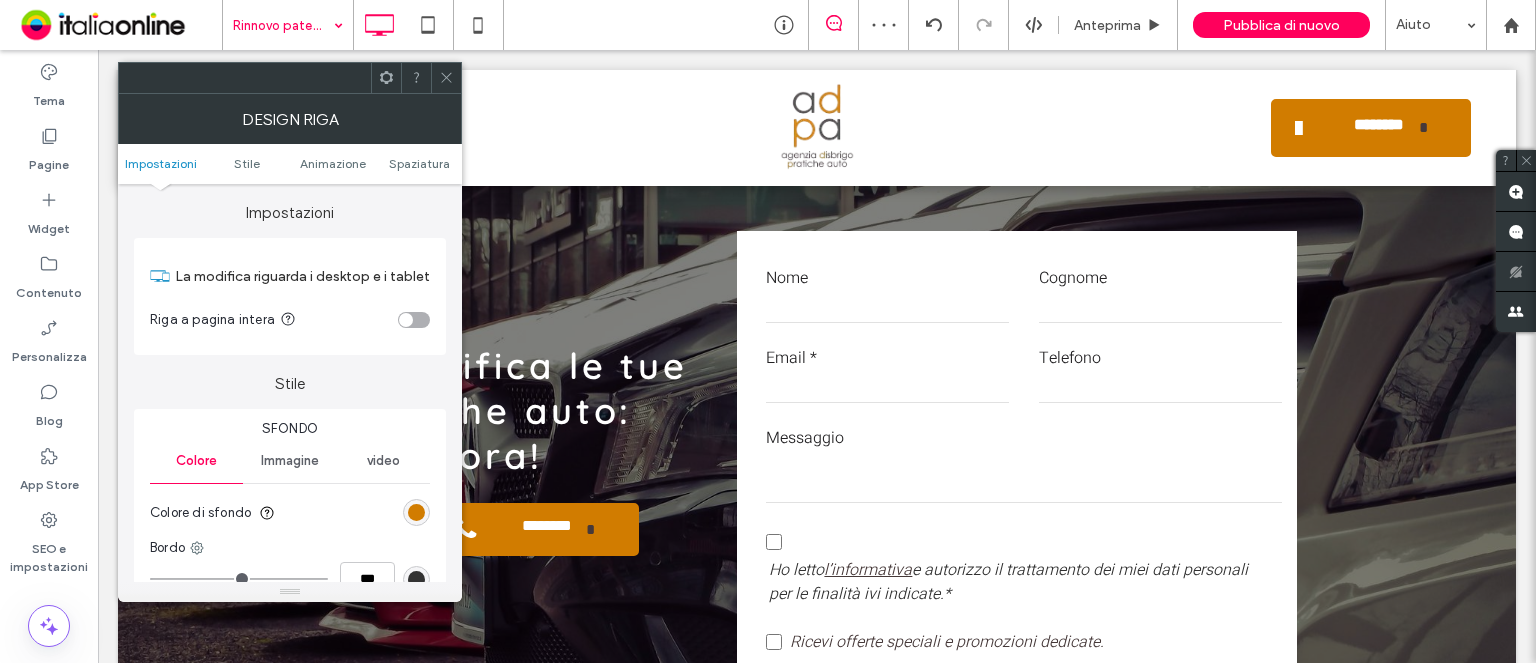 click at bounding box center (416, 512) 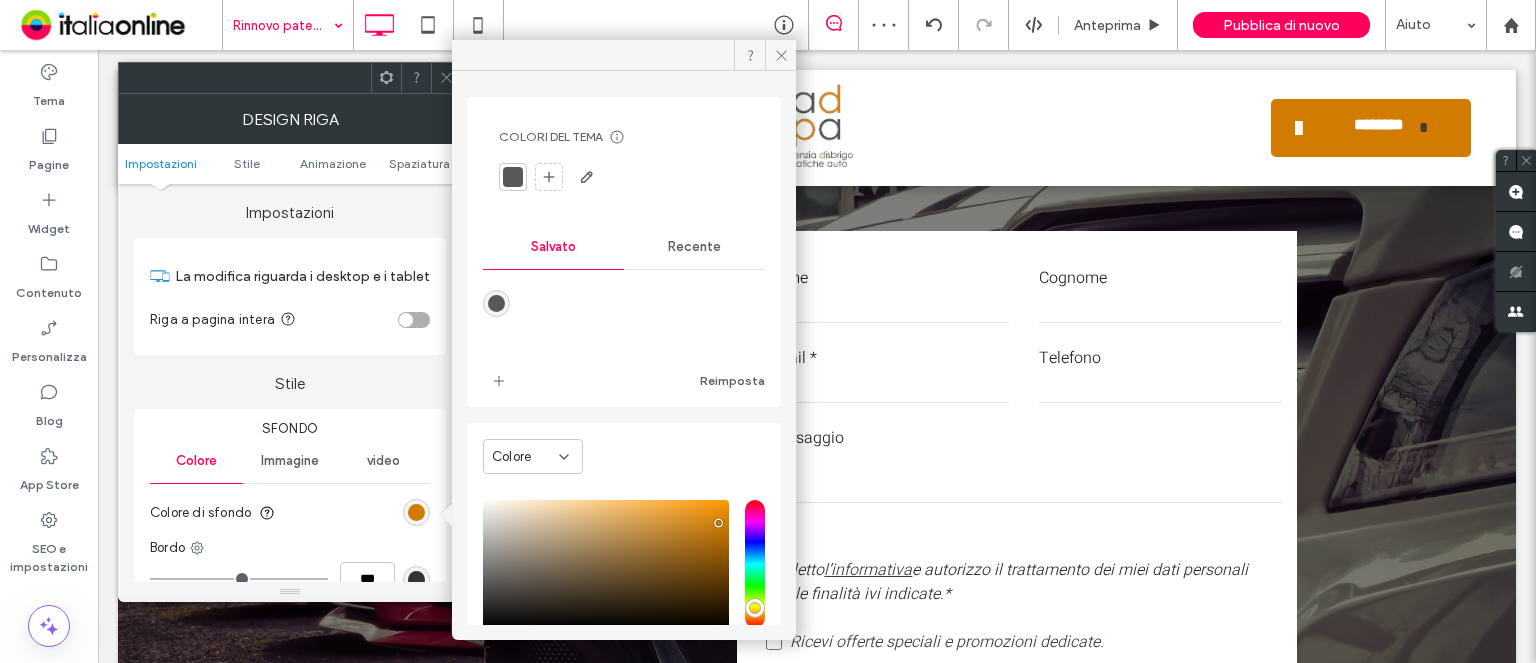click on "Recente" at bounding box center (694, 247) 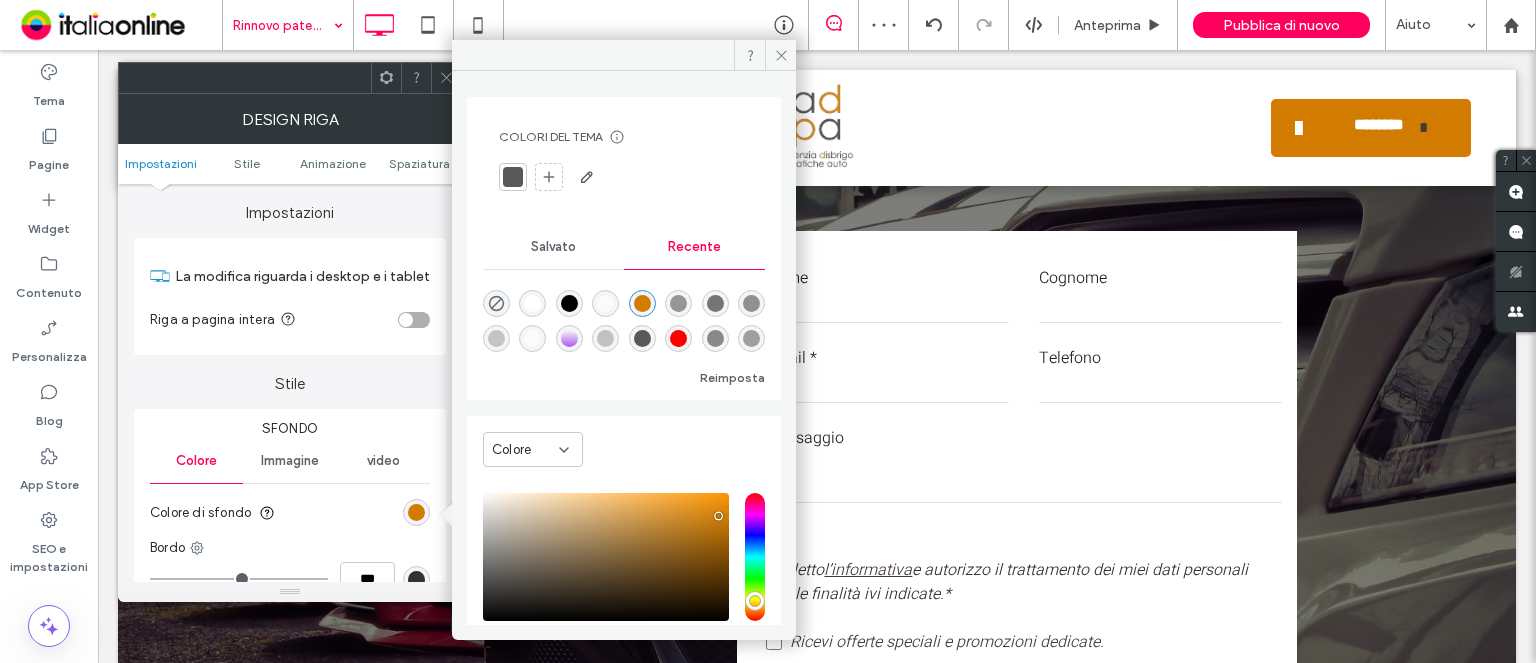 click at bounding box center (532, 303) 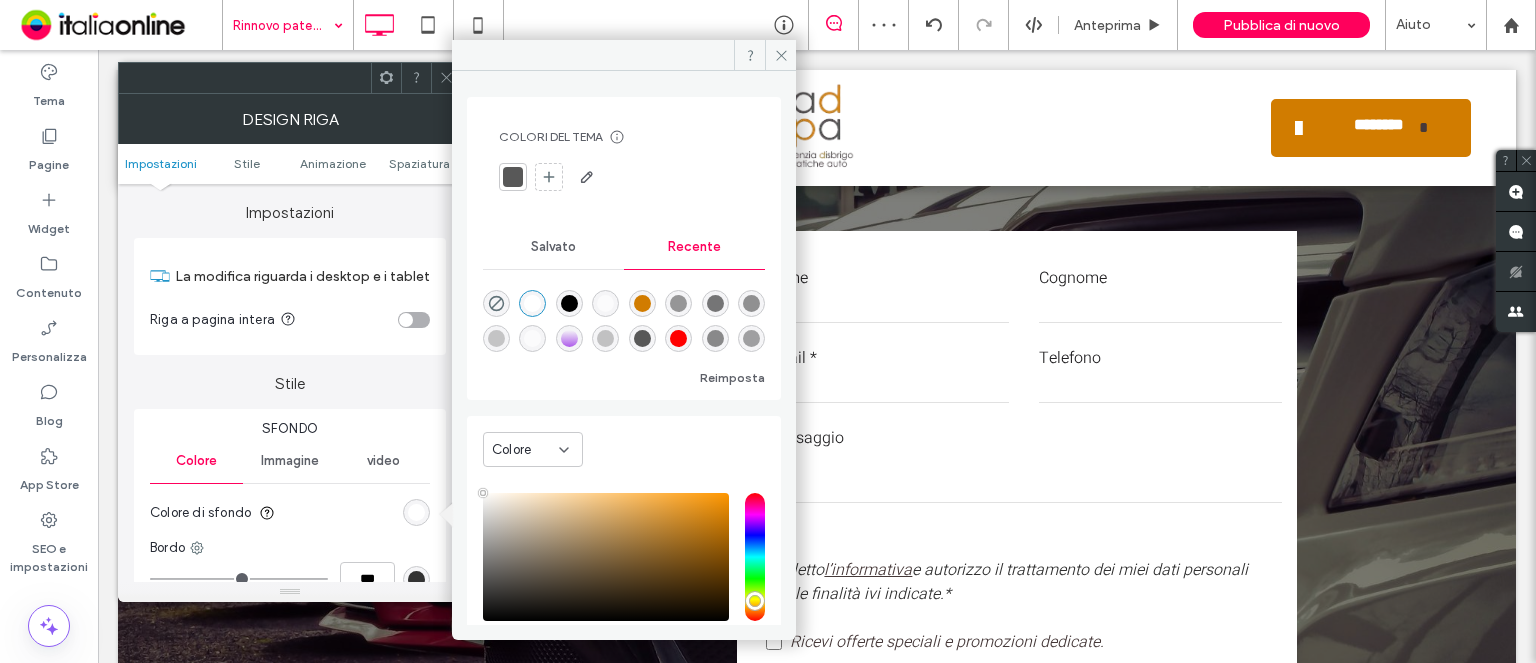 type on "*******" 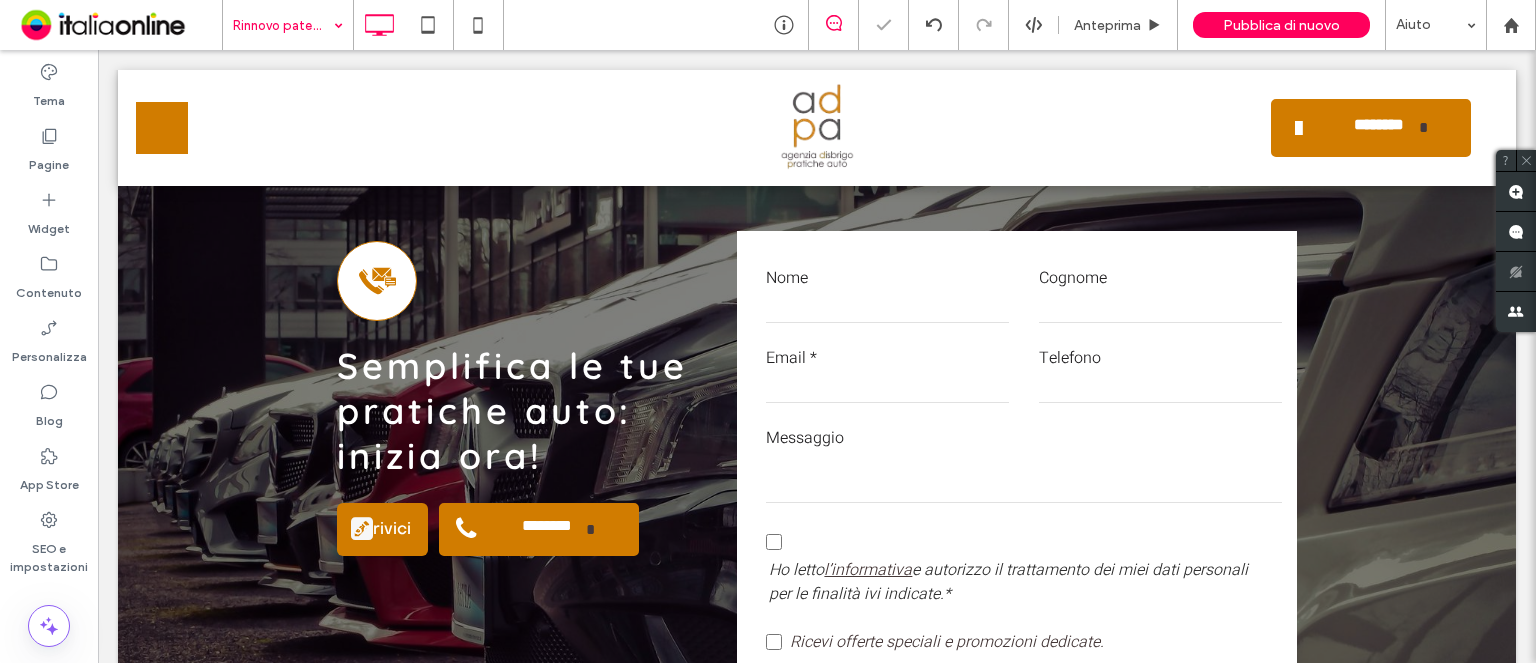 click at bounding box center (768, 331) 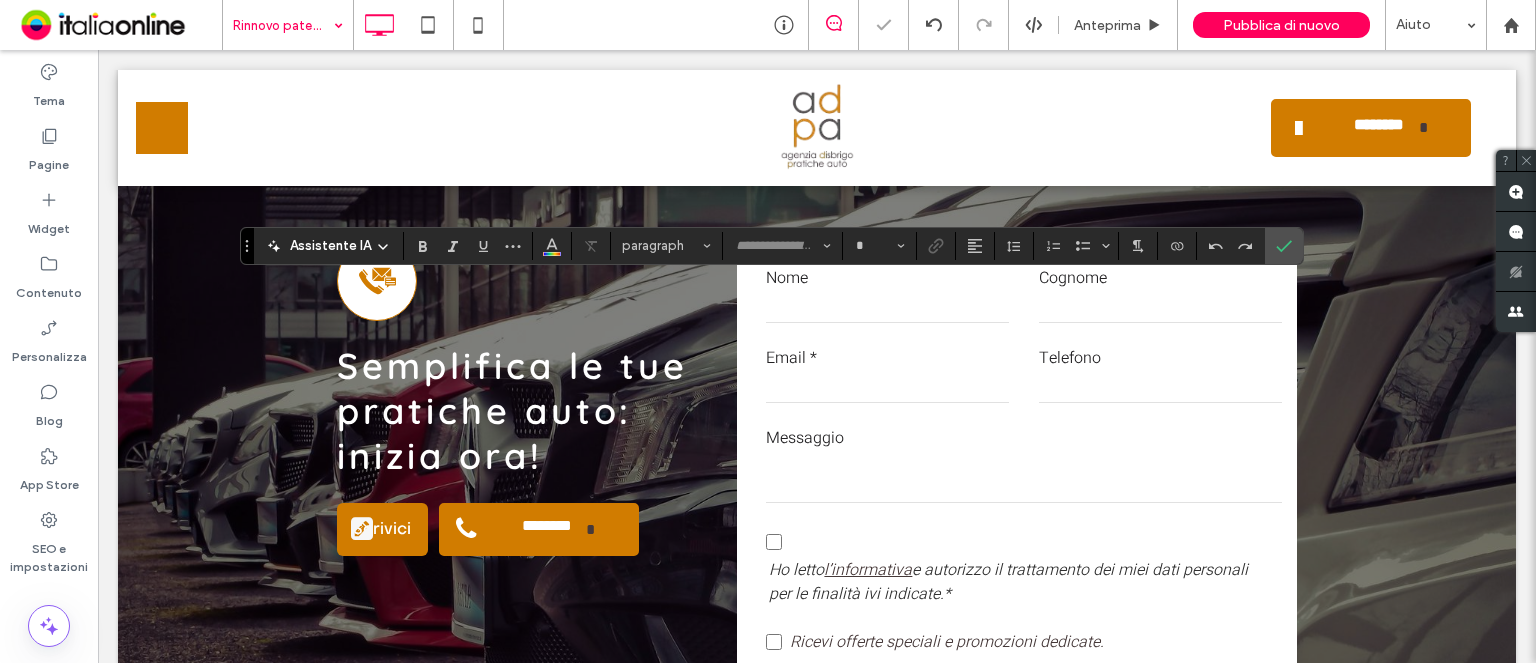 type on "*********" 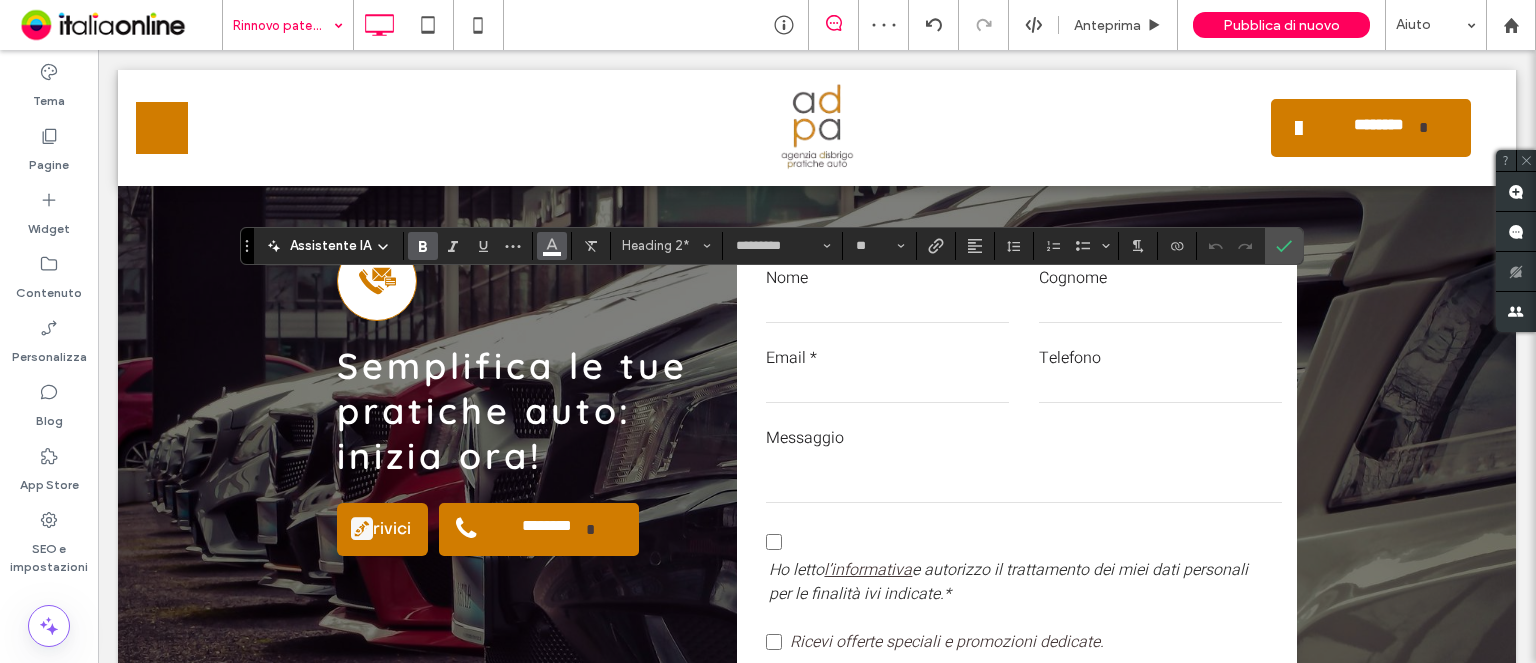 click at bounding box center (552, 244) 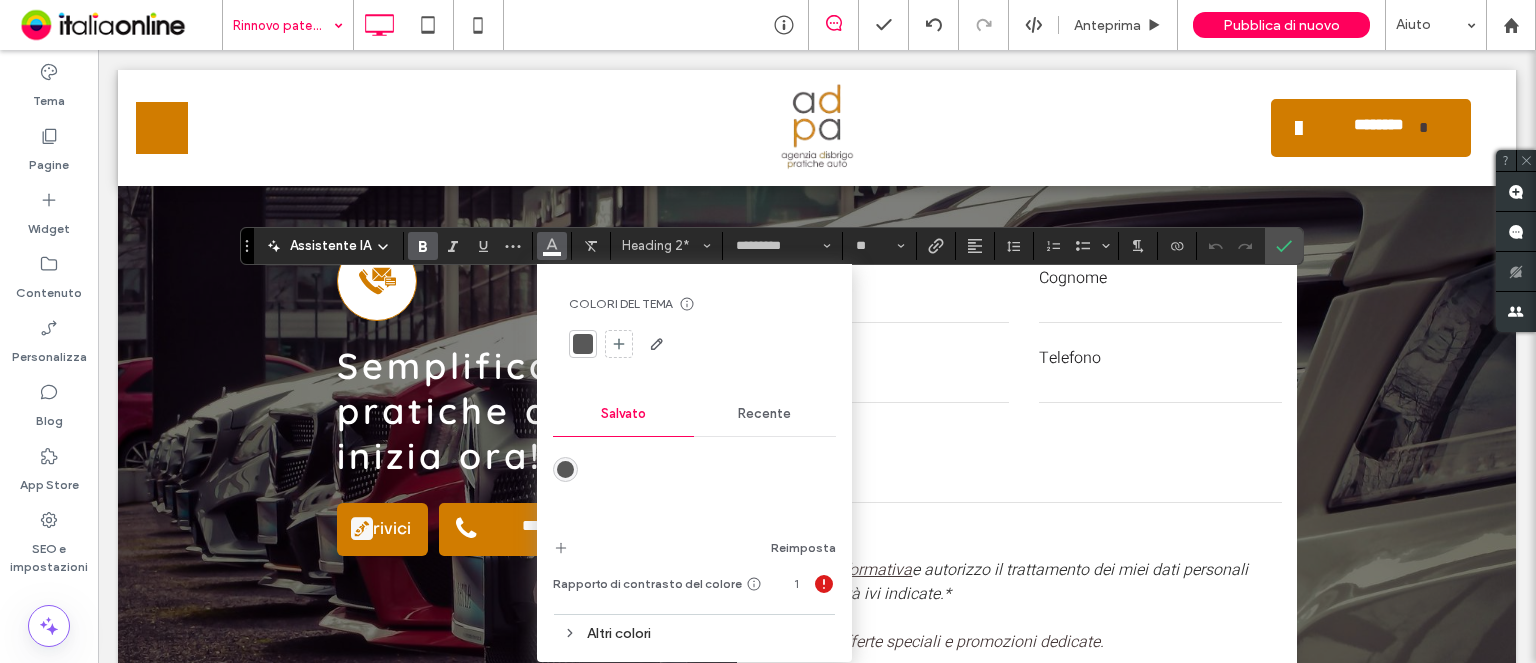 click on "Reimposta" at bounding box center (694, 500) 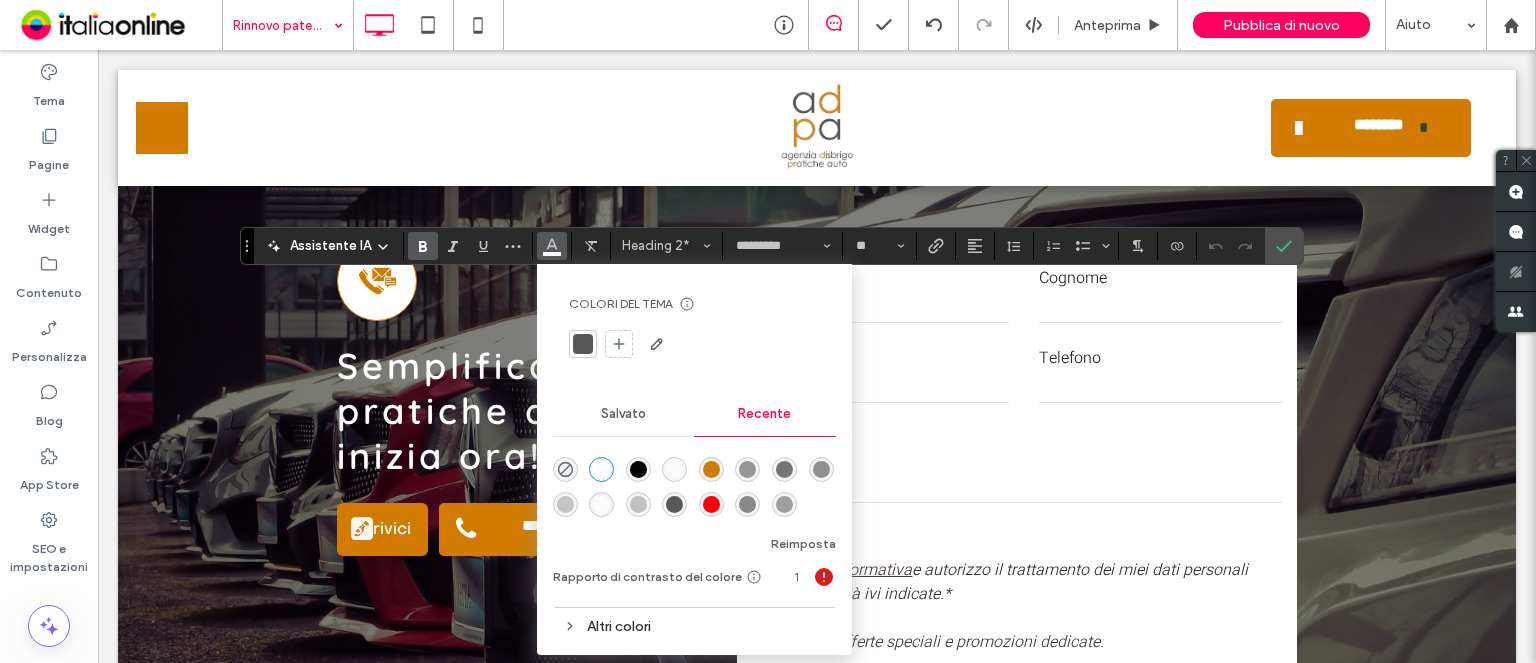 click at bounding box center (711, 469) 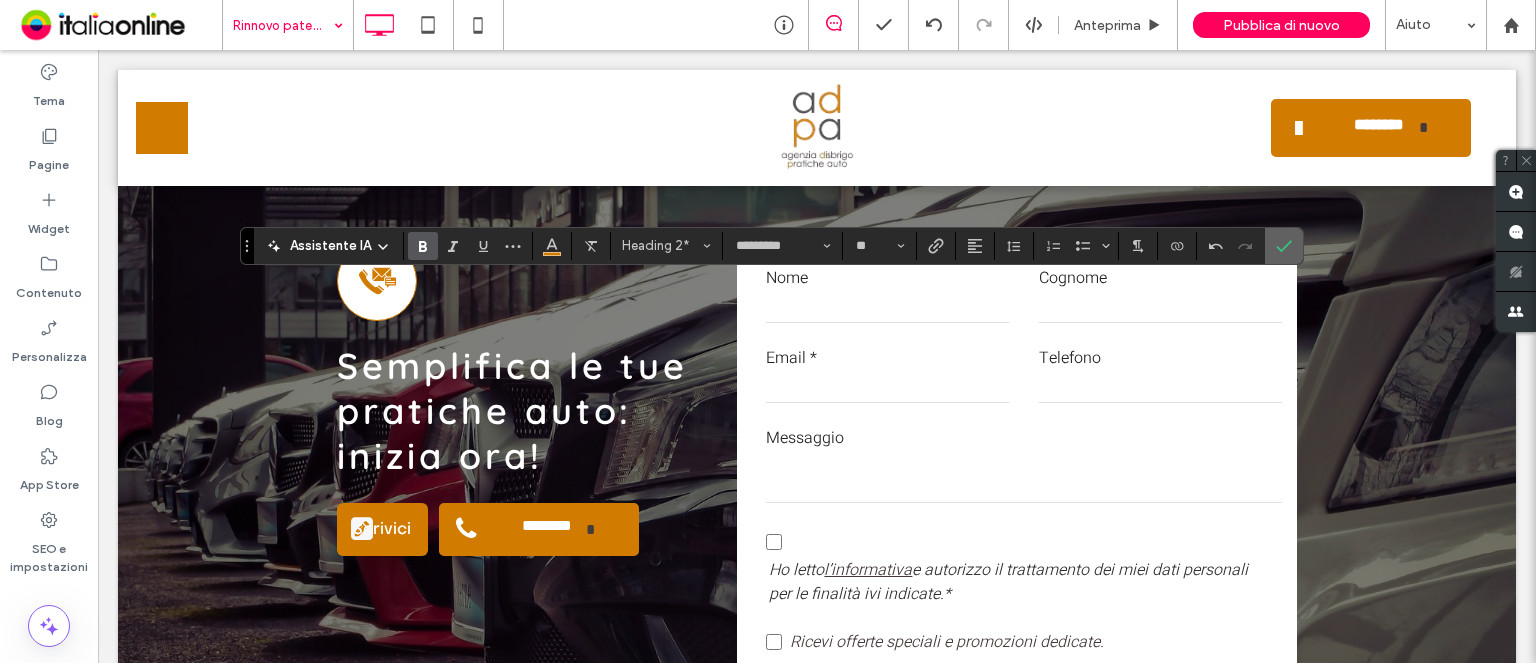 click 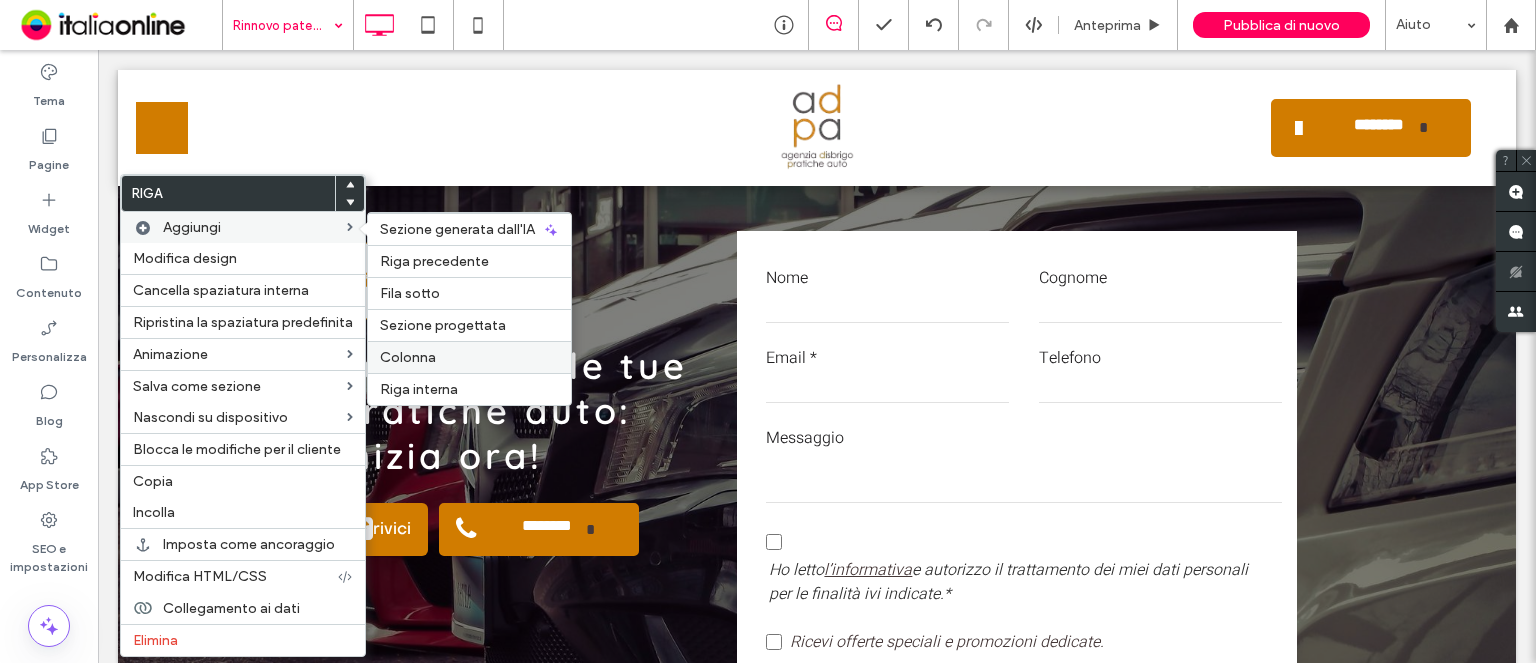 click on "Colonna" at bounding box center [408, 357] 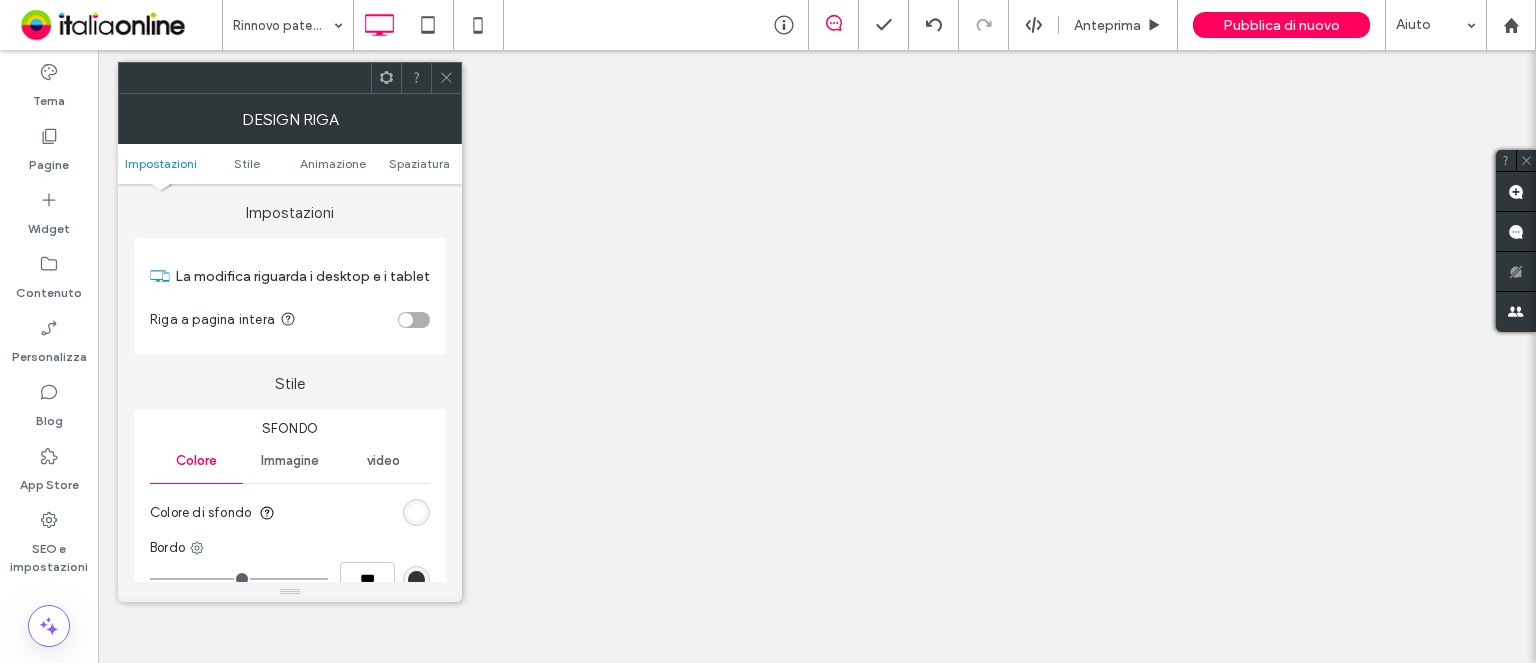 scroll, scrollTop: 0, scrollLeft: 0, axis: both 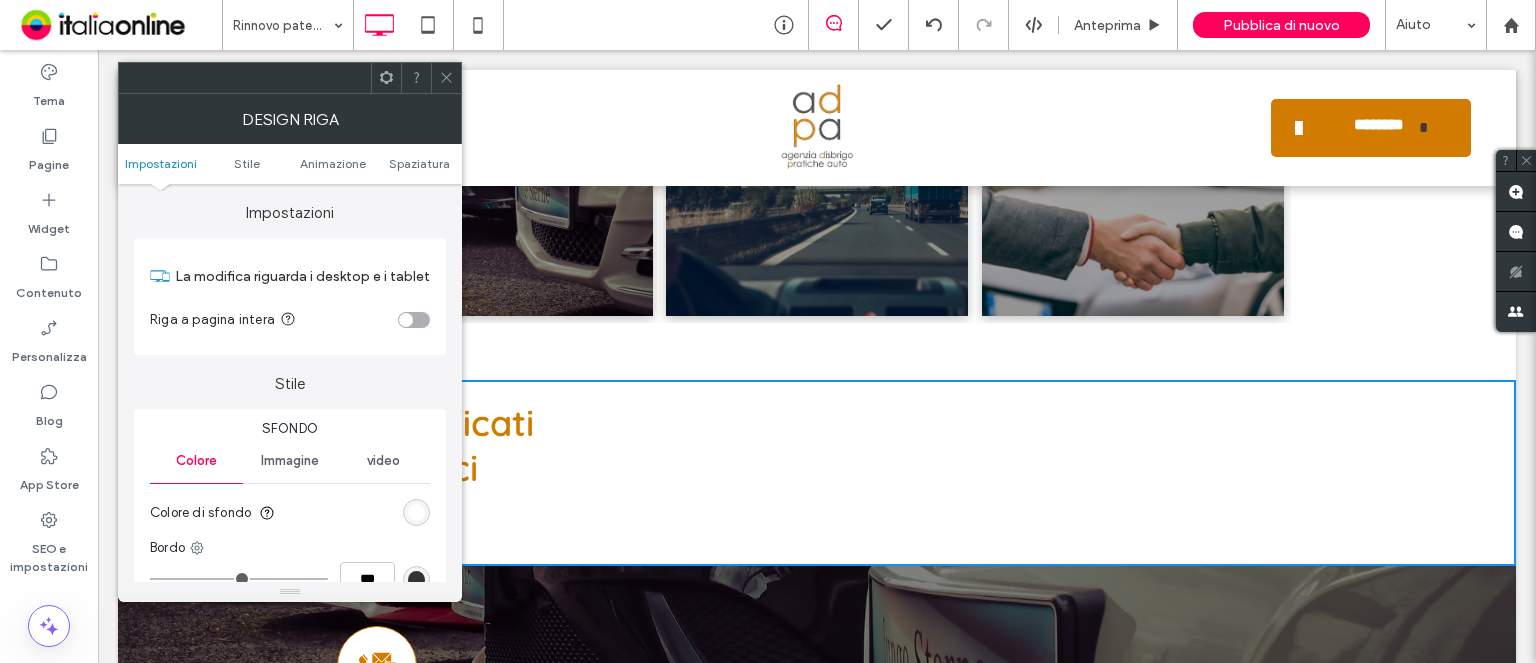 drag, startPoint x: 440, startPoint y: 71, endPoint x: 447, endPoint y: 95, distance: 25 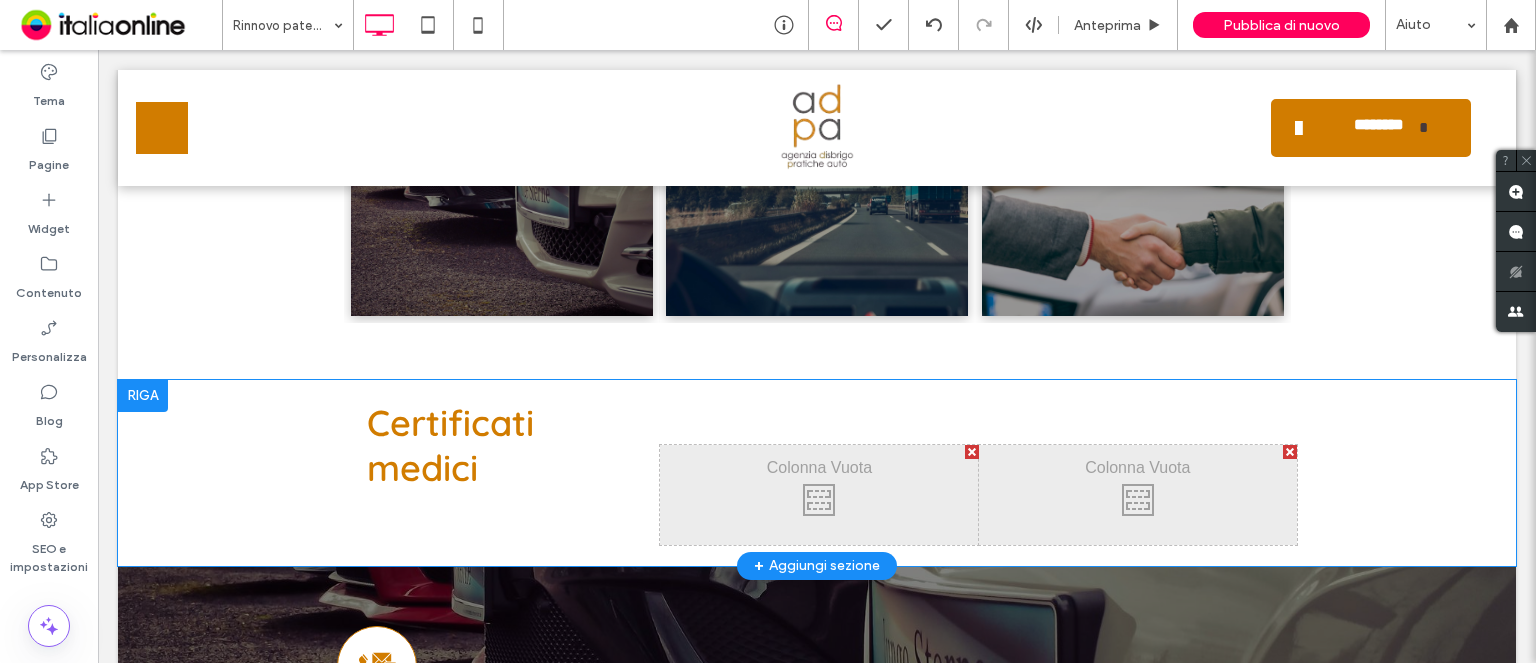 click at bounding box center (972, 452) 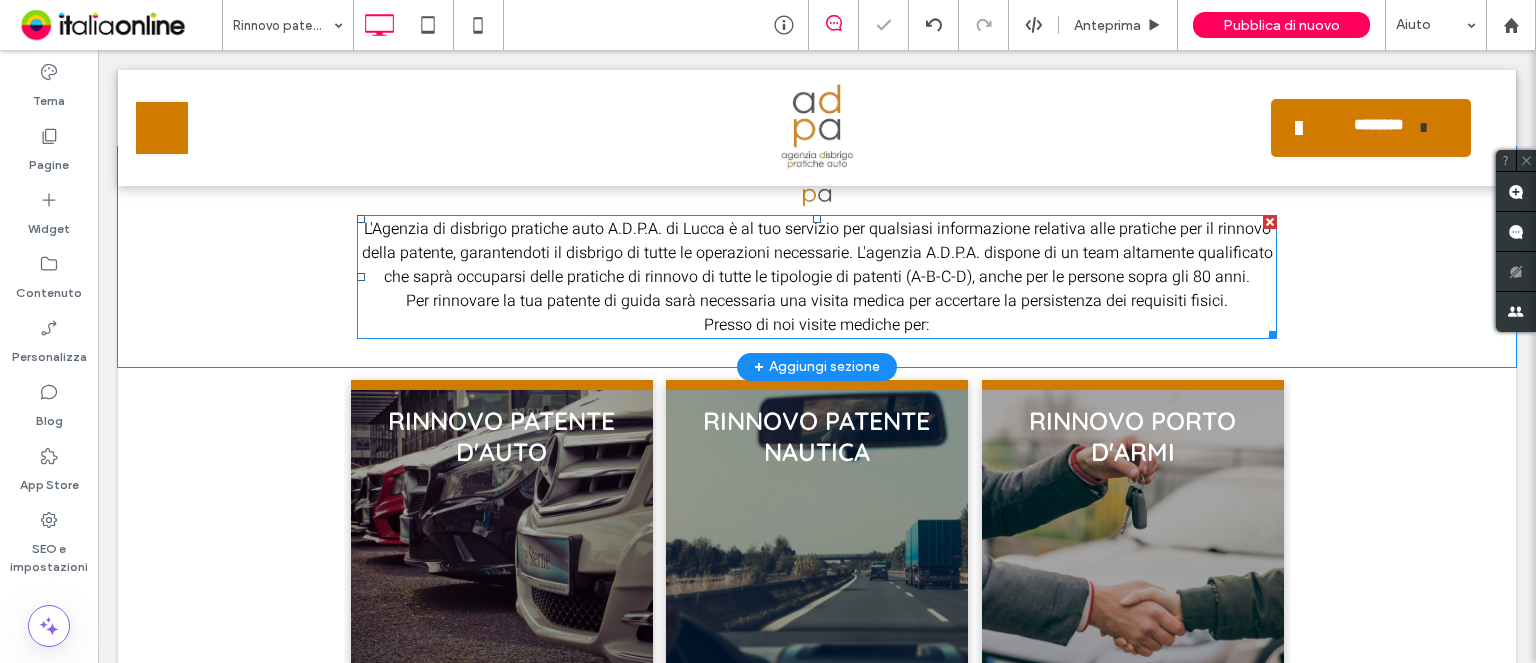 scroll, scrollTop: 400, scrollLeft: 0, axis: vertical 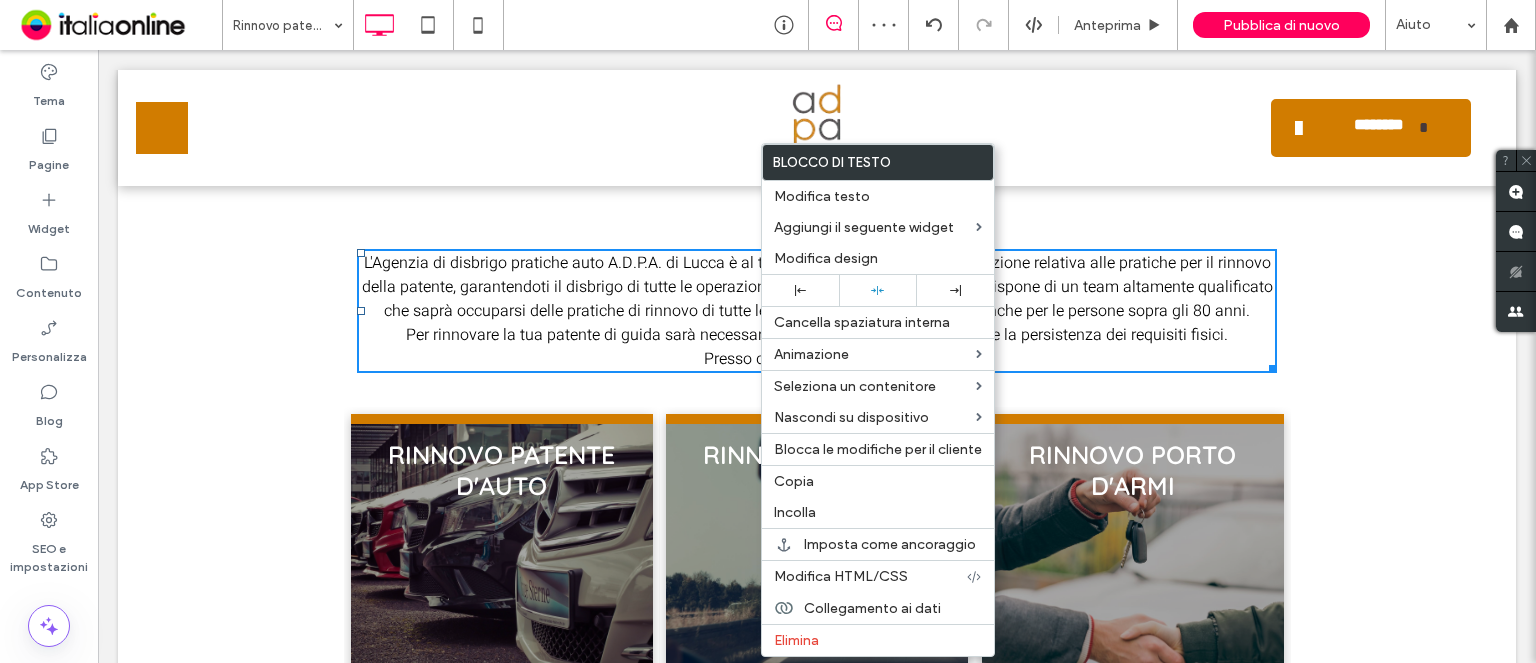 drag, startPoint x: 813, startPoint y: 487, endPoint x: 638, endPoint y: 476, distance: 175.34537 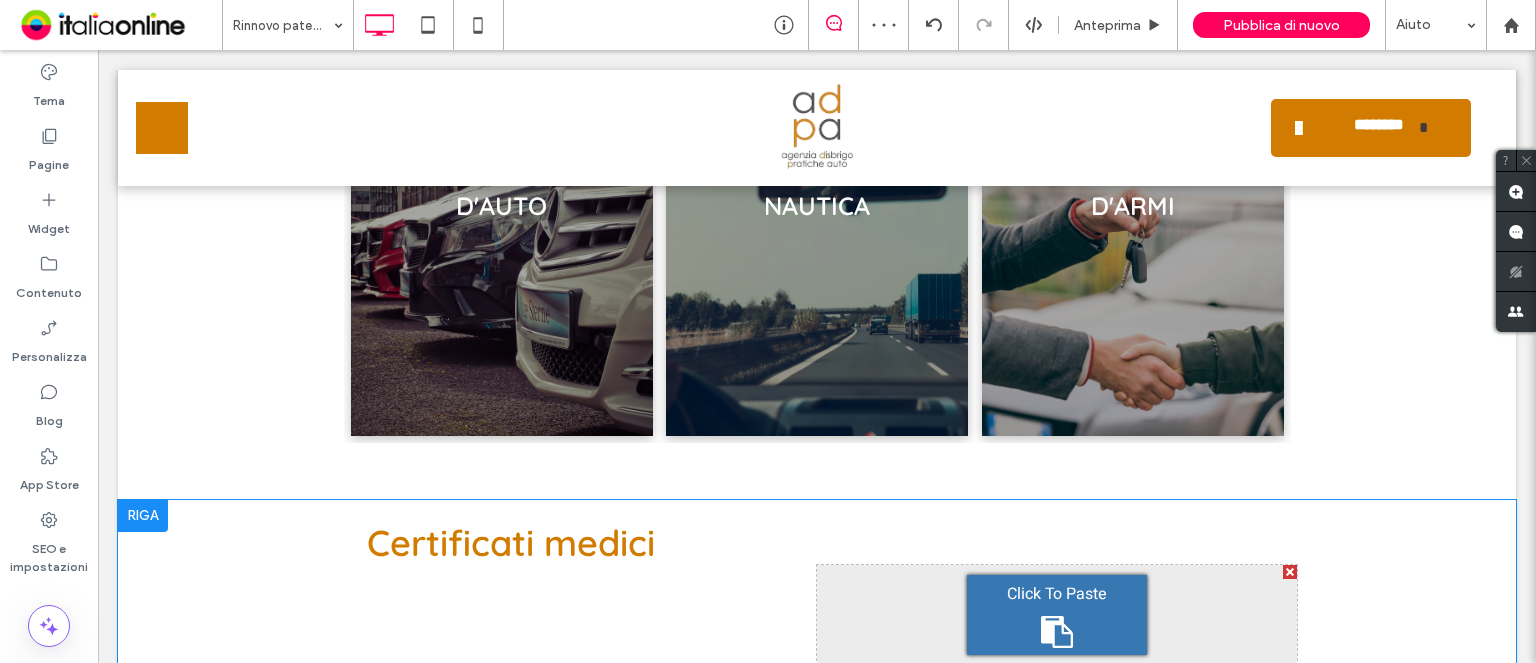 scroll, scrollTop: 1000, scrollLeft: 0, axis: vertical 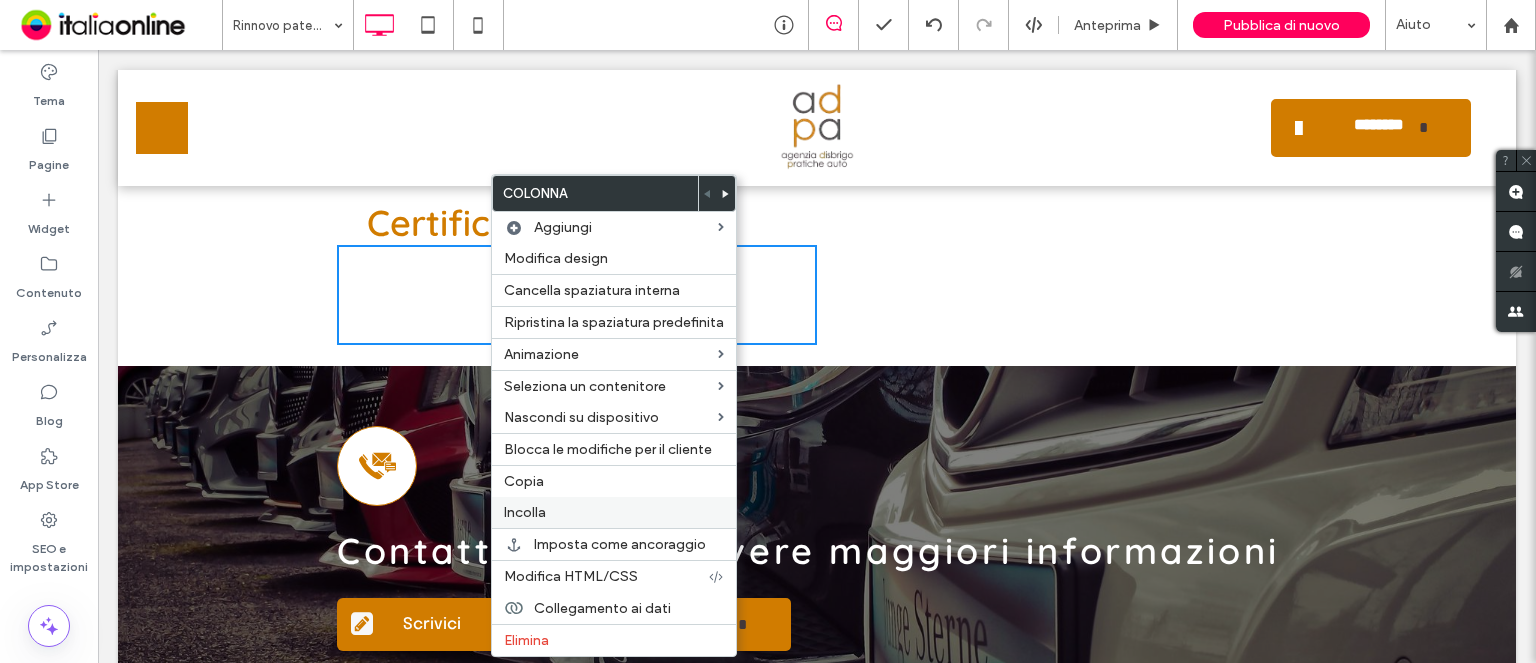 click on "Incolla" at bounding box center [614, 512] 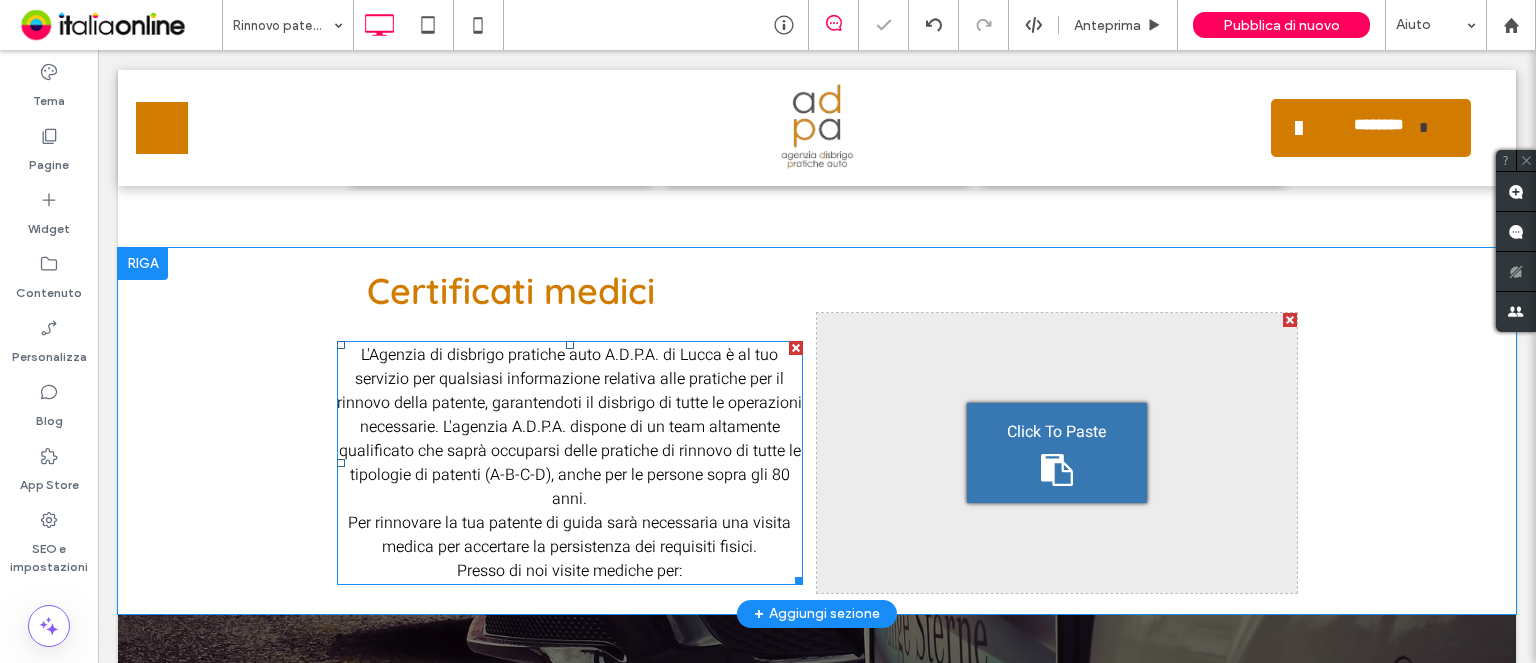 scroll, scrollTop: 900, scrollLeft: 0, axis: vertical 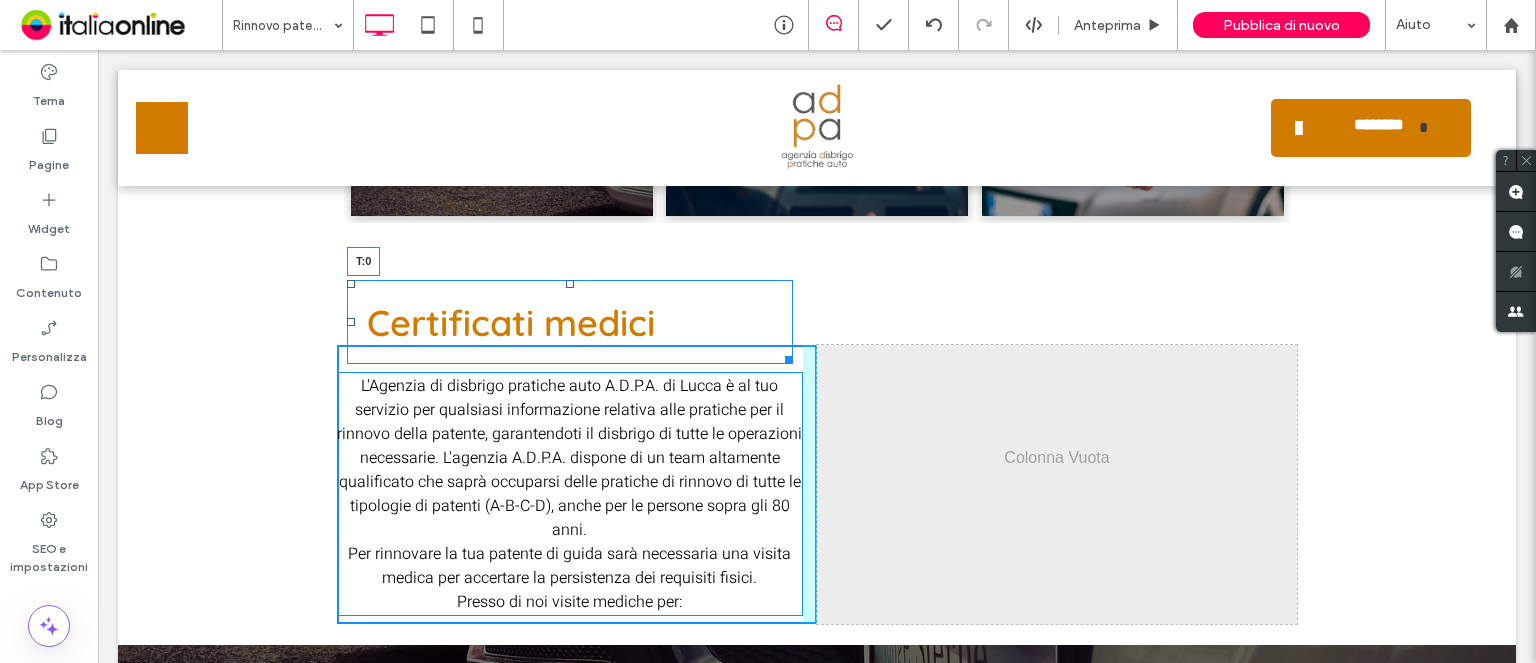 drag, startPoint x: 561, startPoint y: 279, endPoint x: 567, endPoint y: 344, distance: 65.27634 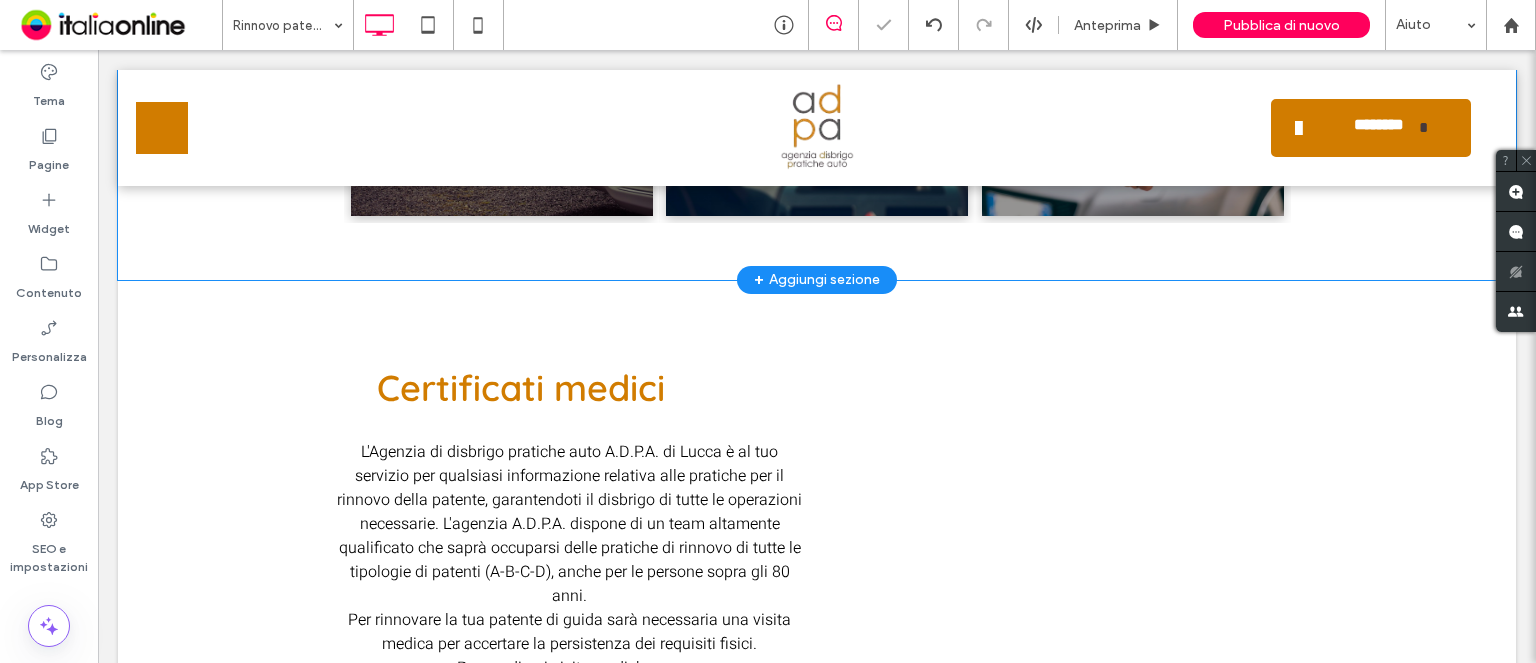 drag, startPoint x: 590, startPoint y: 292, endPoint x: 510, endPoint y: 260, distance: 86.162636 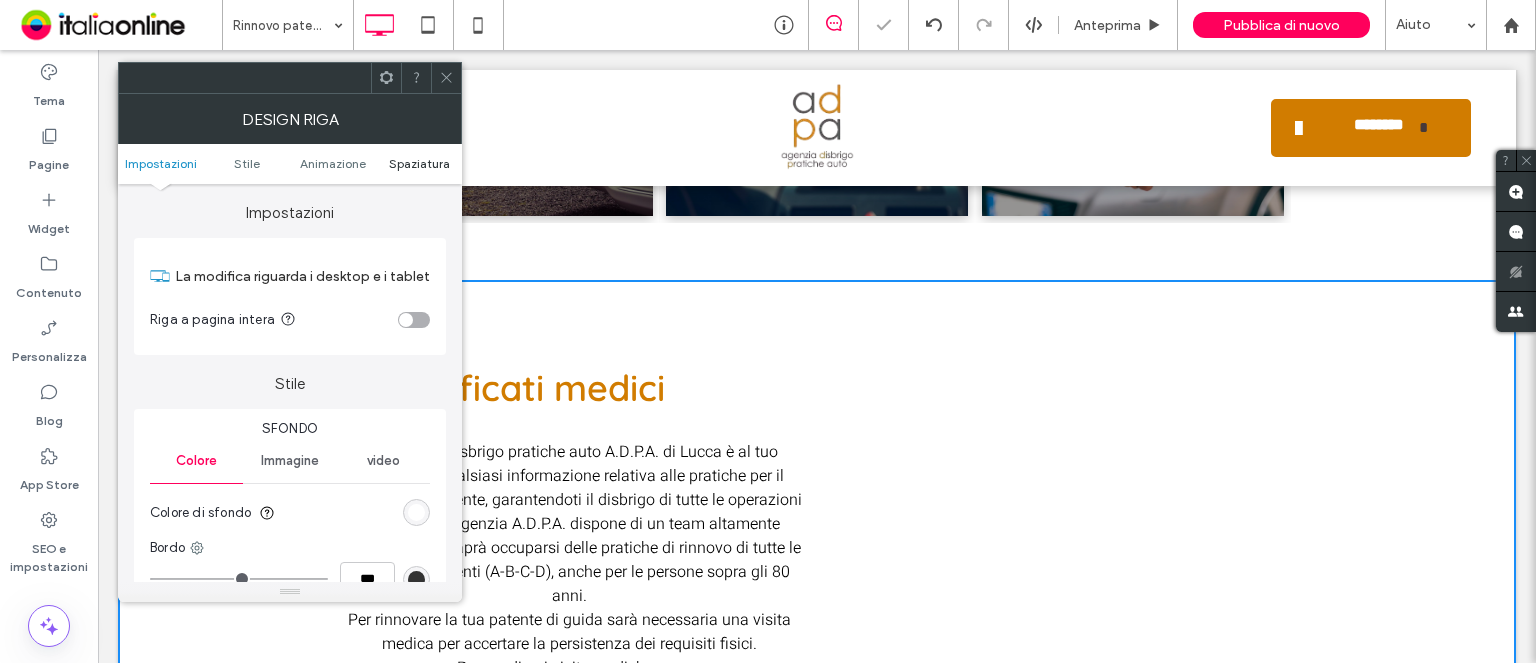 click on "Spaziatura" at bounding box center (419, 163) 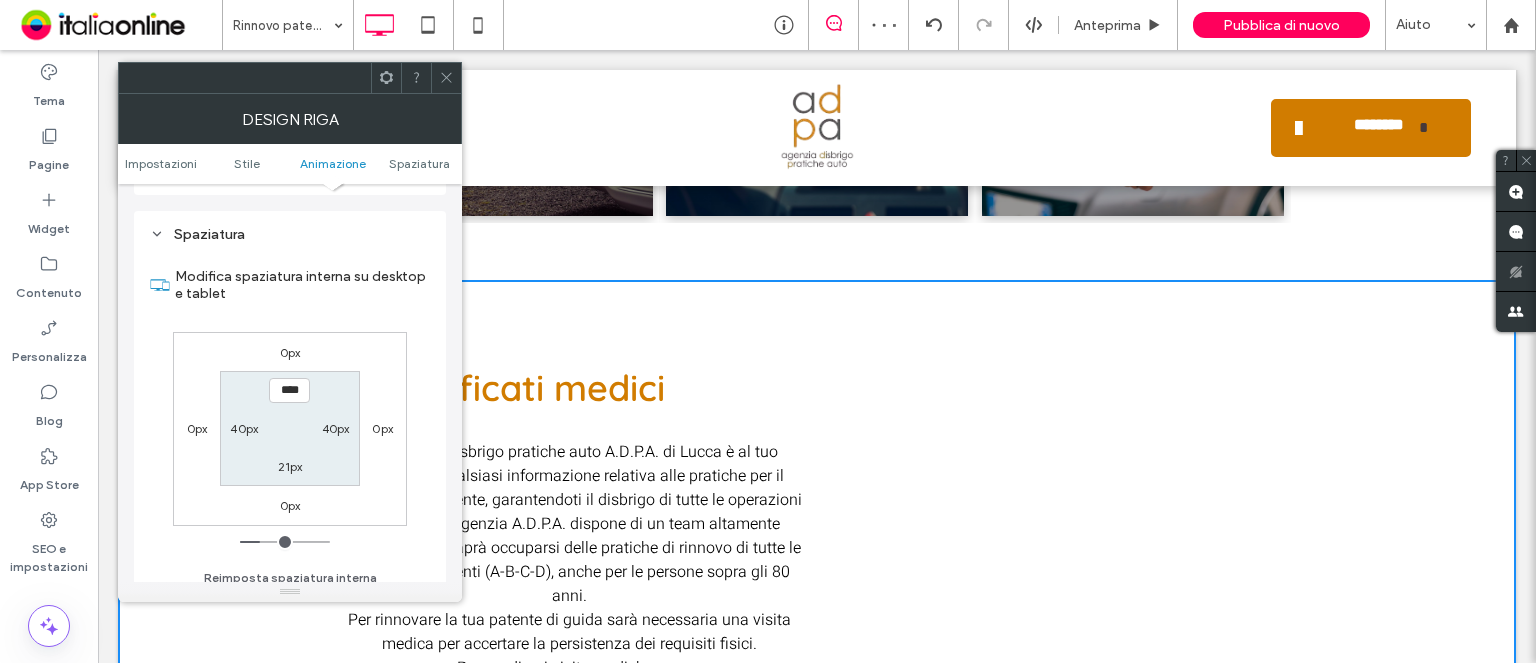 scroll, scrollTop: 564, scrollLeft: 0, axis: vertical 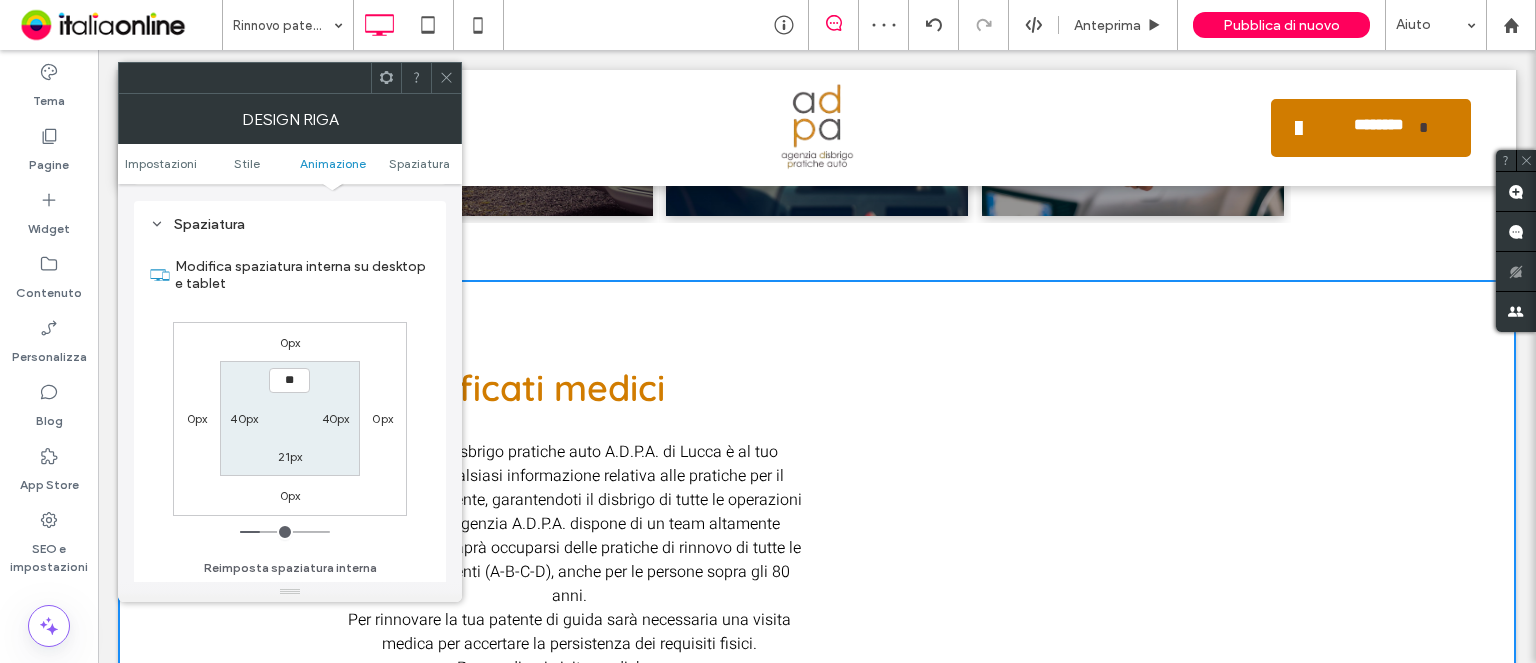 type on "****" 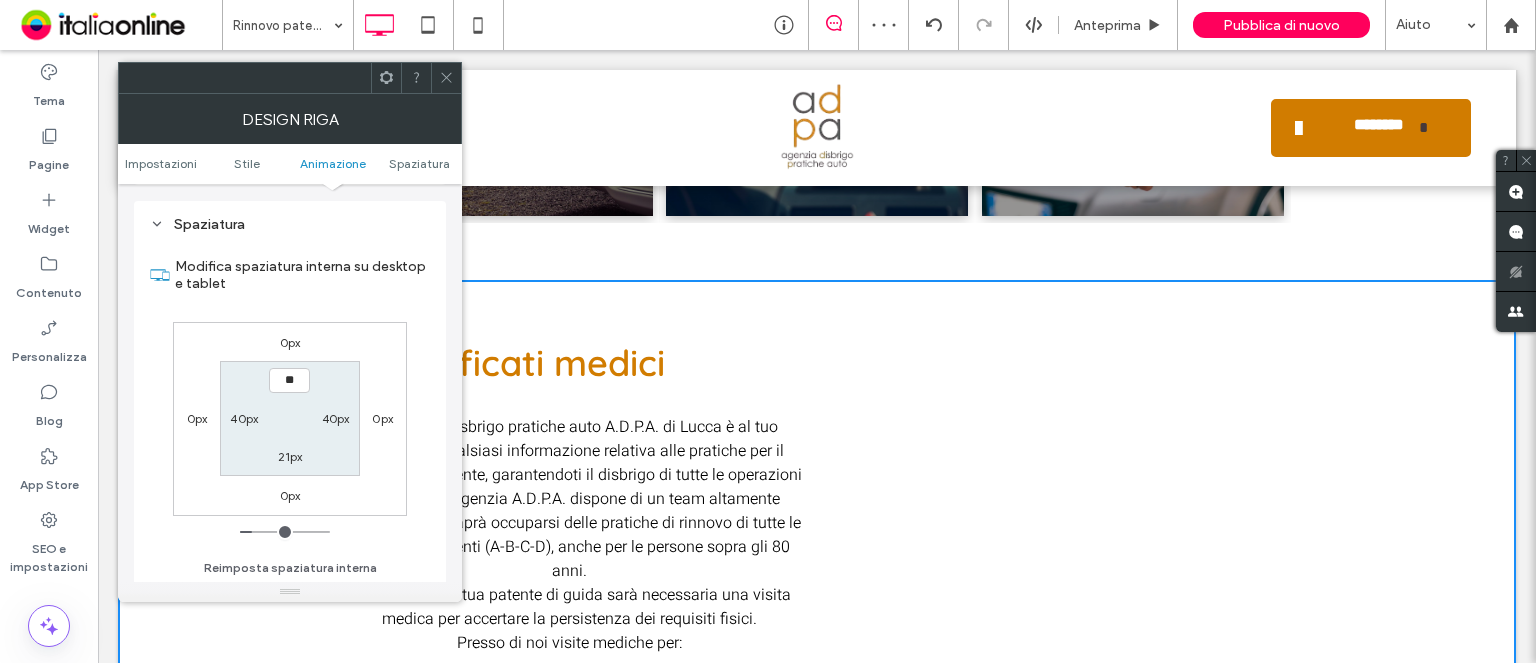type on "*" 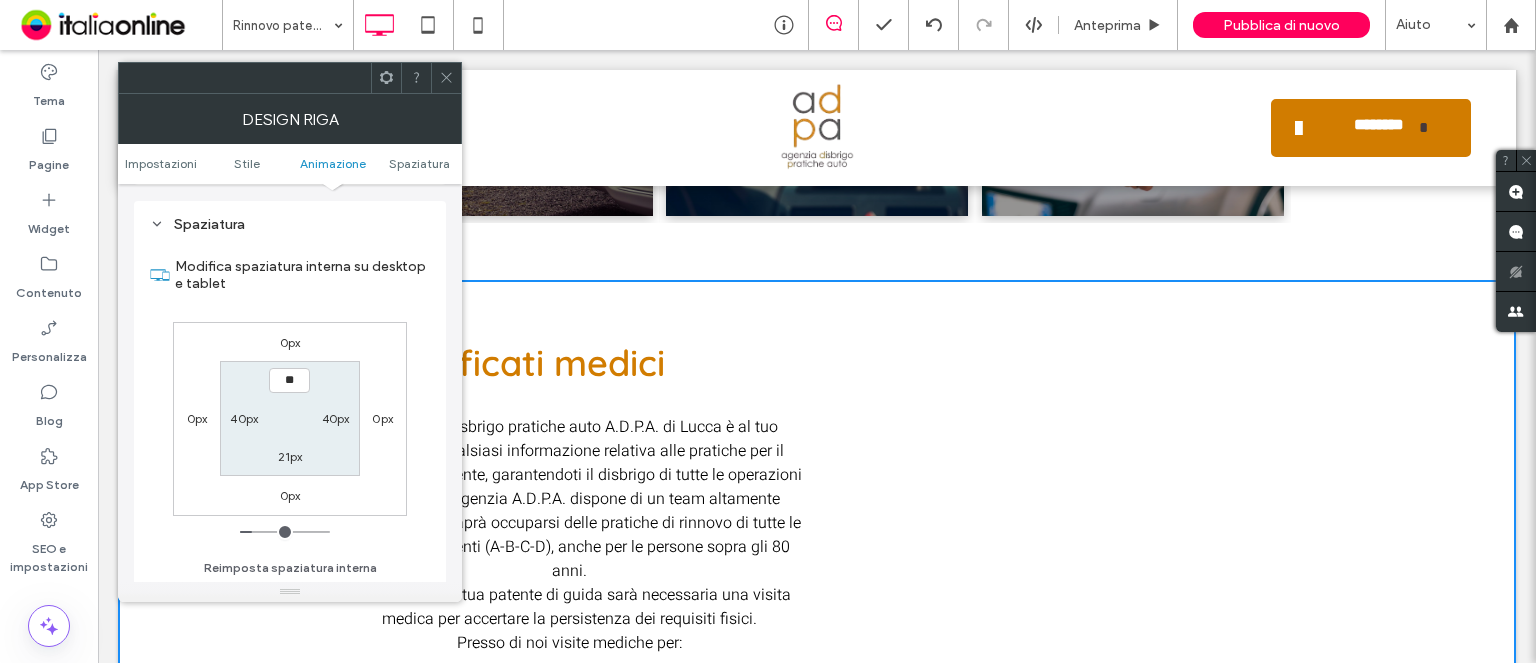 type on "****" 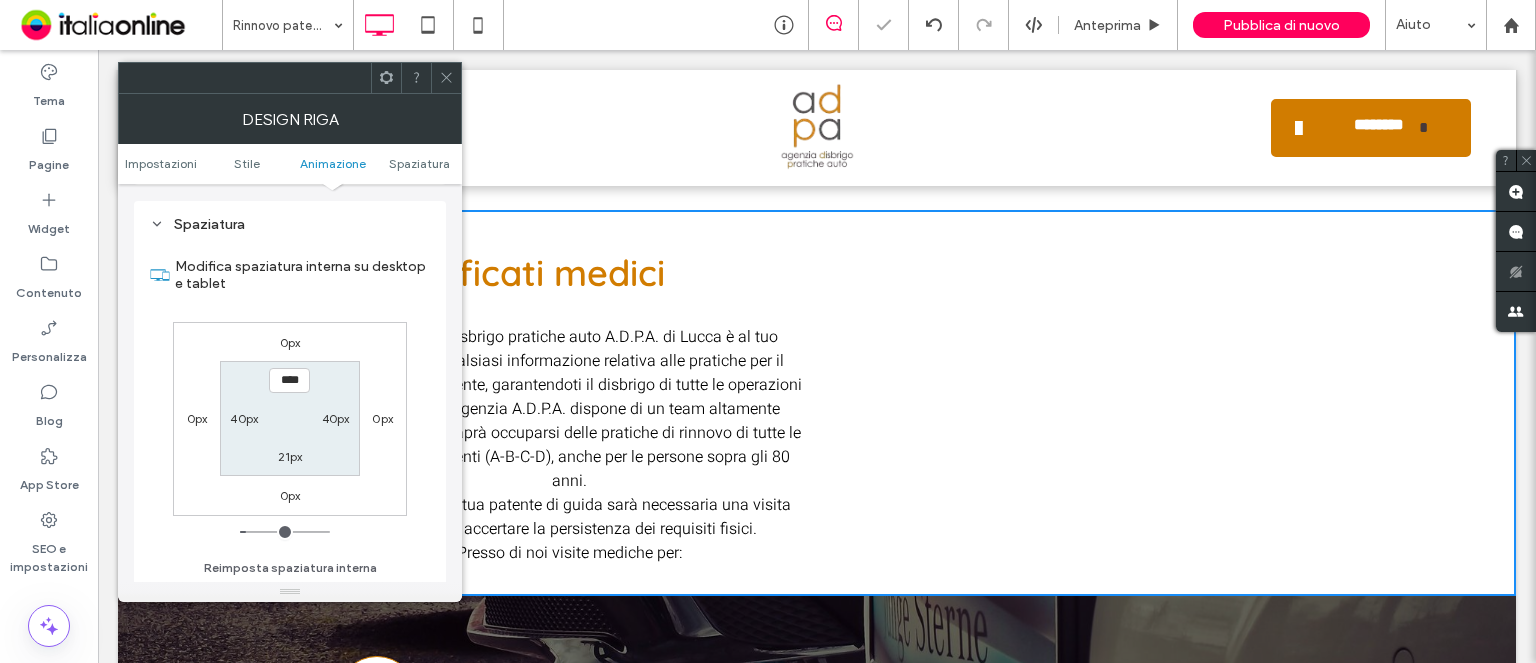 scroll, scrollTop: 1100, scrollLeft: 0, axis: vertical 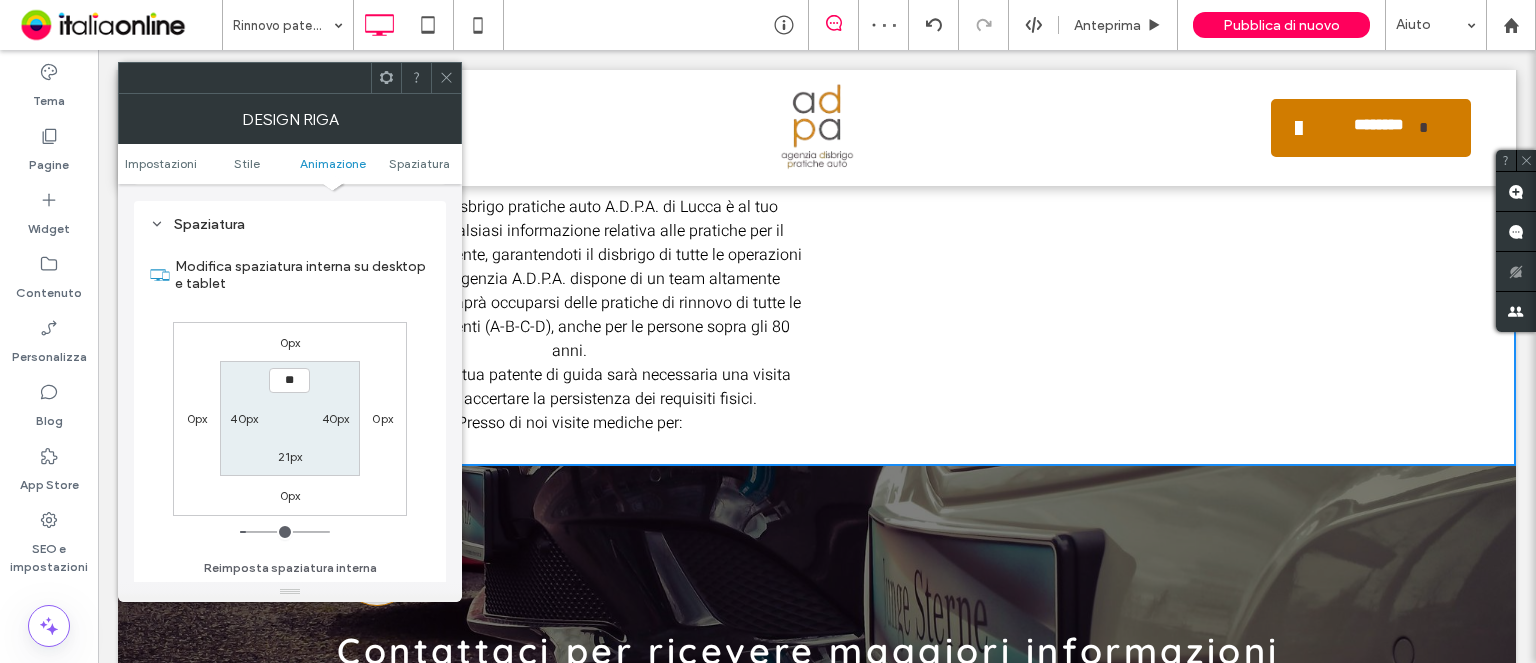 type on "*" 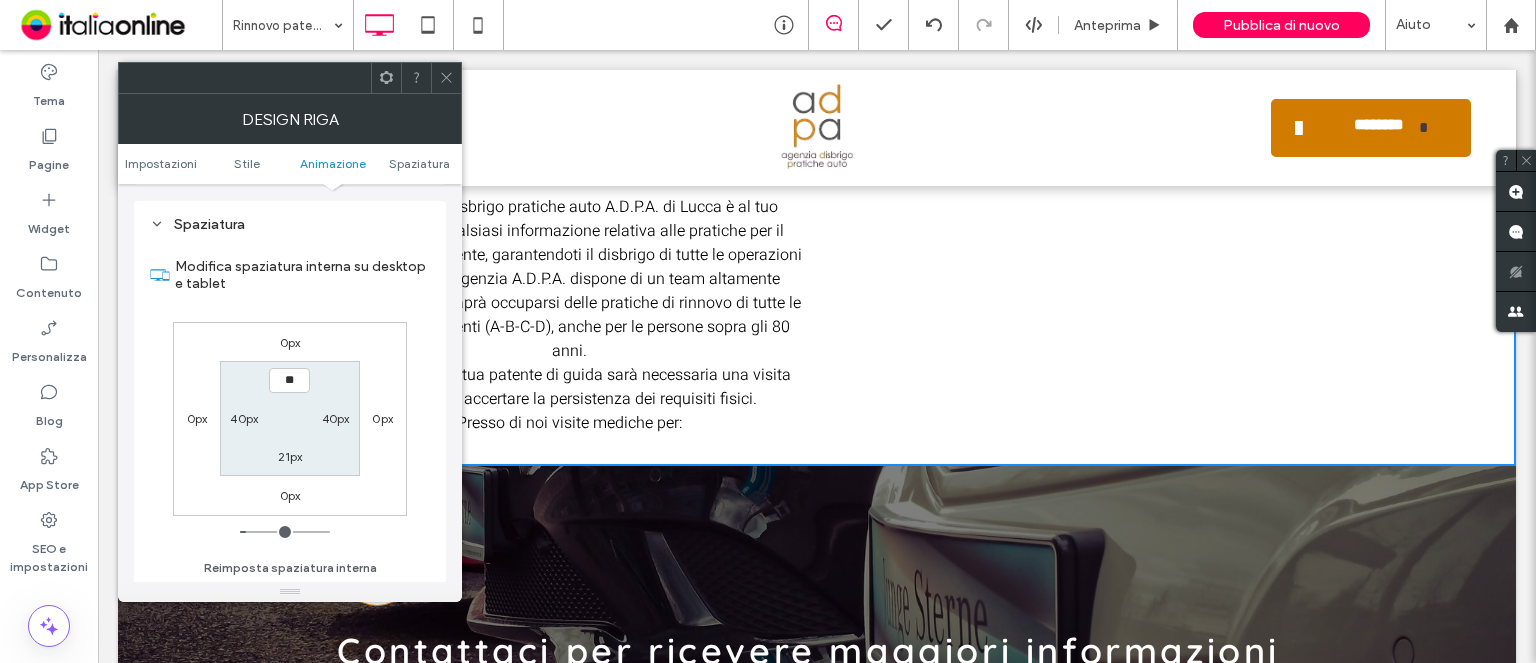 type on "****" 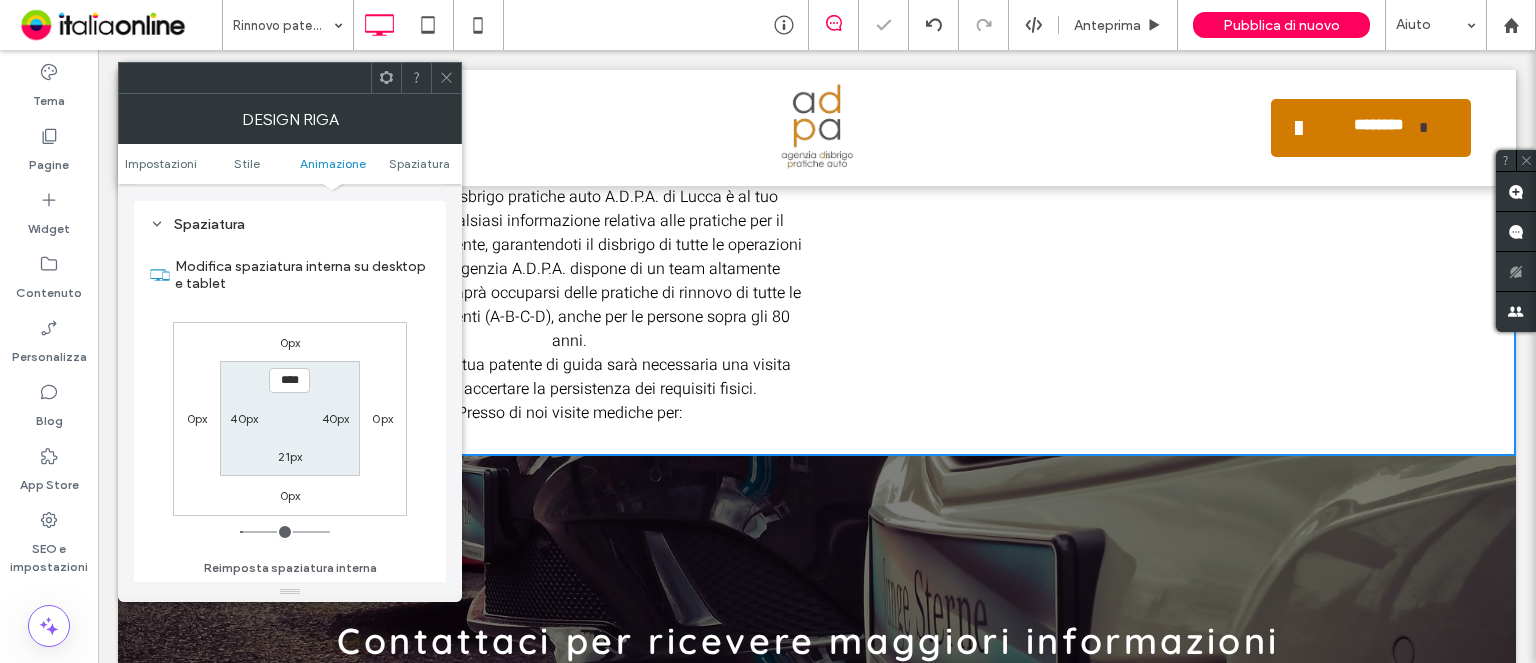 click on "21px" at bounding box center [290, 456] 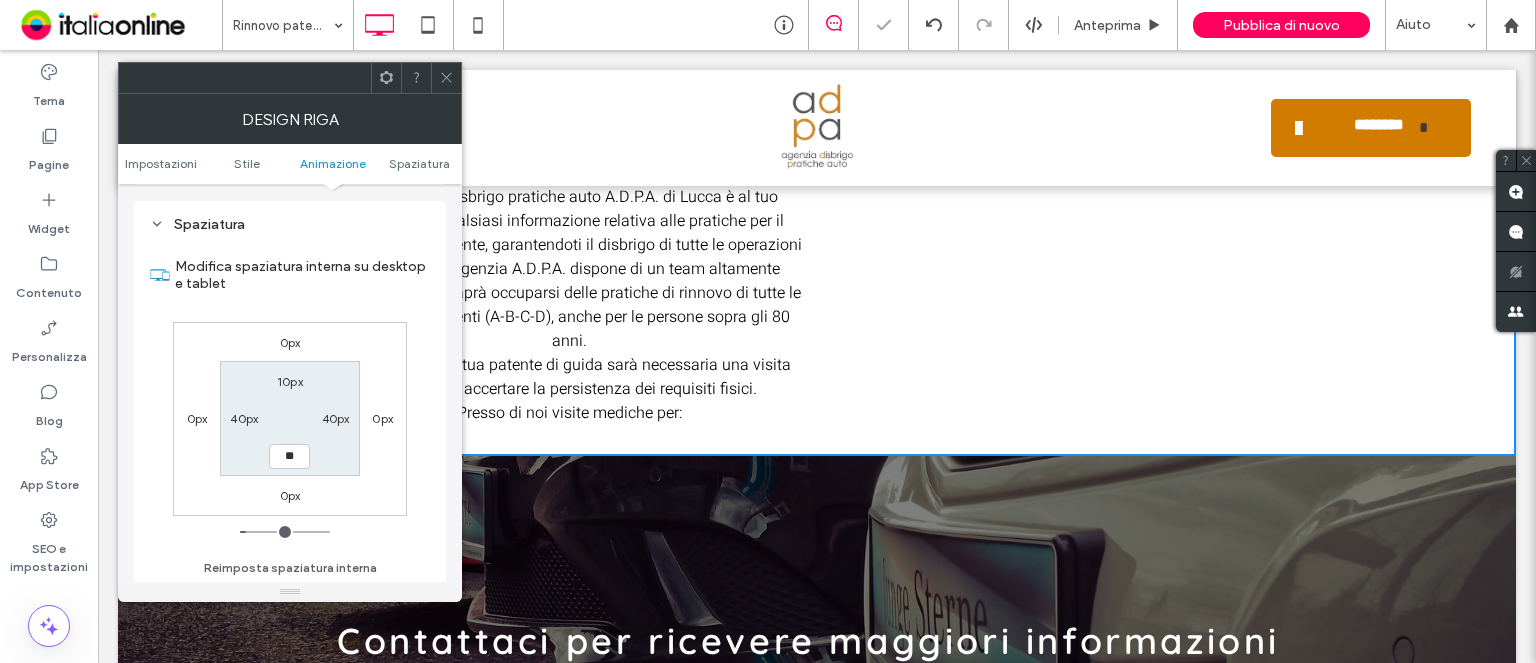type on "**" 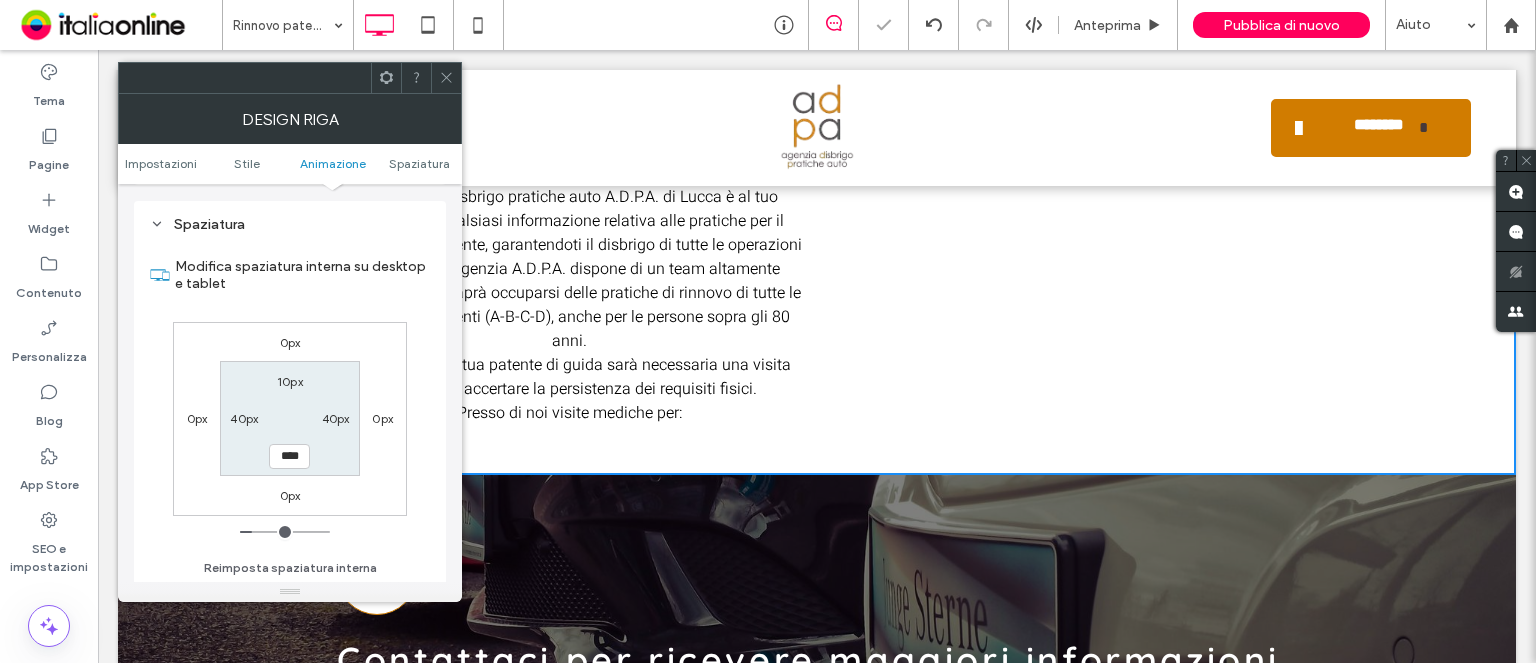 click at bounding box center [446, 78] 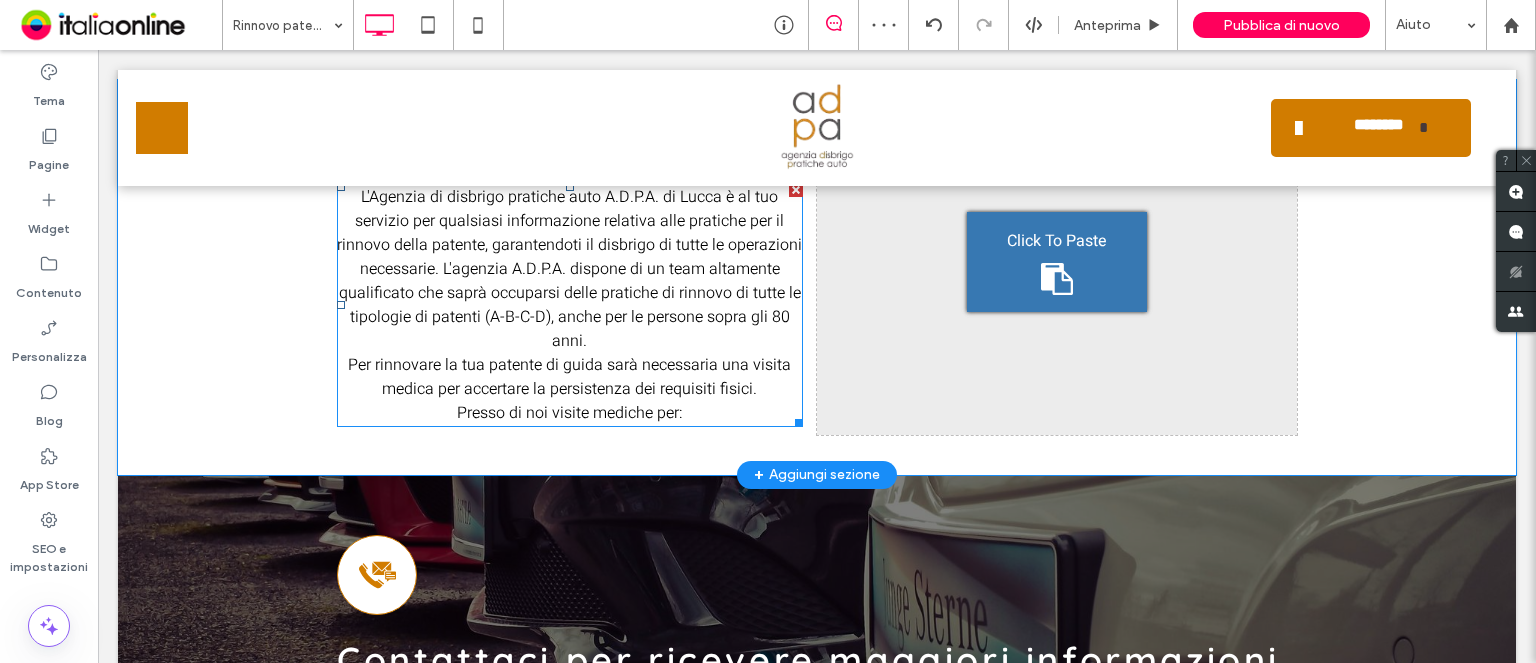click on "L'Agenzia di disbrigo pratiche auto A.D.P.A. di Lucca è al tuo servizio per qualsiasi informazione relativa alle pratiche per il rinnovo della patente, garantendoti il disbrigo di tutte le operazioni necessarie. L'agenzia A.D.P.A. dispone di un team altamente qualificato che saprà occuparsi delle pratiche di rinnovo di tutte le tipologie di patenti (A-B-C-D), anche per le persone sopra gli 80 anni." at bounding box center (569, 269) 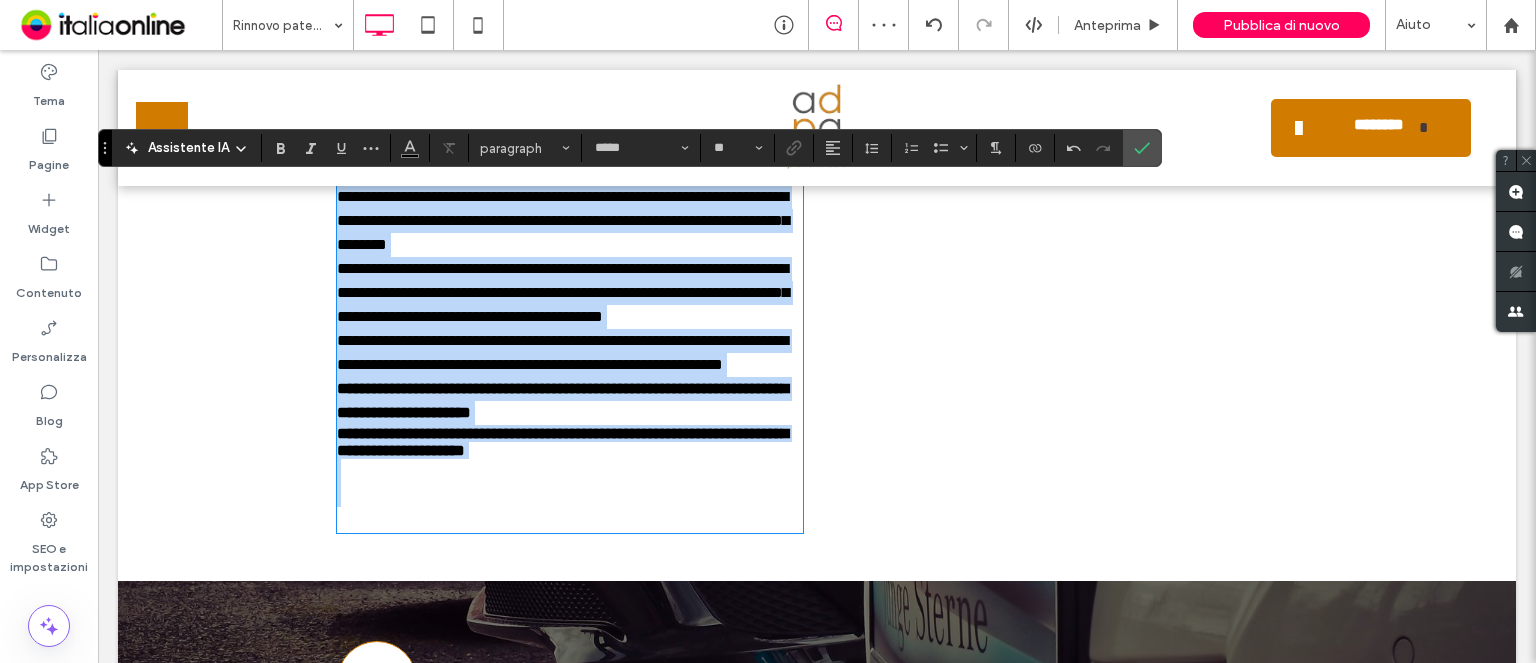 scroll, scrollTop: 0, scrollLeft: 0, axis: both 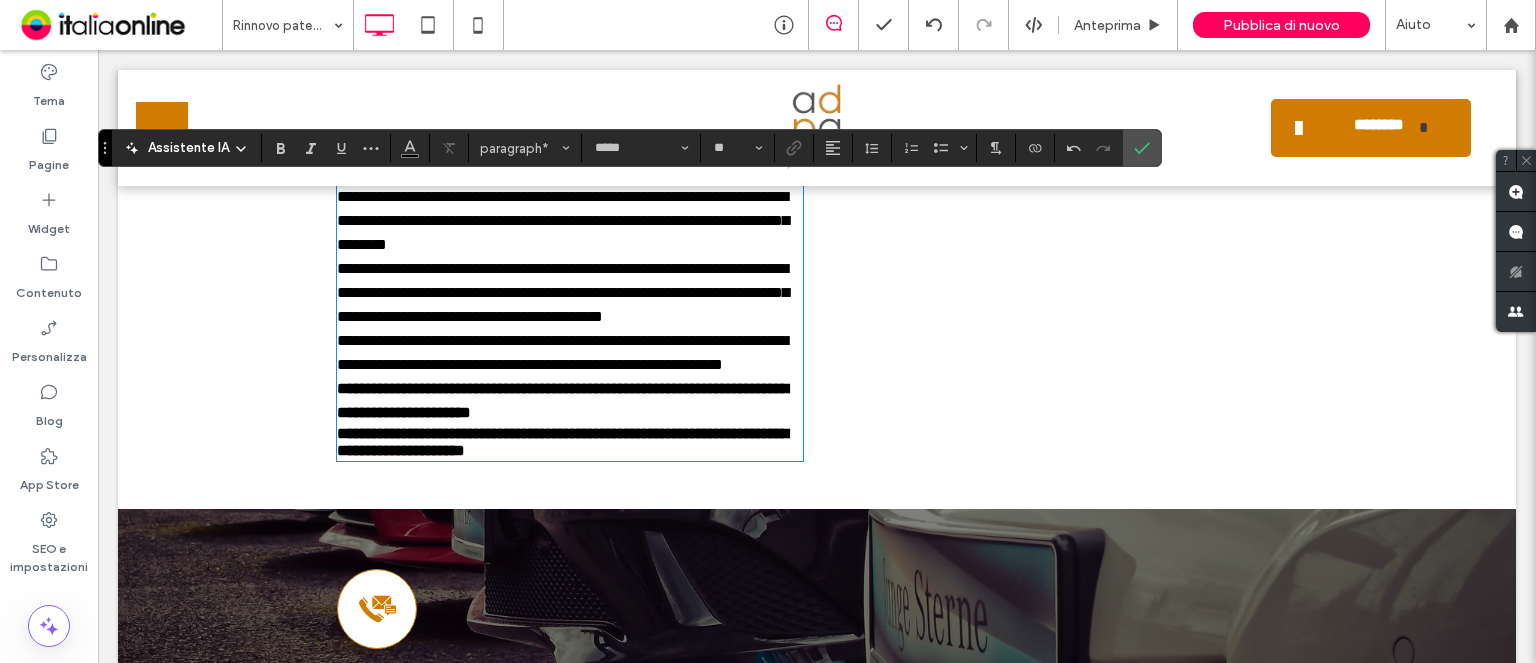 type 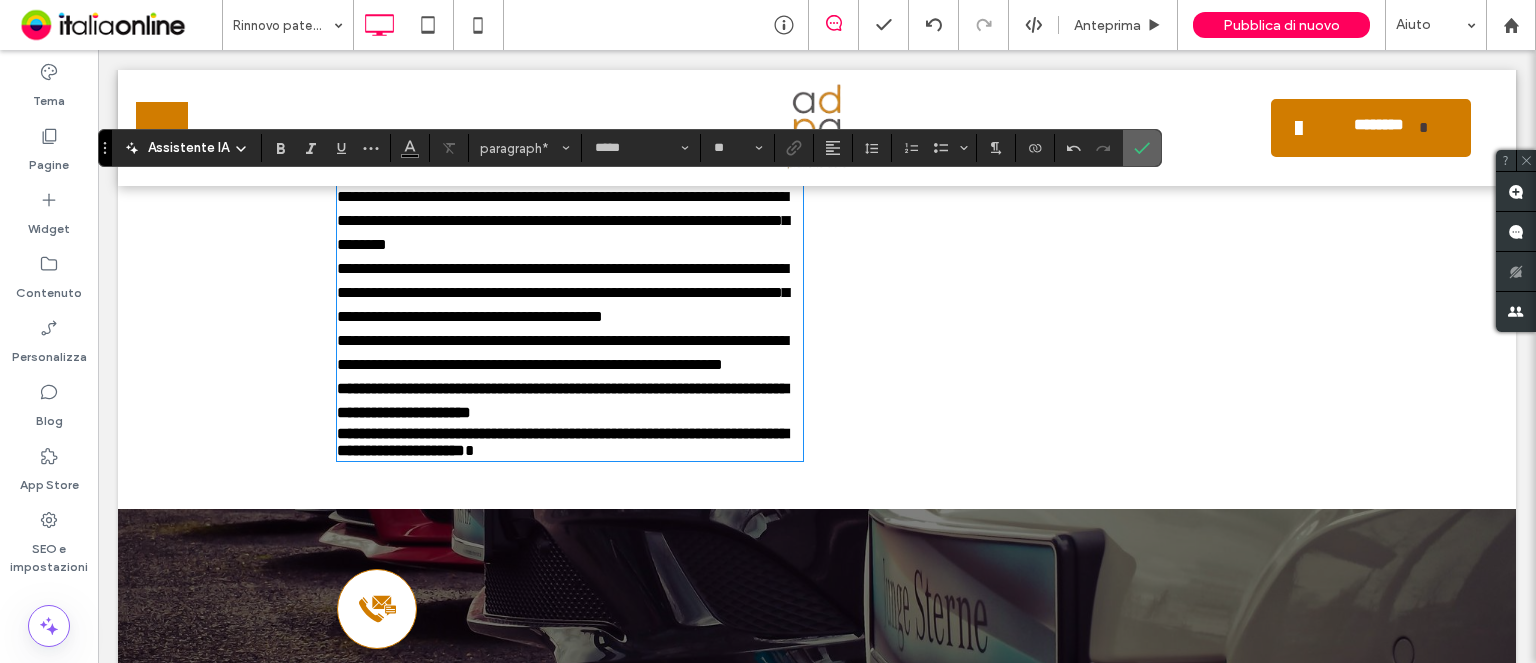 click at bounding box center [1142, 148] 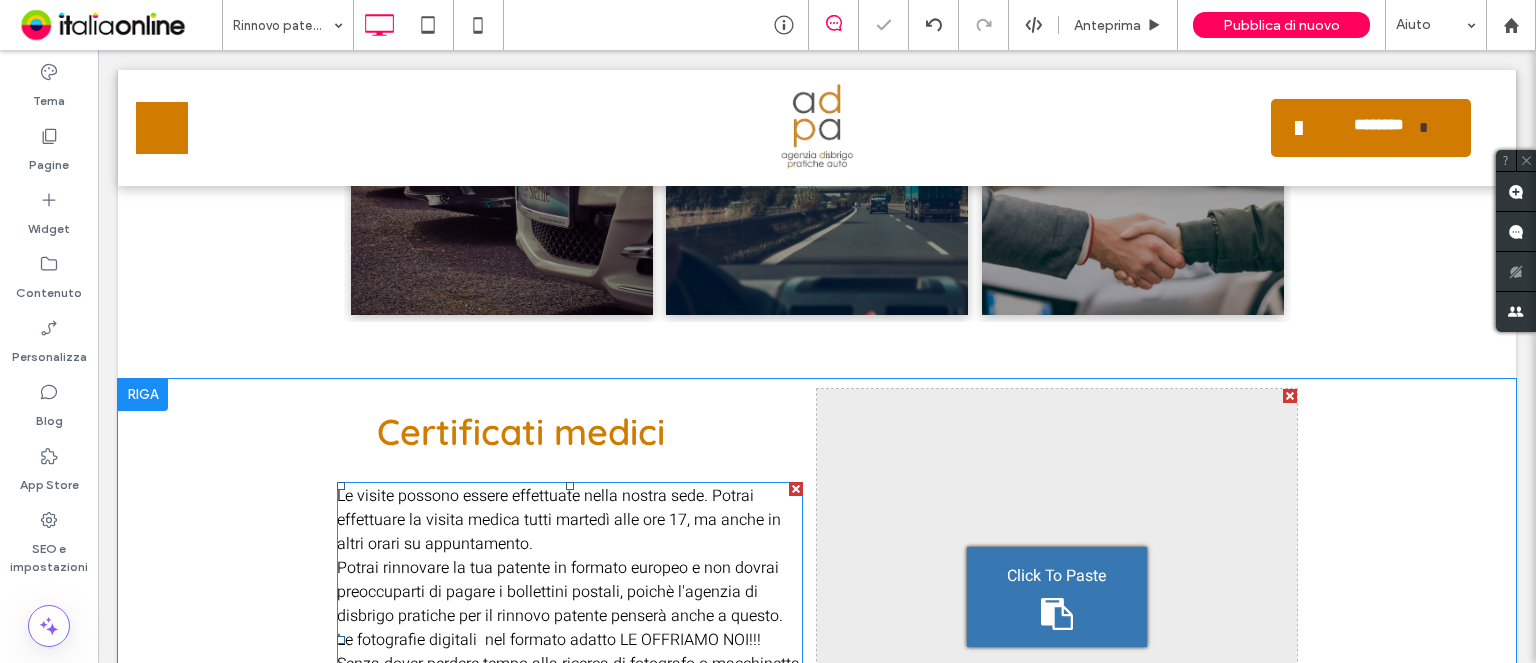 scroll, scrollTop: 800, scrollLeft: 0, axis: vertical 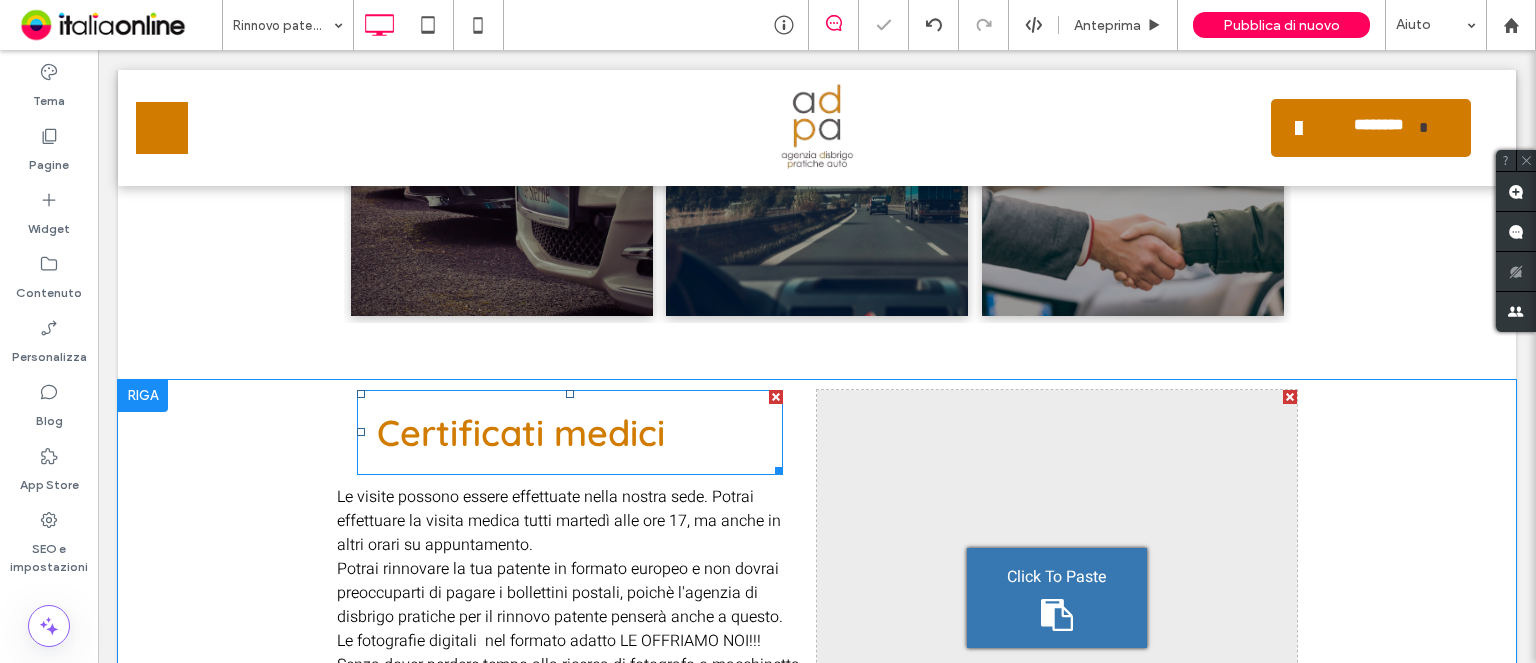 click on "Certificati medici" at bounding box center [521, 432] 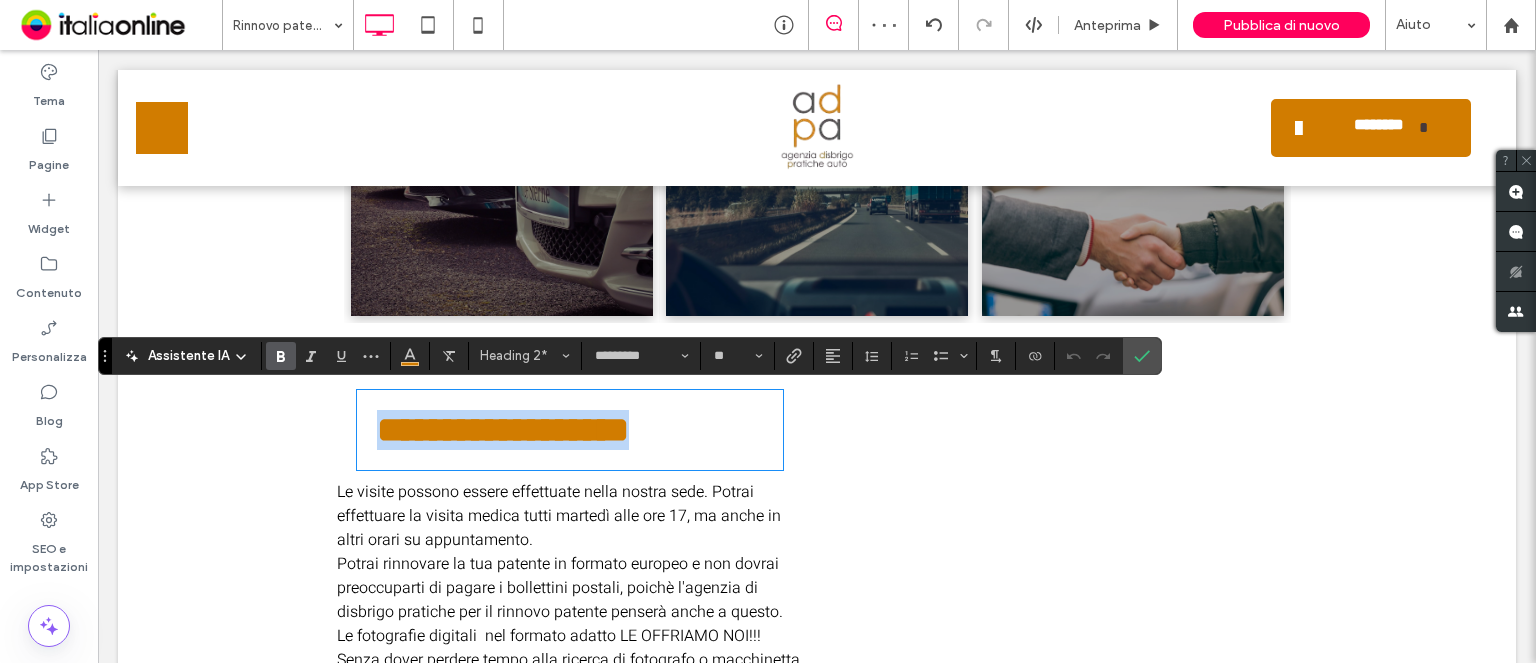 type 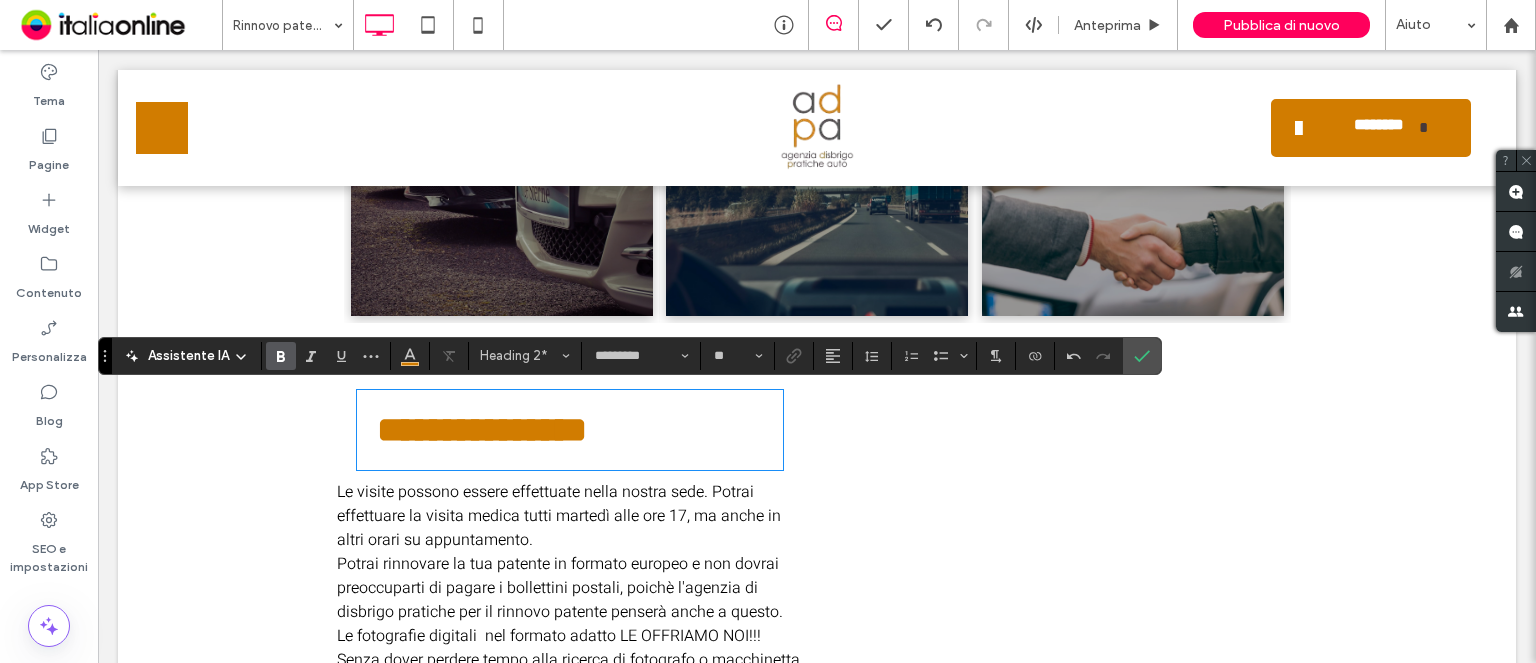 click on "**********" at bounding box center [482, 430] 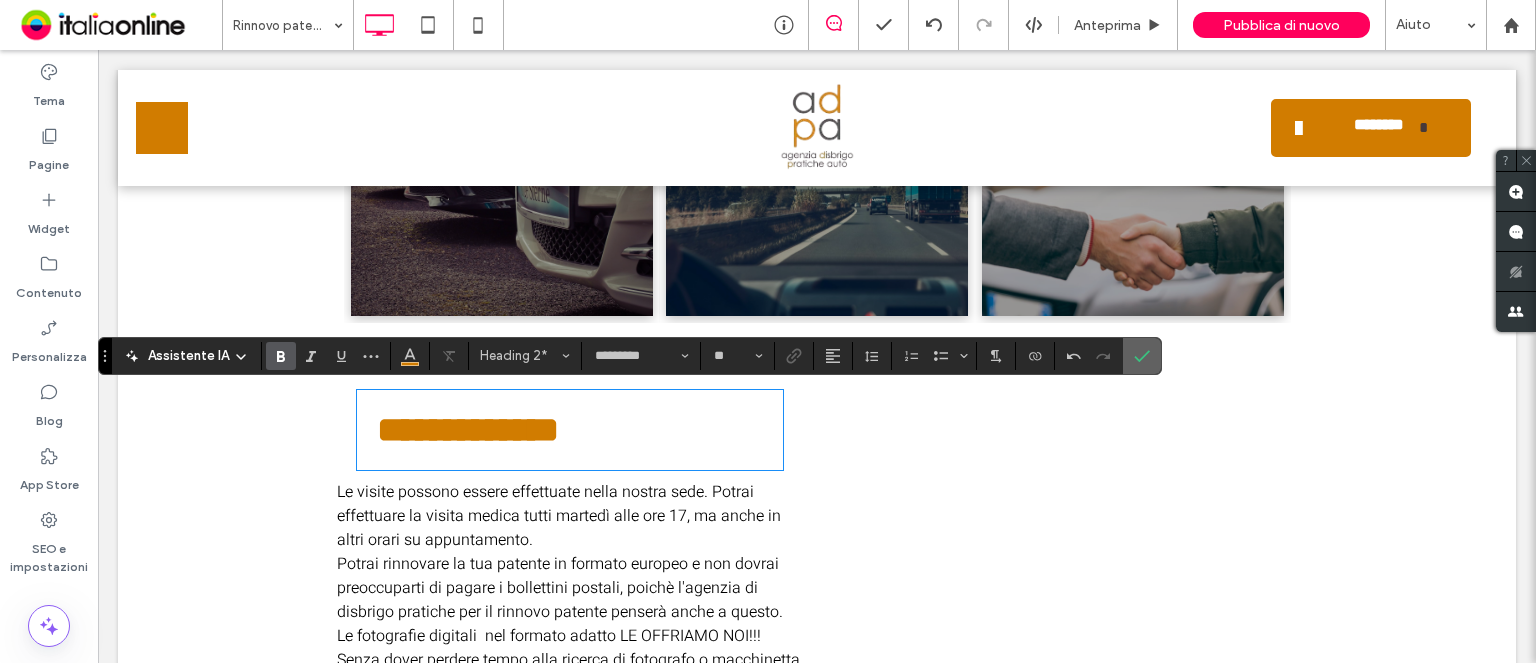 drag, startPoint x: 1135, startPoint y: 360, endPoint x: 794, endPoint y: 376, distance: 341.37515 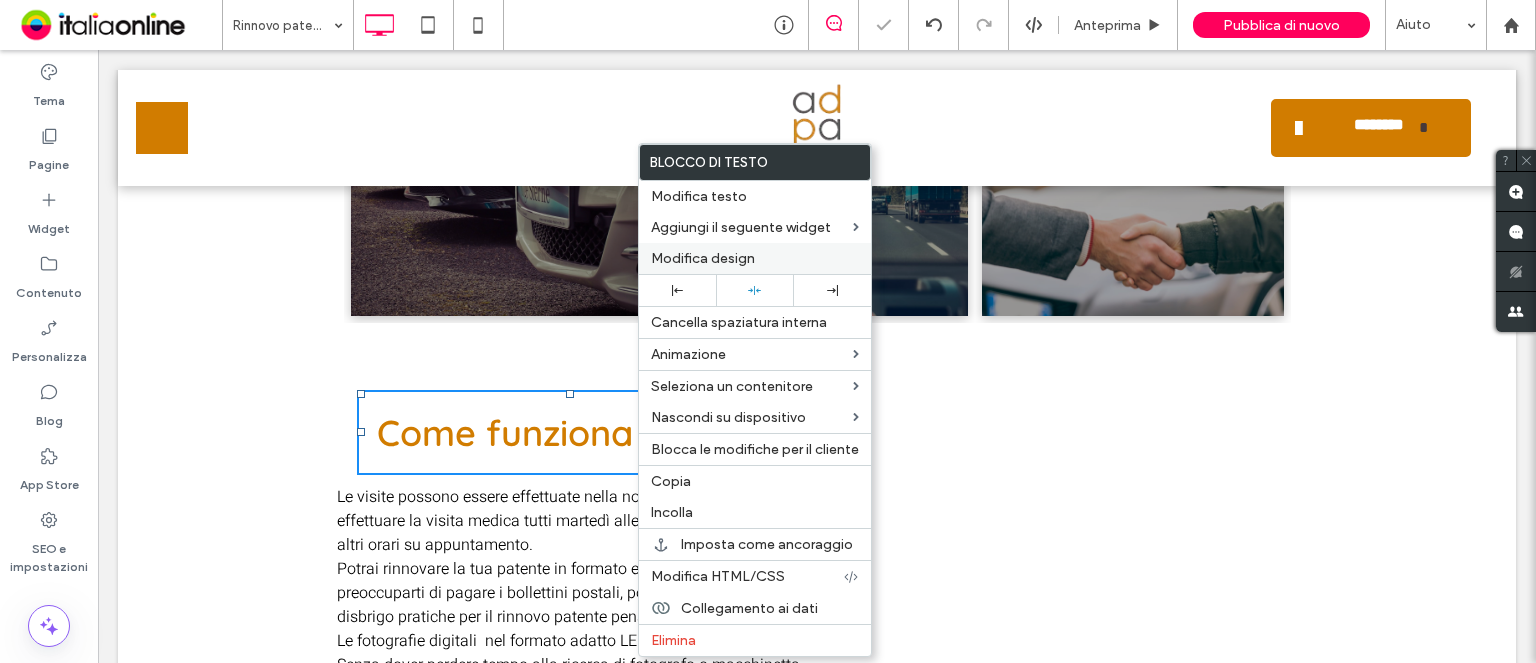 click on "Modifica design" at bounding box center [755, 258] 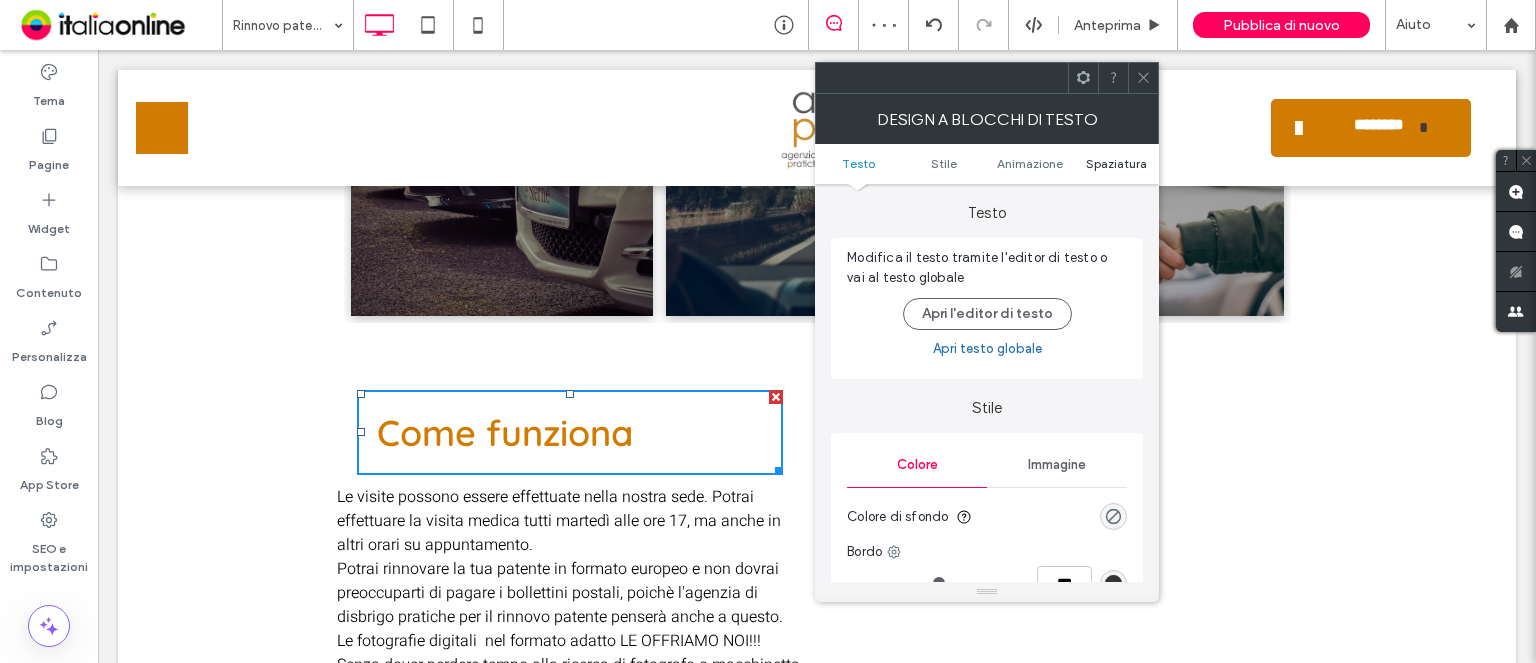 click on "Spaziatura" at bounding box center [1116, 163] 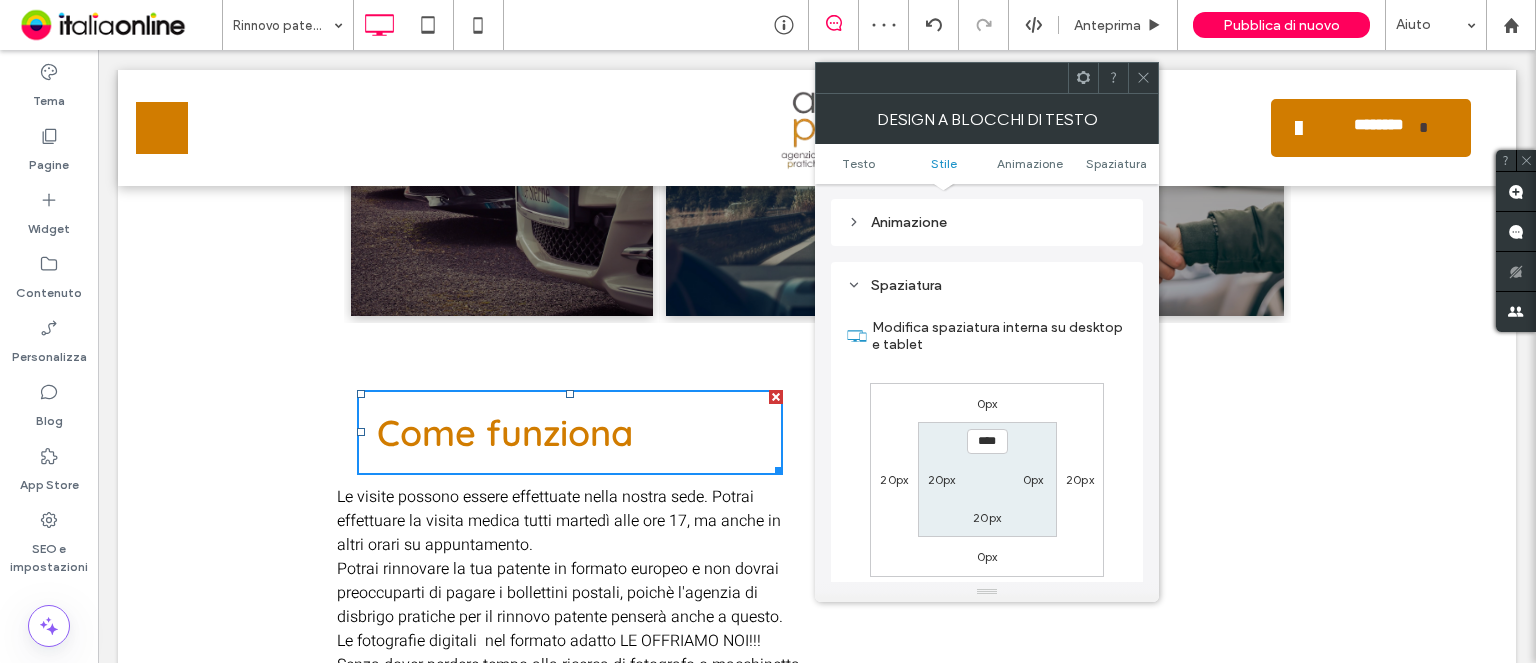 scroll, scrollTop: 572, scrollLeft: 0, axis: vertical 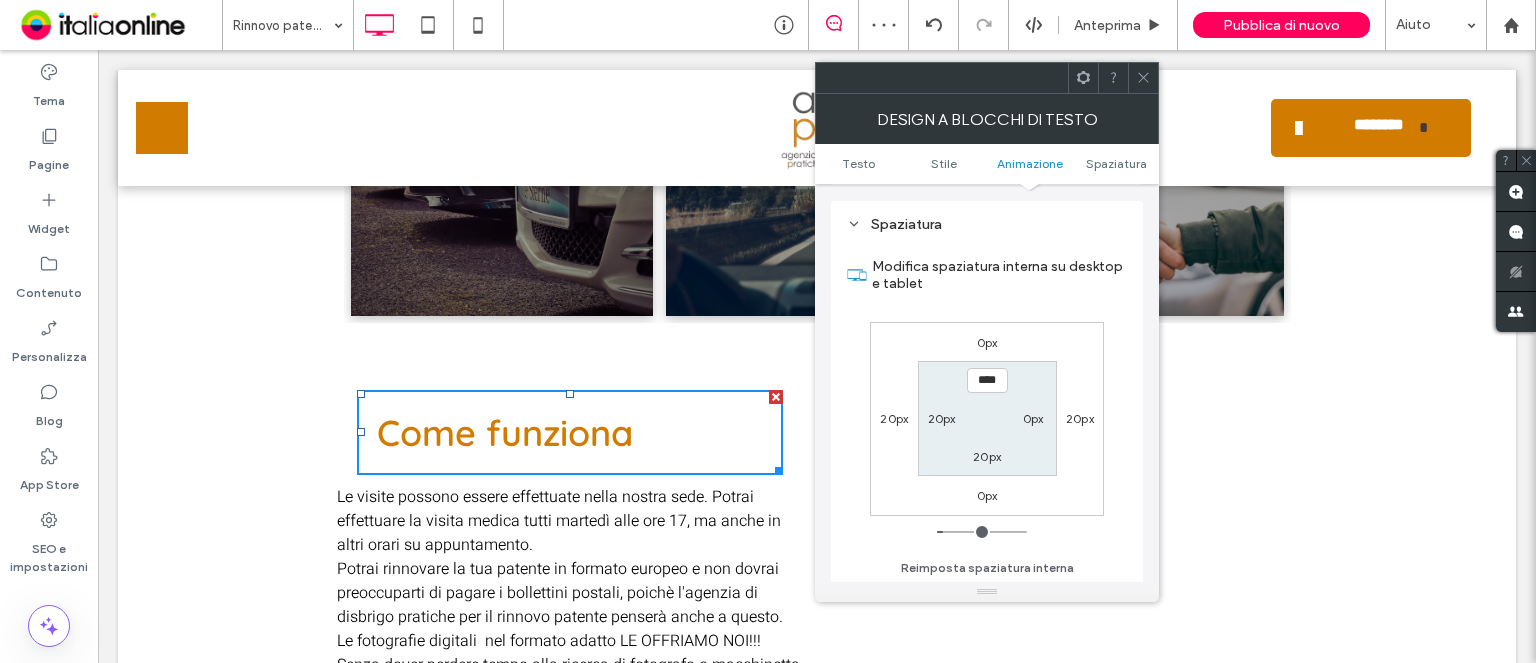 click on "20px" at bounding box center [894, 418] 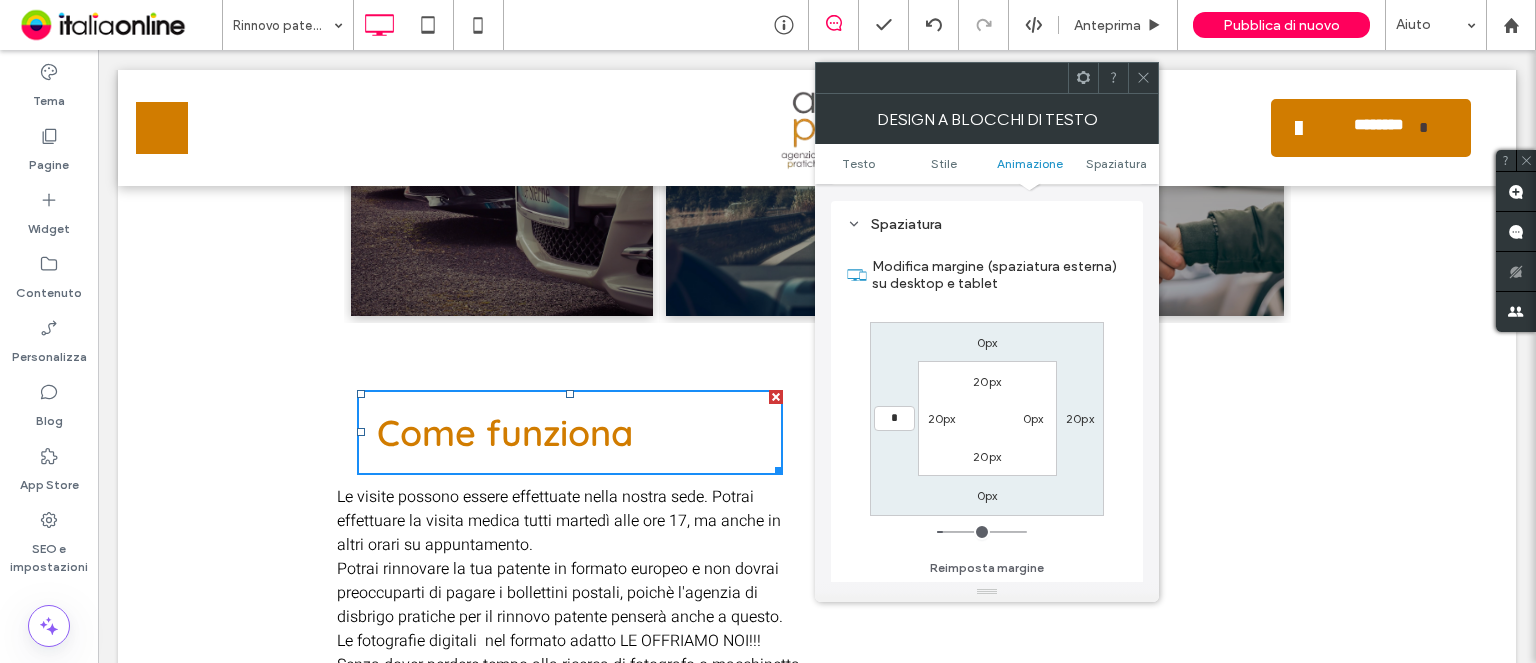type on "*" 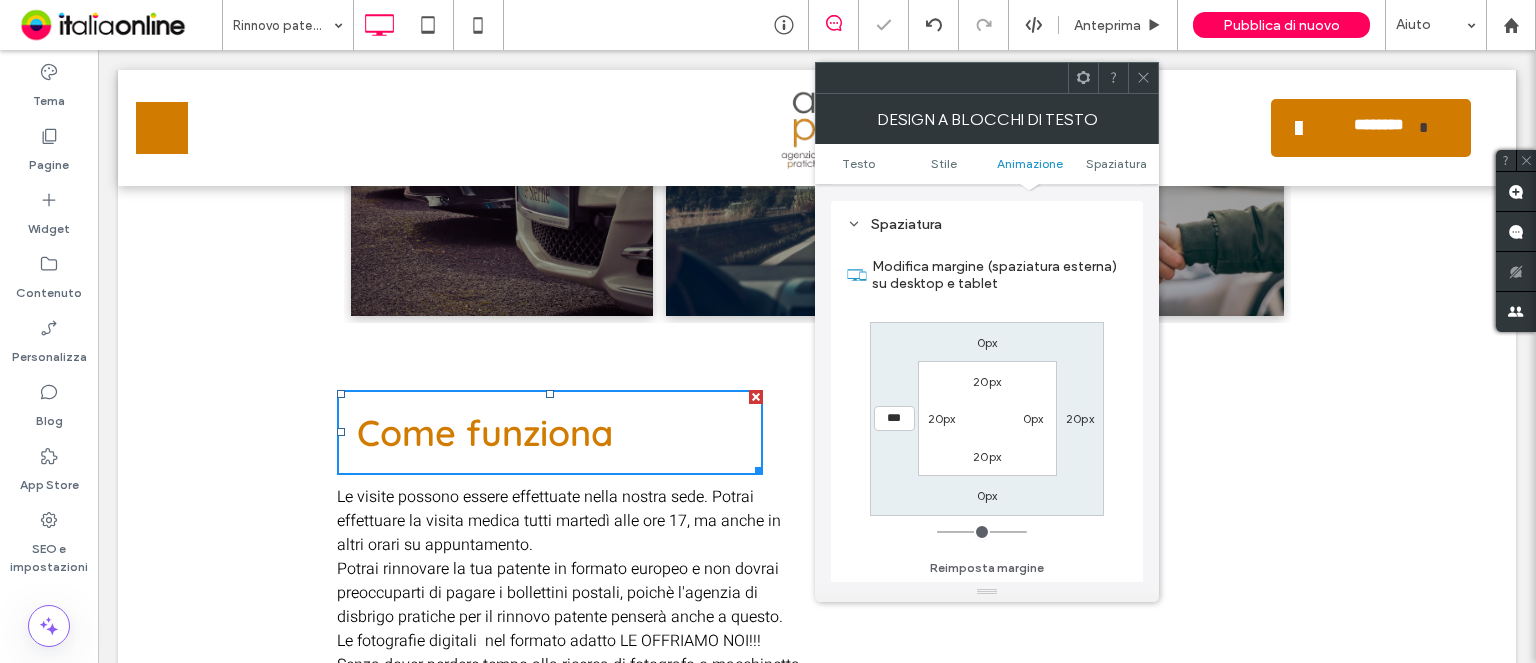 click on "20px" at bounding box center [942, 418] 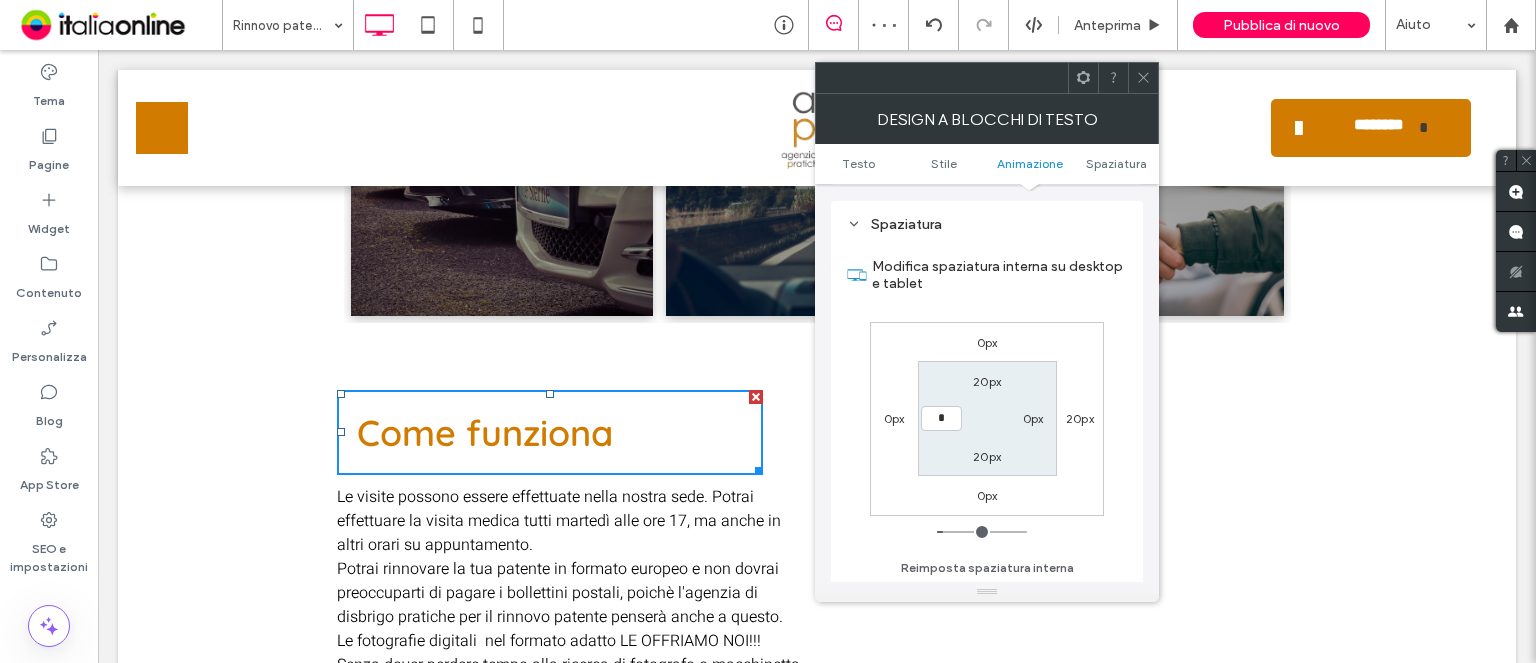 type on "*" 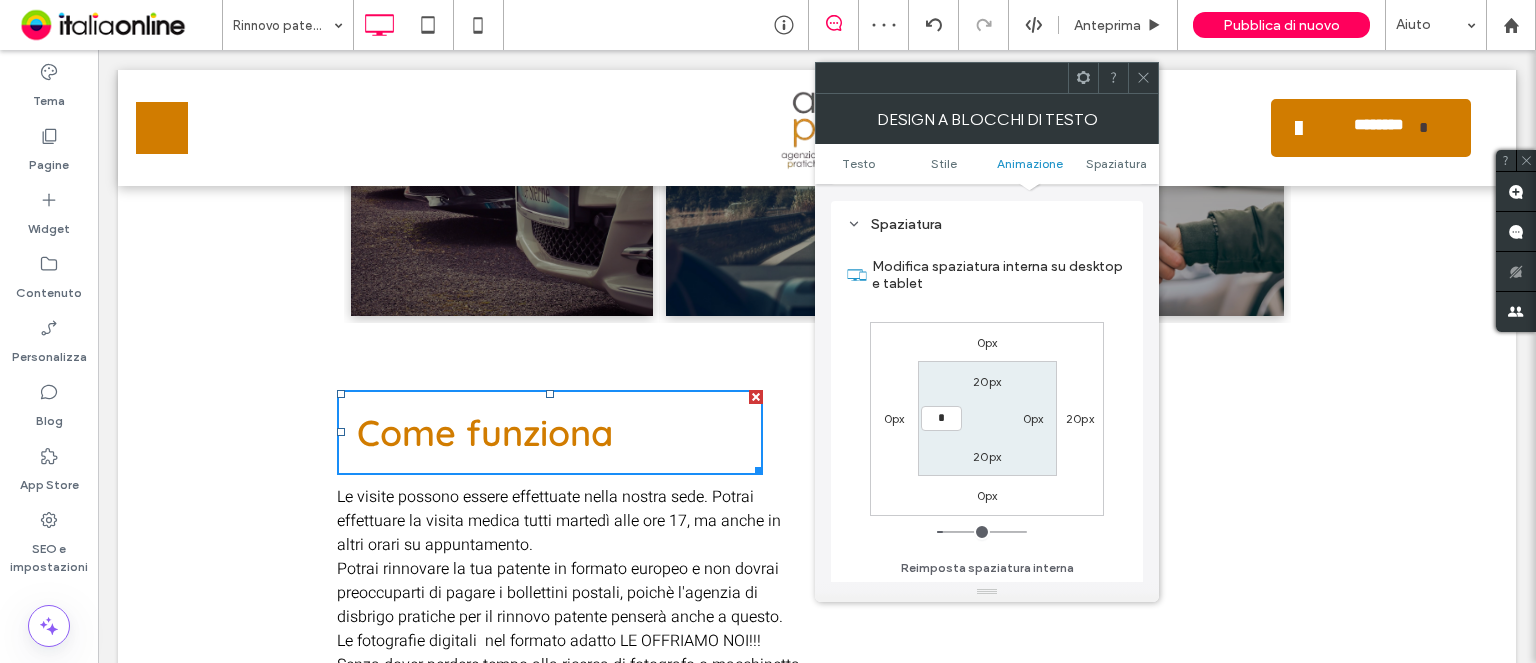 type on "*" 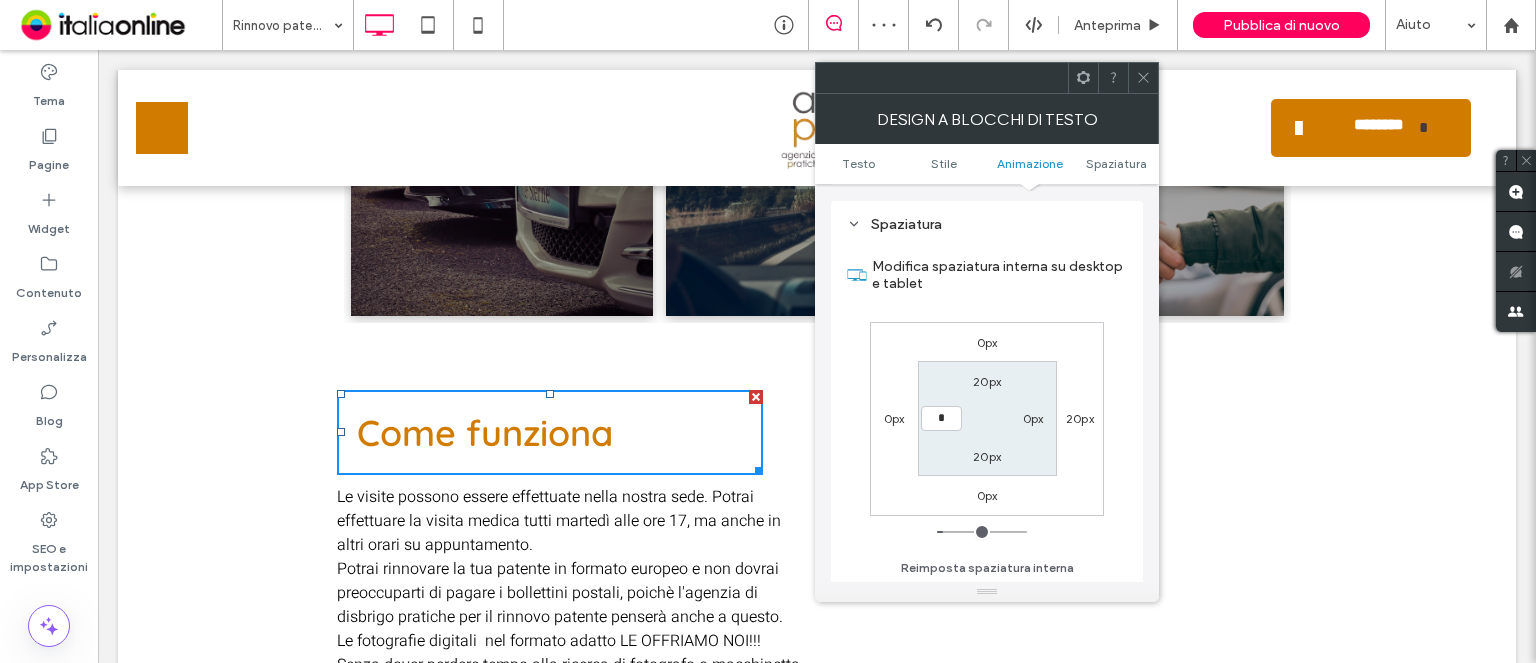 type on "***" 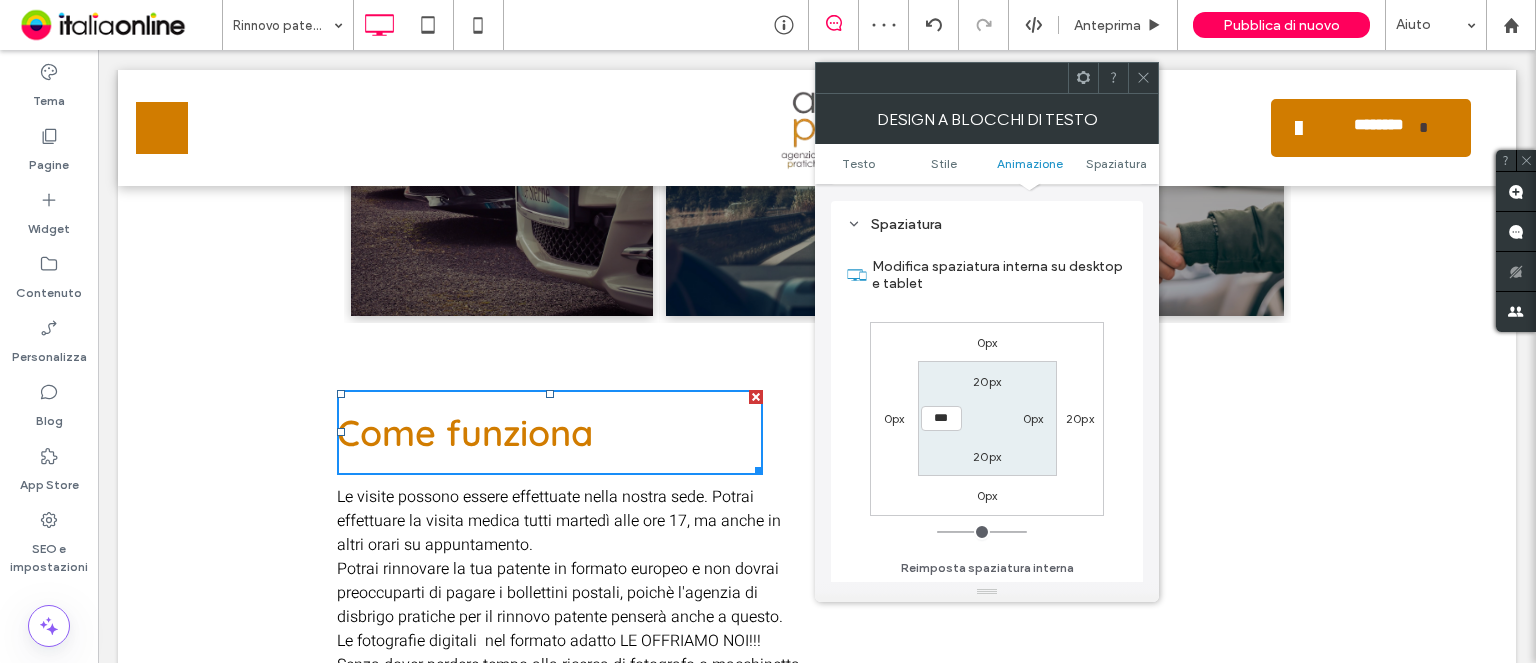 click 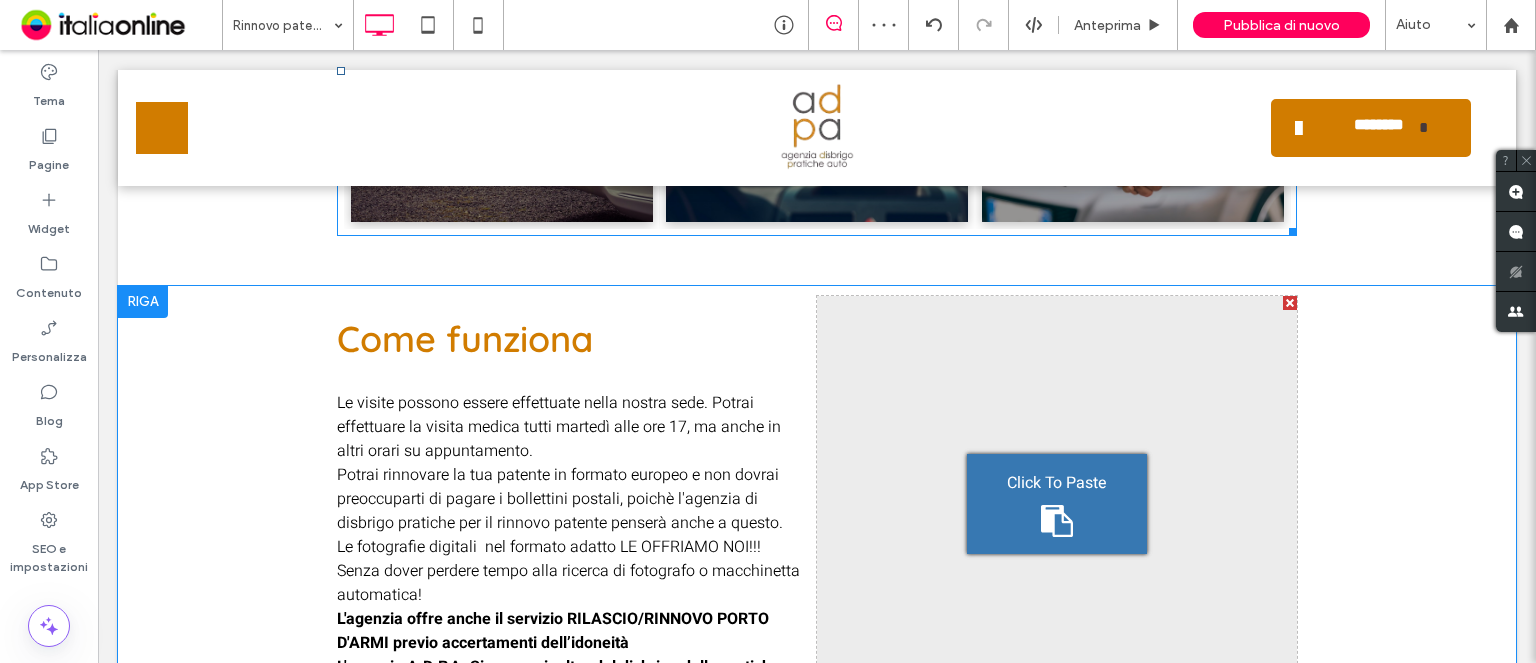 scroll, scrollTop: 1000, scrollLeft: 0, axis: vertical 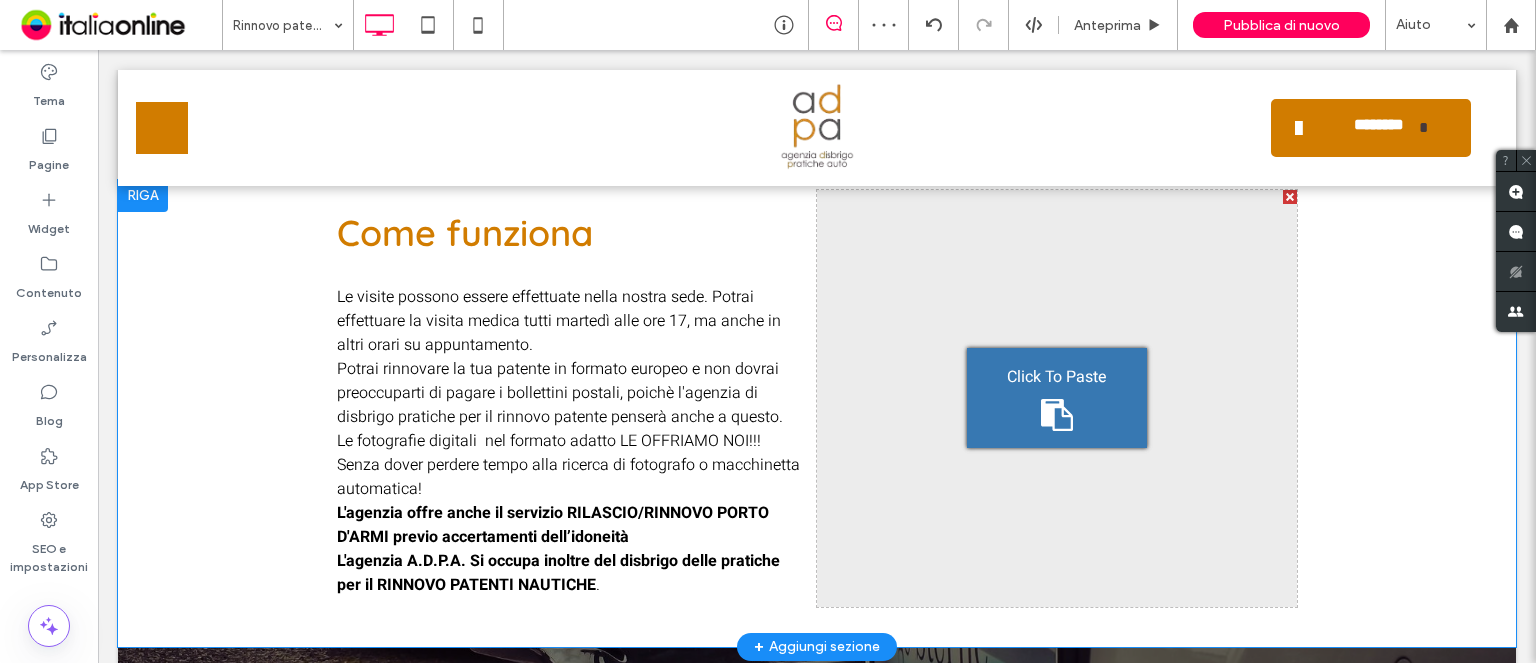 click on "Click To Paste" at bounding box center (1057, 398) 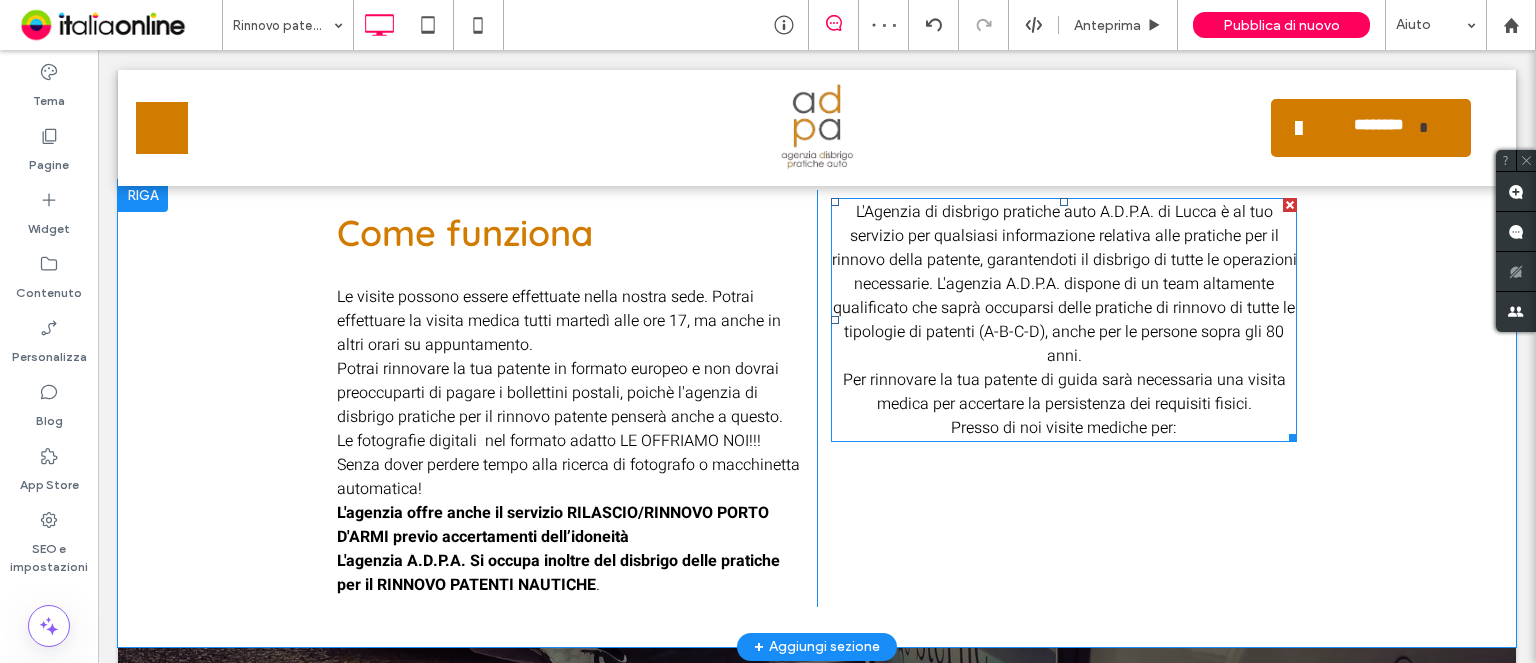click at bounding box center (1290, 205) 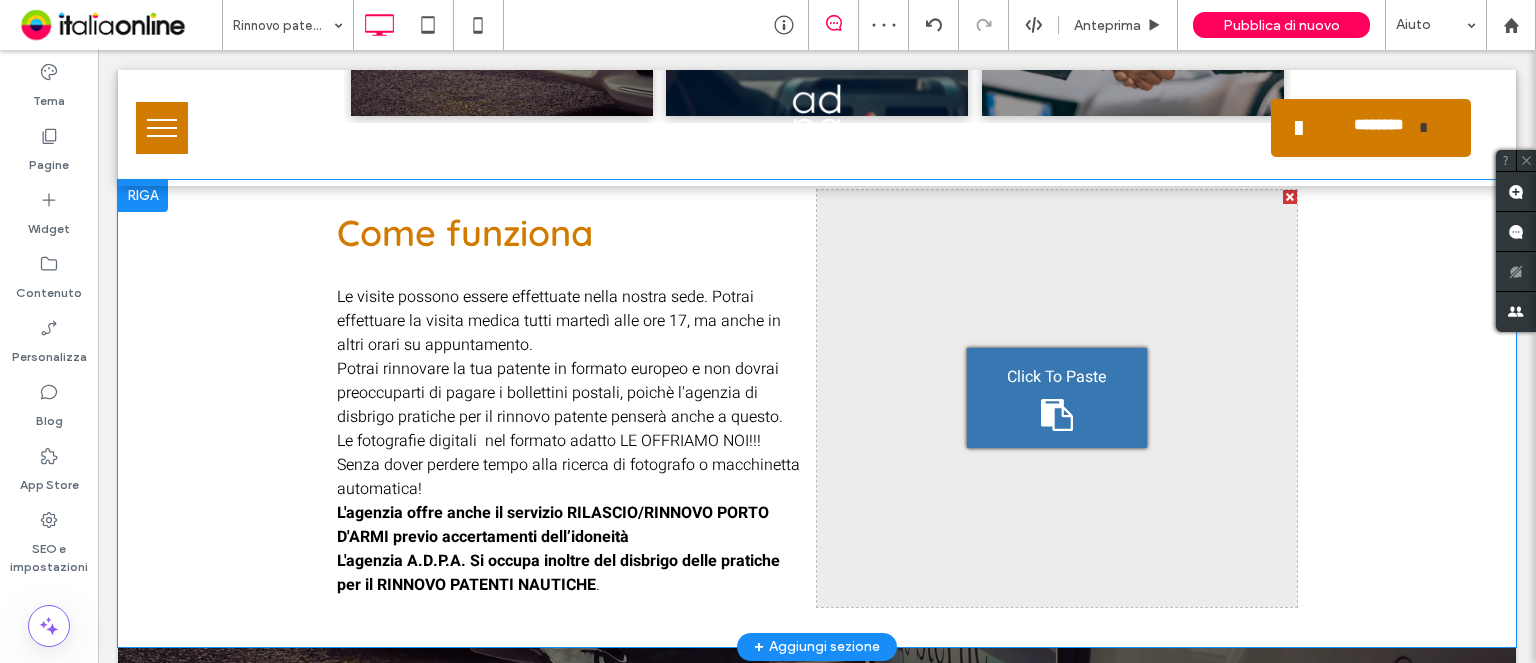 click at bounding box center [768, 331] 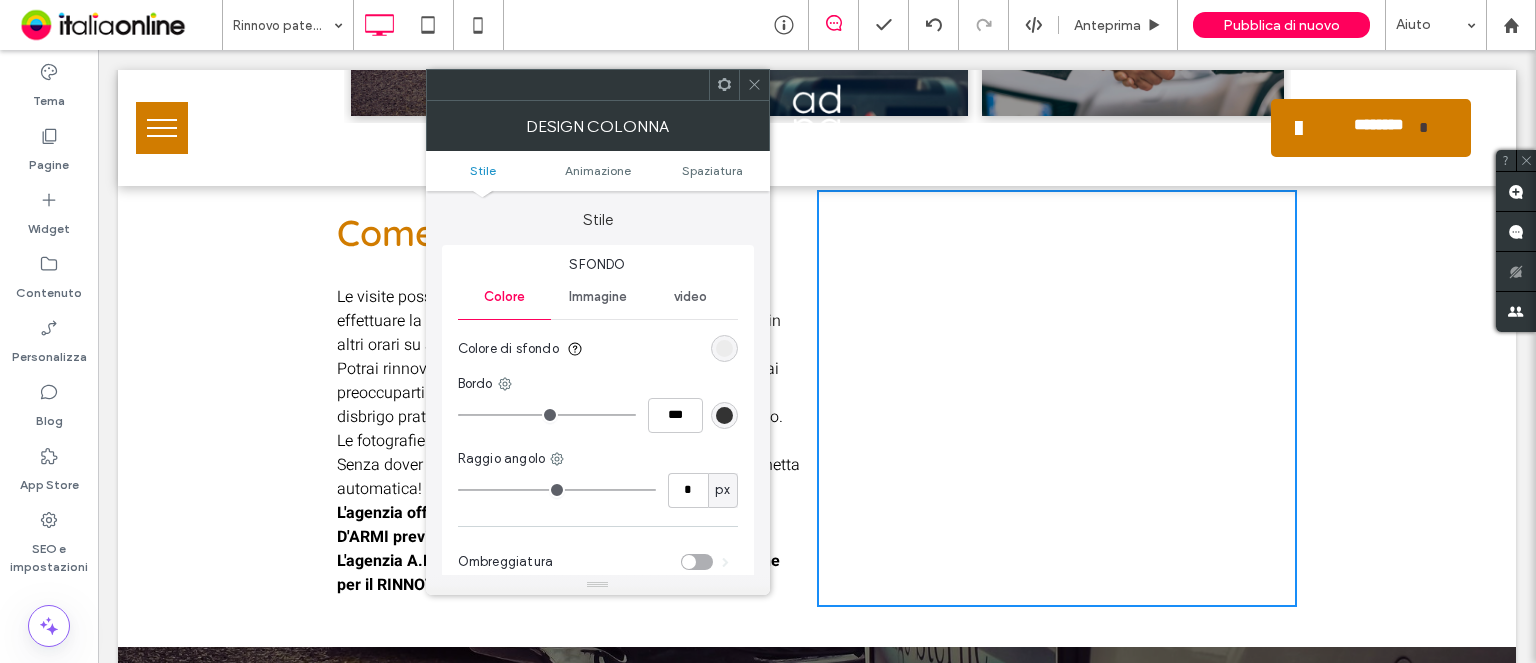 click on "Immagine" at bounding box center [597, 297] 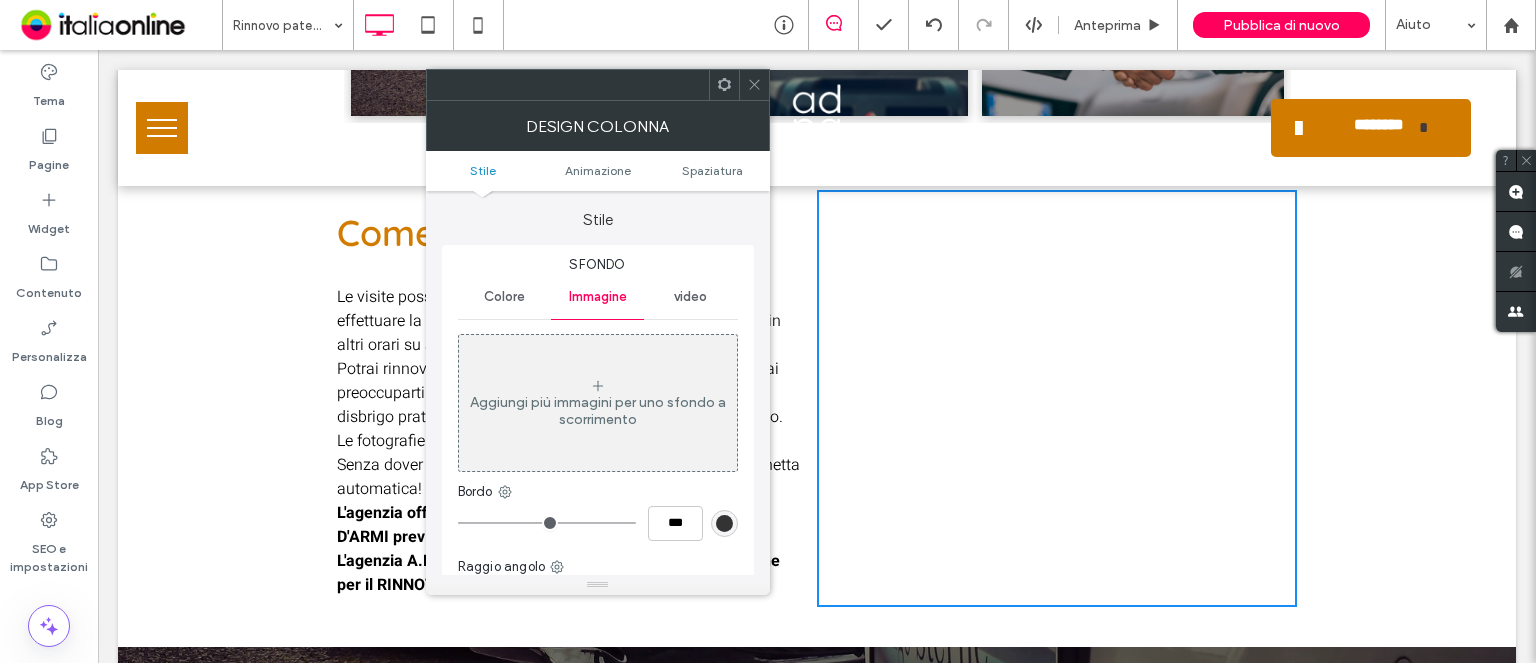 click on "Aggiungi più immagini per uno sfondo a scorrimento" at bounding box center [598, 403] 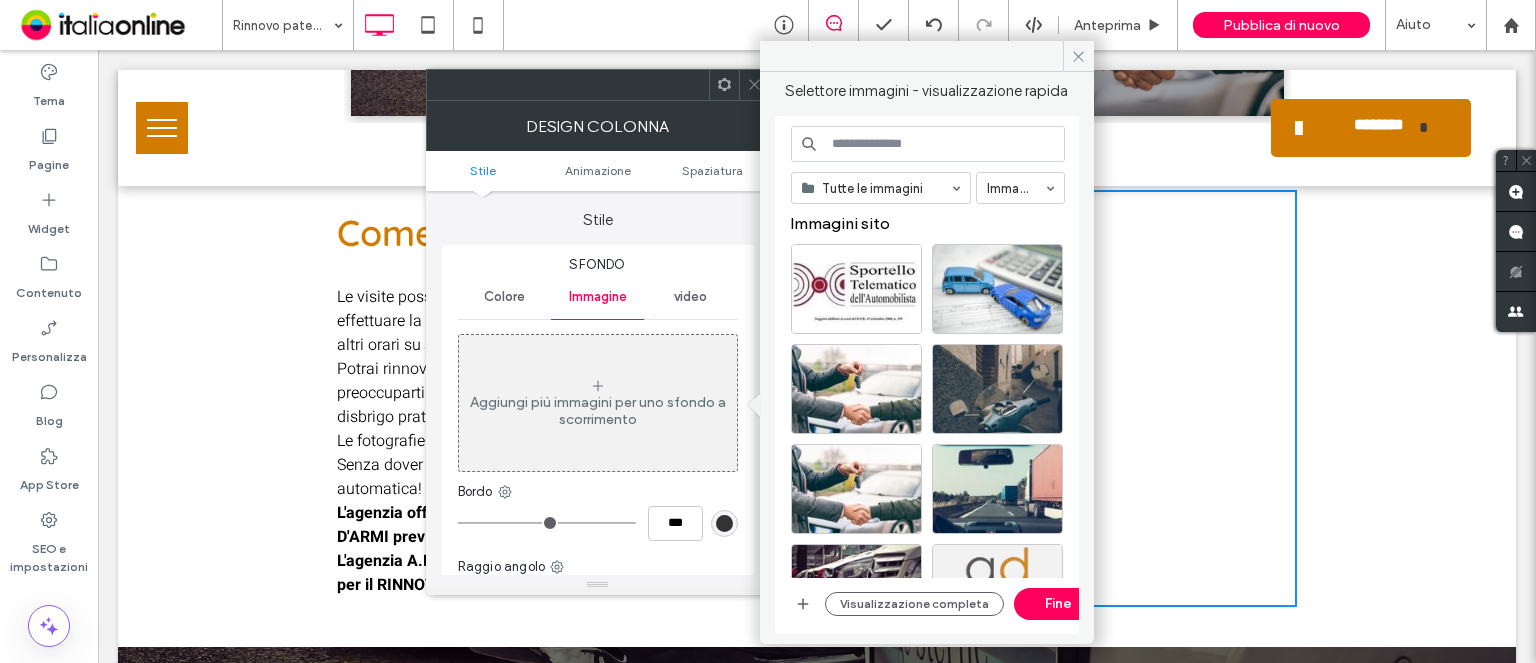 click at bounding box center (928, 144) 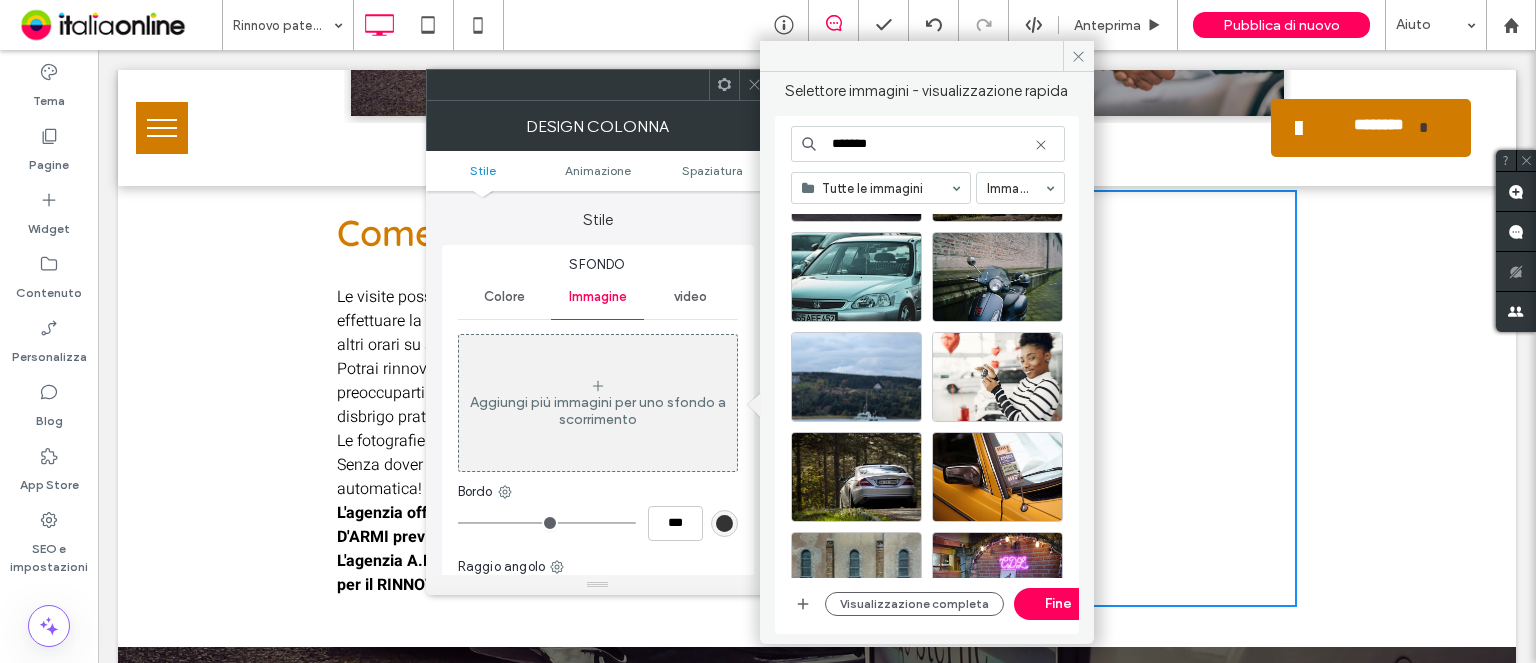 scroll, scrollTop: 2065, scrollLeft: 0, axis: vertical 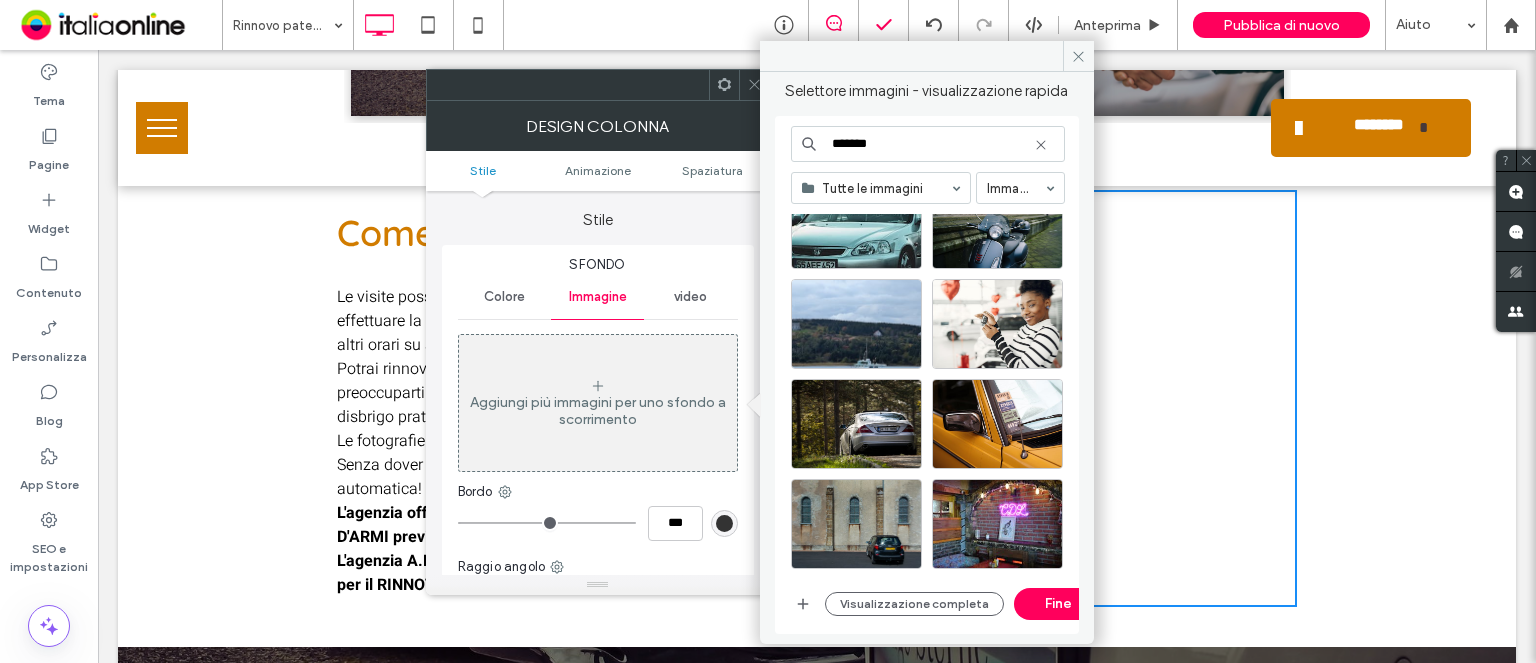 type on "*******" 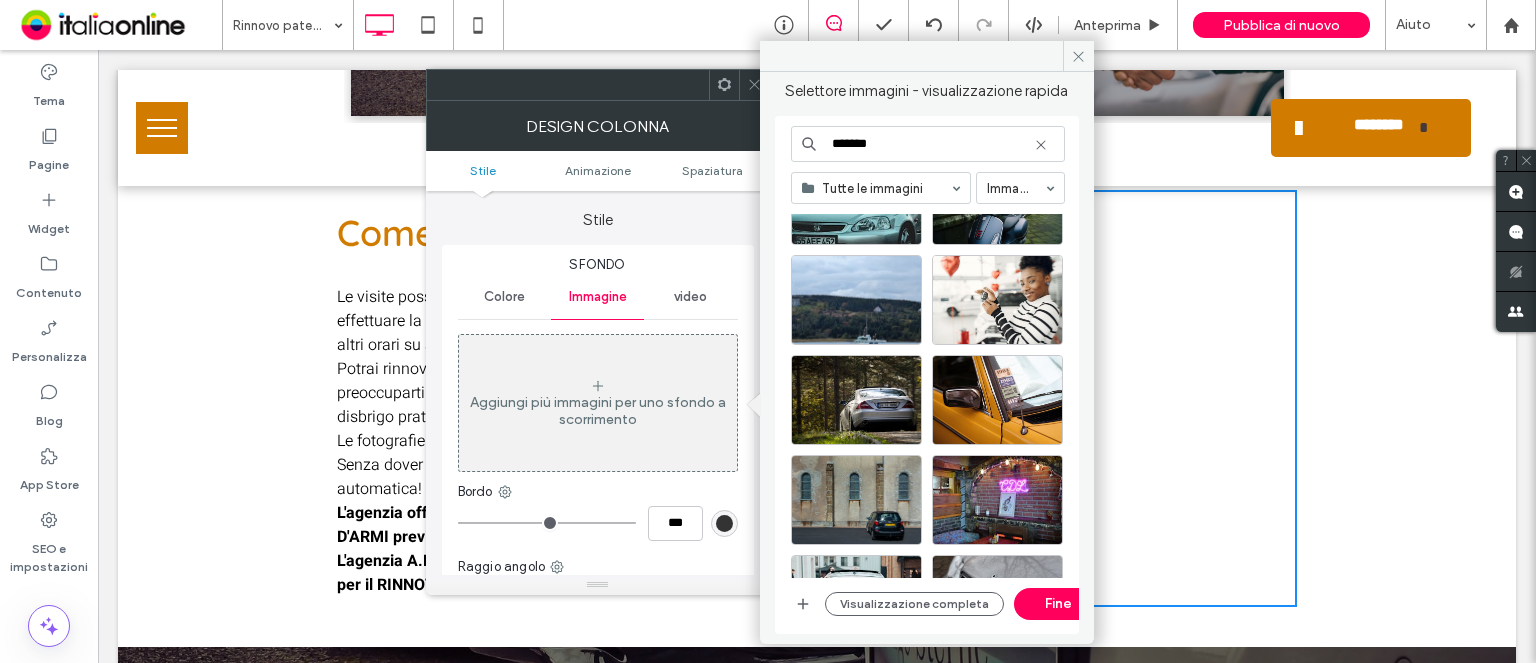 scroll, scrollTop: 1965, scrollLeft: 0, axis: vertical 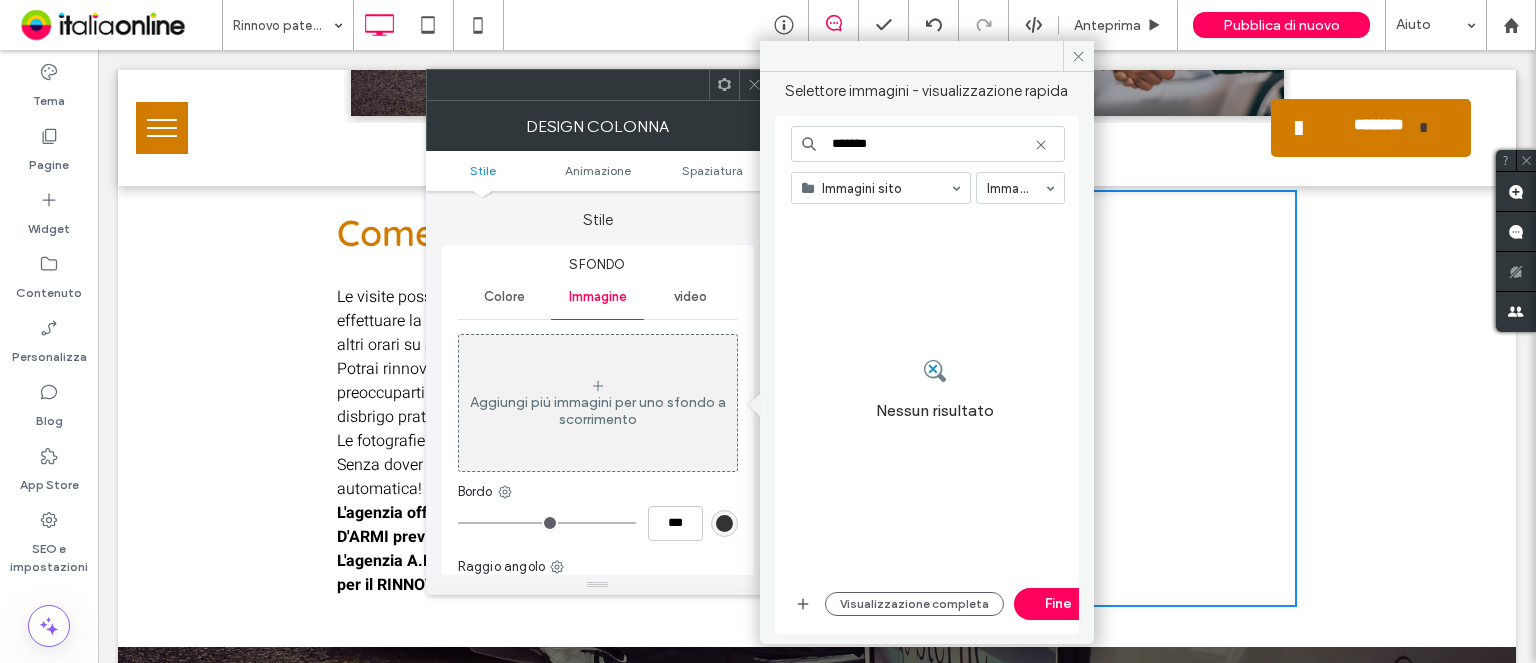 click 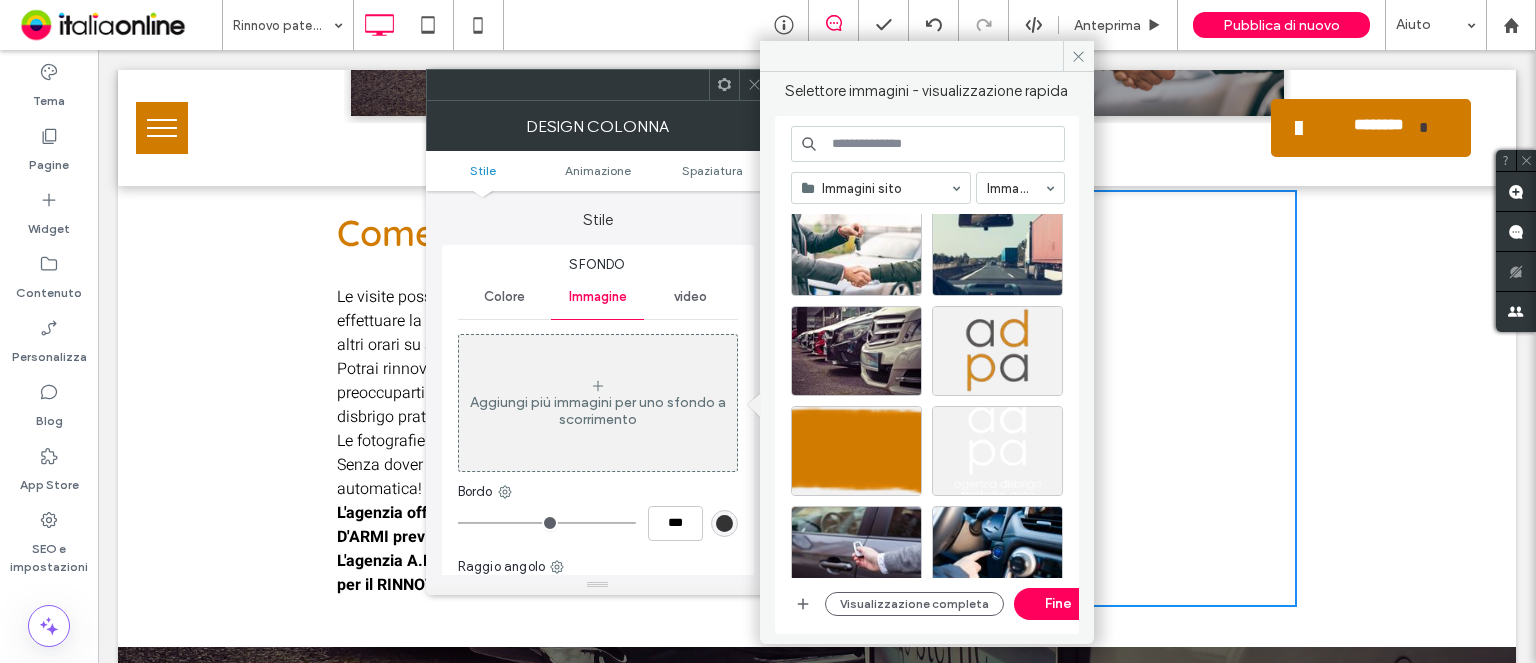 scroll, scrollTop: 135, scrollLeft: 0, axis: vertical 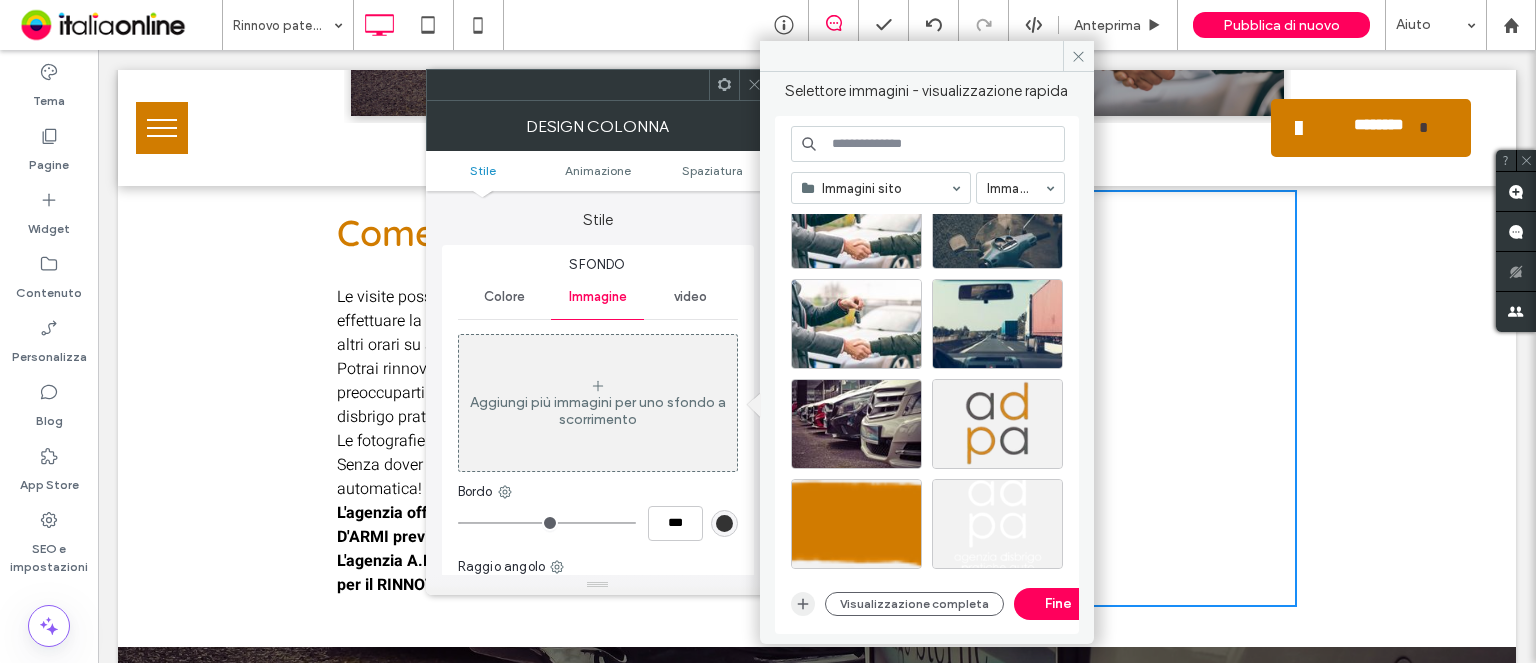 click 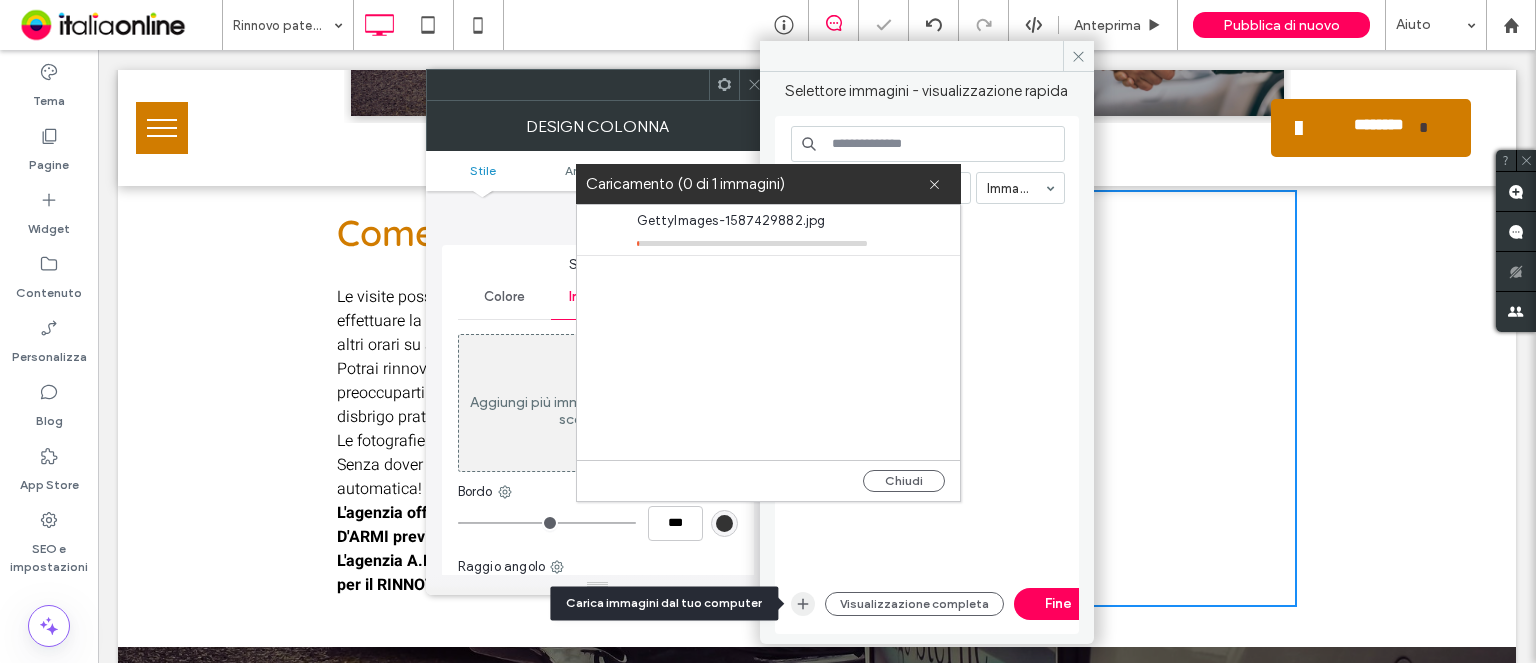 click 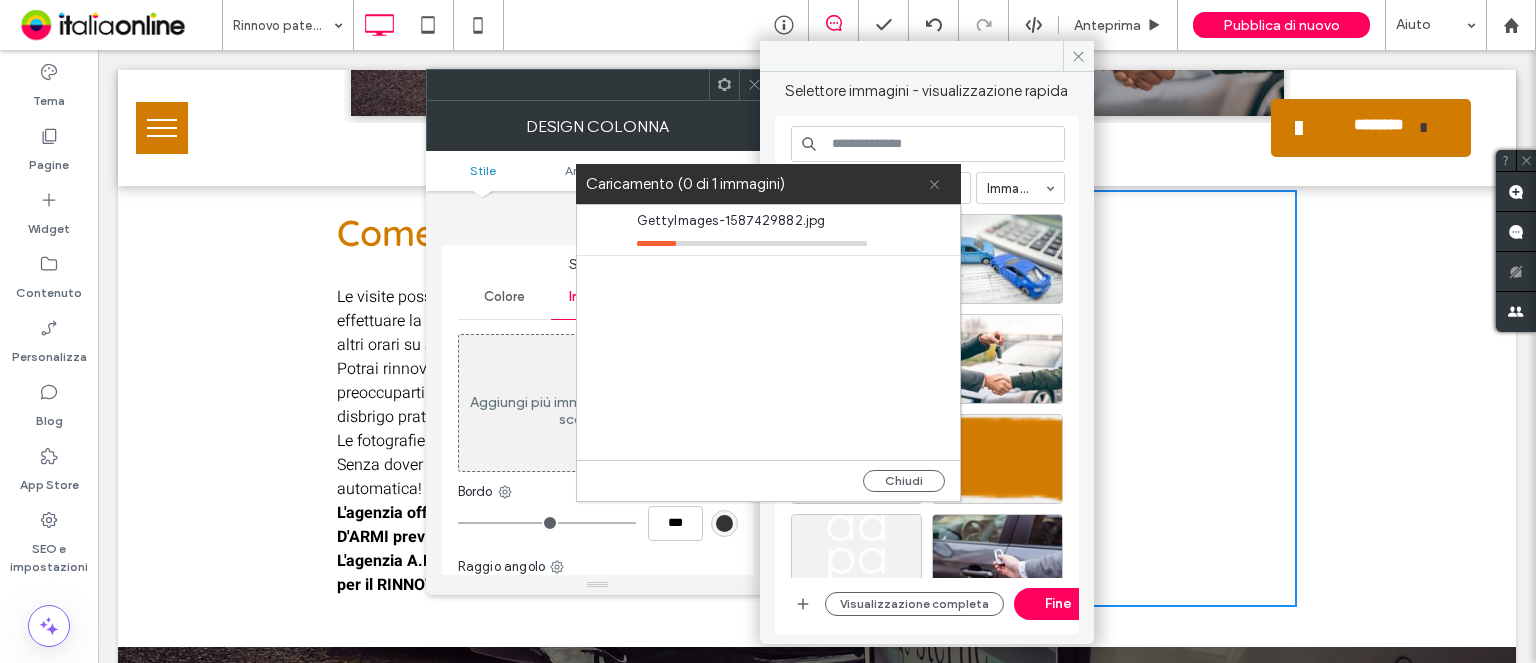 click 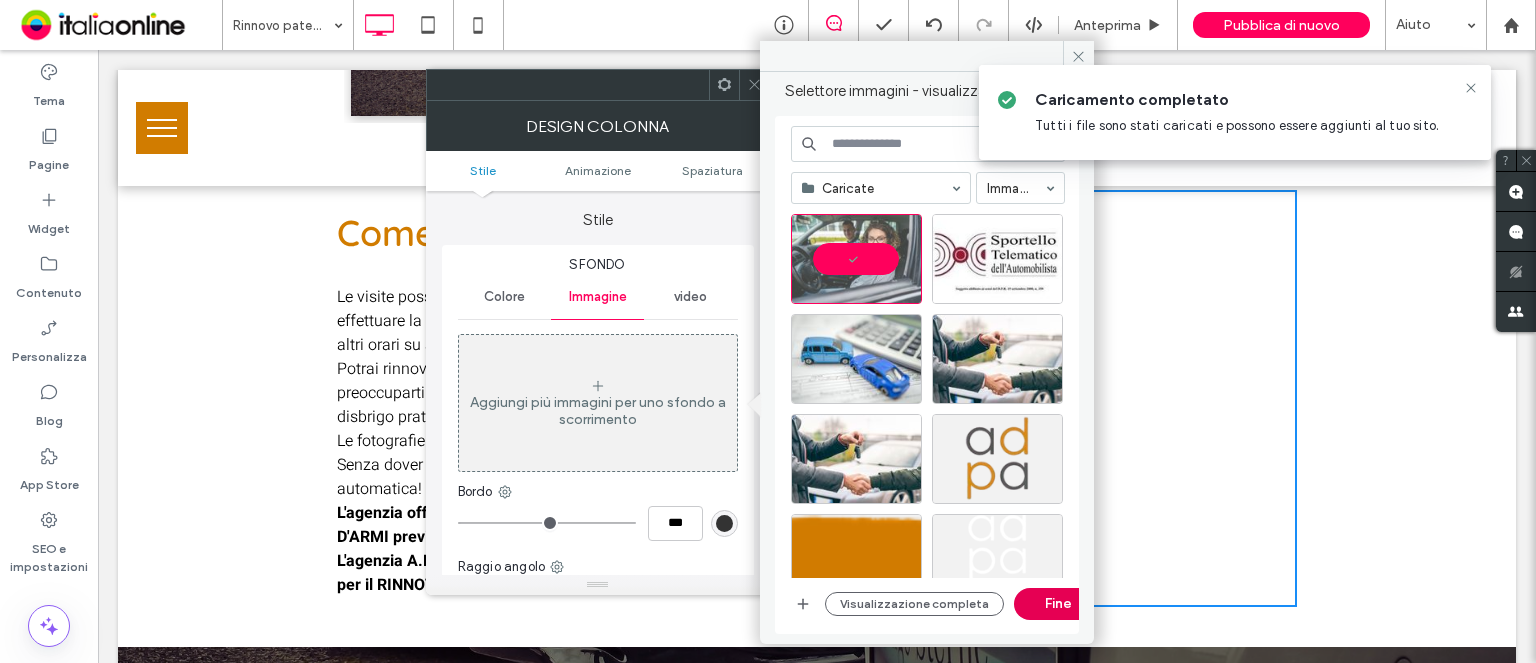 click on "Fine" at bounding box center (1059, 604) 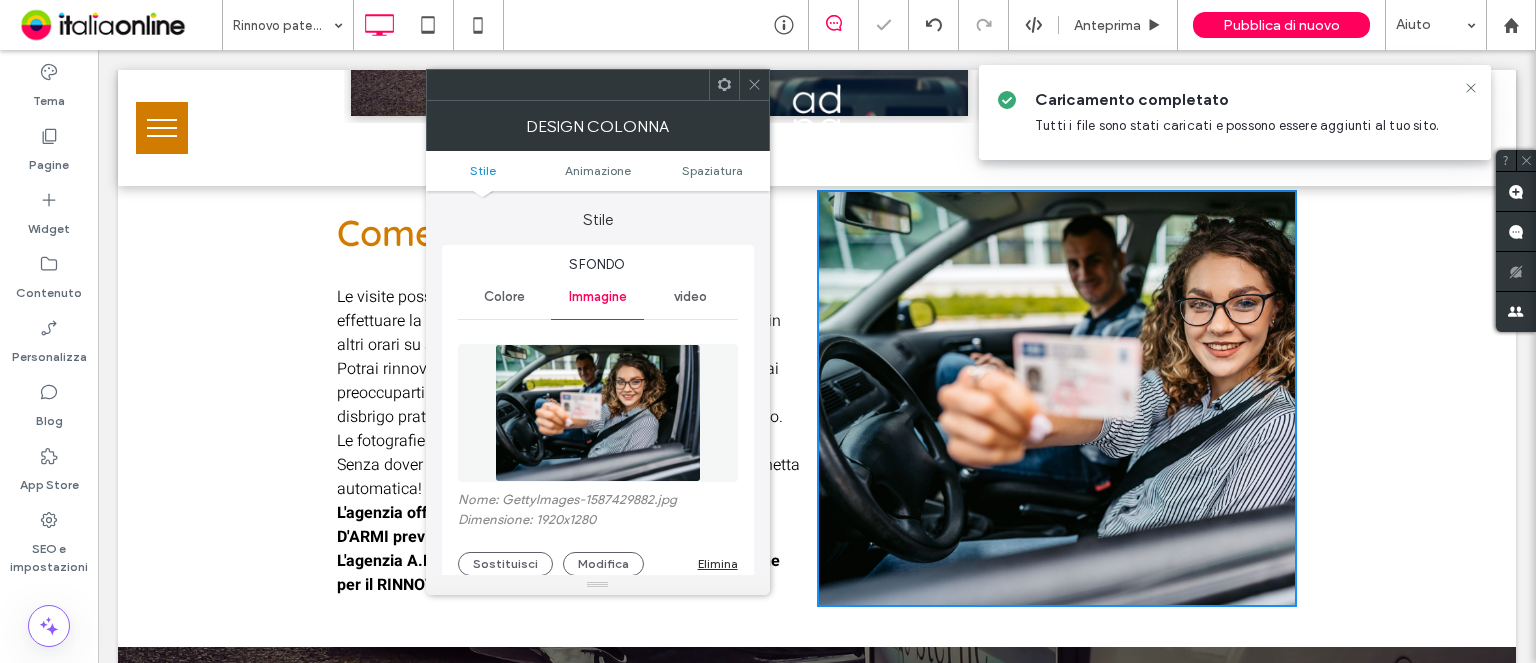 click 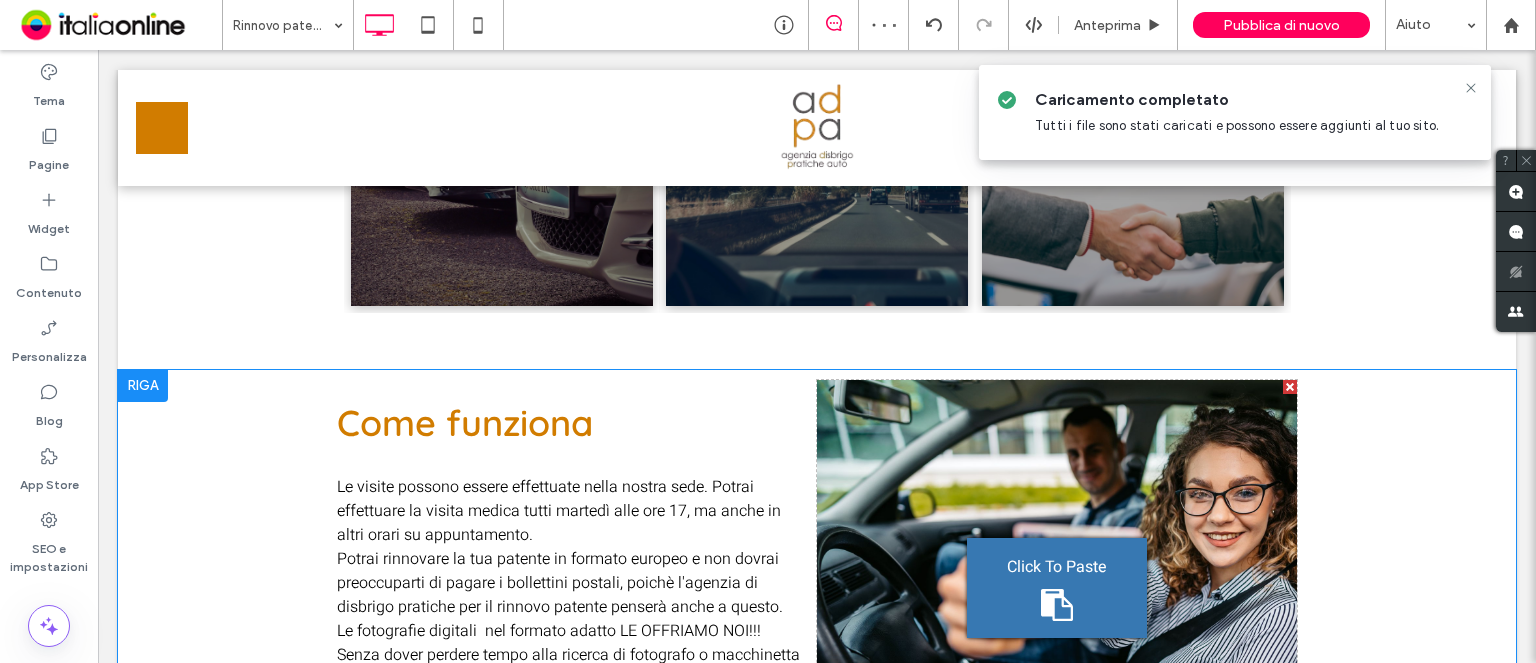 scroll, scrollTop: 800, scrollLeft: 0, axis: vertical 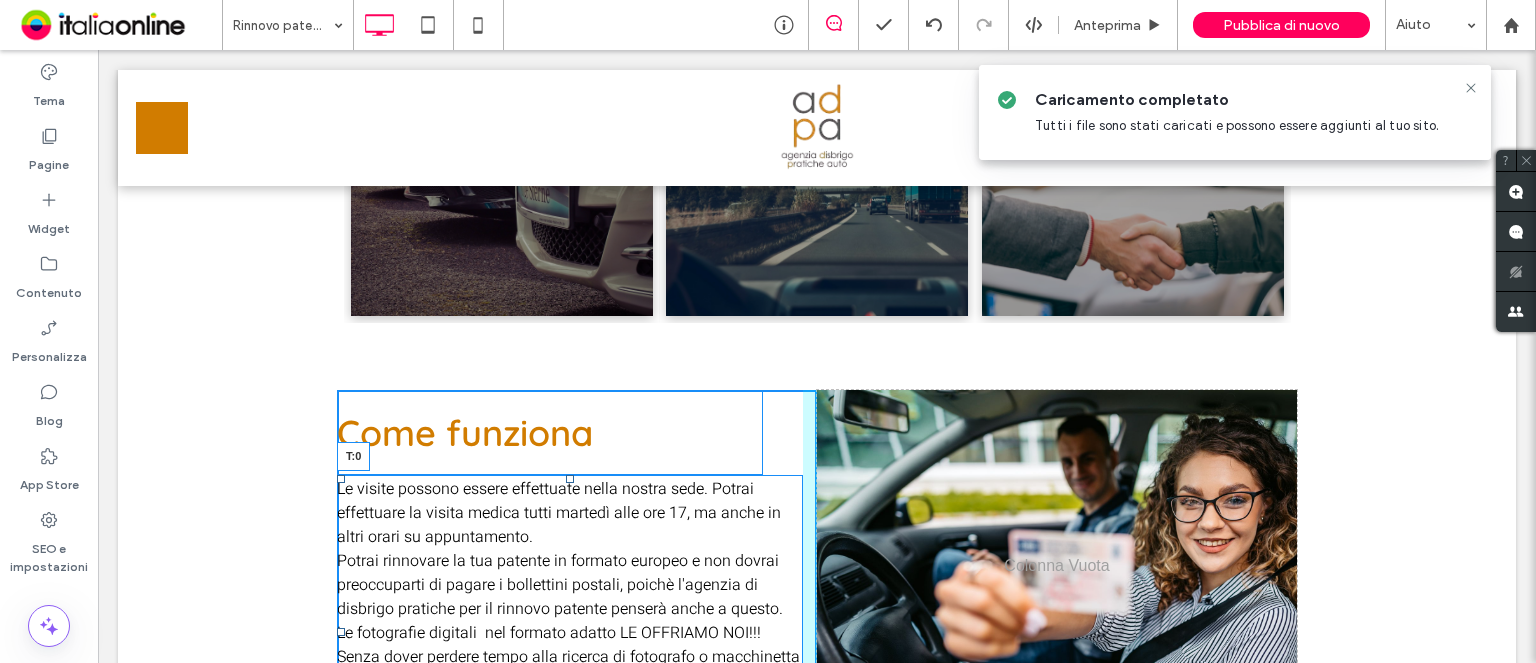 drag, startPoint x: 562, startPoint y: 487, endPoint x: 564, endPoint y: 442, distance: 45.044422 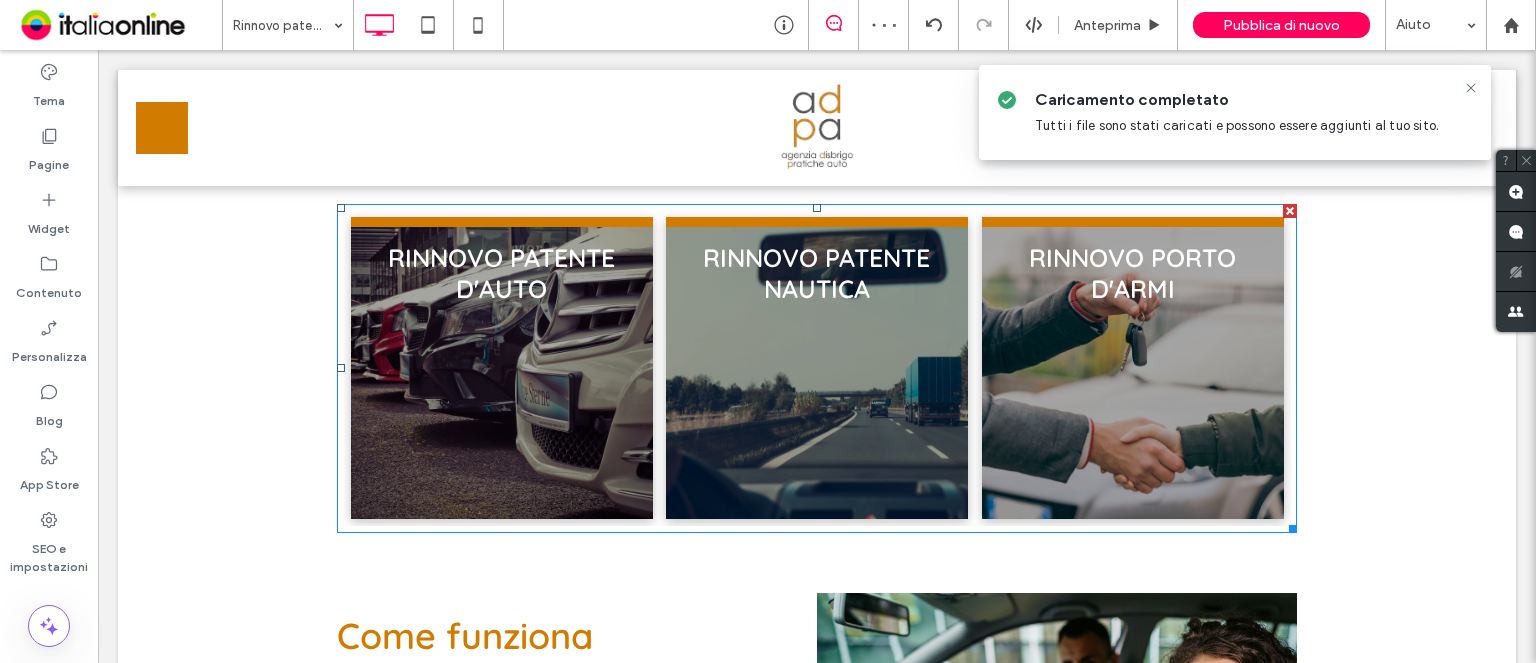 scroll, scrollTop: 500, scrollLeft: 0, axis: vertical 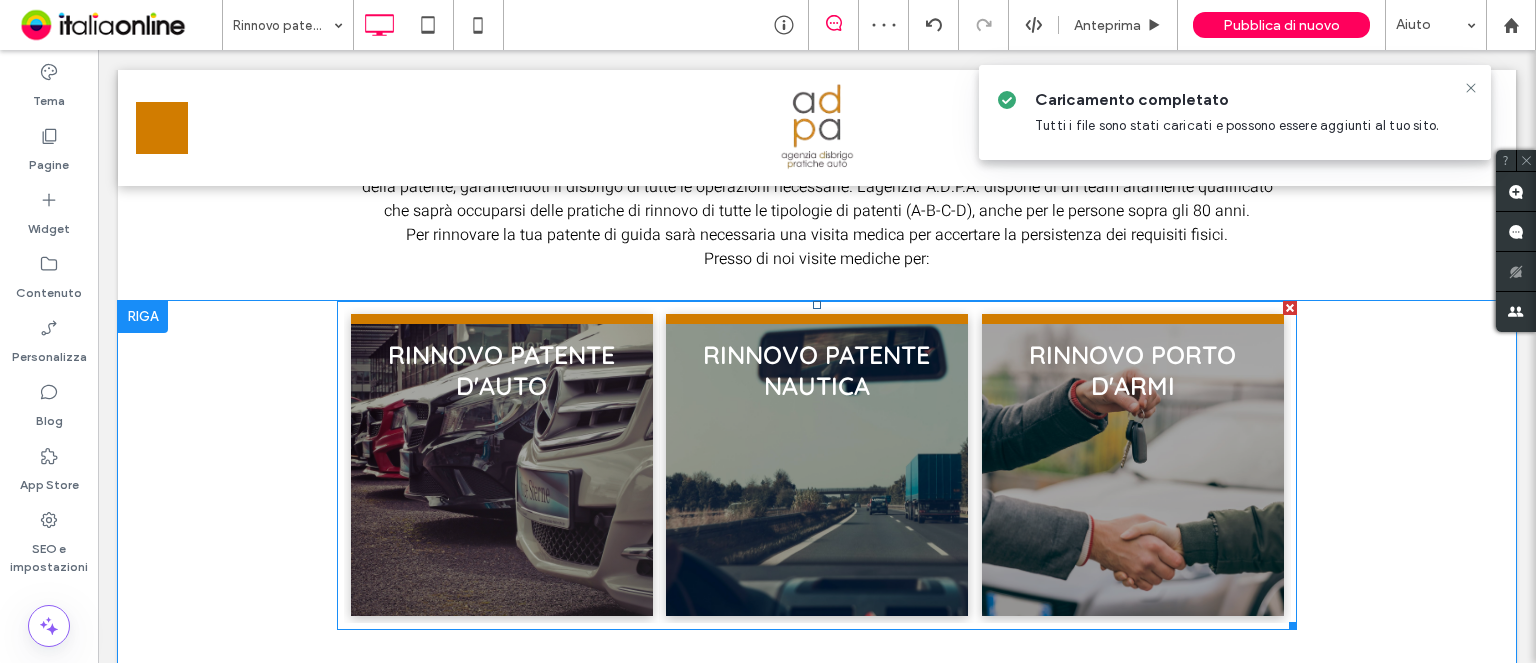 click at bounding box center (501, 465) 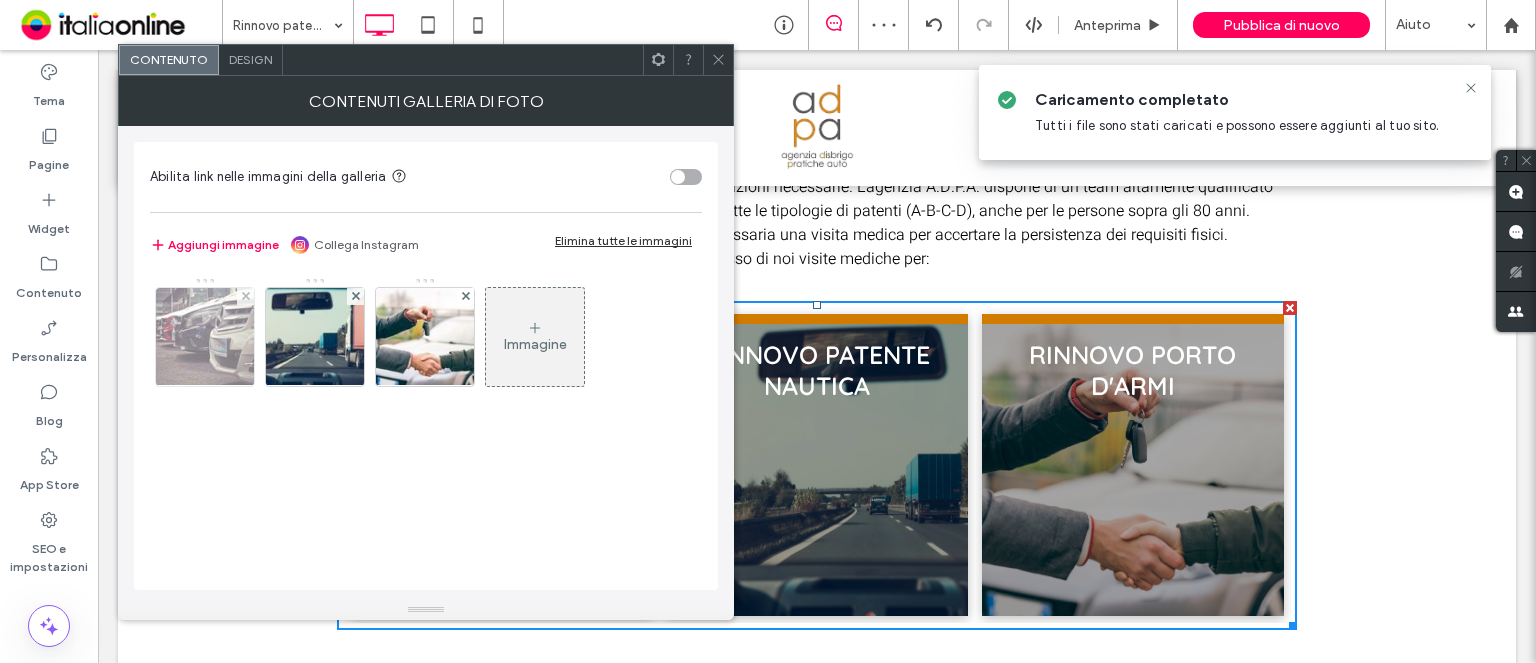 click at bounding box center (205, 337) 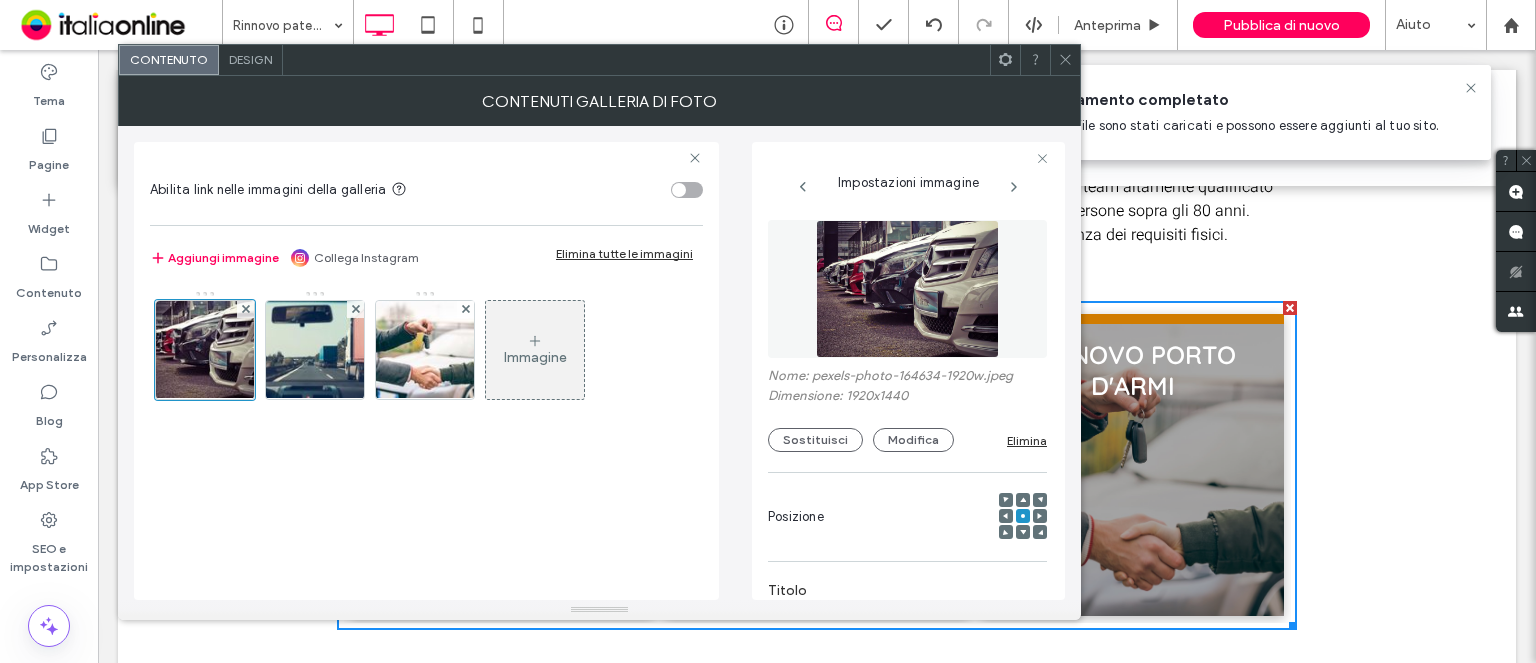 scroll, scrollTop: 0, scrollLeft: 0, axis: both 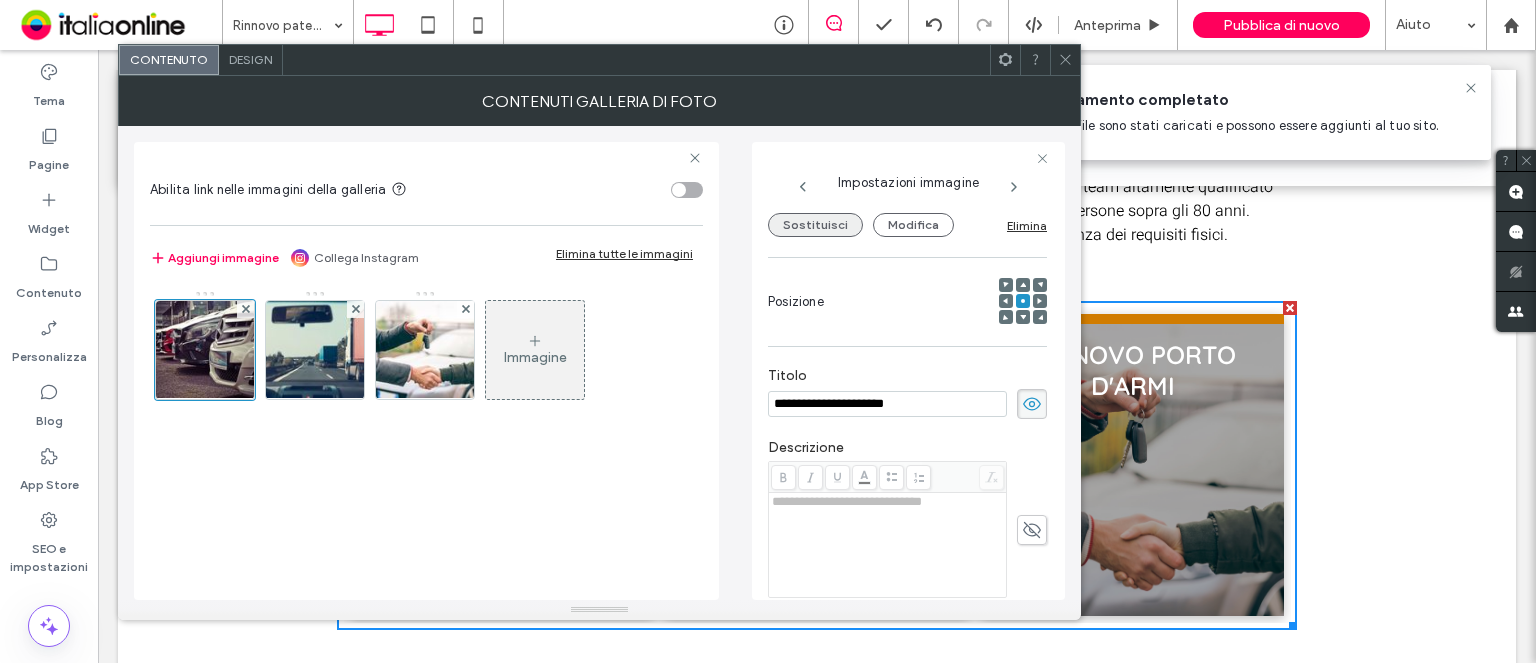 click on "Sostituisci" at bounding box center [815, 225] 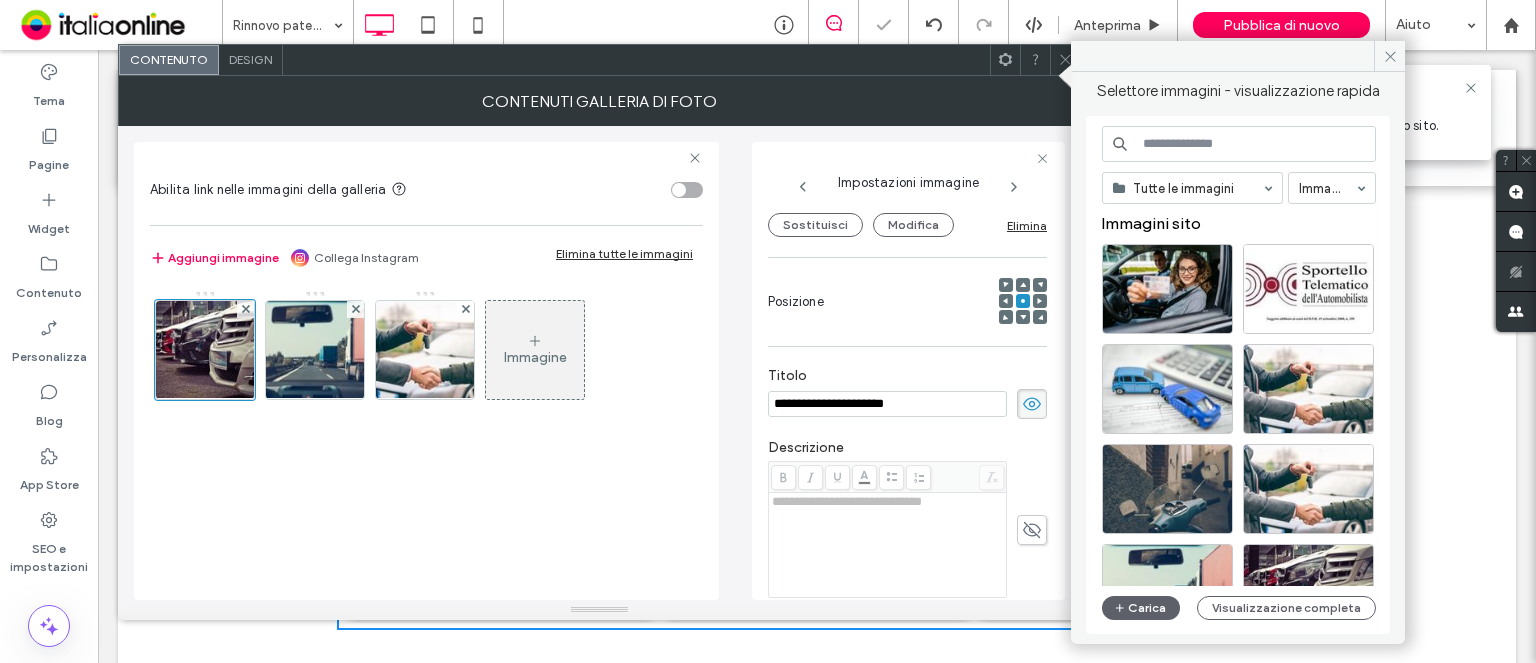 click at bounding box center [1239, 144] 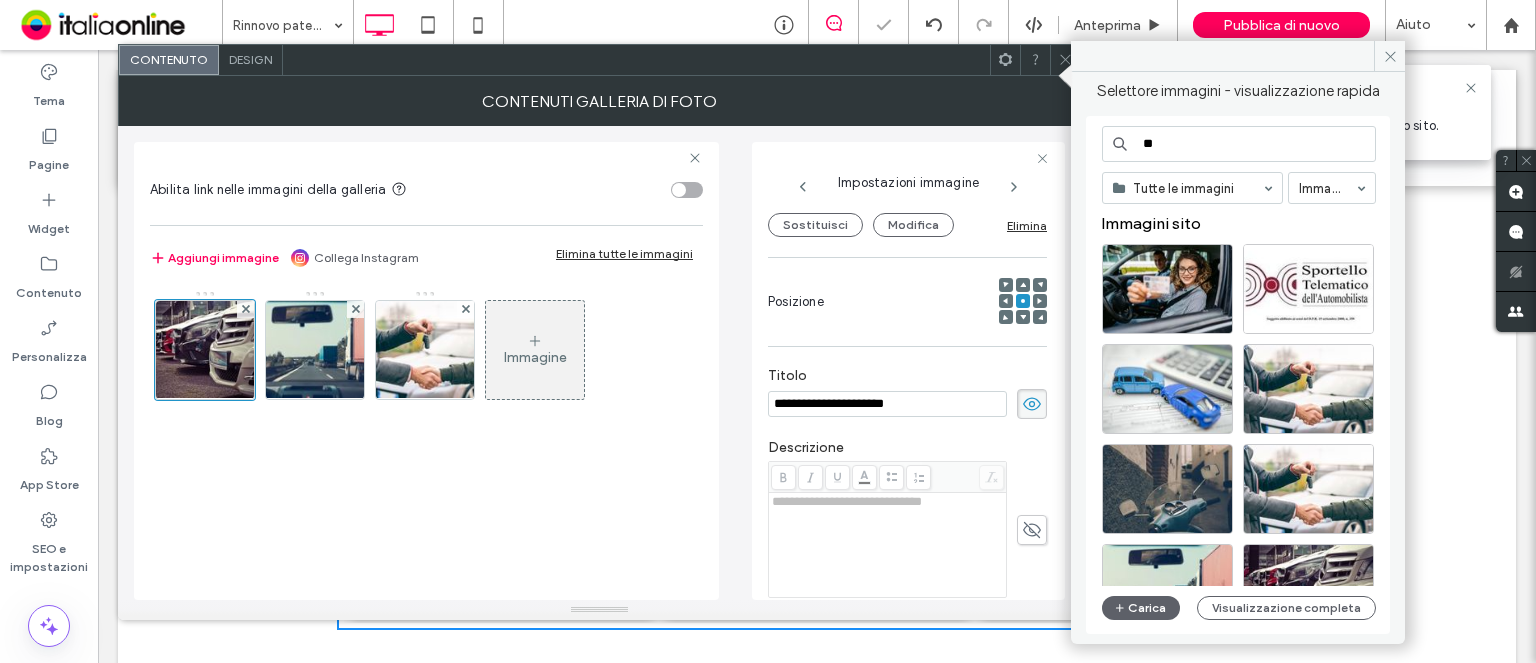 type on "***" 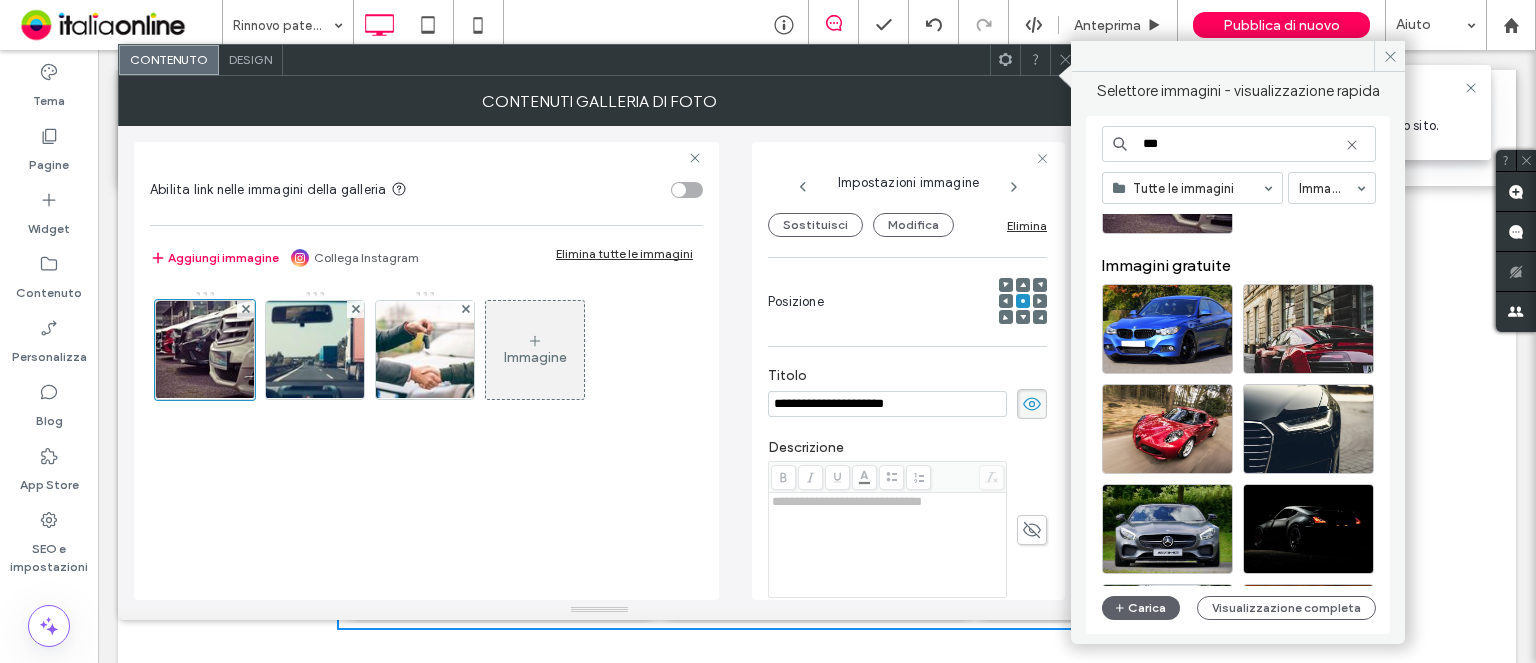 scroll, scrollTop: 0, scrollLeft: 0, axis: both 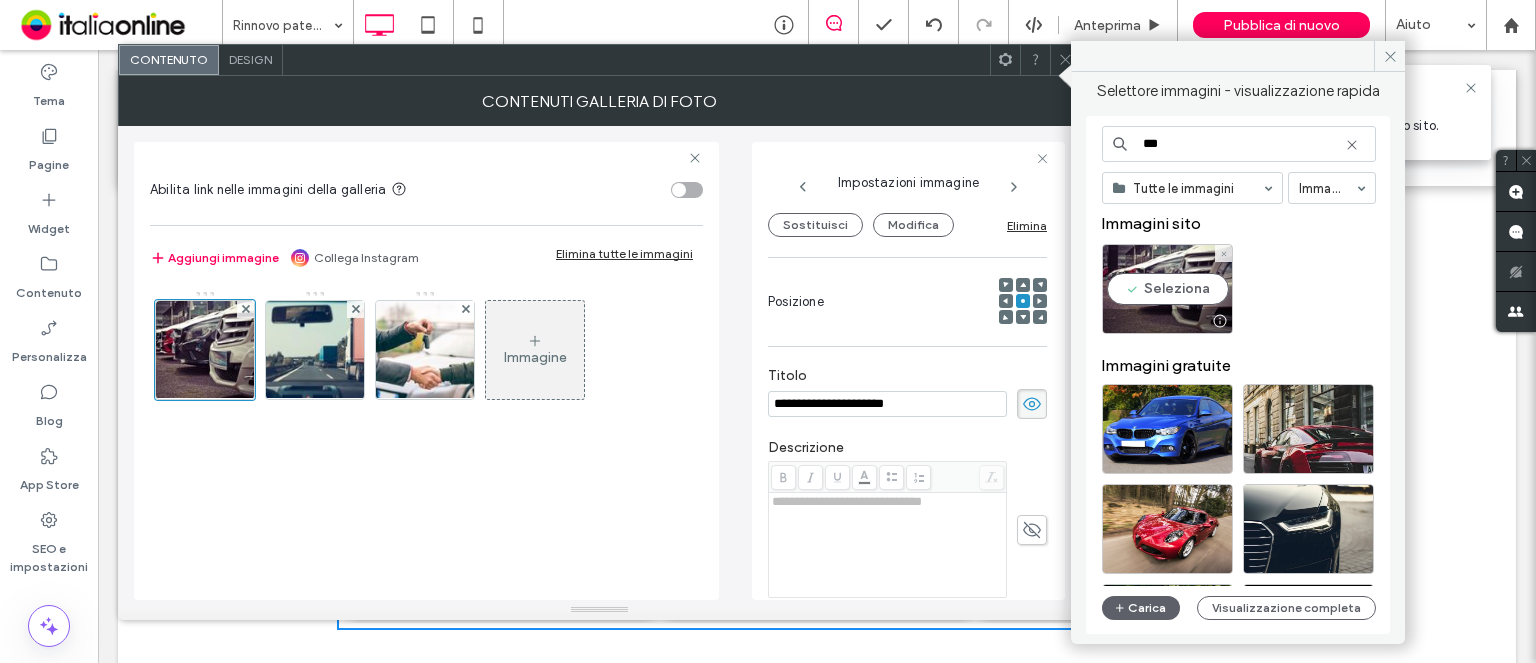 drag, startPoint x: 1168, startPoint y: 295, endPoint x: 710, endPoint y: 405, distance: 471.0244 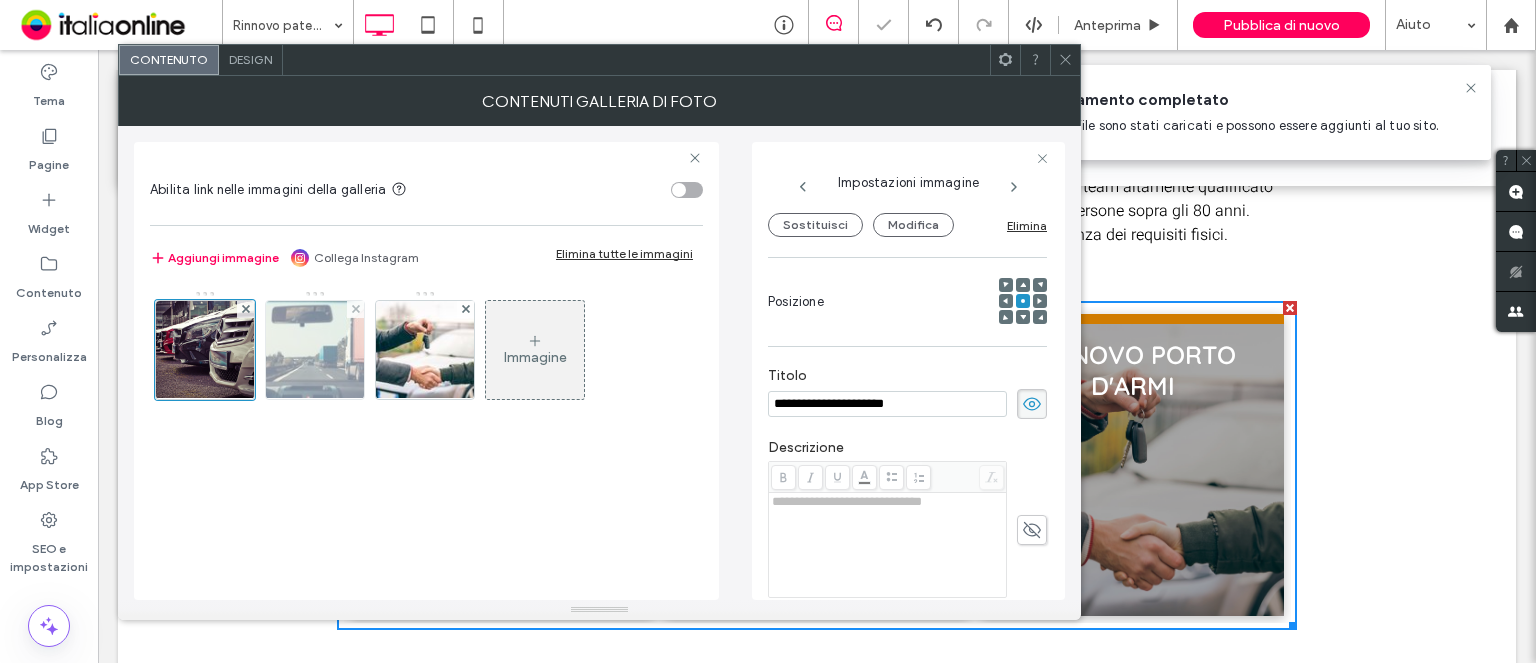 click at bounding box center [315, 350] 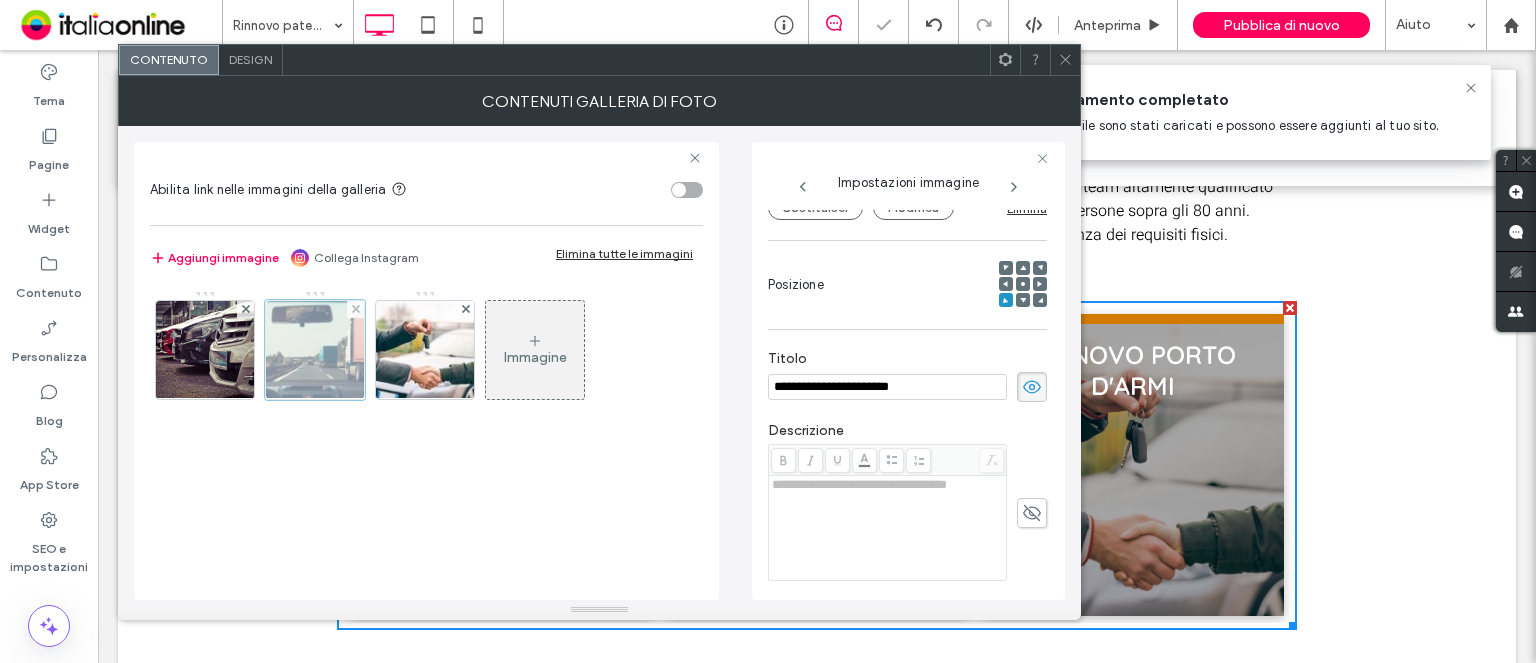 scroll, scrollTop: 215, scrollLeft: 0, axis: vertical 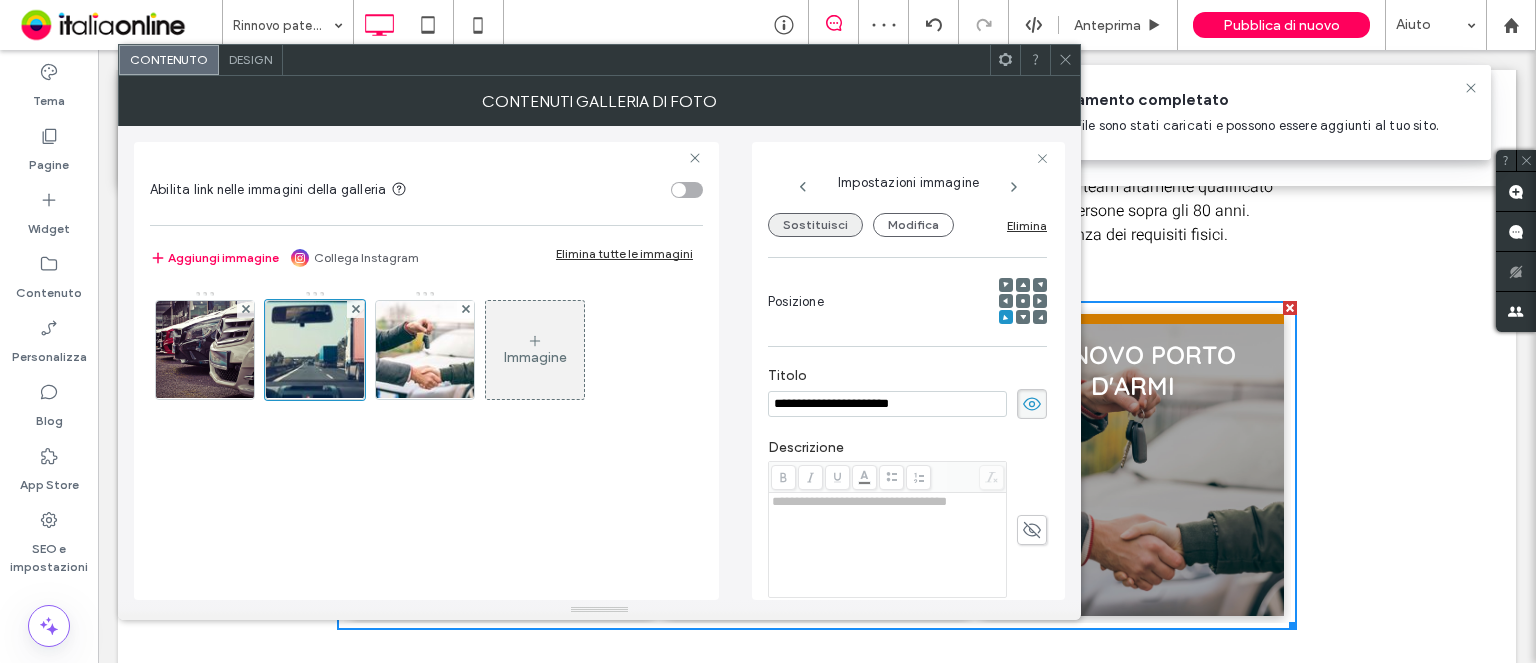 click on "Sostituisci" at bounding box center [815, 225] 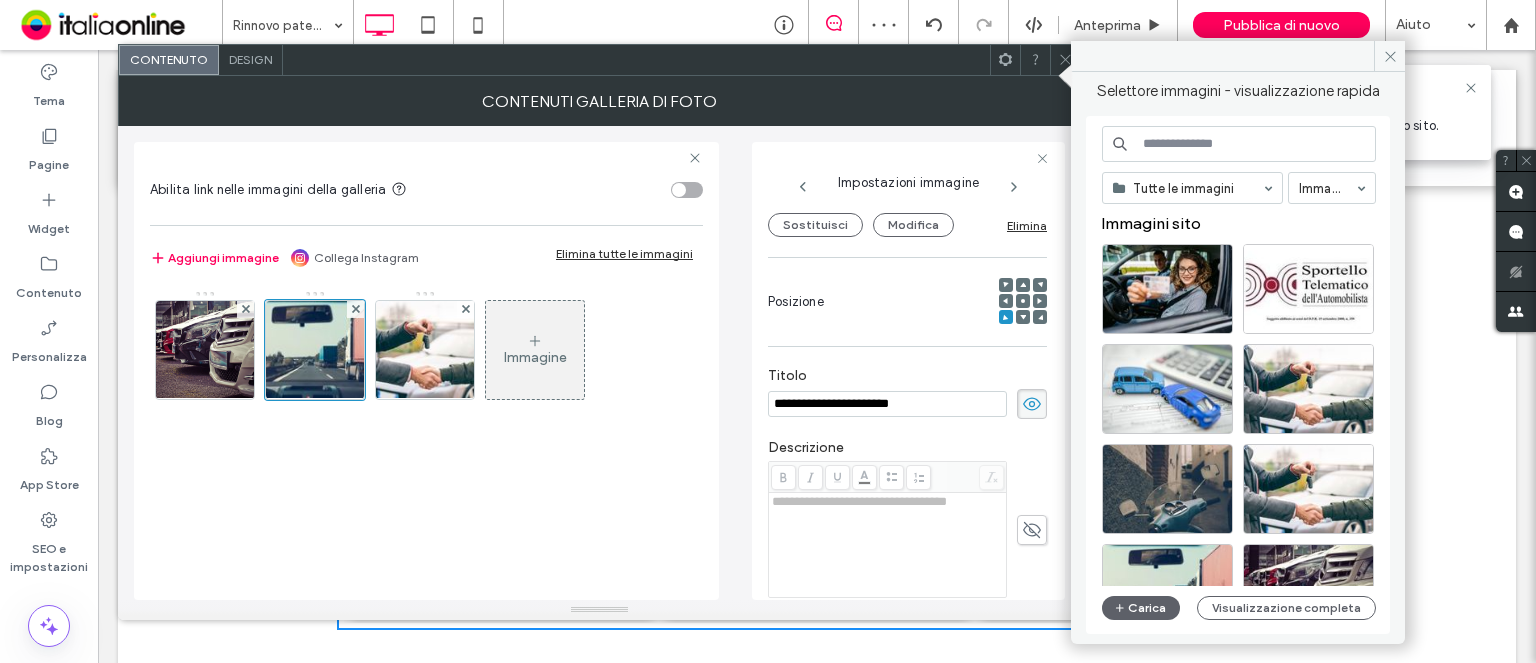 click at bounding box center [1239, 144] 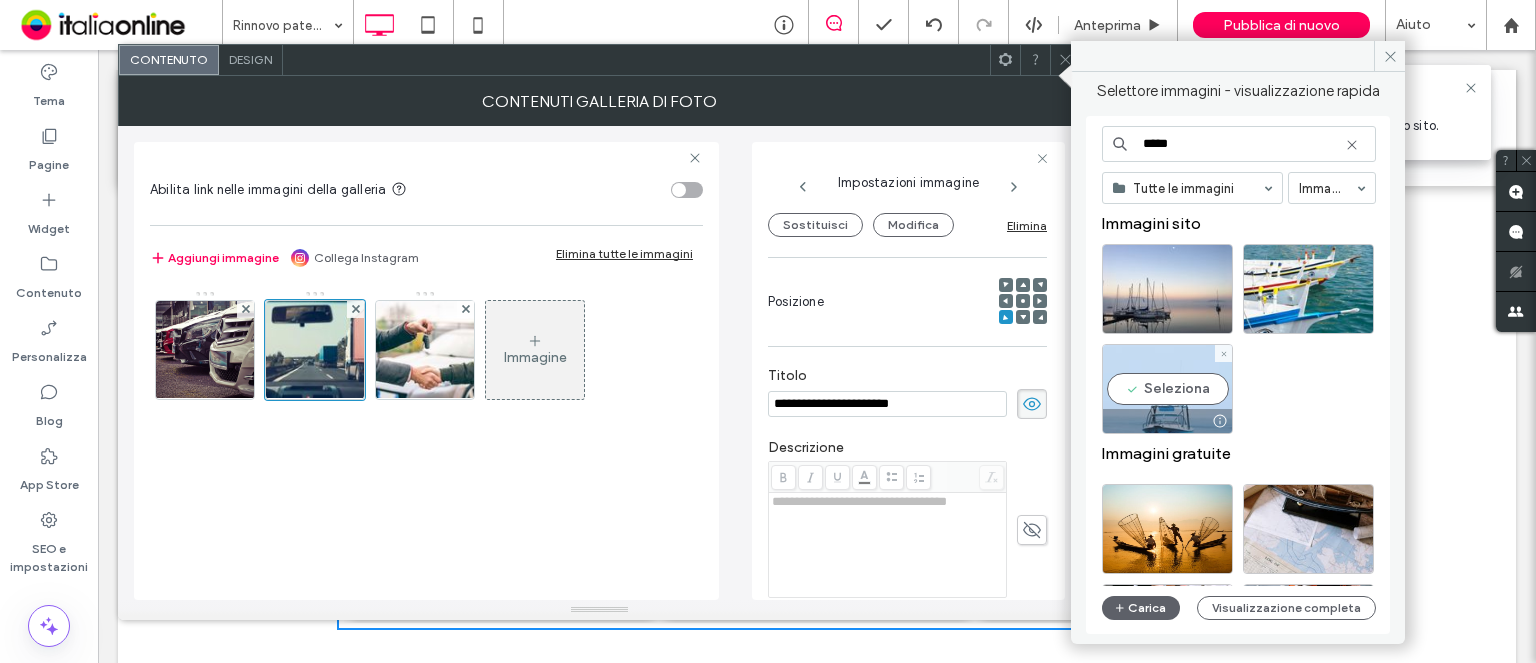 type on "*****" 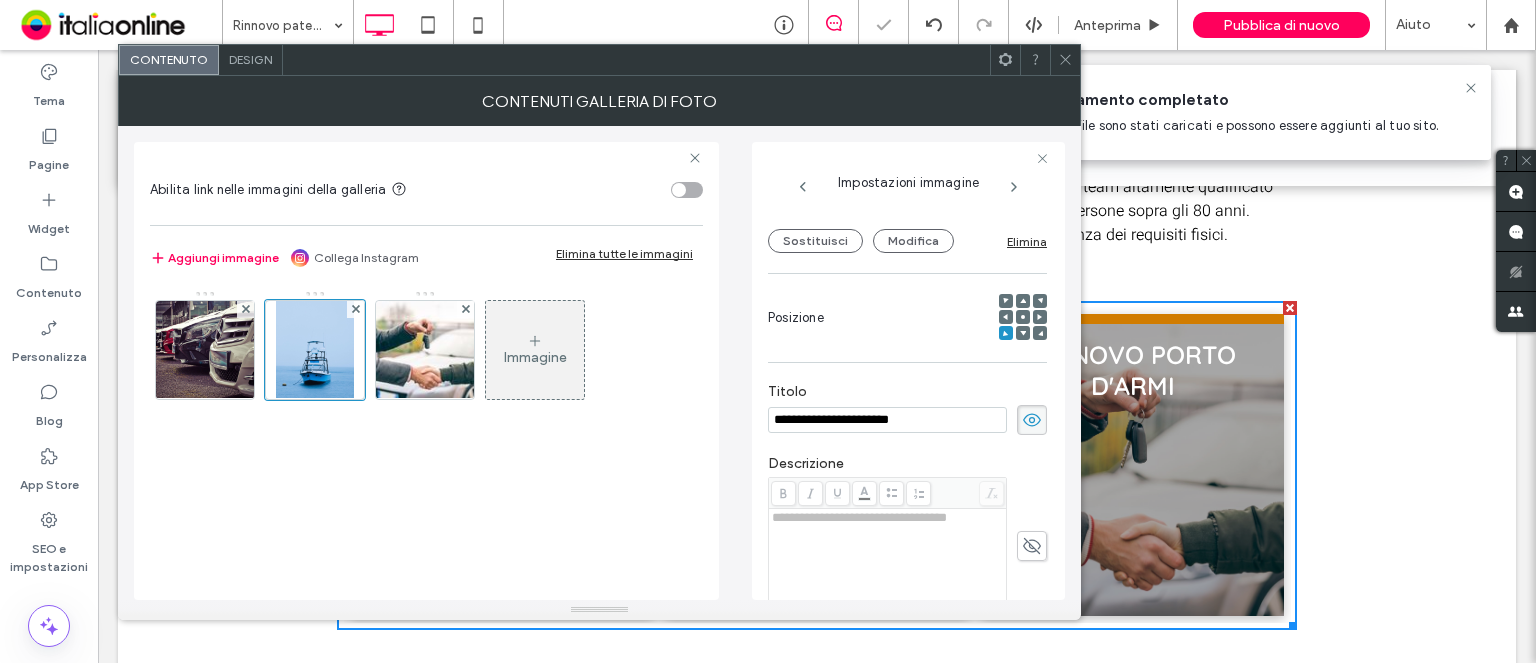 scroll, scrollTop: 248, scrollLeft: 0, axis: vertical 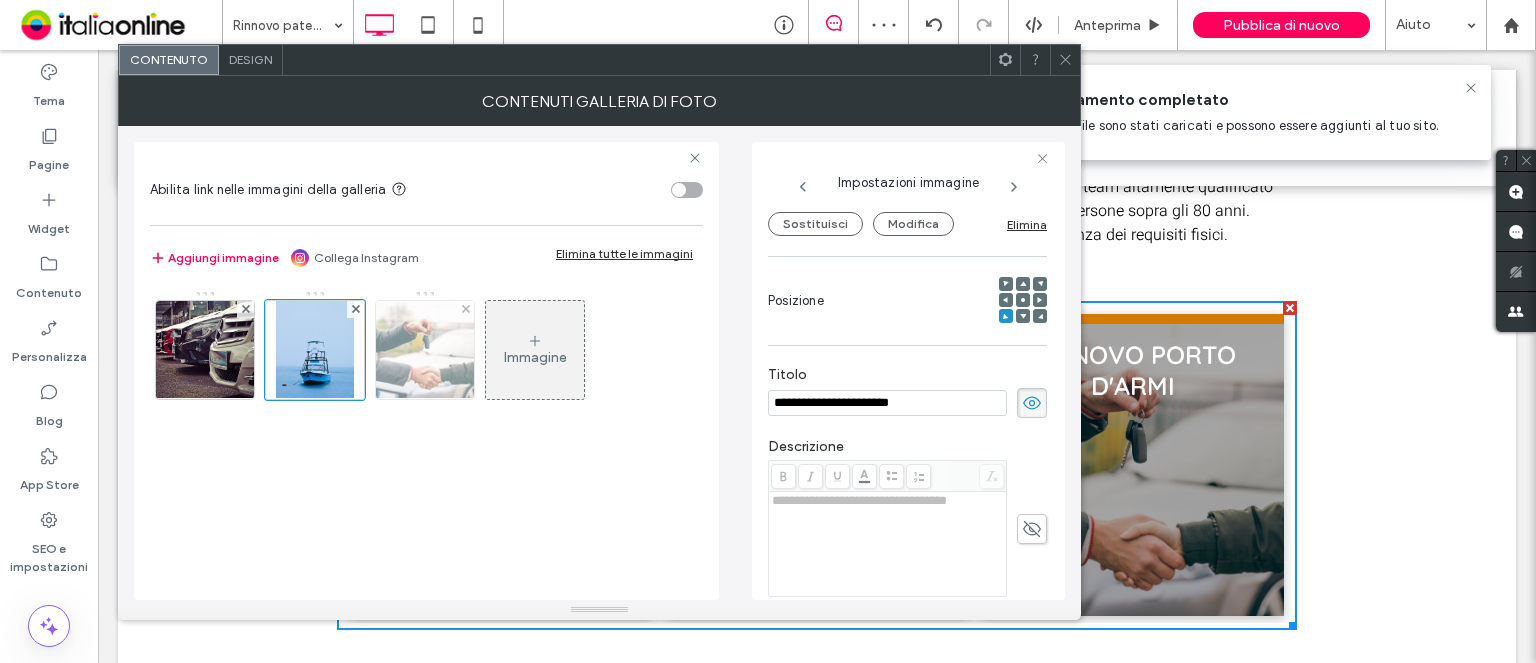 click at bounding box center (425, 350) 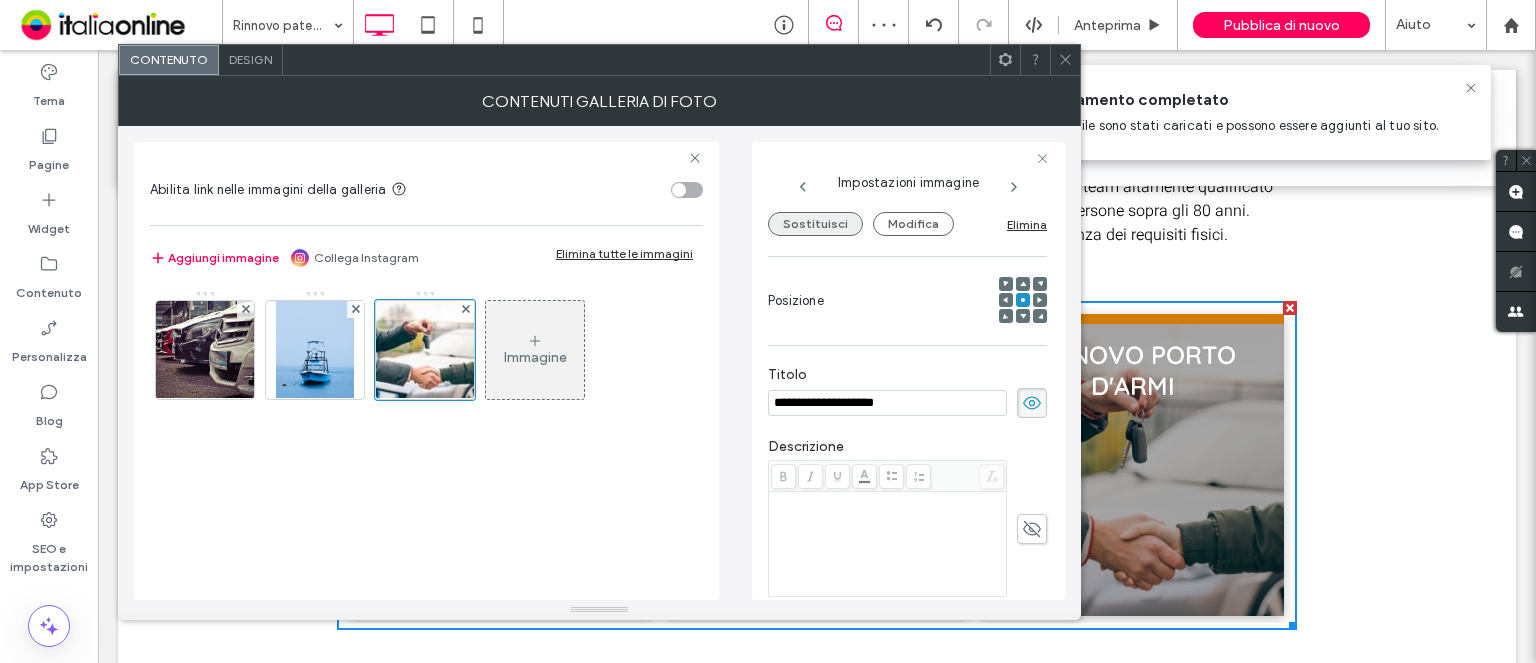 click on "Sostituisci" at bounding box center (815, 224) 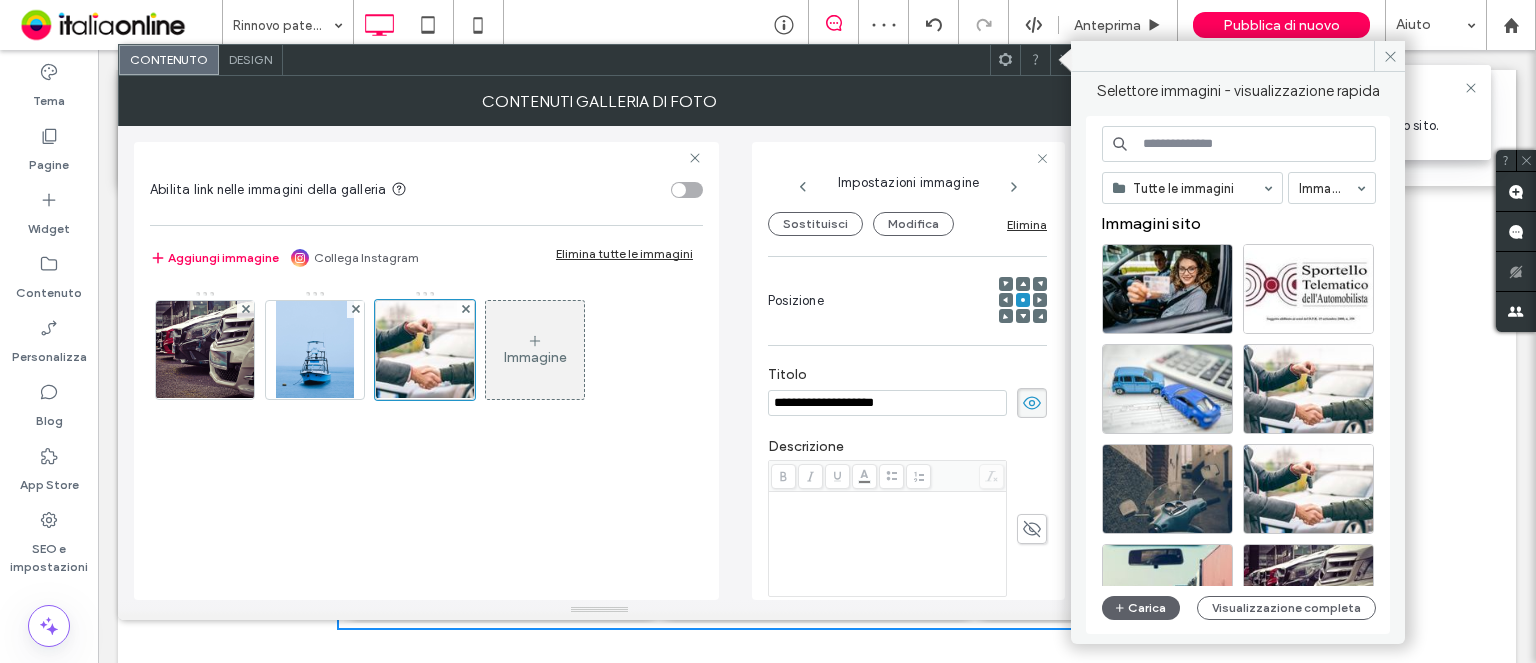 click at bounding box center [1239, 144] 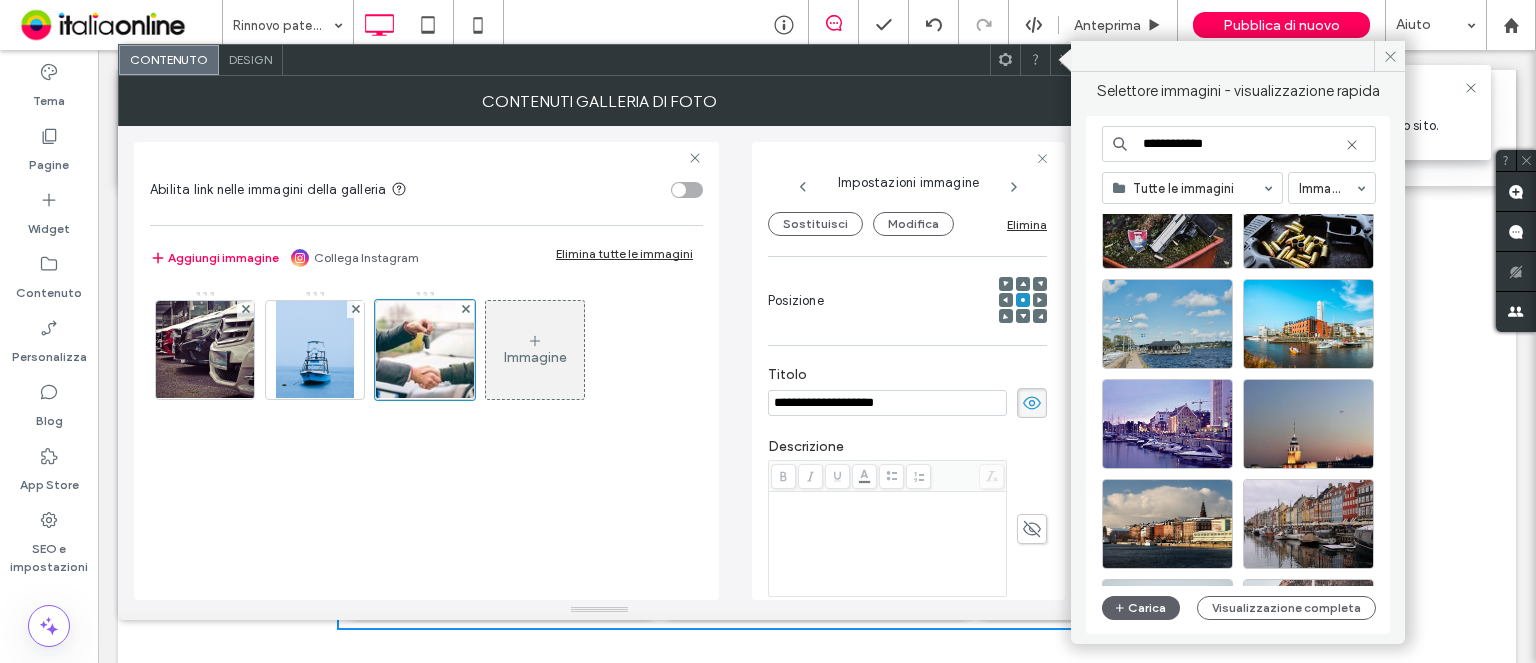 scroll, scrollTop: 0, scrollLeft: 0, axis: both 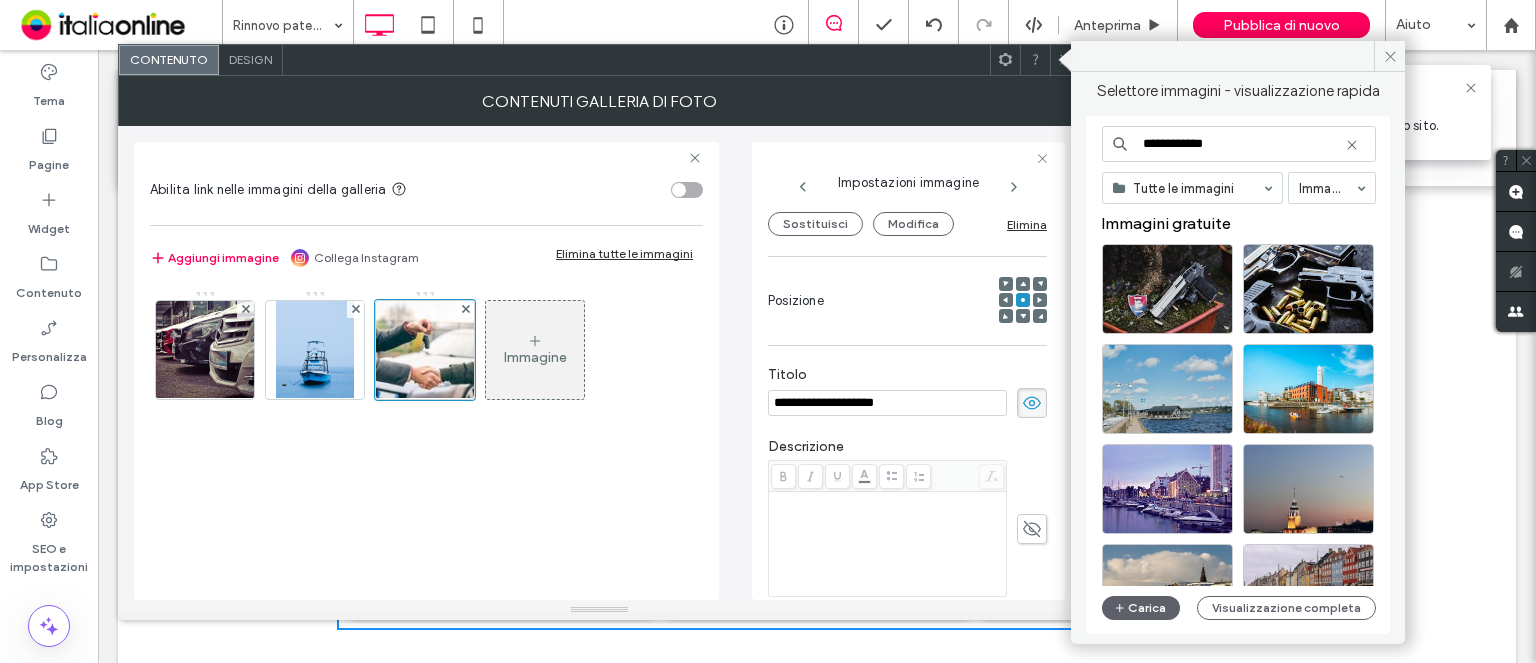 type on "**********" 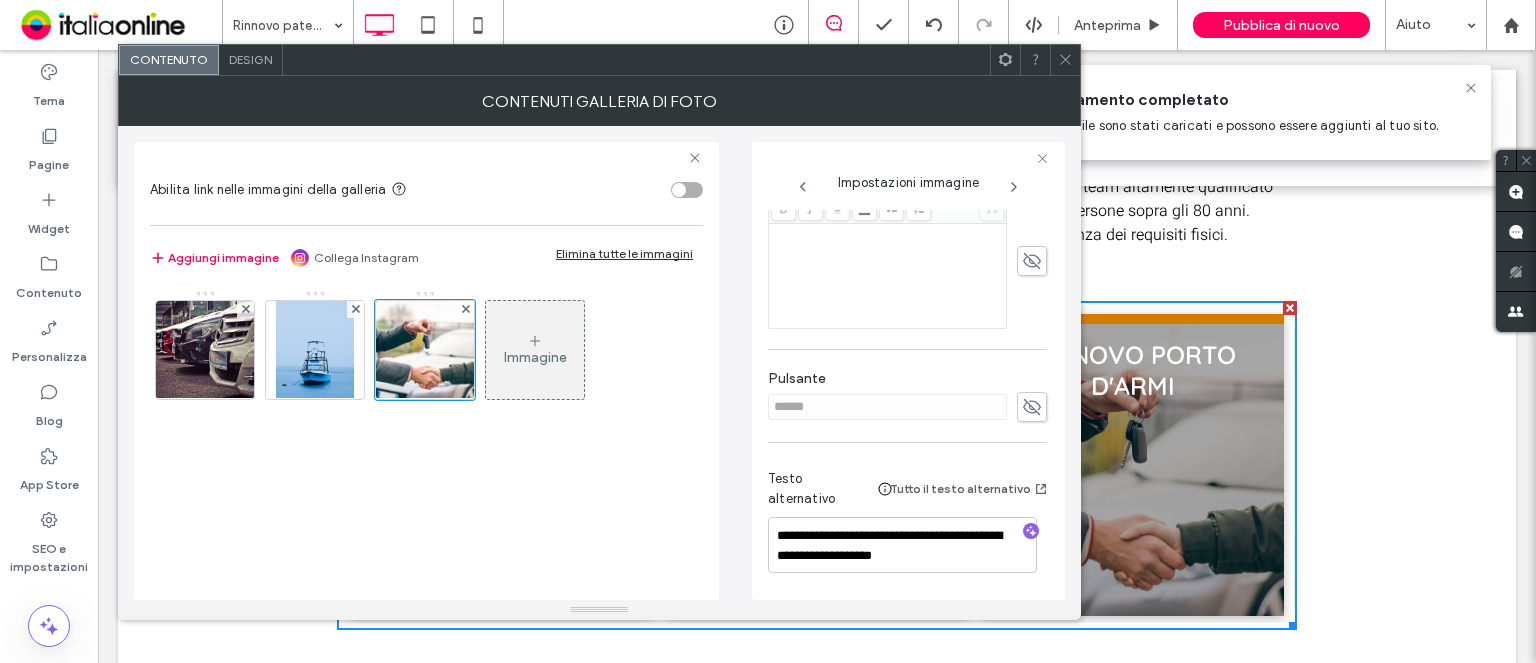 scroll, scrollTop: 99, scrollLeft: 0, axis: vertical 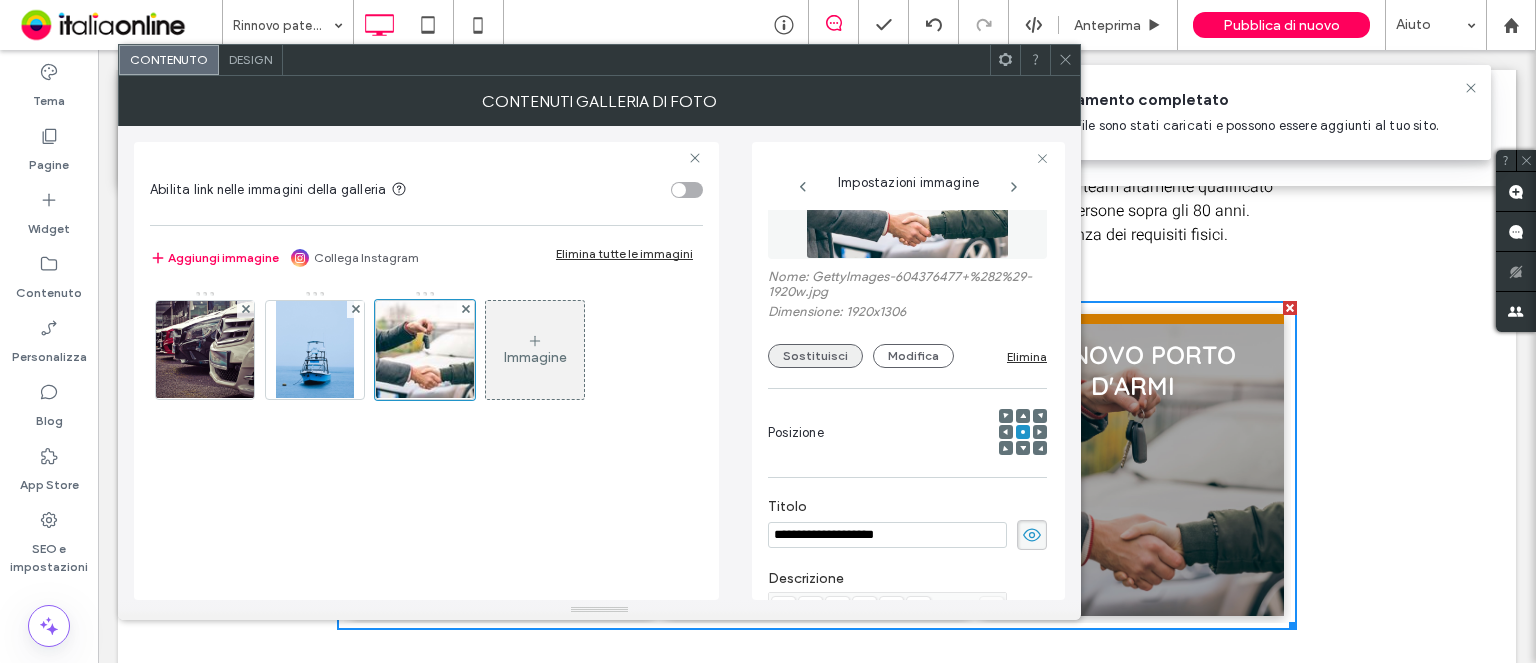 click on "Sostituisci" at bounding box center (815, 356) 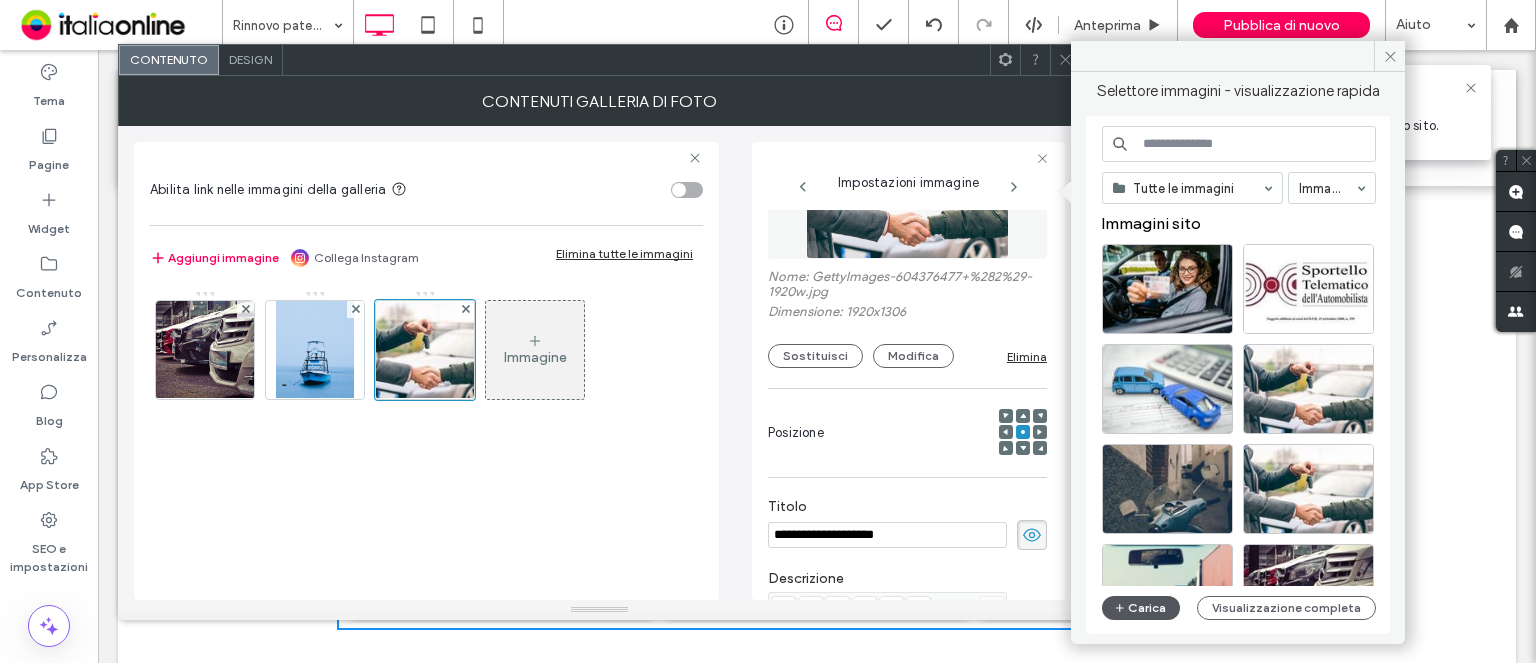 click on "Carica" at bounding box center (1141, 608) 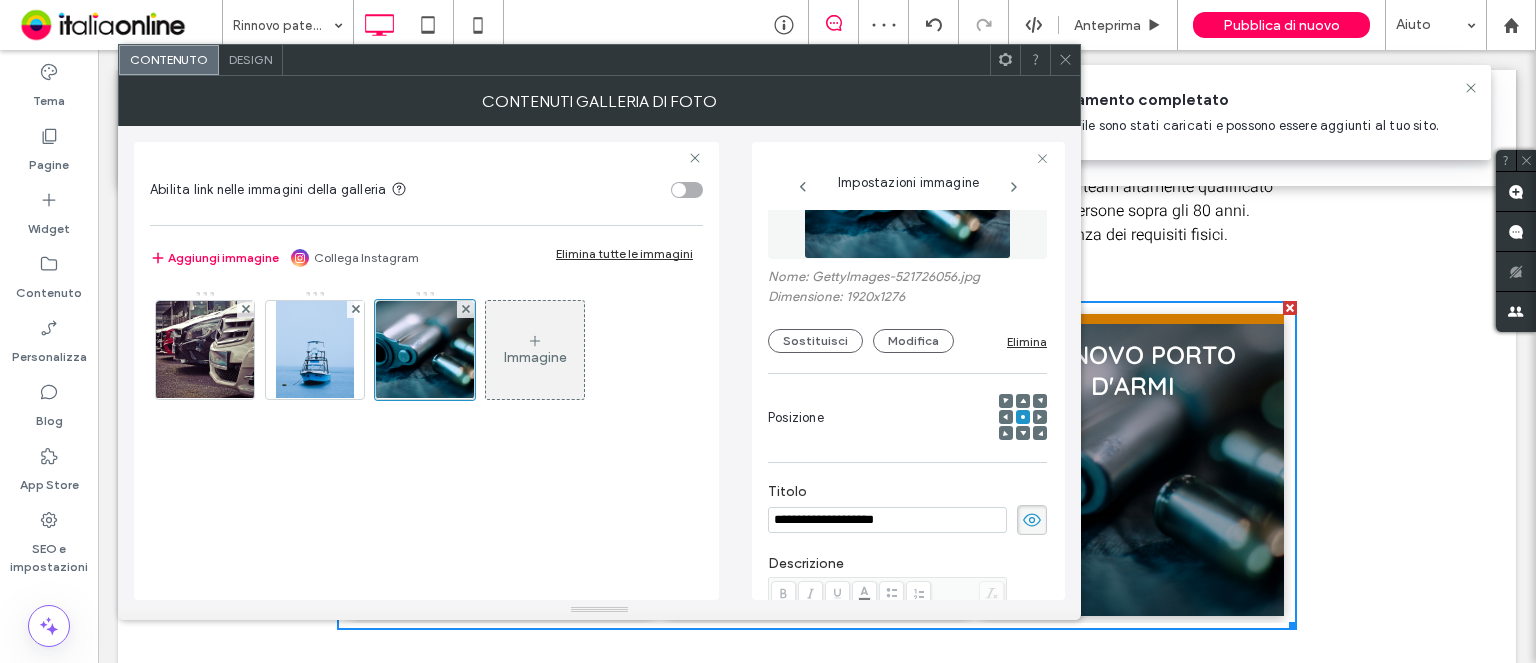 click at bounding box center (1065, 60) 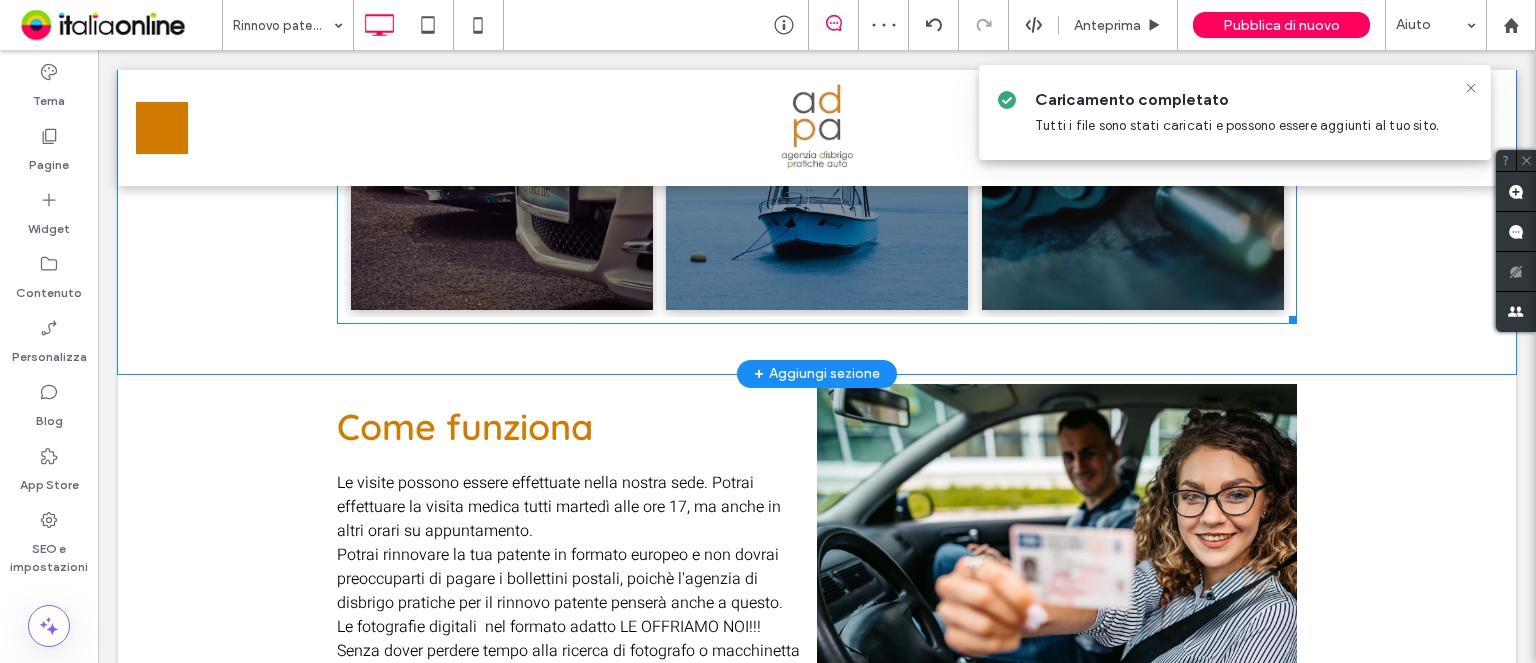 scroll, scrollTop: 1000, scrollLeft: 0, axis: vertical 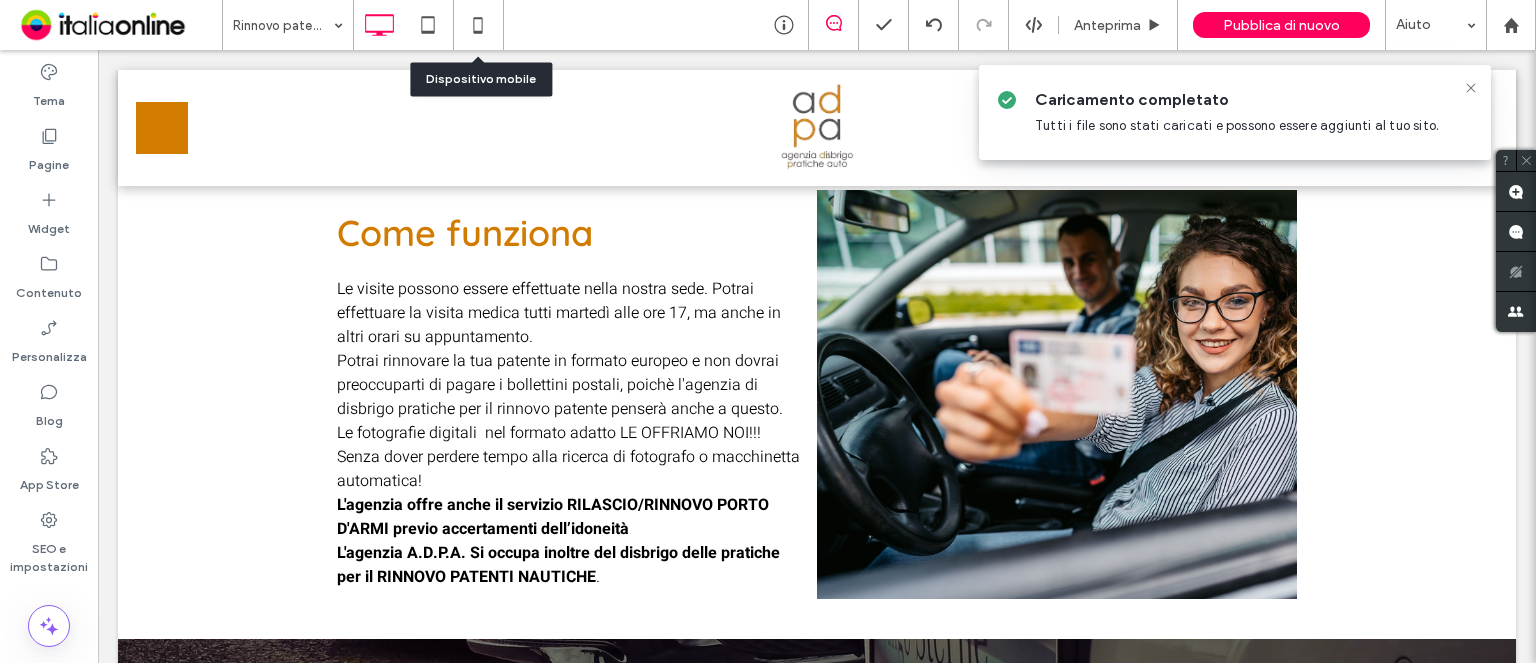 drag, startPoint x: 489, startPoint y: 20, endPoint x: 619, endPoint y: 253, distance: 266.81268 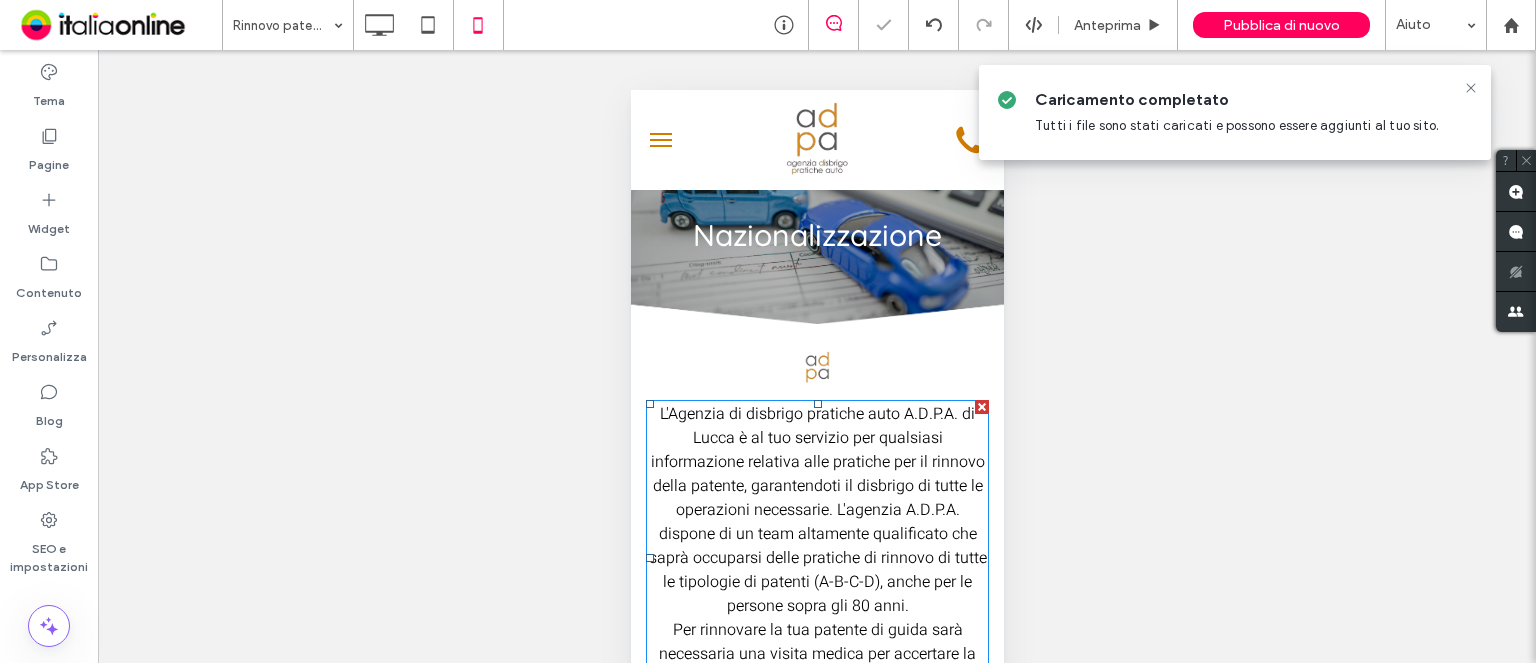 scroll, scrollTop: 220, scrollLeft: 0, axis: vertical 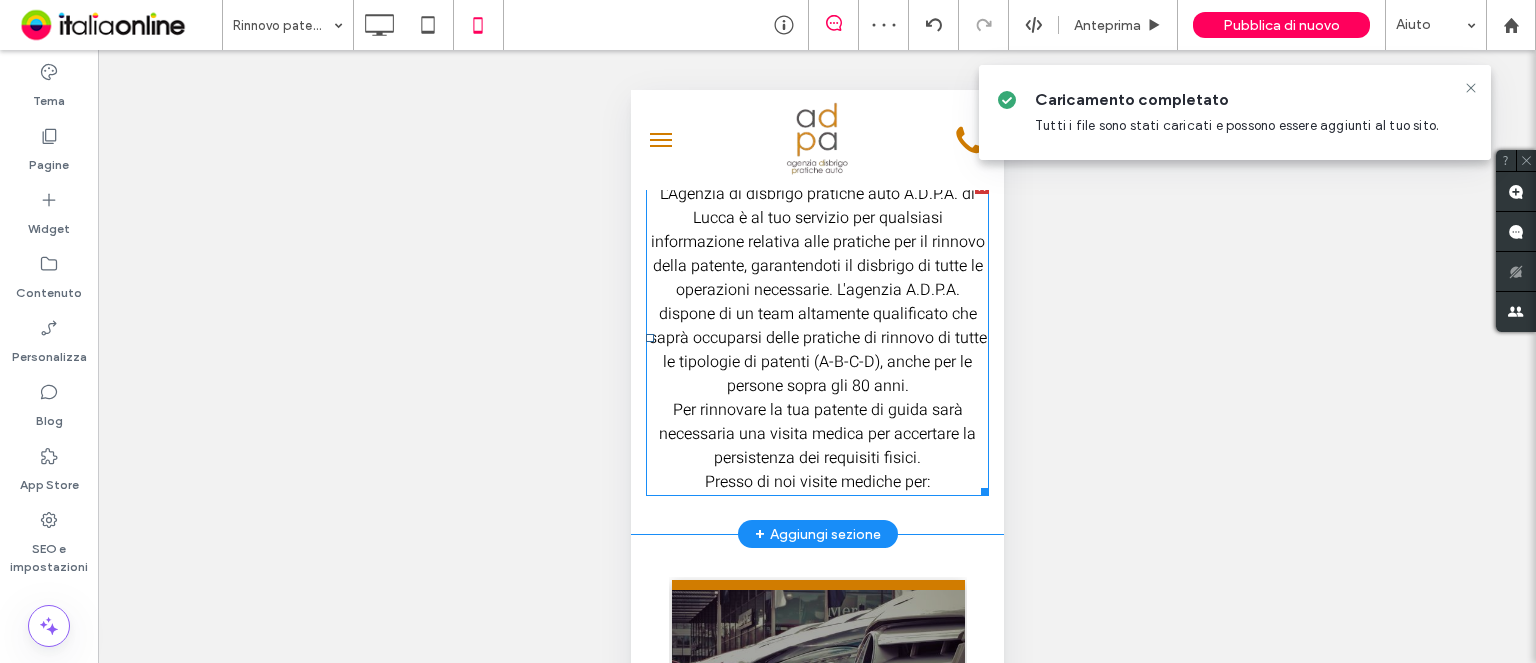 click on "Per rinnovare la tua patente di guida sarà necessaria una visita medica per accertare la persistenza dei requisiti fisici." at bounding box center (816, 434) 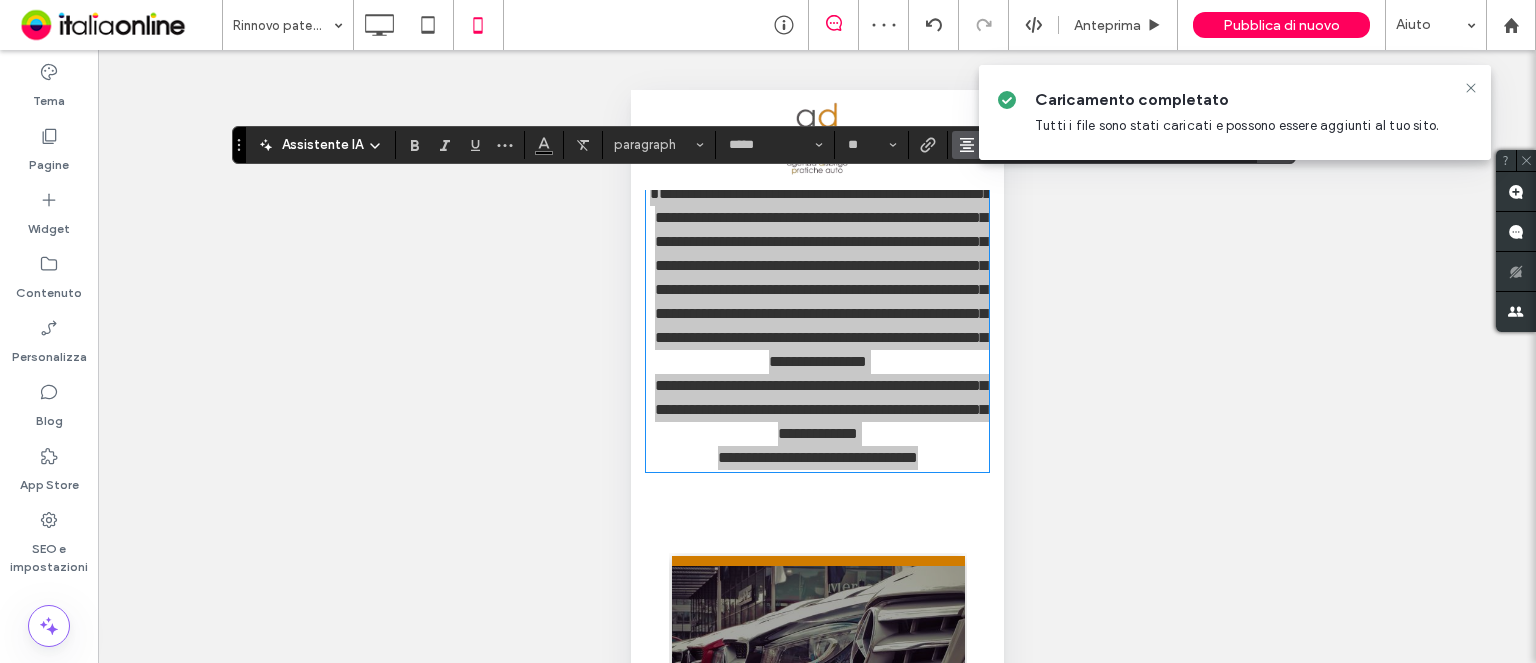 drag, startPoint x: 955, startPoint y: 147, endPoint x: 336, endPoint y: 75, distance: 623.17334 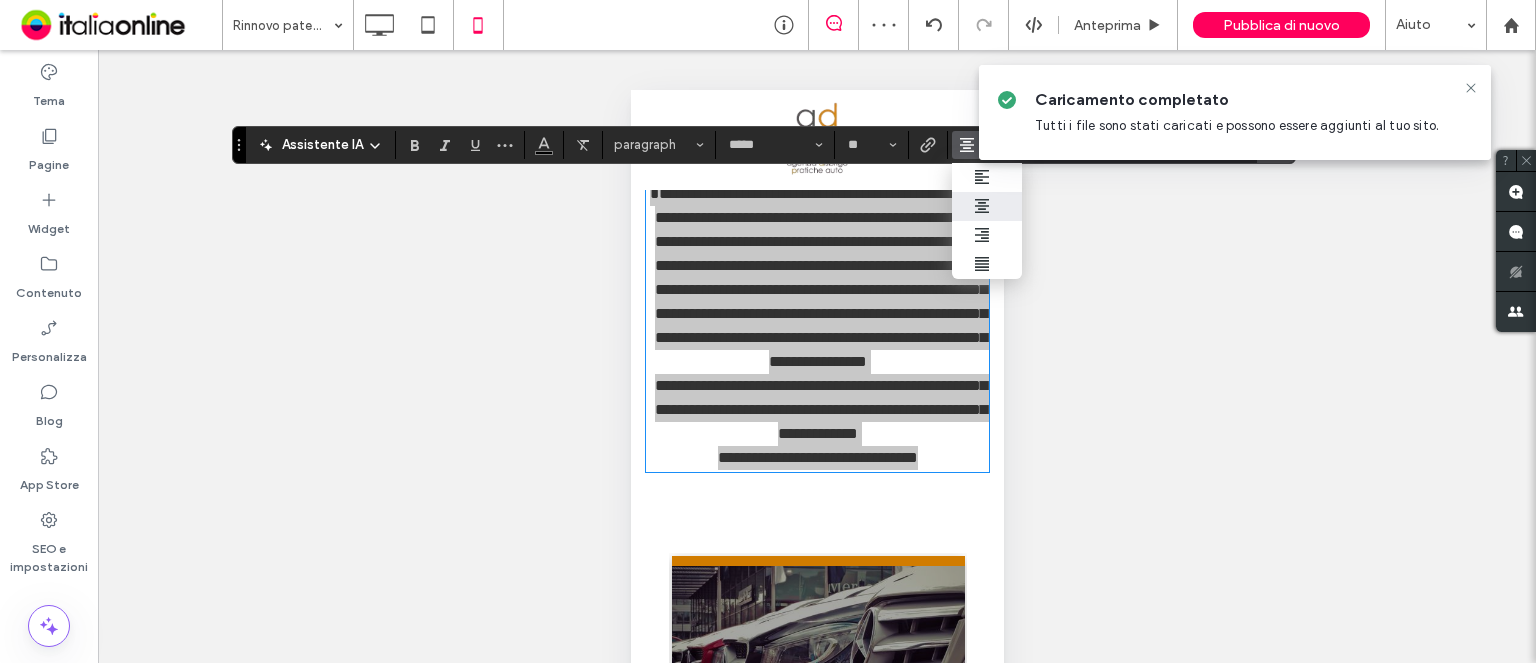 drag, startPoint x: 962, startPoint y: 175, endPoint x: 1443, endPoint y: 140, distance: 482.2717 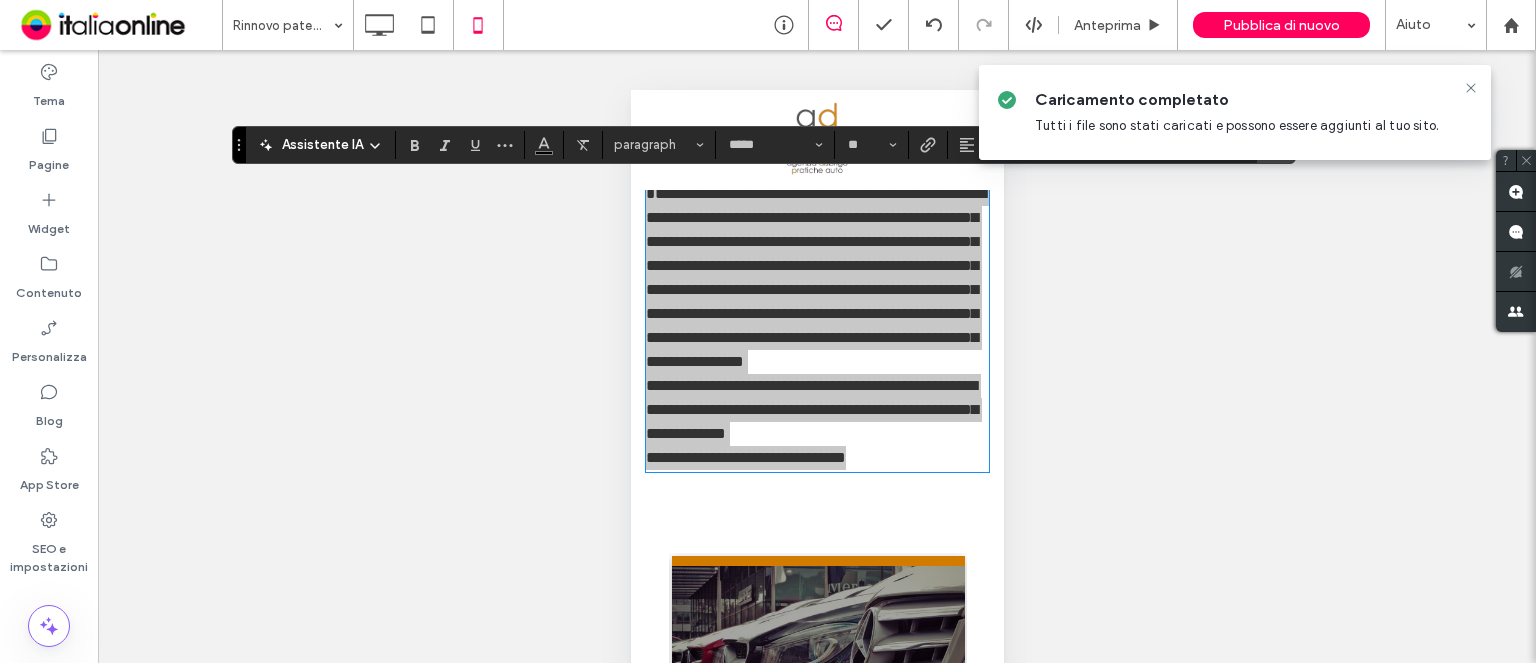 drag, startPoint x: 1478, startPoint y: 85, endPoint x: 1398, endPoint y: 95, distance: 80.622574 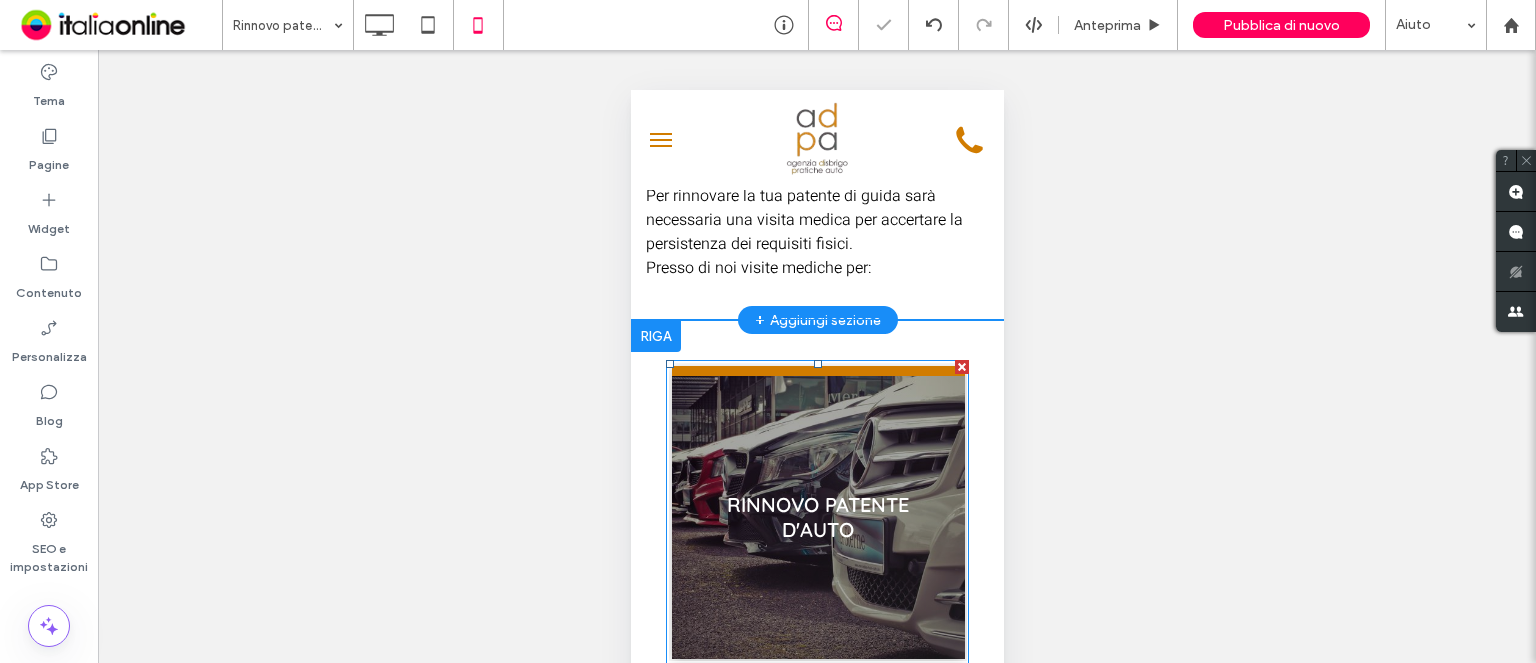 scroll, scrollTop: 220, scrollLeft: 0, axis: vertical 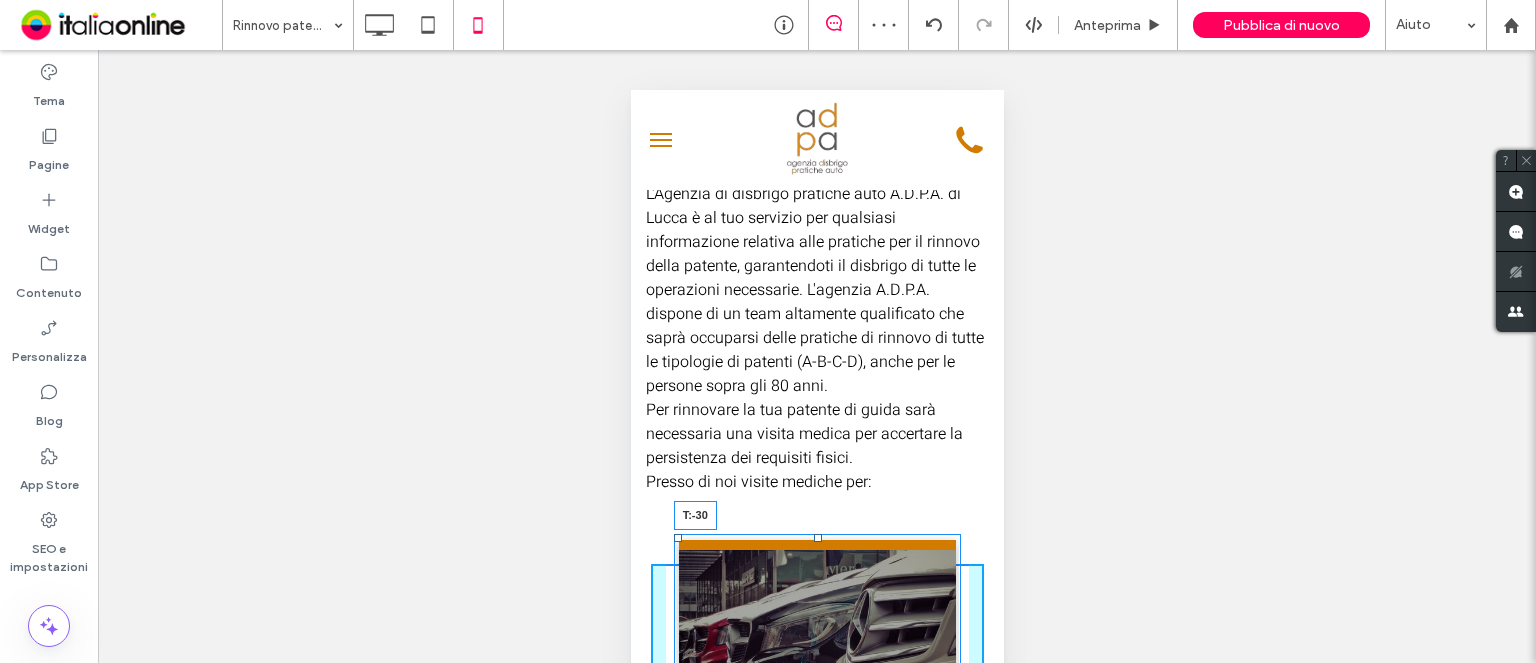 drag, startPoint x: 808, startPoint y: 574, endPoint x: 807, endPoint y: 497, distance: 77.00649 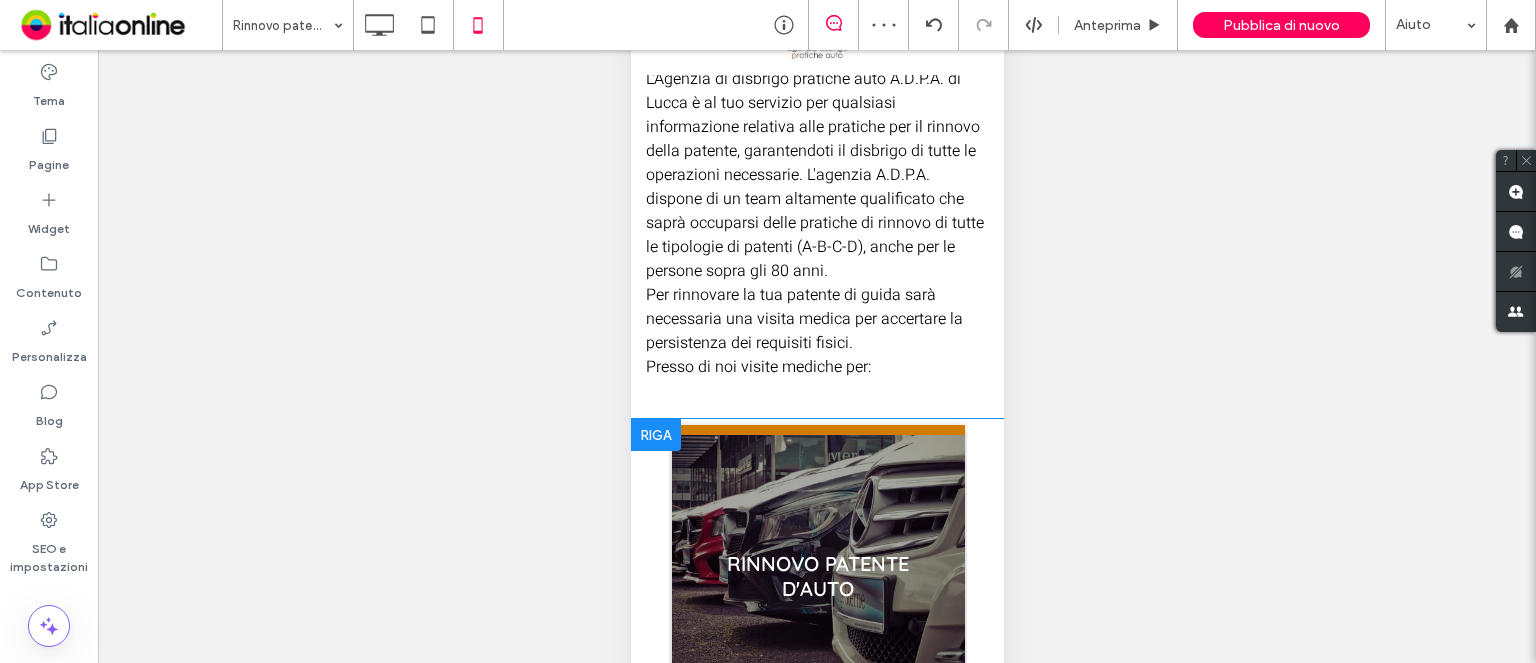 scroll, scrollTop: 163, scrollLeft: 0, axis: vertical 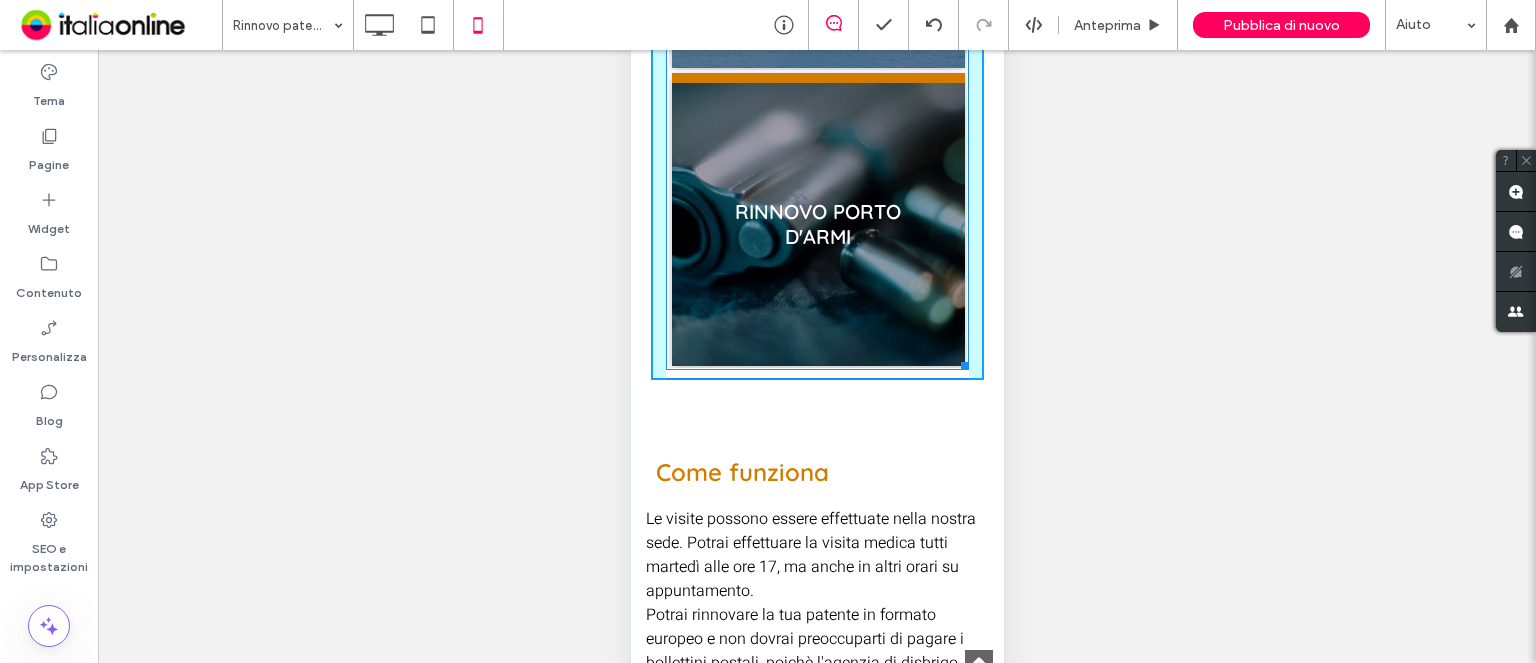 drag, startPoint x: 943, startPoint y: 311, endPoint x: 1273, endPoint y: 289, distance: 330.7325 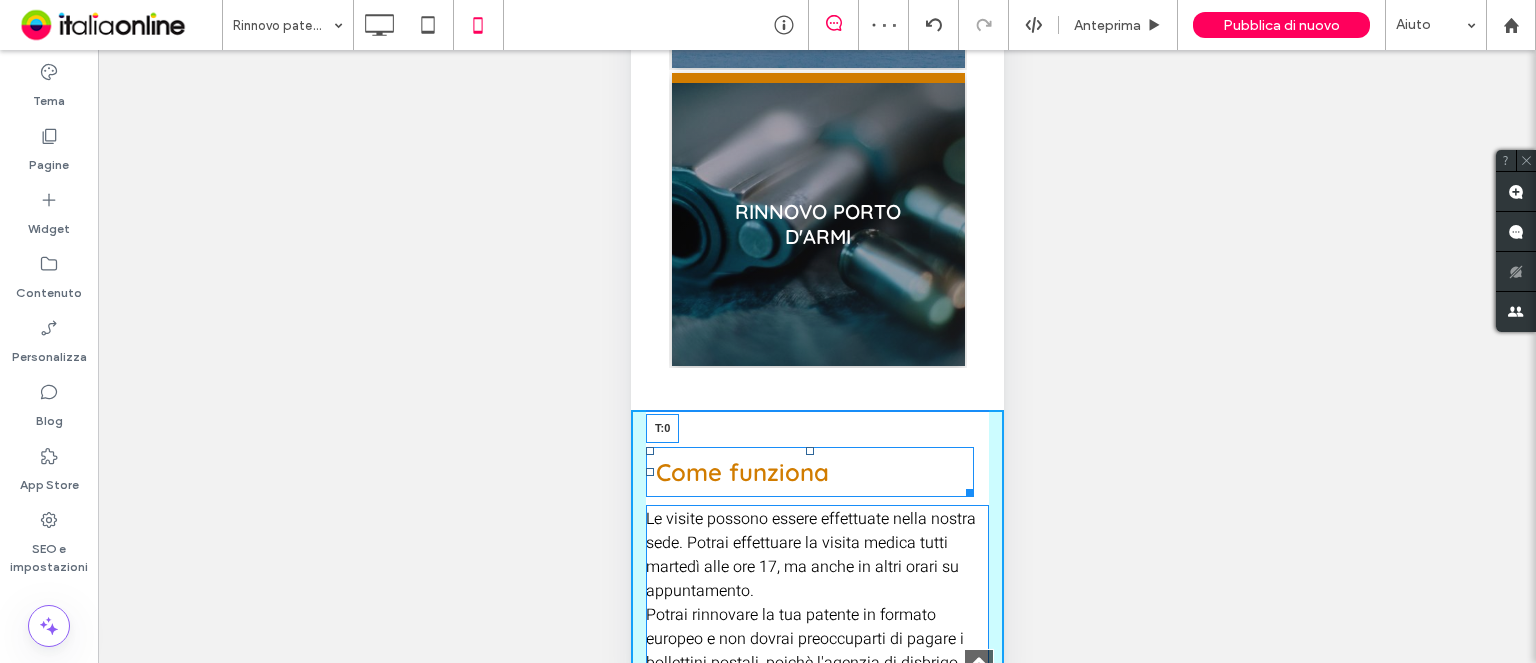 drag, startPoint x: 807, startPoint y: 402, endPoint x: 780, endPoint y: 242, distance: 162.26213 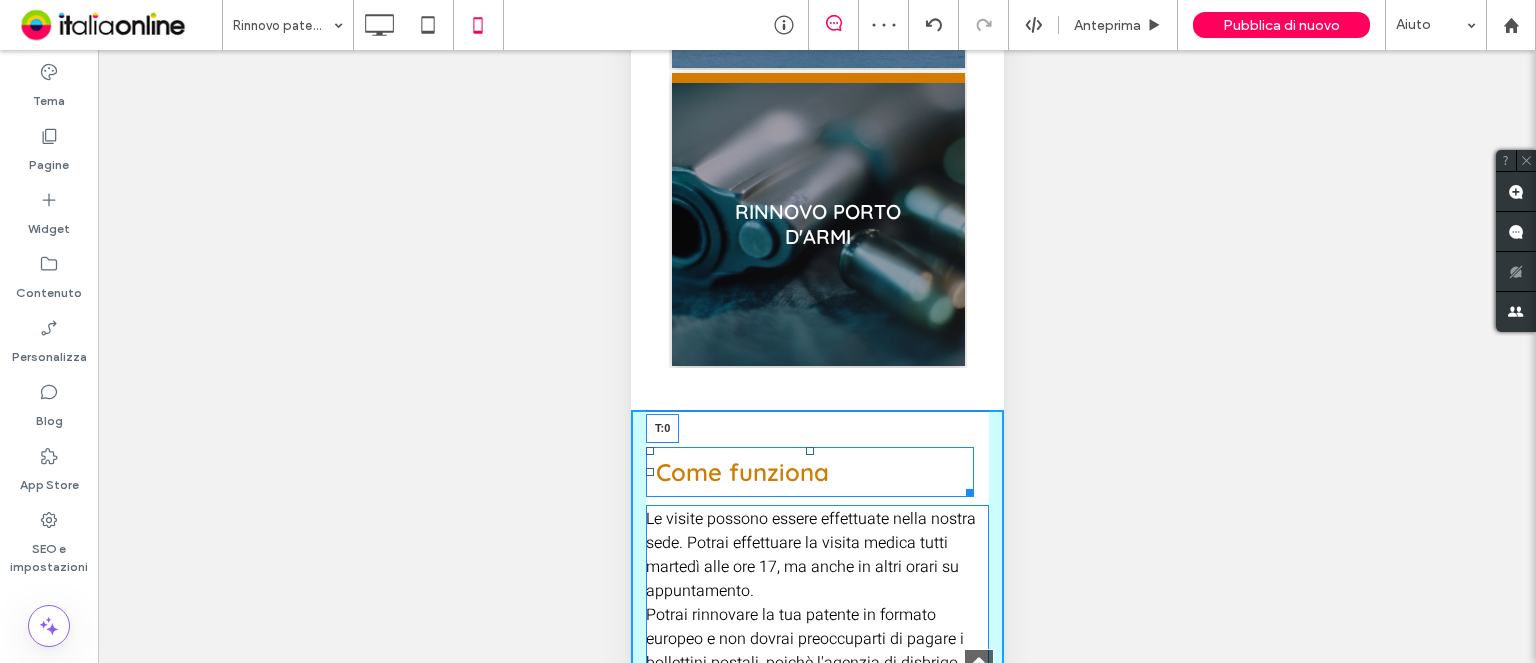 click on "Nazionalizzazione
Click To Paste
Riga
Click To Paste
Riga
L'Agenzia di disbrigo pratiche auto A.D.P.A. di [CITY] è al tuo servizio per qualsiasi informazione relativa alle pratiche per il rinnovo della patente, garantendoti il disbrigo di tutte le operazioni necessarie. L'agenzia A.D.P.A. dispone di un team altamente qualificato che saprà occuparsi delle pratiche di rinnovo di tutte le tipologie di patenti (A-B-C-D), anche per le persone sopra gli 80 anni. Per rinnovare la tua patente di guida sarà necessaria una visita medica per accertare la persistenza dei requisiti fisici.  Presso di noi visite mediche per:
Click To Paste
Riga + Aggiungi sezione
RINNOVO PATENTE D'AUTO
Elegante, casual, da cerimonia
INFISSI
RINNOVO PATENTE NAUTICA
Capispalla, abiti, gonne, pantaloni
Button
RINNOVO PORTO D'ARMI" at bounding box center [816, 107] 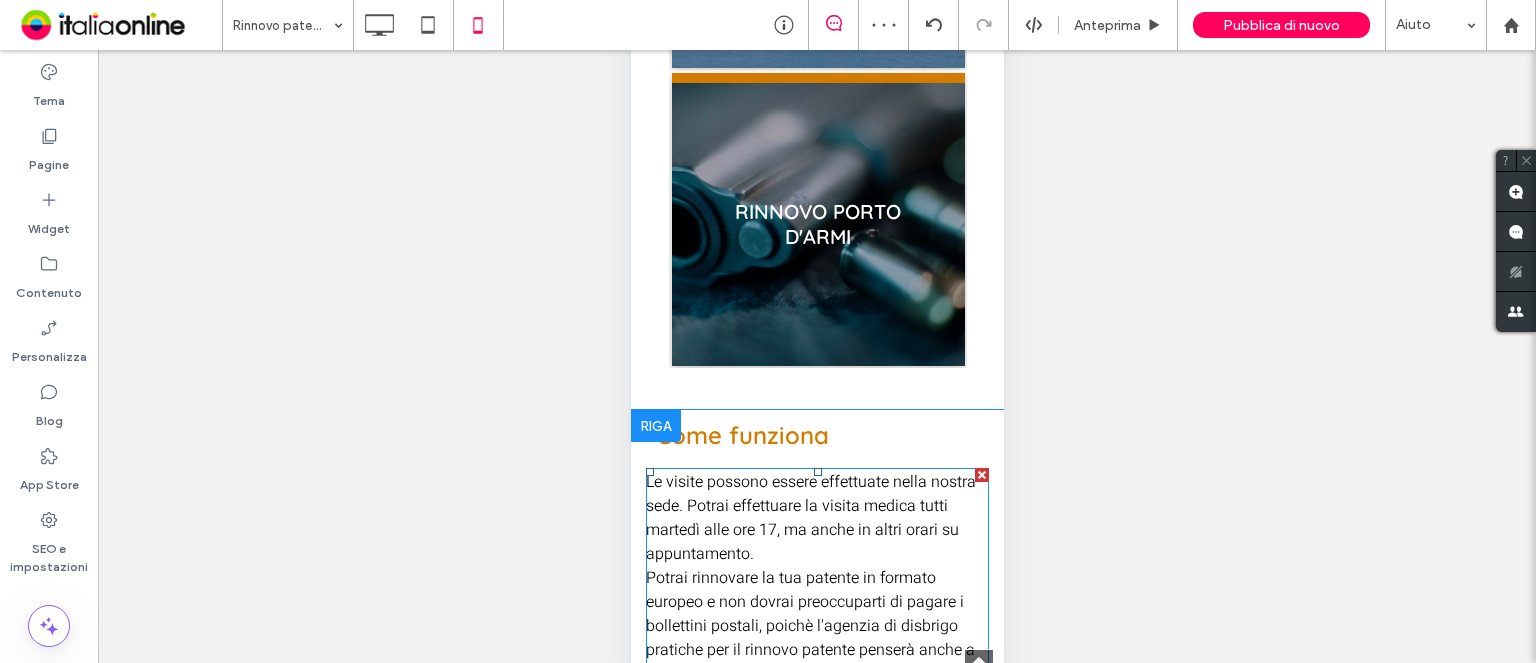 drag, startPoint x: 809, startPoint y: 421, endPoint x: 806, endPoint y: 385, distance: 36.124783 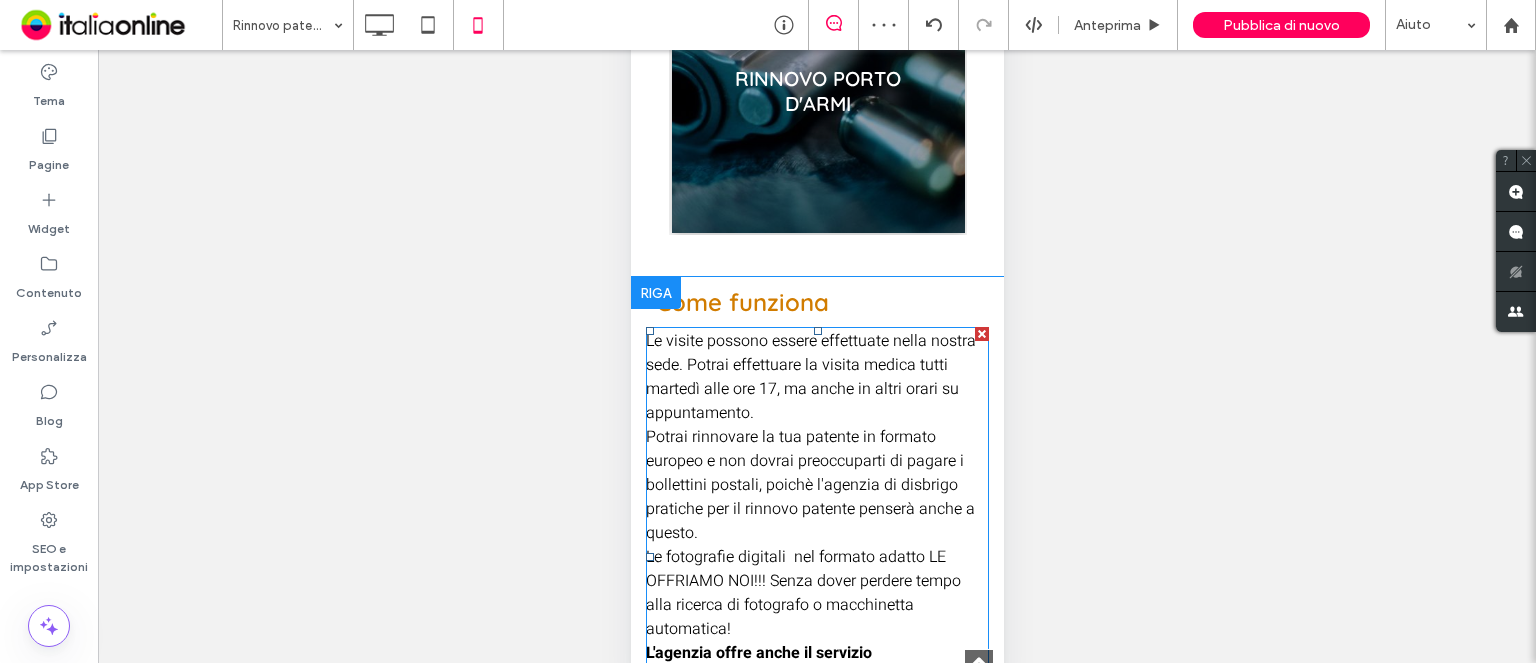scroll, scrollTop: 1220, scrollLeft: 0, axis: vertical 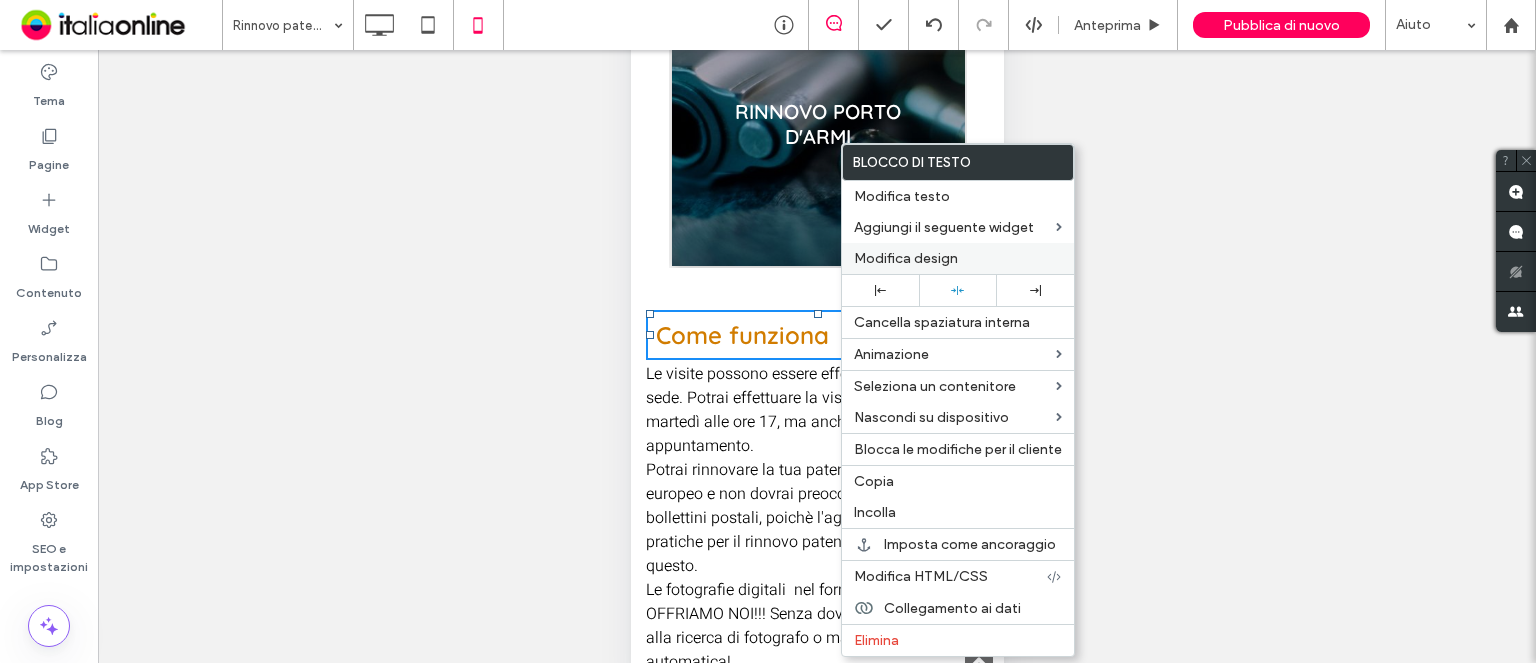 click on "Modifica design" at bounding box center (906, 258) 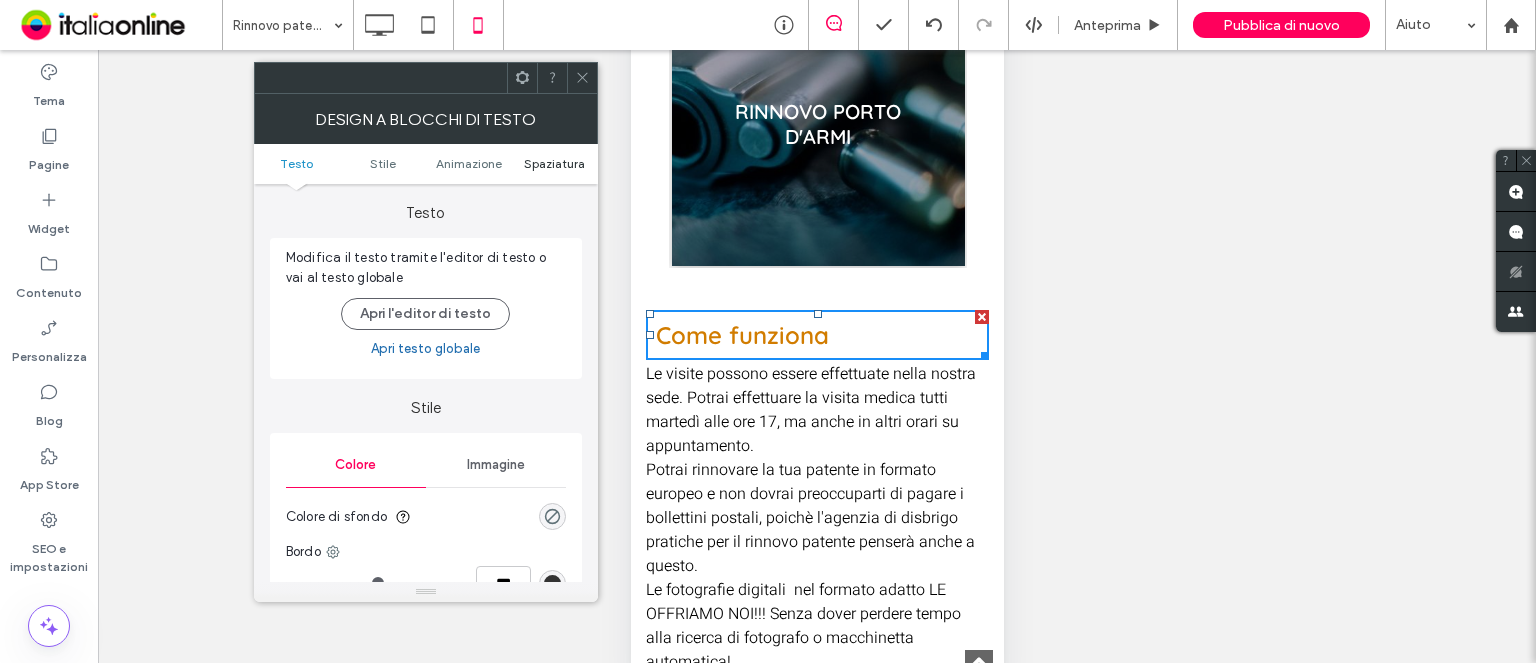 click on "Testo Stile Animazione Spaziatura" at bounding box center (426, 164) 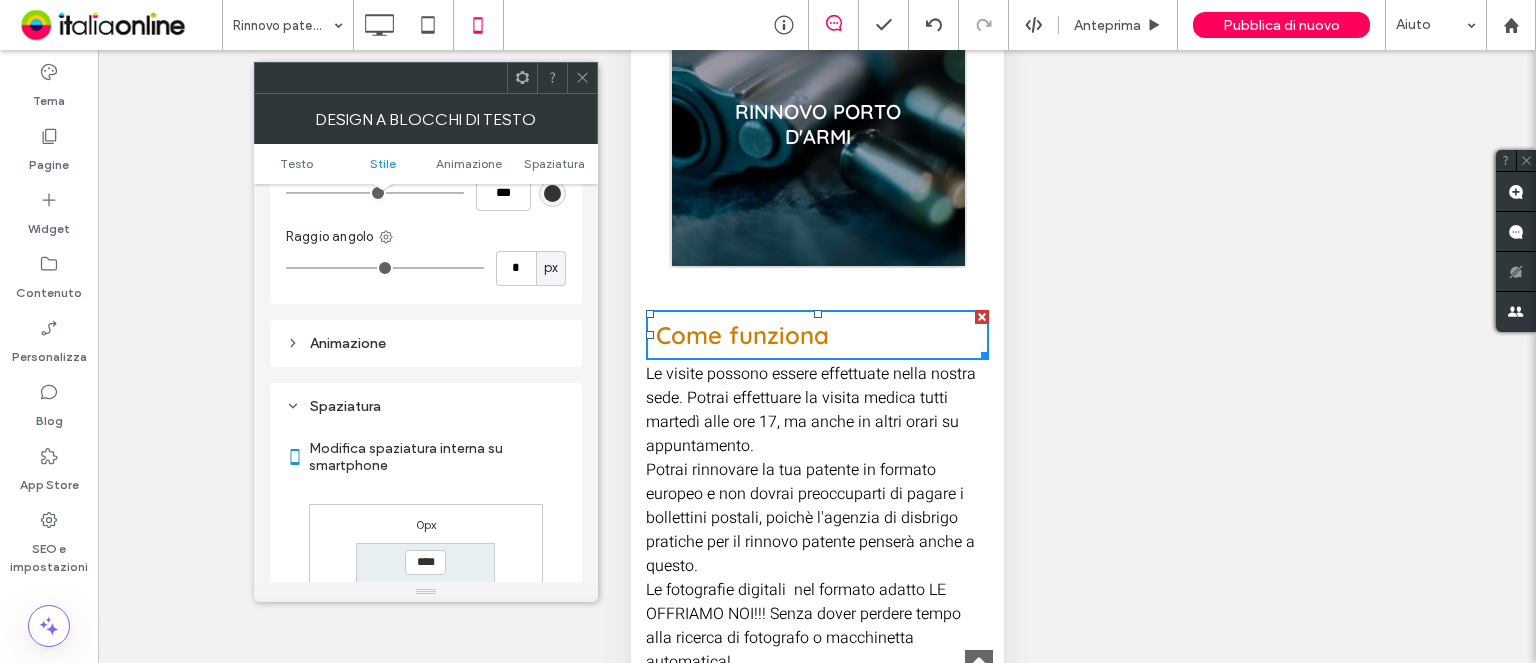 scroll, scrollTop: 572, scrollLeft: 0, axis: vertical 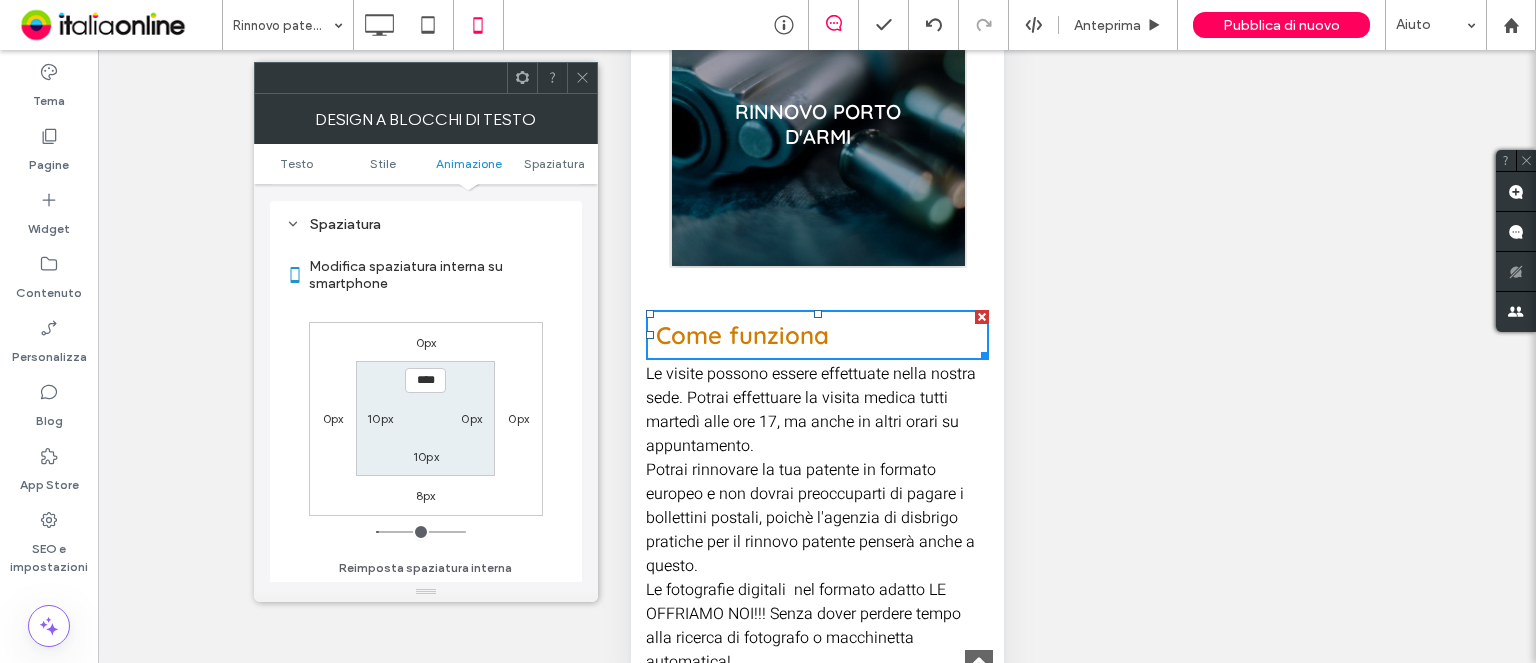 click on "10px" at bounding box center [380, 418] 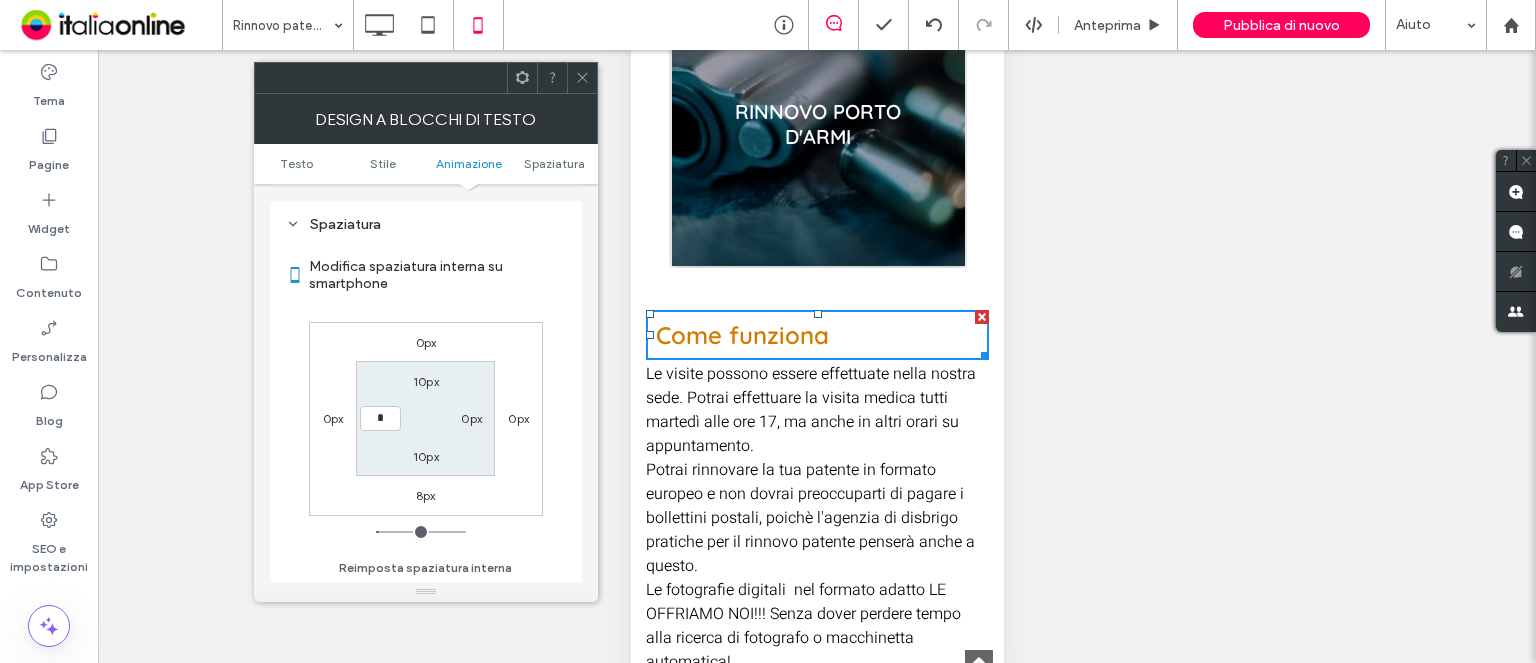 type on "*" 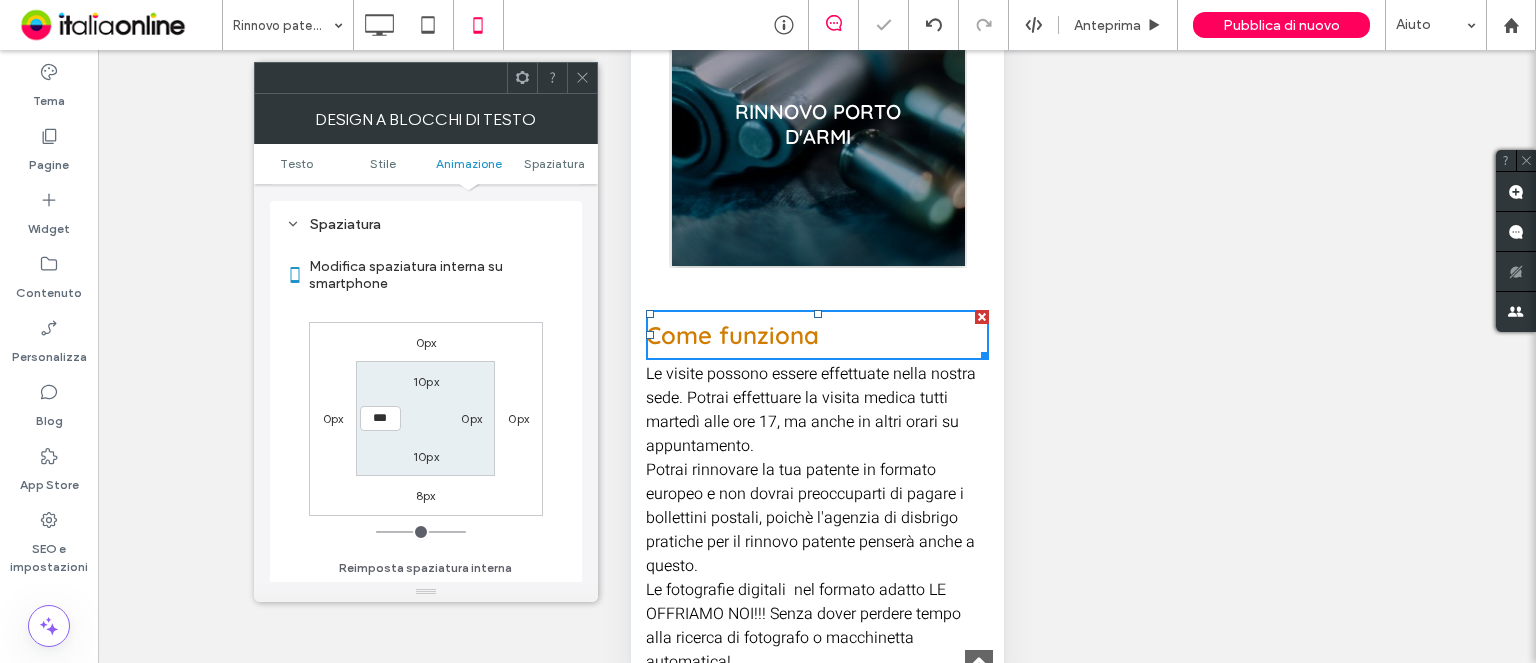 drag, startPoint x: 582, startPoint y: 61, endPoint x: 588, endPoint y: 73, distance: 13.416408 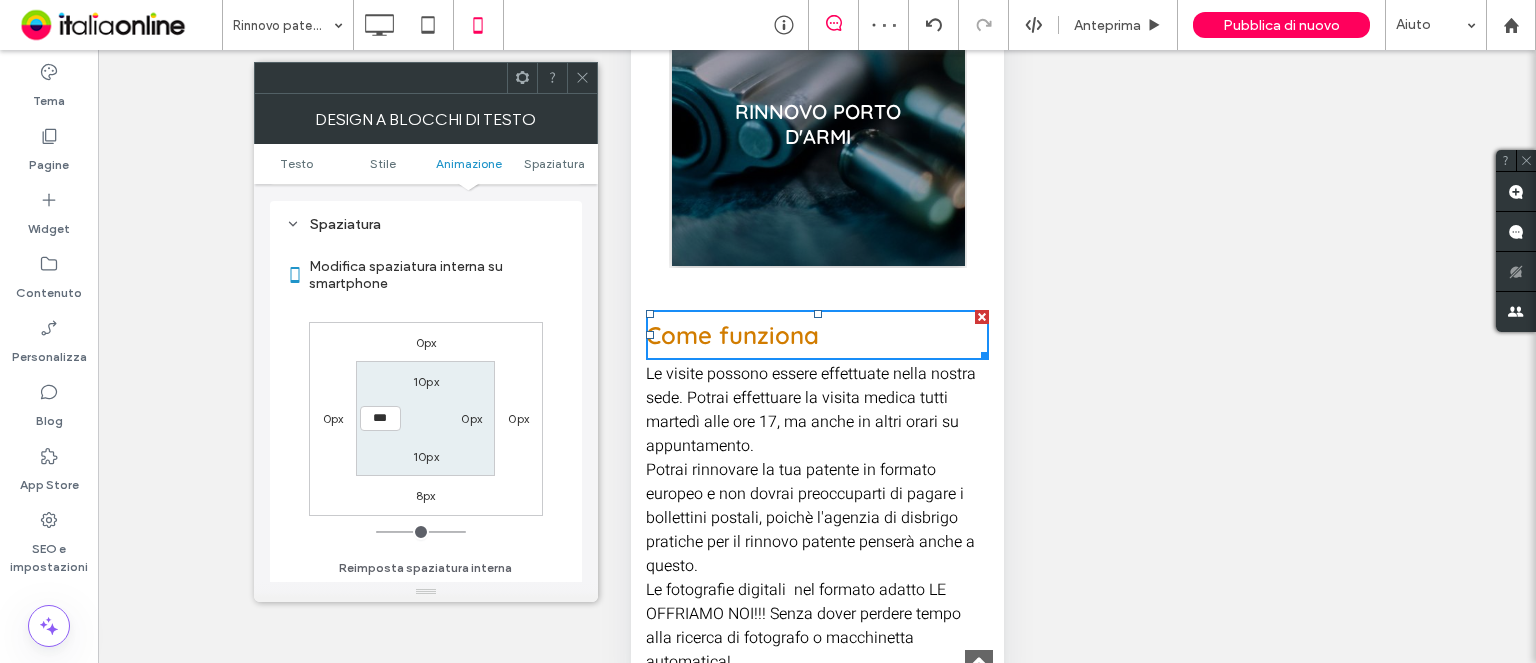 drag, startPoint x: 25, startPoint y: 214, endPoint x: 622, endPoint y: 103, distance: 607.23145 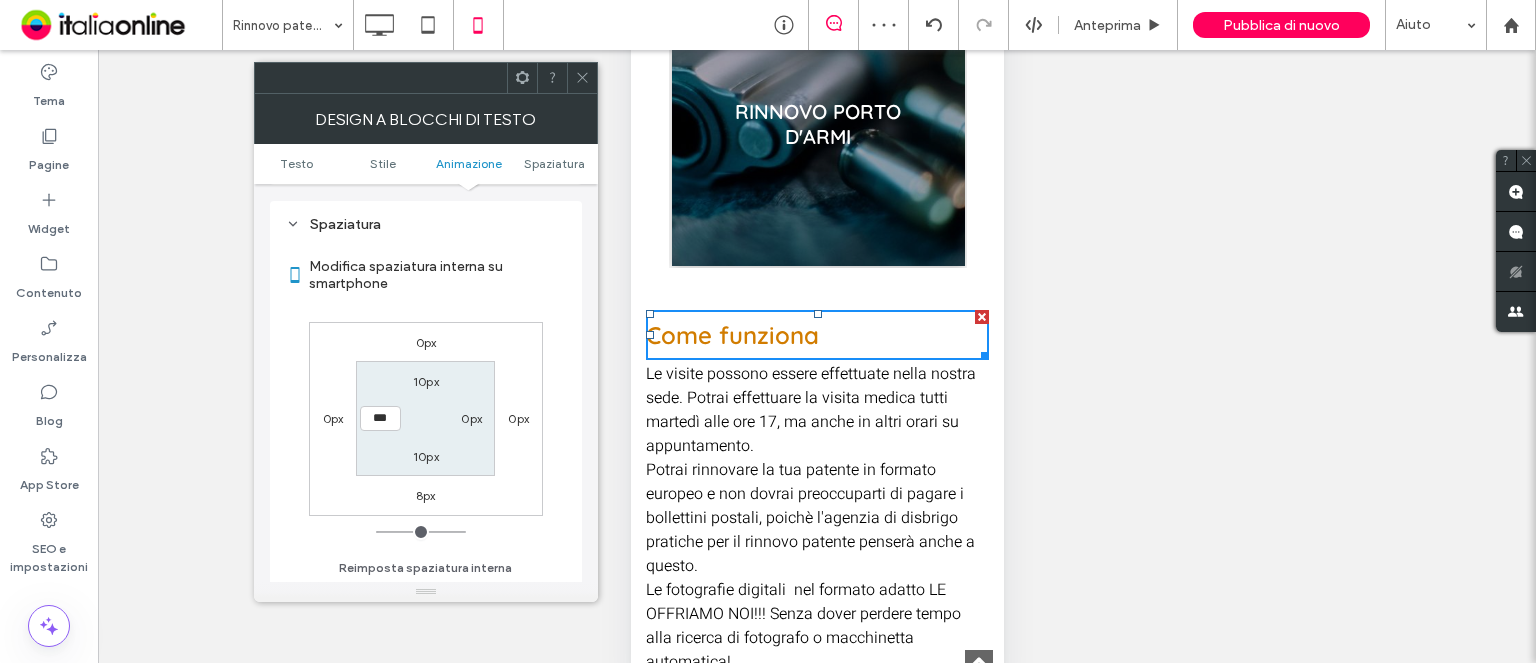 click at bounding box center [582, 78] 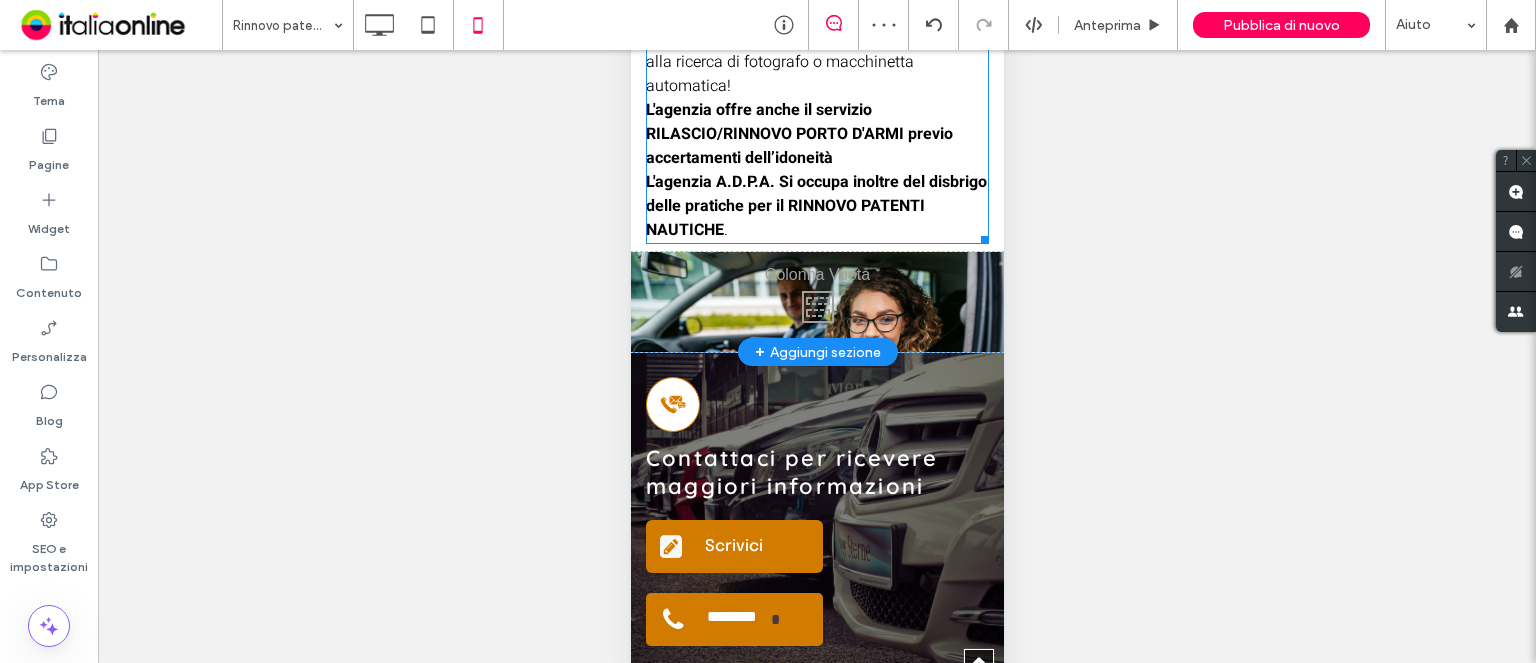 scroll, scrollTop: 1820, scrollLeft: 0, axis: vertical 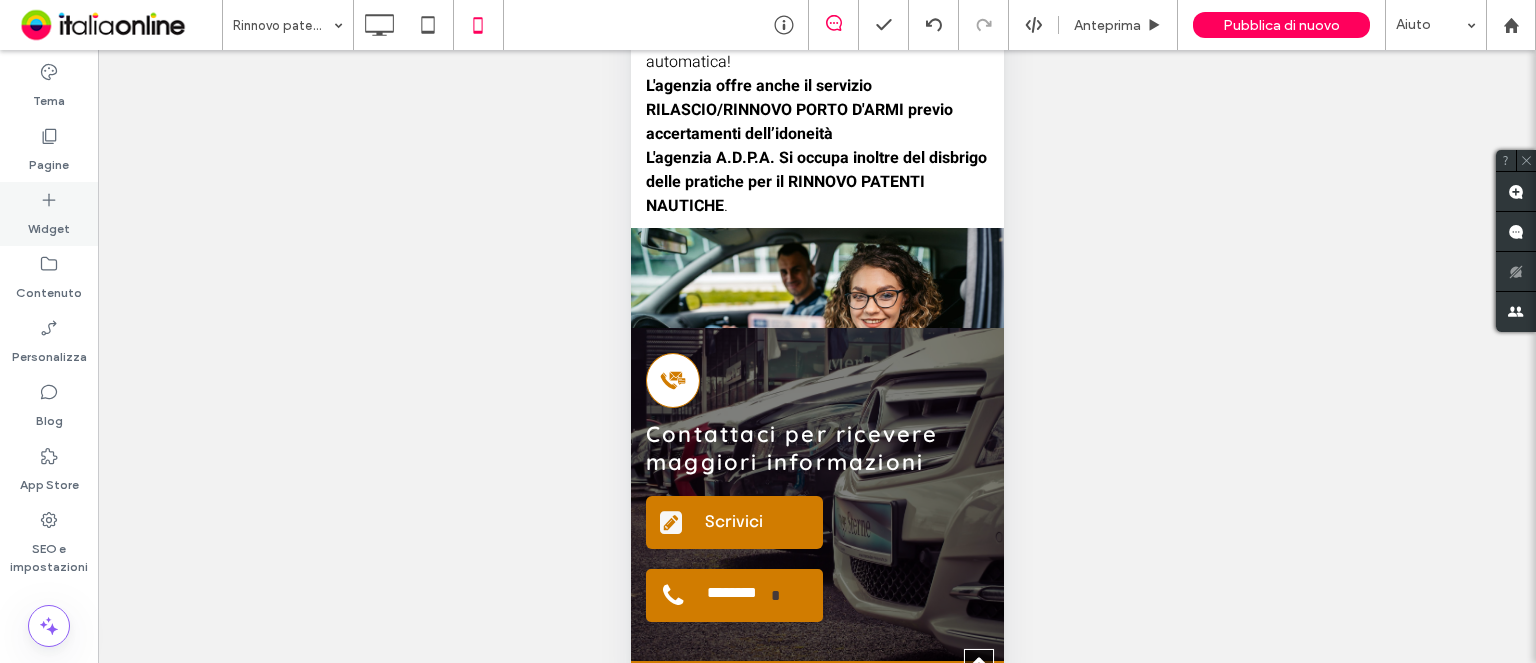 drag, startPoint x: 33, startPoint y: 209, endPoint x: 145, endPoint y: 424, distance: 242.42319 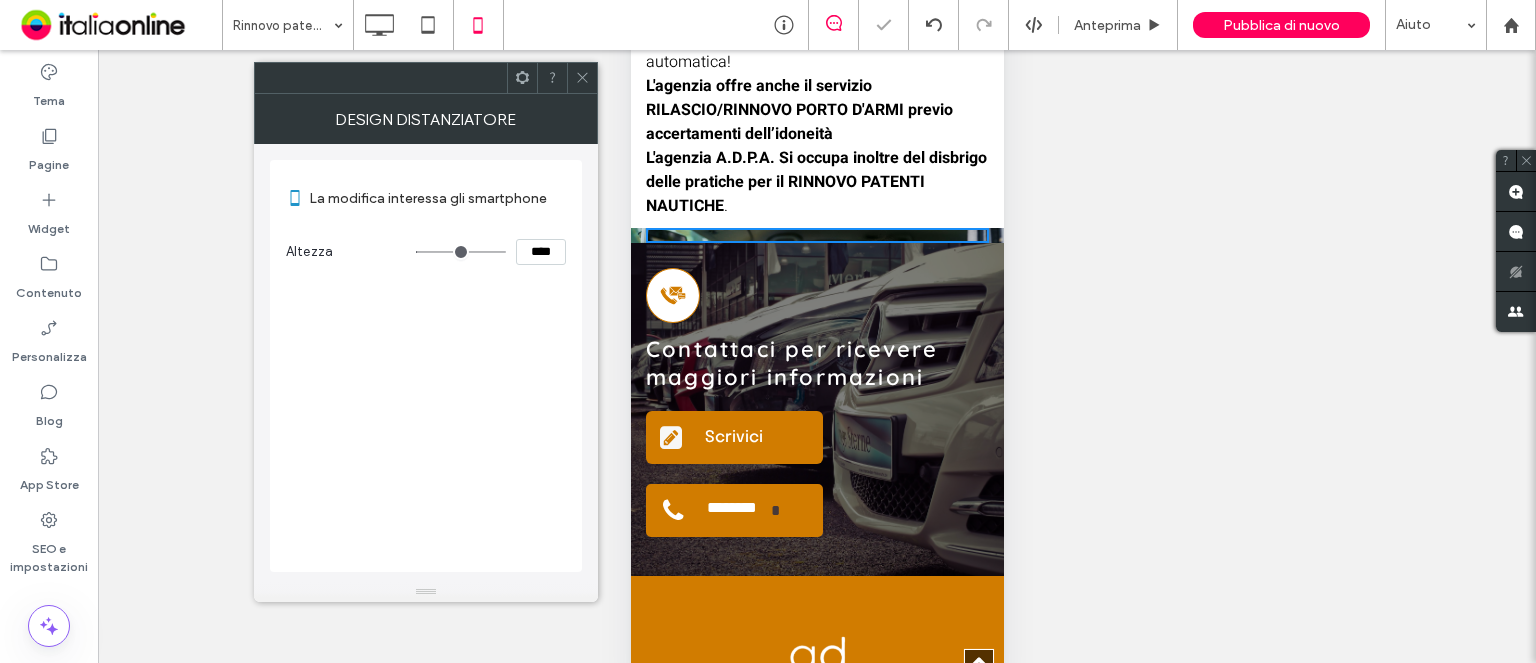 type on "***" 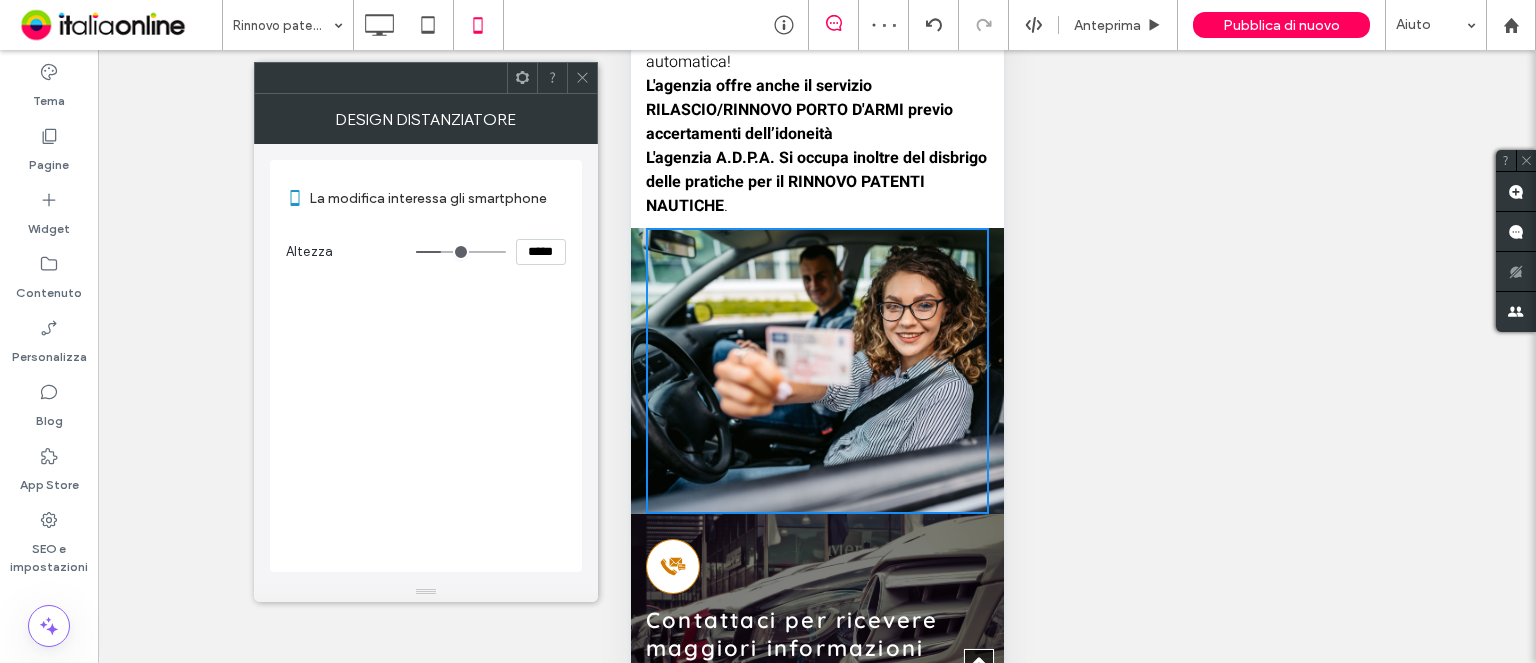 drag, startPoint x: 444, startPoint y: 256, endPoint x: 460, endPoint y: 243, distance: 20.615528 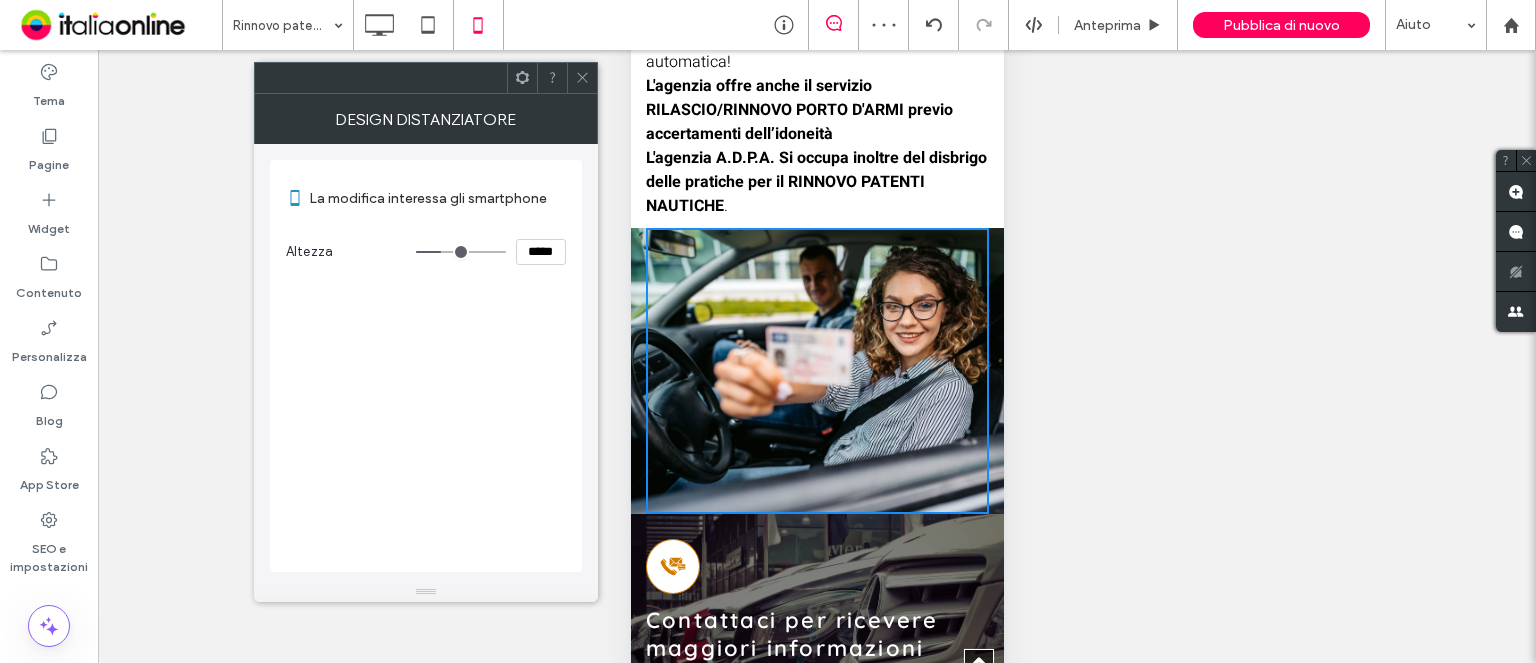 type on "***" 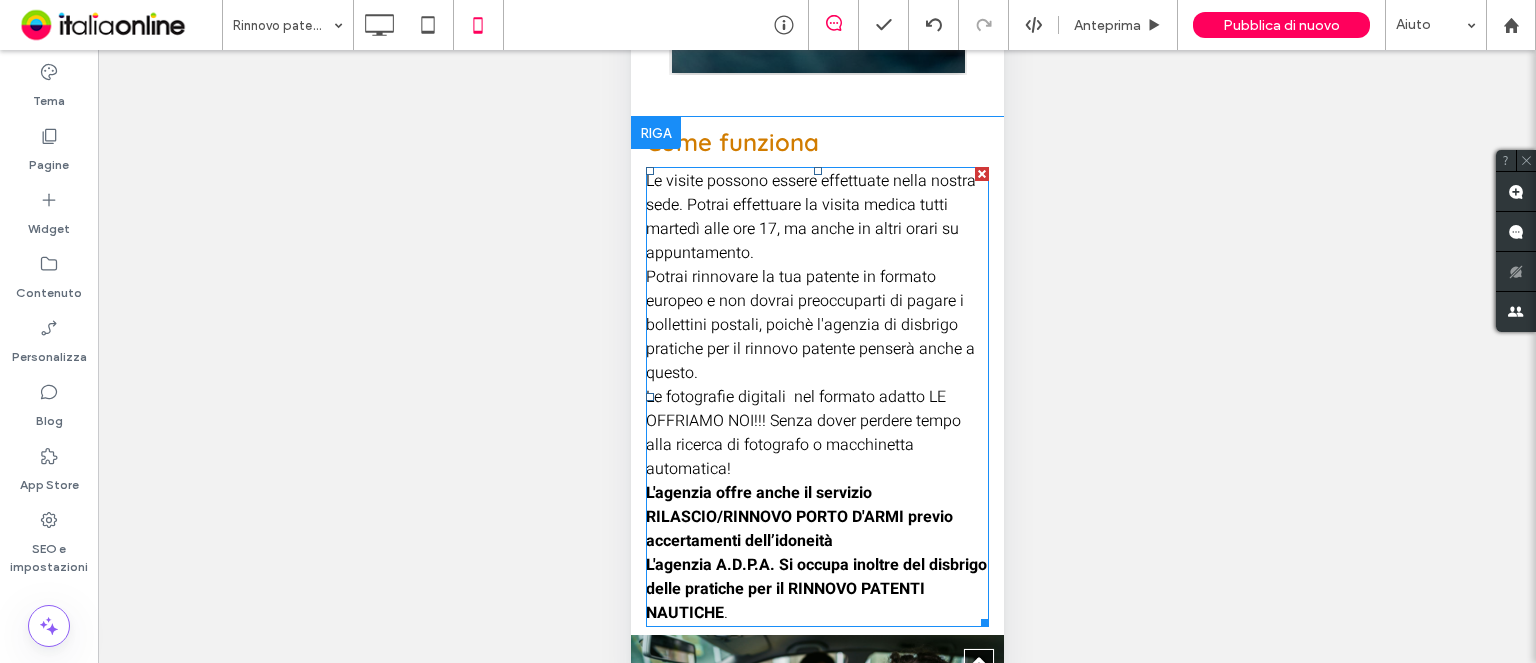 scroll, scrollTop: 1120, scrollLeft: 0, axis: vertical 